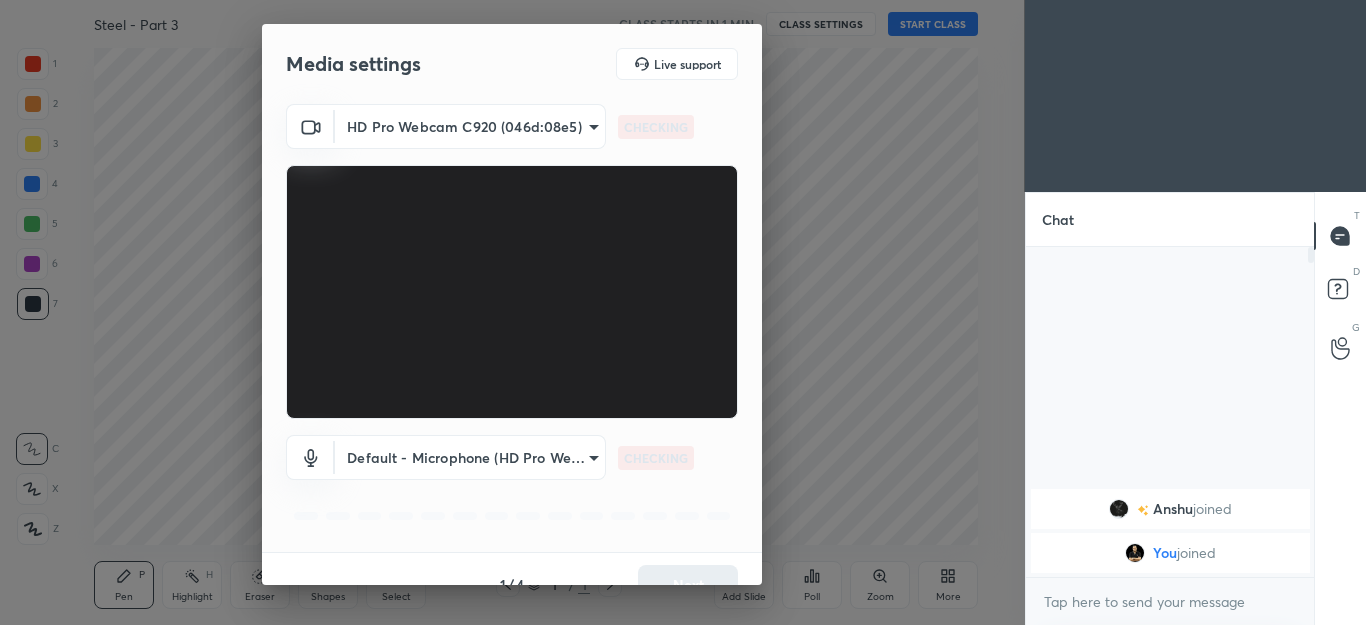 scroll, scrollTop: 0, scrollLeft: 0, axis: both 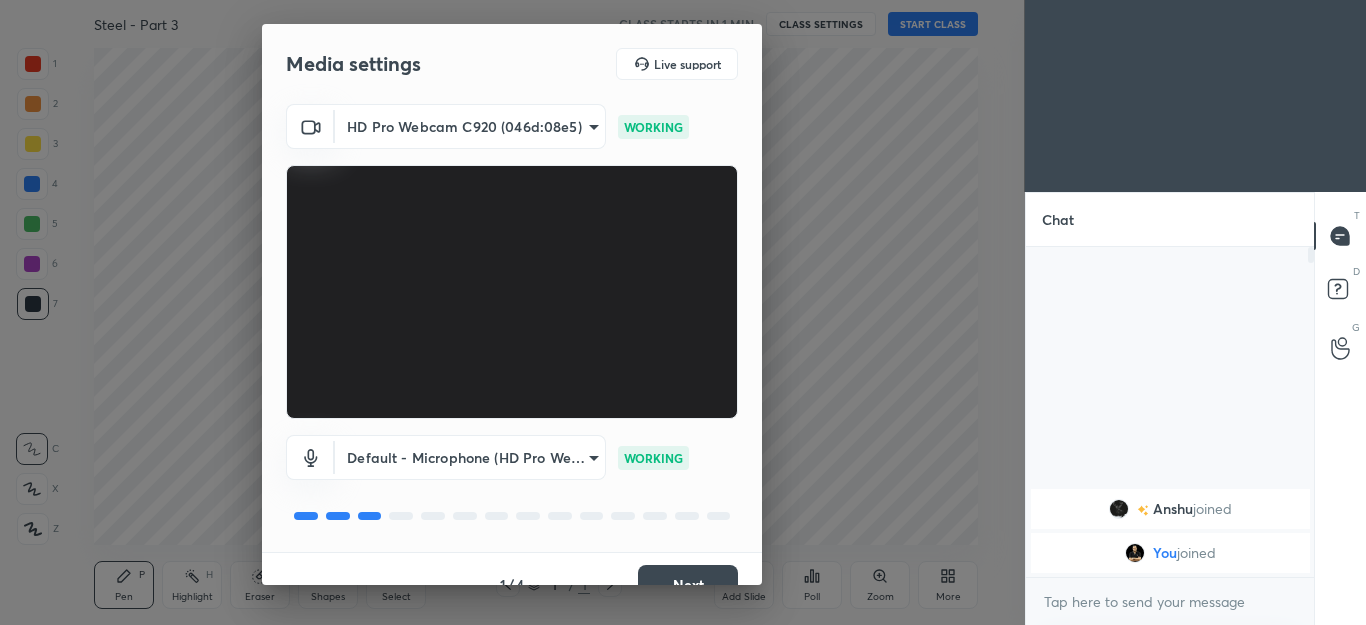 click on "Next" at bounding box center (688, 585) 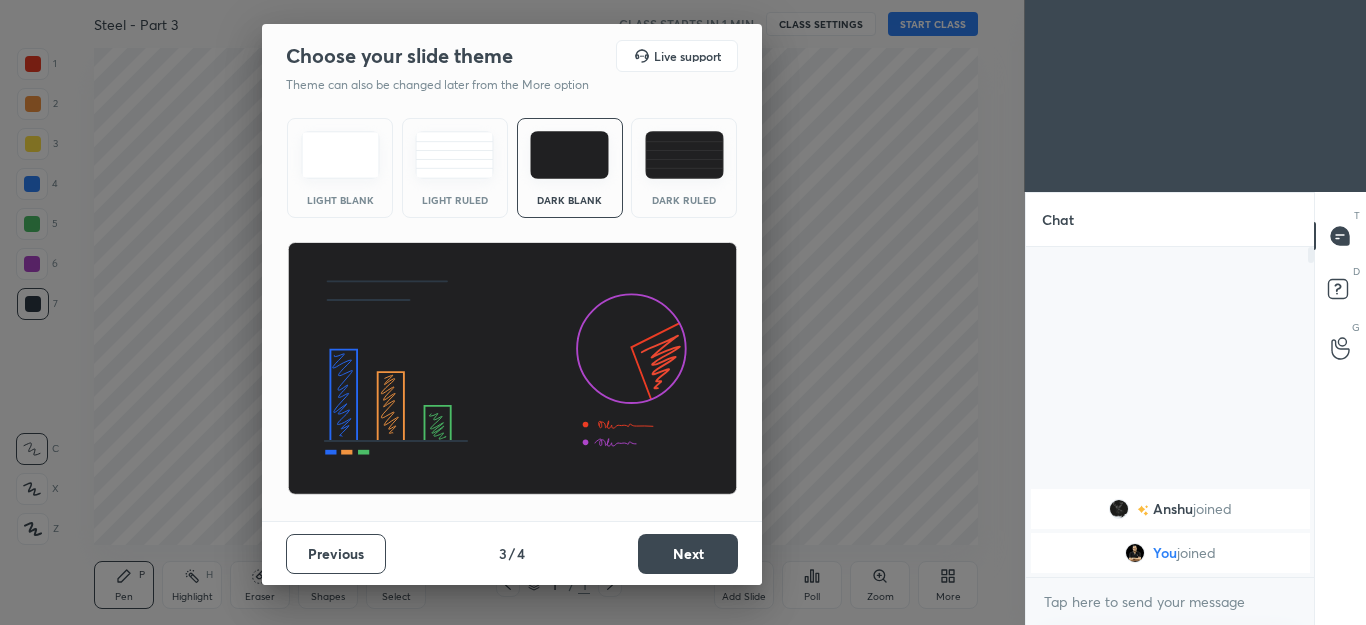 click on "Next" at bounding box center (688, 554) 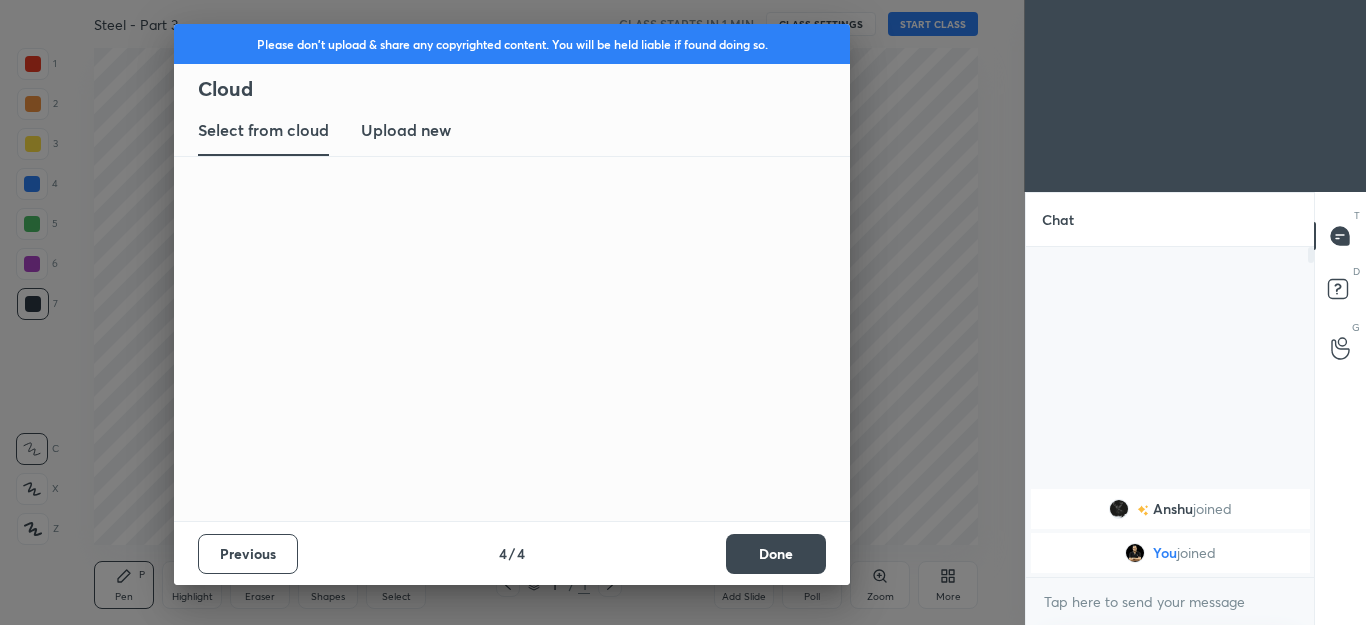 click on "Previous 4 / 4 Done" at bounding box center [512, 553] 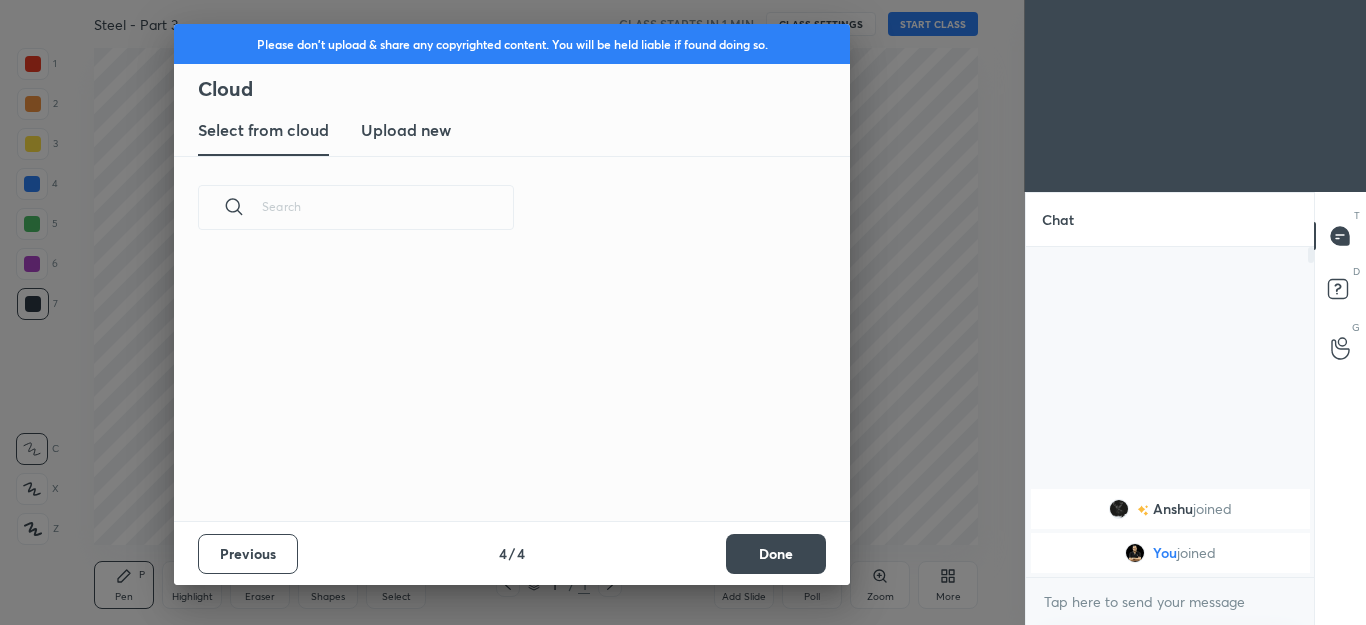 click on "Previous 4 / 4 Done" at bounding box center (512, 553) 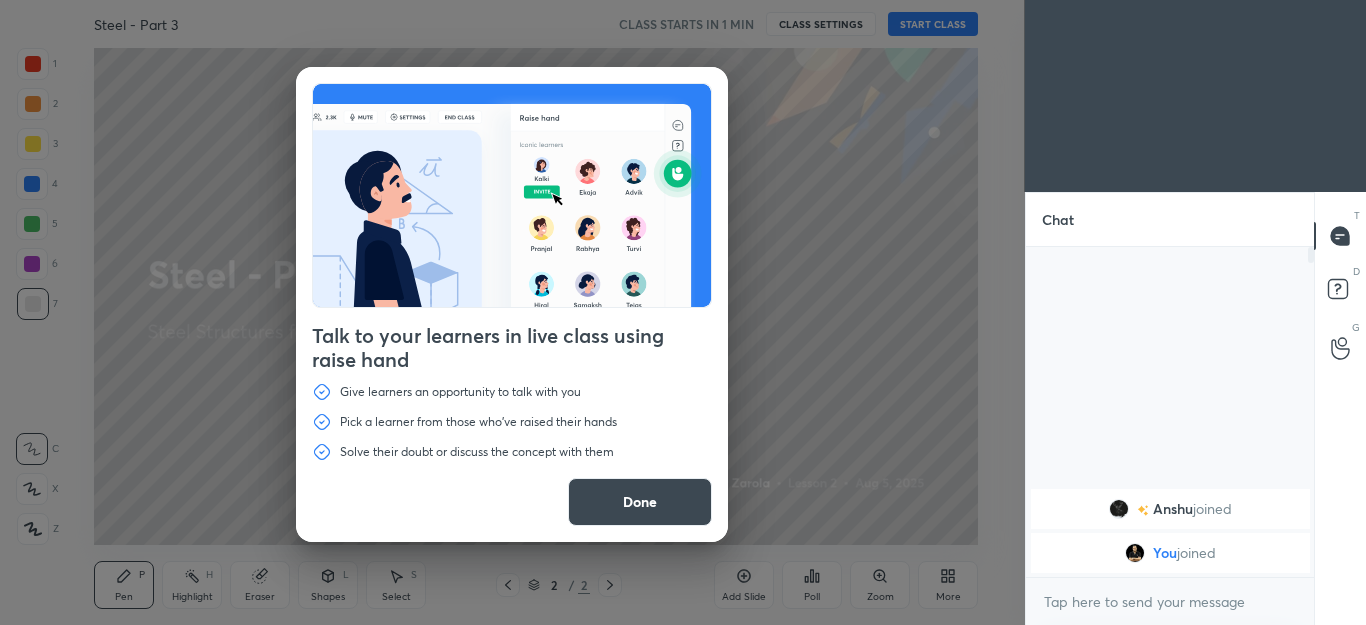 click on "Talk to your learners in live class using raise hand Give learners an opportunity to talk with you Pick a learner from those who've raised their hands Solve their doubt or discuss the concept with them Done" at bounding box center [512, 312] 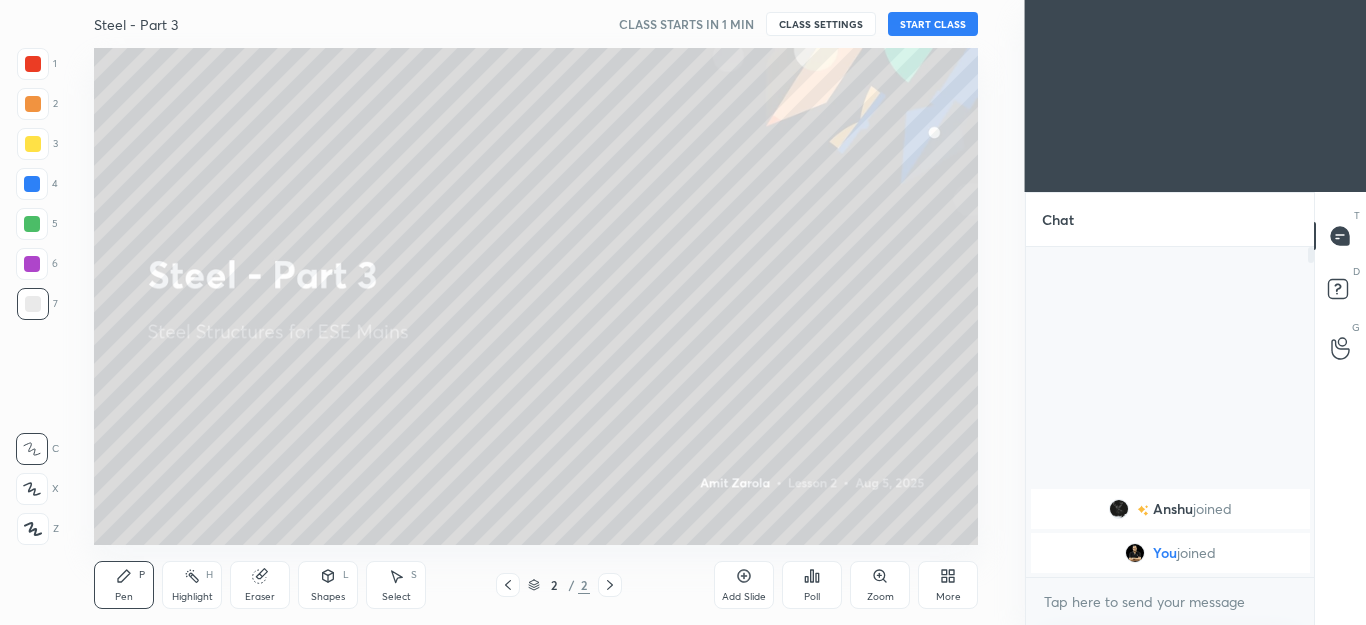 click 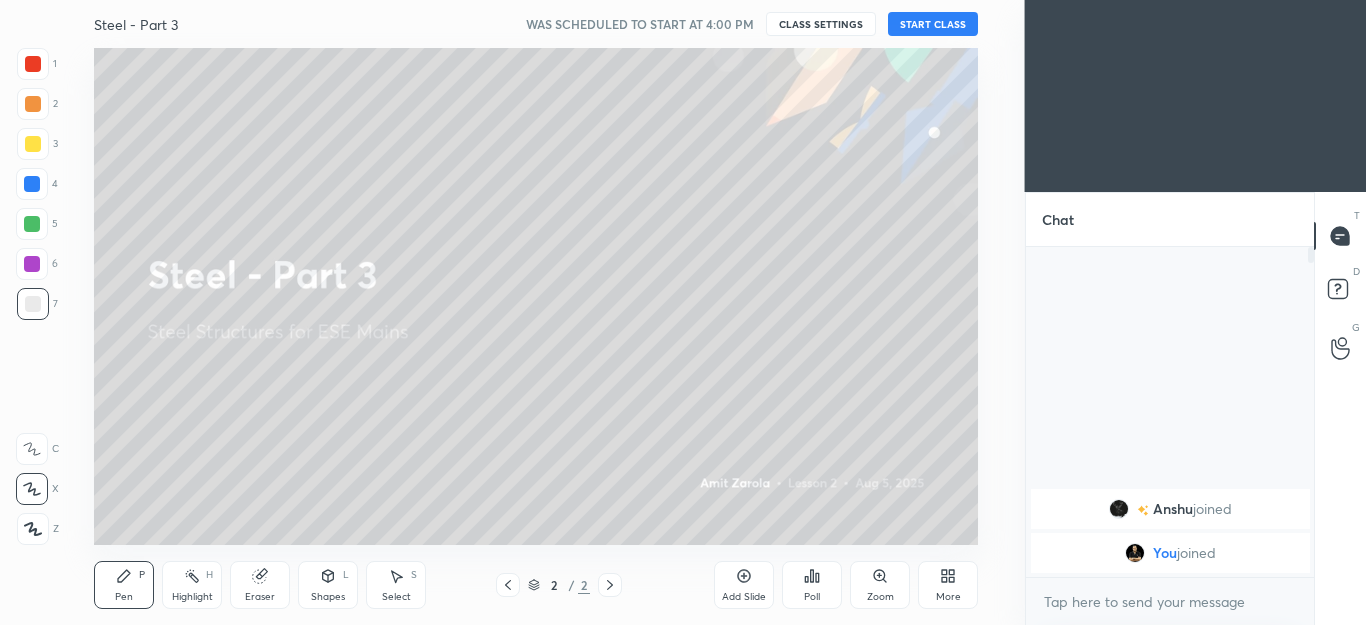 click on "START CLASS" at bounding box center [933, 24] 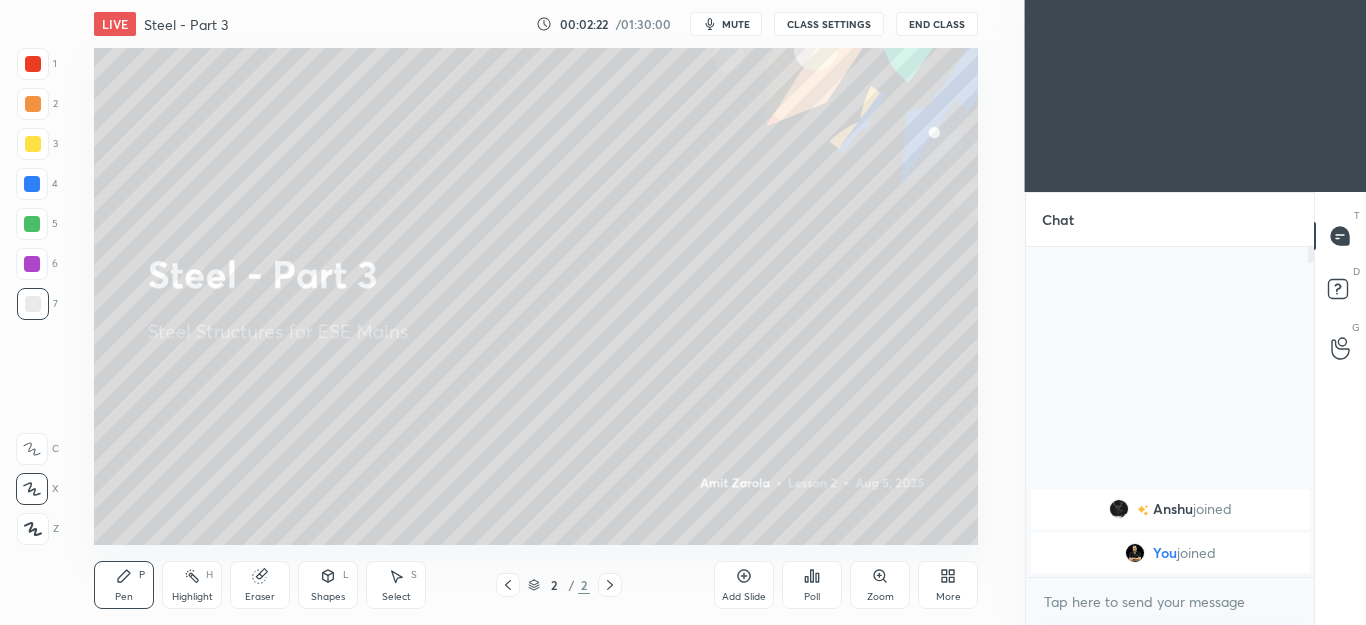 click at bounding box center (610, 585) 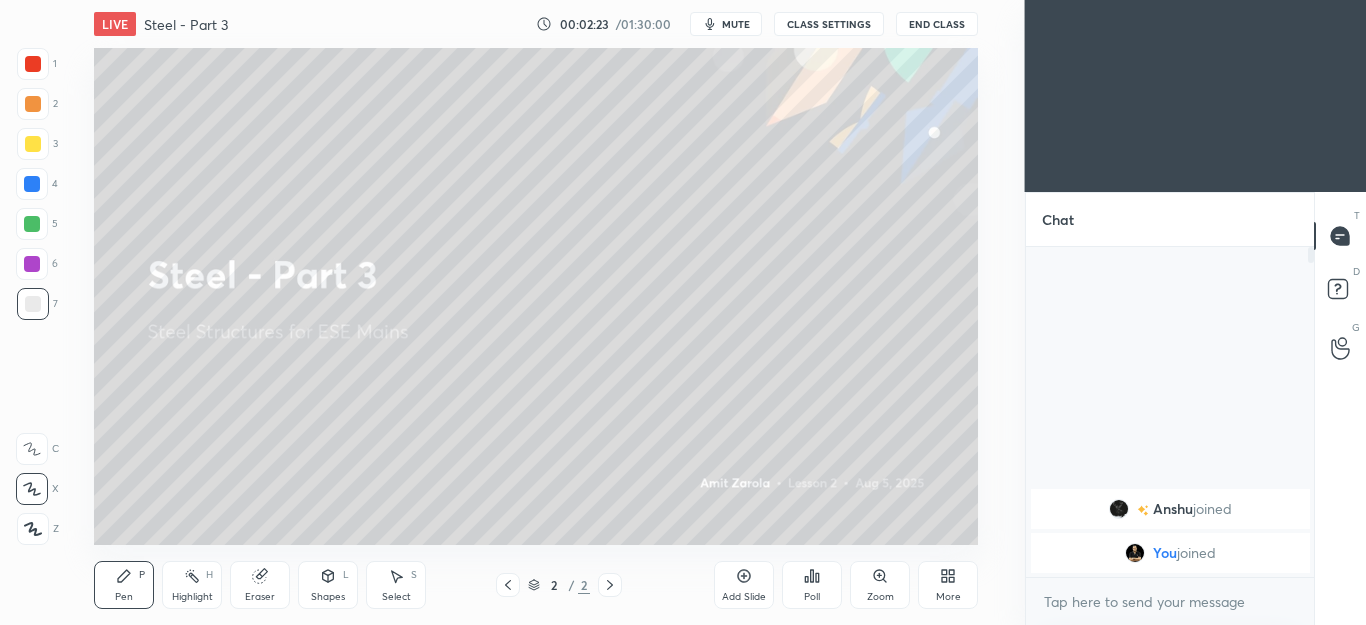 click on "Add Slide" at bounding box center (744, 597) 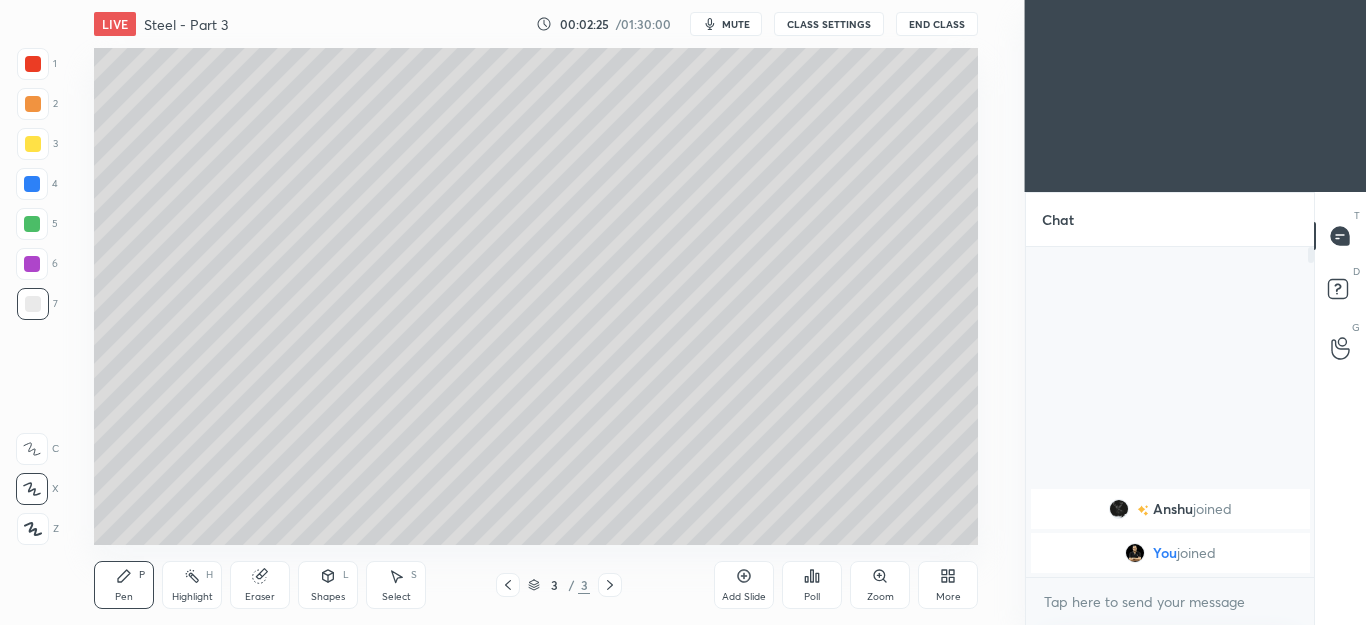 click at bounding box center [33, 144] 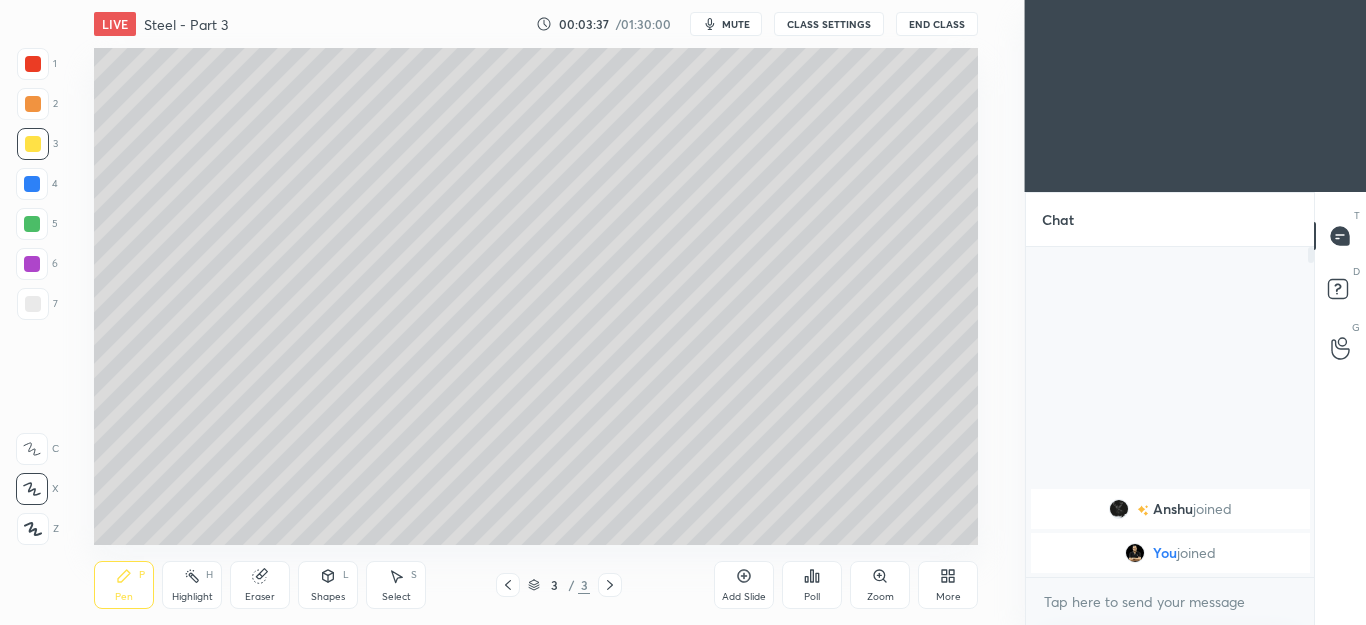 click 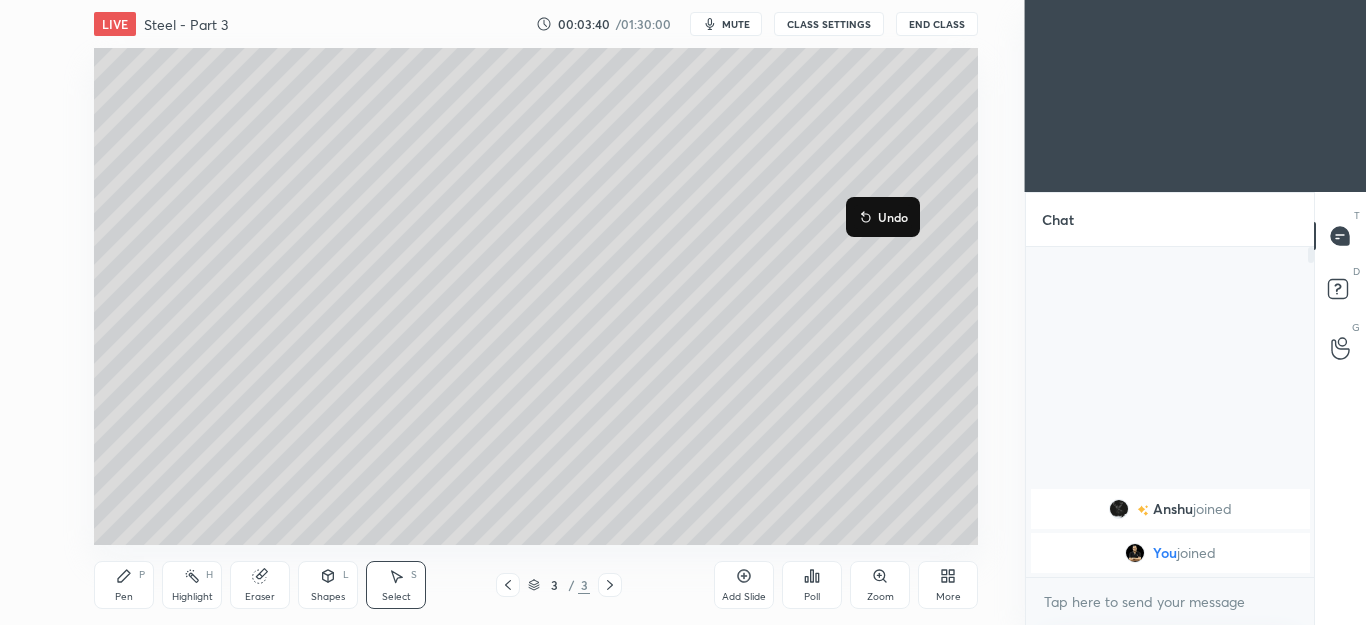 click on "0 ° Undo Copy Duplicate Duplicate to new slide Delete" at bounding box center (536, 296) 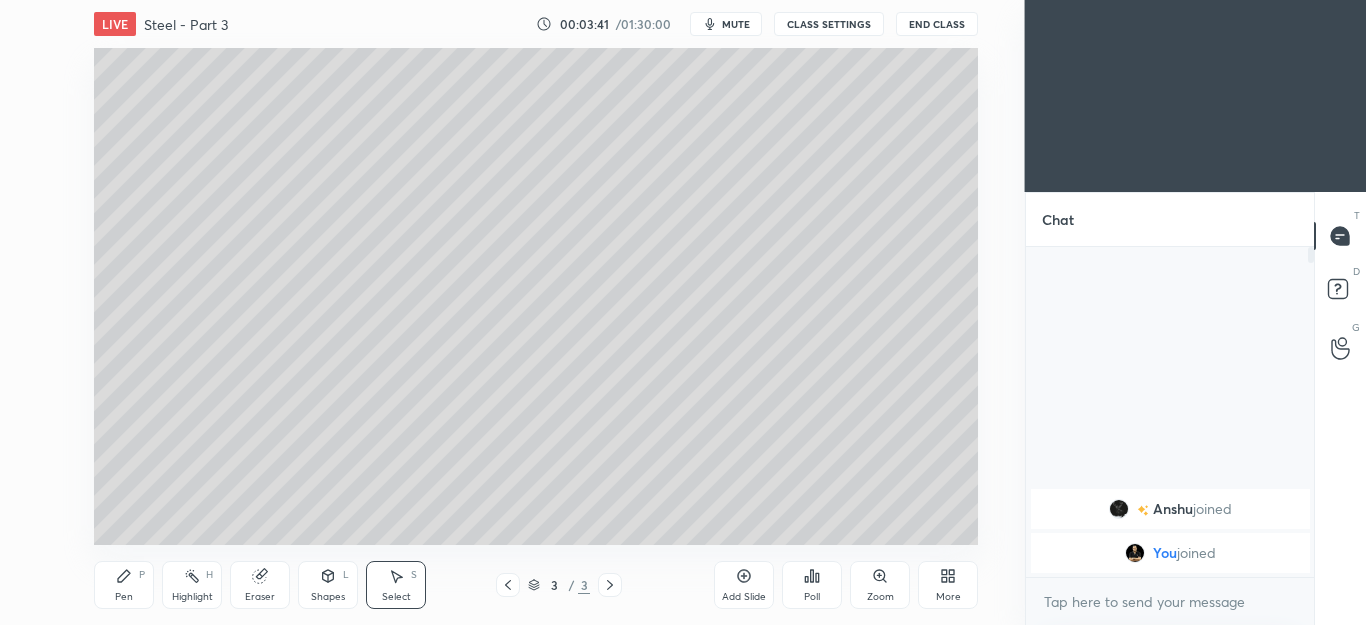 click 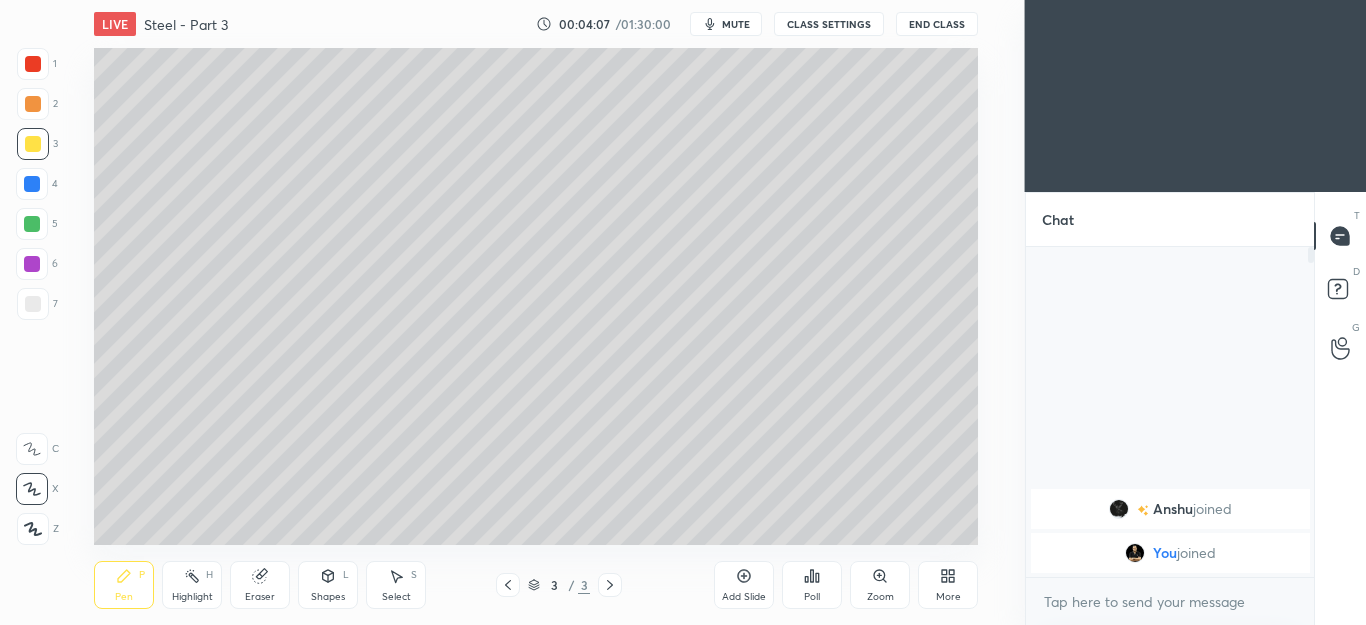 click 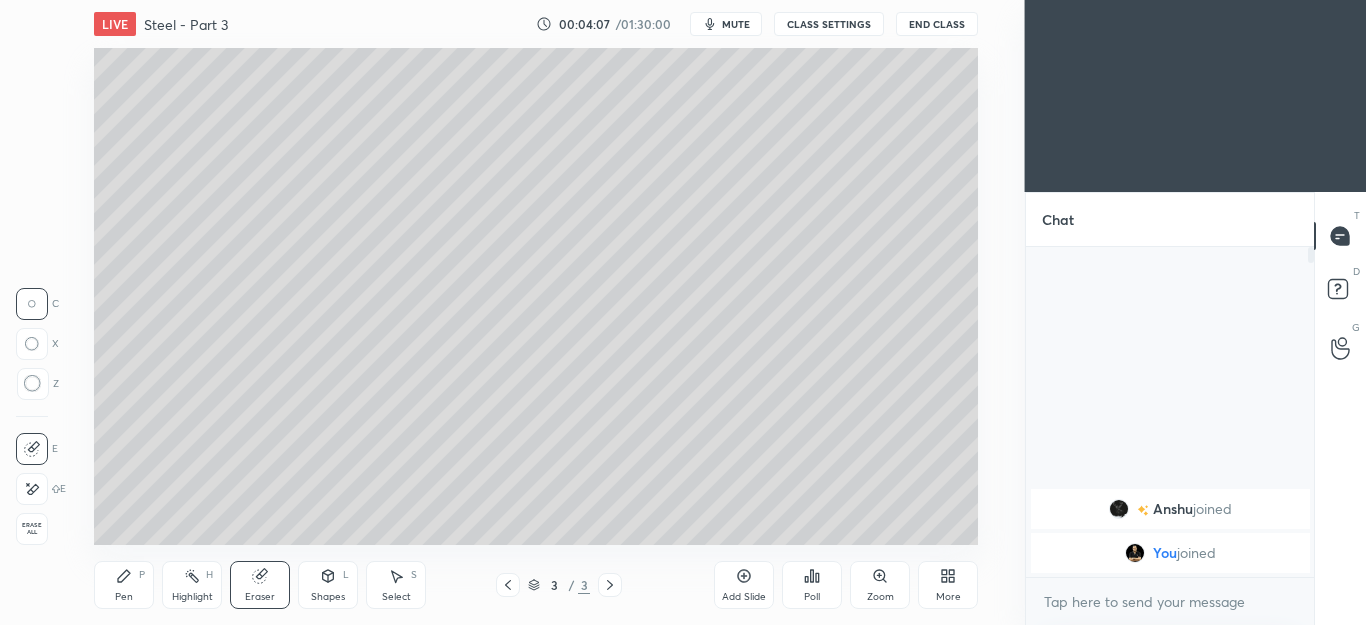click 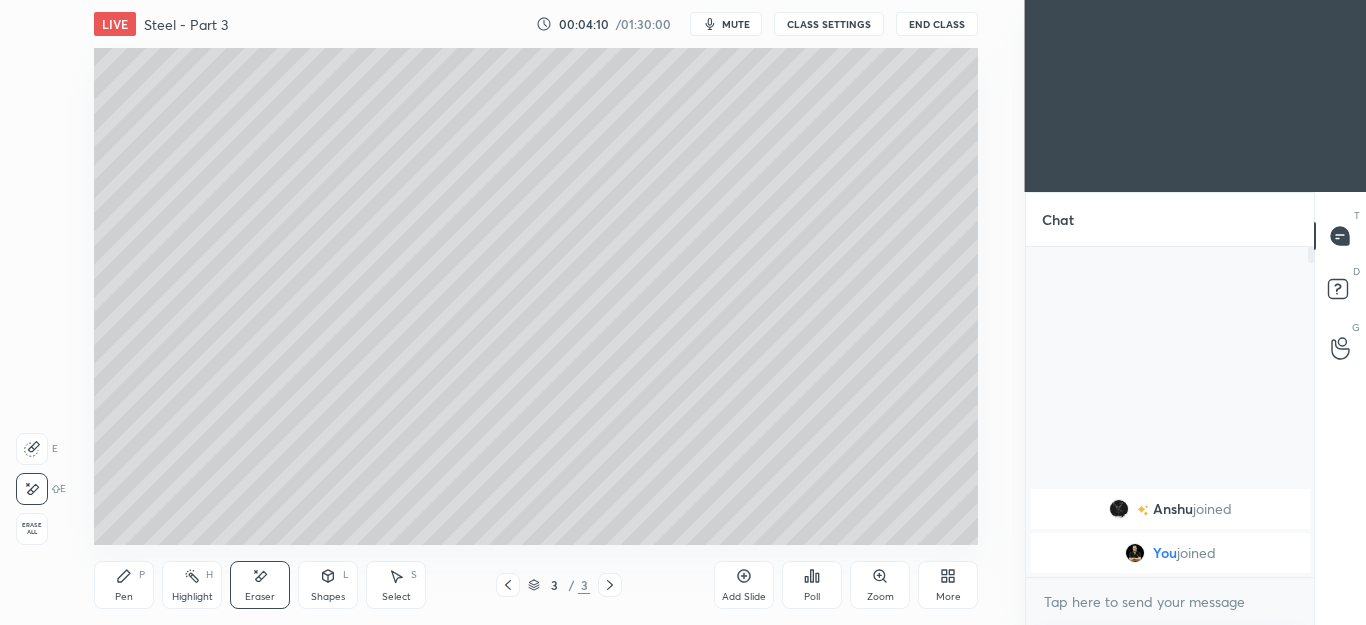 click on "Pen P" at bounding box center [124, 585] 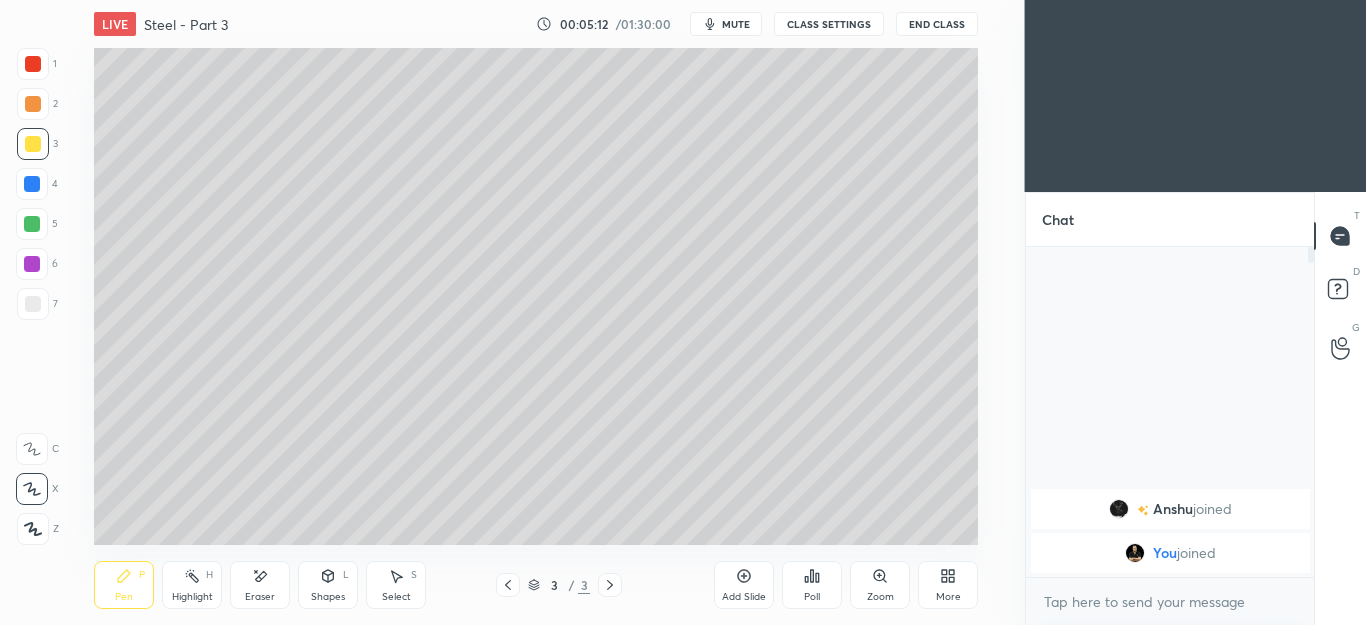 click on "Shapes" at bounding box center (328, 597) 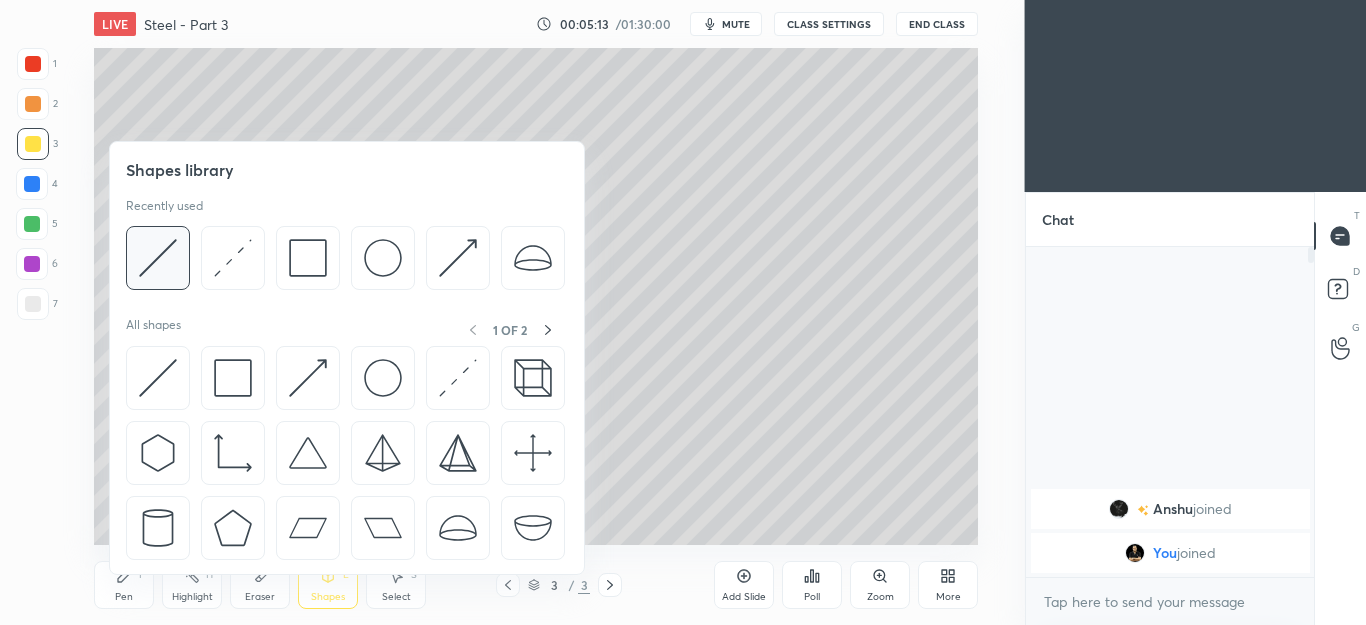click at bounding box center [158, 258] 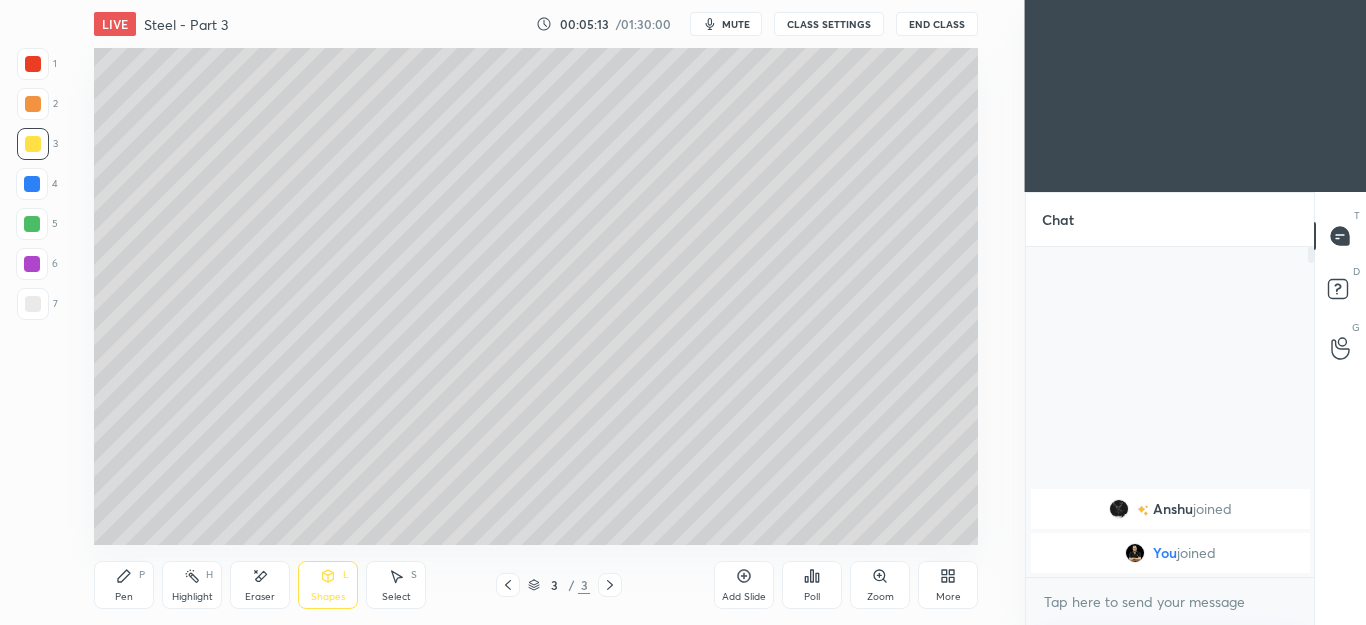 click on "2" at bounding box center [37, 104] 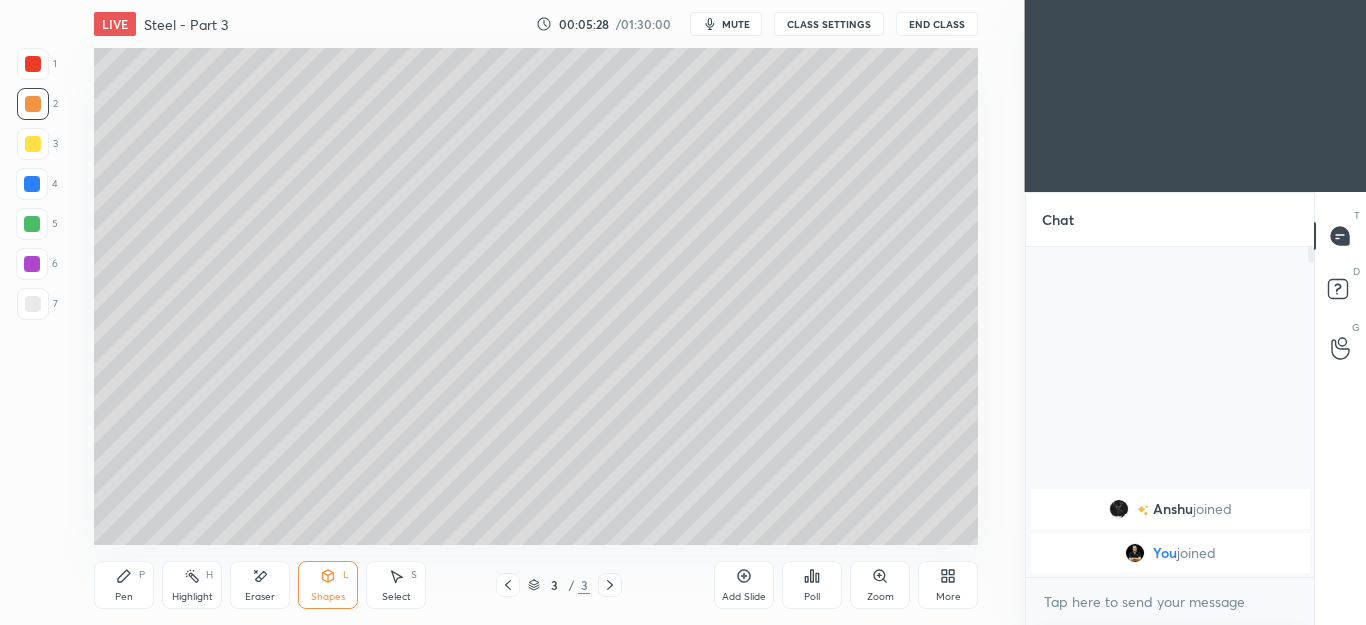 click 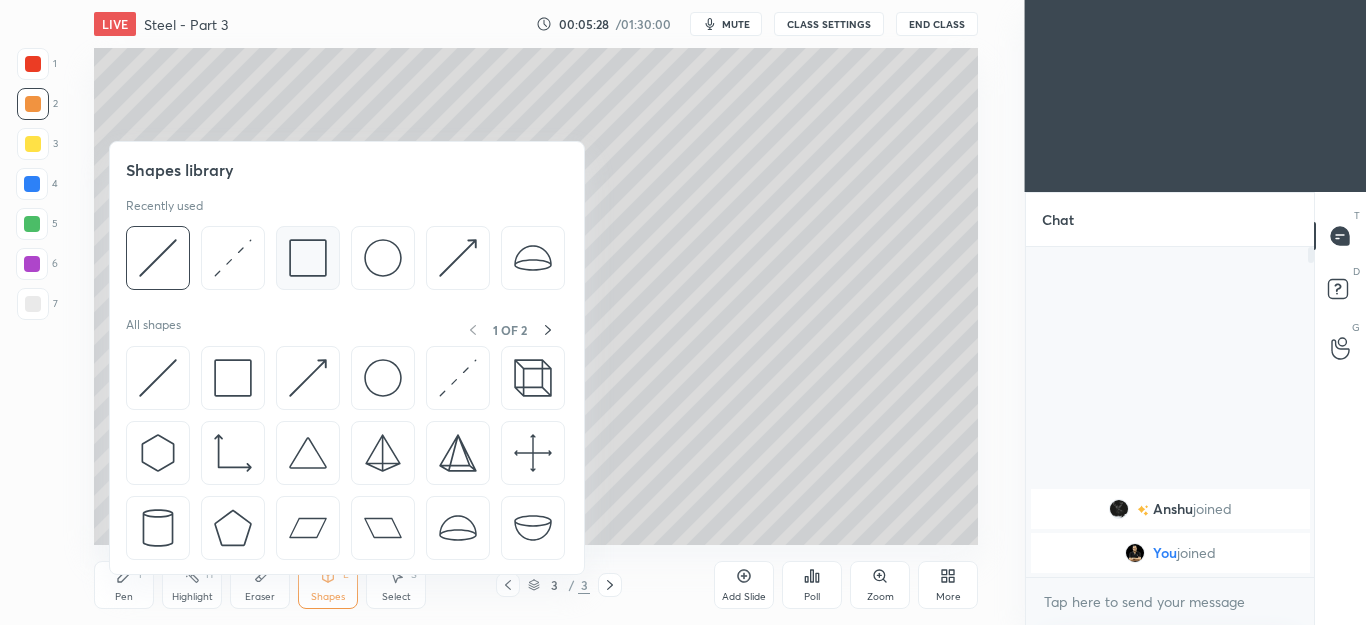 click at bounding box center [308, 258] 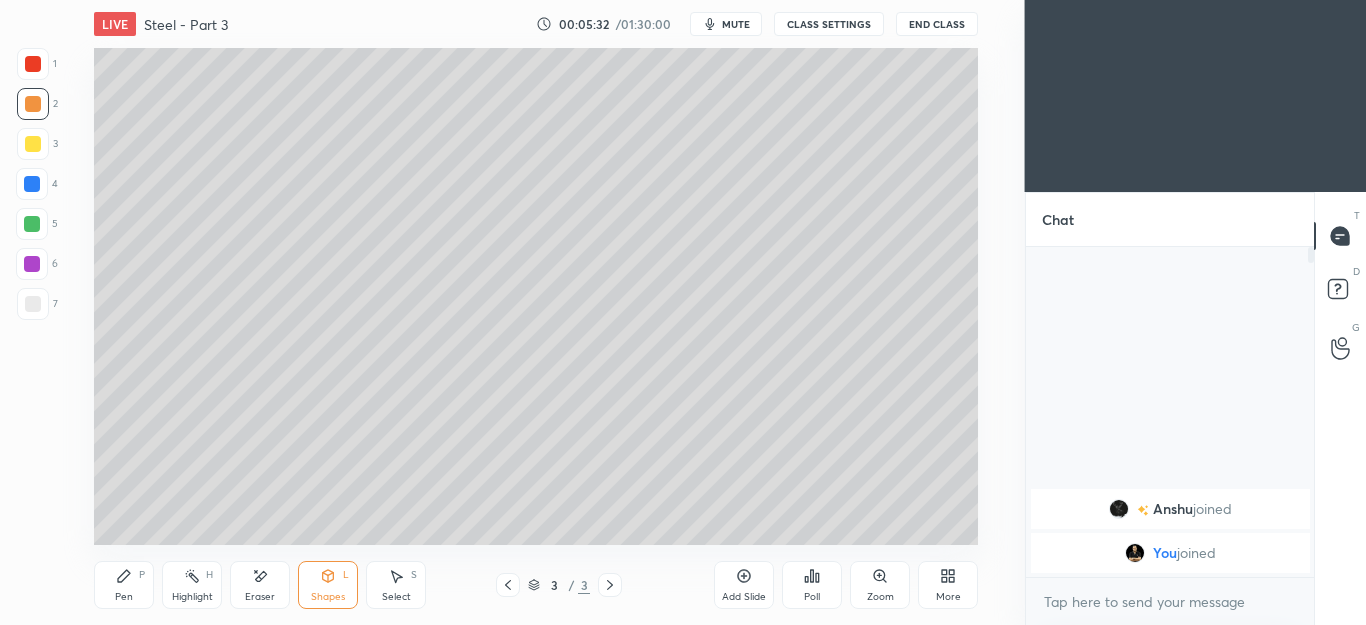 click 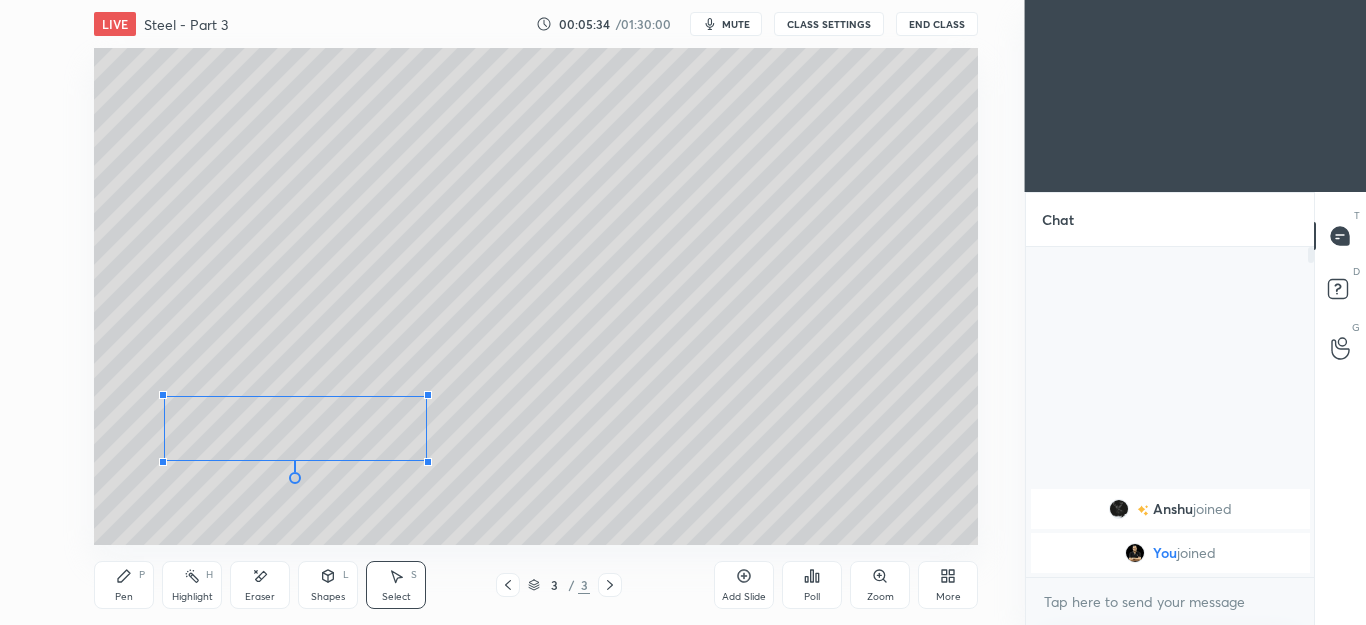 click at bounding box center (428, 395) 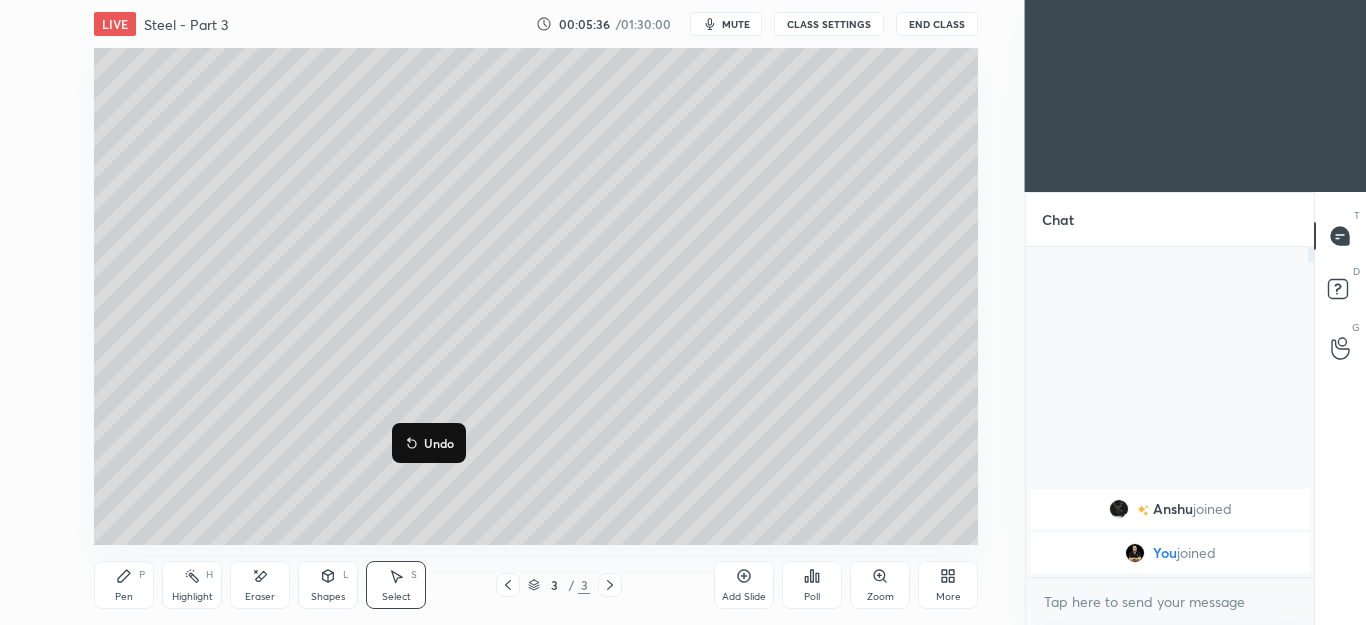 click on "0 ° Undo Copy Duplicate Duplicate to new slide Delete" at bounding box center [536, 296] 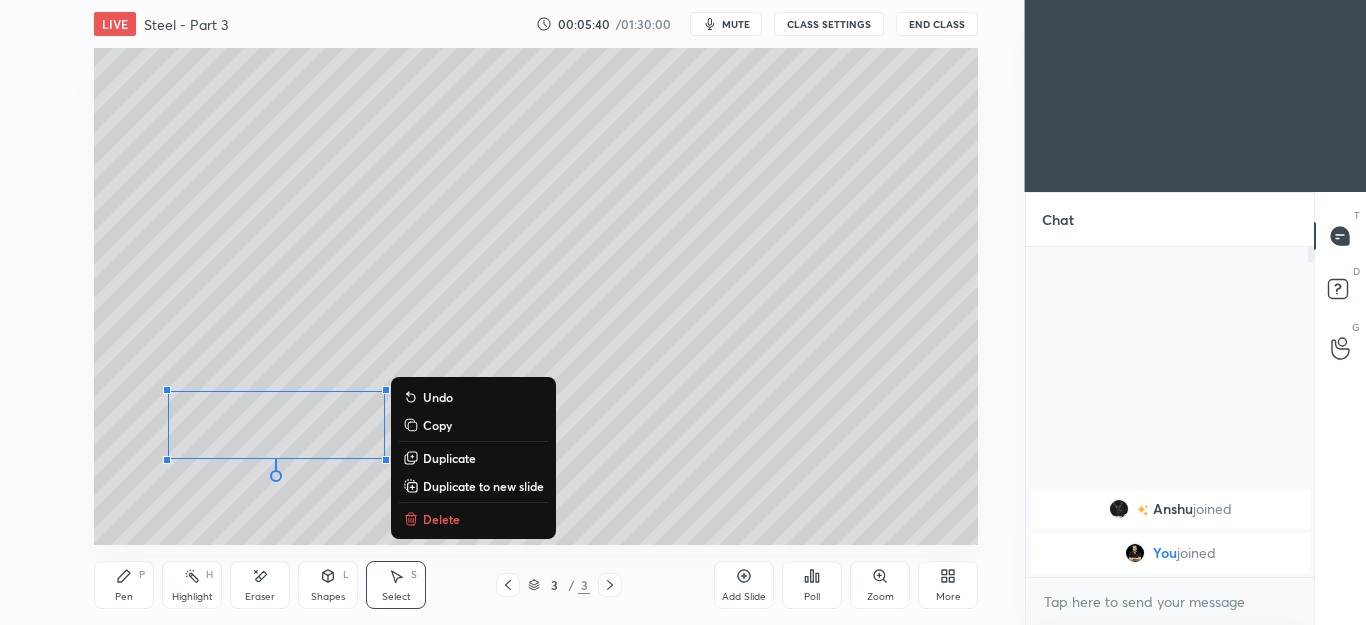 click on "Shapes L" at bounding box center (328, 585) 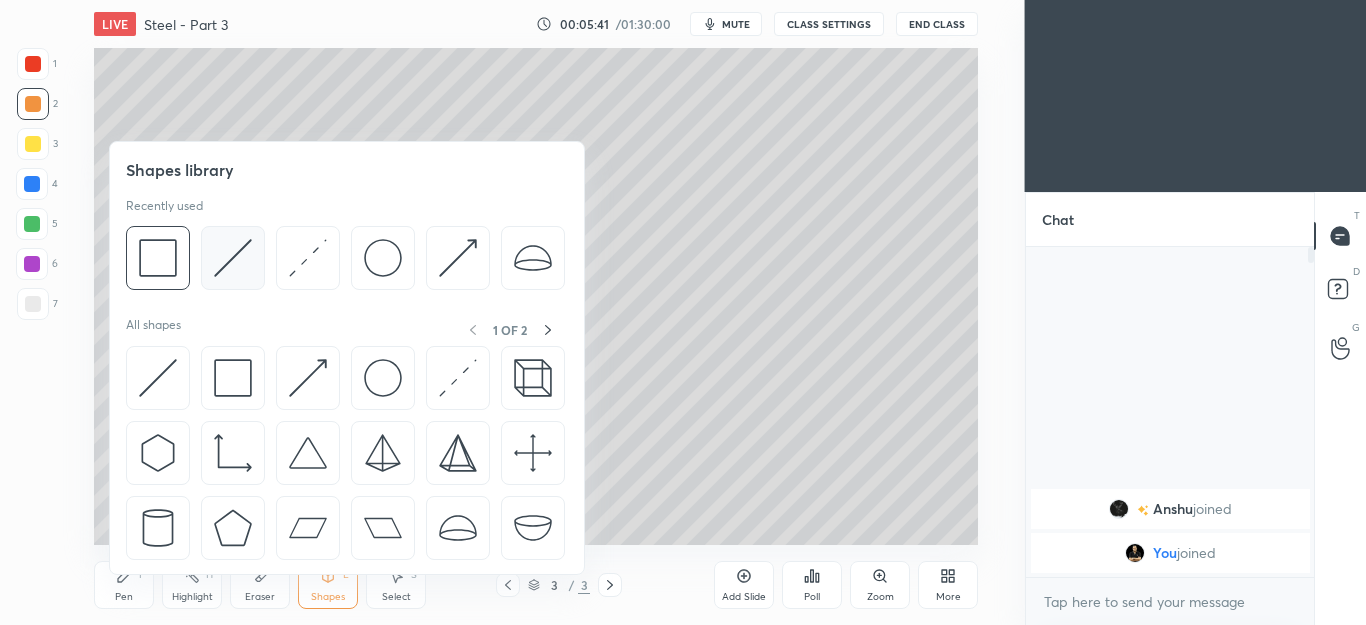 click at bounding box center (233, 258) 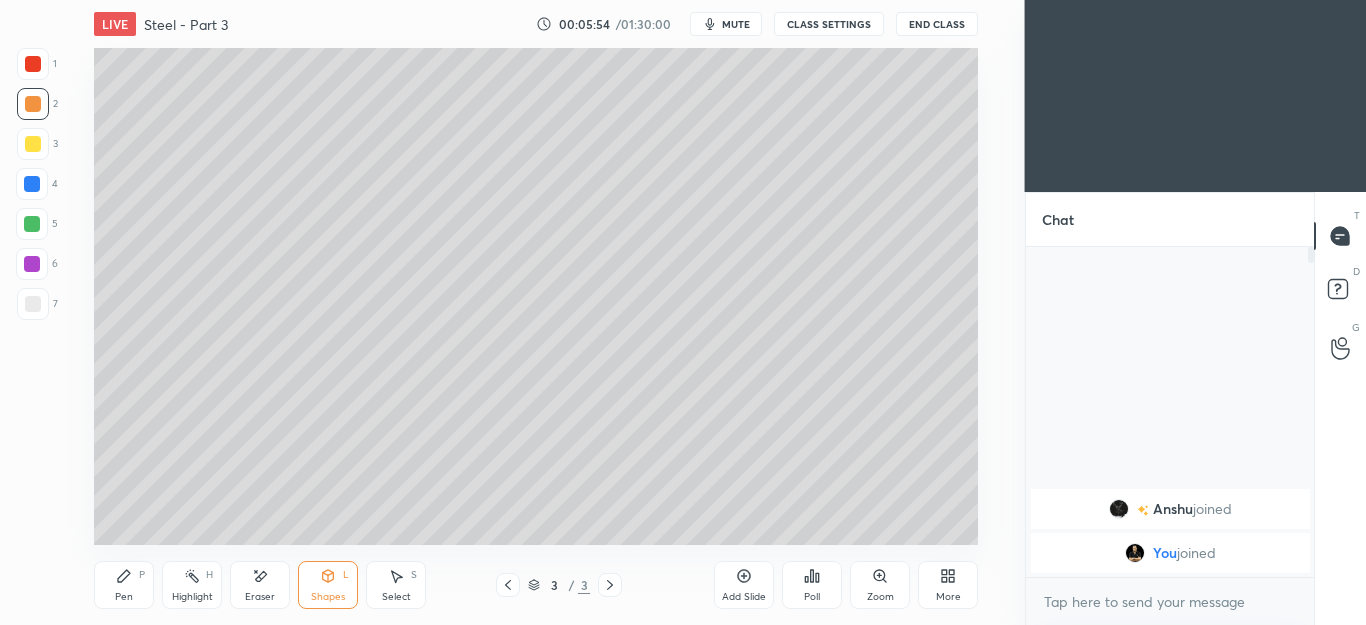 click on "Pen P" at bounding box center (124, 585) 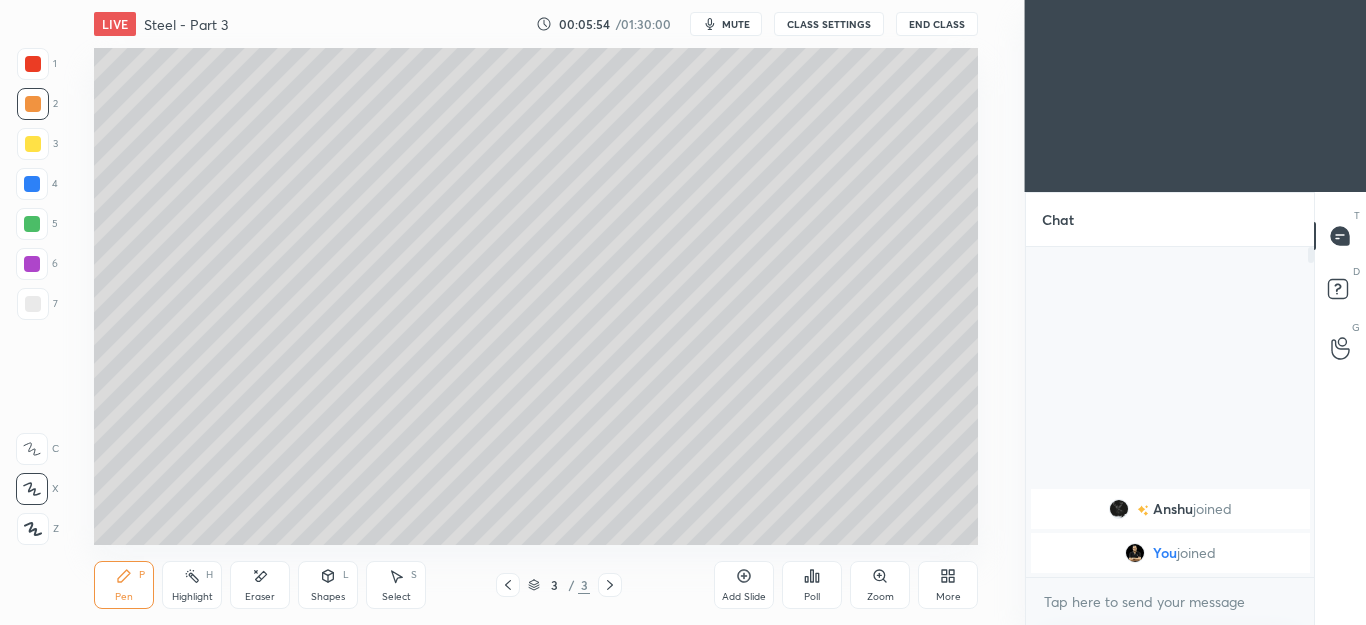 click at bounding box center (33, 304) 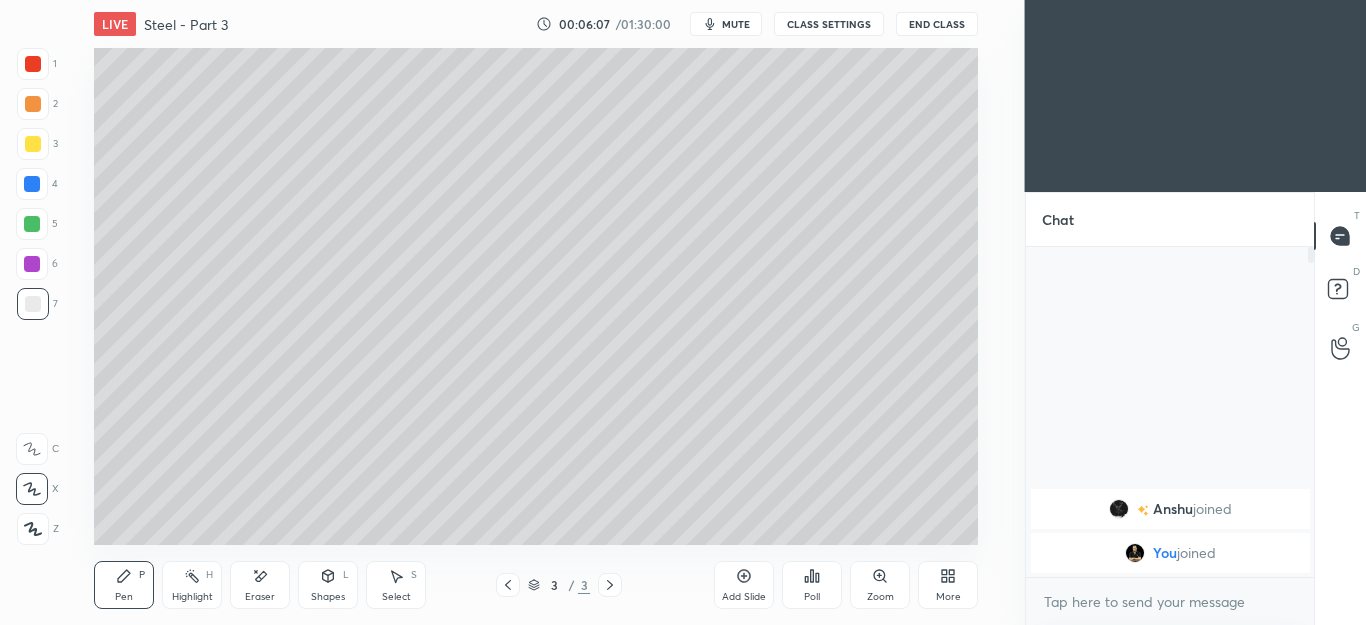 click 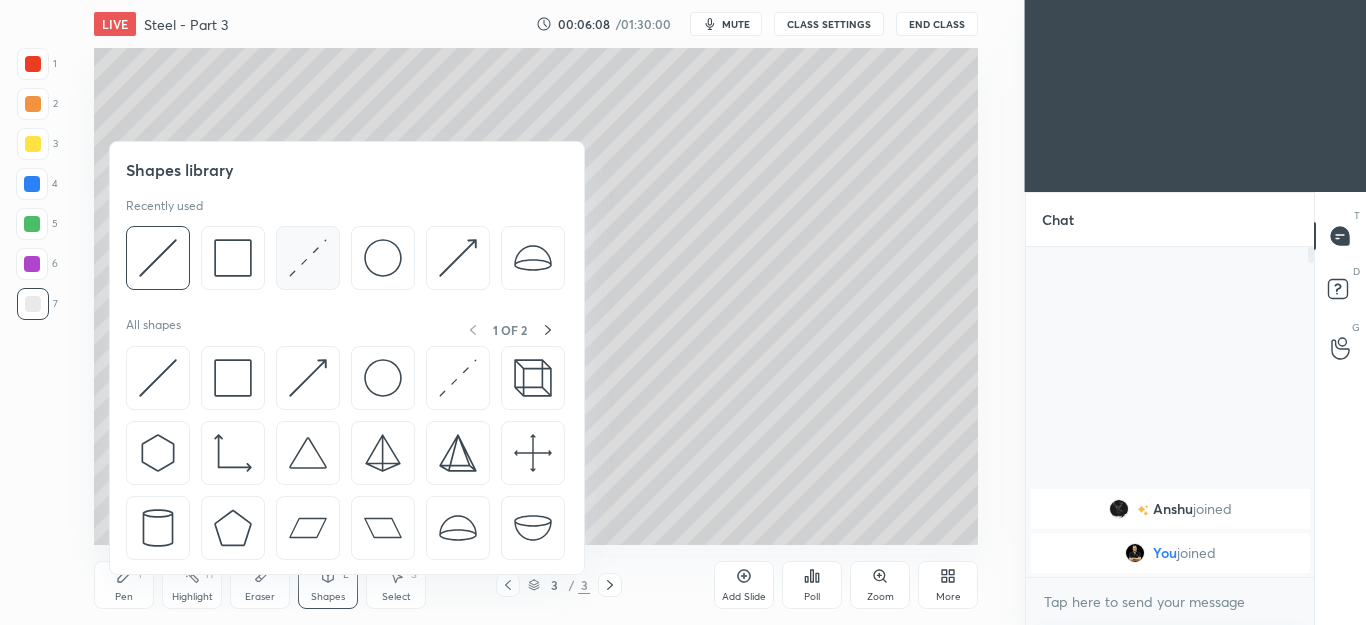 click at bounding box center (308, 258) 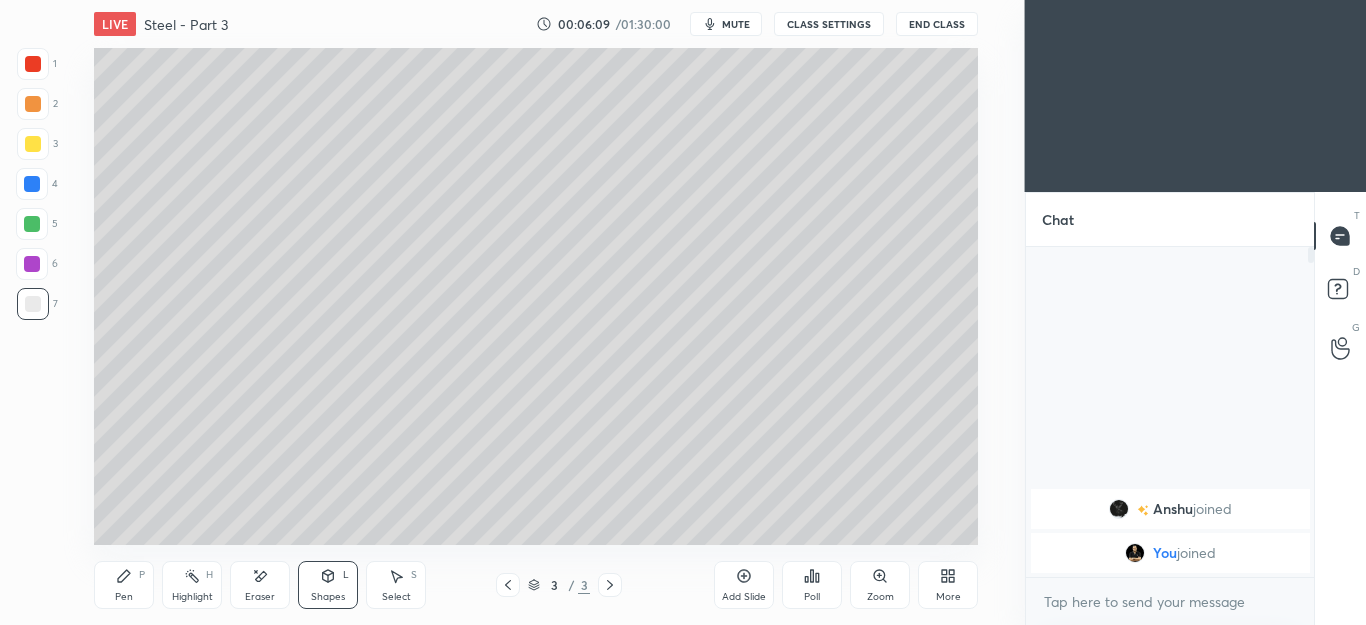 click at bounding box center [33, 104] 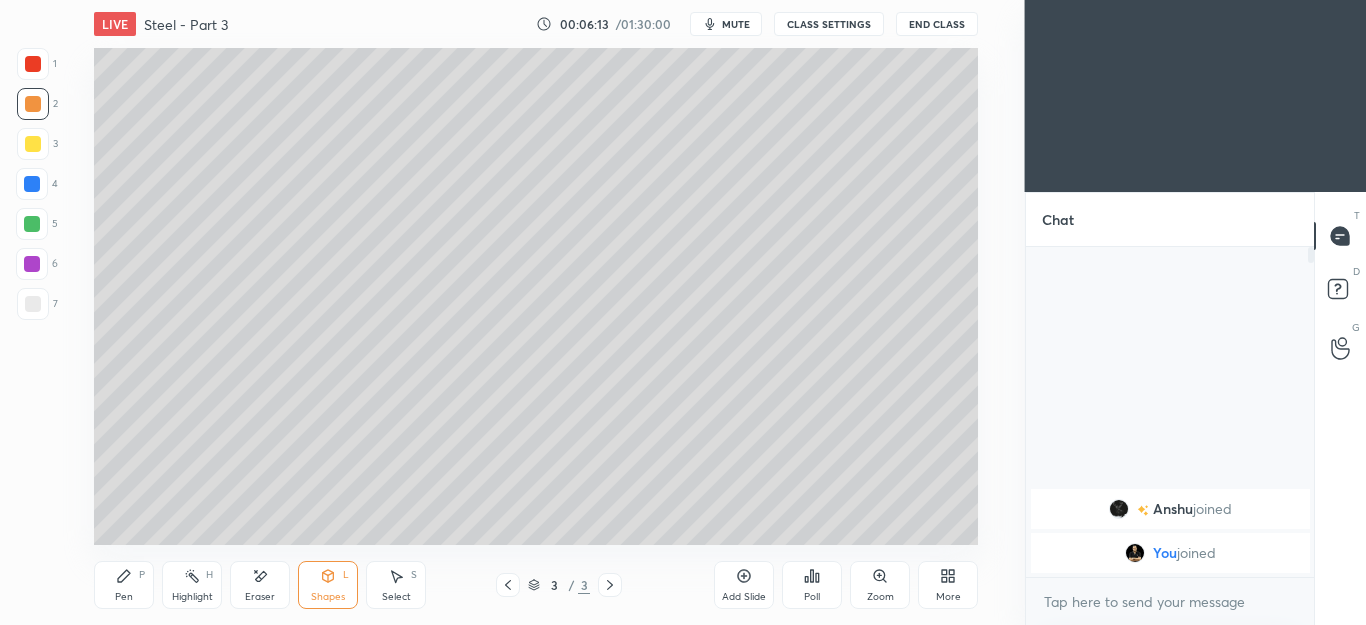 click 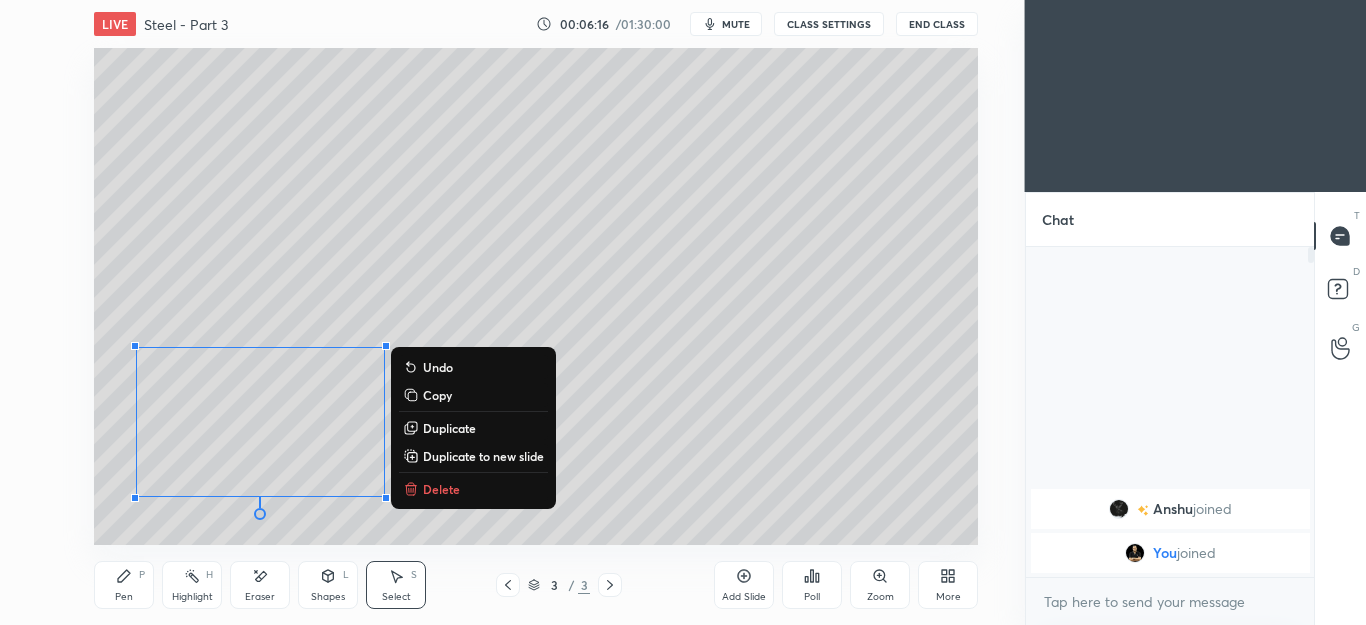 click on "Duplicate" at bounding box center (449, 428) 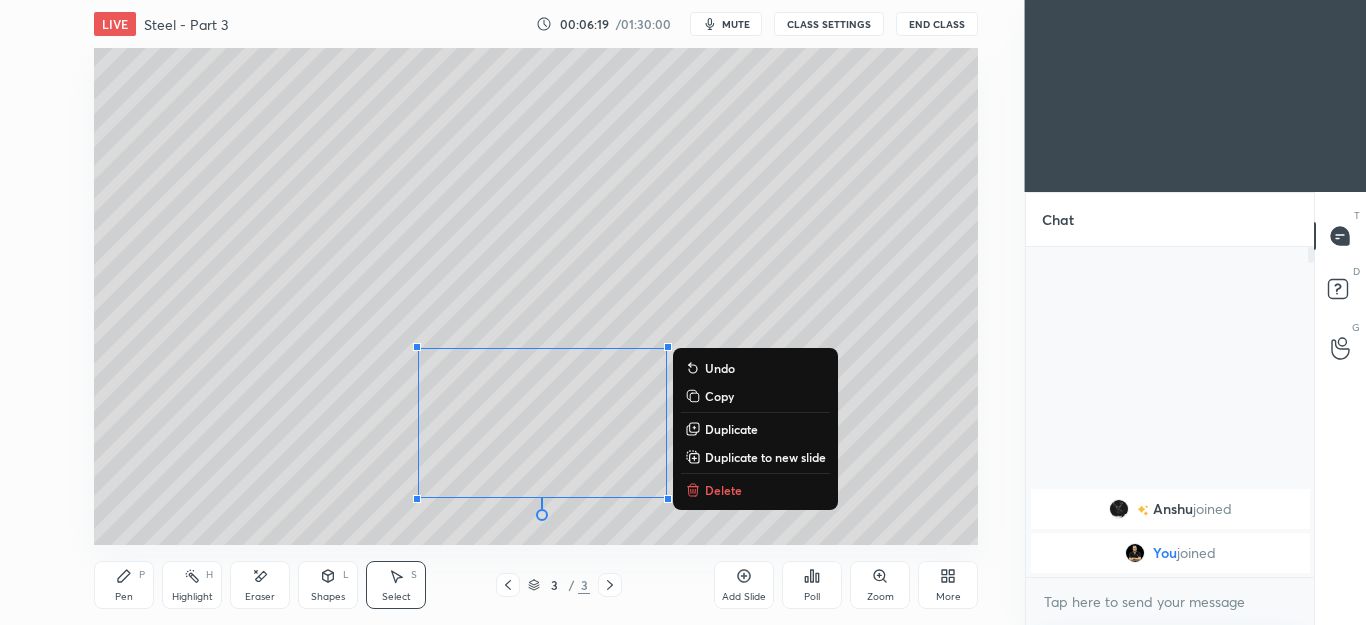 click on "Duplicate" at bounding box center [731, 429] 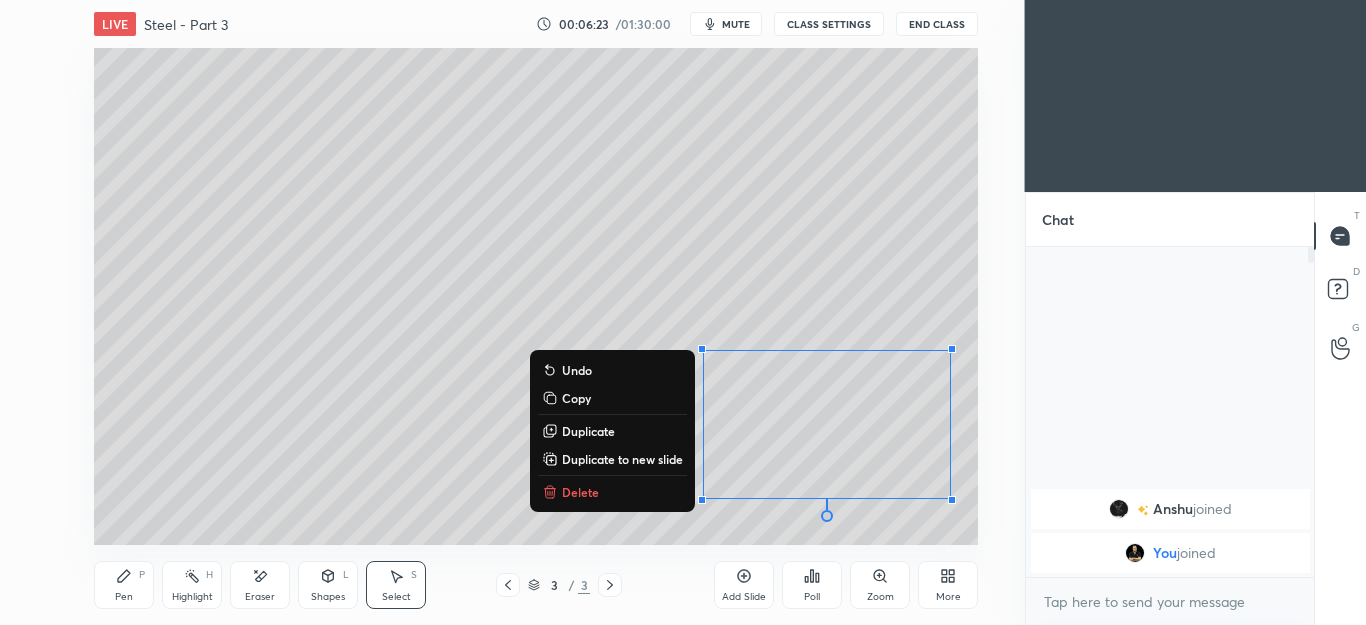 click on "Pen" at bounding box center (124, 597) 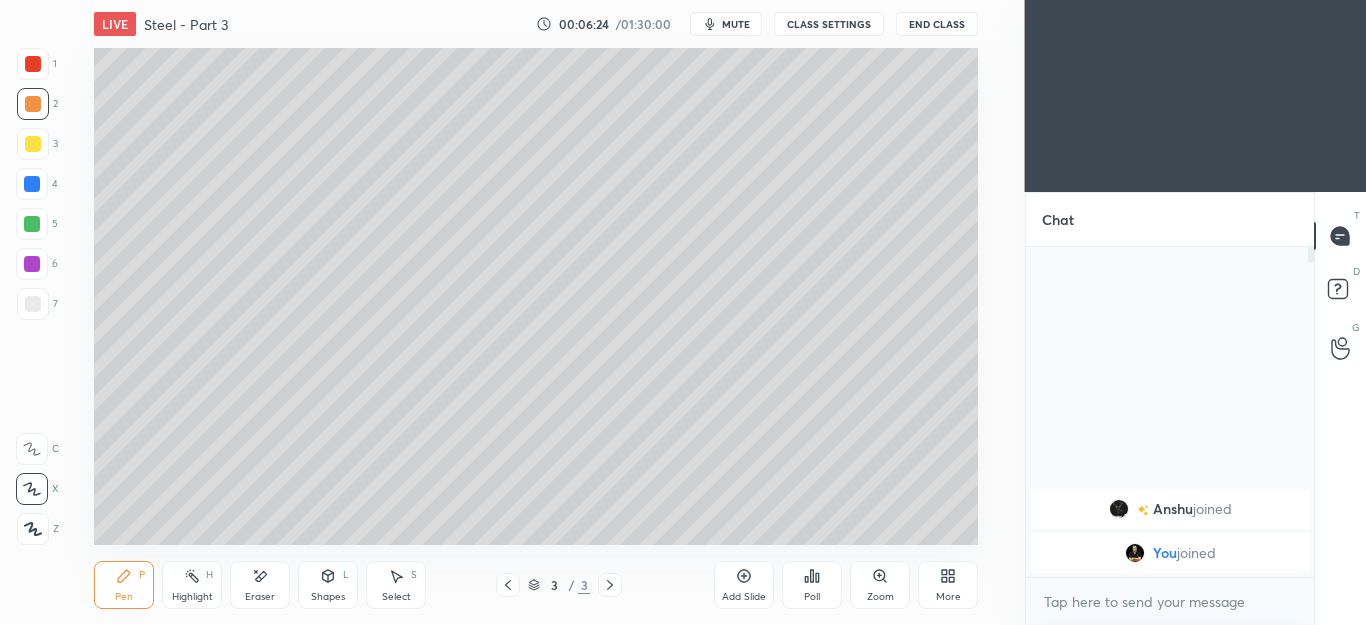 click at bounding box center [33, 104] 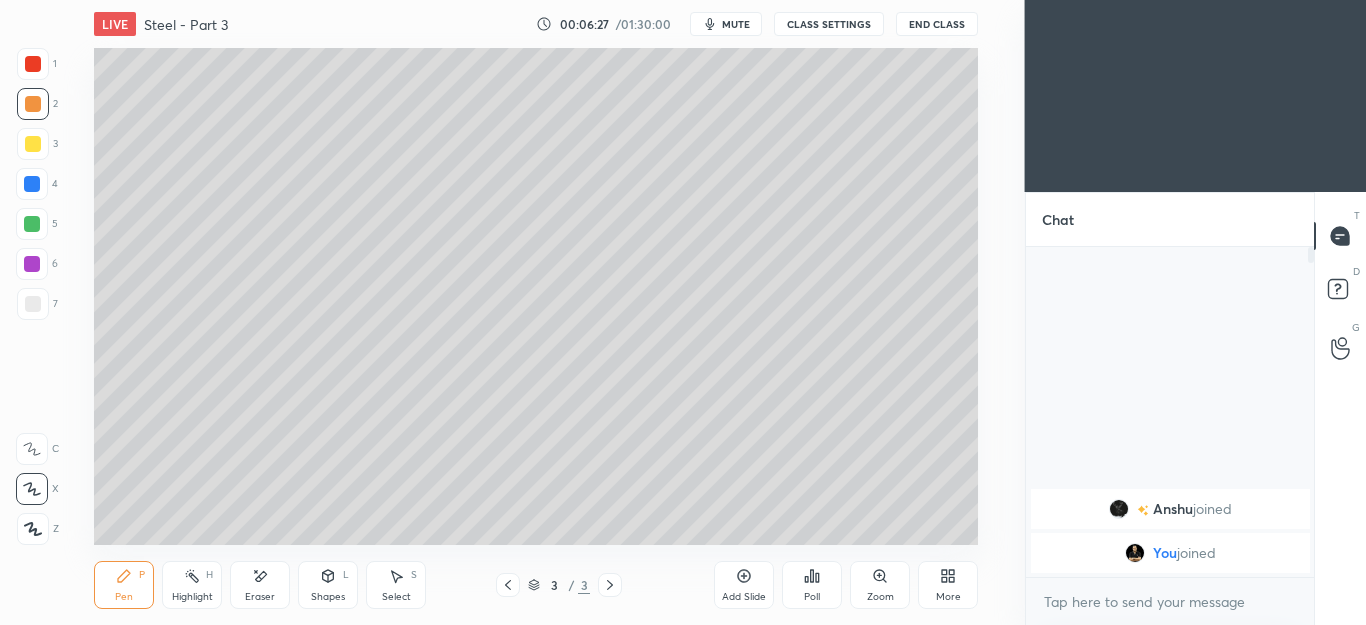 click at bounding box center (33, 304) 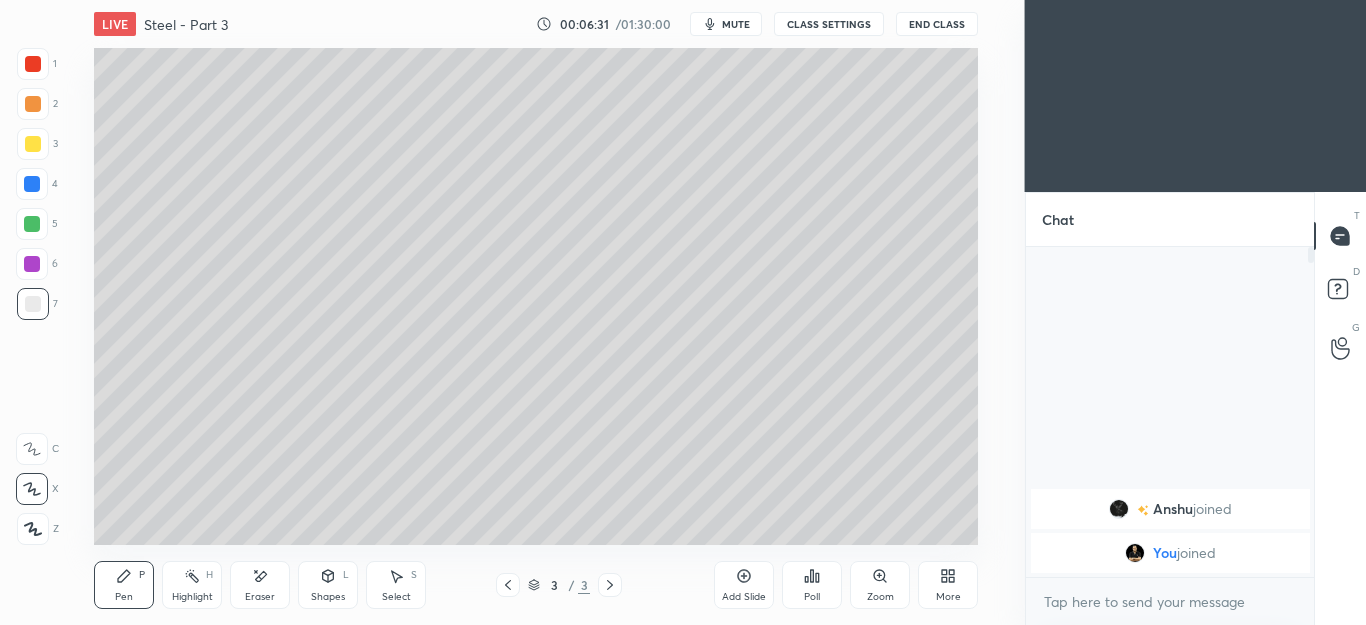 click at bounding box center [33, 104] 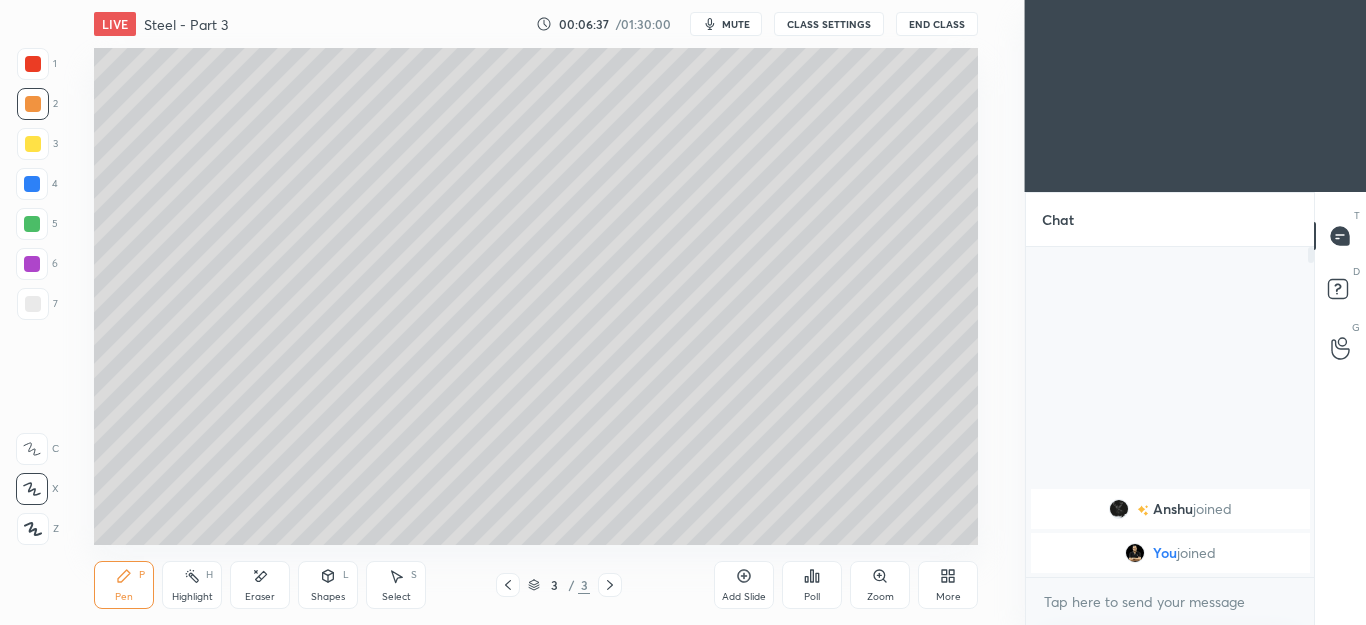 click at bounding box center [33, 304] 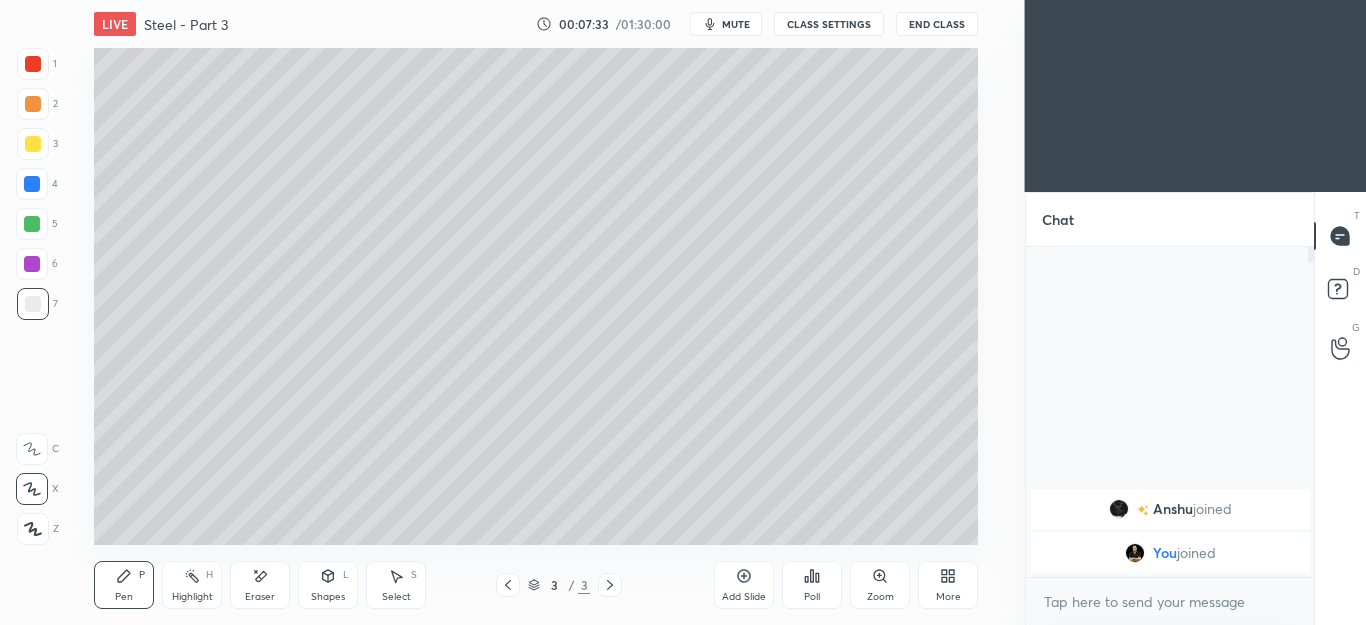 click at bounding box center [610, 585] 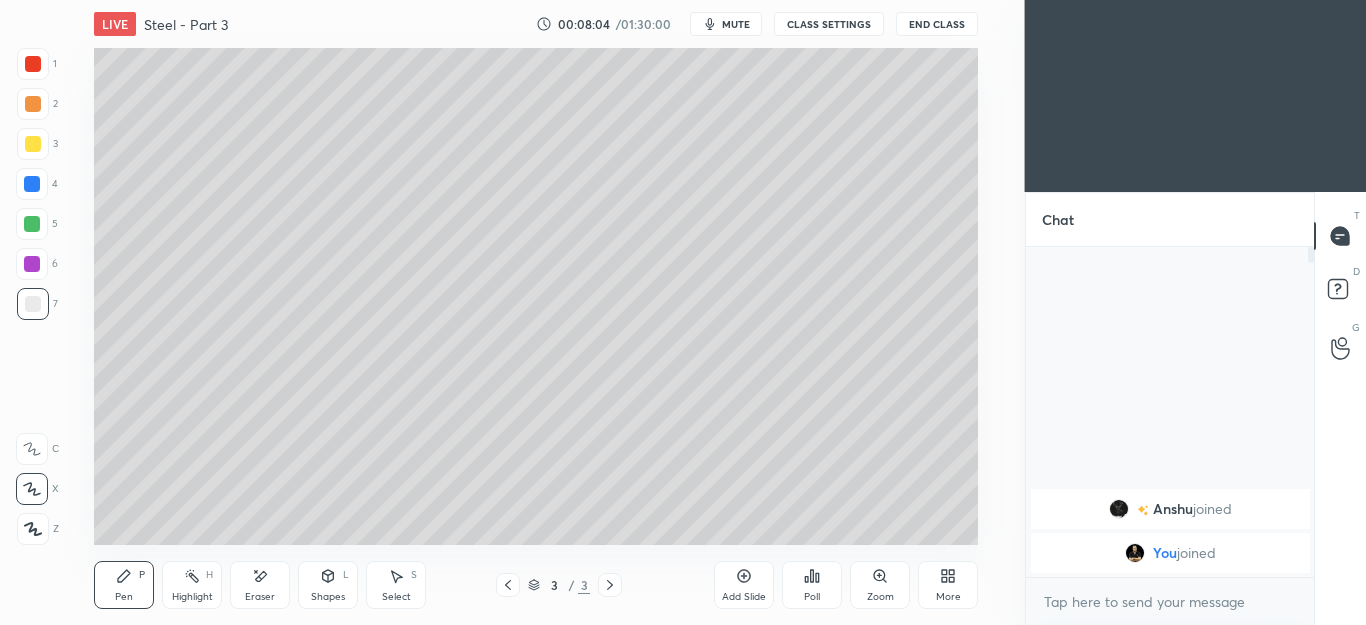 click on "mute" at bounding box center (736, 24) 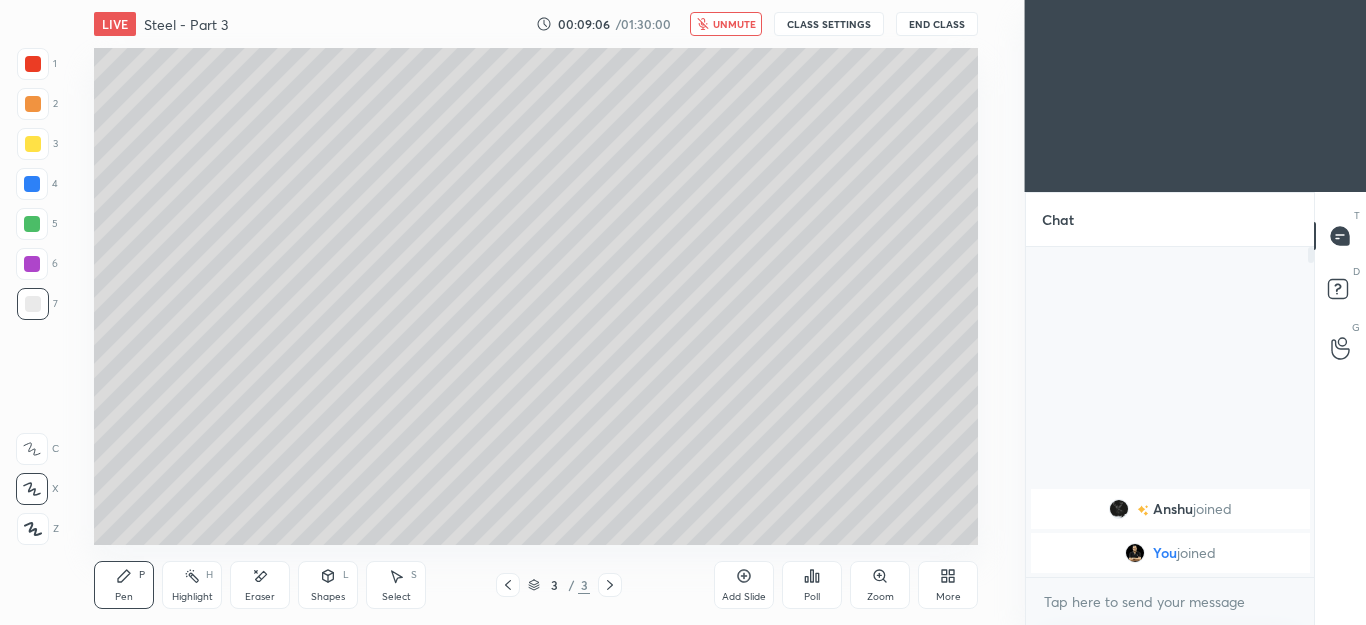 click 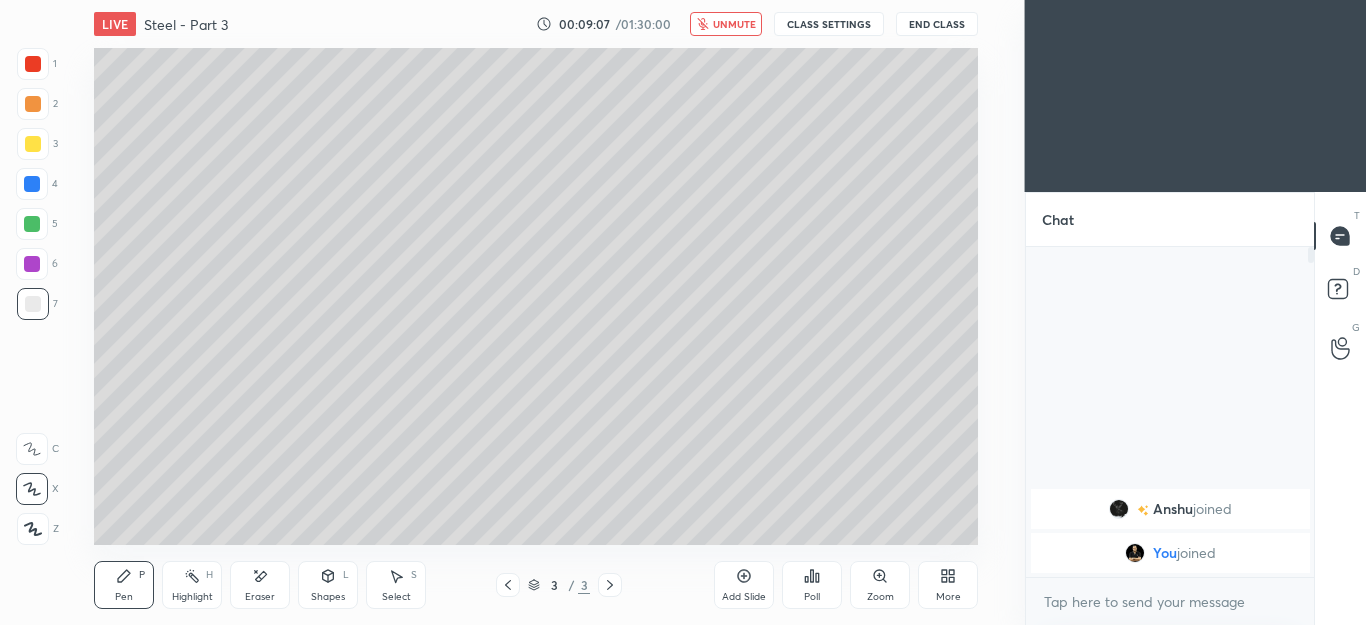 click on "Add Slide" at bounding box center (744, 597) 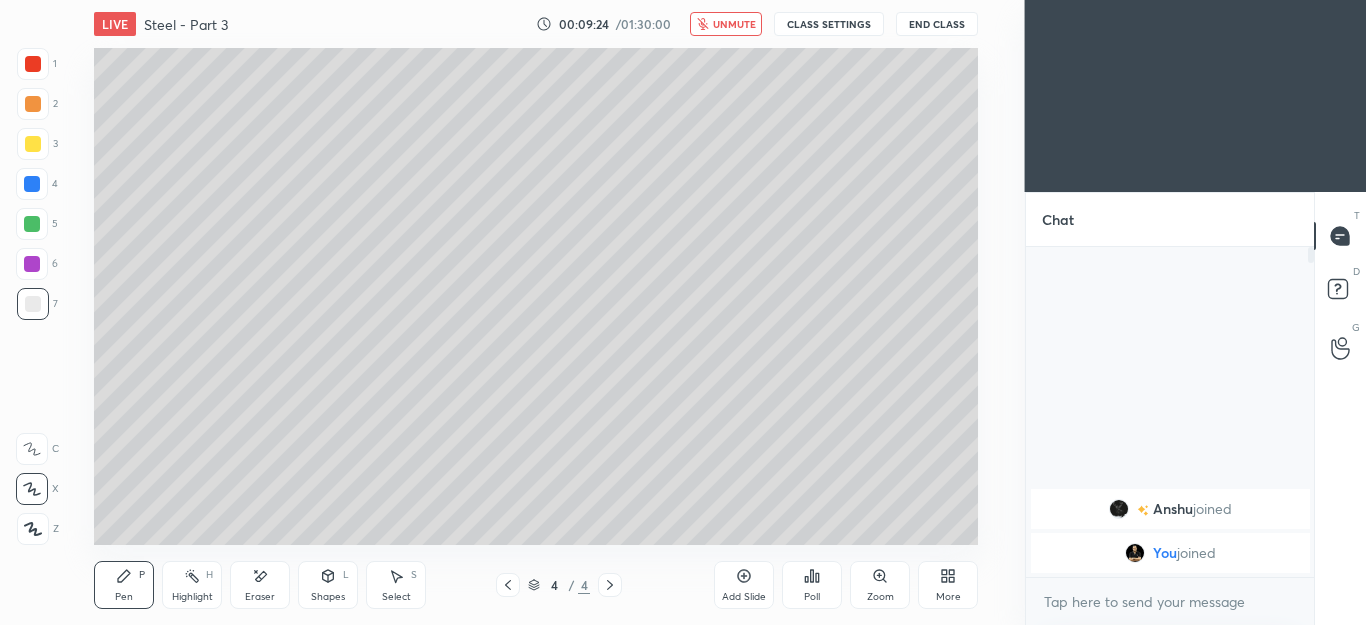 click on "unmute" at bounding box center [734, 24] 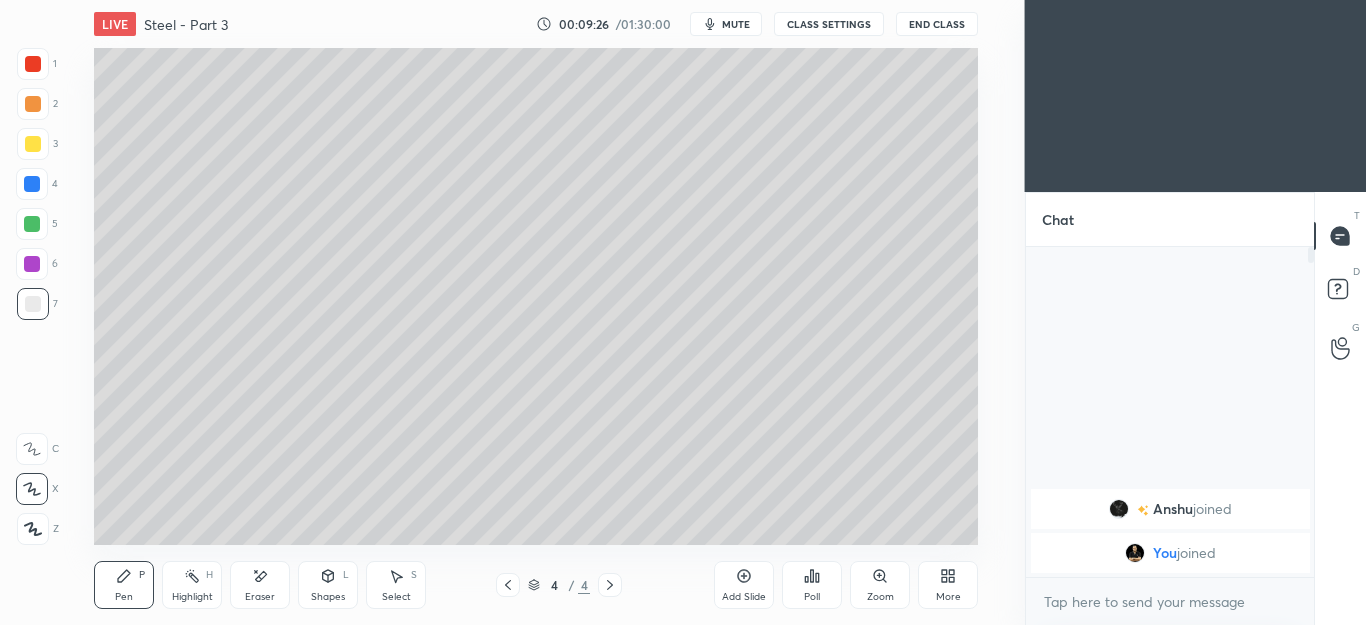 click at bounding box center (33, 144) 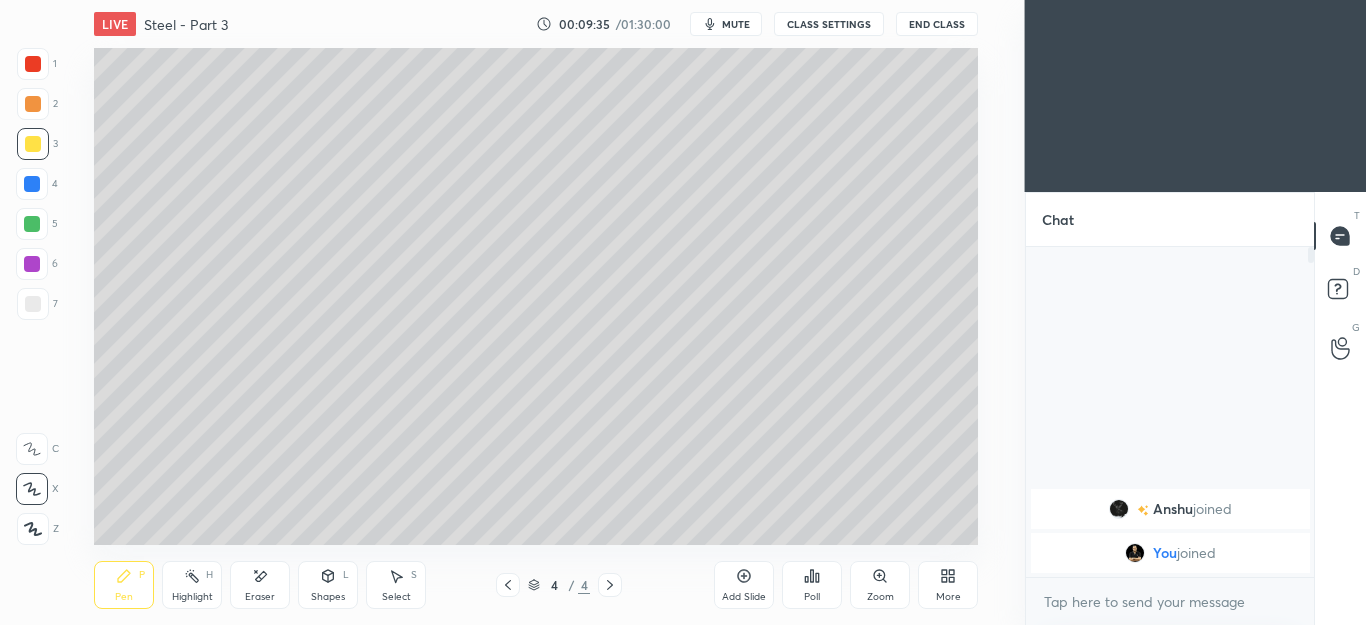 click 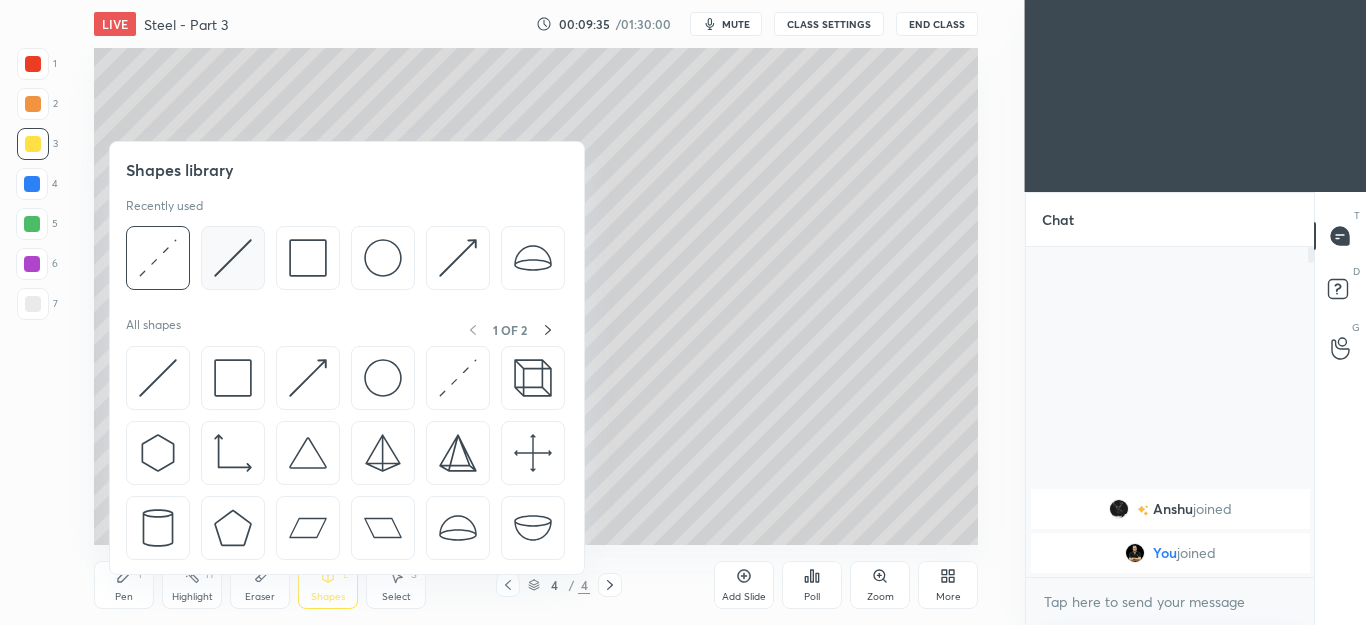 click at bounding box center [233, 258] 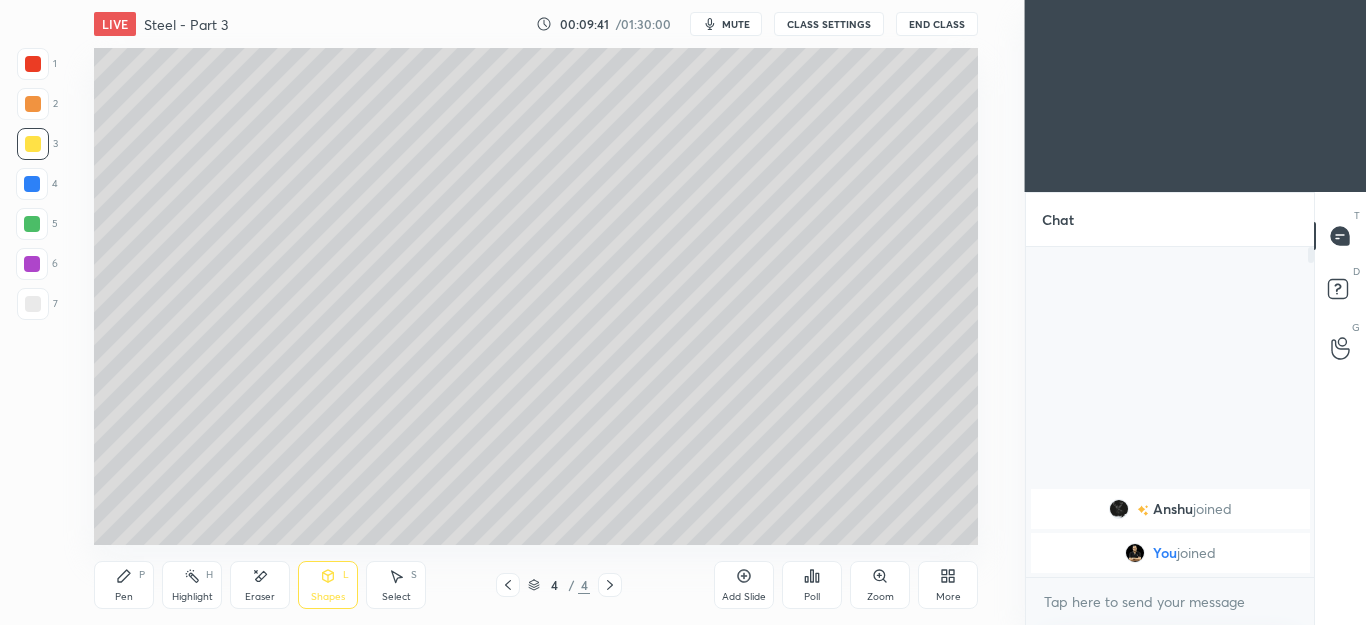 click on "Pen P" at bounding box center [124, 585] 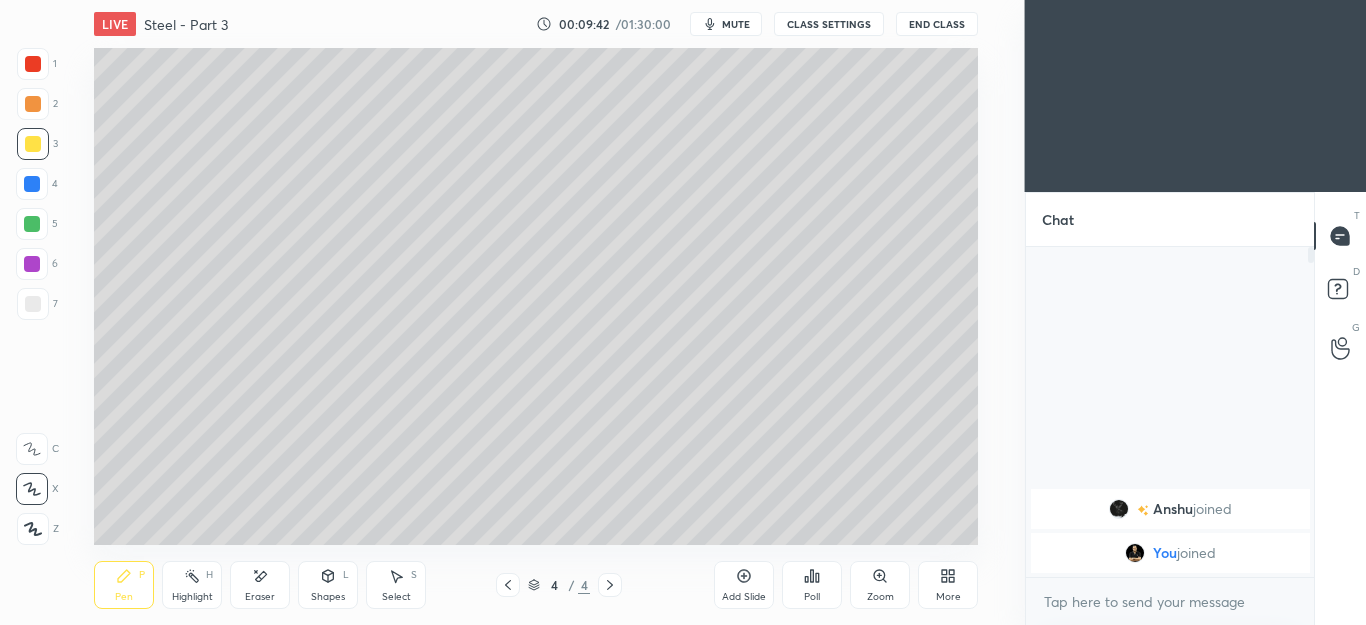 click at bounding box center (33, 104) 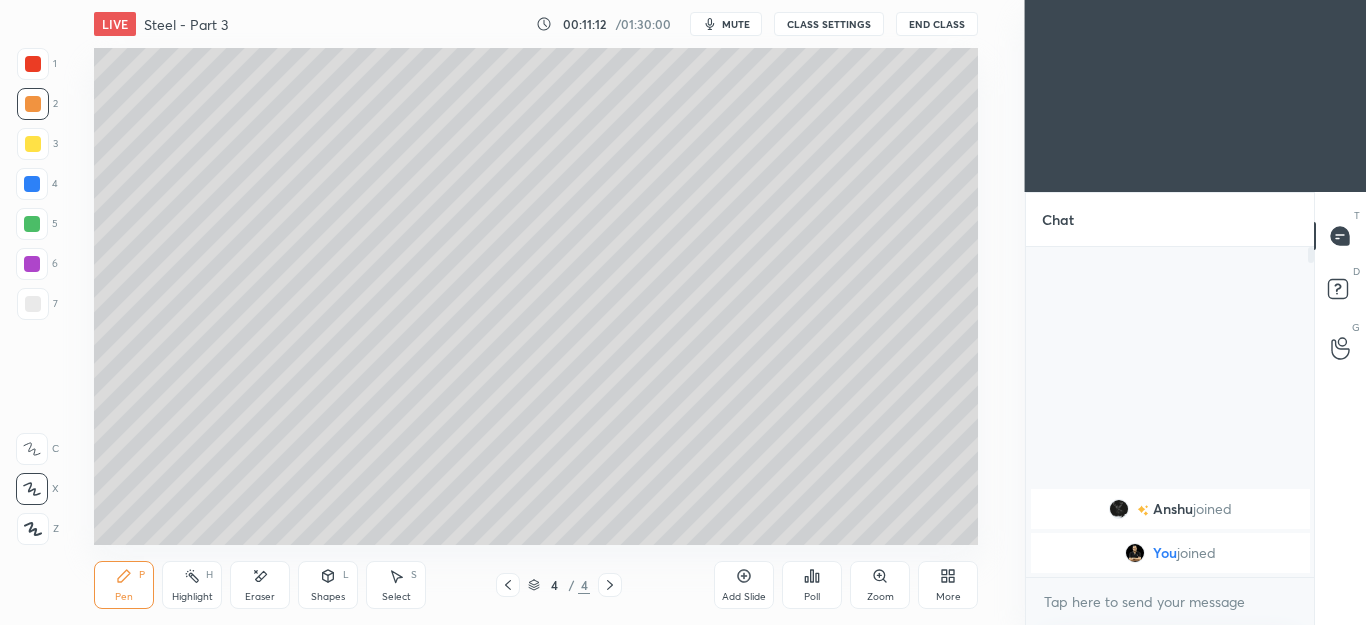click on "Shapes L" at bounding box center (328, 585) 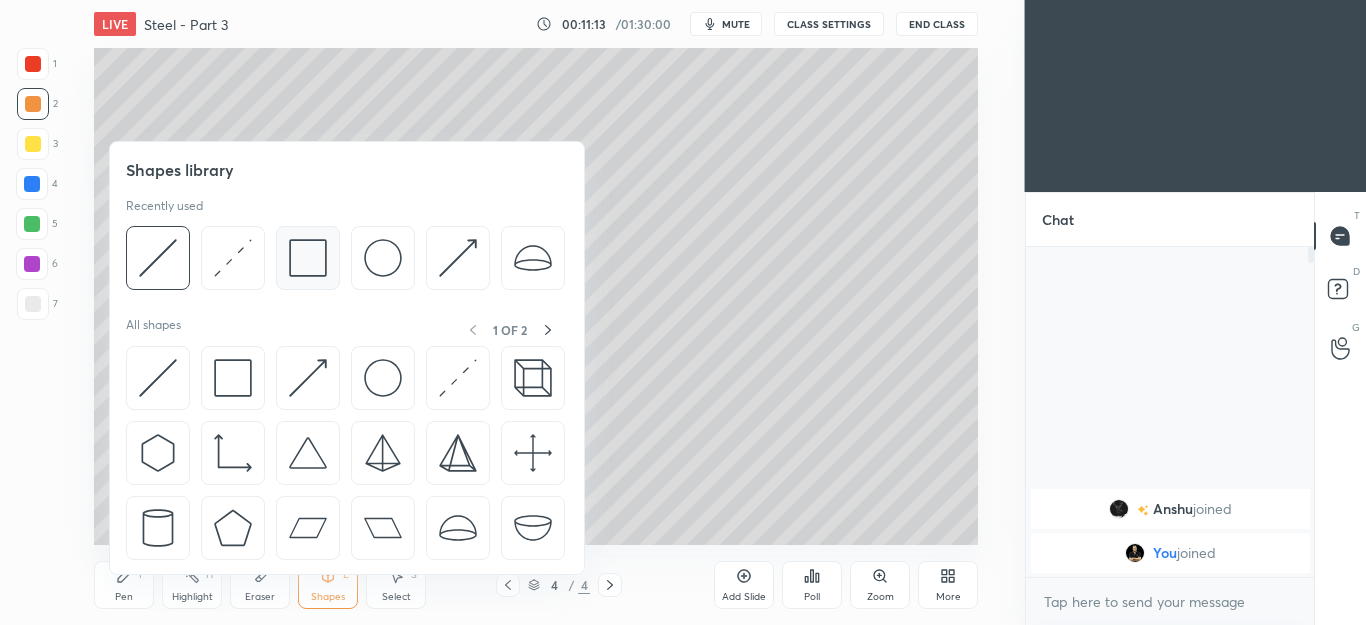 click at bounding box center [308, 258] 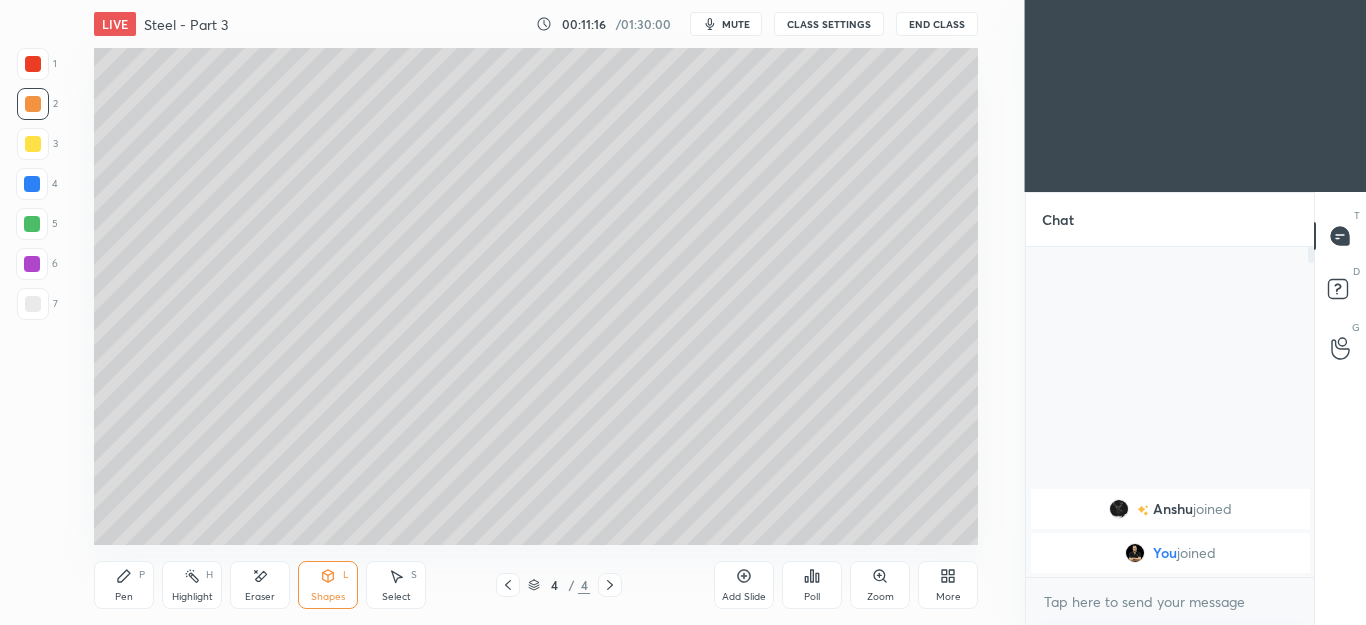 click on "Select S" at bounding box center (396, 585) 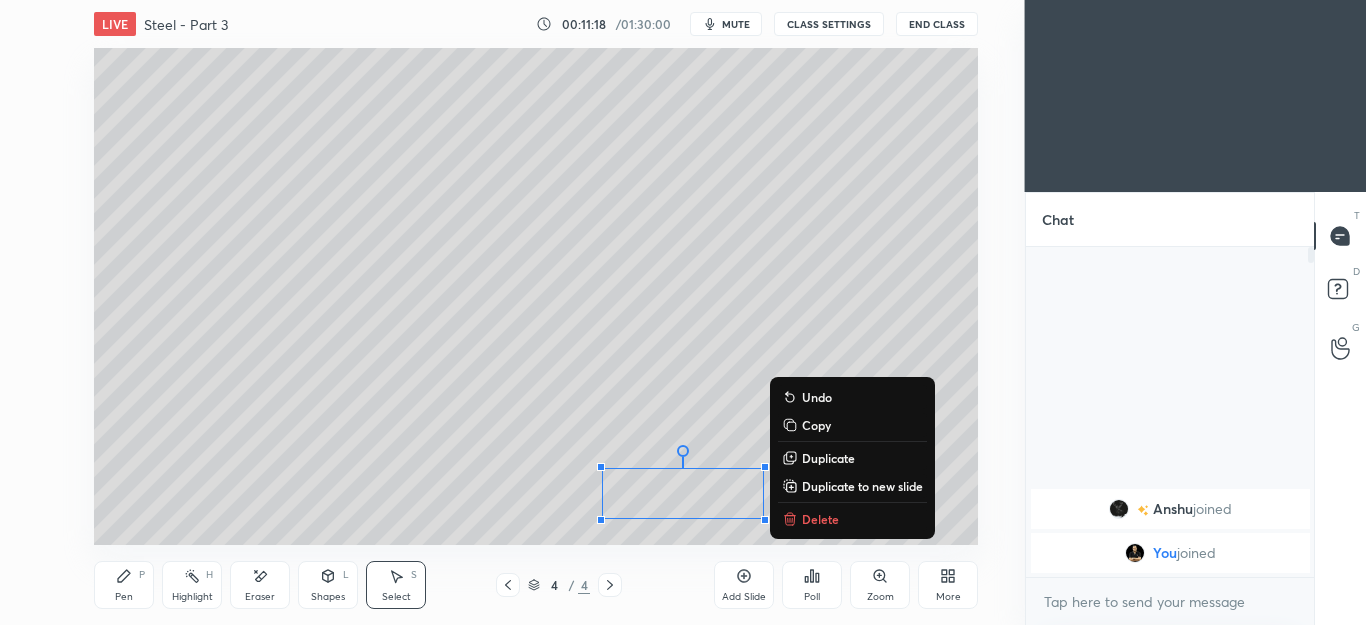 click on "0 ° Undo Copy Duplicate Duplicate to new slide Delete" at bounding box center [536, 296] 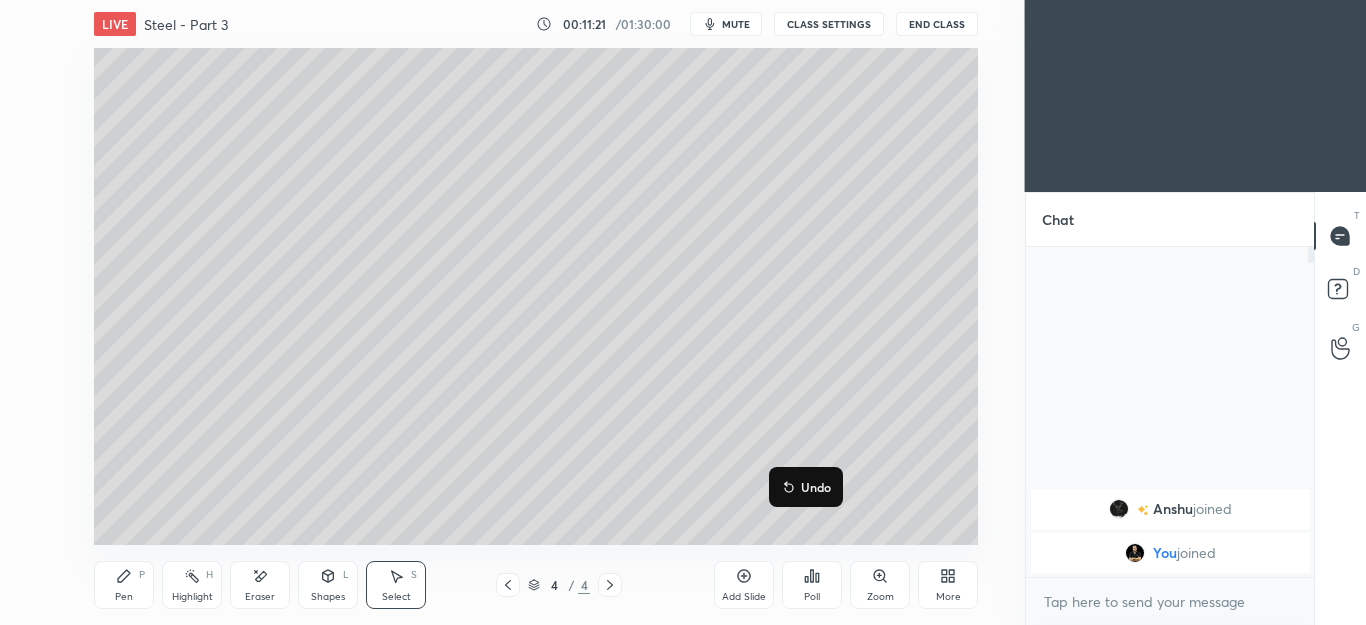 click on "0 ° Undo Copy Duplicate Duplicate to new slide Delete" at bounding box center [536, 296] 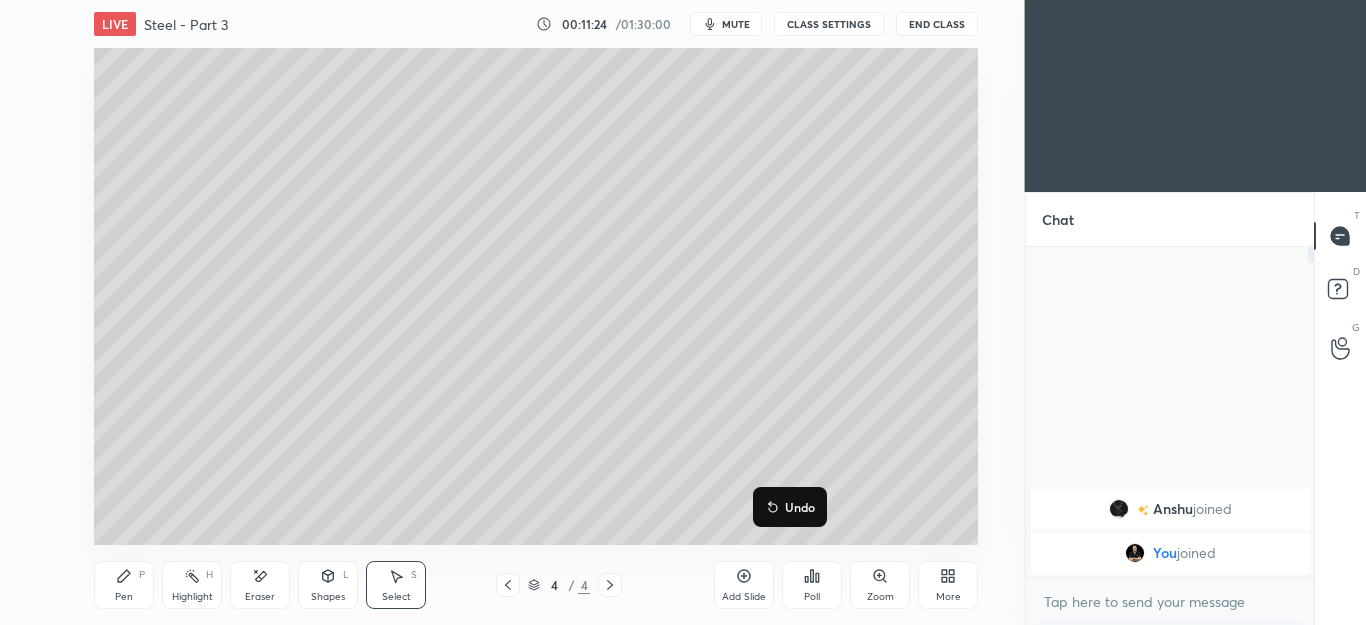 click on "Pen P" at bounding box center (124, 585) 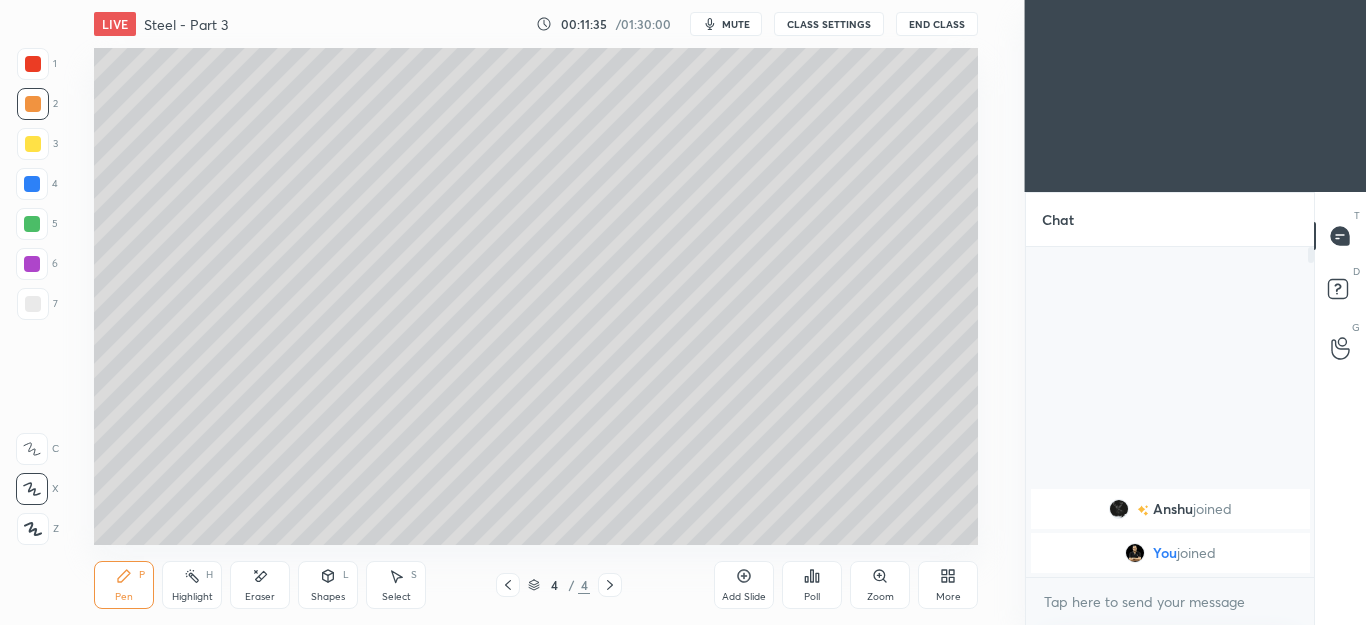 click at bounding box center (33, 144) 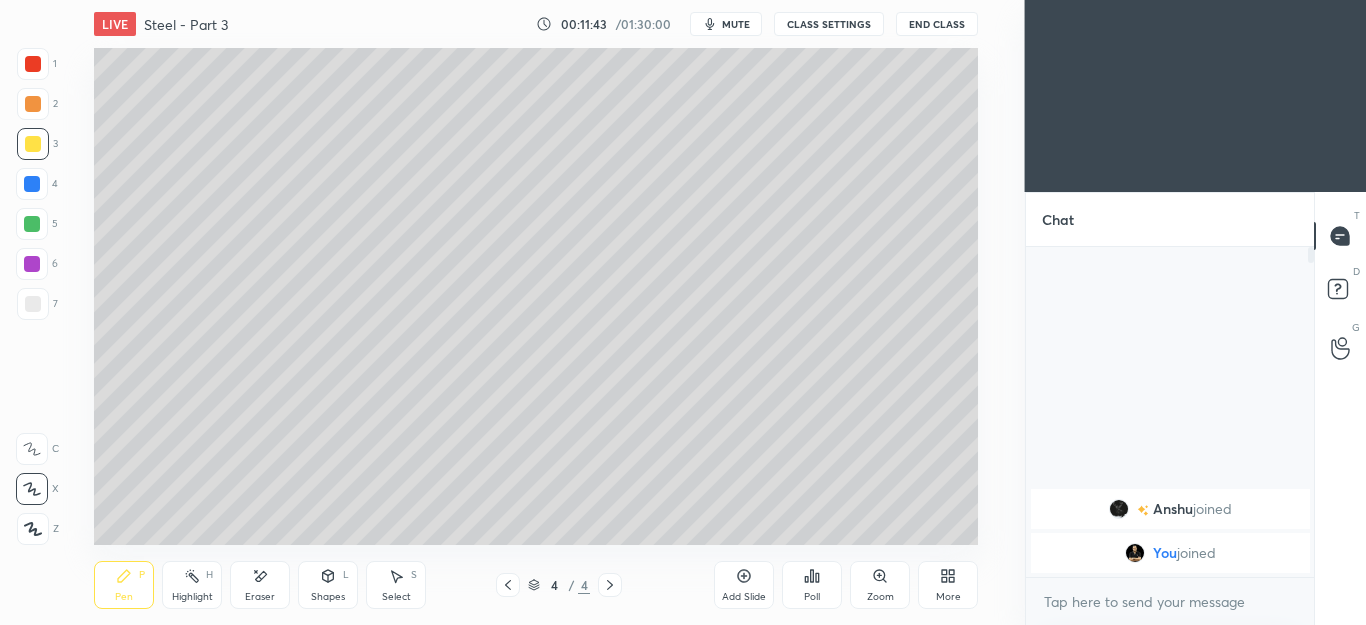 click 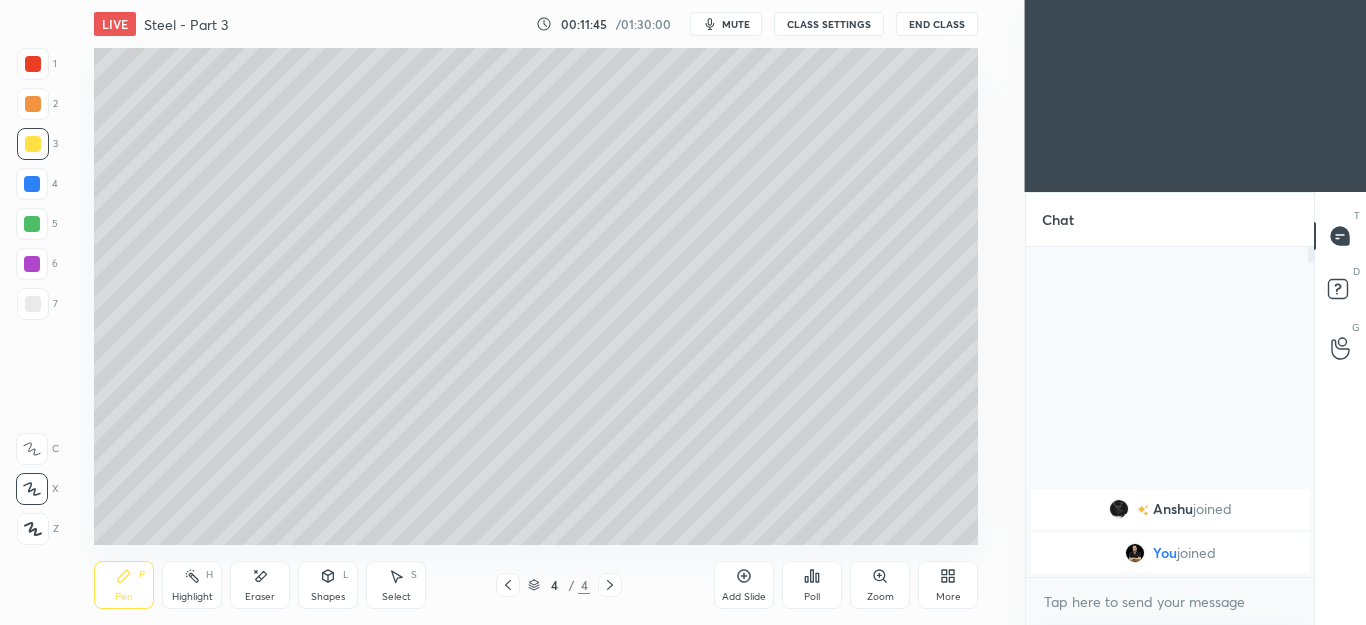 click 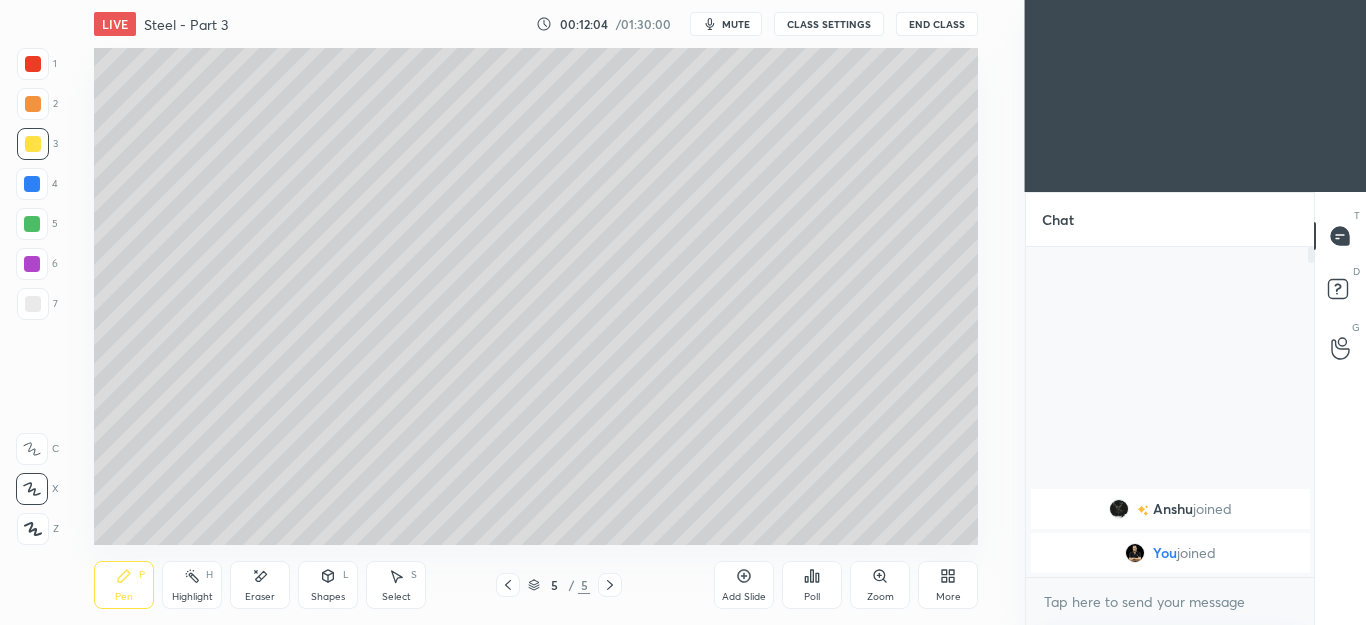 click on "Shapes L" at bounding box center (328, 585) 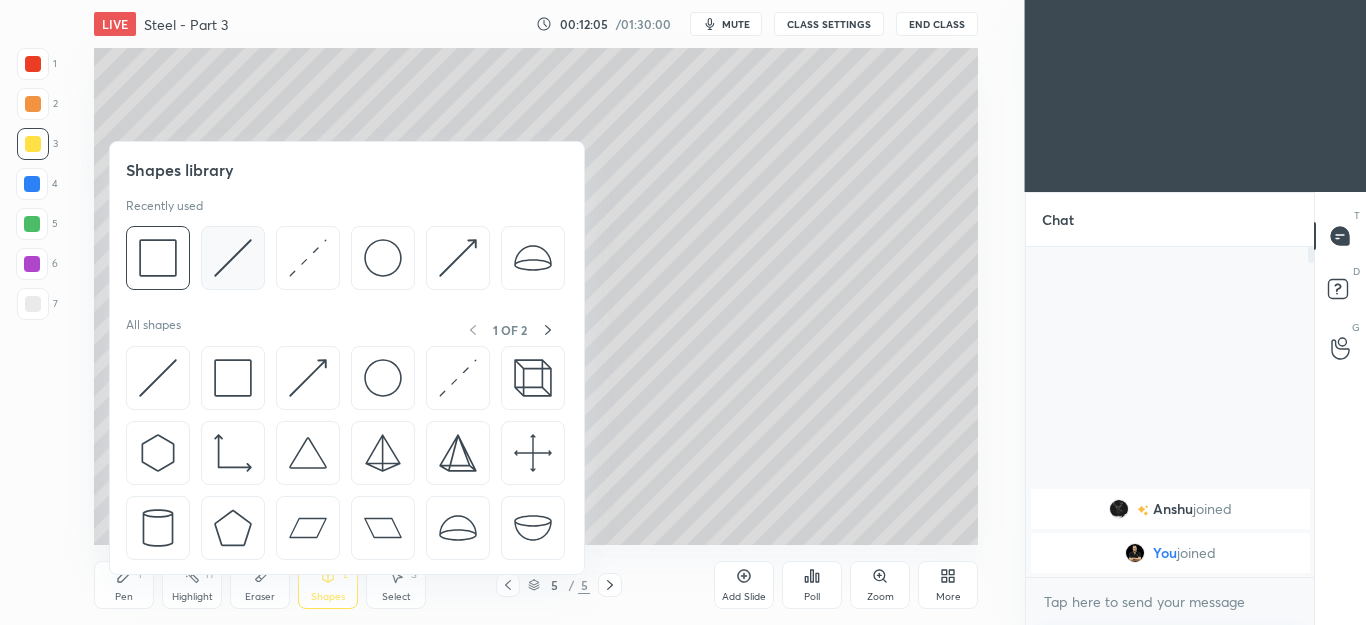 click at bounding box center [233, 258] 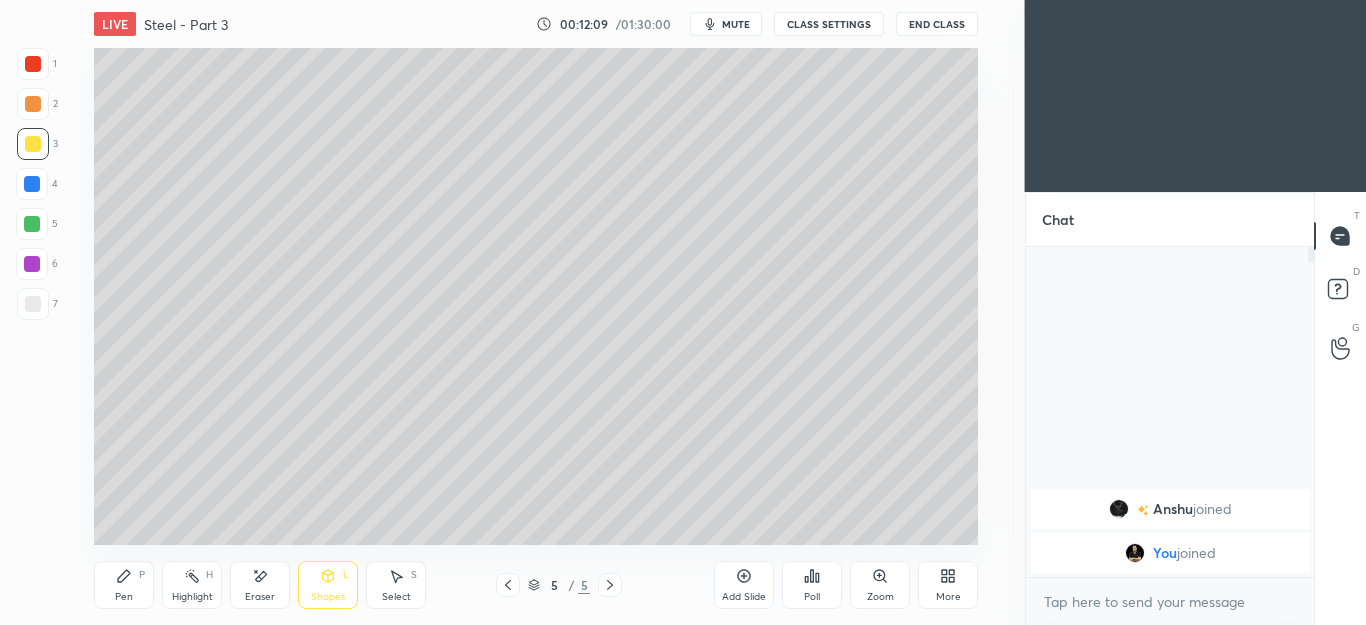 click on "P" at bounding box center [142, 575] 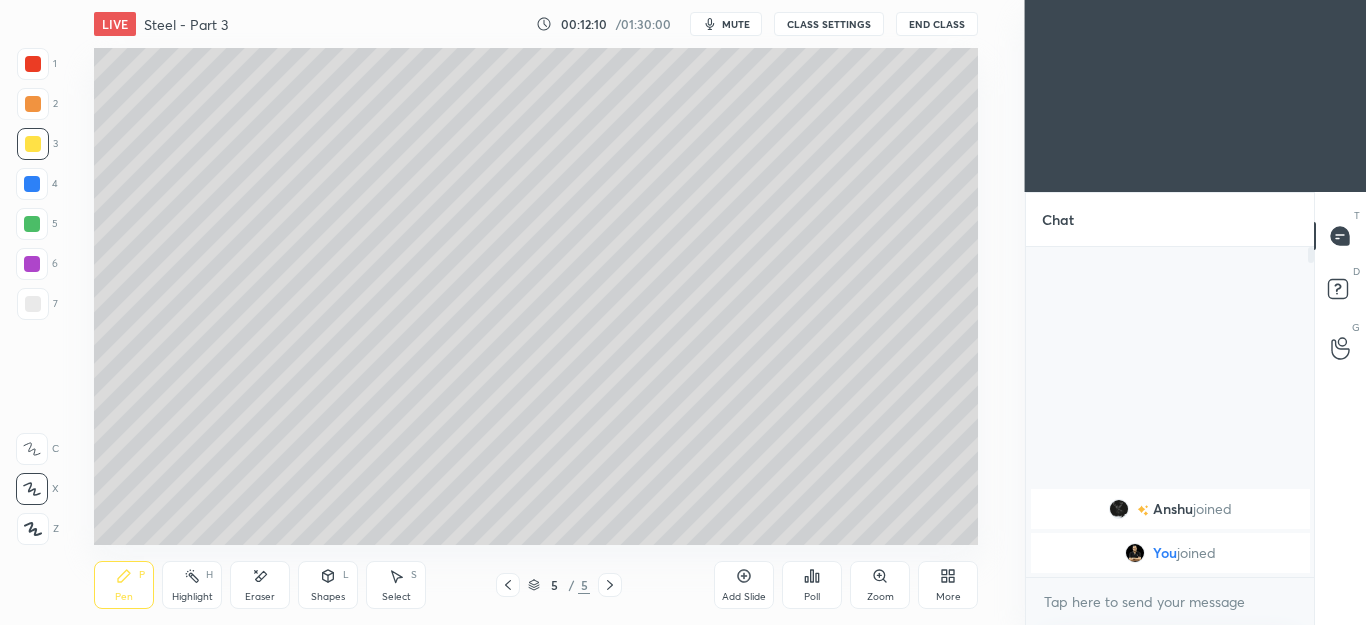 click at bounding box center (33, 104) 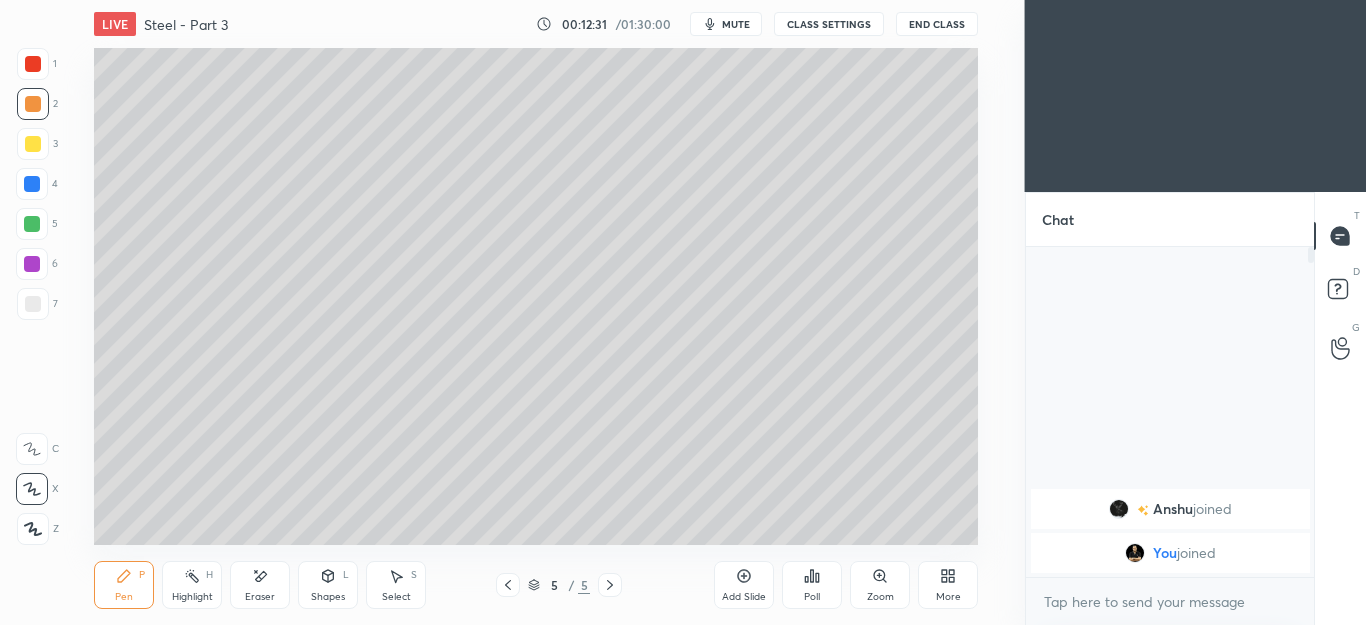 click 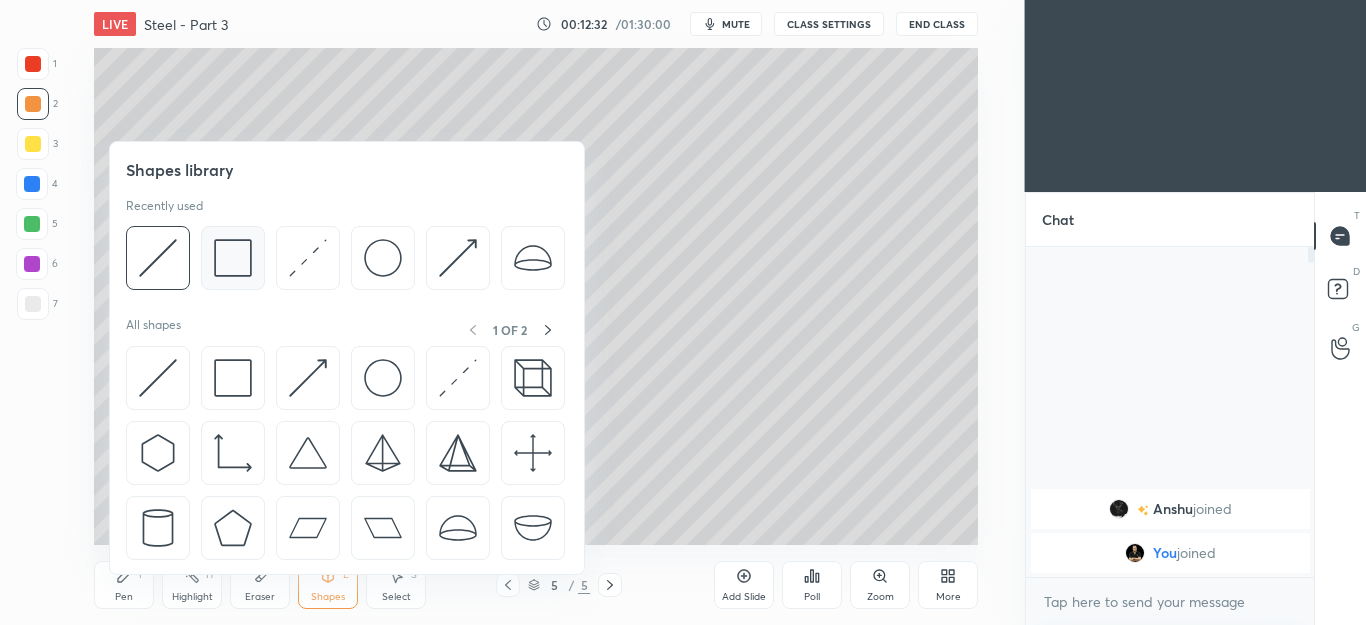 click at bounding box center (233, 258) 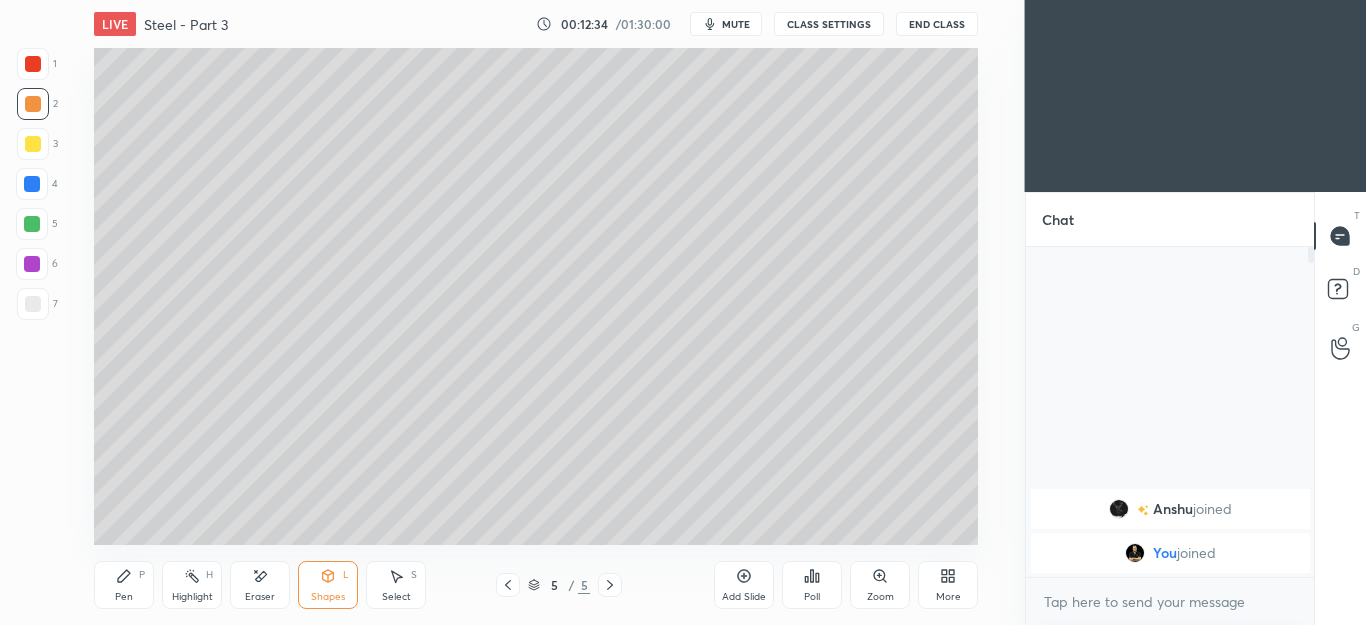 click on "Pen" at bounding box center (124, 597) 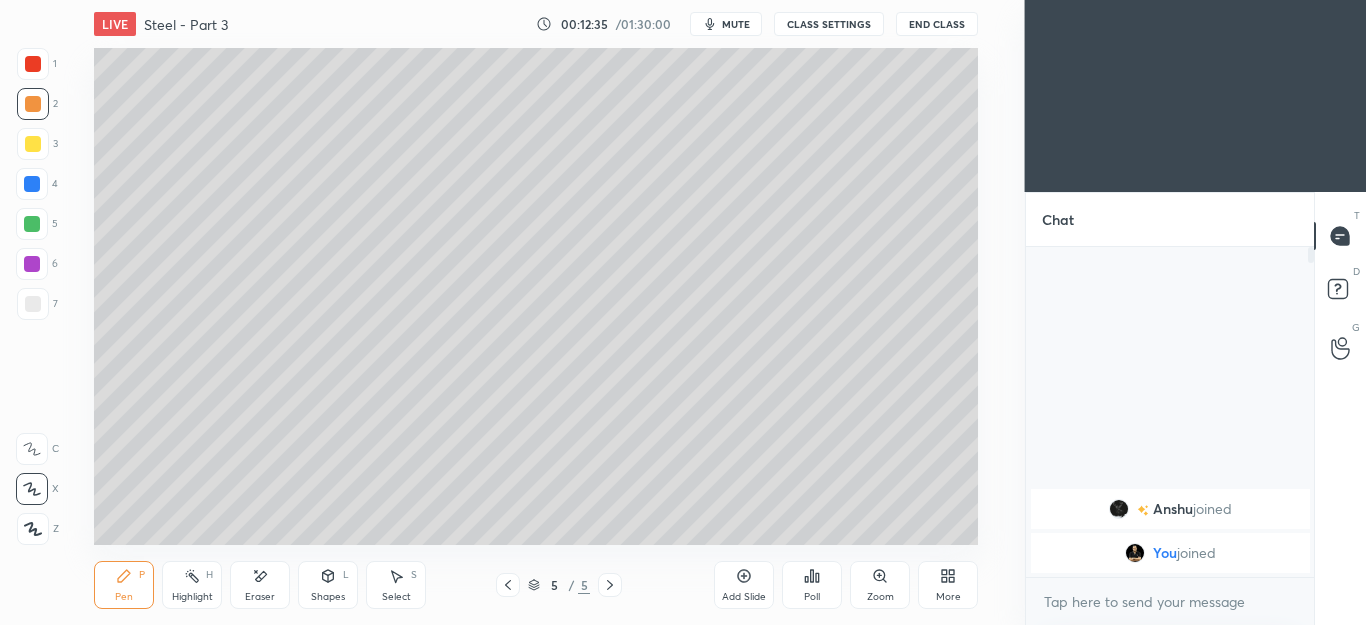 click on "Select S" at bounding box center [396, 585] 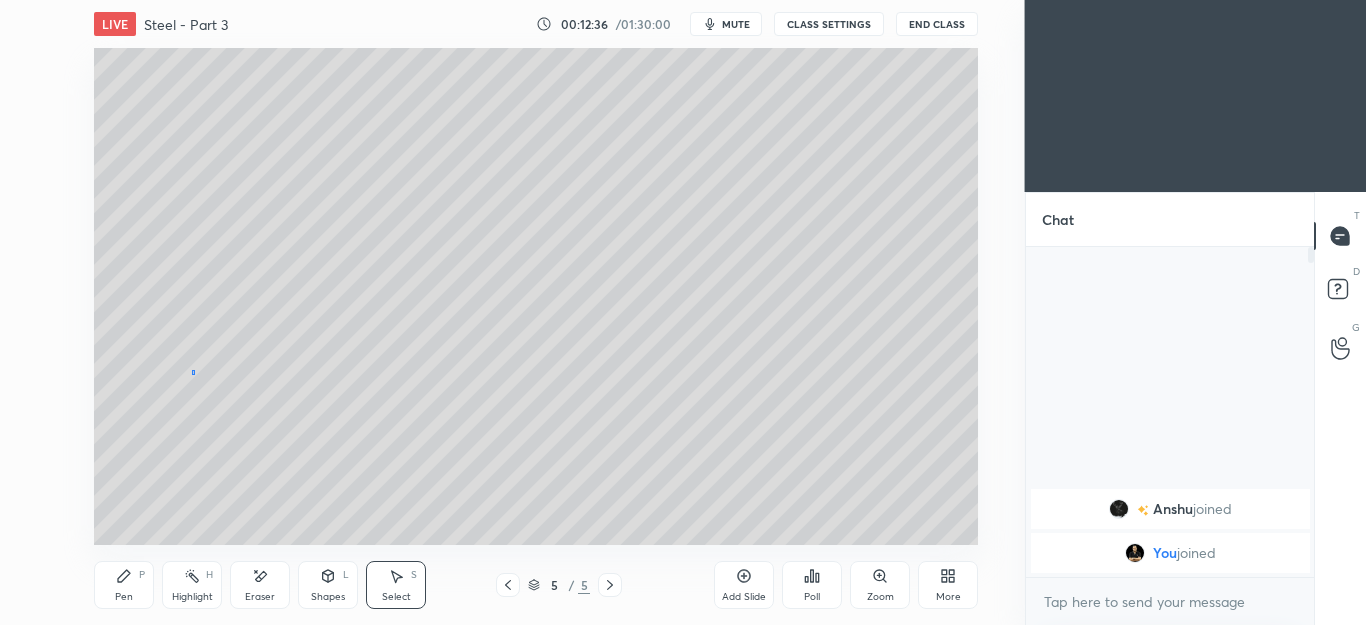 click at bounding box center (0, 0) 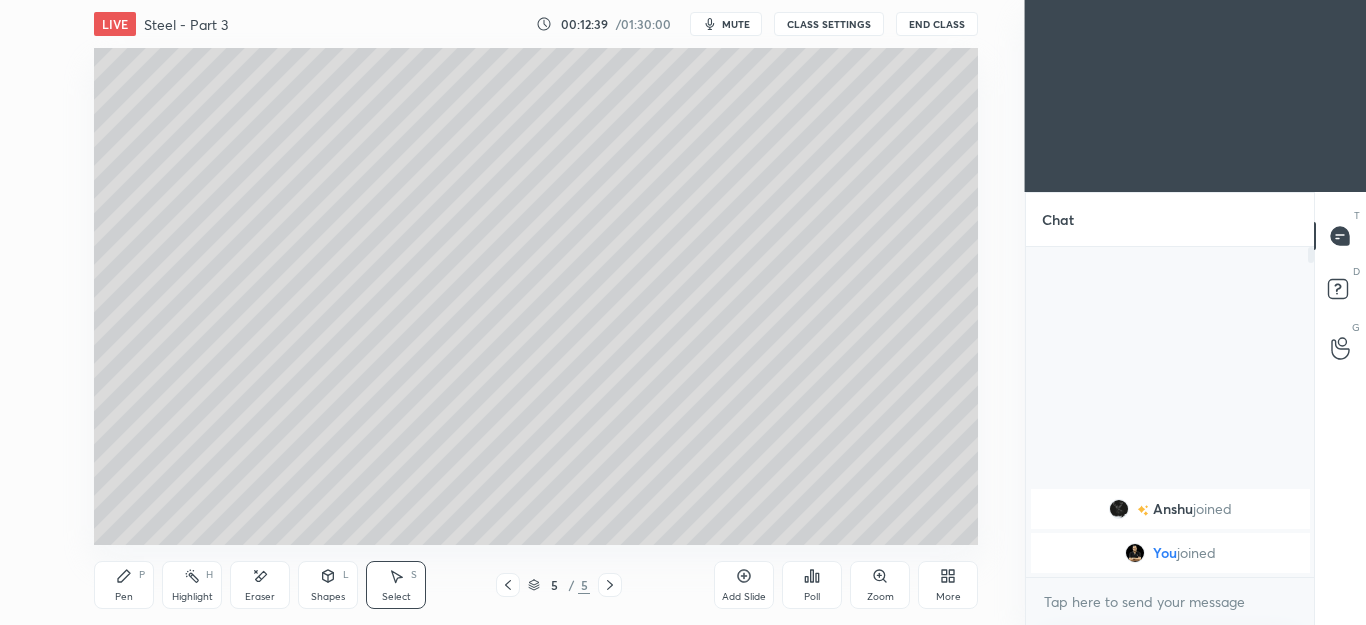 click on "0 ° Undo Copy Duplicate Duplicate to new slide Delete" at bounding box center (536, 296) 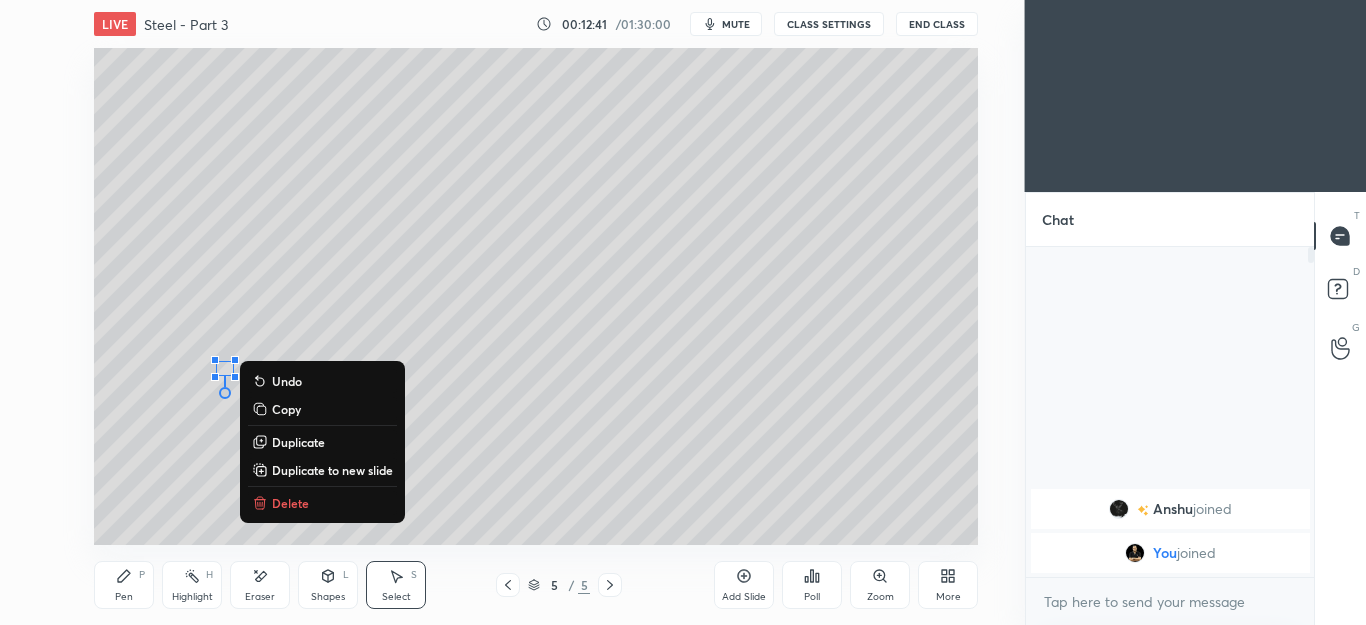 click on "Delete" at bounding box center (290, 503) 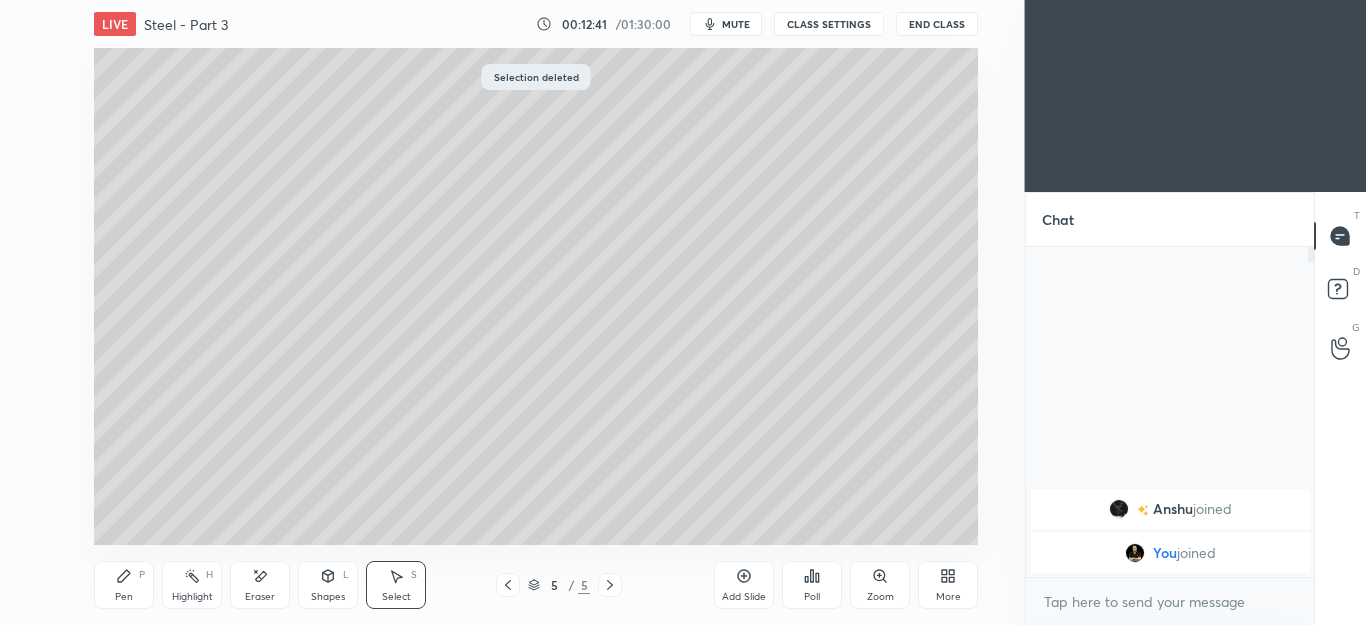 click on "Pen P" at bounding box center [124, 585] 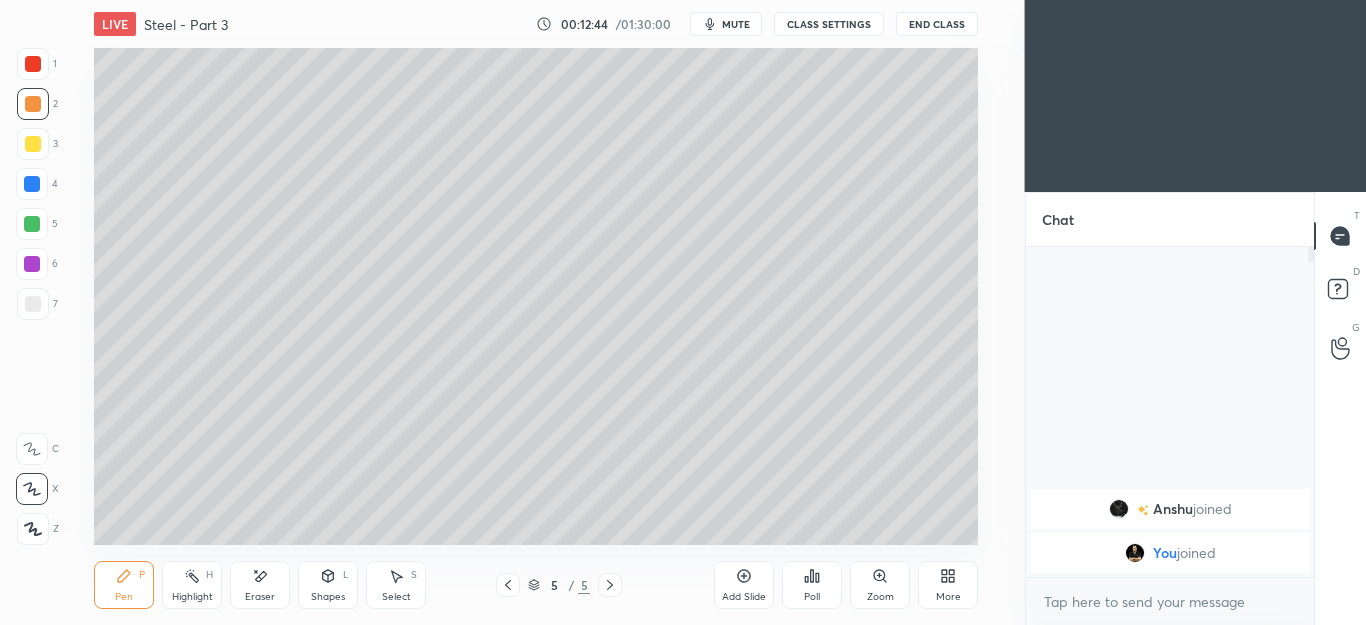 click on "Select" at bounding box center (396, 597) 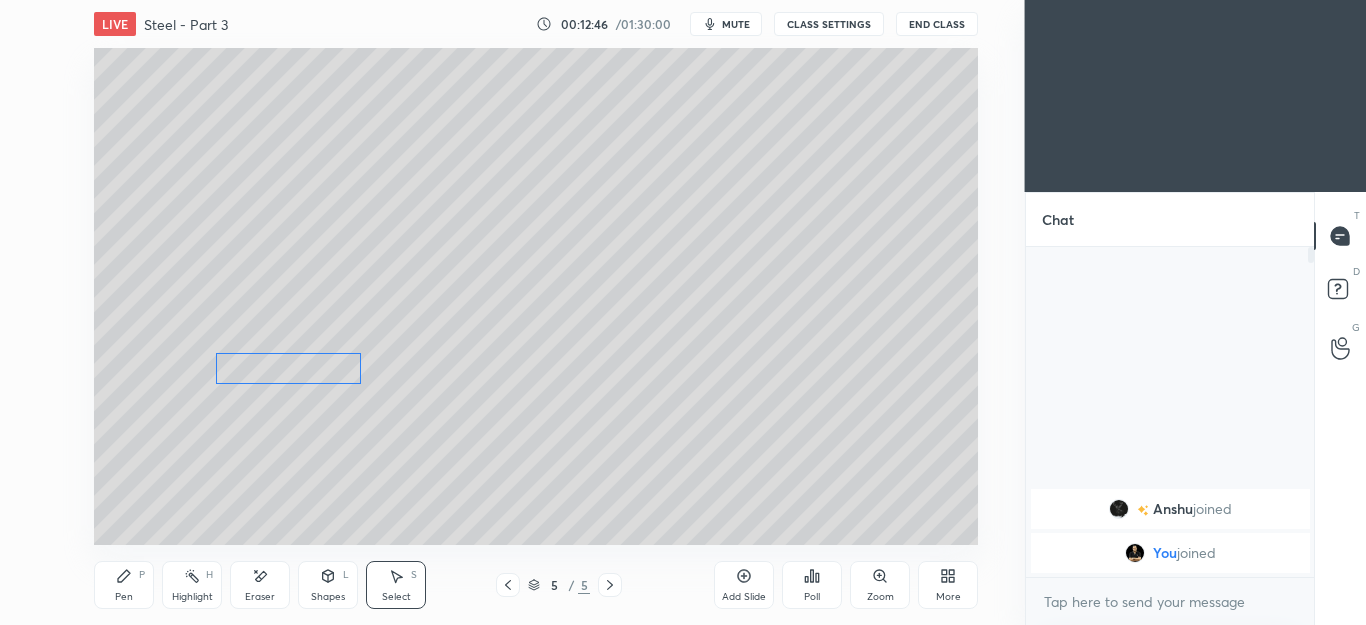 click on "0 ° Undo Copy Duplicate Duplicate to new slide Delete" at bounding box center [536, 296] 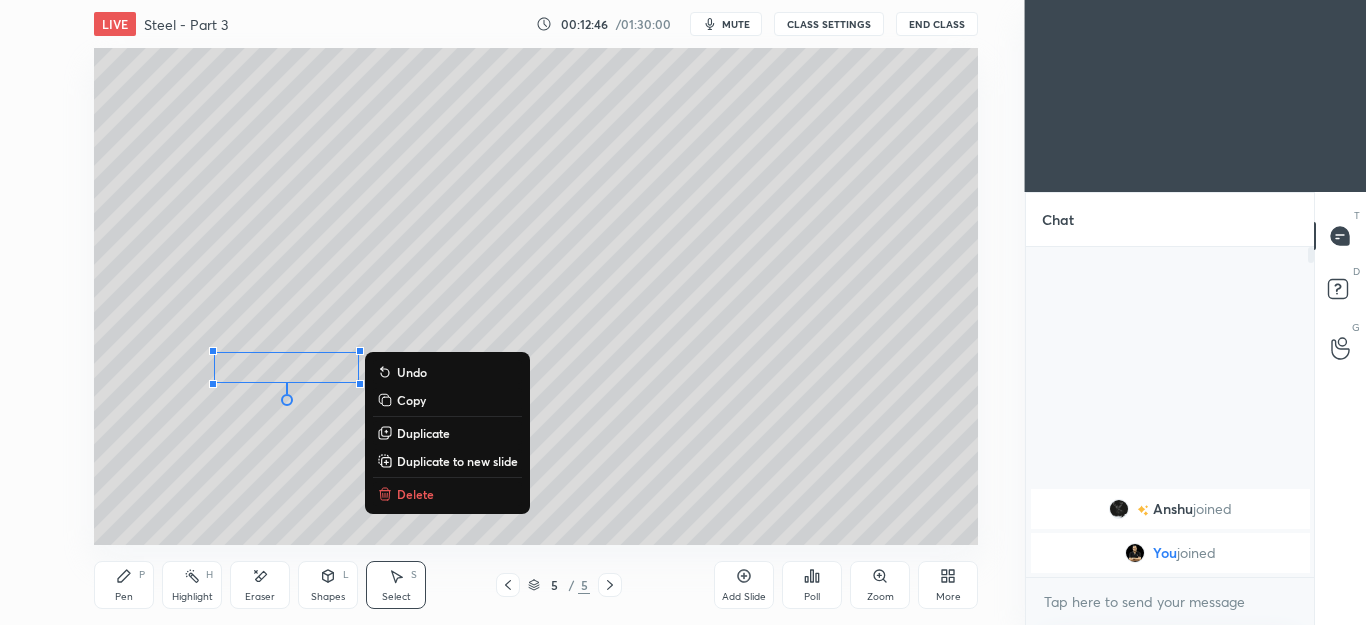 click on "0 ° Undo Copy Duplicate Duplicate to new slide Delete" at bounding box center (536, 296) 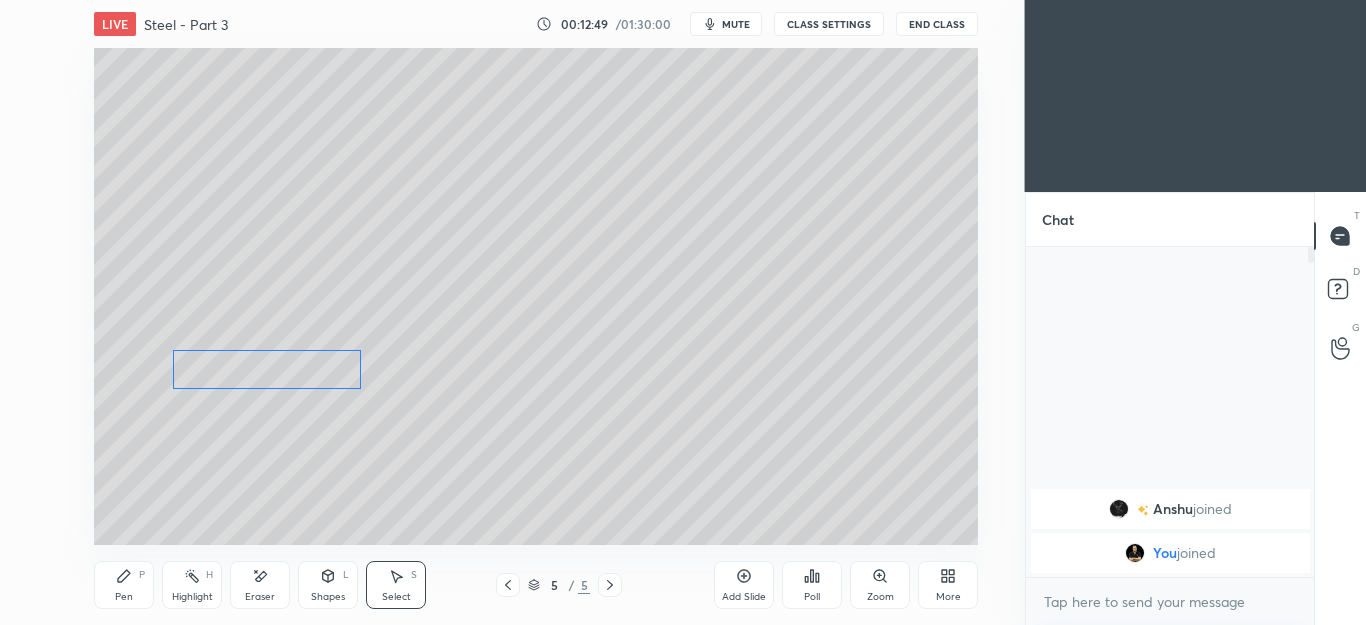 click on "0 ° Undo Copy Duplicate Duplicate to new slide Delete" at bounding box center [536, 296] 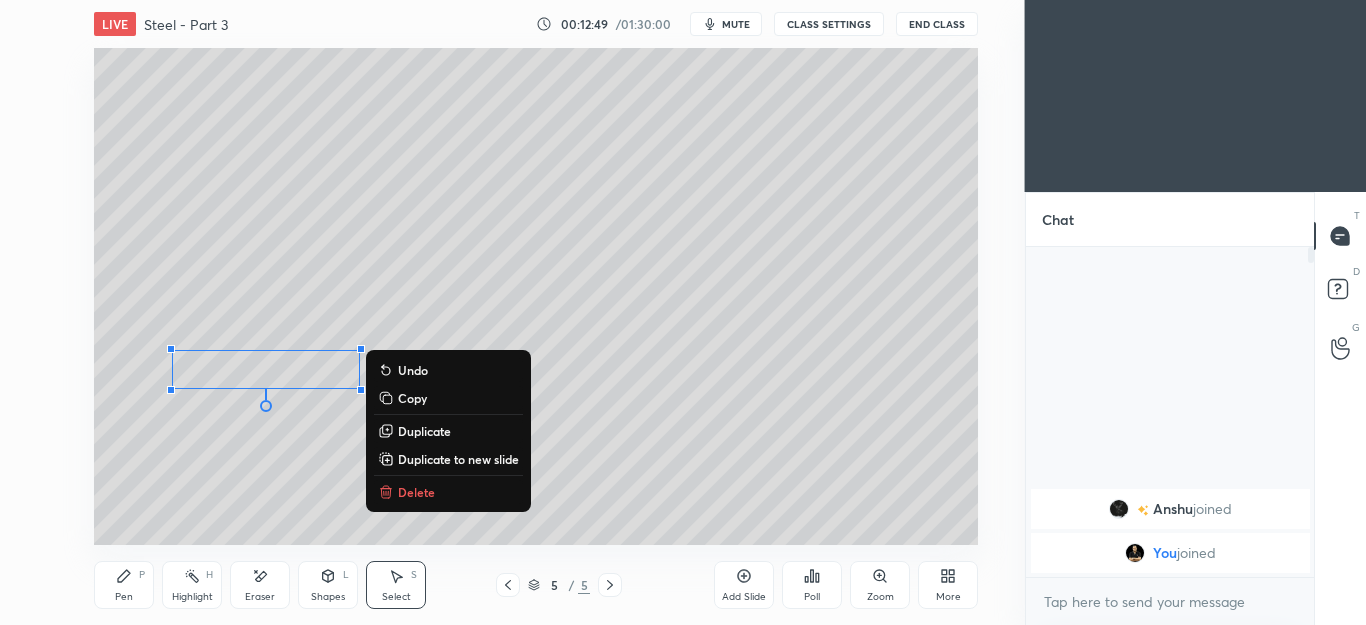 click on "0 ° Undo Copy Duplicate Duplicate to new slide Delete" at bounding box center [536, 296] 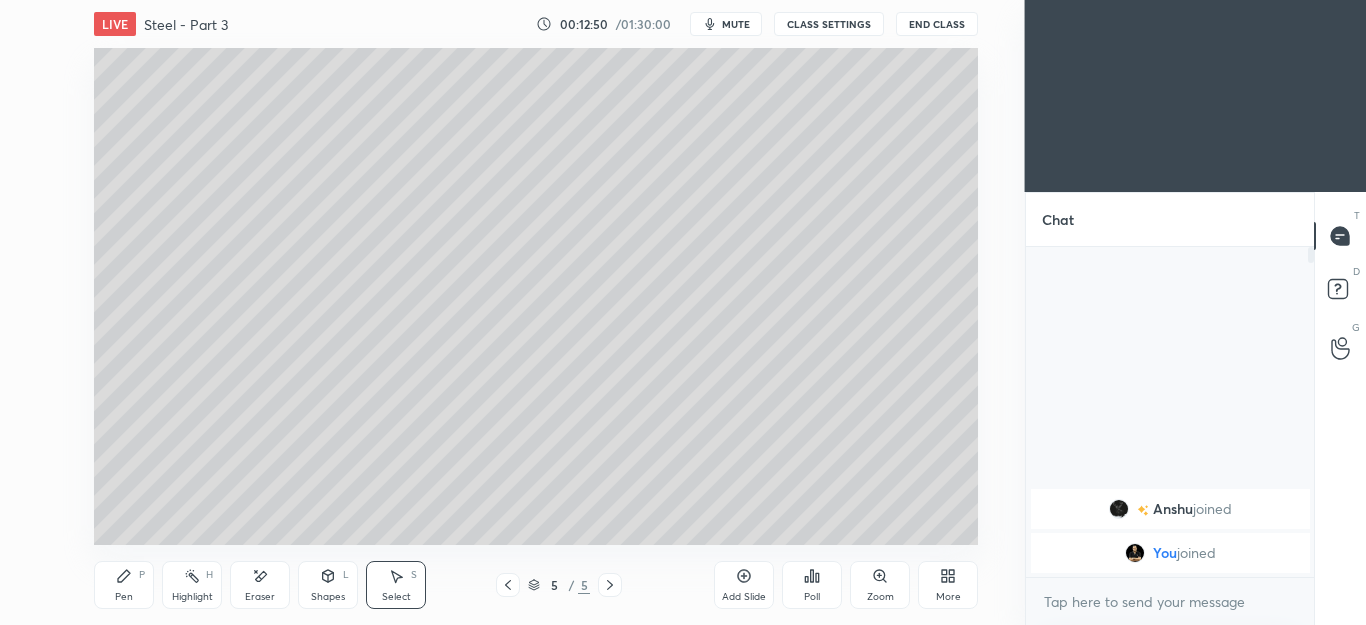 click 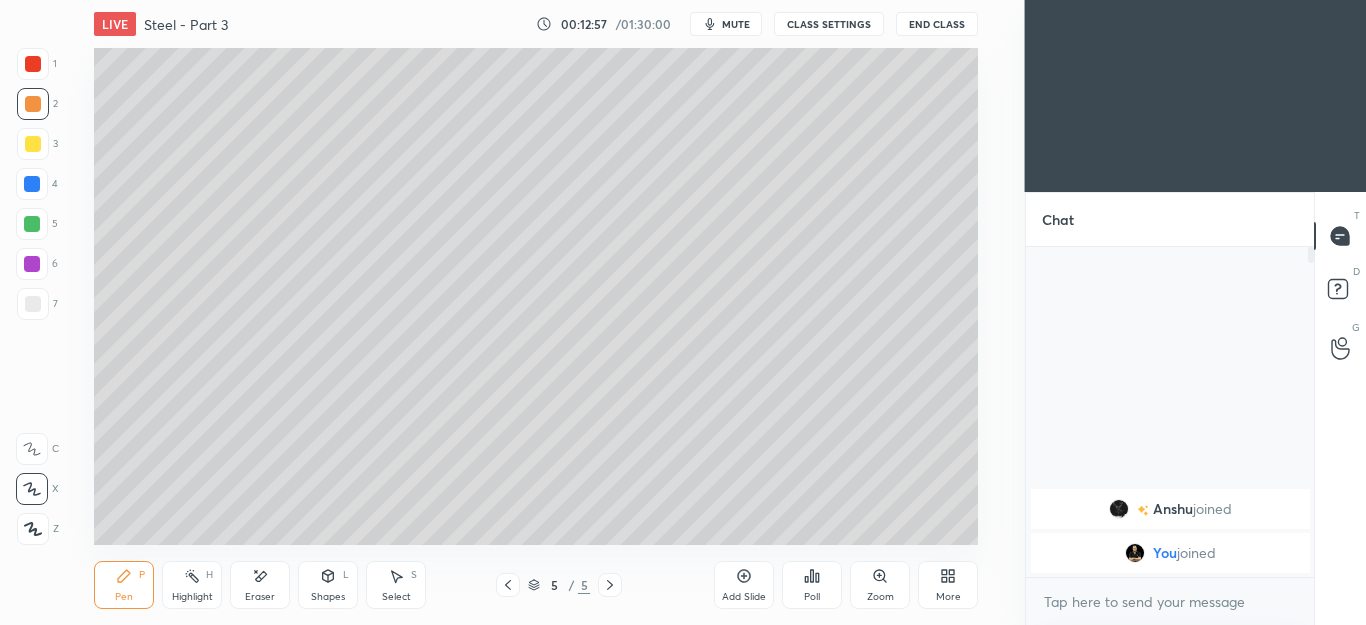 click 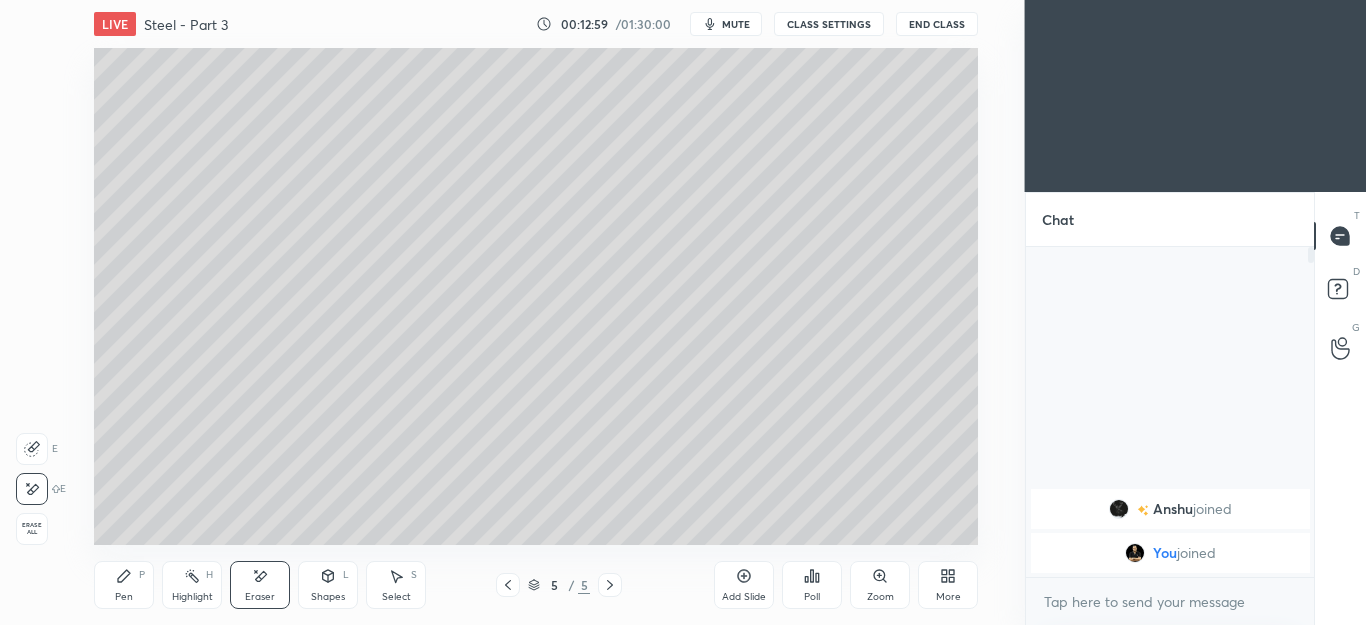 click on "Pen P" at bounding box center (124, 585) 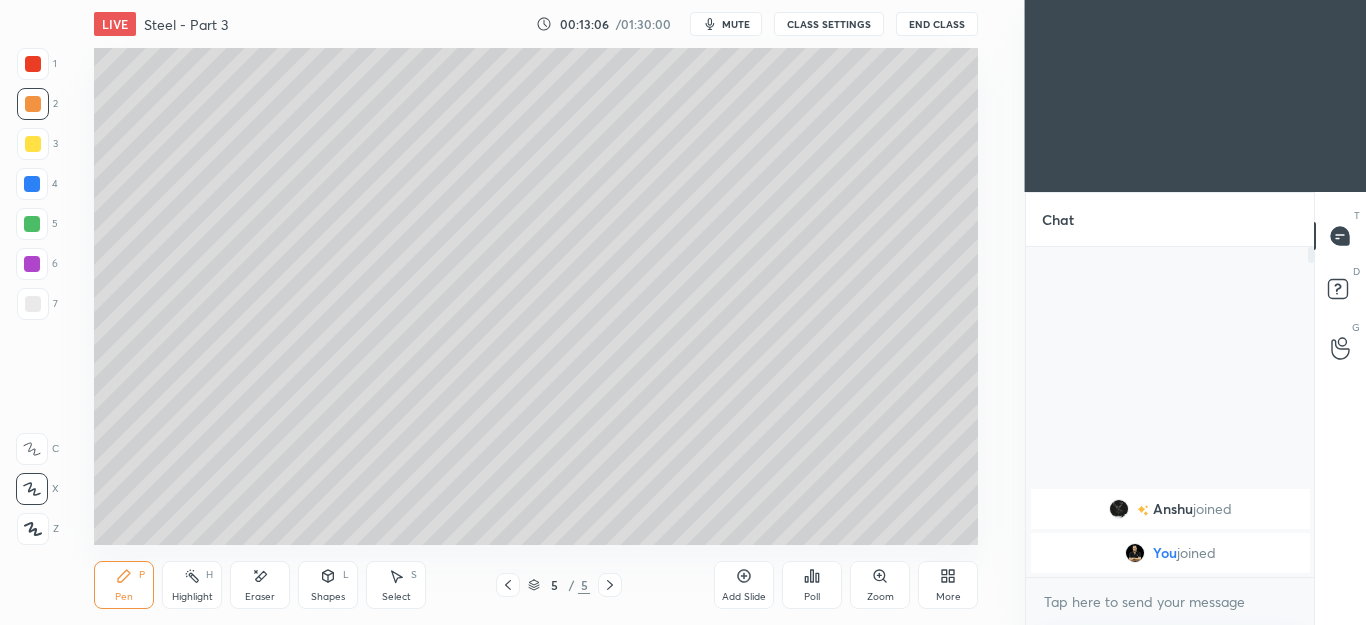 click on "Select" at bounding box center [396, 597] 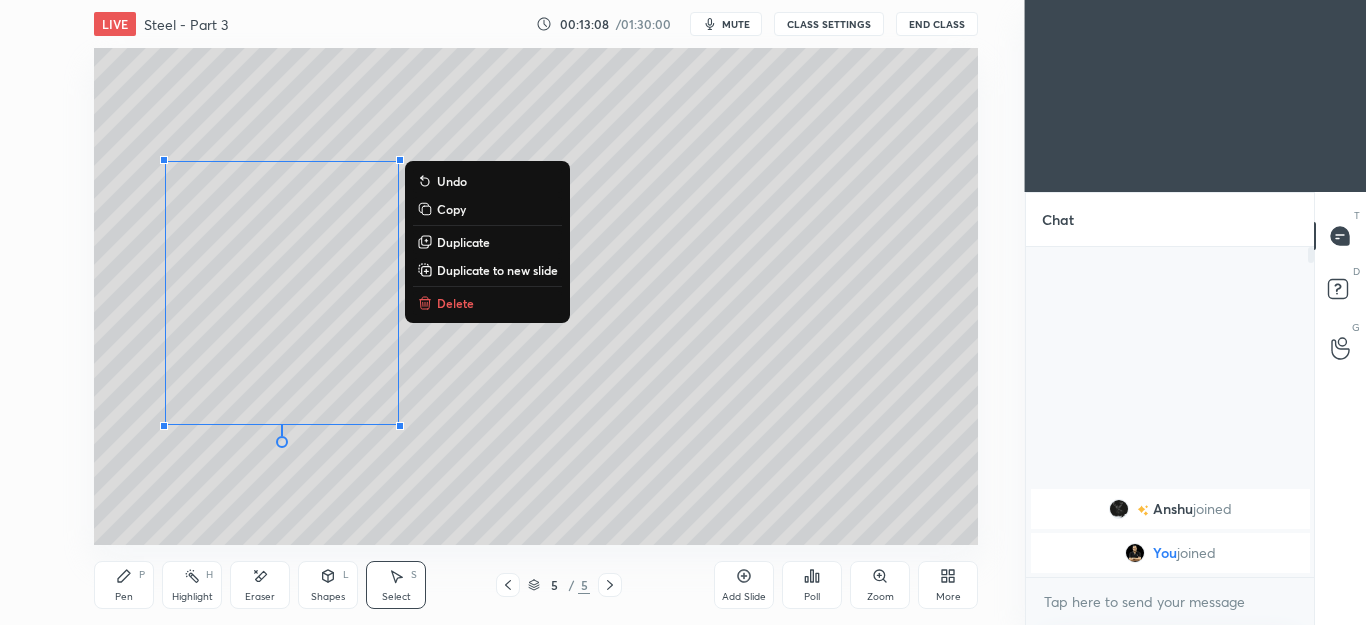 click on "Pen P" at bounding box center (124, 585) 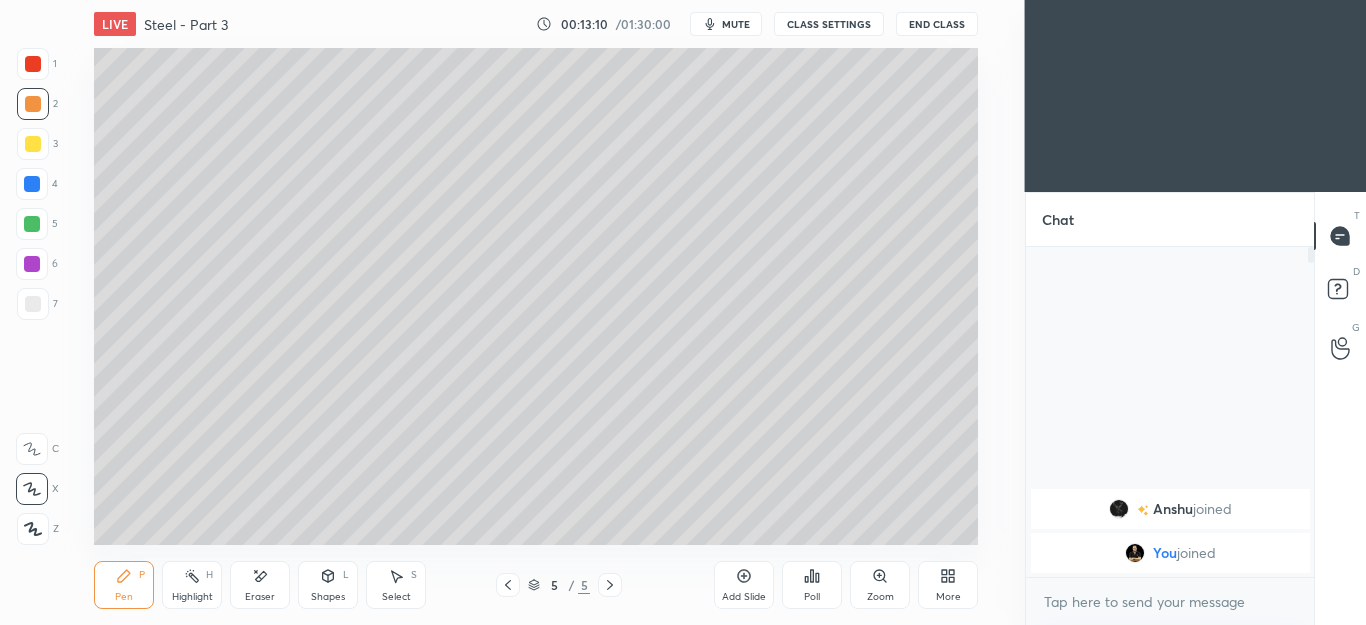click 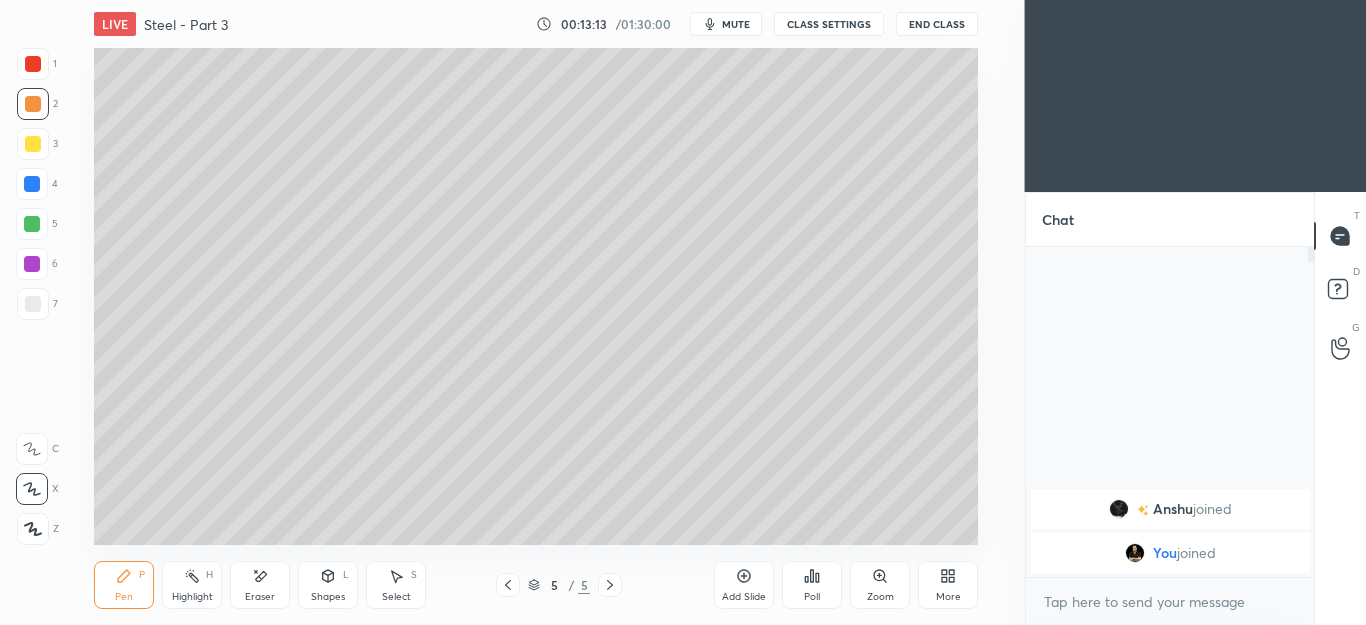 click 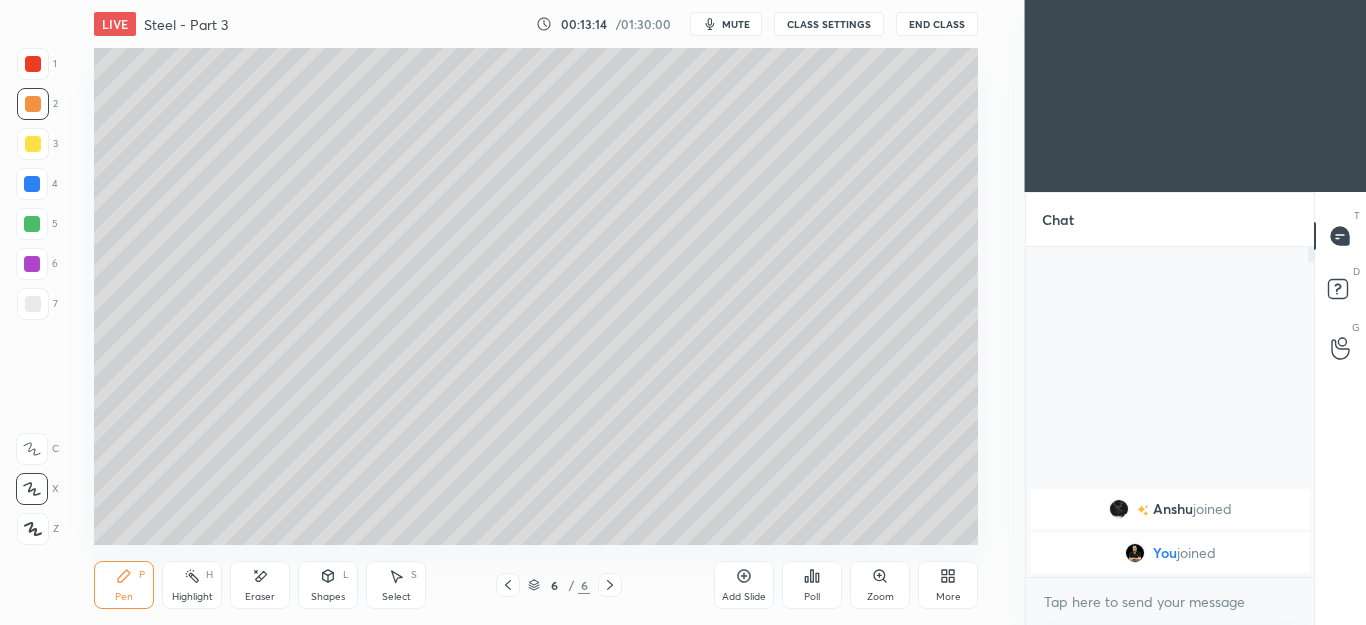 click at bounding box center (33, 144) 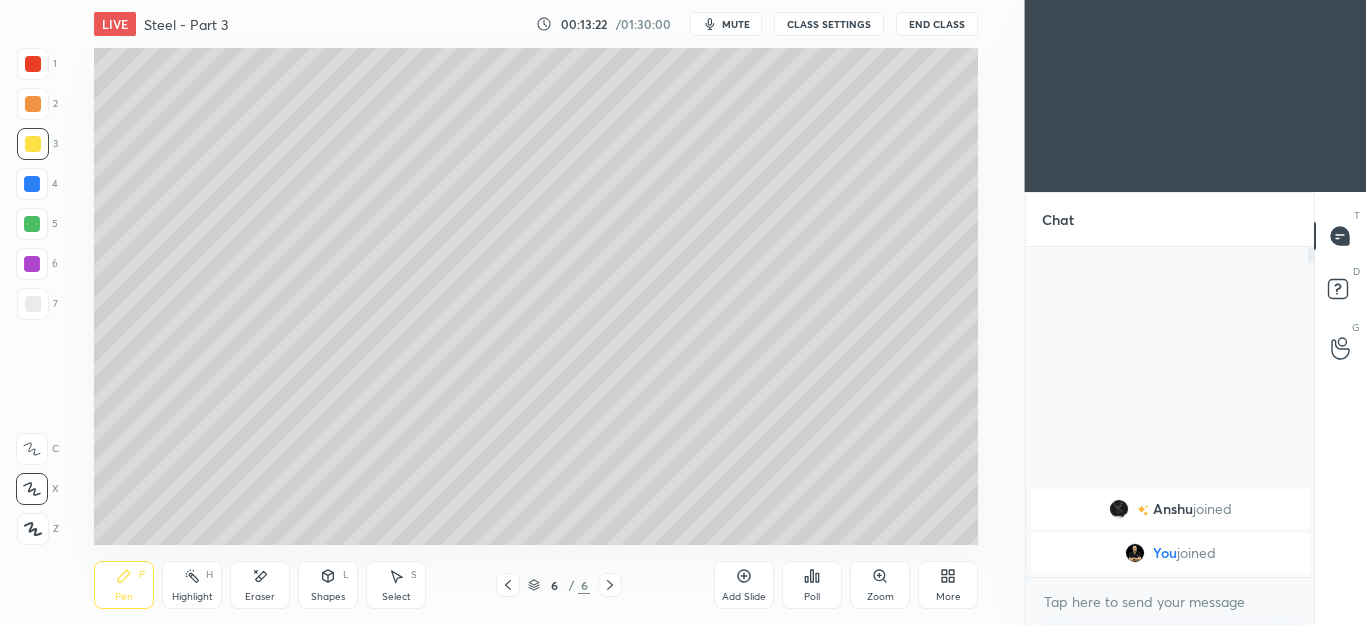 click on "Shapes L" at bounding box center (328, 585) 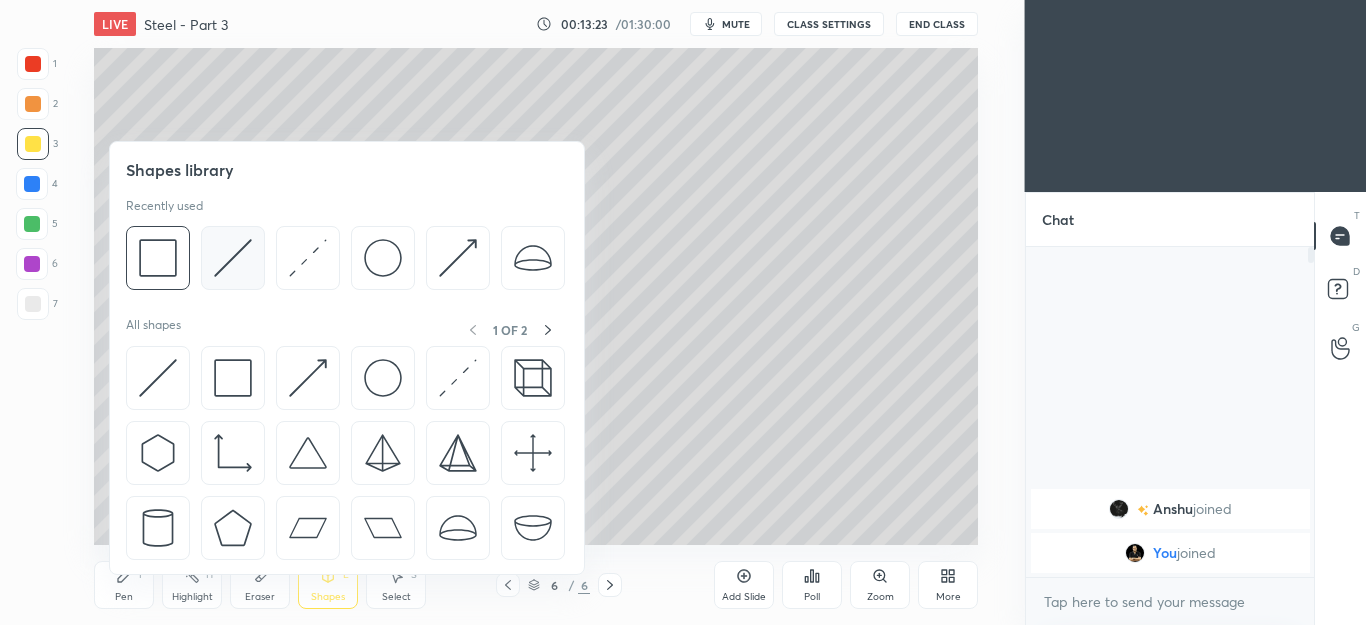 click at bounding box center [233, 258] 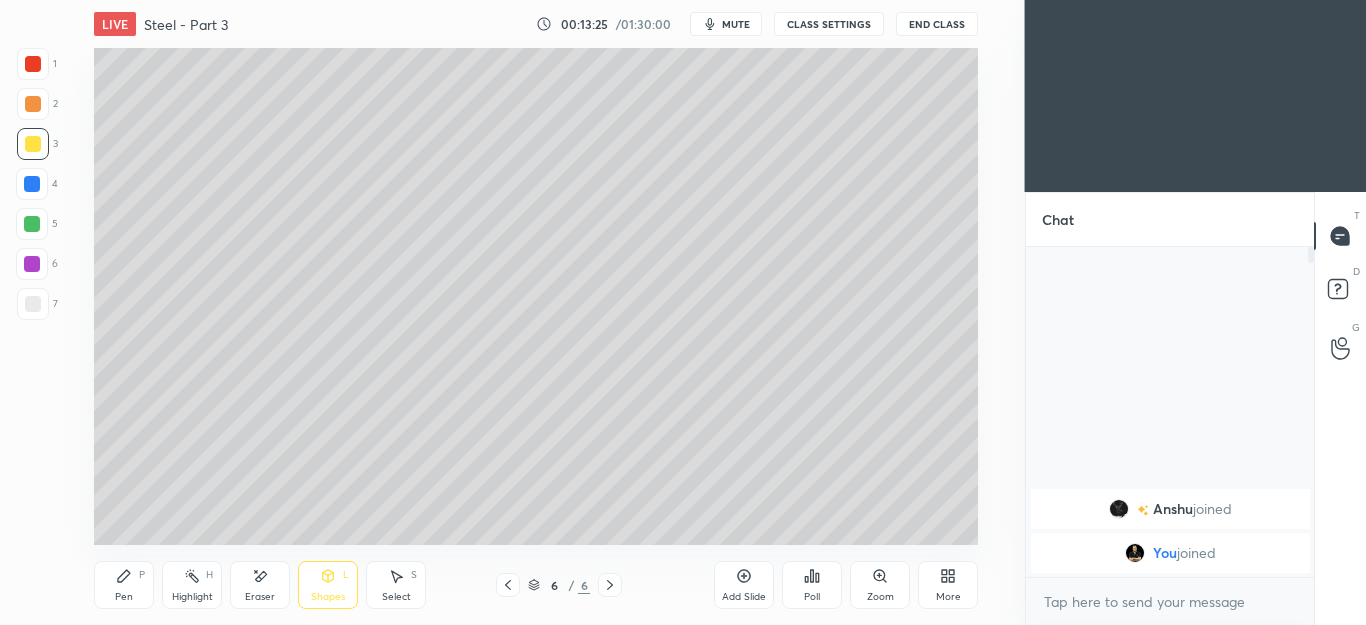 click on "Pen P Highlight H Eraser Shapes L Select S 6 / 6 Add Slide Poll Zoom More" at bounding box center [536, 585] 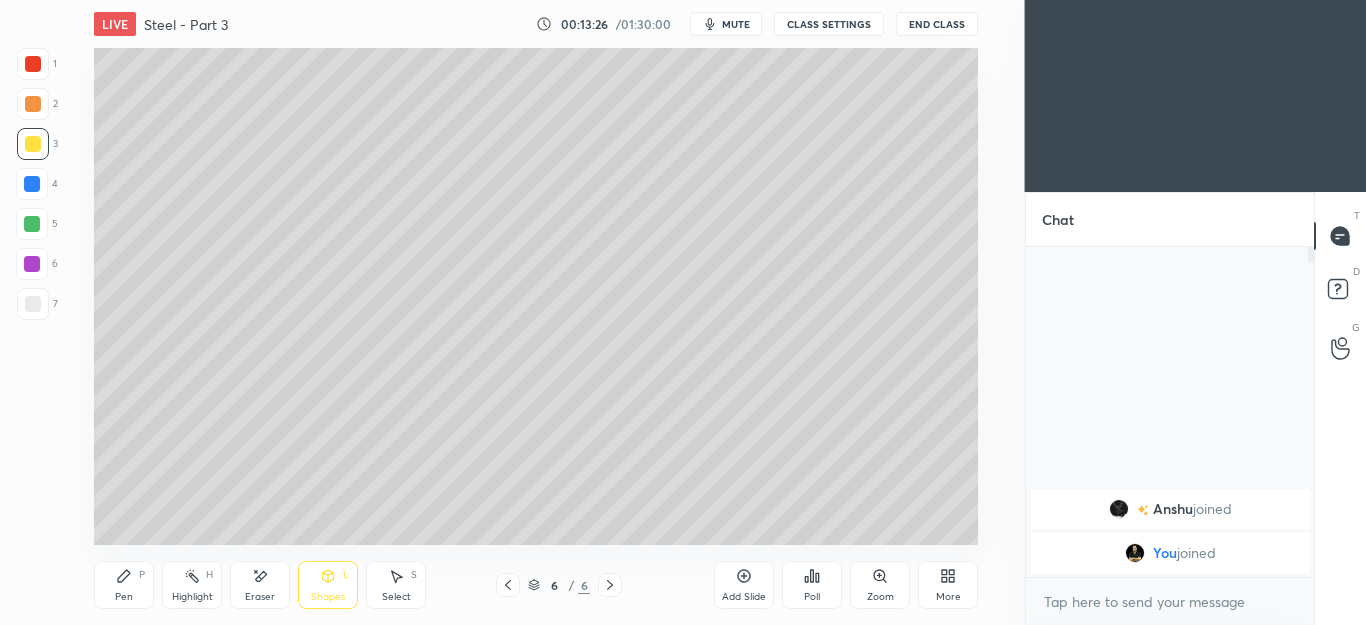 click on "Pen P" at bounding box center [124, 585] 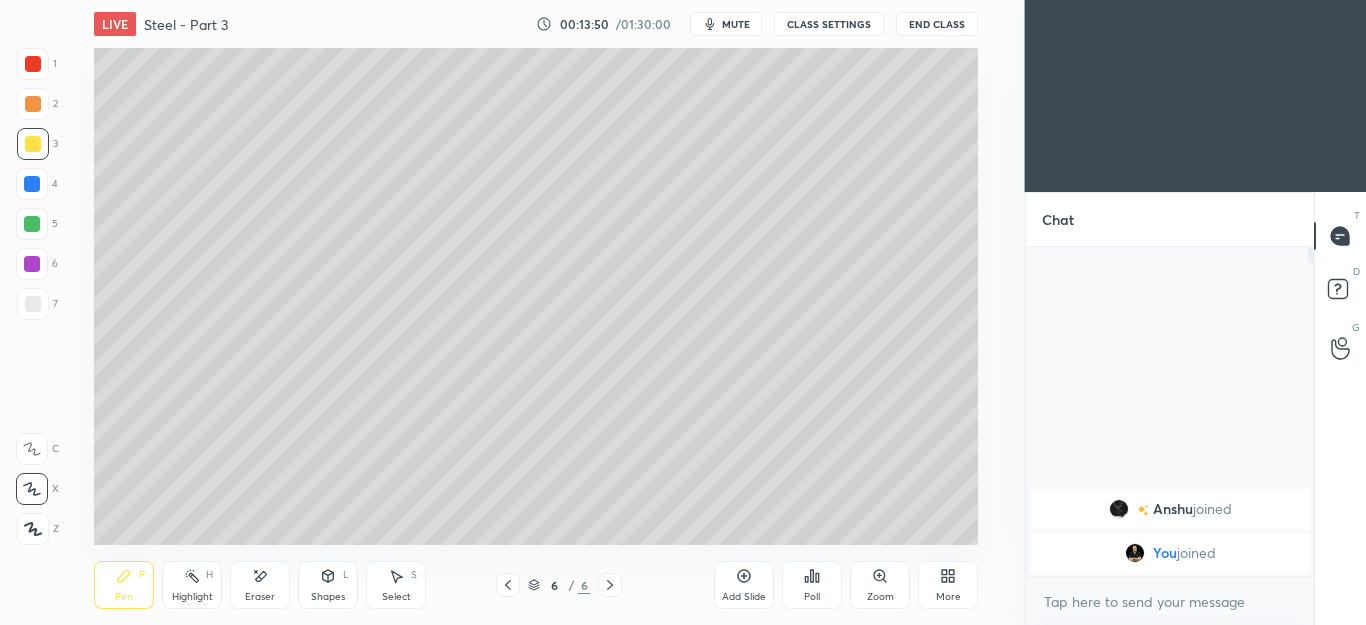 click on "Shapes L" at bounding box center [328, 585] 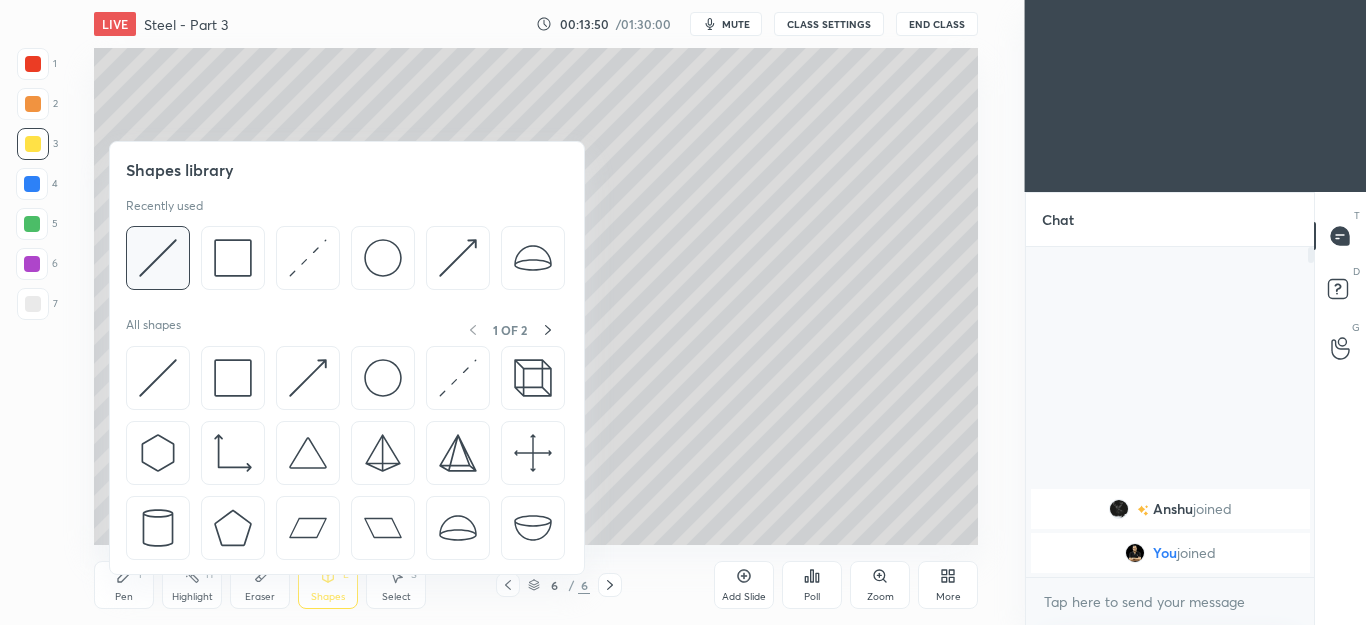 click at bounding box center (158, 258) 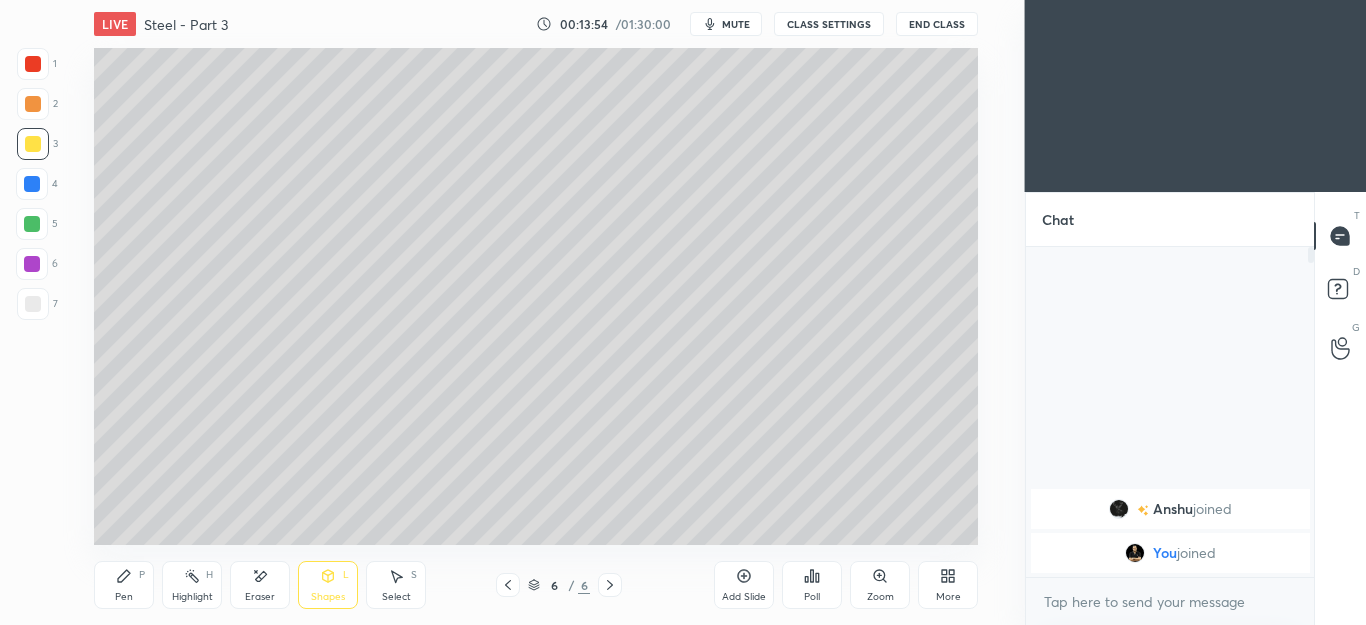 click on "Pen P" at bounding box center [124, 585] 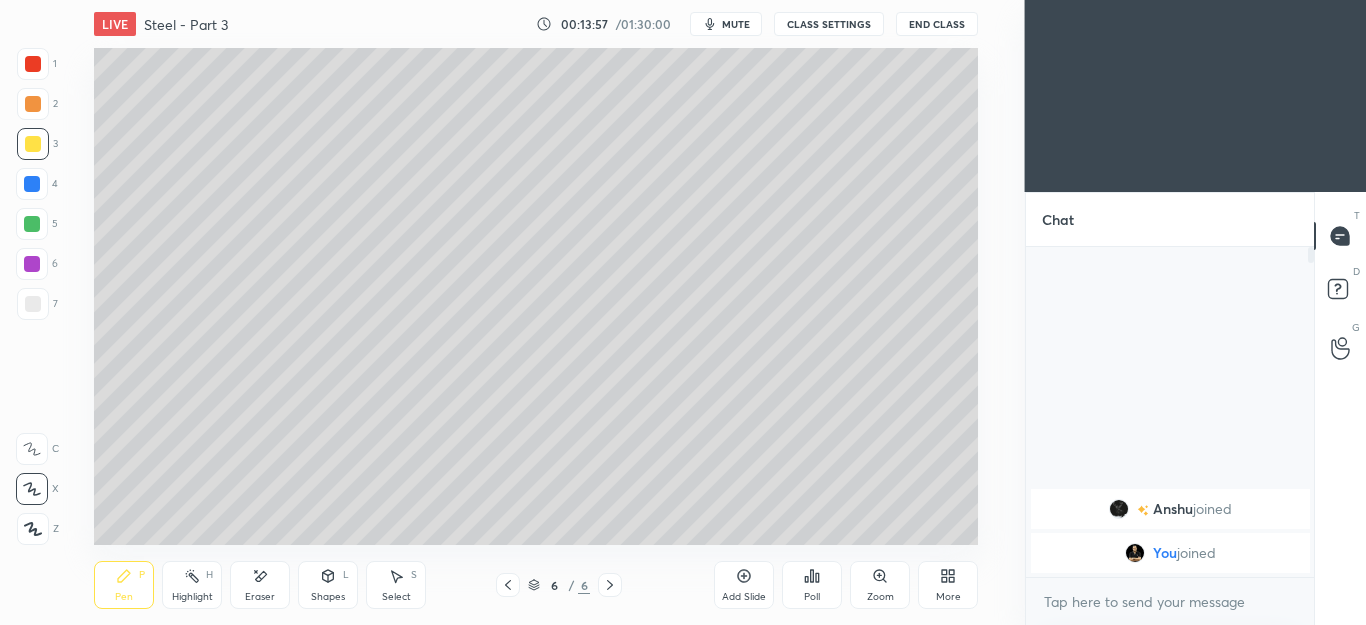 click at bounding box center [33, 104] 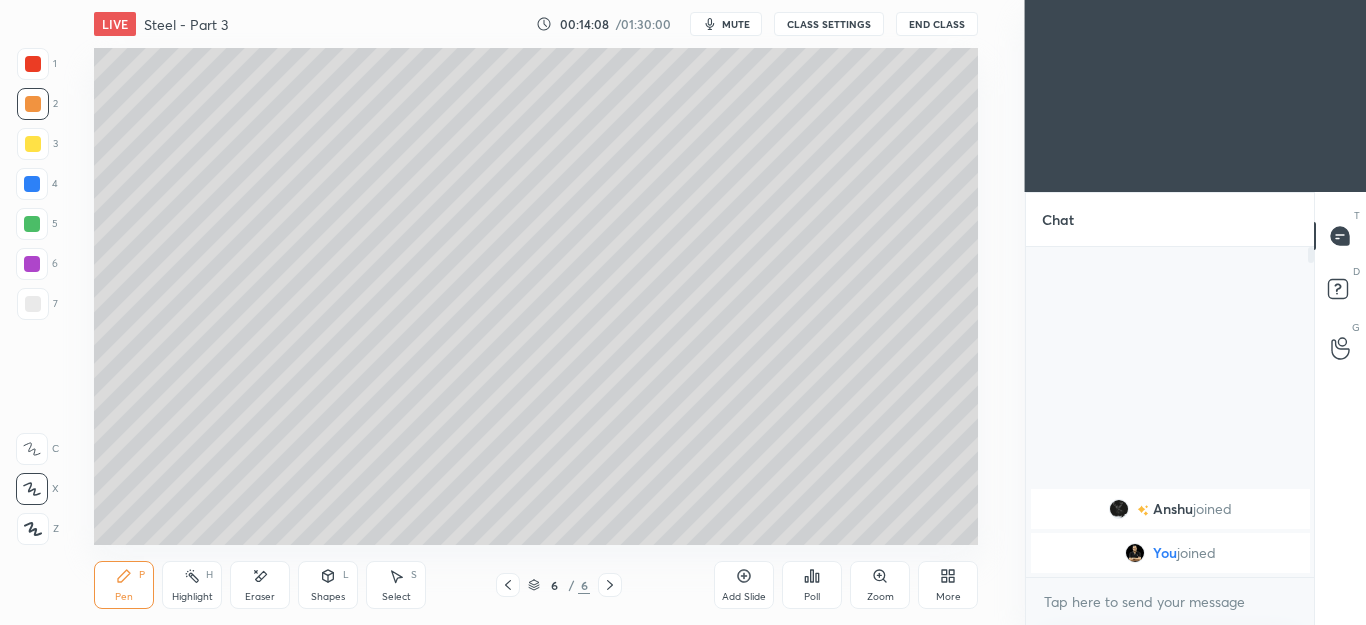 click 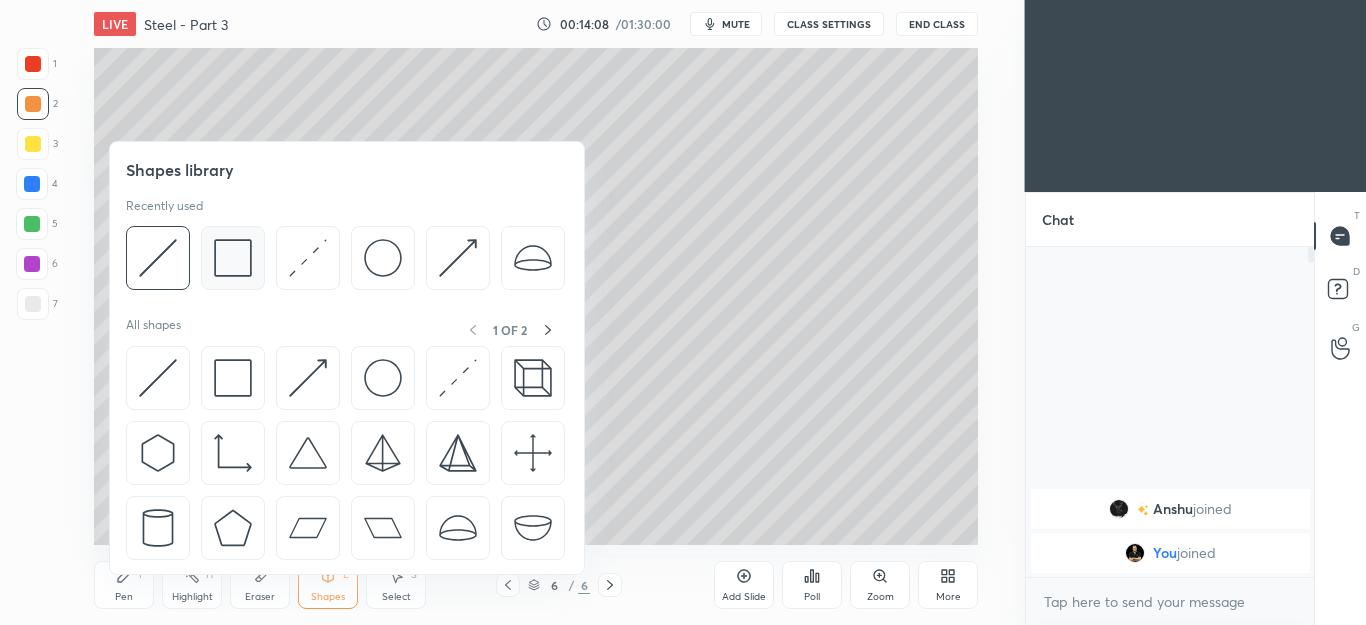 click at bounding box center (345, 263) 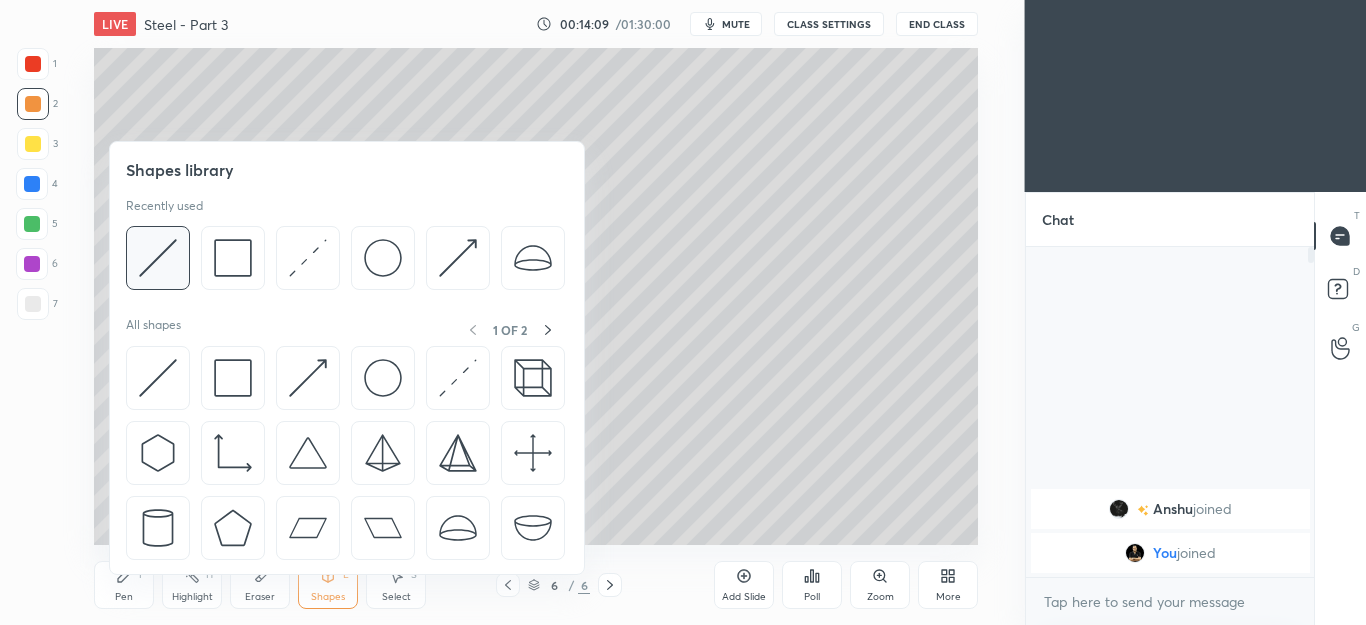 click at bounding box center (158, 258) 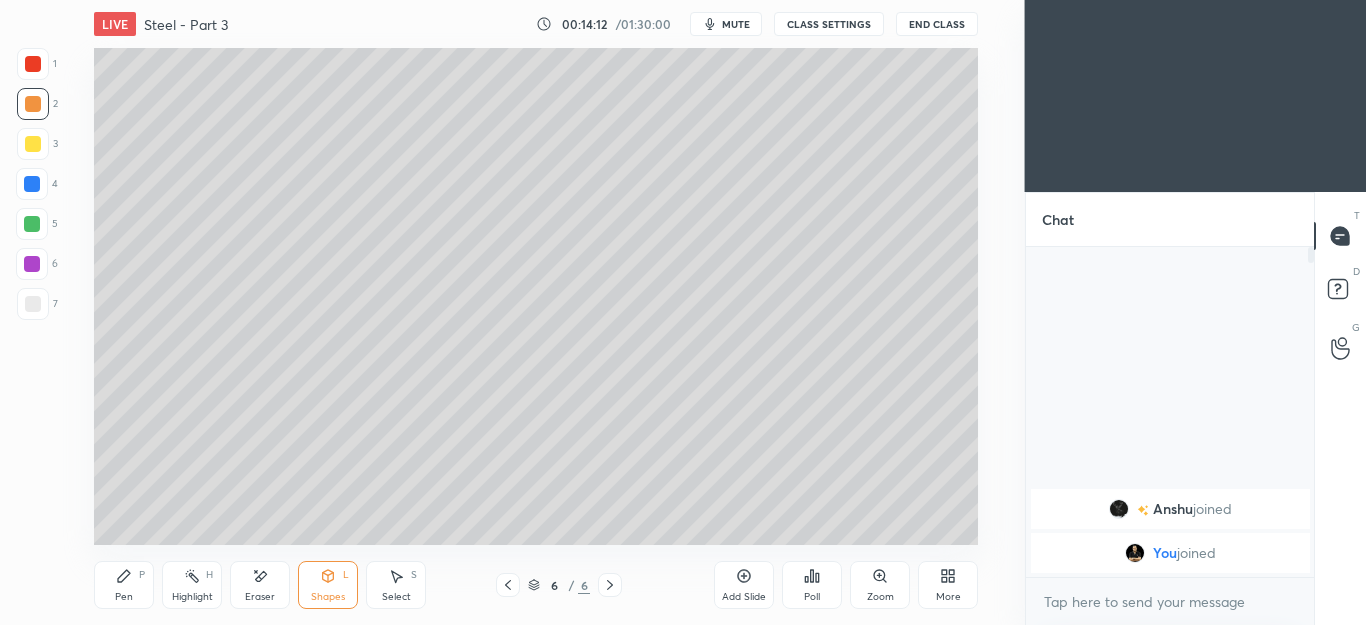 click 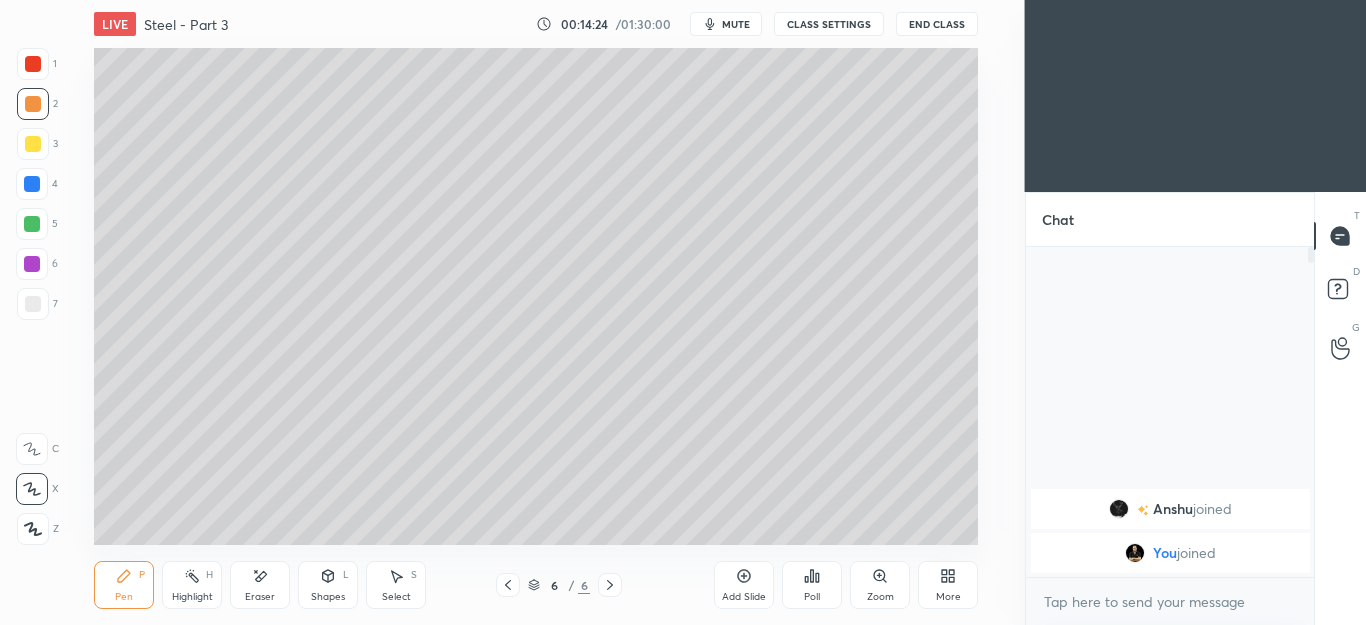 click on "Shapes L" at bounding box center [328, 585] 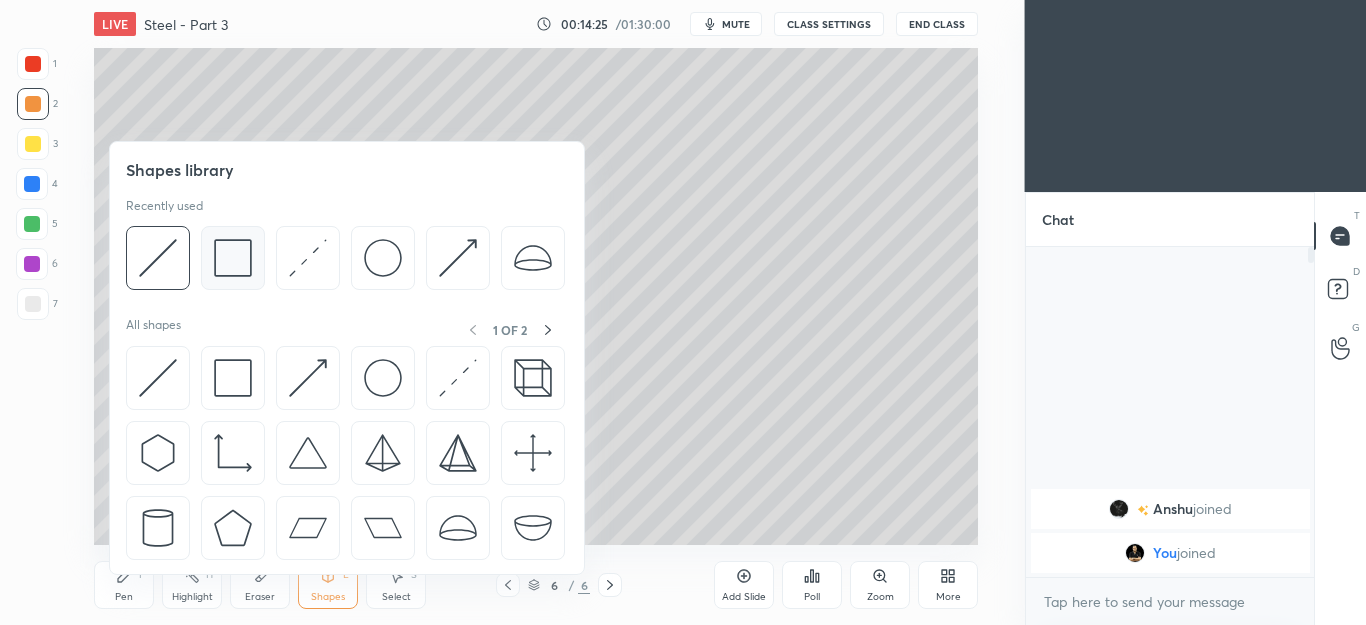 click at bounding box center (233, 258) 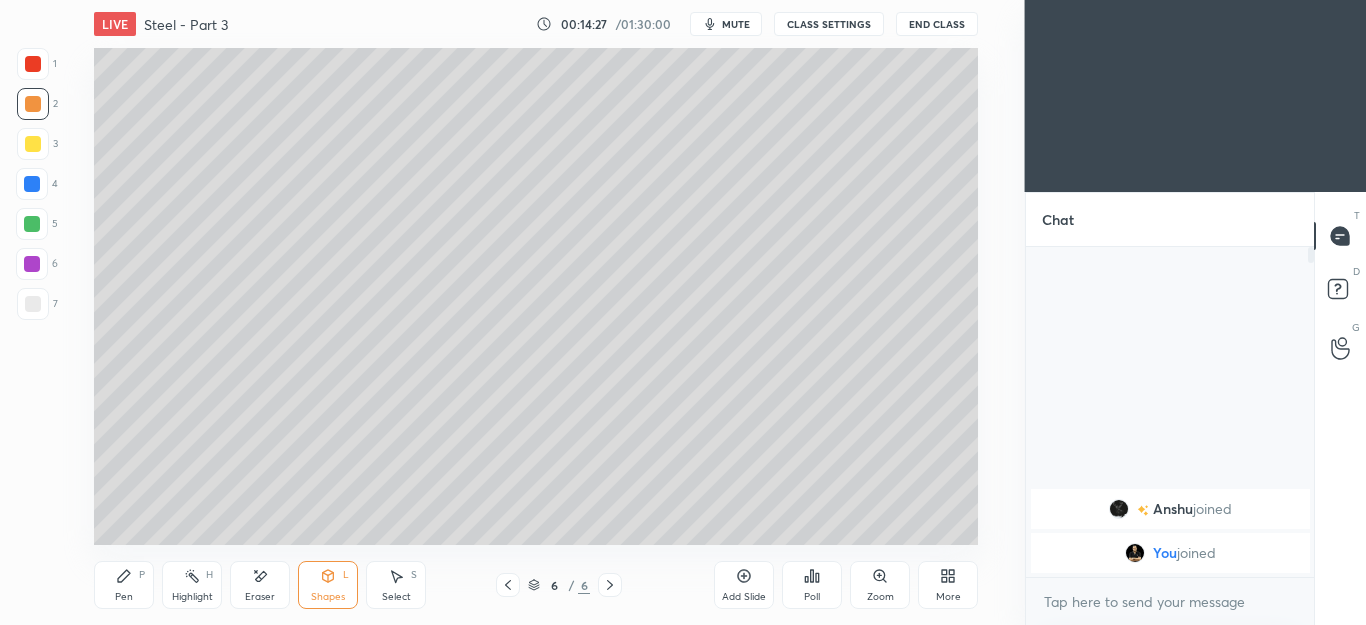 click on "Pen P" at bounding box center (124, 585) 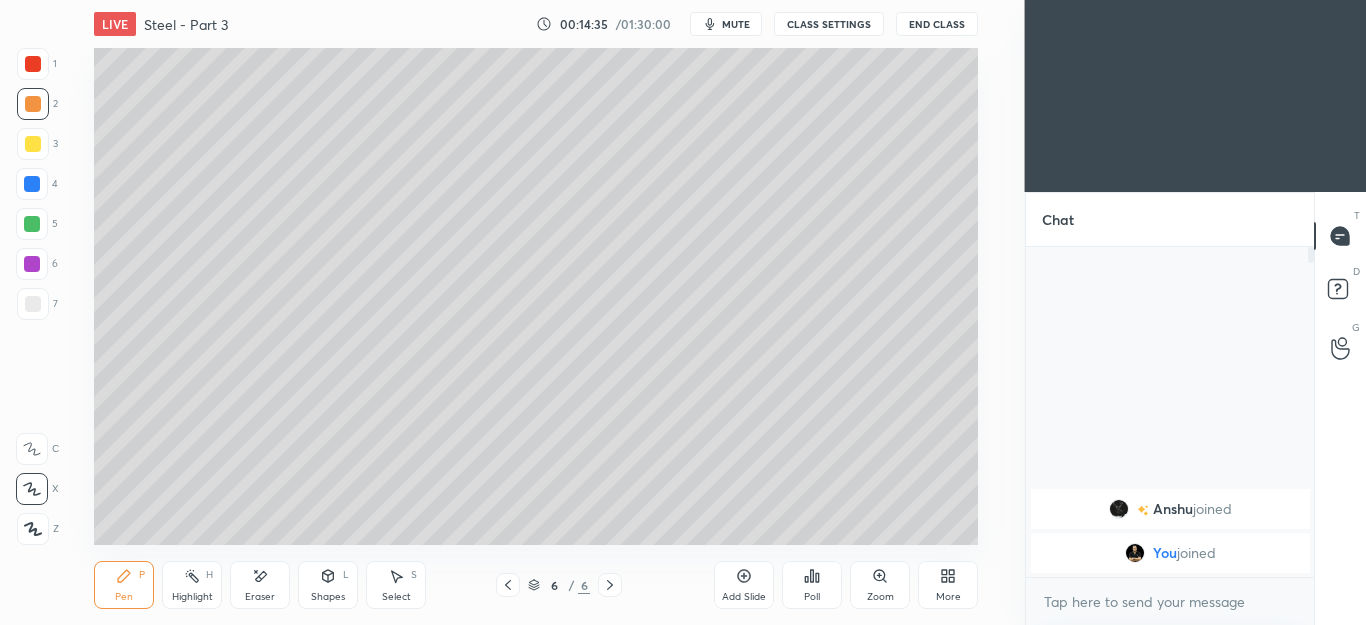 click on "Pen P" at bounding box center [124, 585] 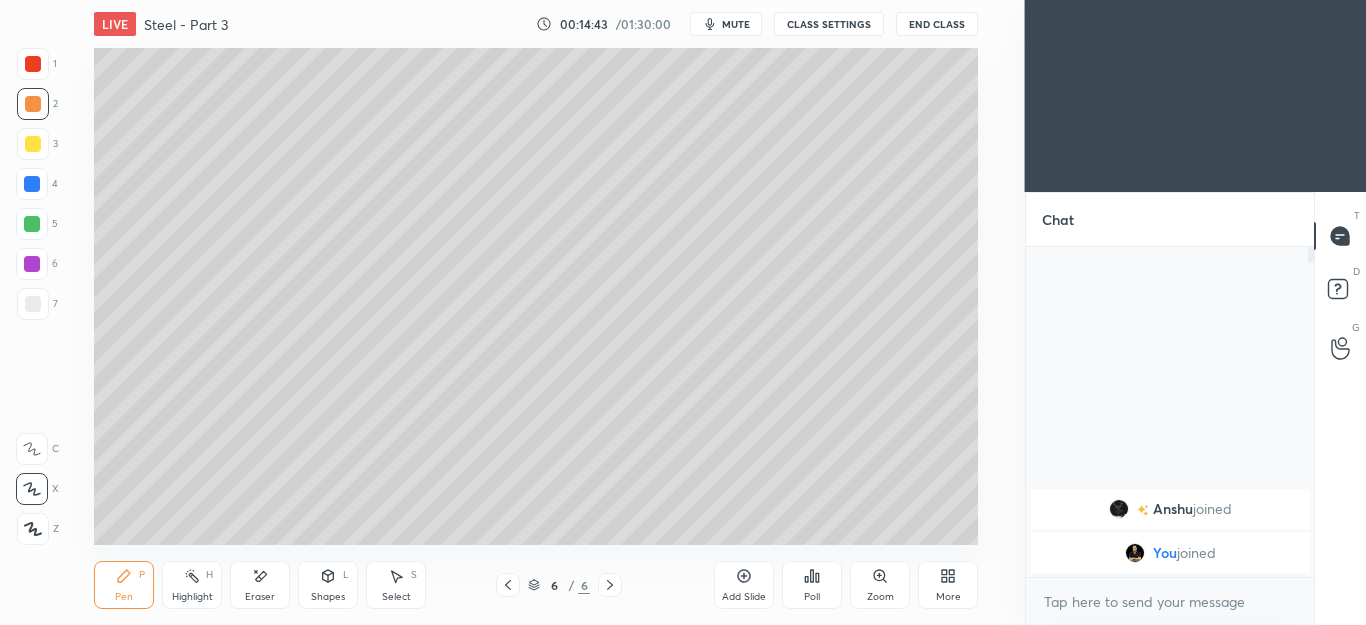 click on "mute" at bounding box center (736, 24) 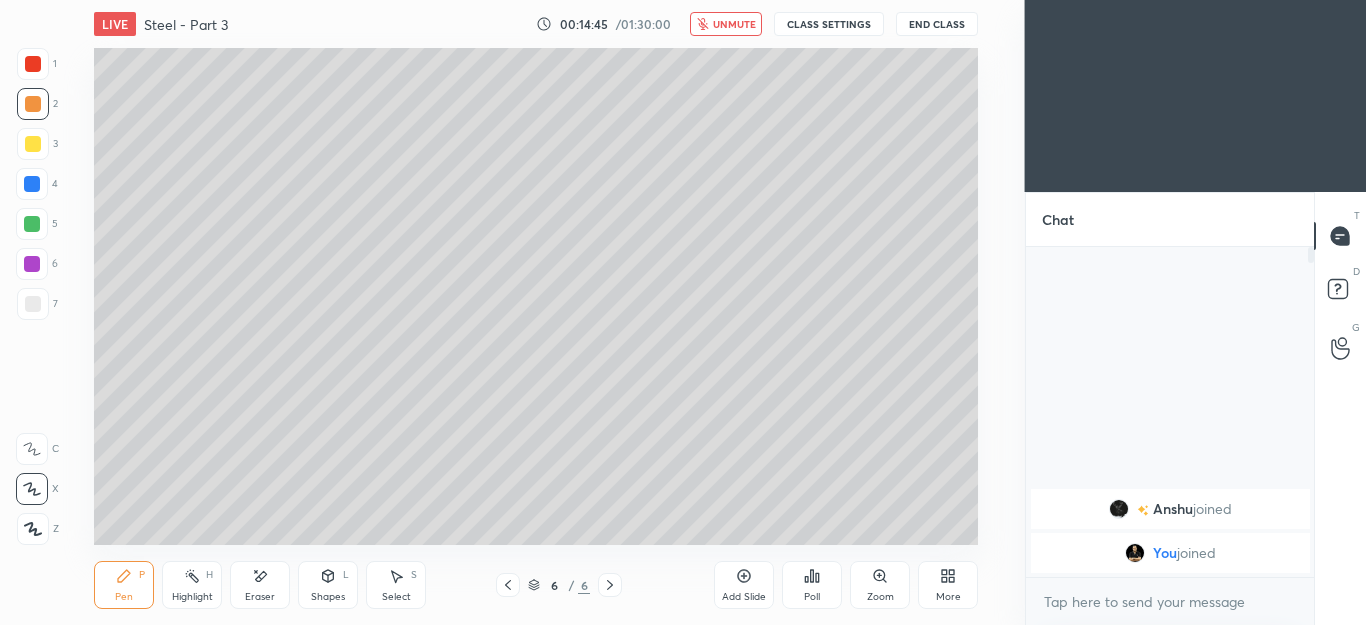 click on "End Class" at bounding box center (937, 24) 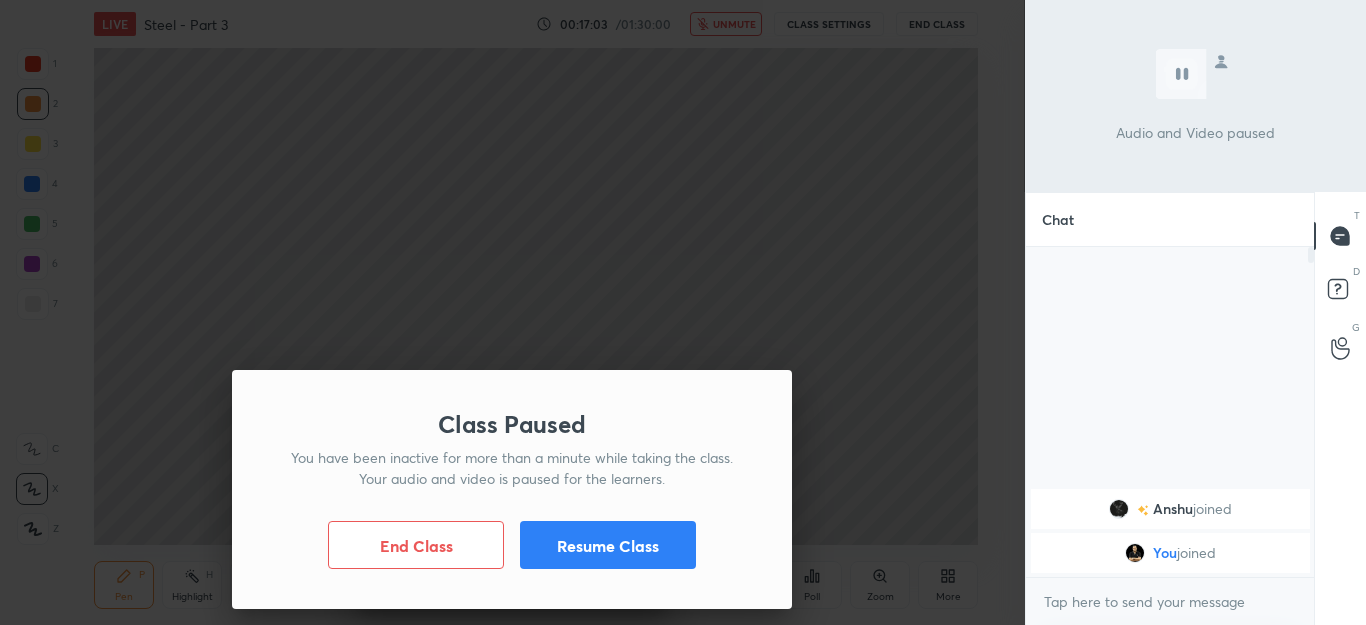 click on "Resume Class" at bounding box center [608, 545] 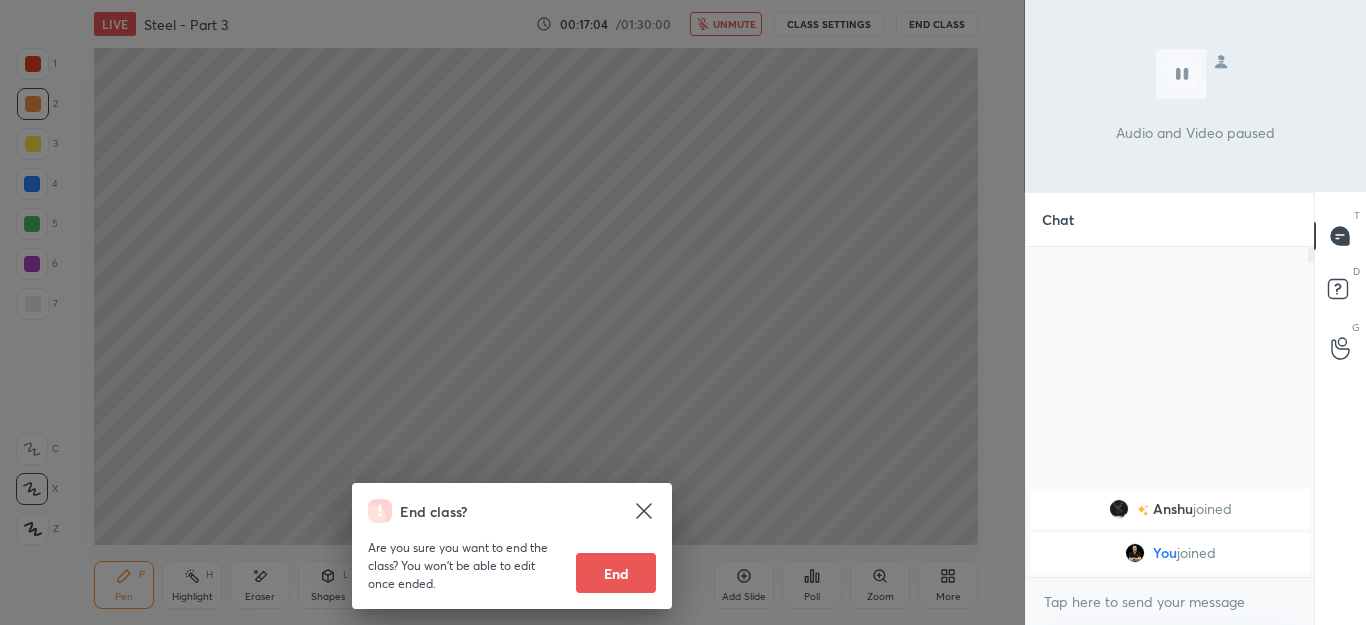 click on "End class? Are you sure you want to end the class? You won’t be able to edit once ended. End" at bounding box center (512, 312) 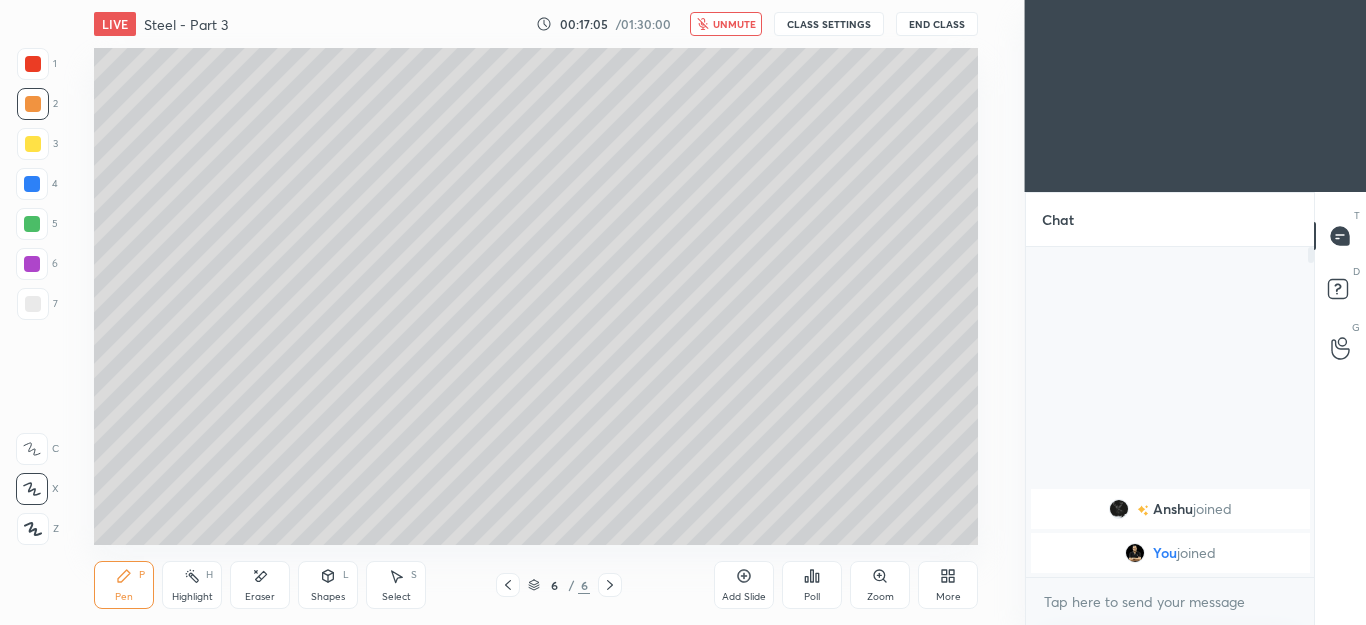 click on "unmute" at bounding box center (734, 24) 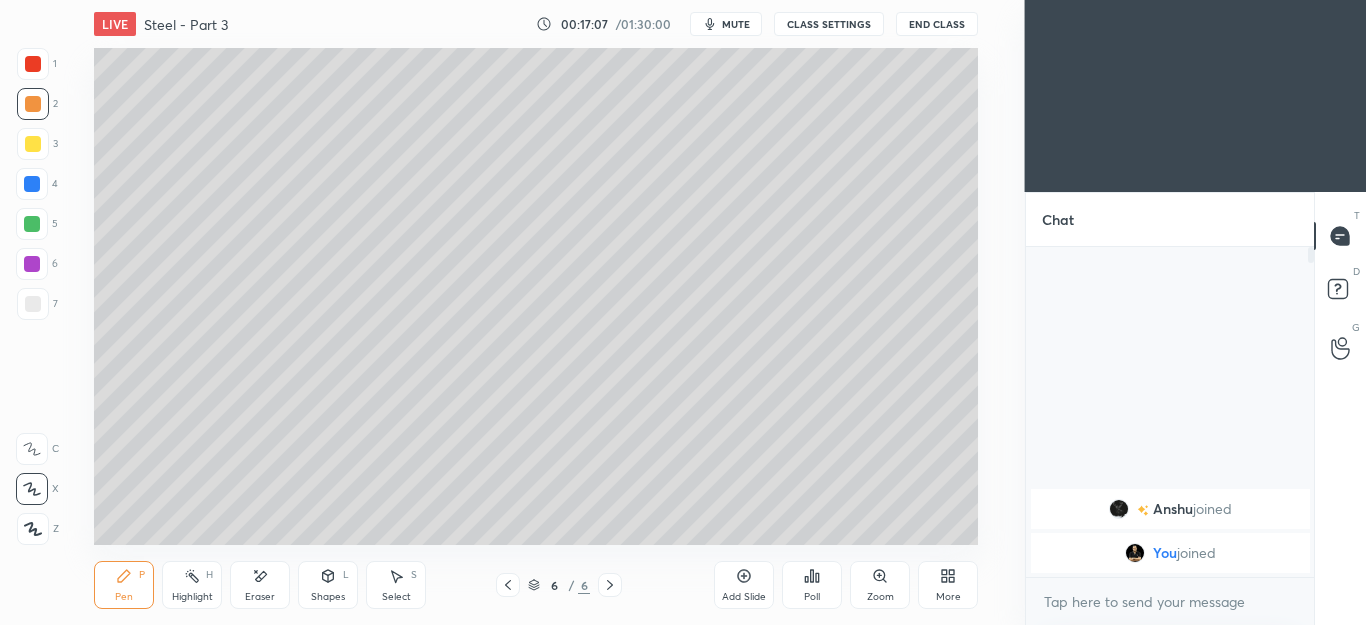 click on "2" at bounding box center (37, 108) 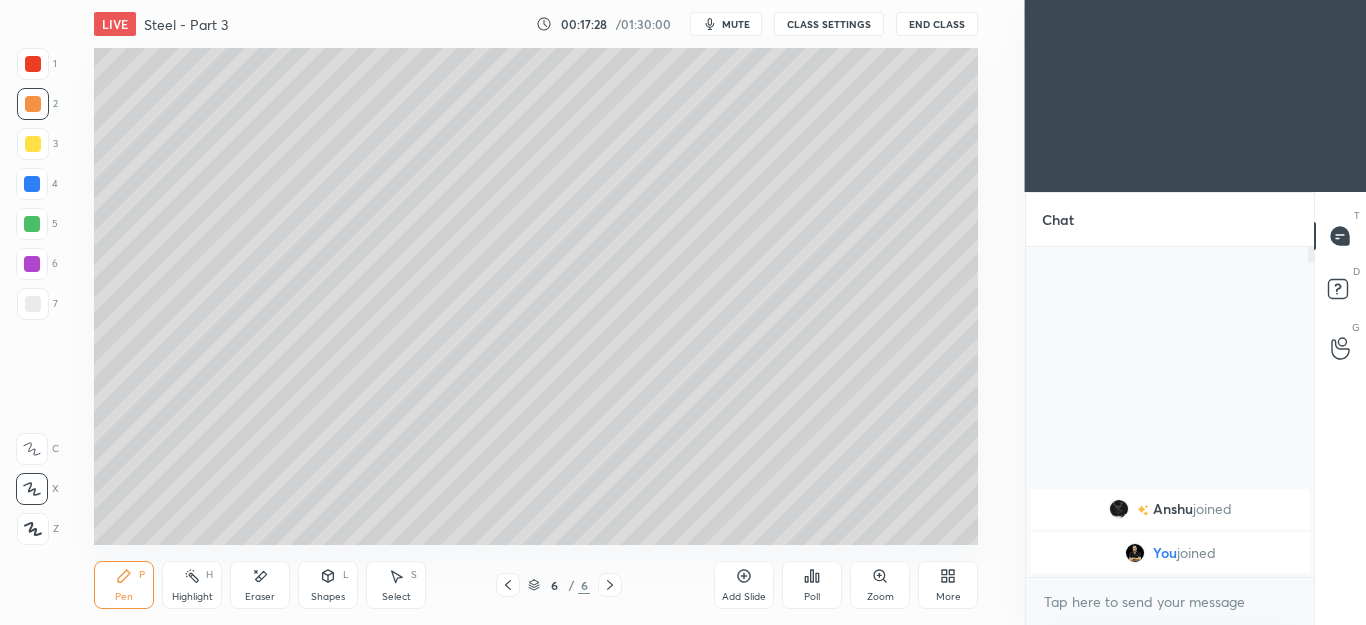 click 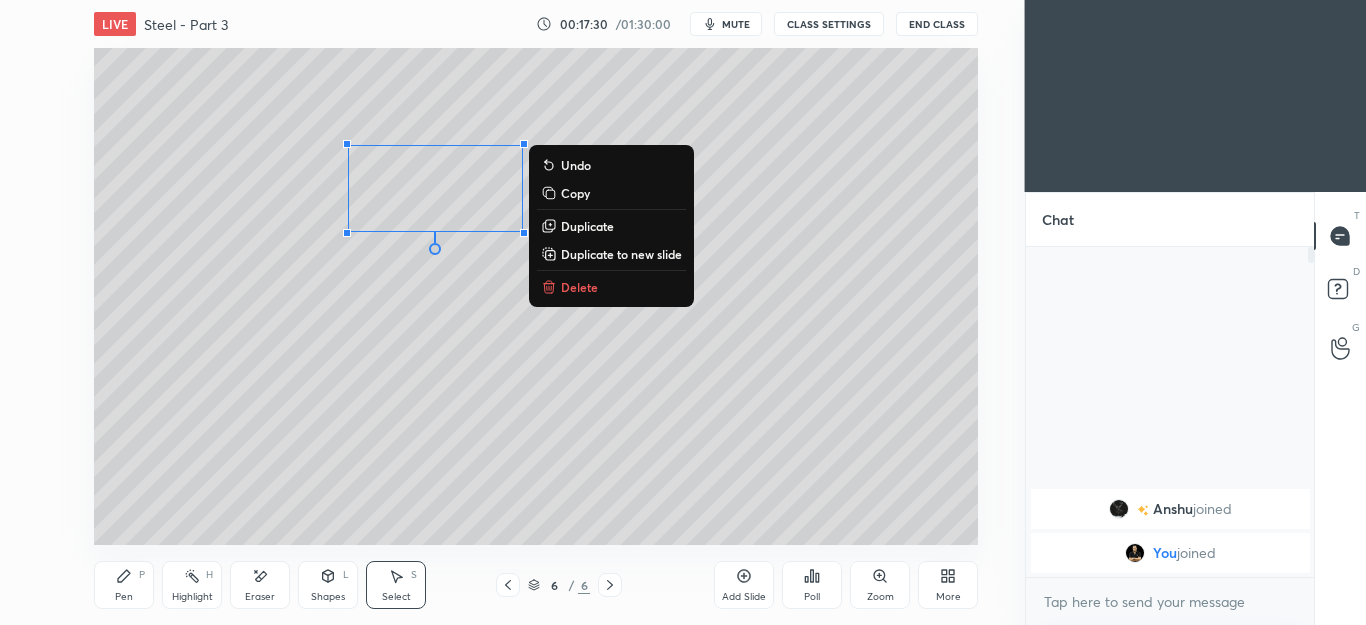 click on "Duplicate" at bounding box center (587, 226) 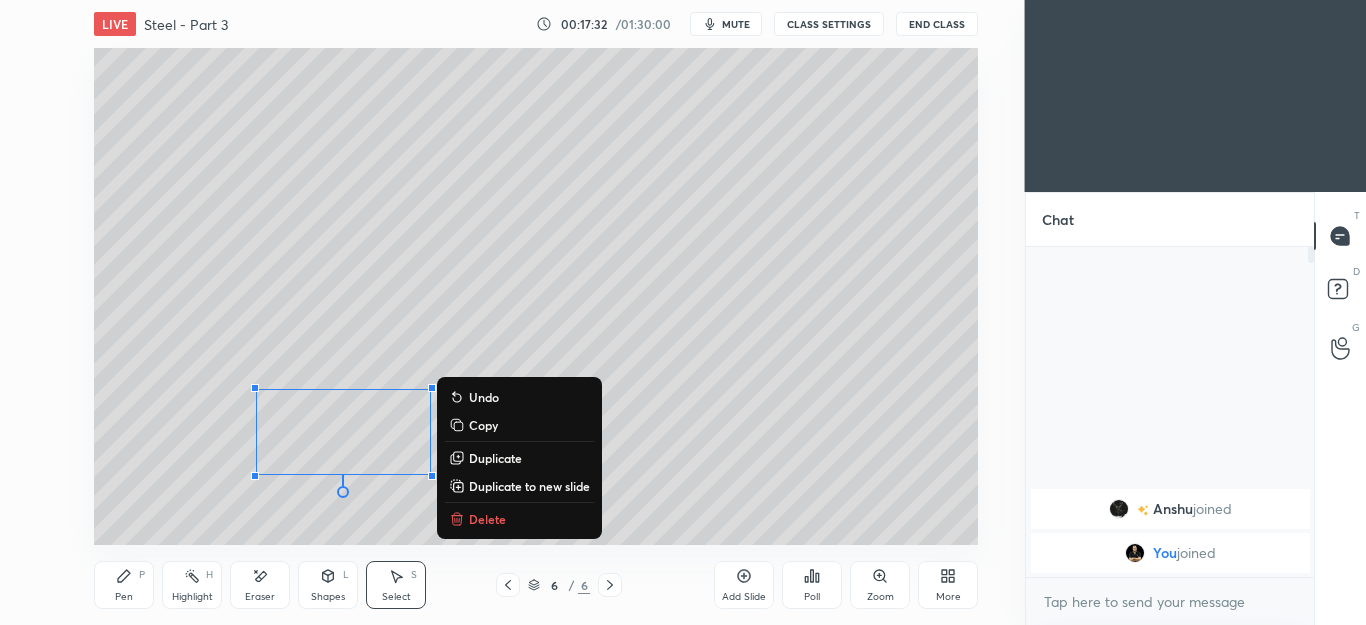 click on "Pen P" at bounding box center (124, 585) 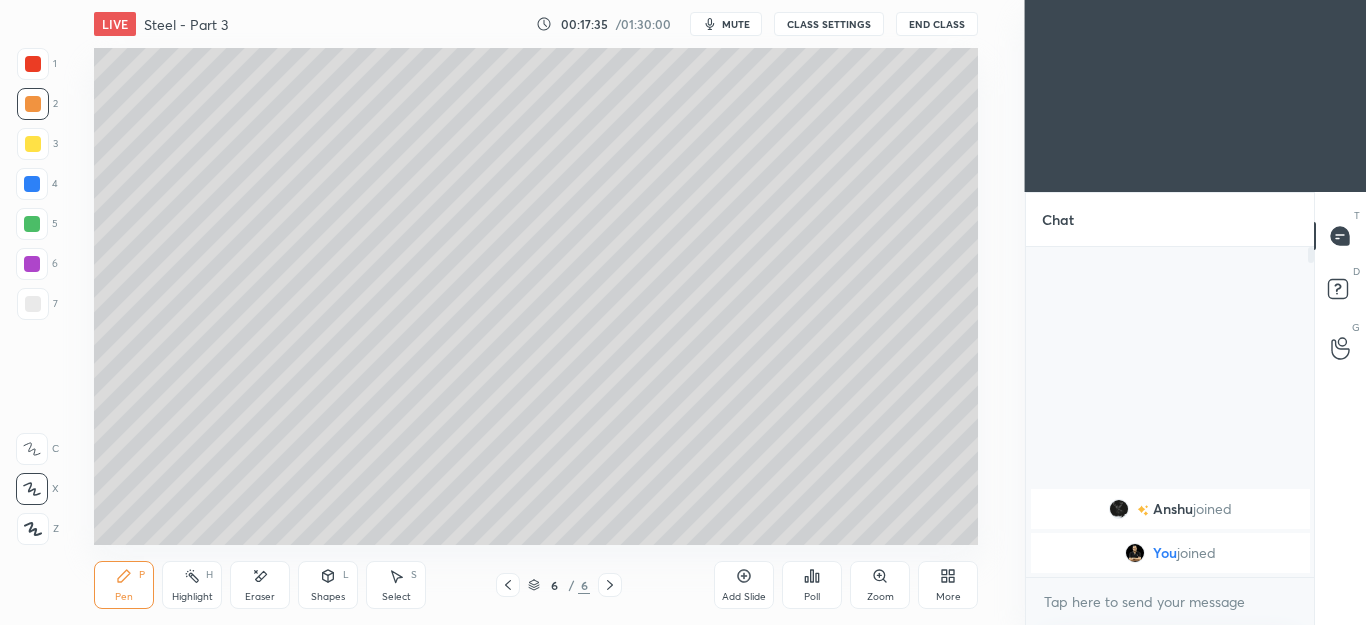 click on "Shapes L" at bounding box center (328, 585) 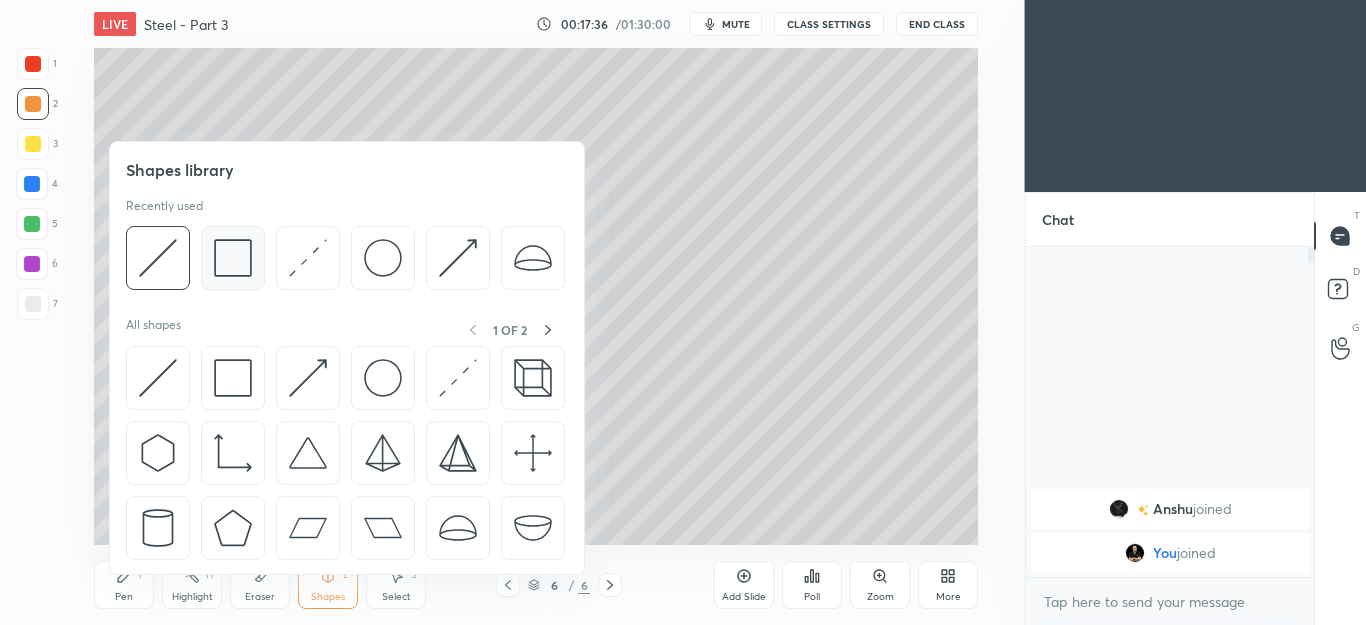 click at bounding box center (233, 258) 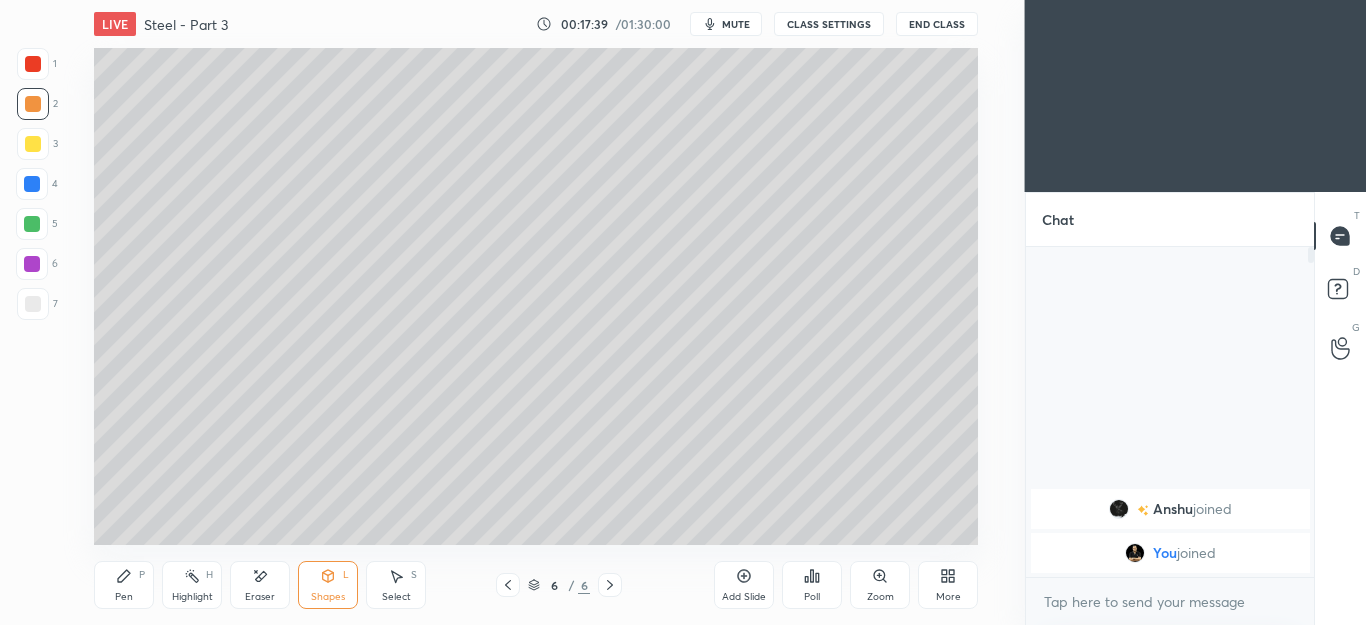 click 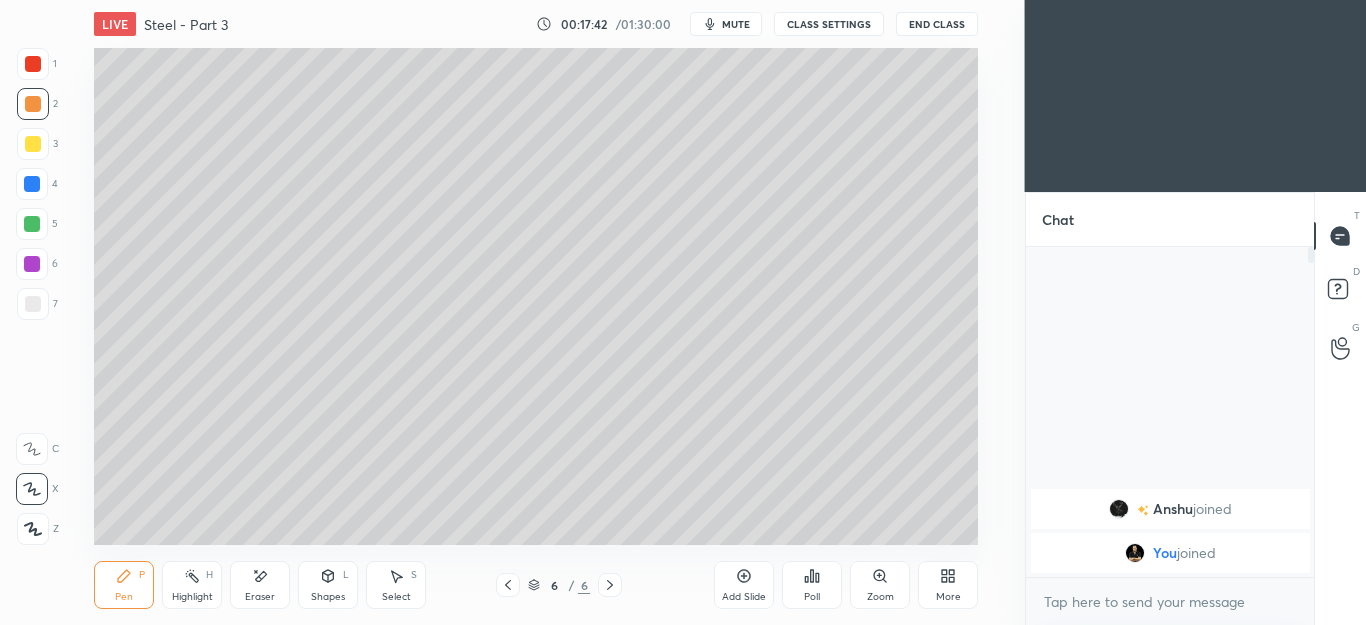 click at bounding box center (33, 304) 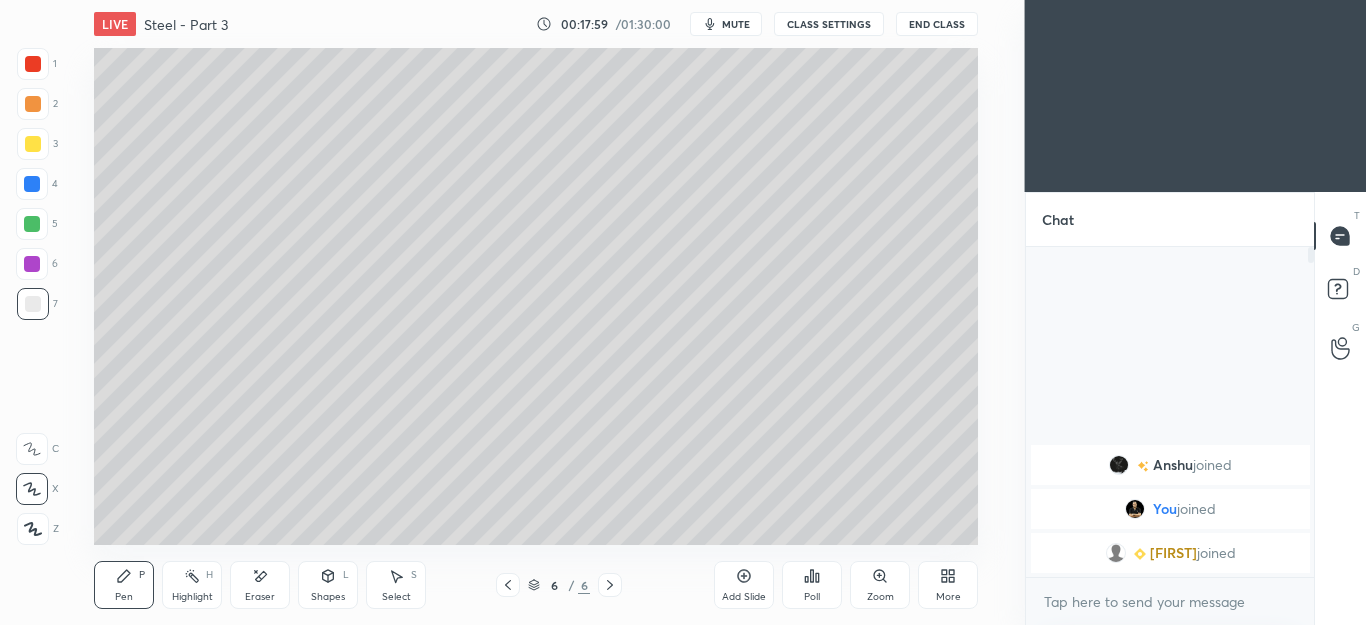 click on "Eraser" at bounding box center [260, 585] 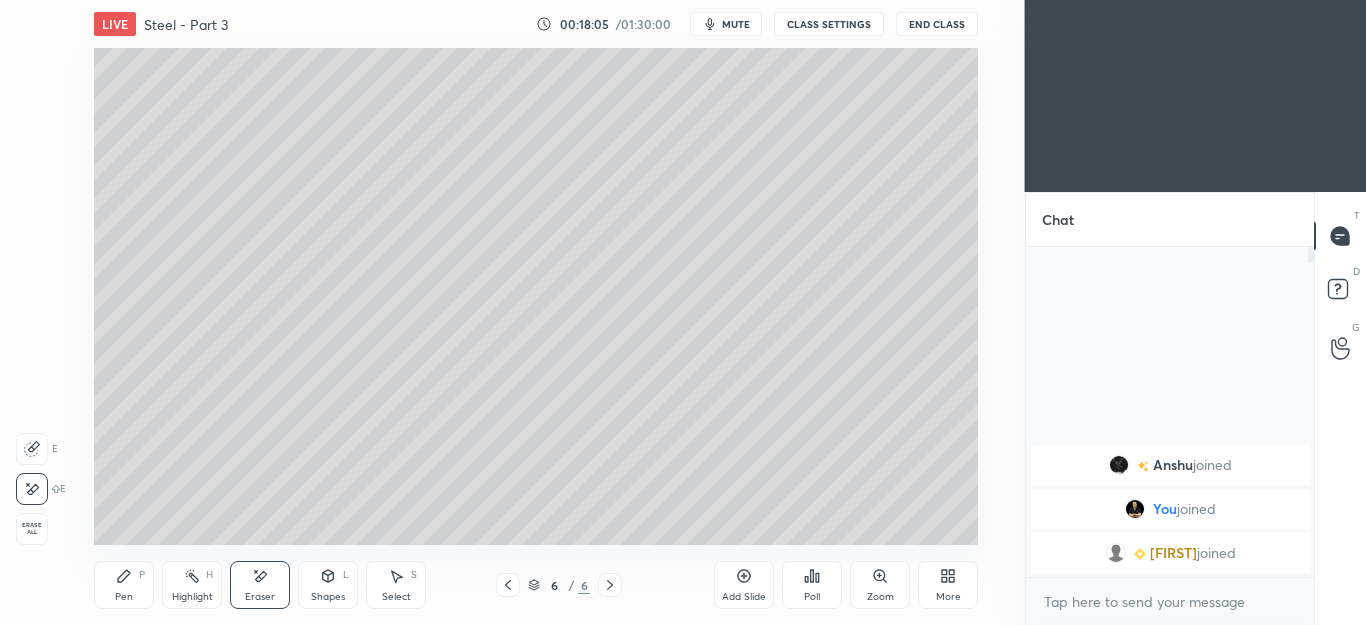 click on "Pen P" at bounding box center (124, 585) 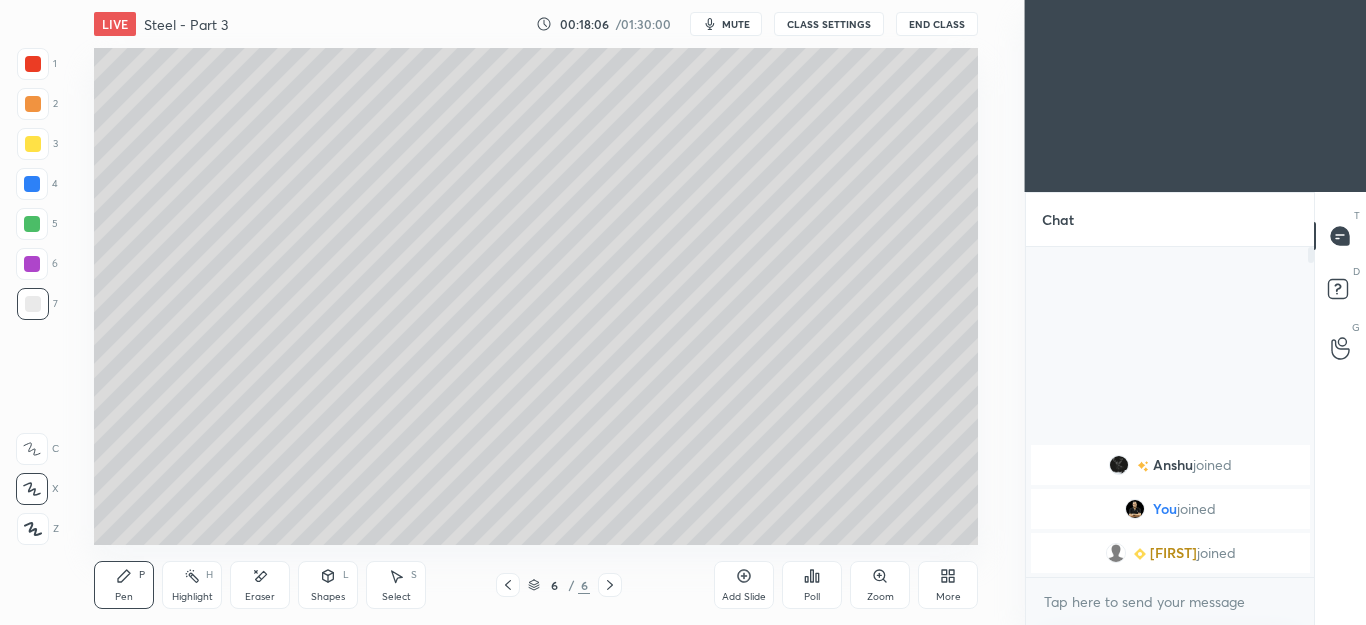 click 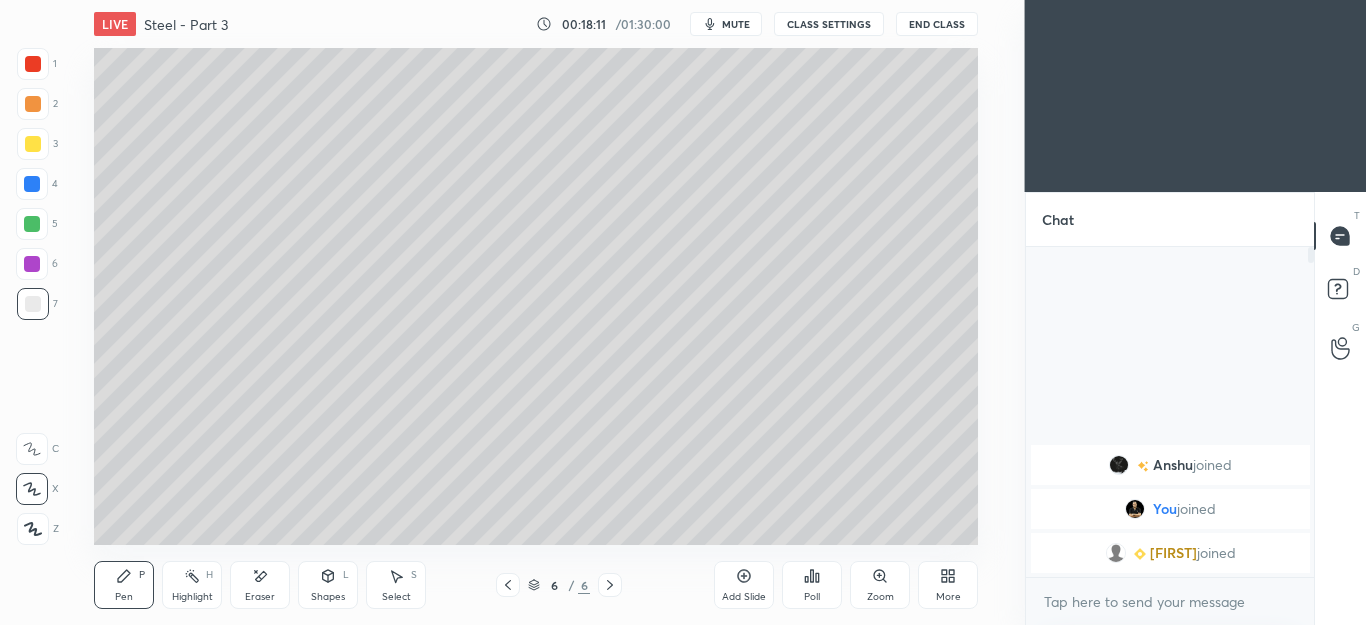 click at bounding box center [610, 585] 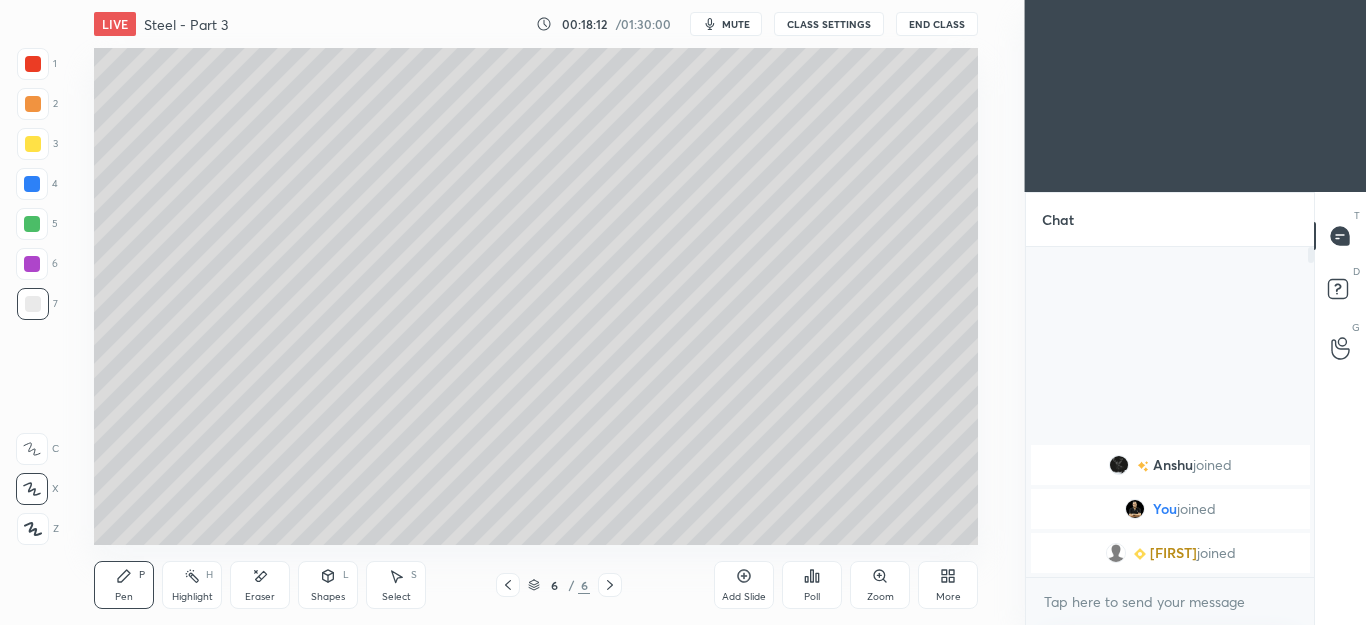 click on "Add Slide" at bounding box center [744, 585] 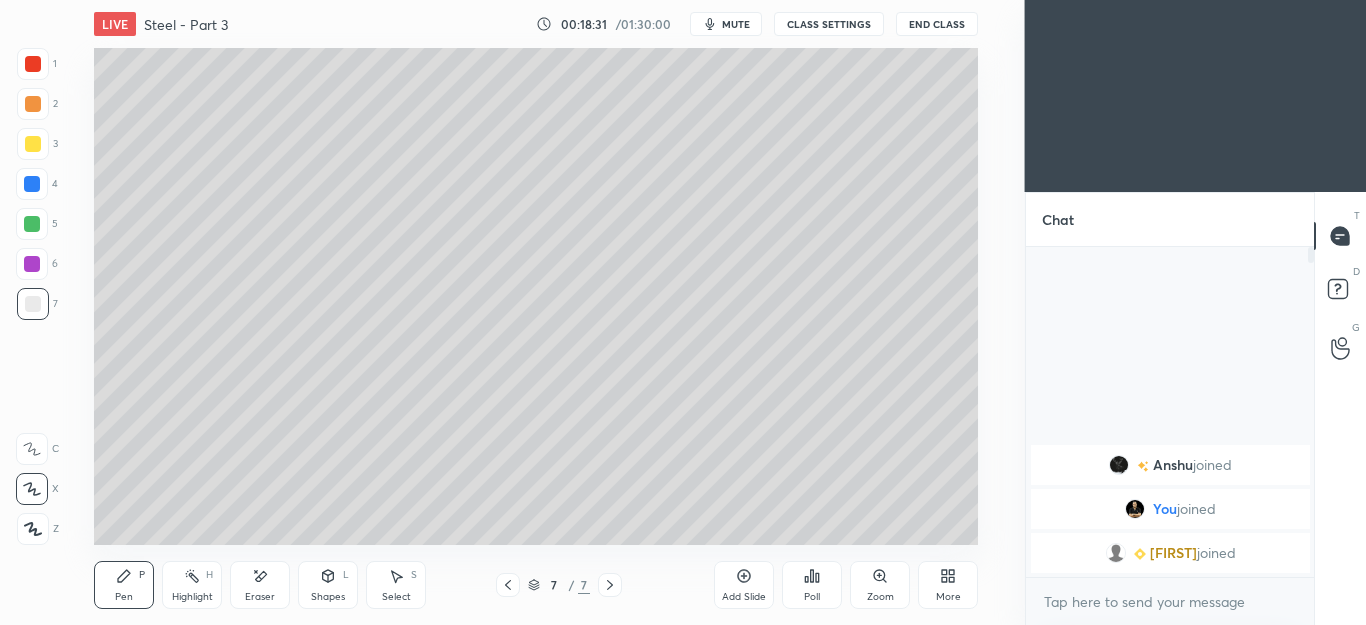 click at bounding box center (33, 104) 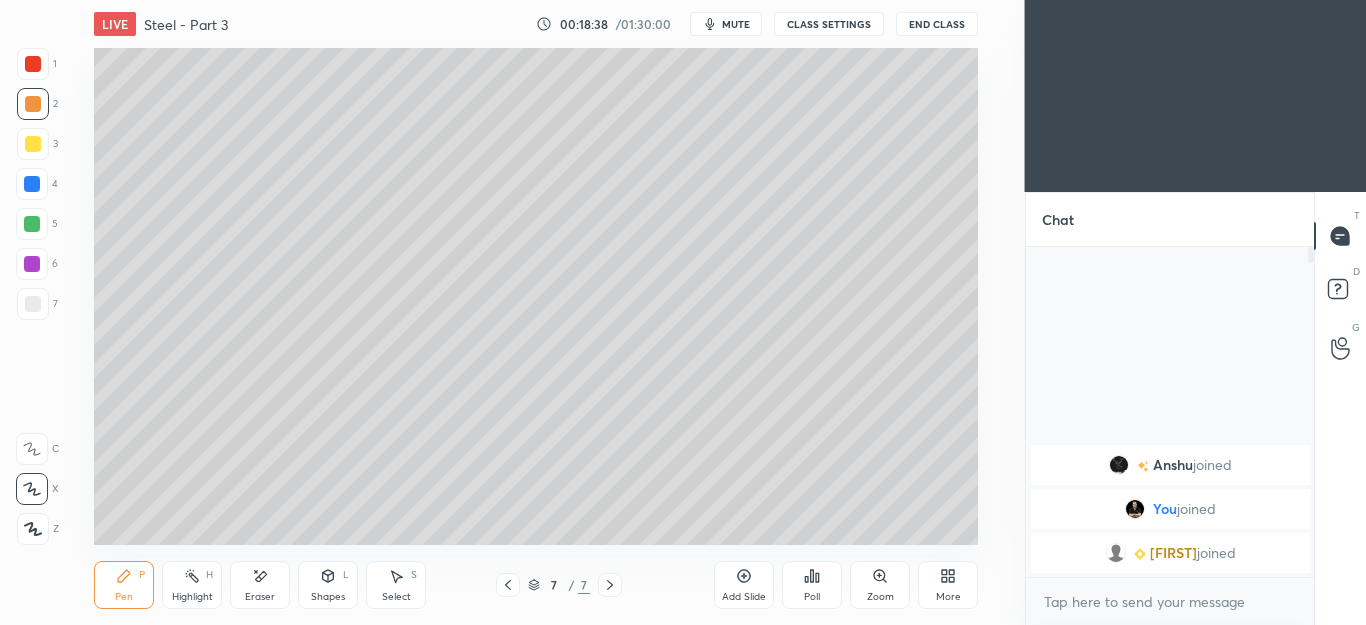 click on "Shapes L" at bounding box center [328, 585] 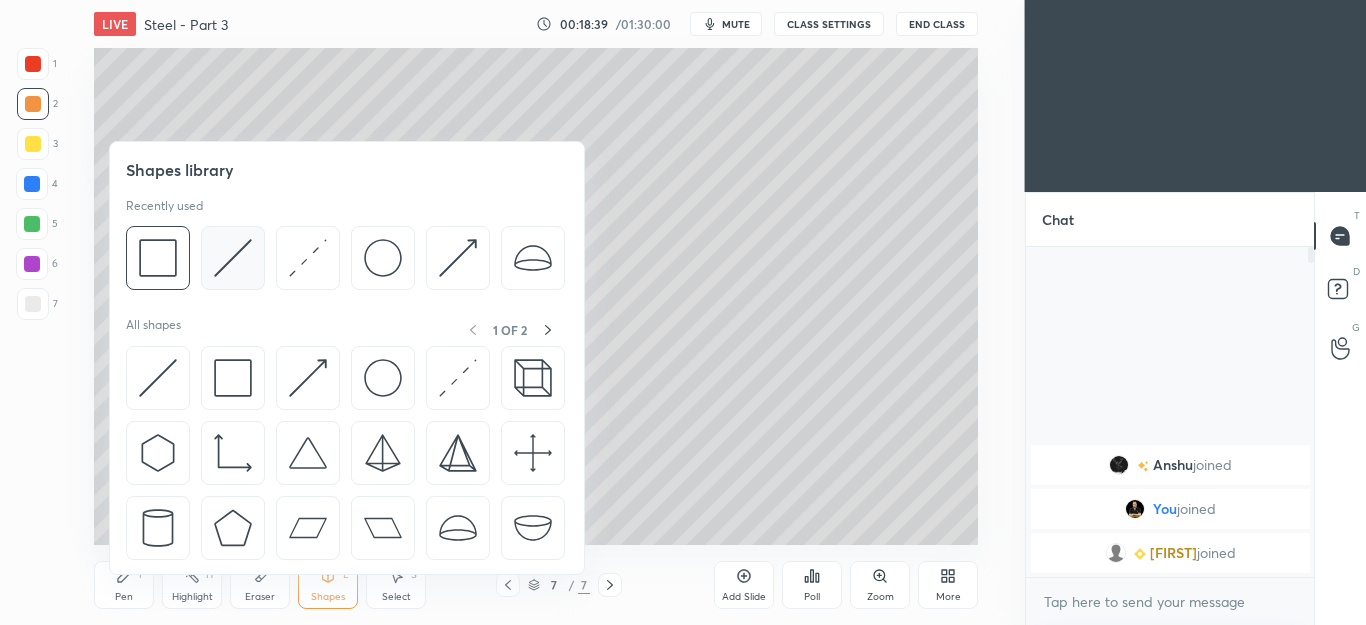 click at bounding box center [233, 258] 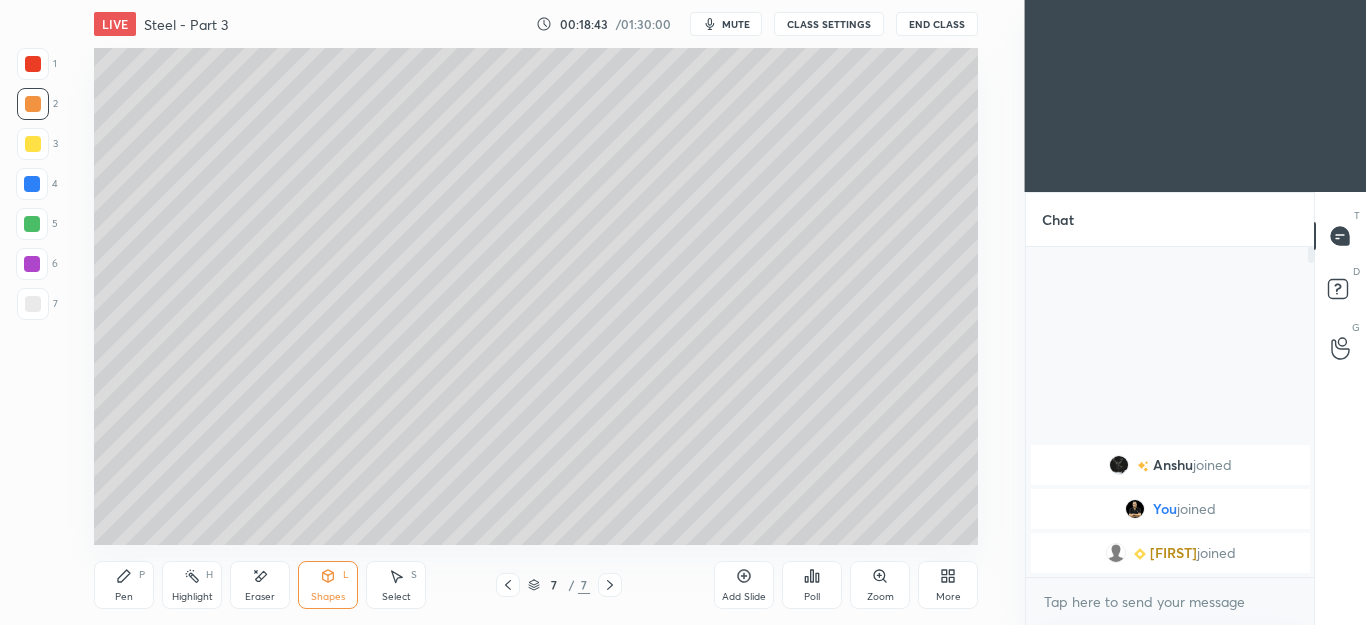click 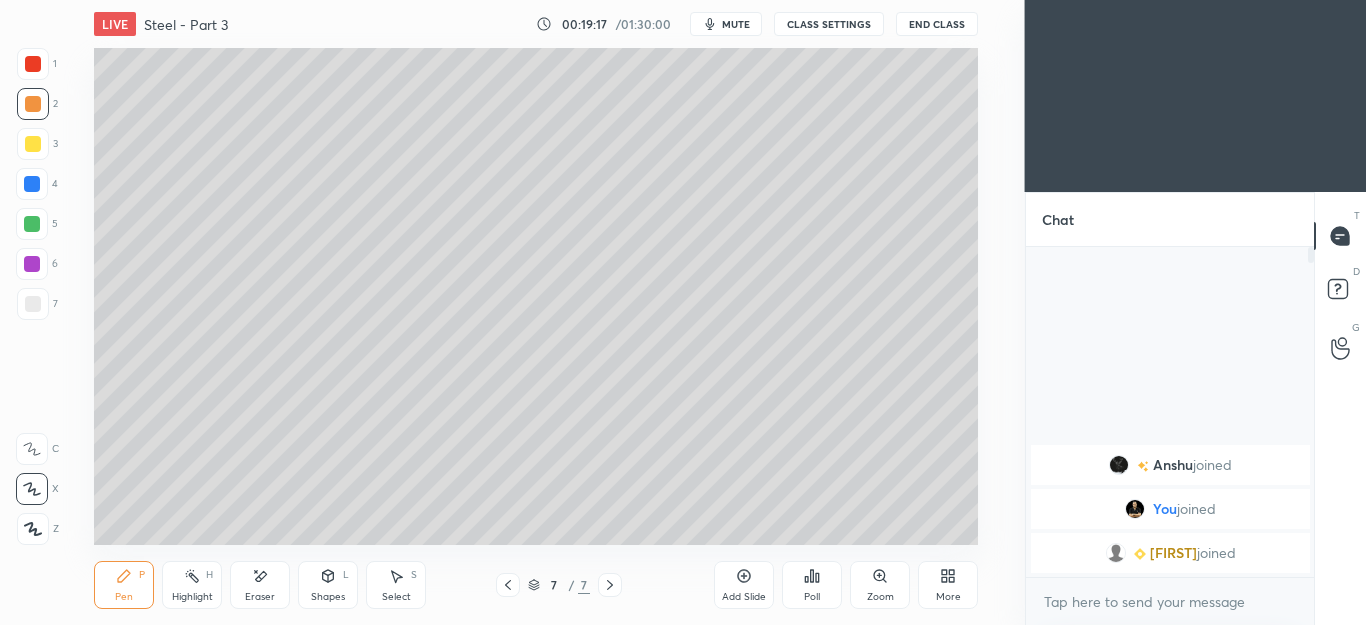 click on "Eraser" at bounding box center (260, 585) 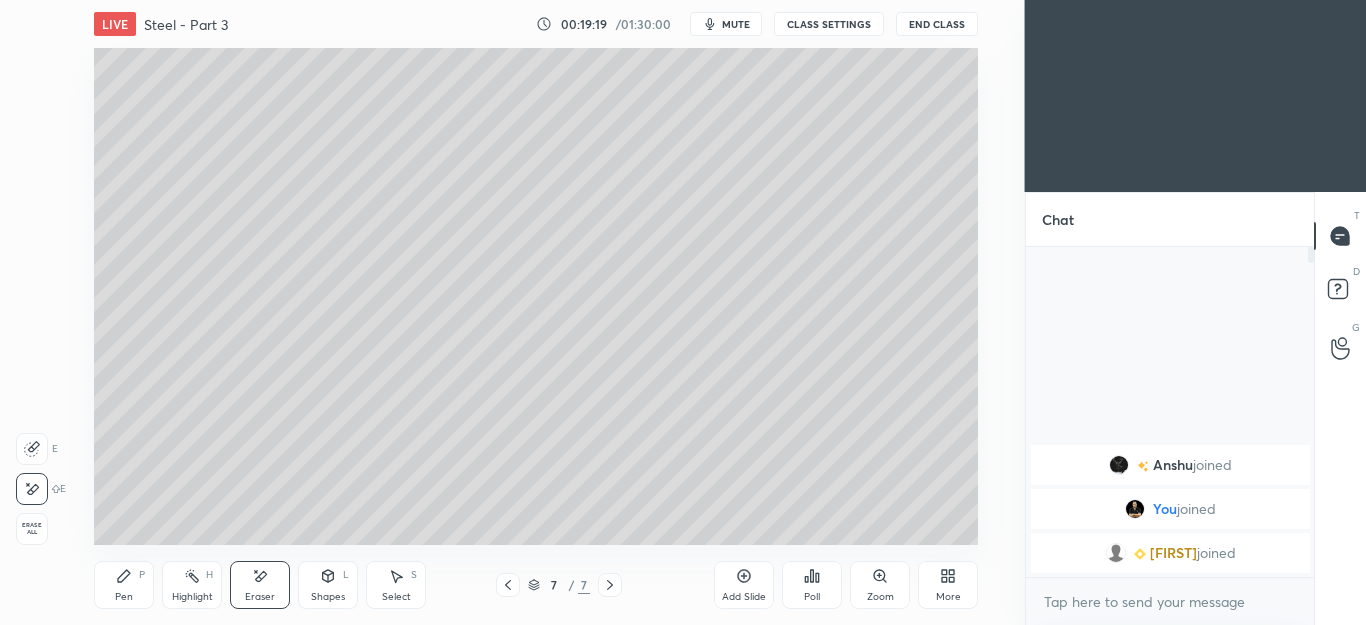 click on "Pen P" at bounding box center (124, 585) 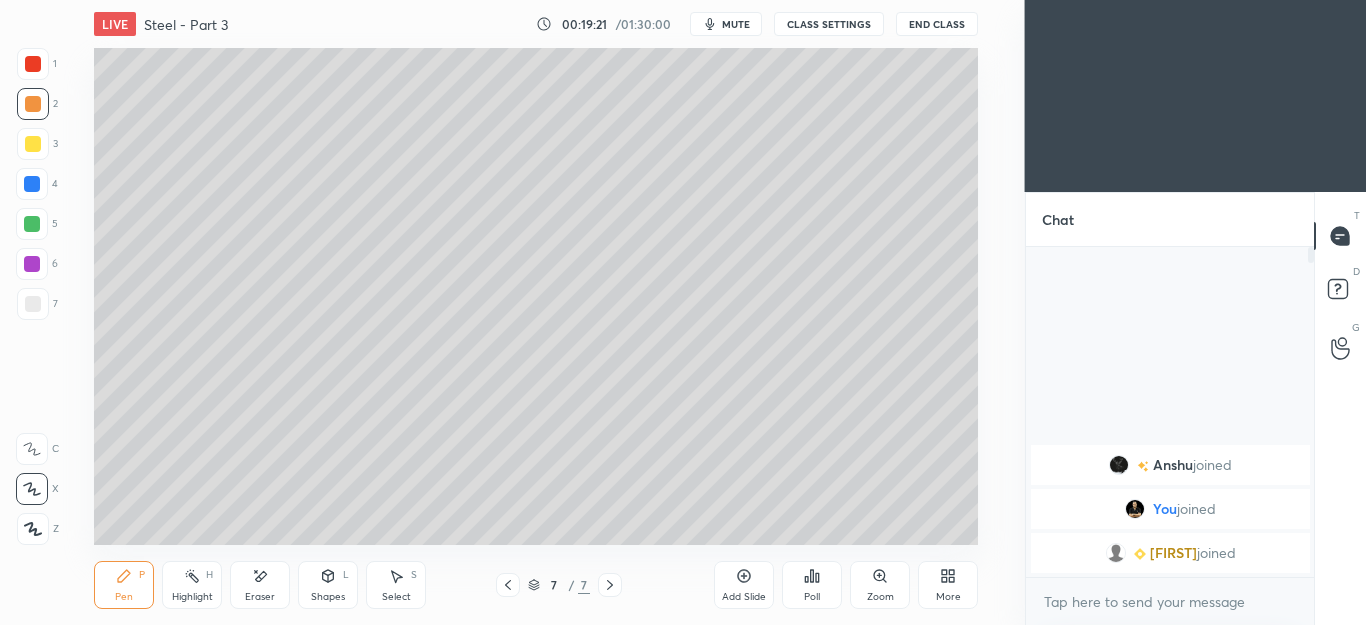 click on "Shapes" at bounding box center [328, 597] 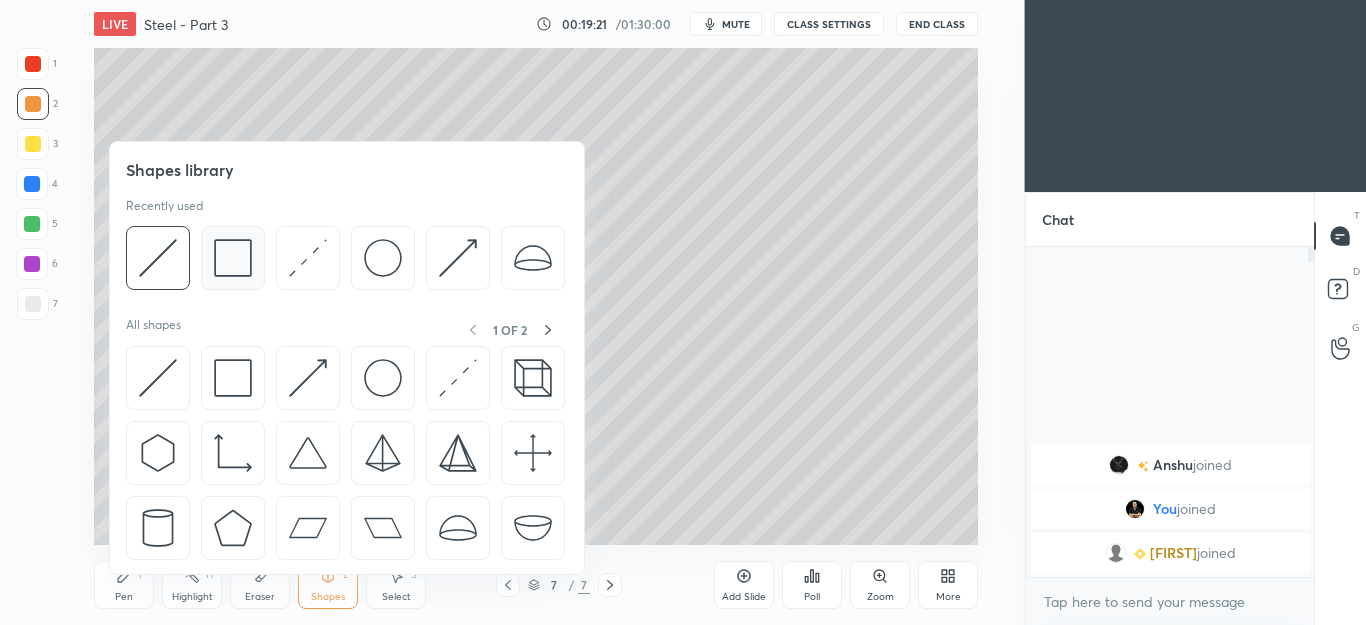 click at bounding box center (233, 258) 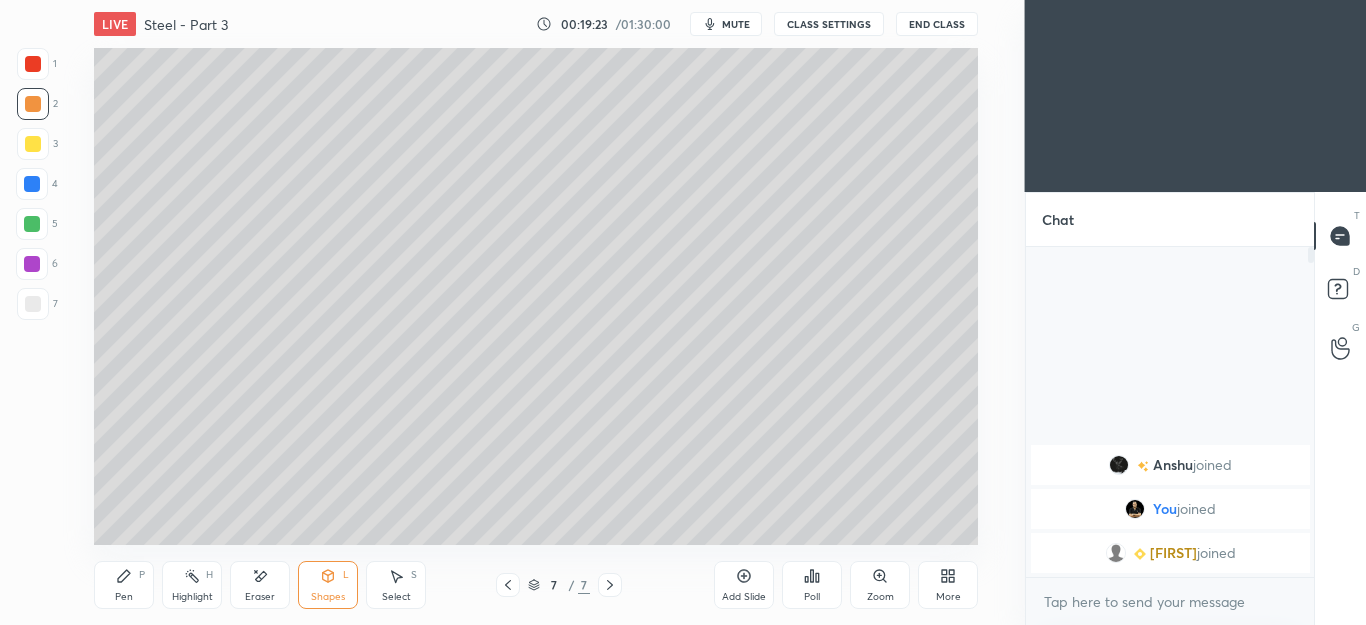 click on "Pen P" at bounding box center (124, 585) 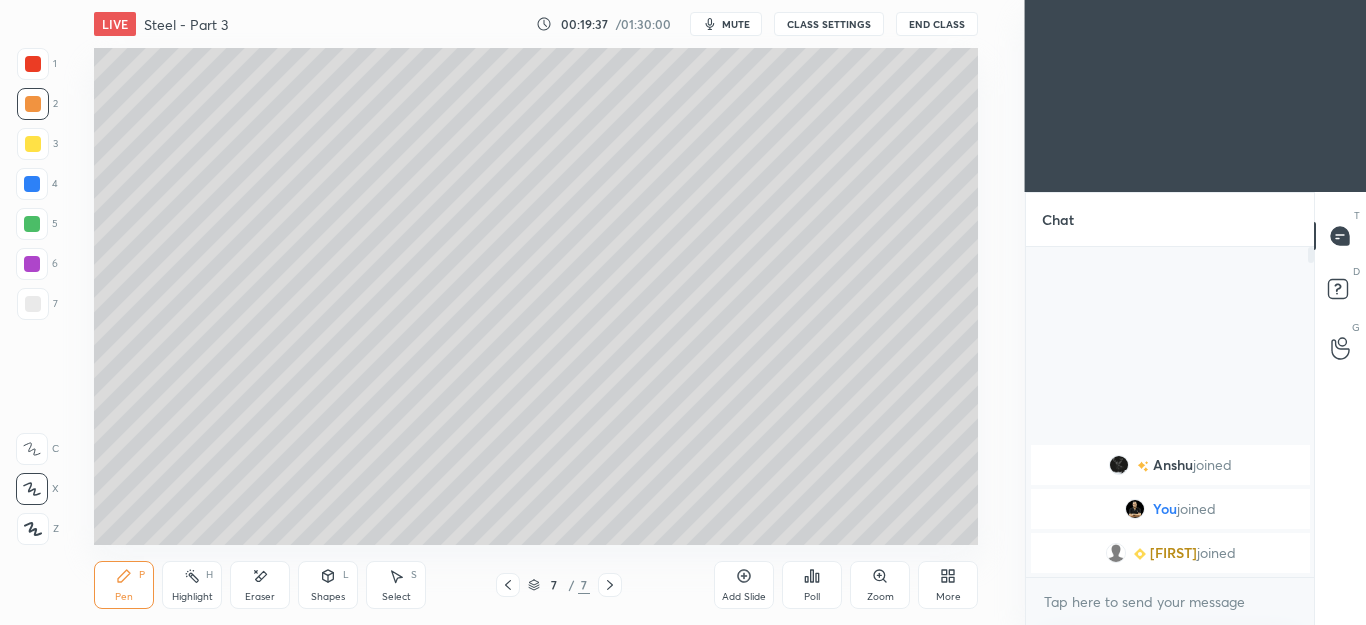 click 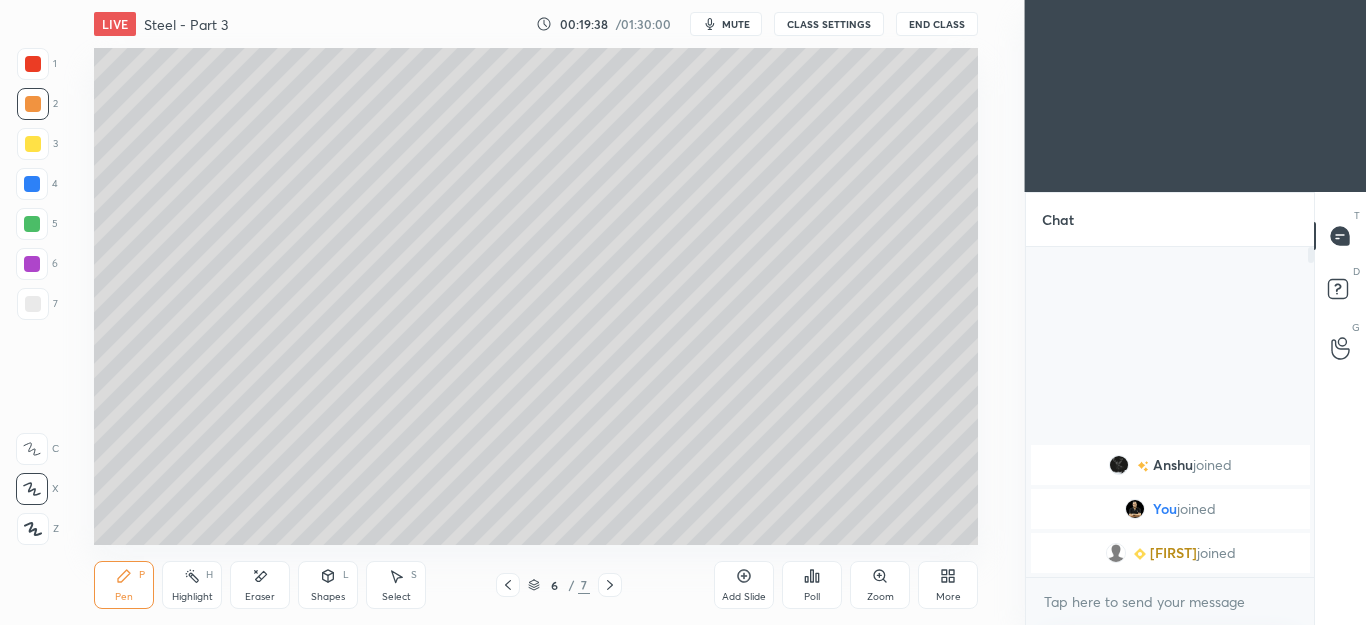 click 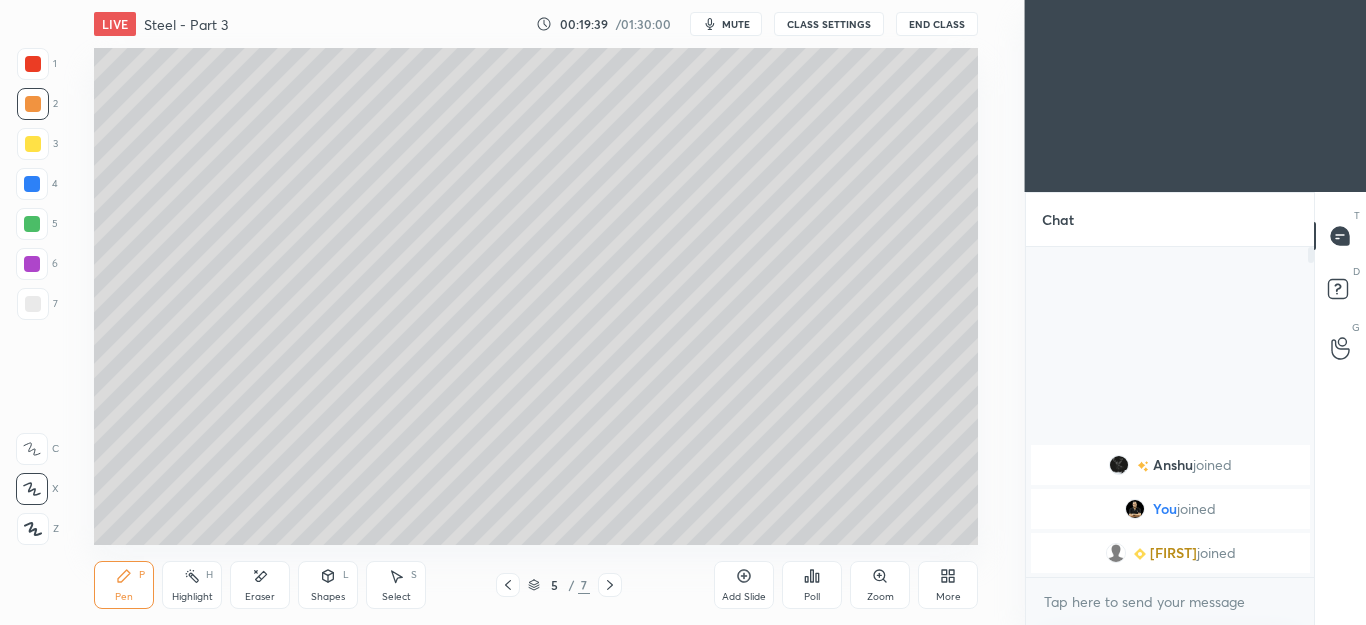 click 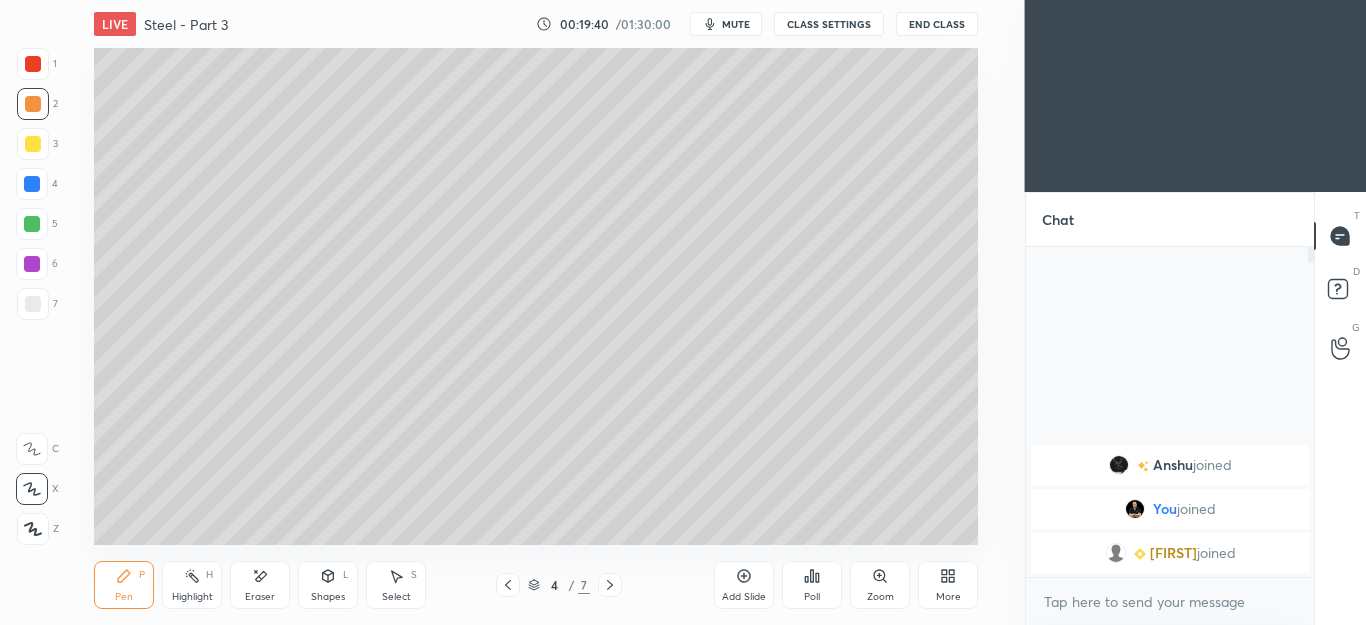 click 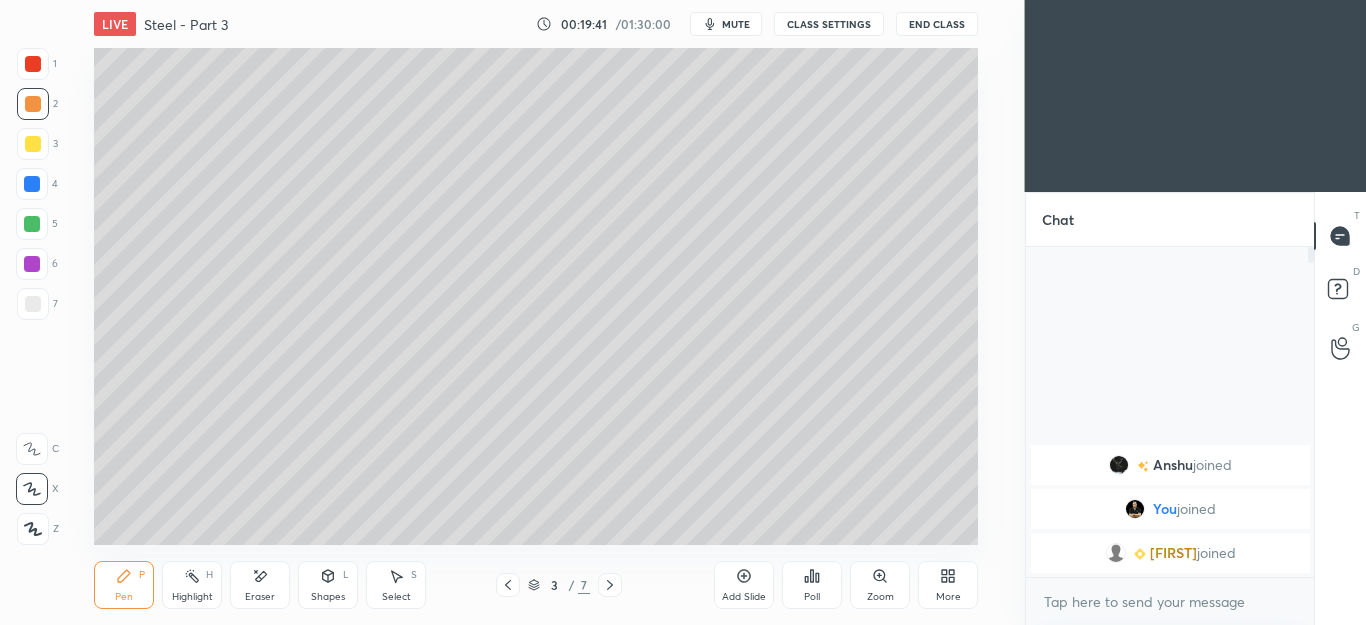 click on "Select" at bounding box center [396, 597] 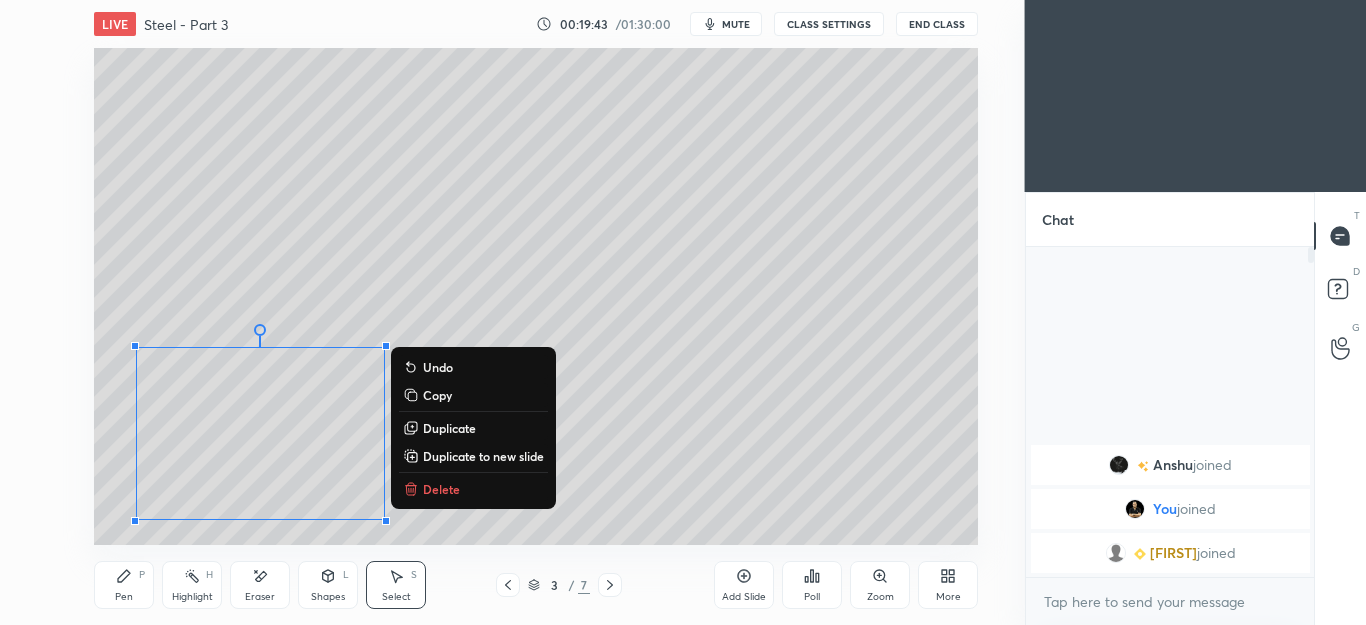 click on "Copy" at bounding box center (437, 395) 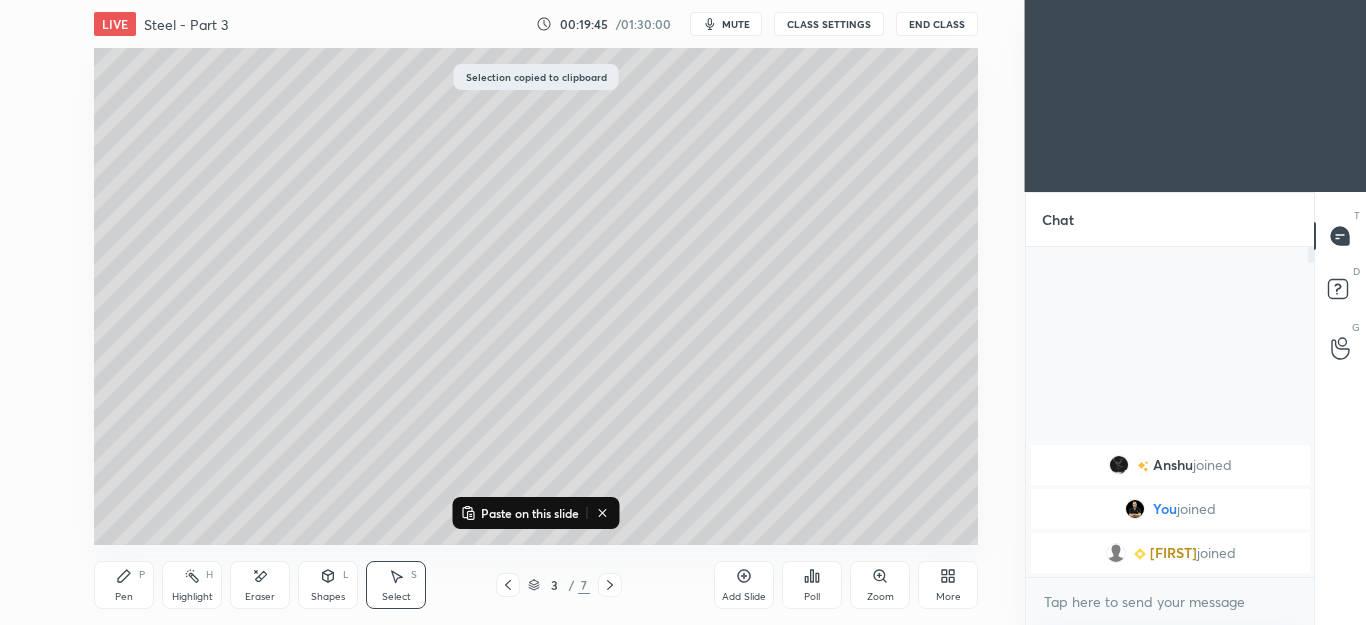 click 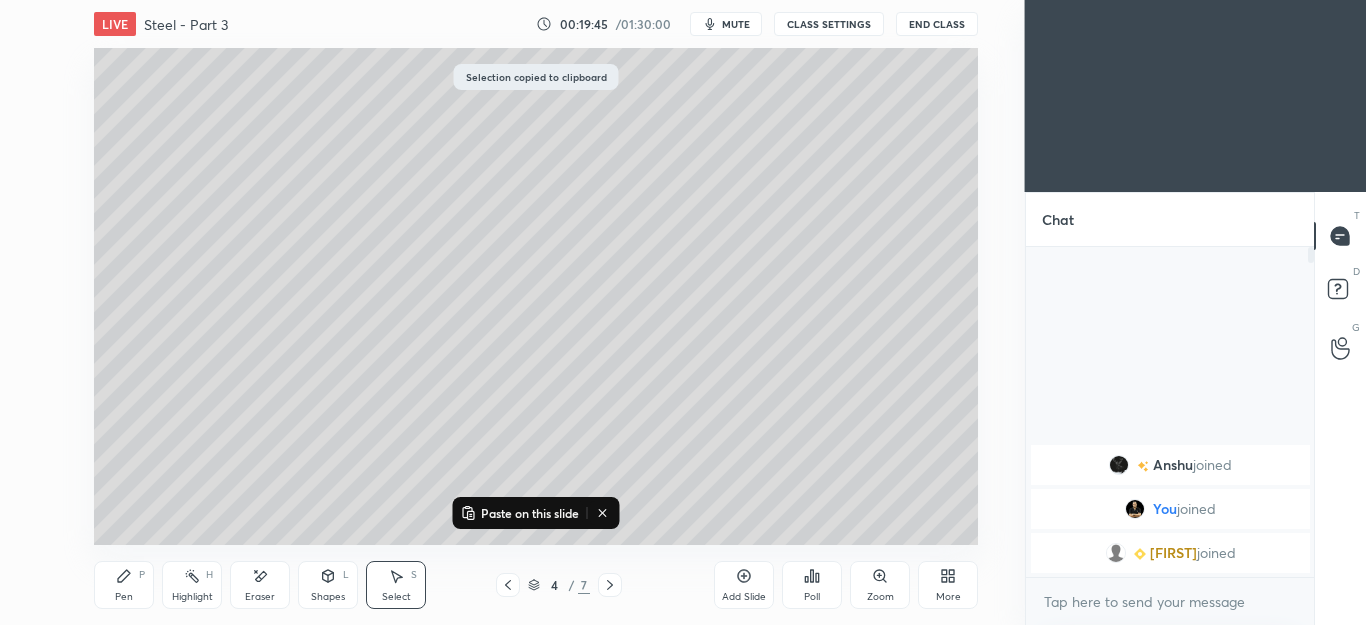 click 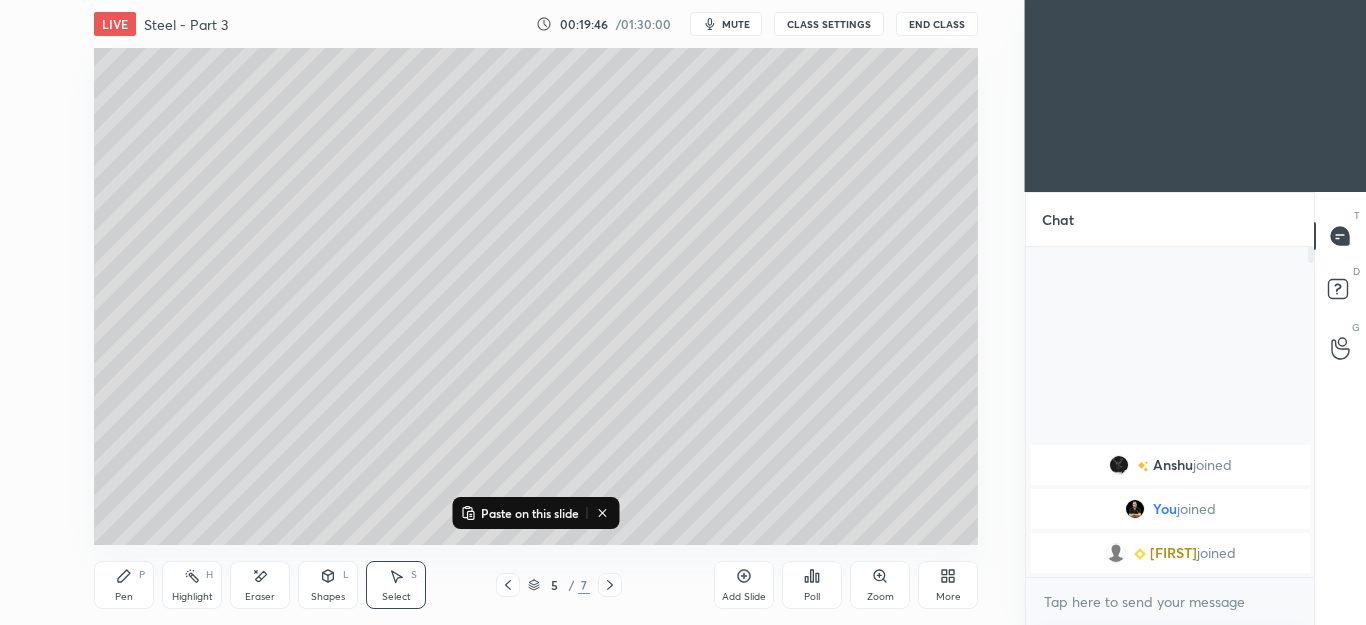 click 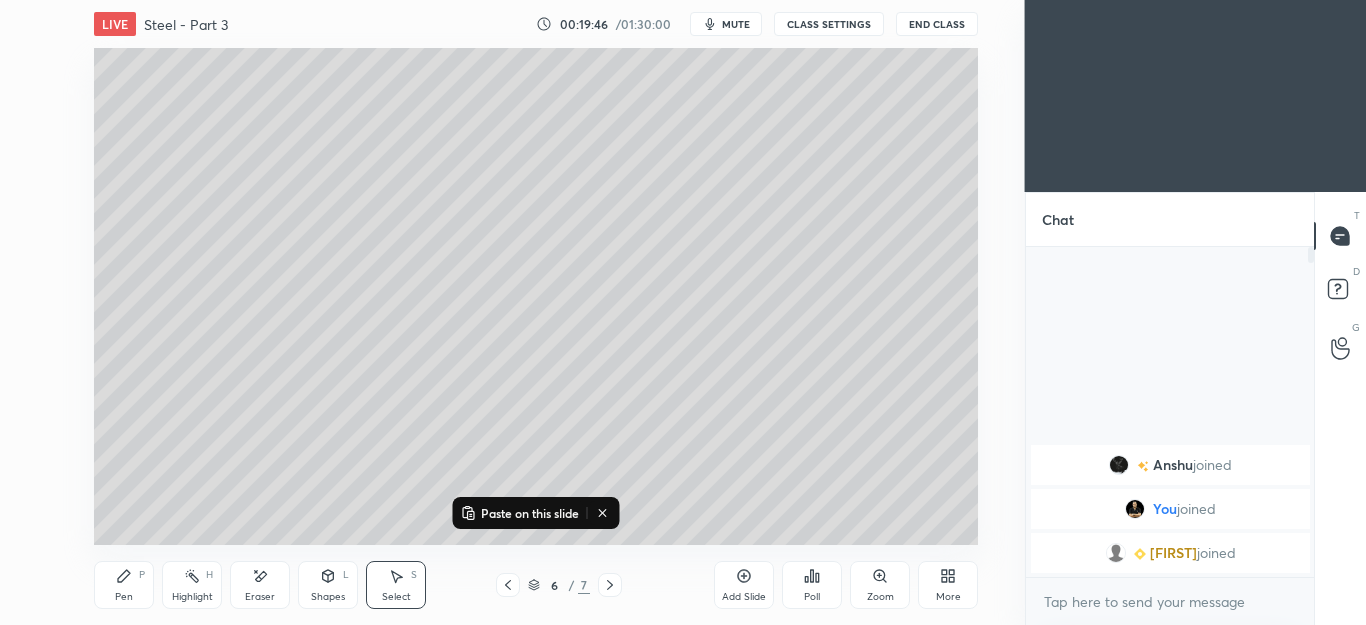 click 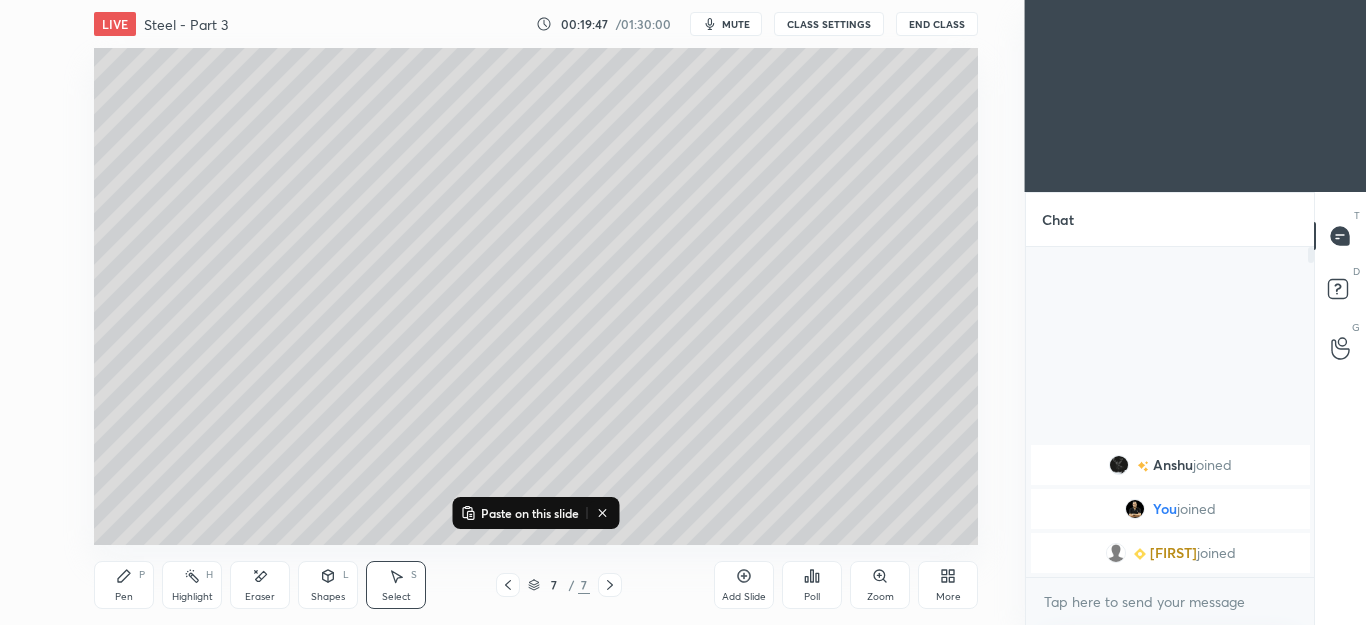 click 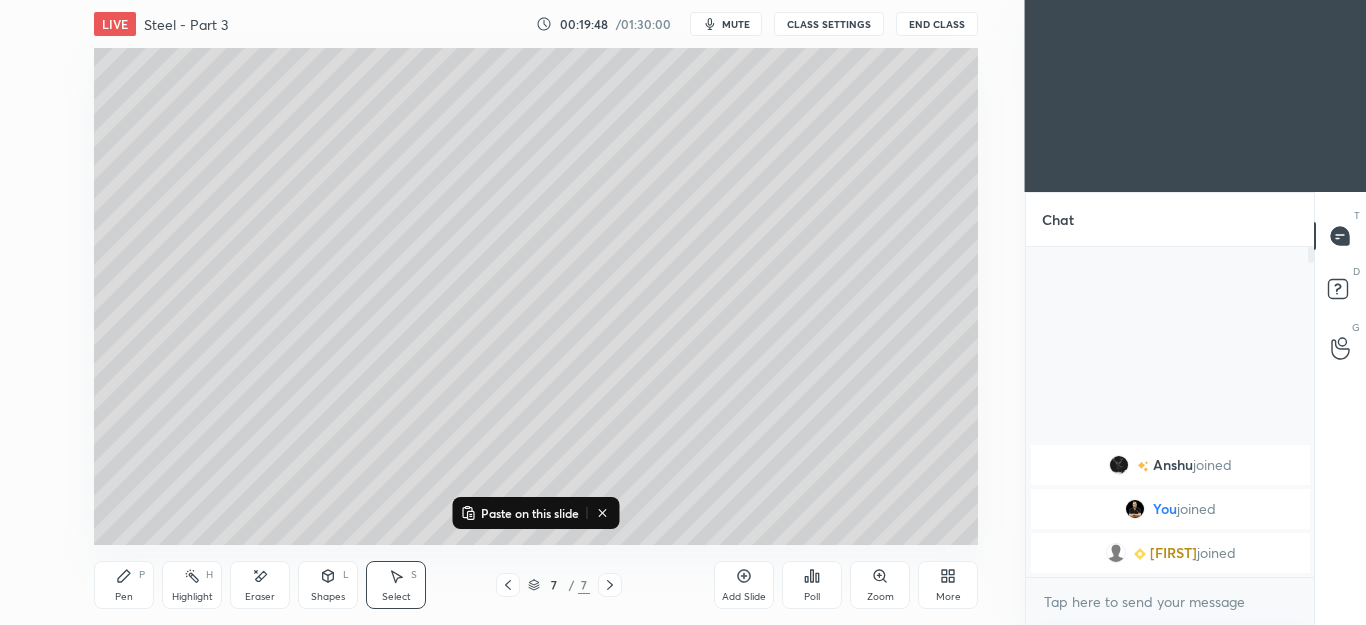 click 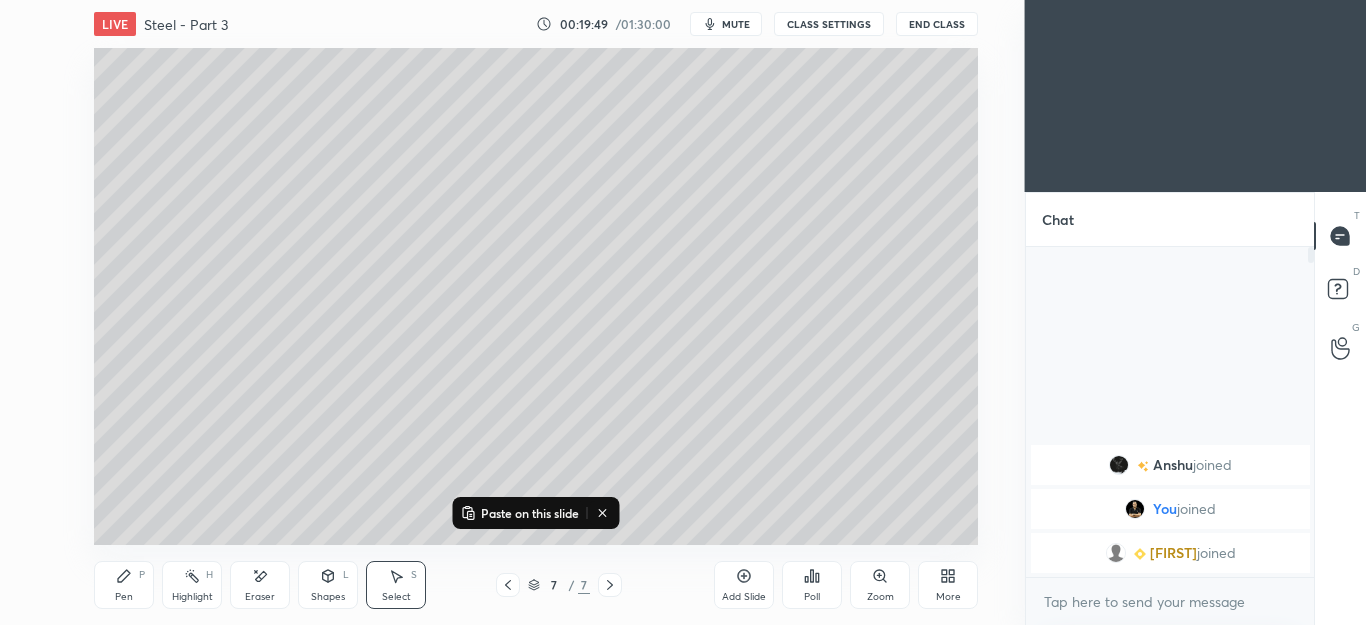 click 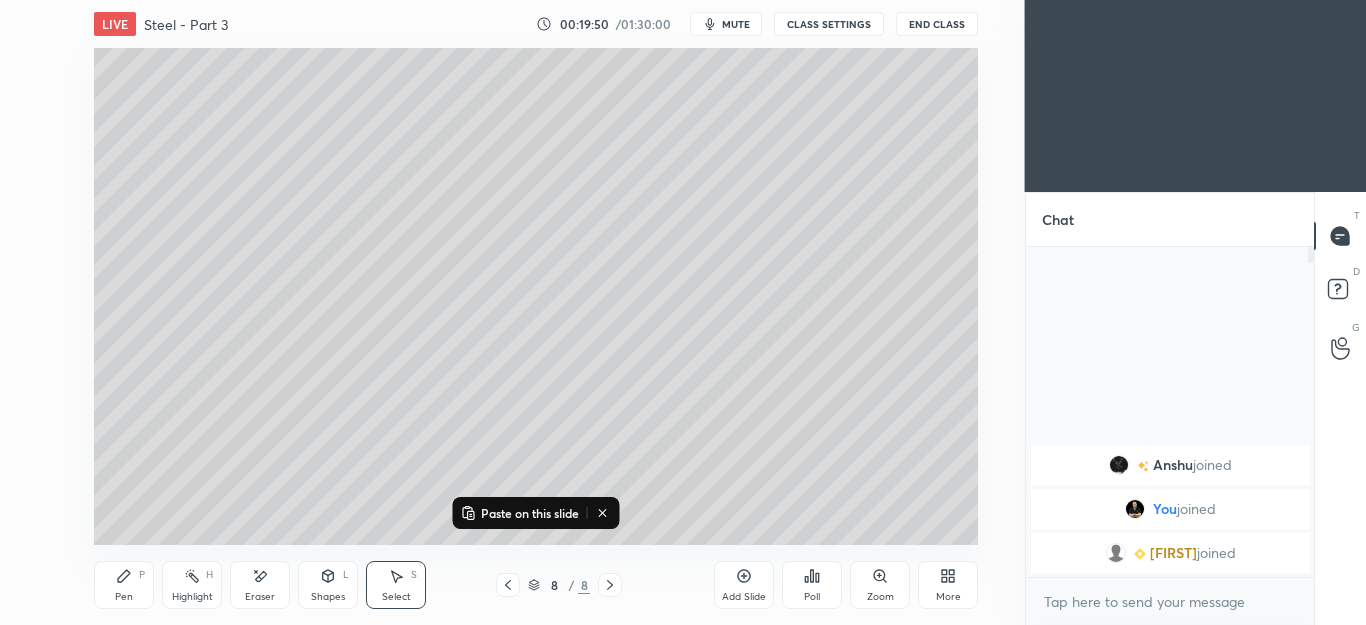 click on "Paste on this slide" at bounding box center [530, 513] 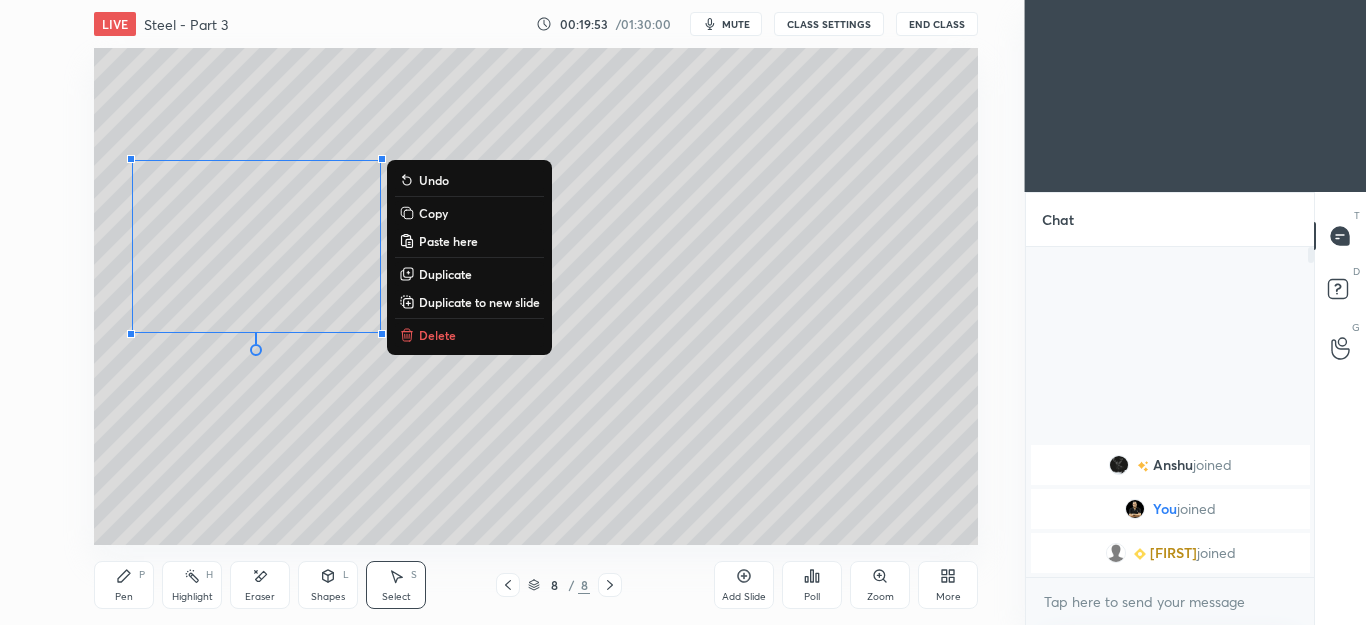click on "Pen P" at bounding box center (124, 585) 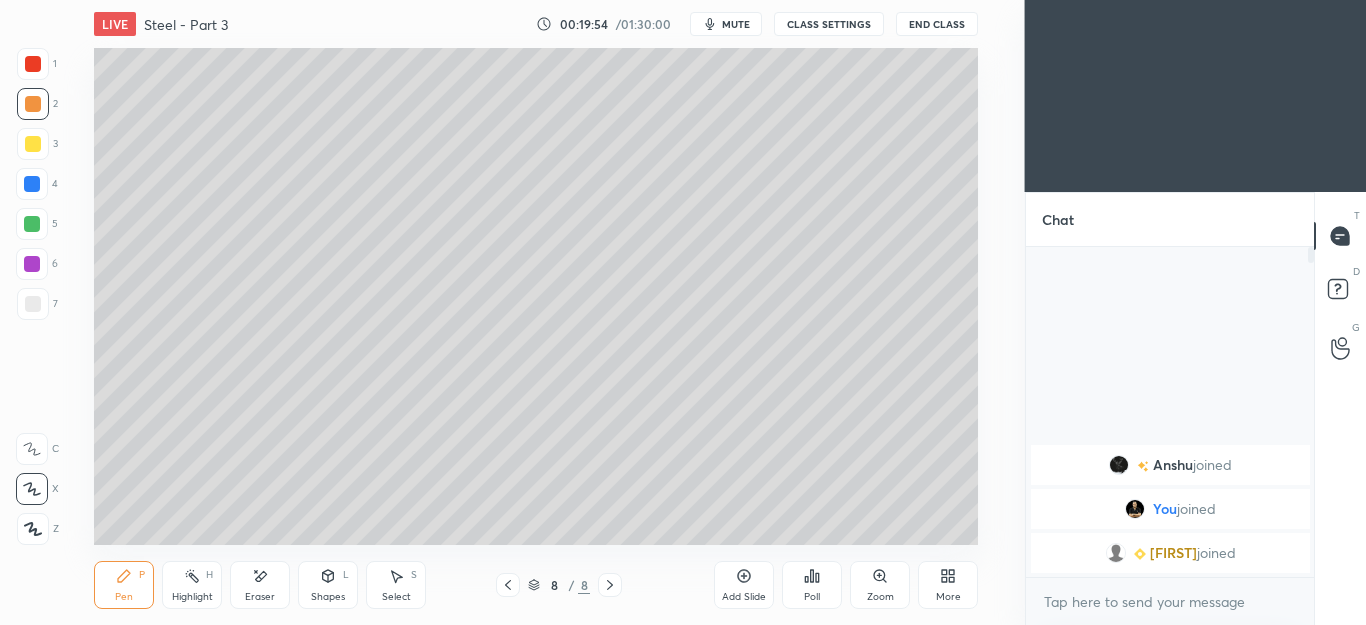click at bounding box center [33, 144] 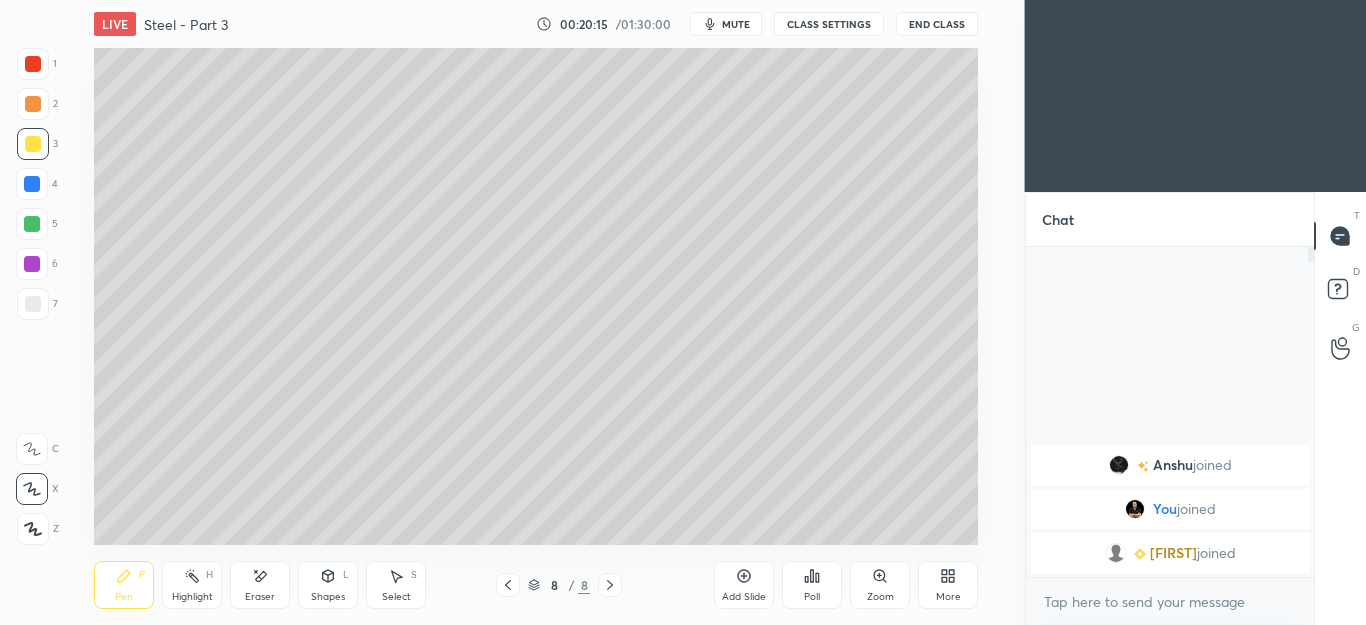 click on "Shapes" at bounding box center [328, 597] 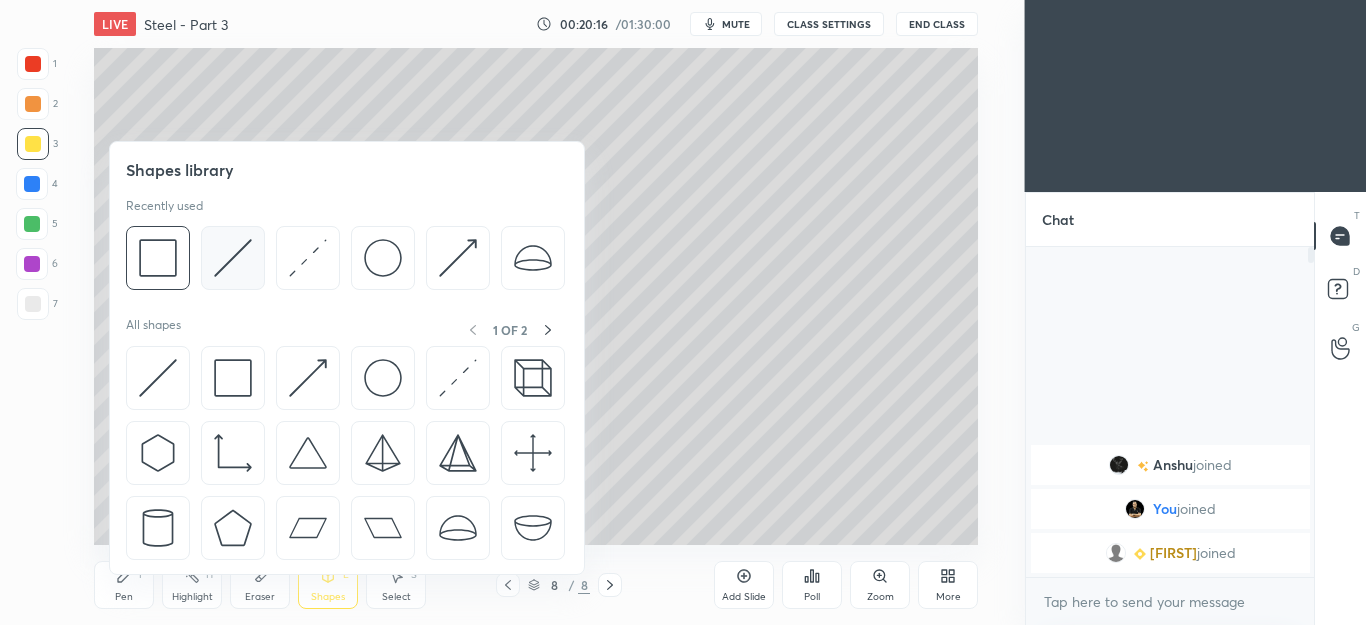 click at bounding box center [233, 258] 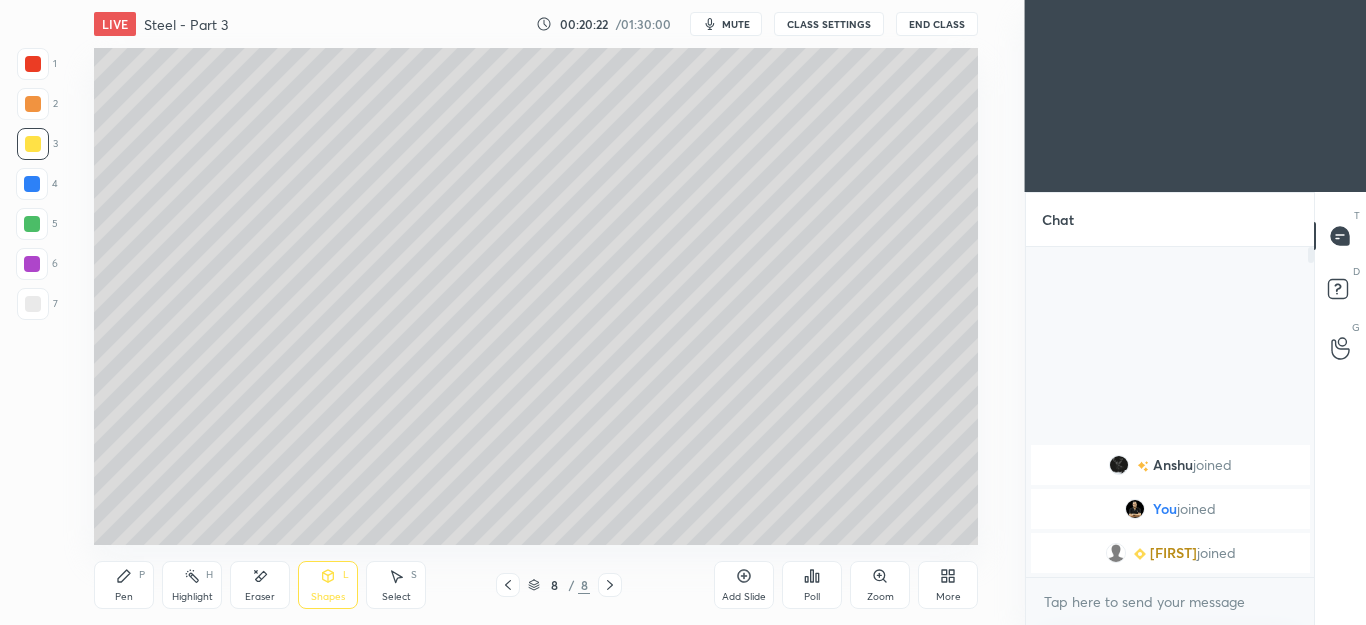 click on "P" at bounding box center (142, 575) 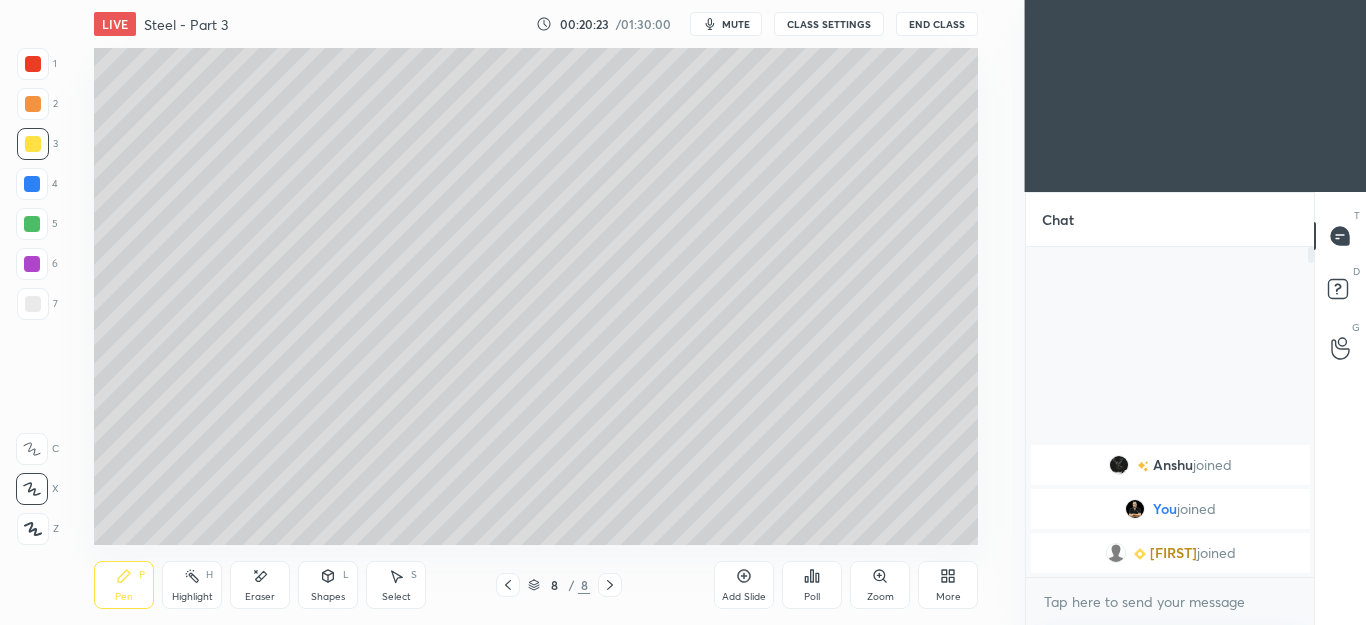 click at bounding box center [33, 304] 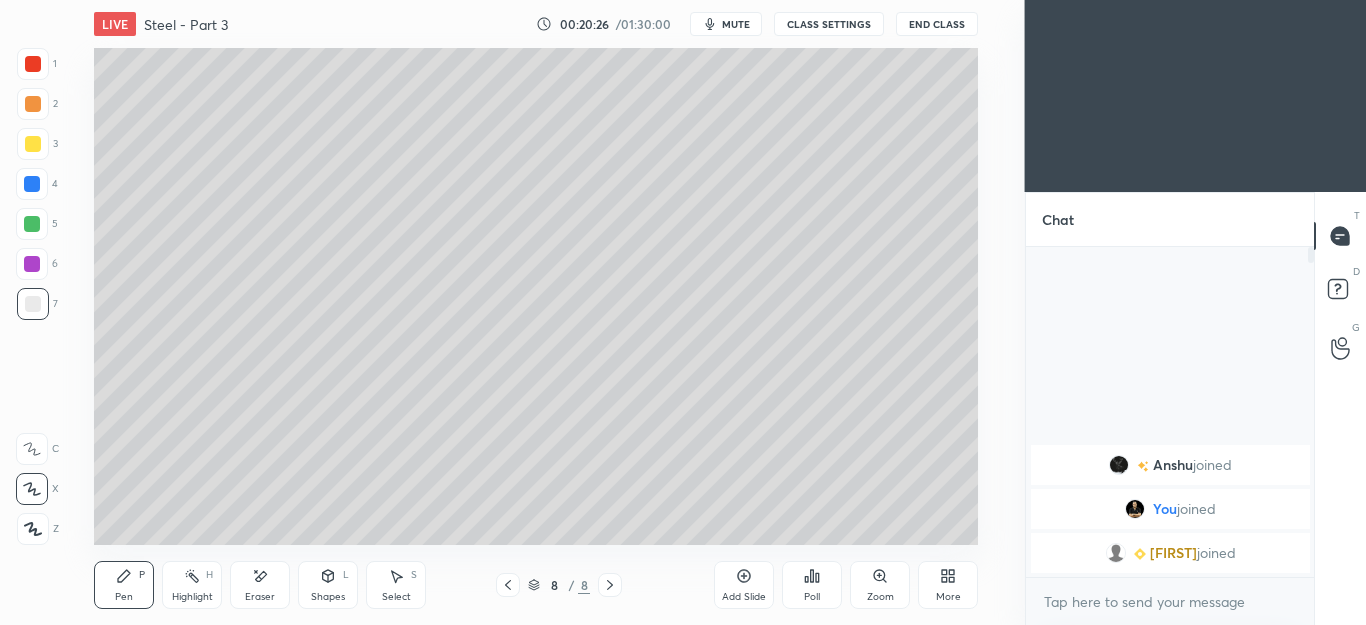 click 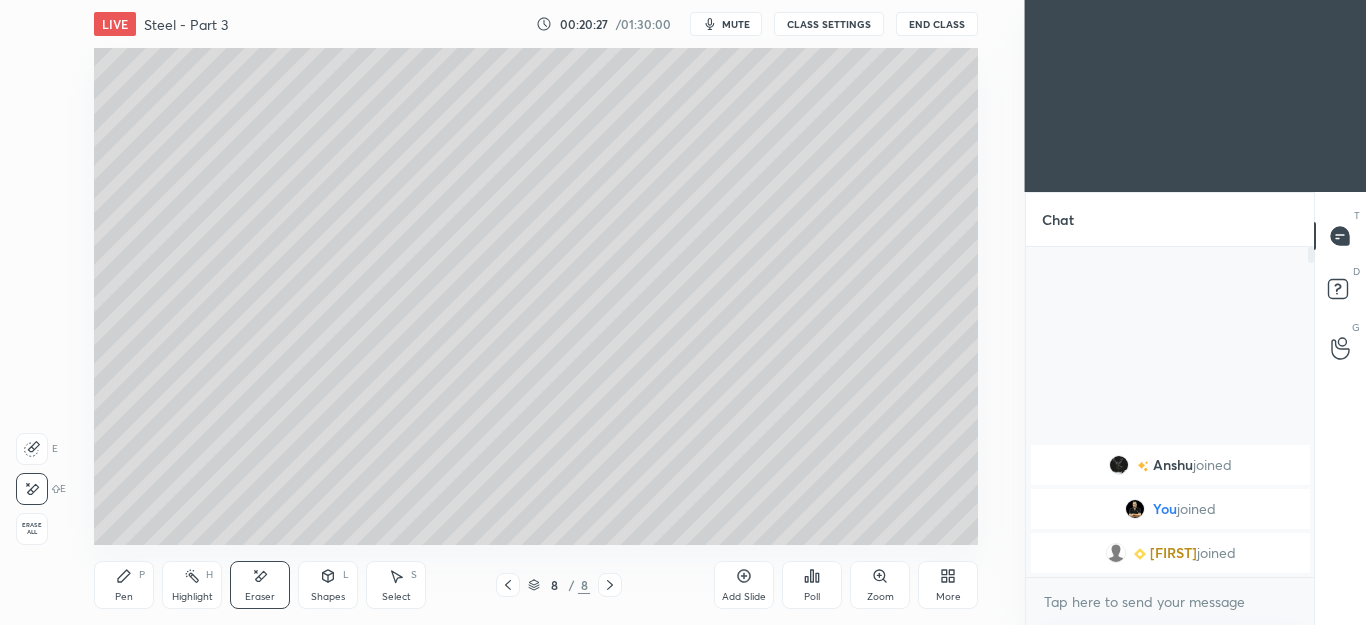 click on "Shapes L" at bounding box center [328, 585] 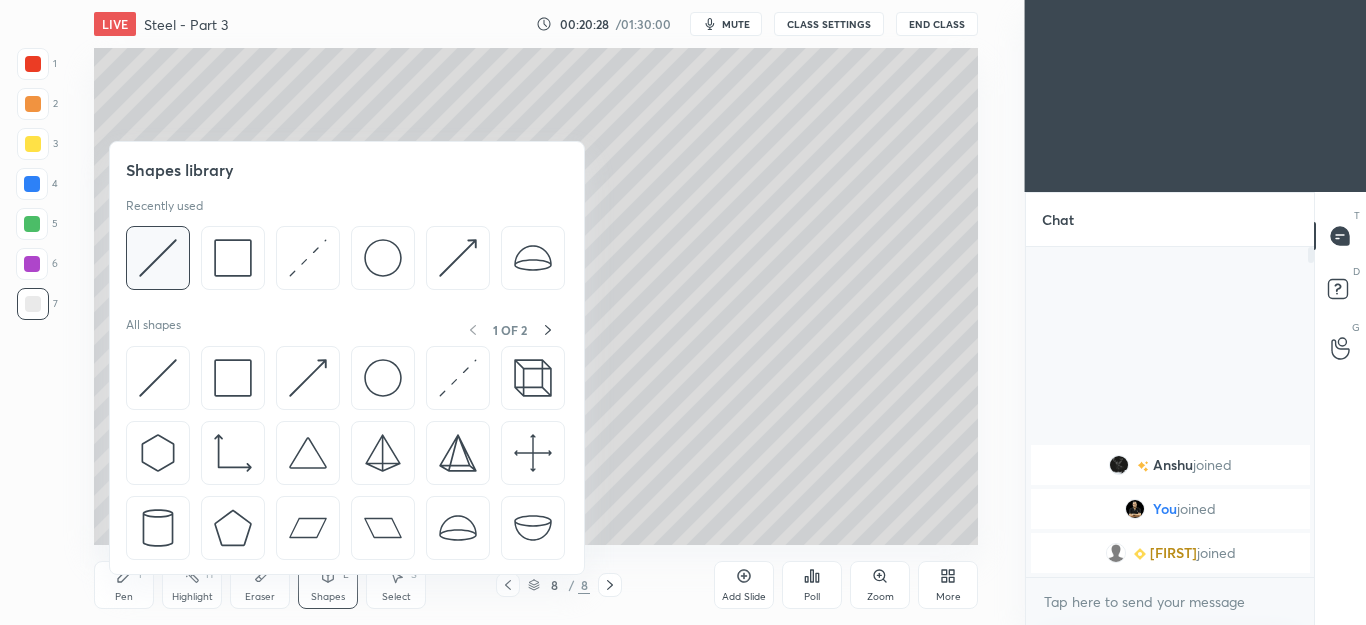 click at bounding box center (158, 258) 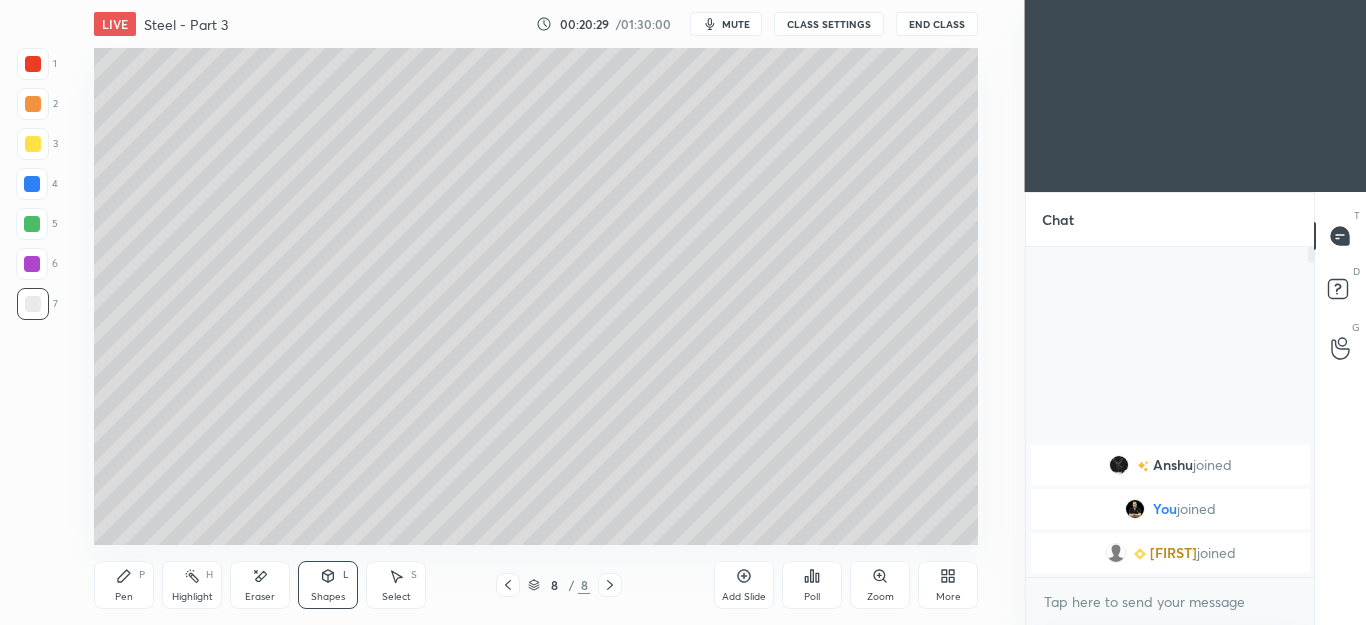 click at bounding box center (32, 224) 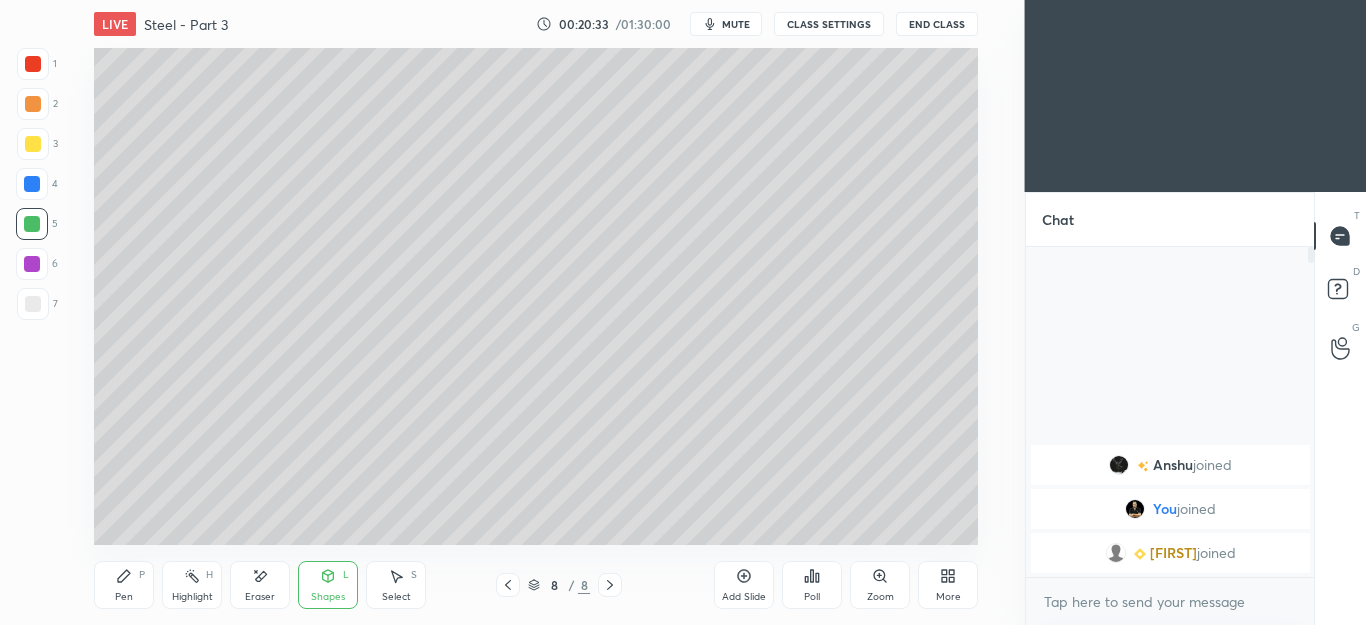 click on "Pen P" at bounding box center (124, 585) 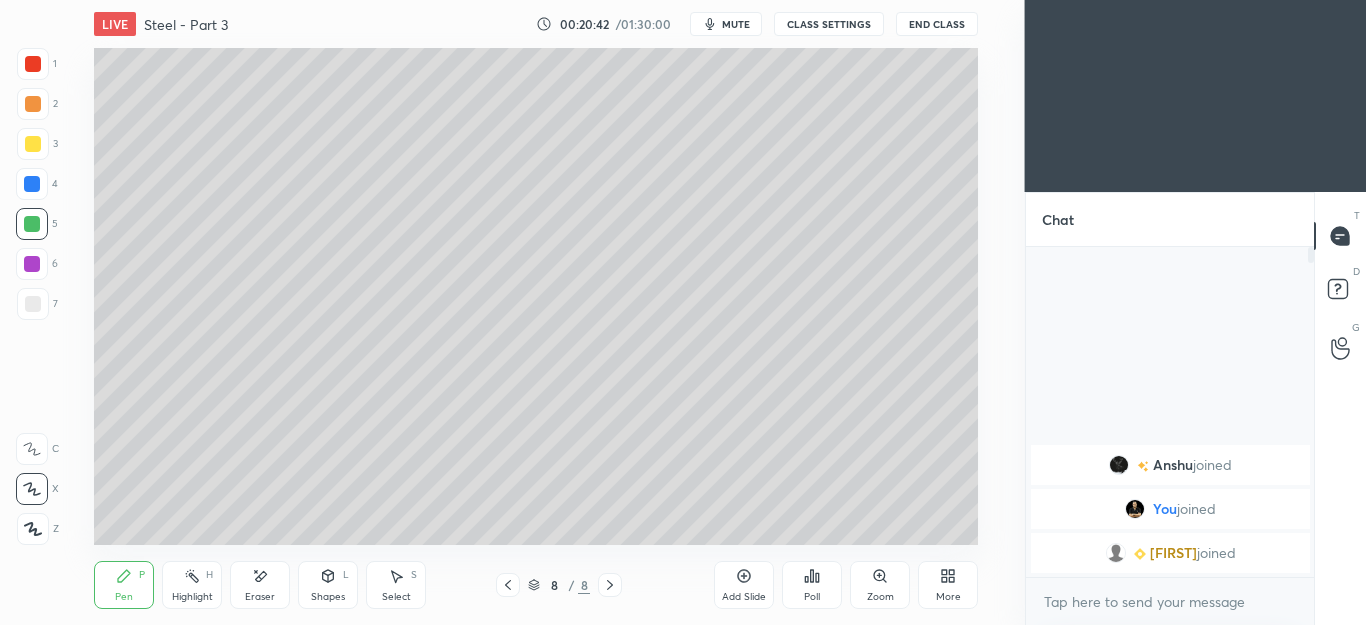 click on "Shapes" at bounding box center [328, 597] 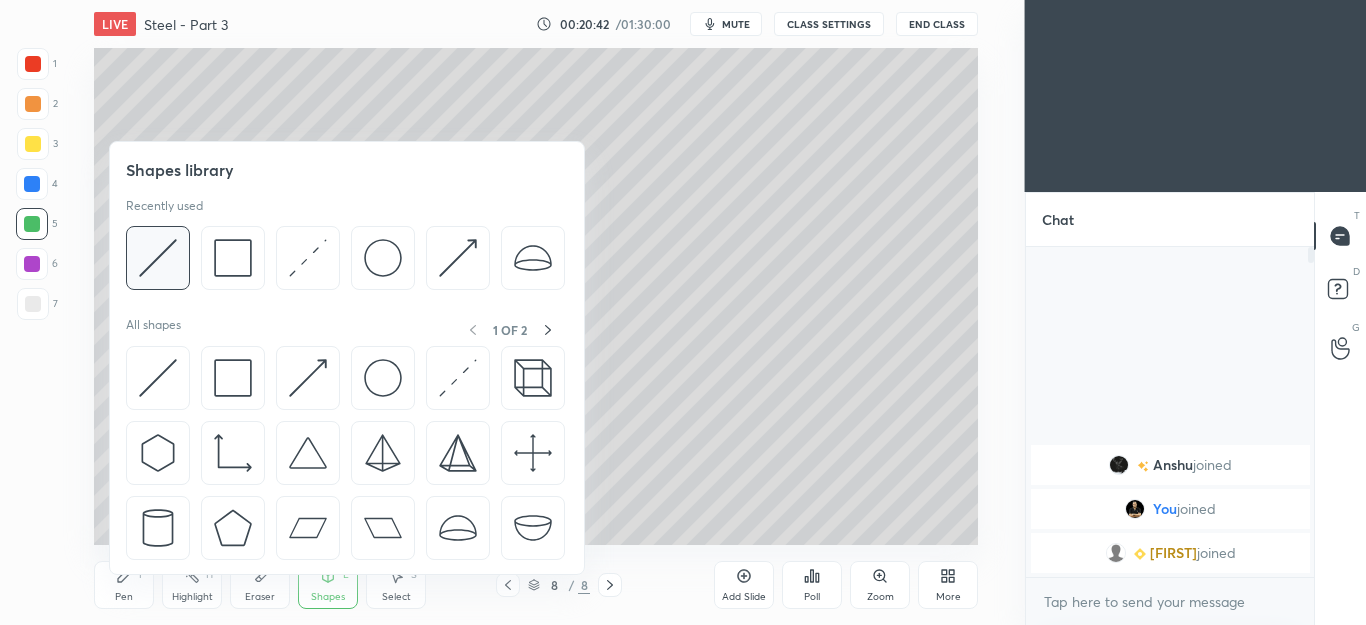 click at bounding box center (158, 258) 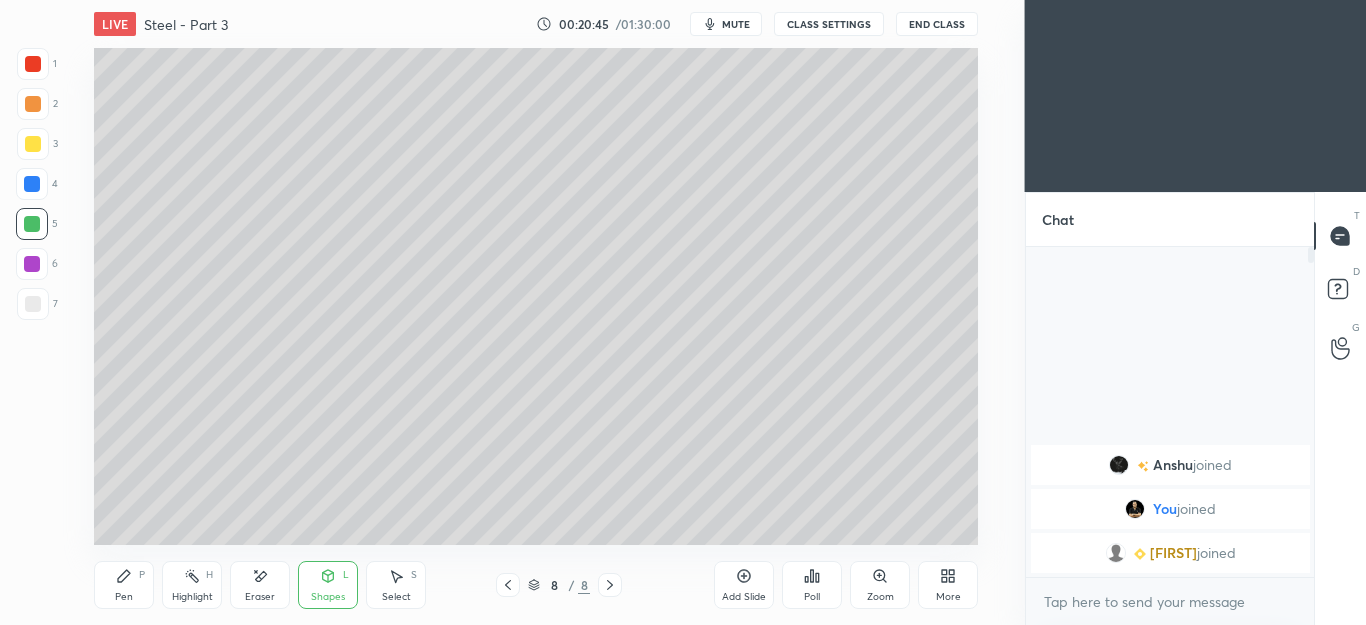 click 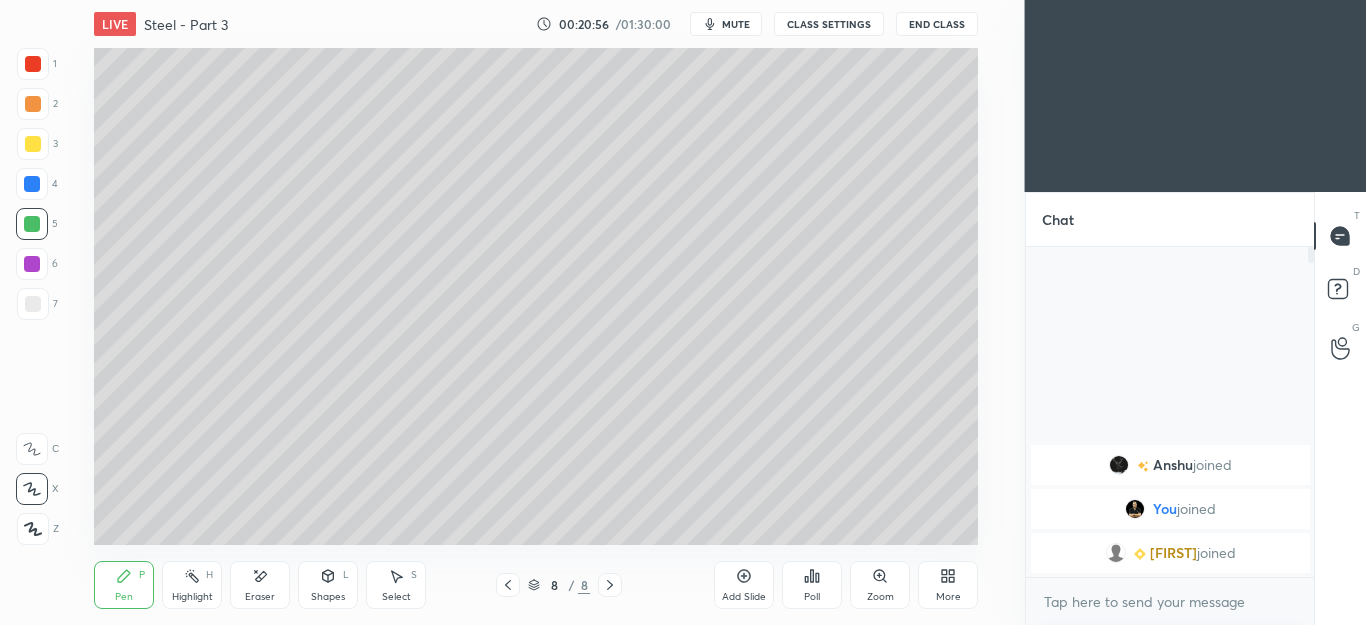 click on "Shapes L" at bounding box center [328, 585] 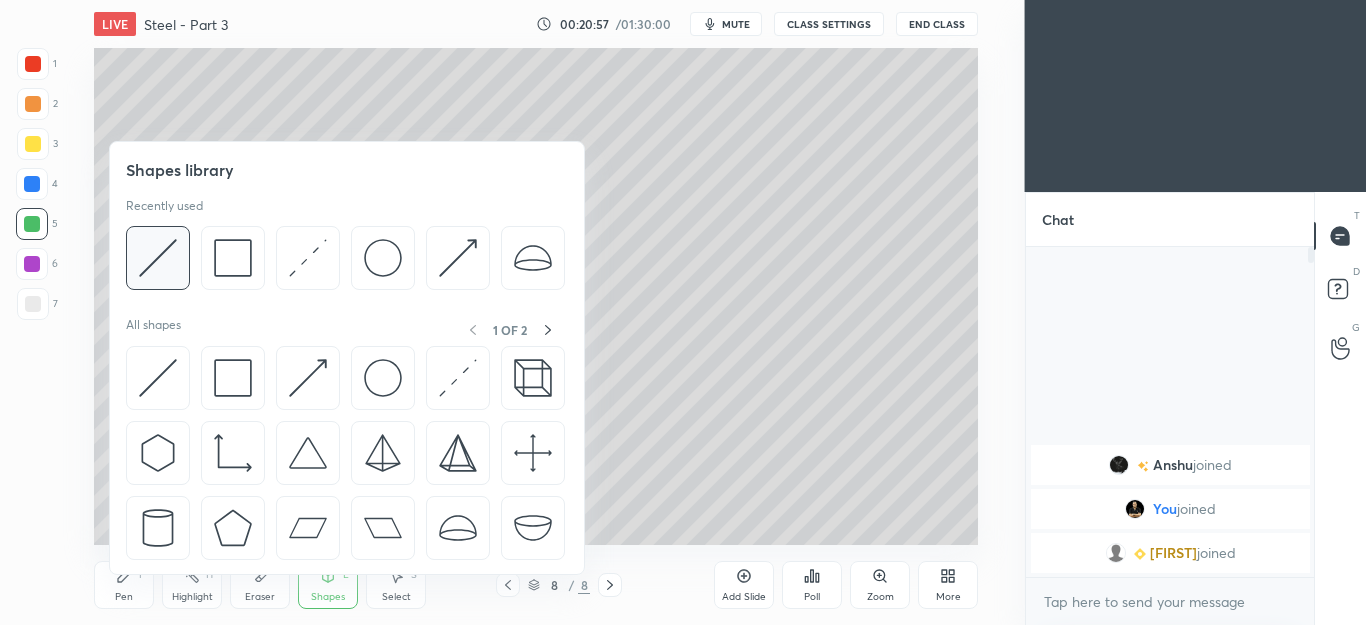 click at bounding box center (158, 258) 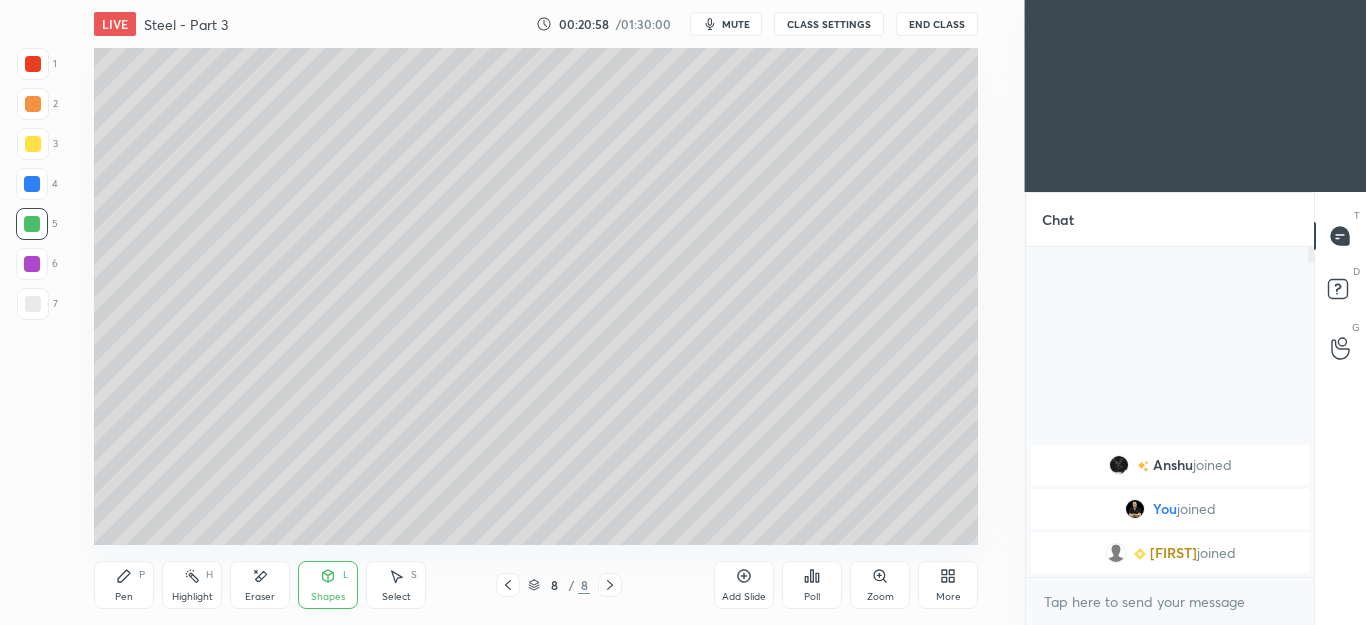 click at bounding box center [33, 104] 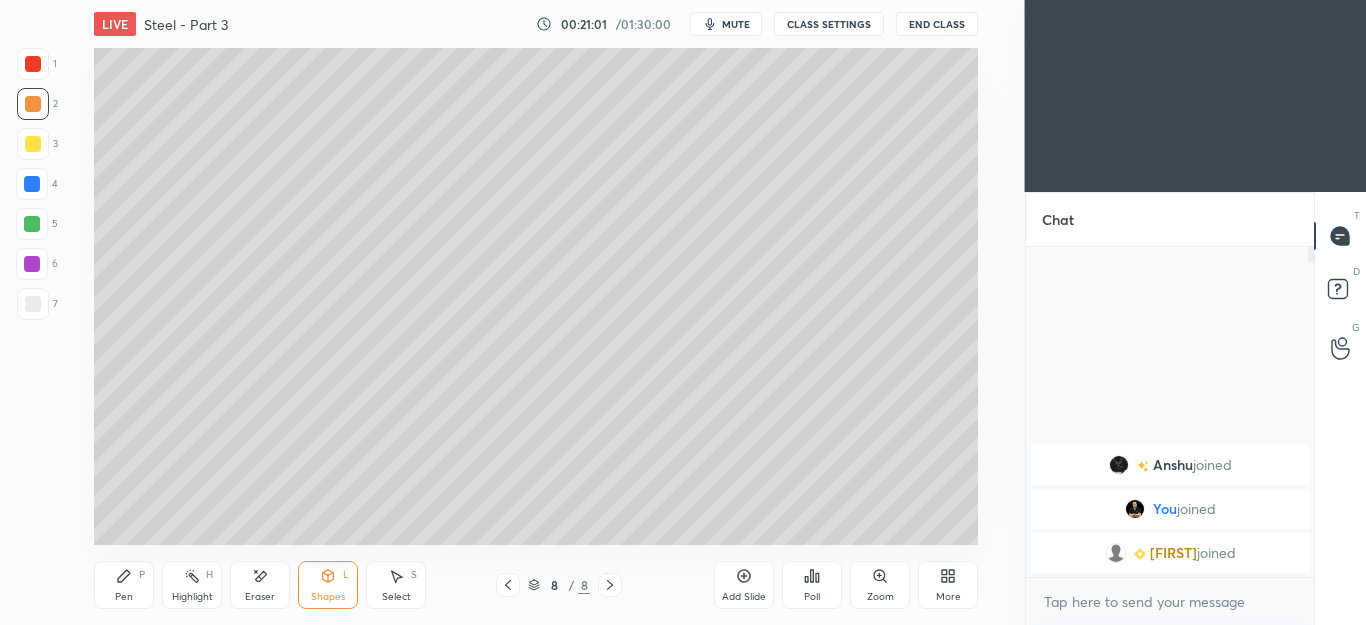 click 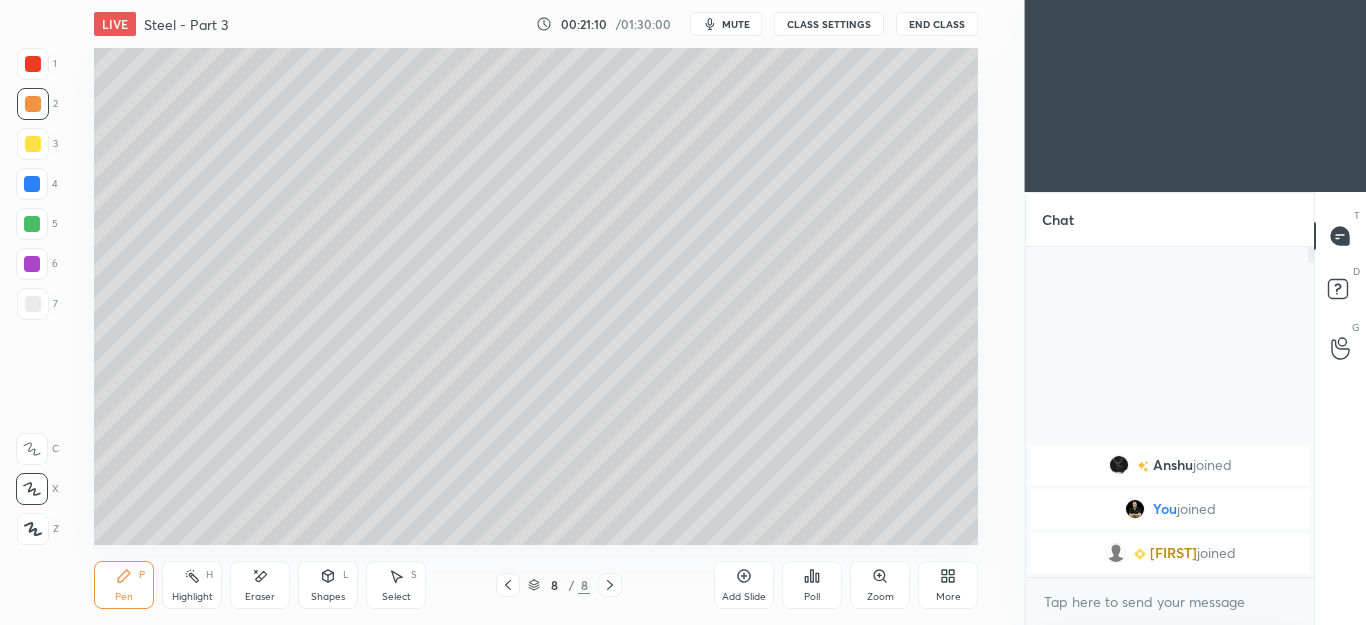 click 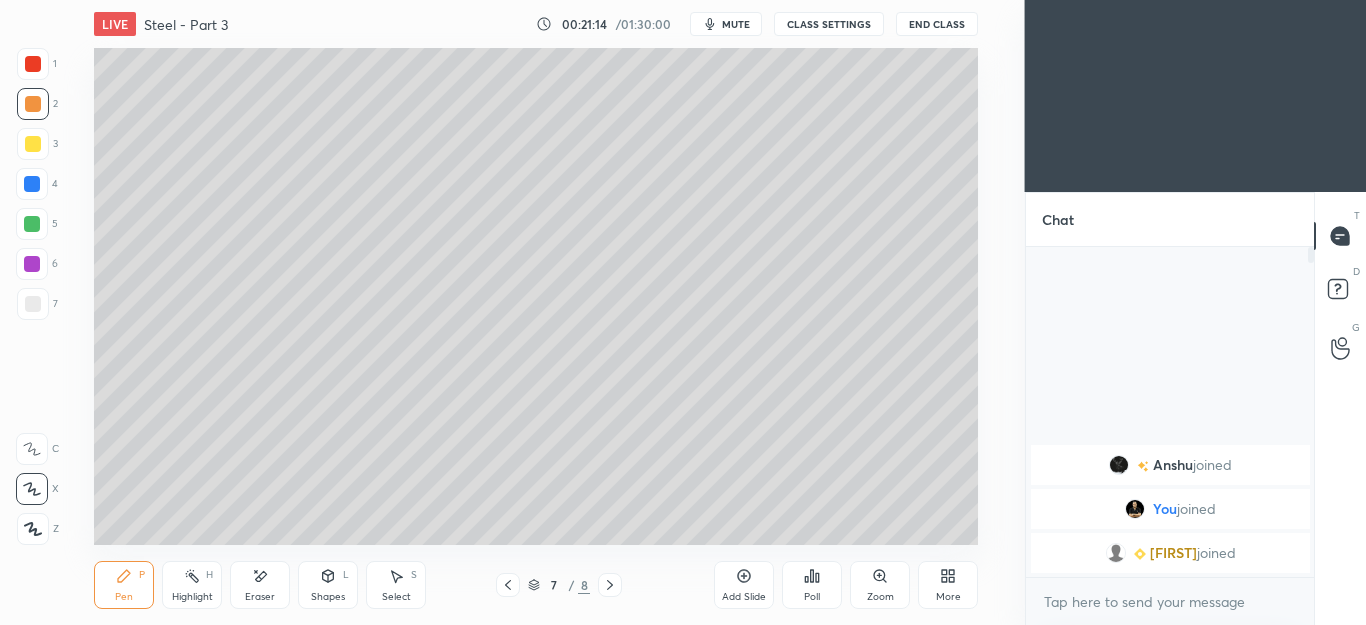 click 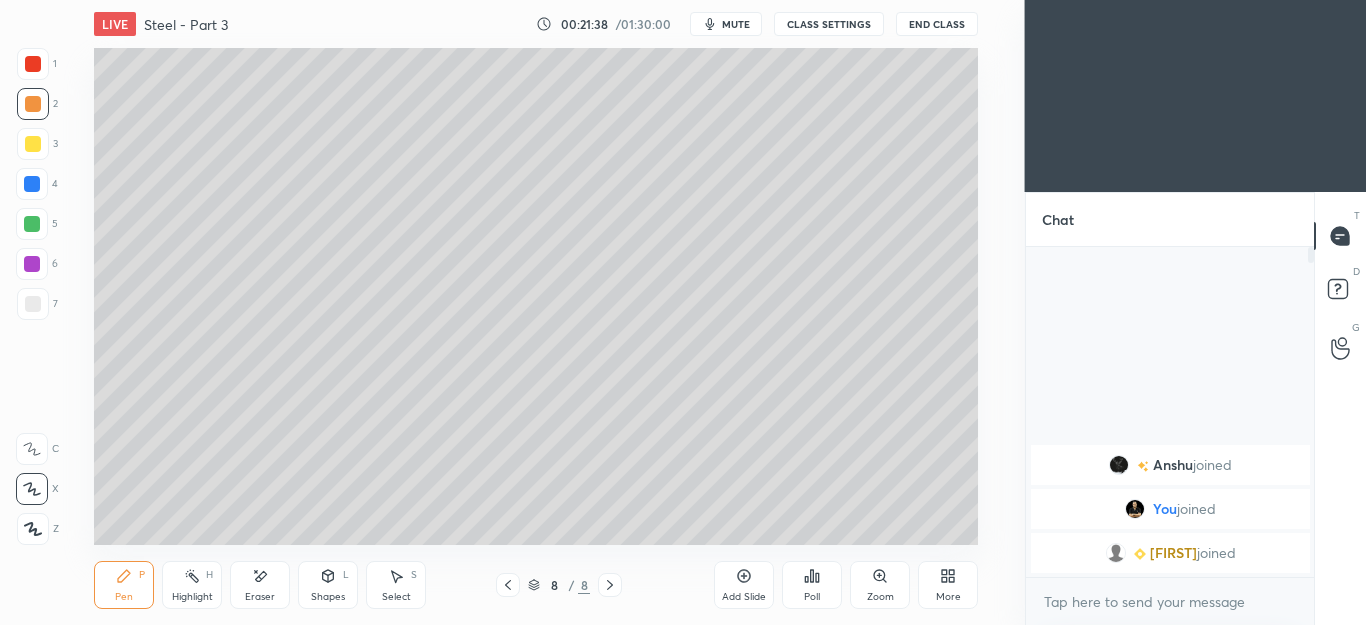 click on "Shapes L" at bounding box center [328, 585] 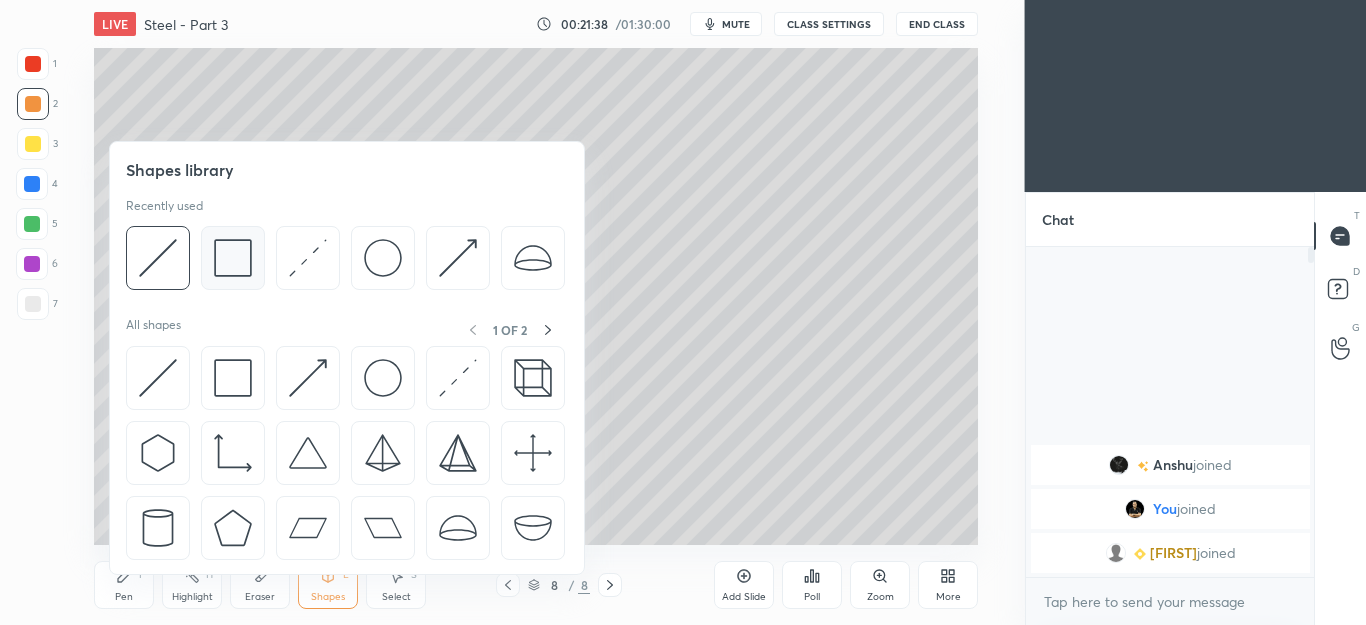 click at bounding box center [233, 258] 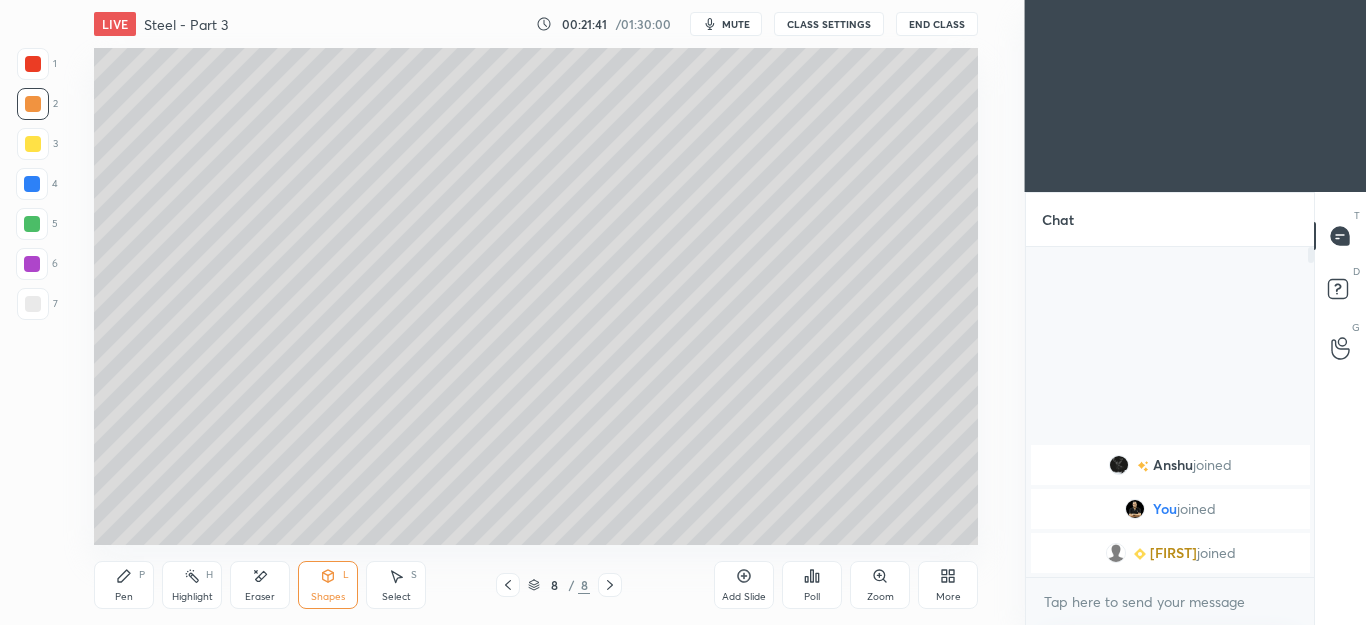 click 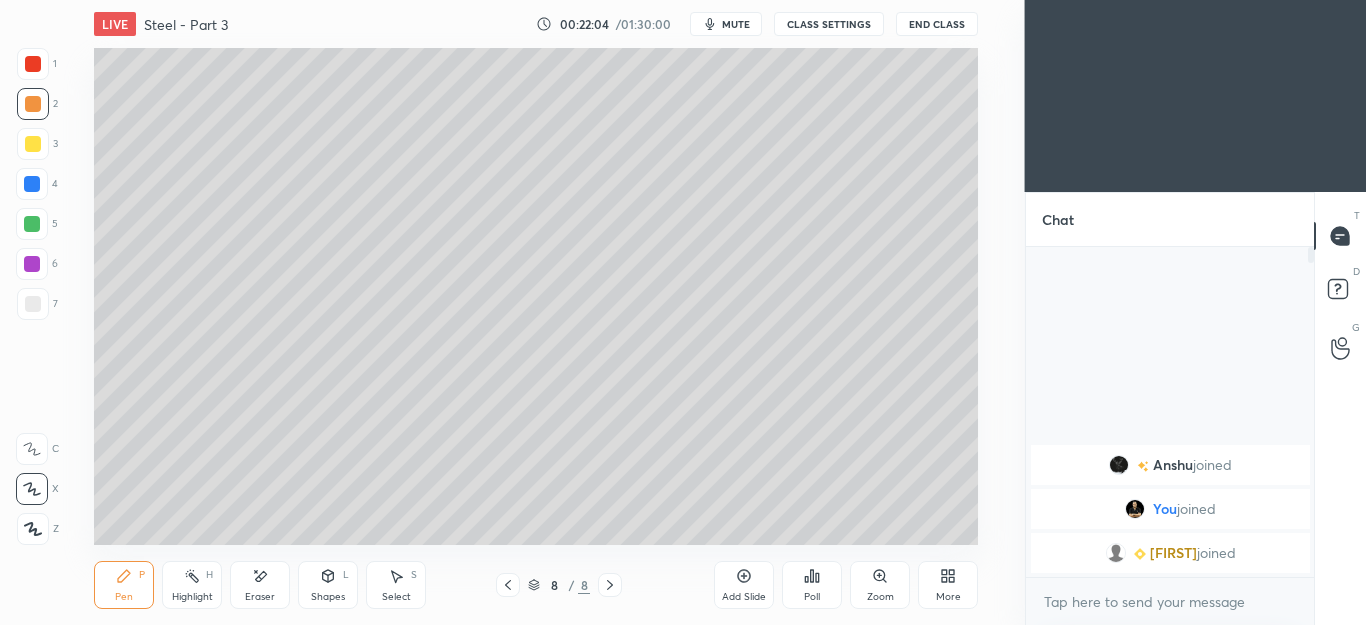 click on "Select S" at bounding box center [396, 585] 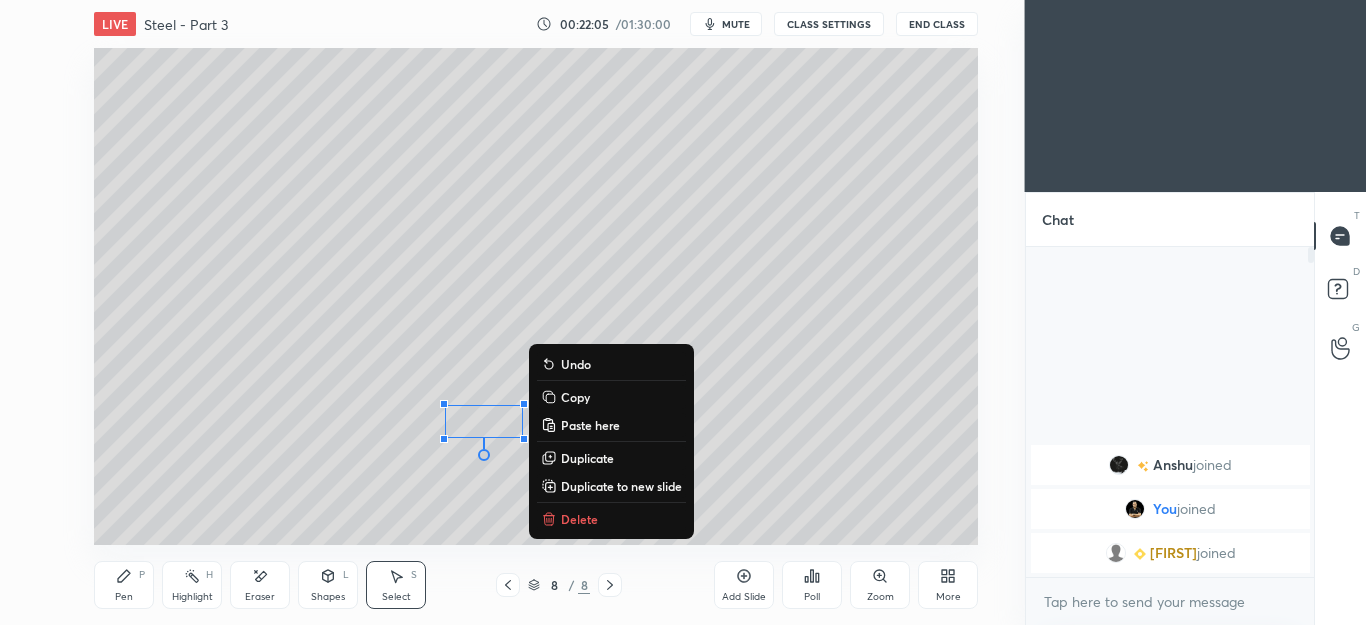 click on "Delete" at bounding box center (579, 519) 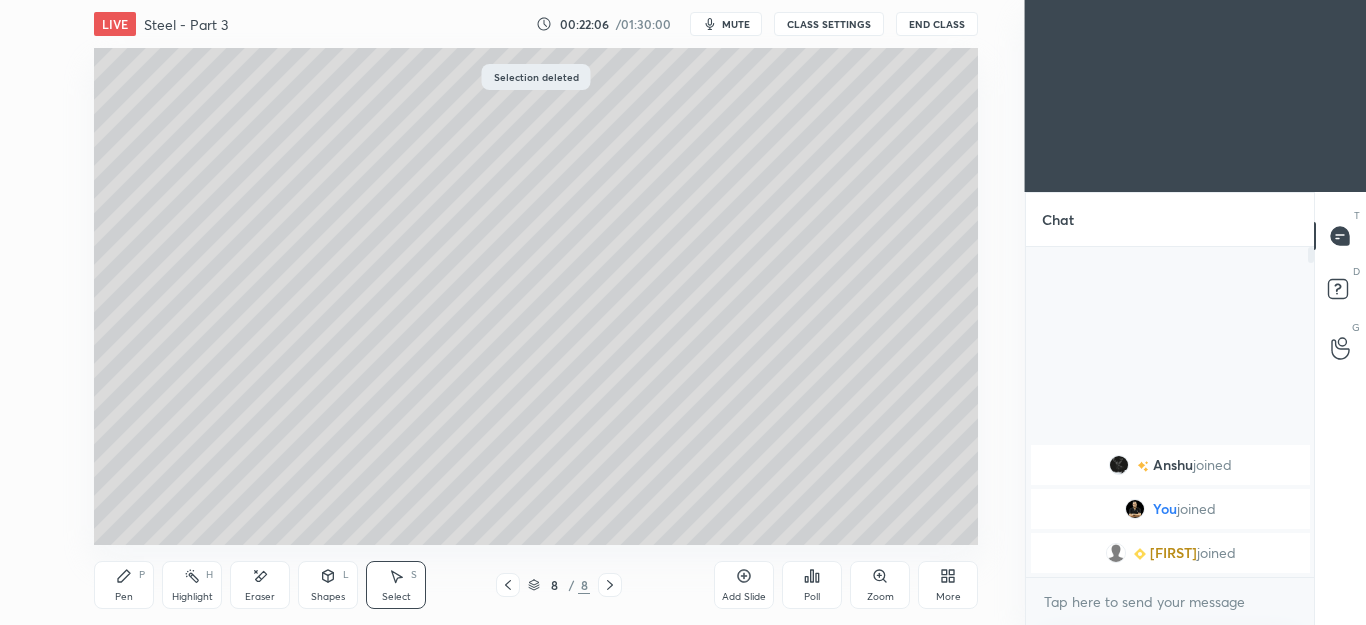 click on "Pen P" at bounding box center [124, 585] 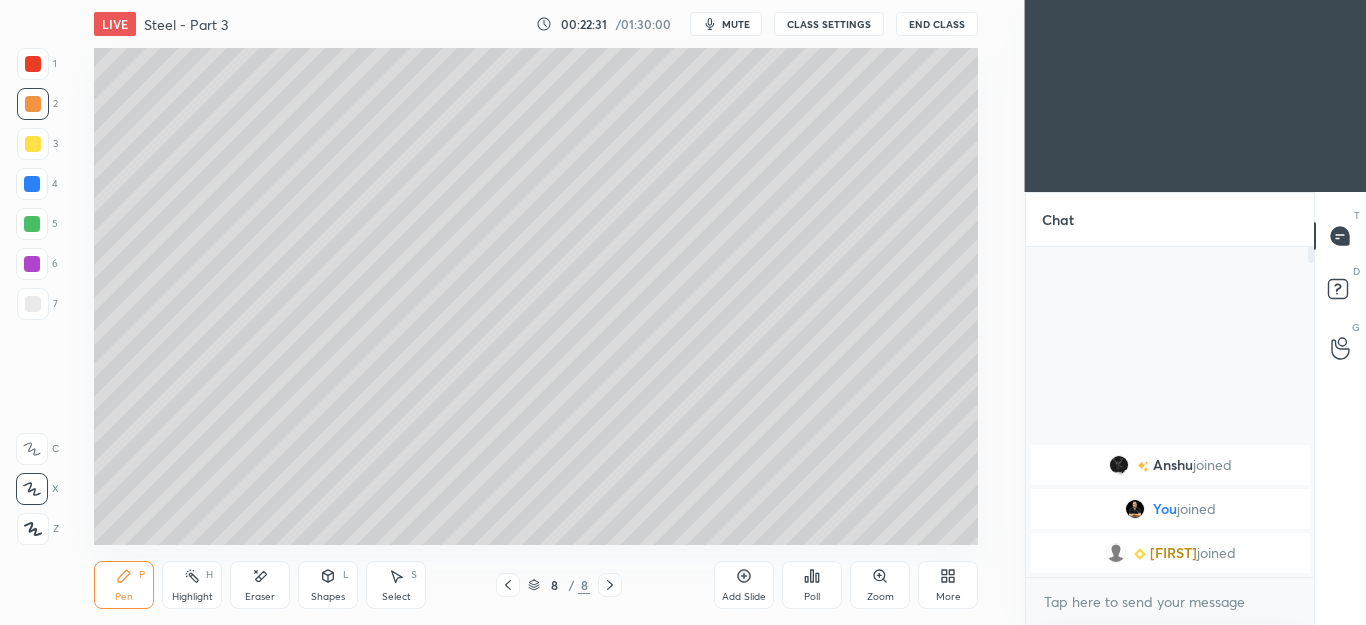 click 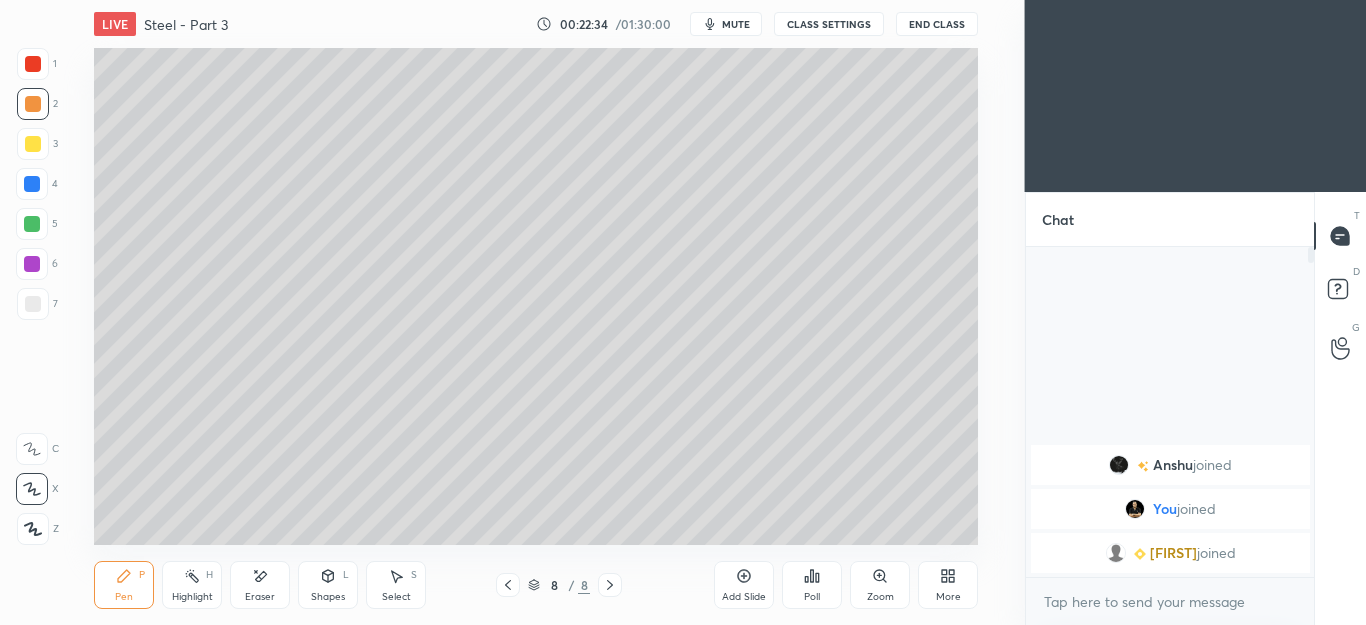 click 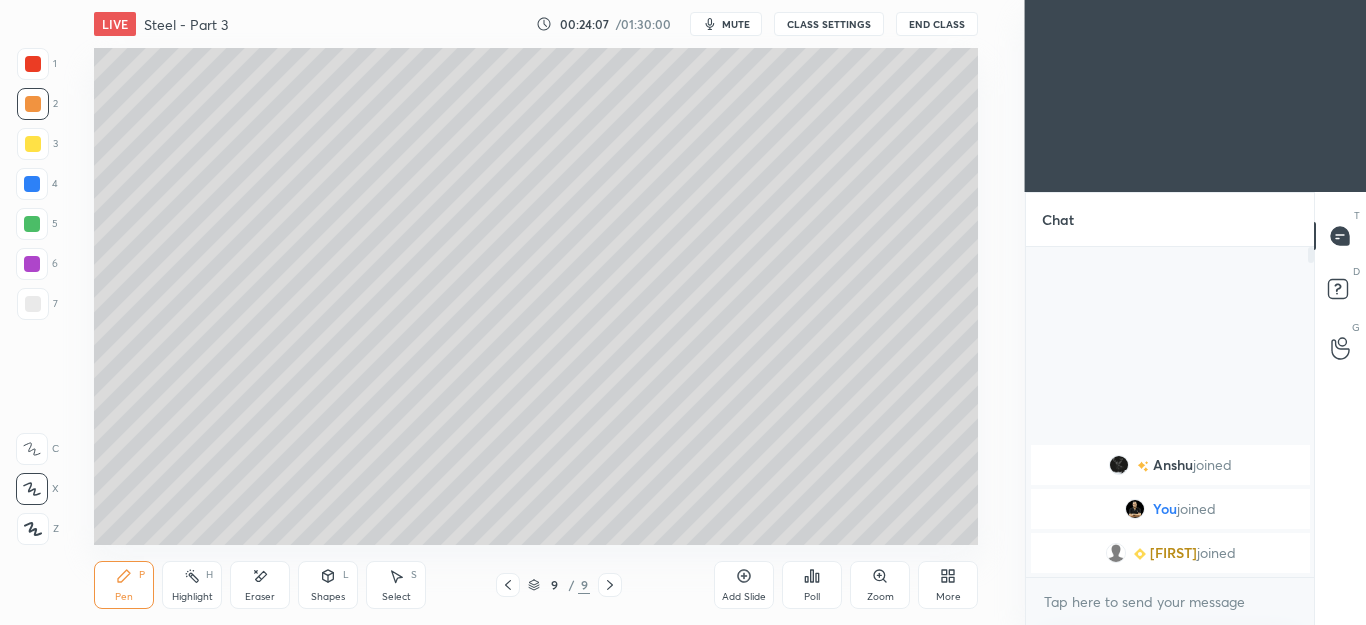 click on "Select" at bounding box center [396, 597] 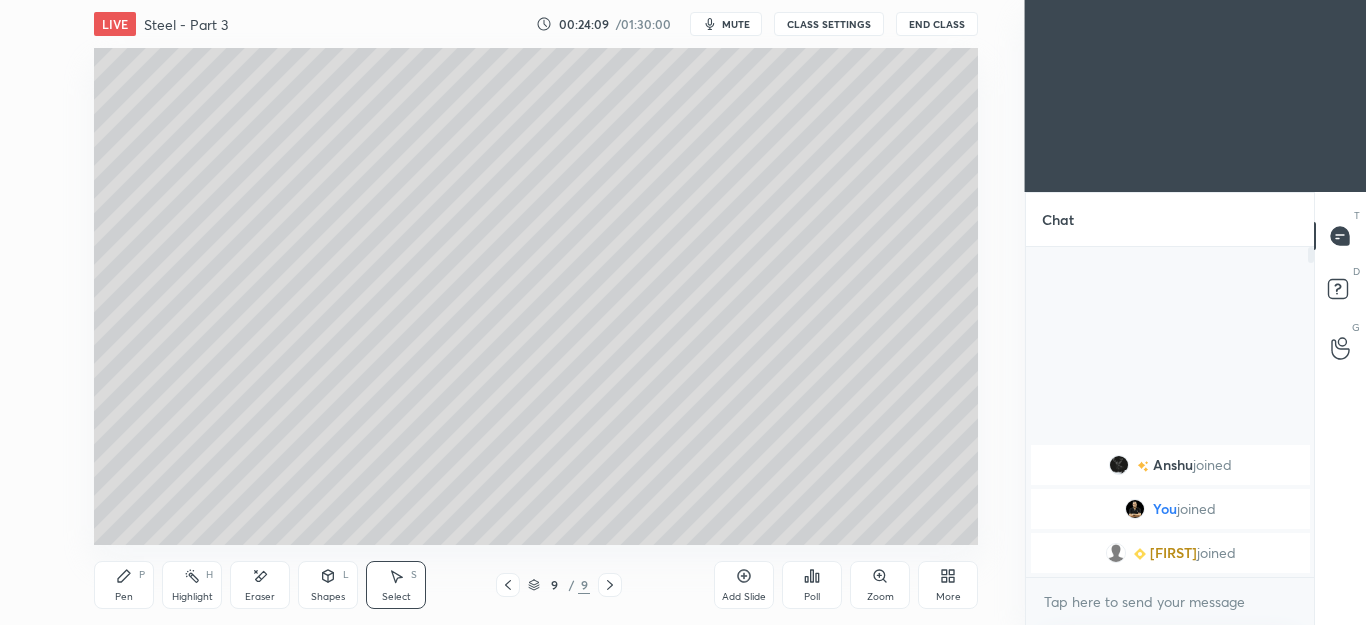 click 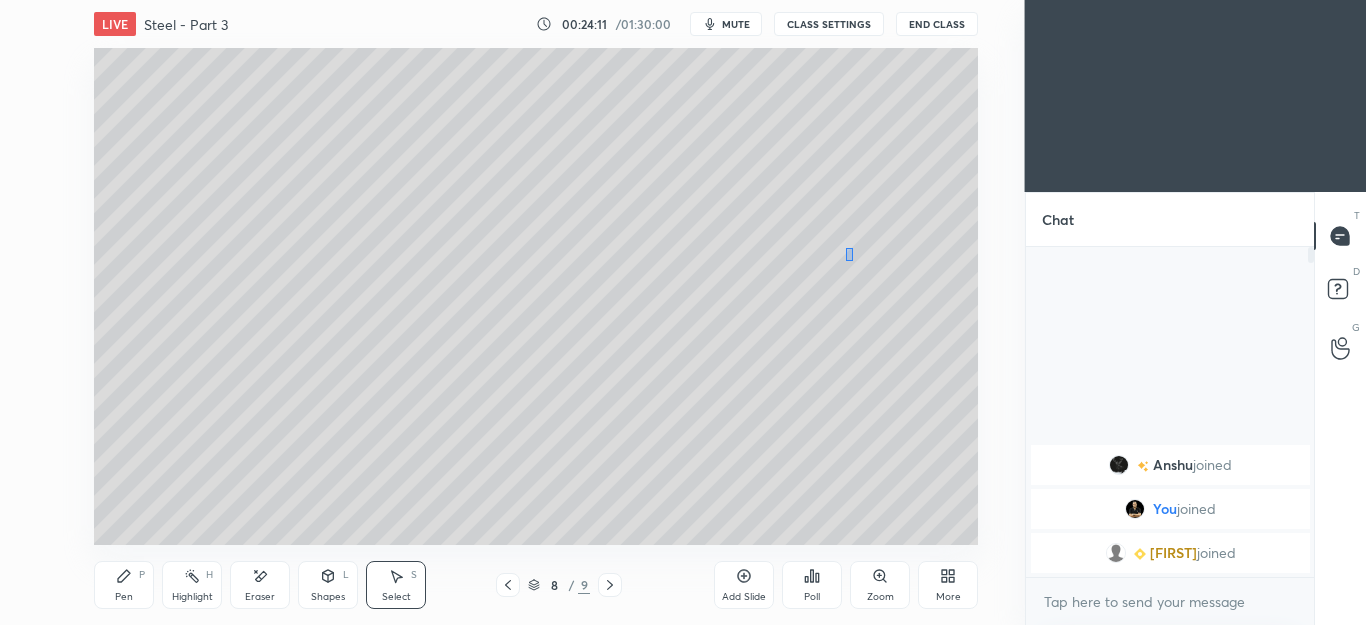 click on "0 ° Undo Copy Paste here Duplicate Duplicate to new slide Delete" at bounding box center [536, 296] 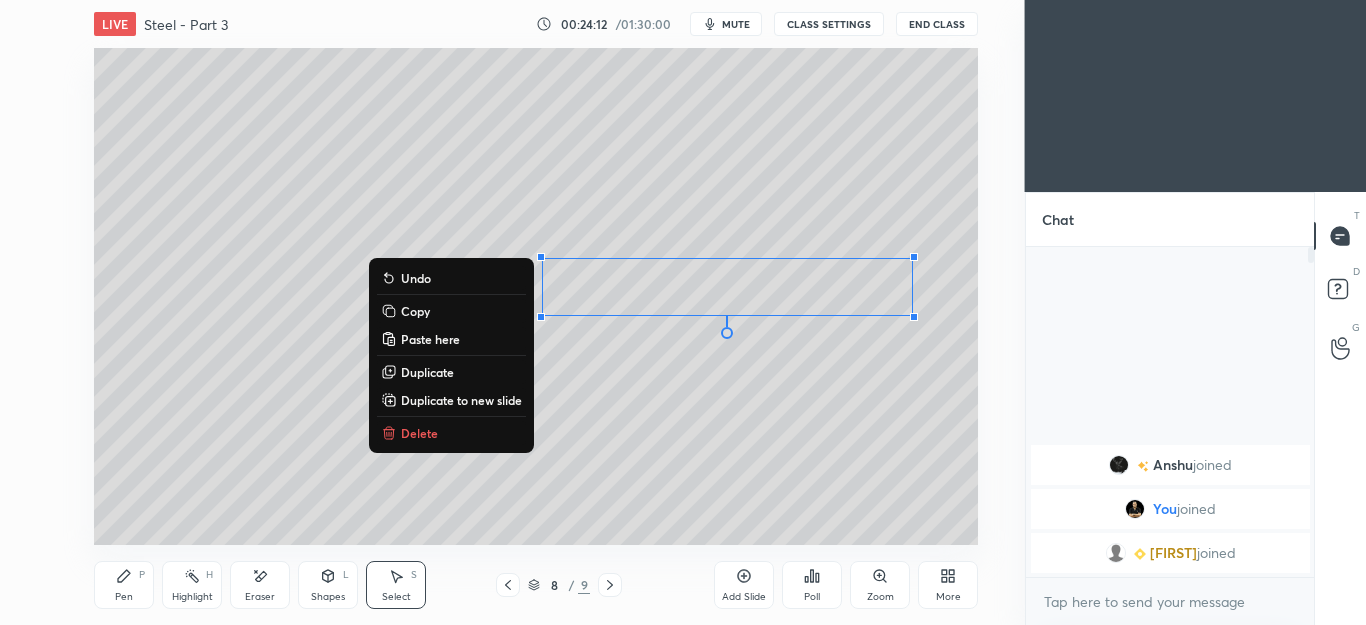click on "Pen P" at bounding box center (124, 585) 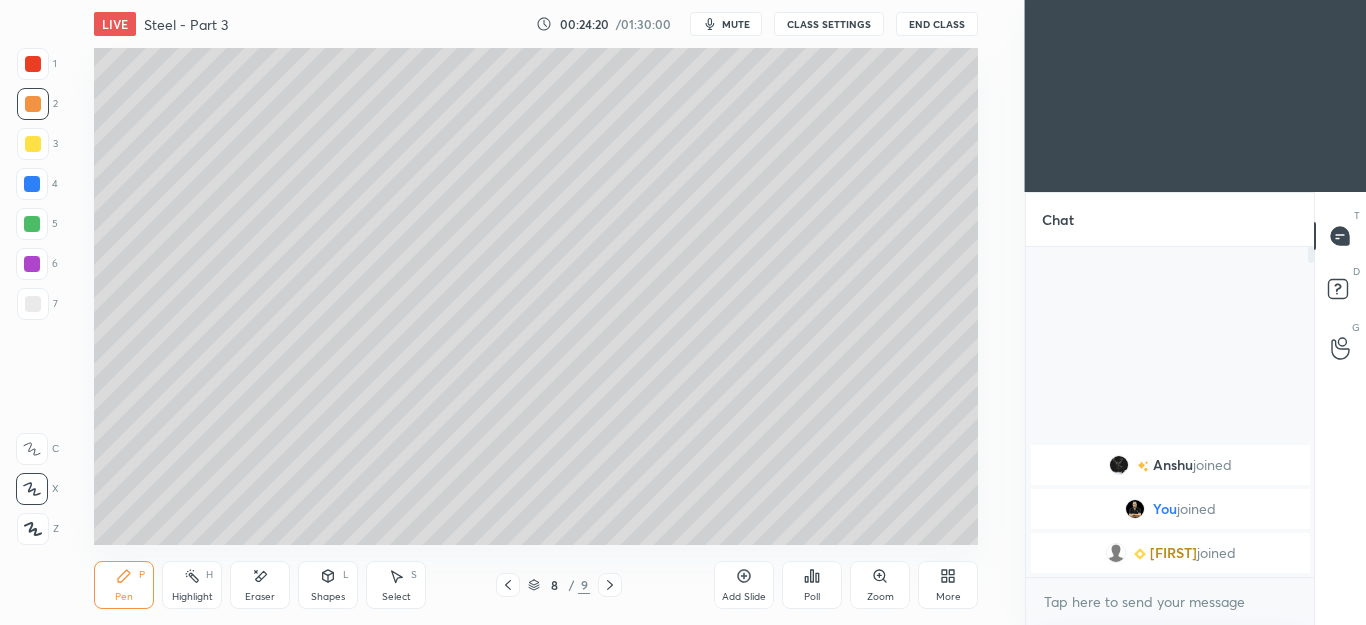 click 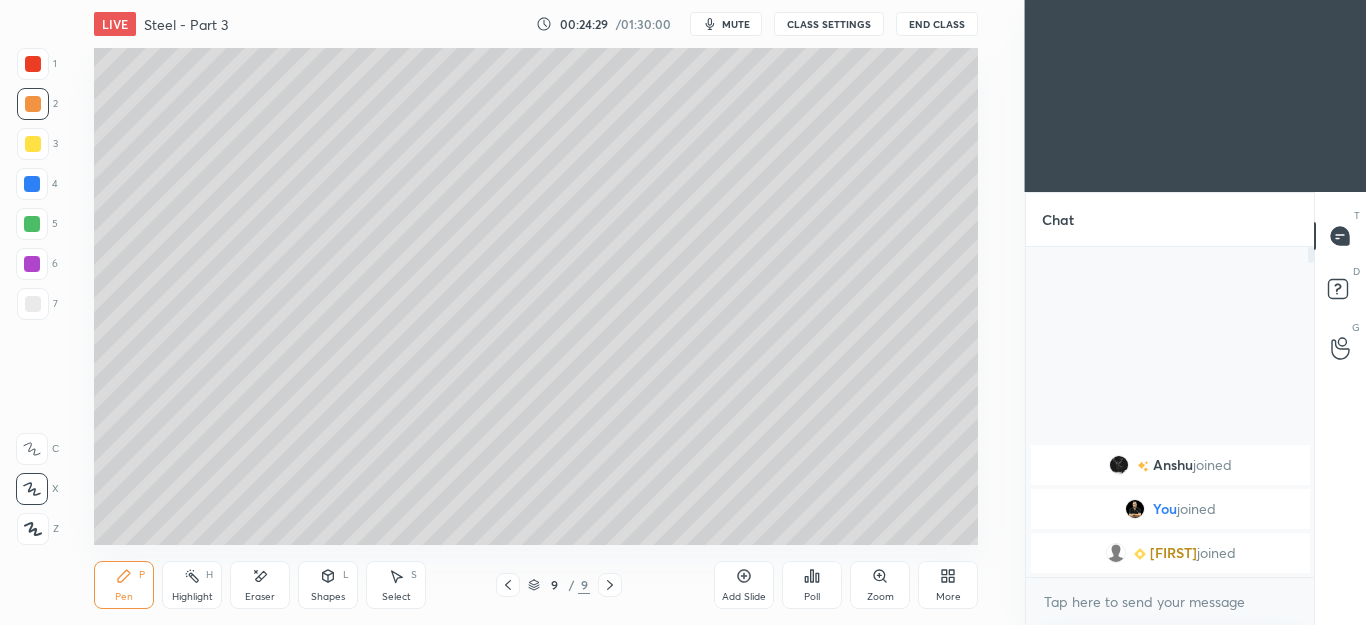 click 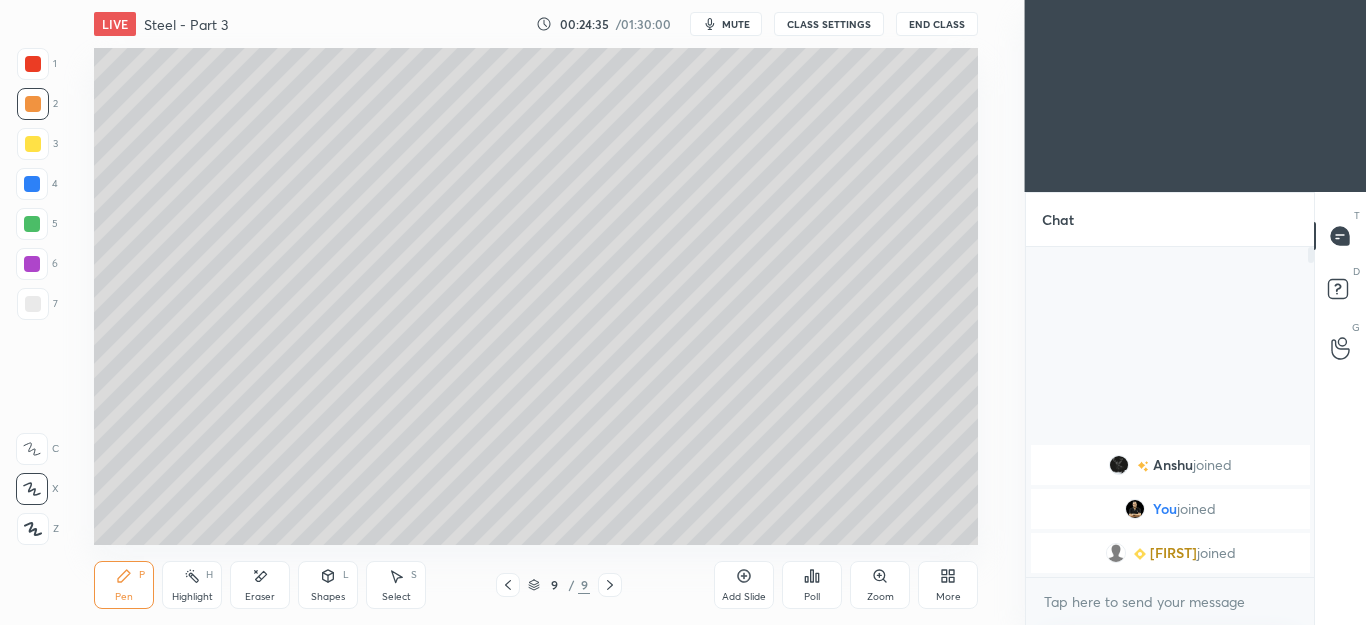 click 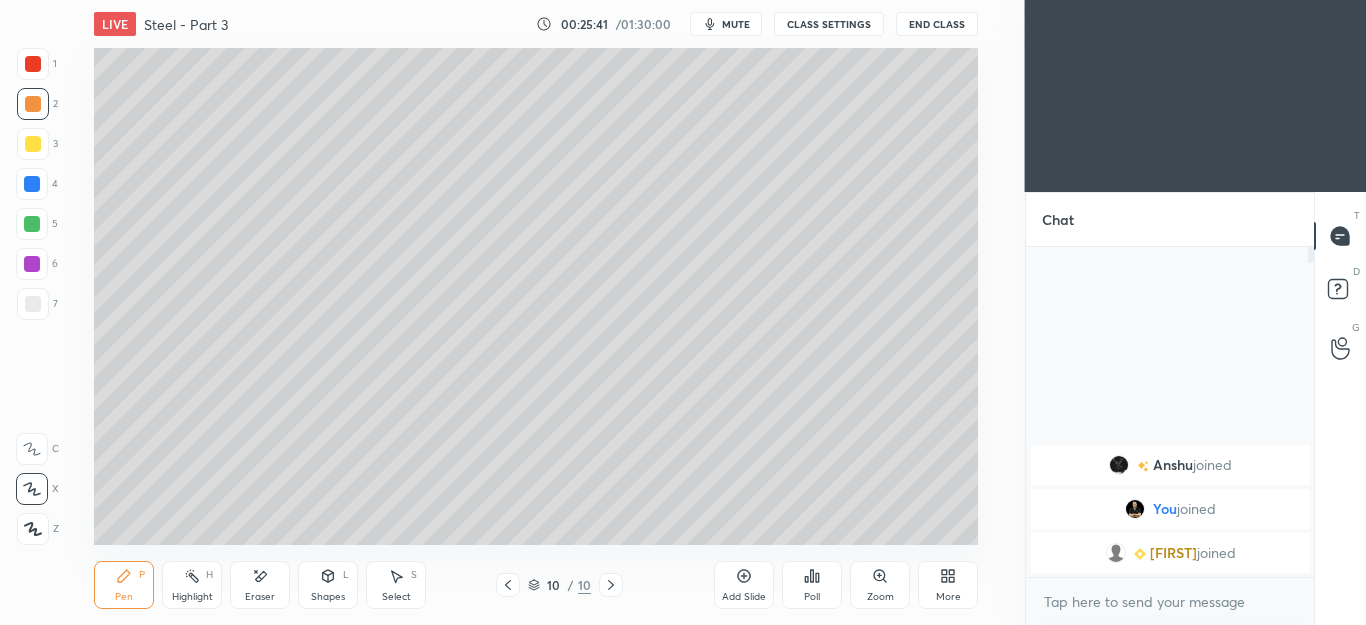 click 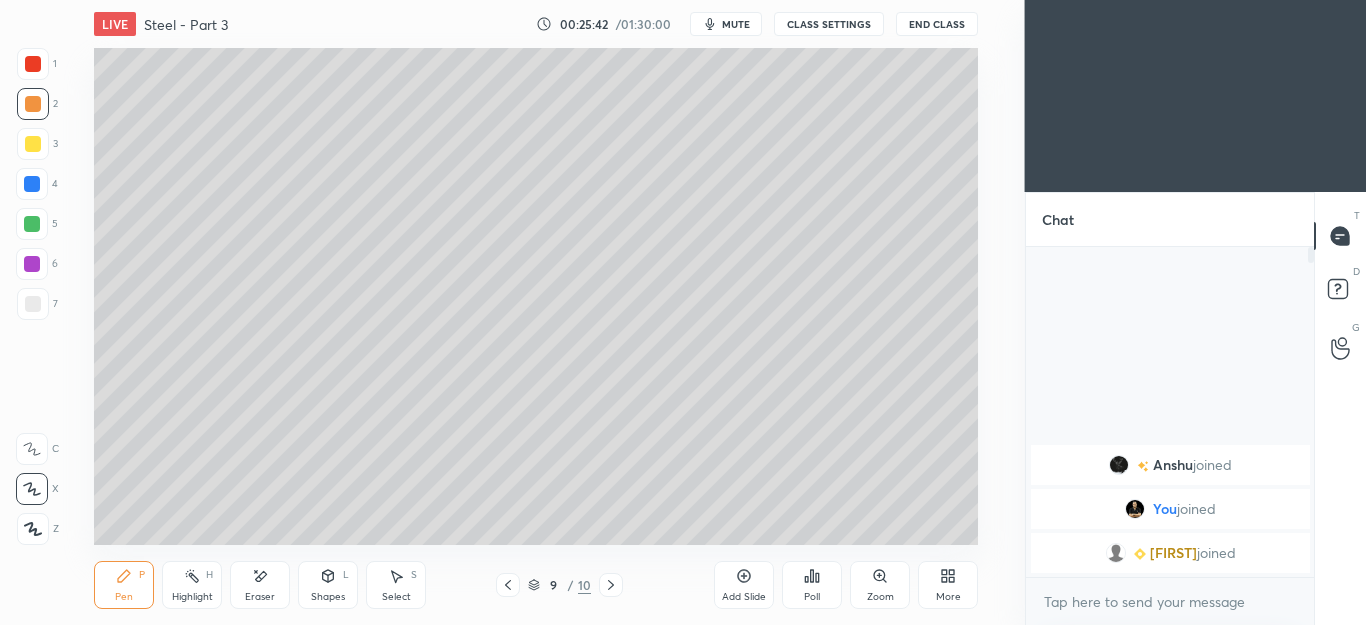 click 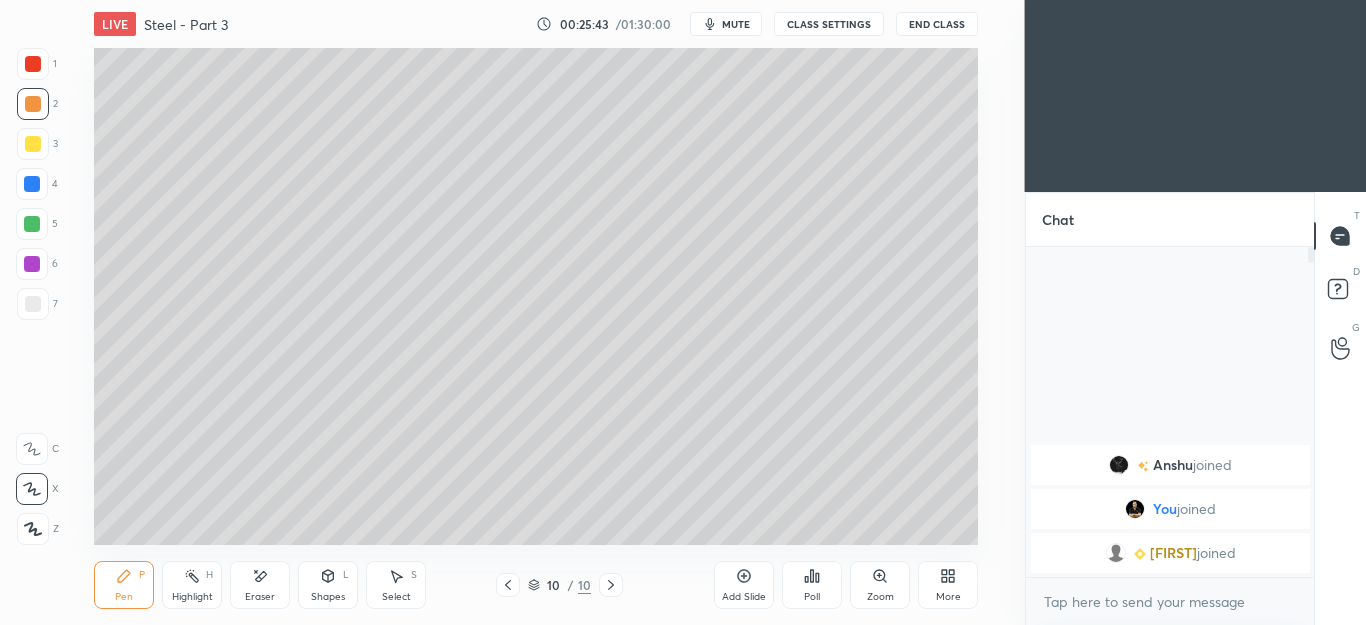 click on "Shapes L" at bounding box center [328, 585] 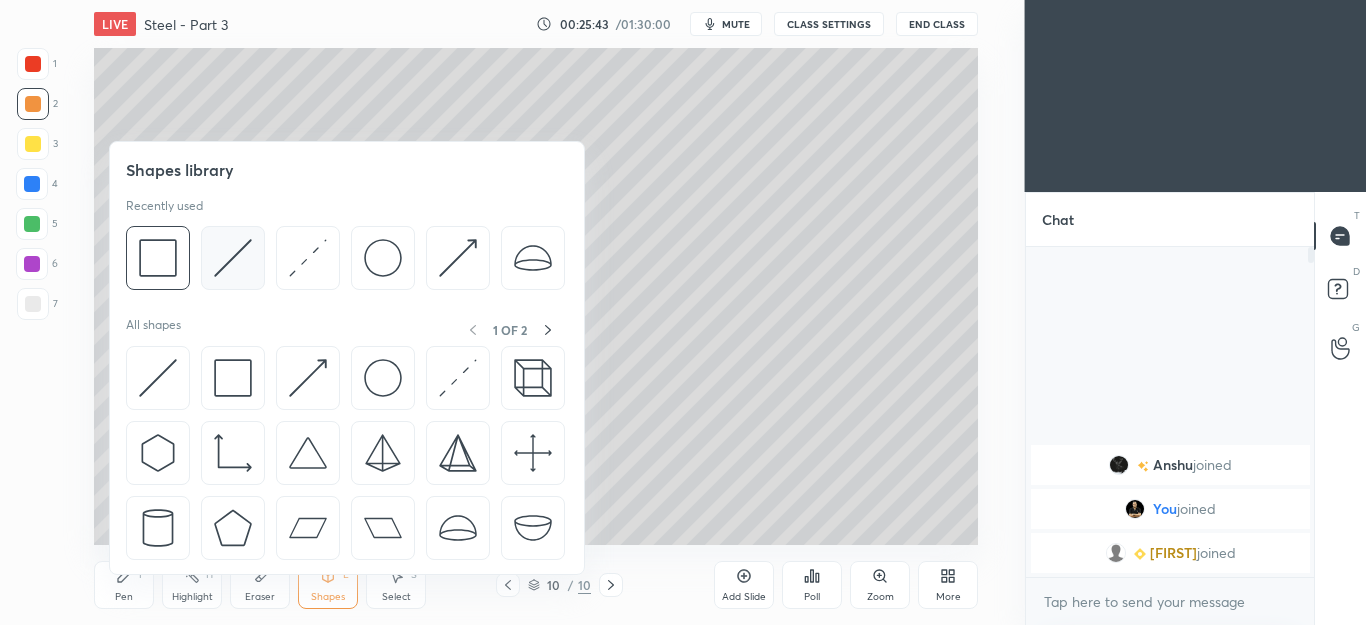 click at bounding box center (233, 258) 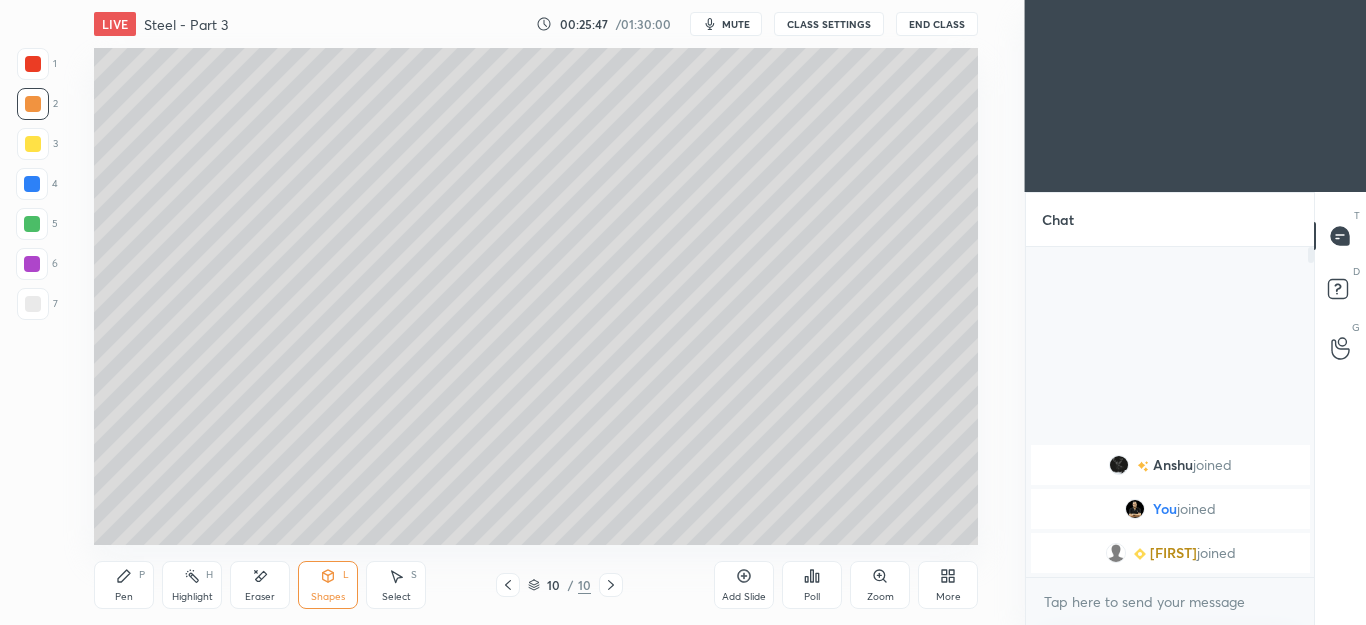 click 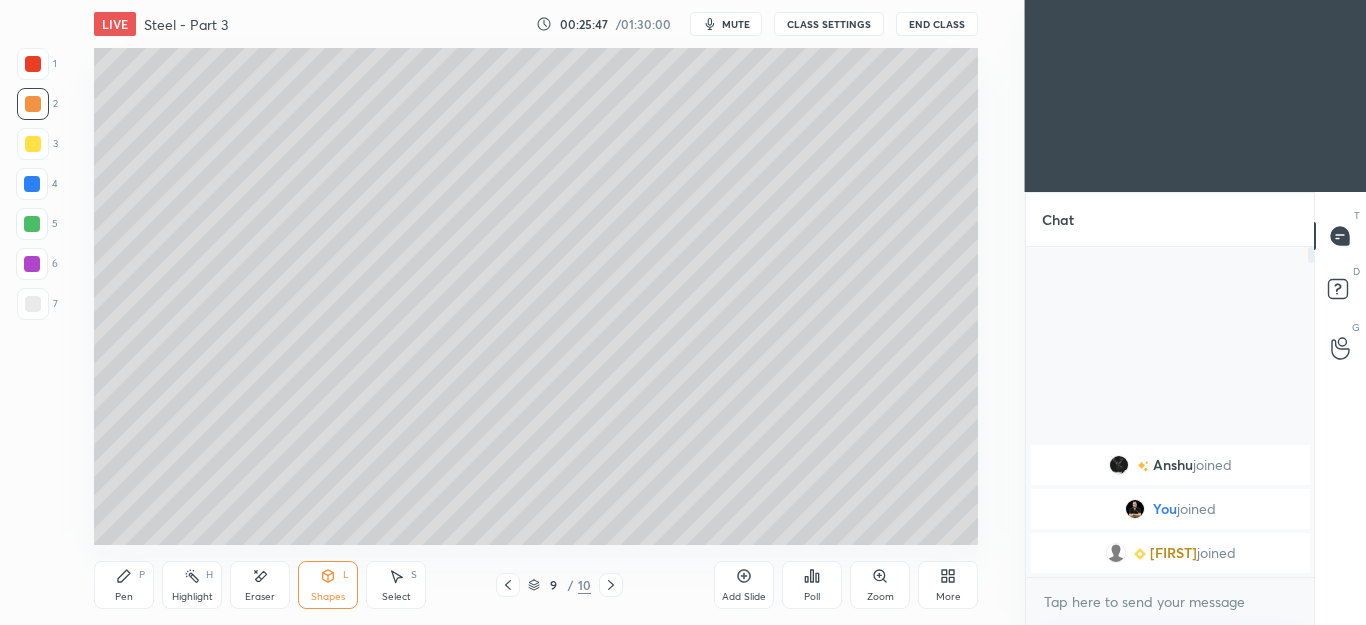 click at bounding box center [508, 585] 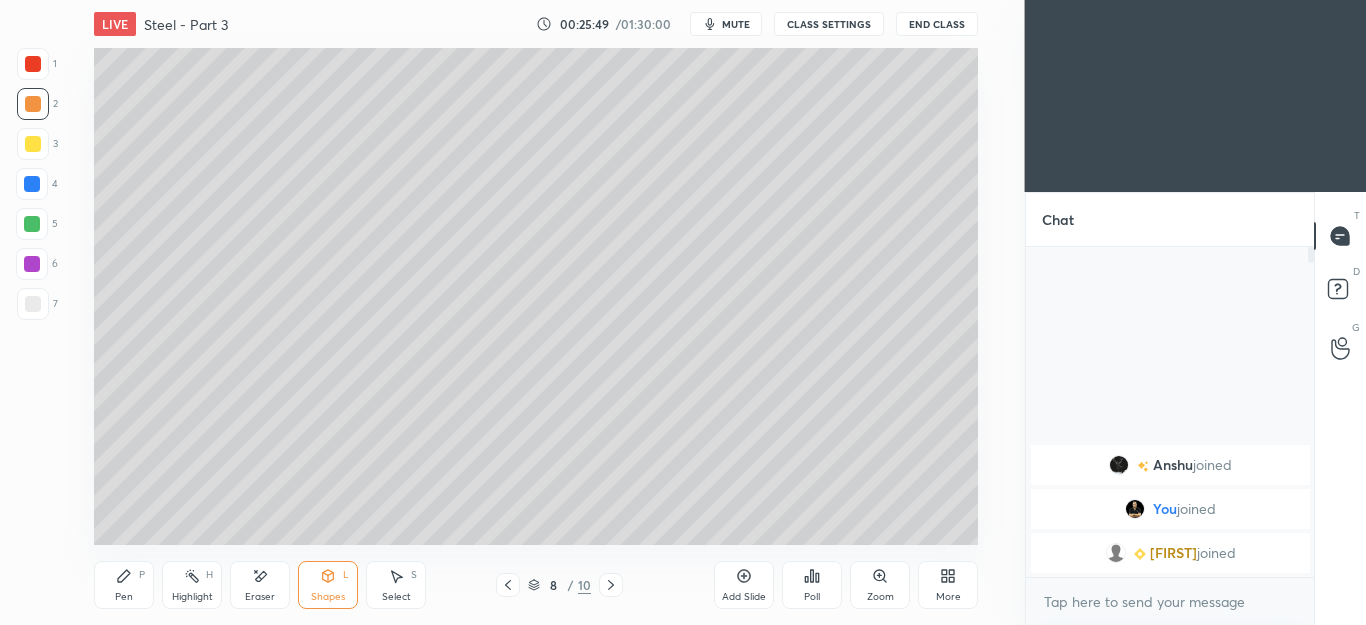 click on "Select S" at bounding box center (396, 585) 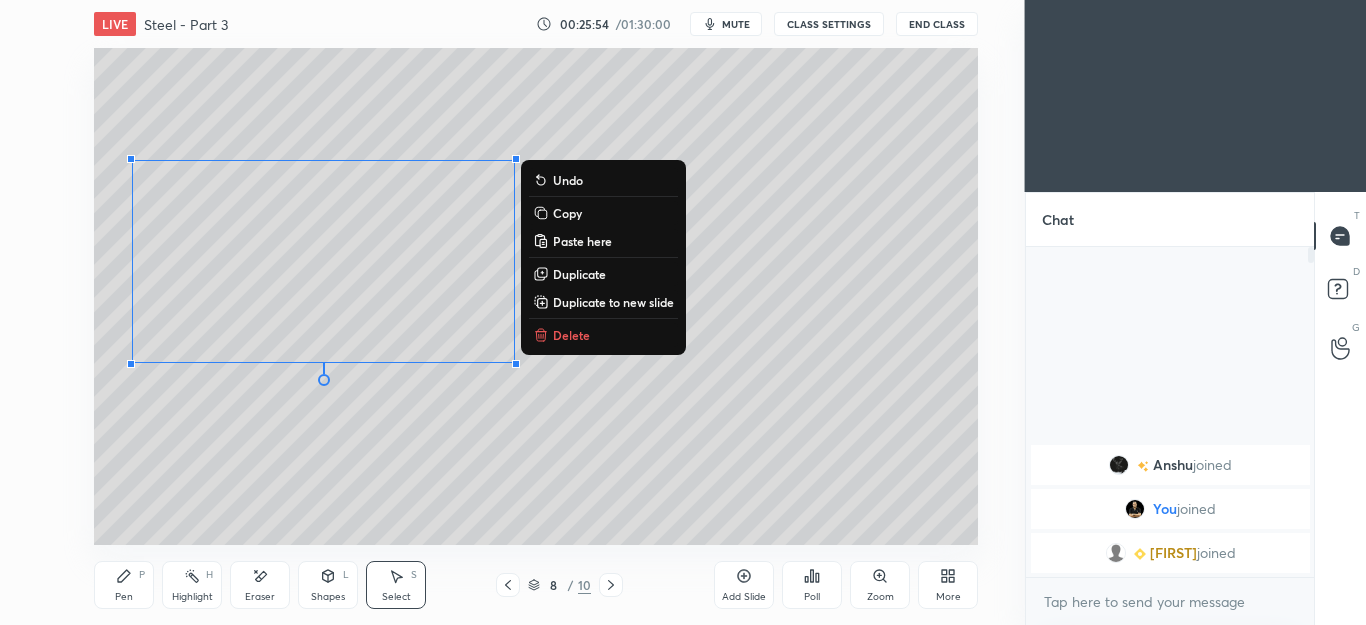 click on "Copy" at bounding box center [567, 213] 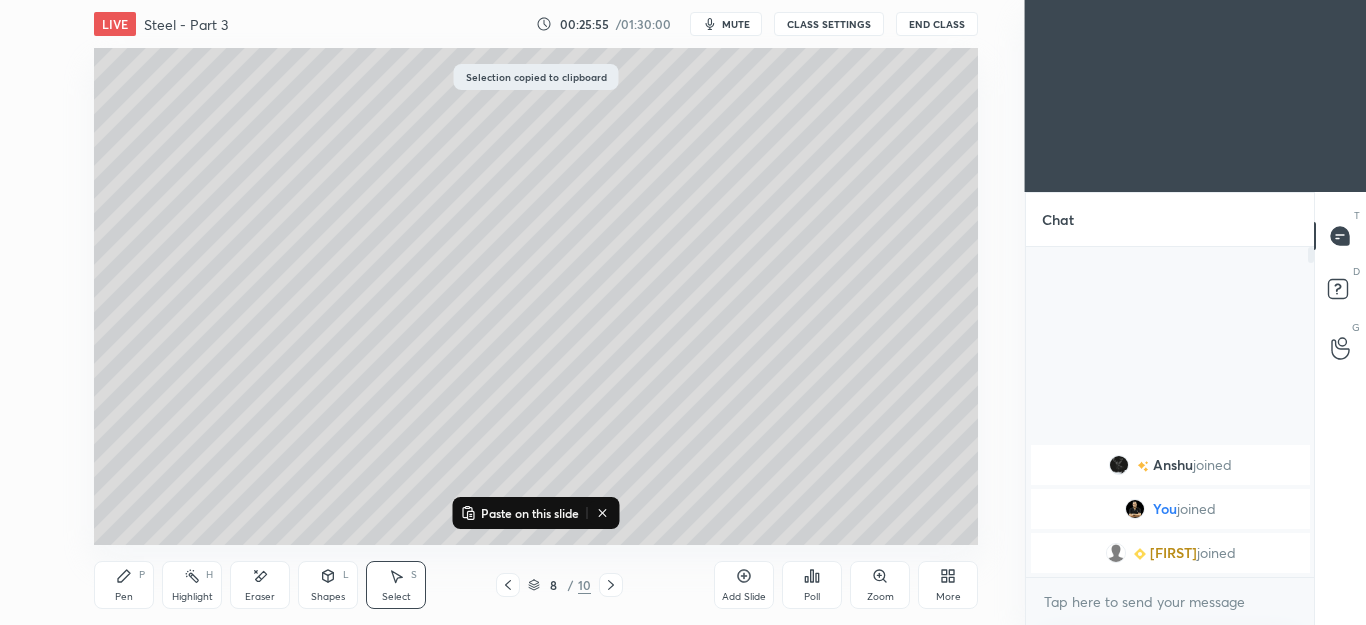 click 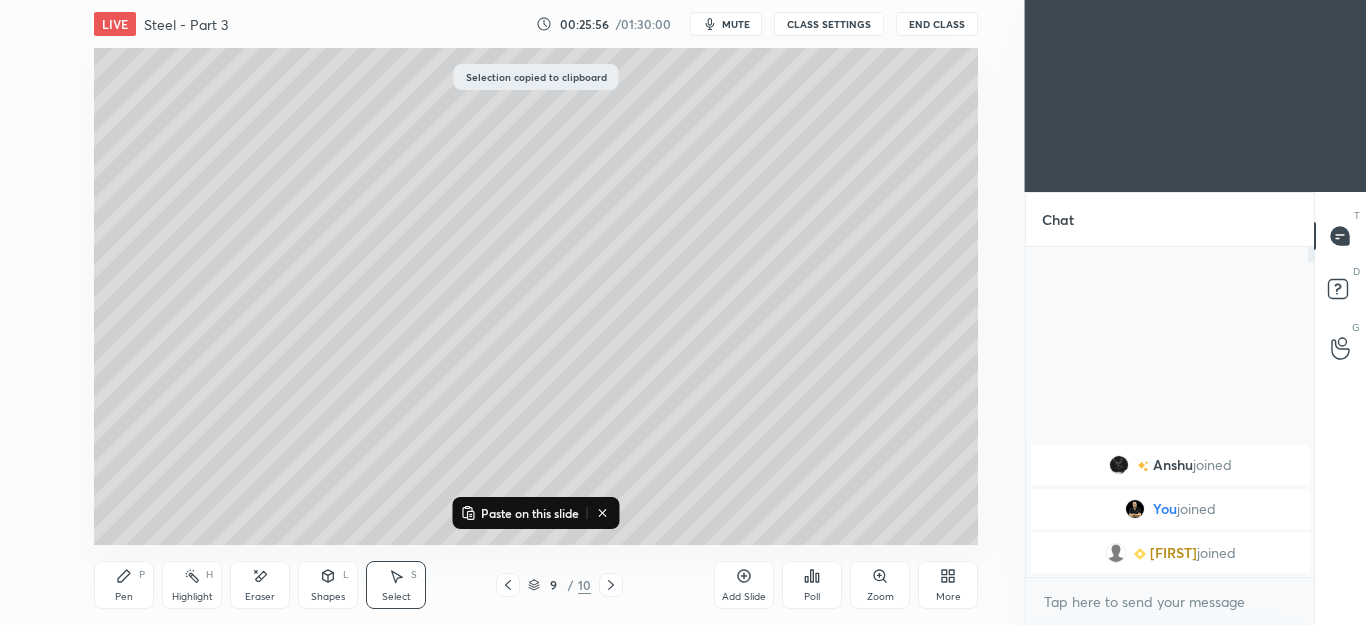 click 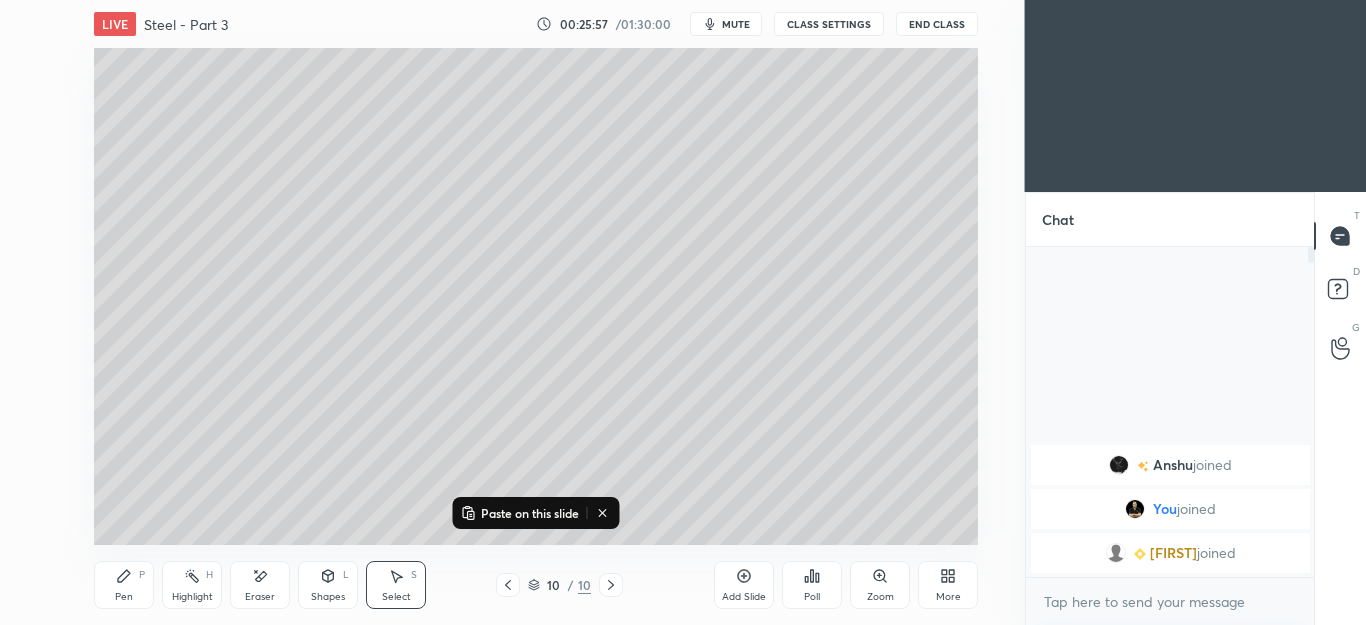 click on "Paste on this slide" at bounding box center [530, 513] 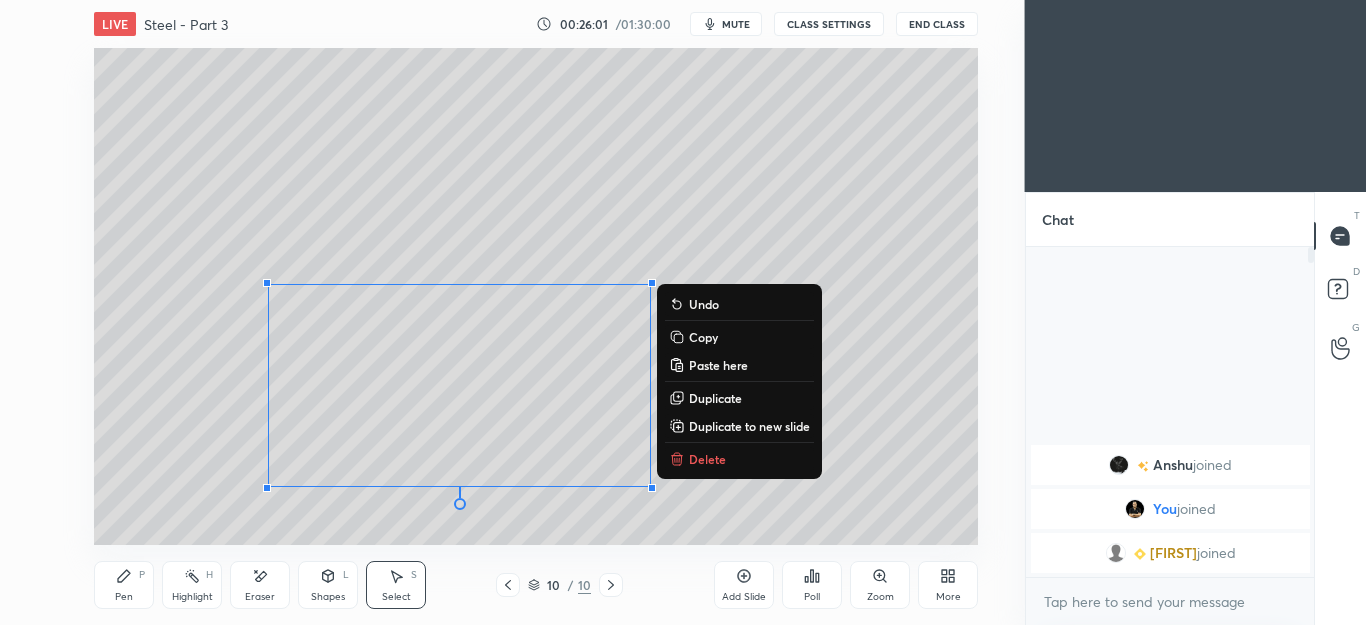 click 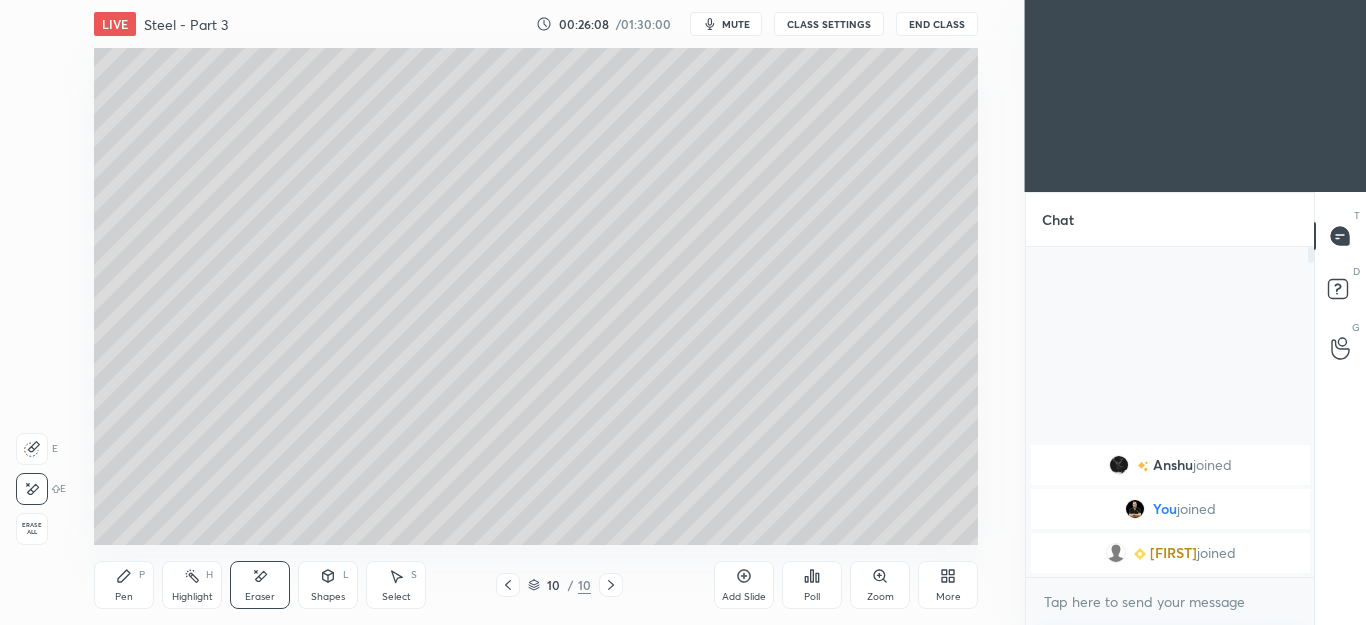 click on "Shapes" at bounding box center [328, 597] 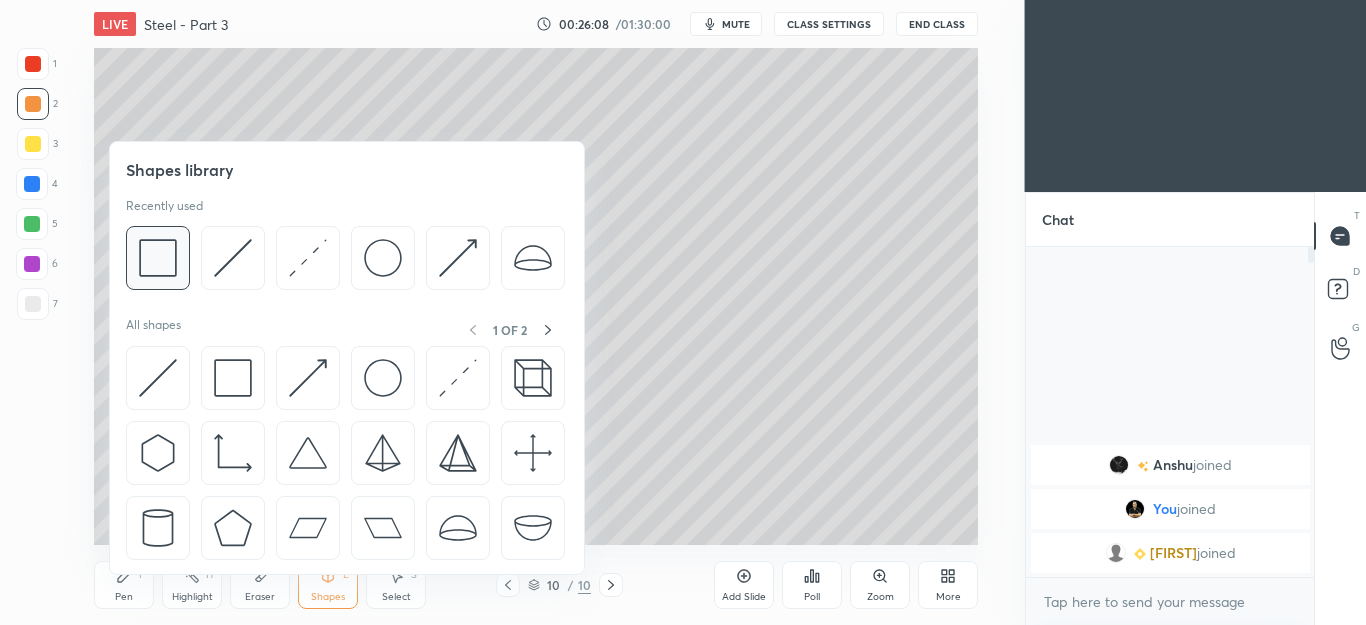 click at bounding box center (158, 258) 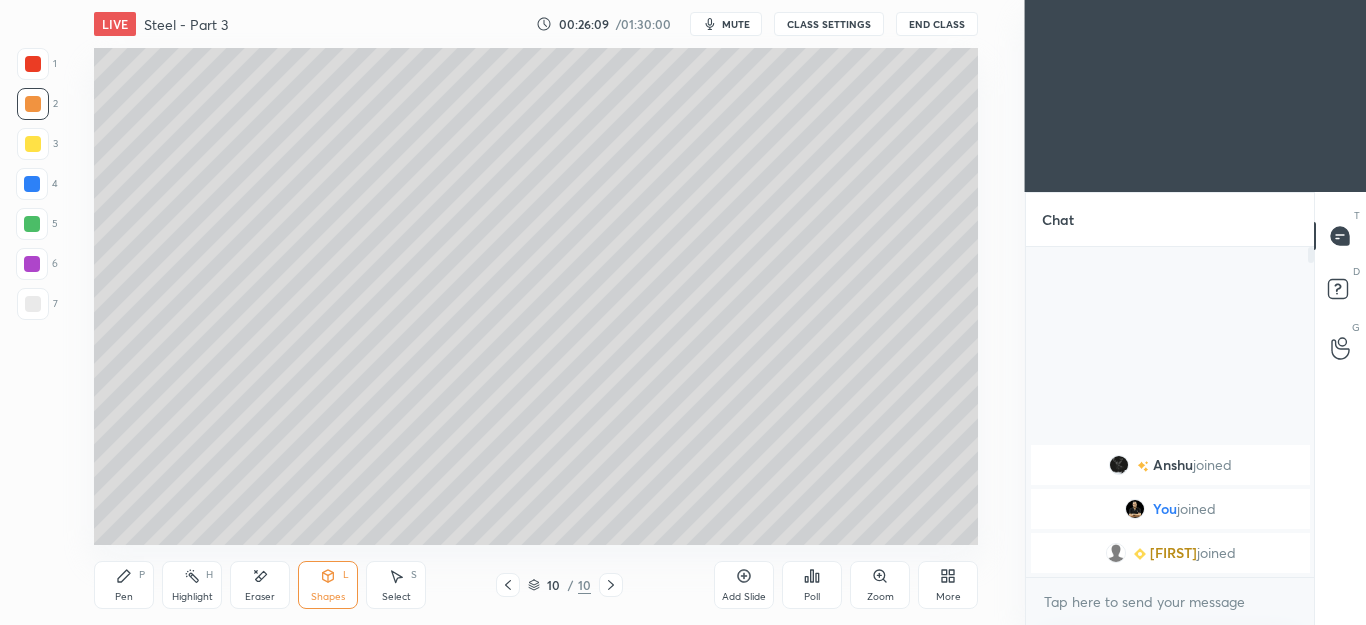 click at bounding box center [33, 104] 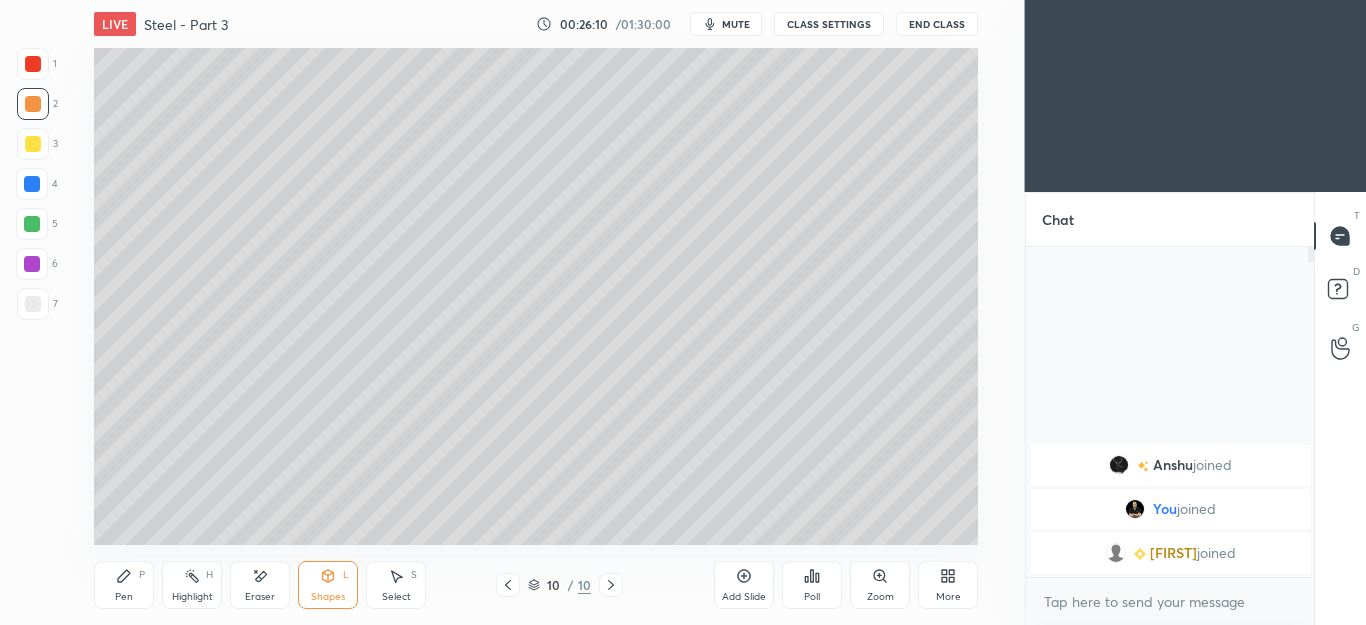 click at bounding box center [33, 104] 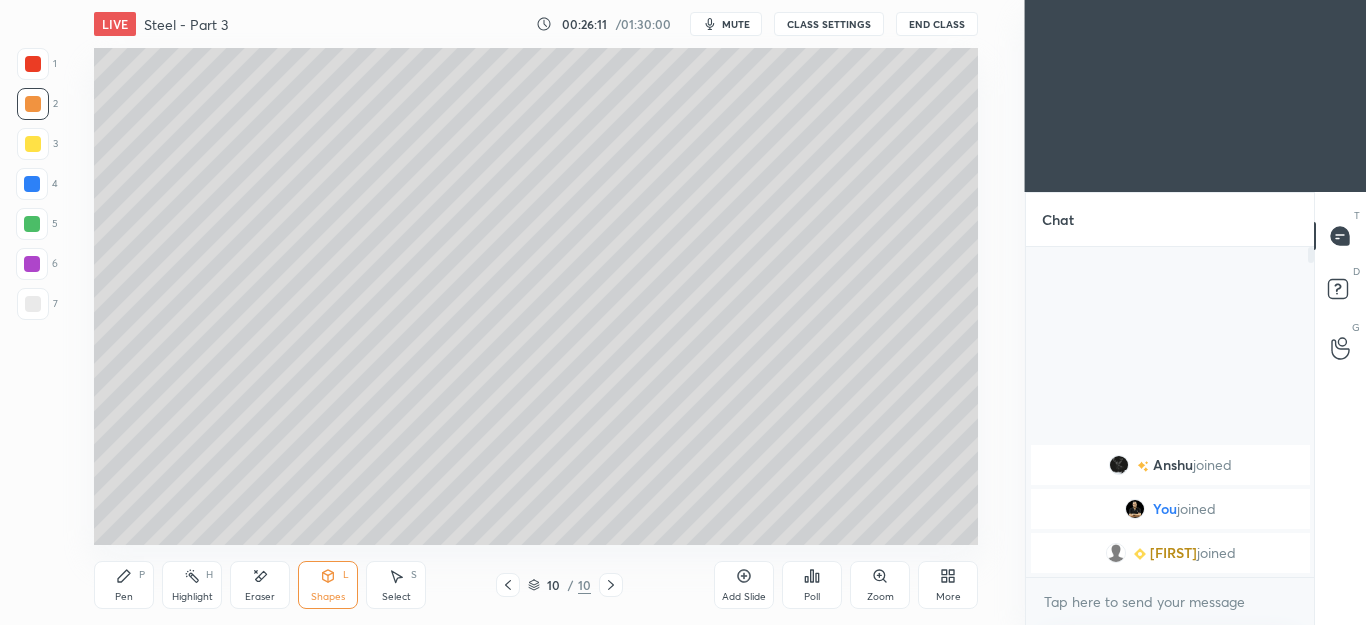 click on "Shapes L" at bounding box center [328, 585] 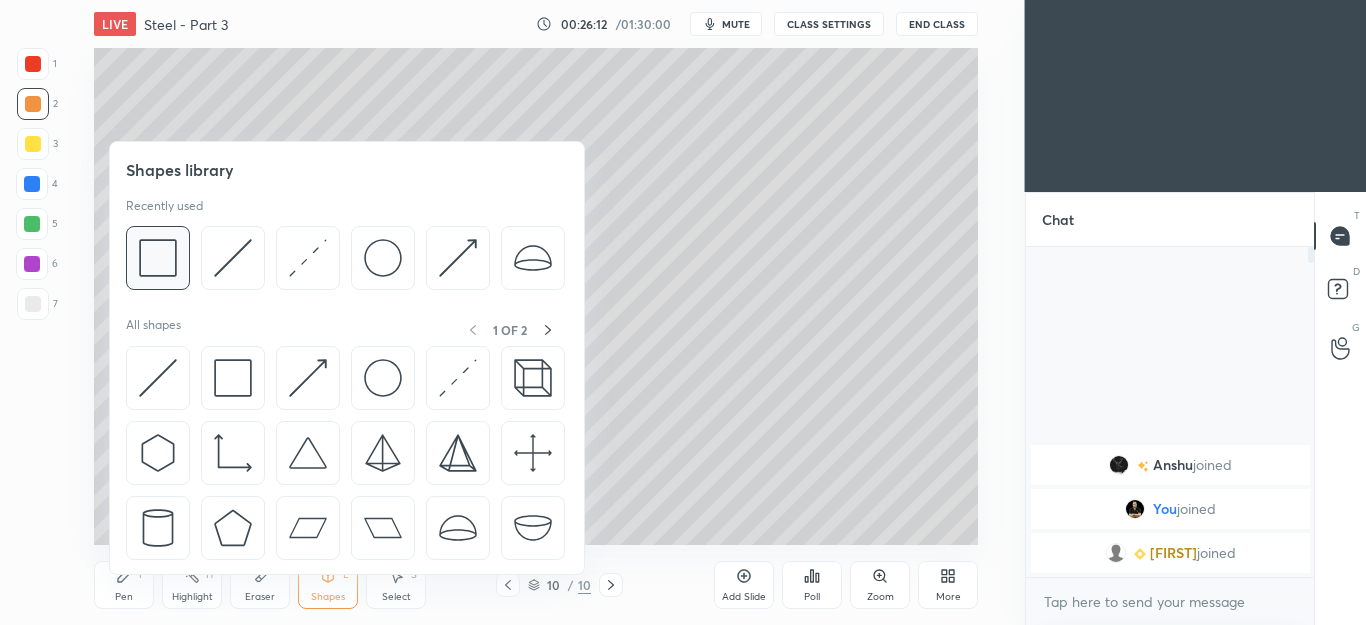 click at bounding box center (158, 258) 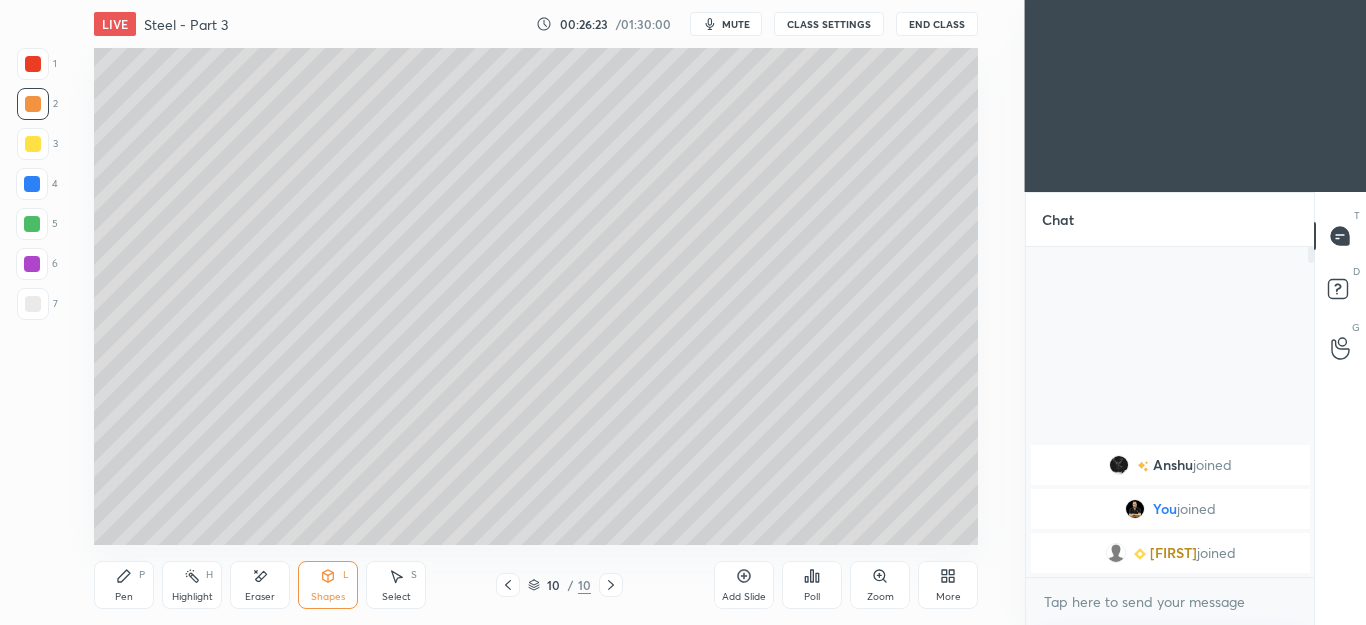 click on "Pen P" at bounding box center [124, 585] 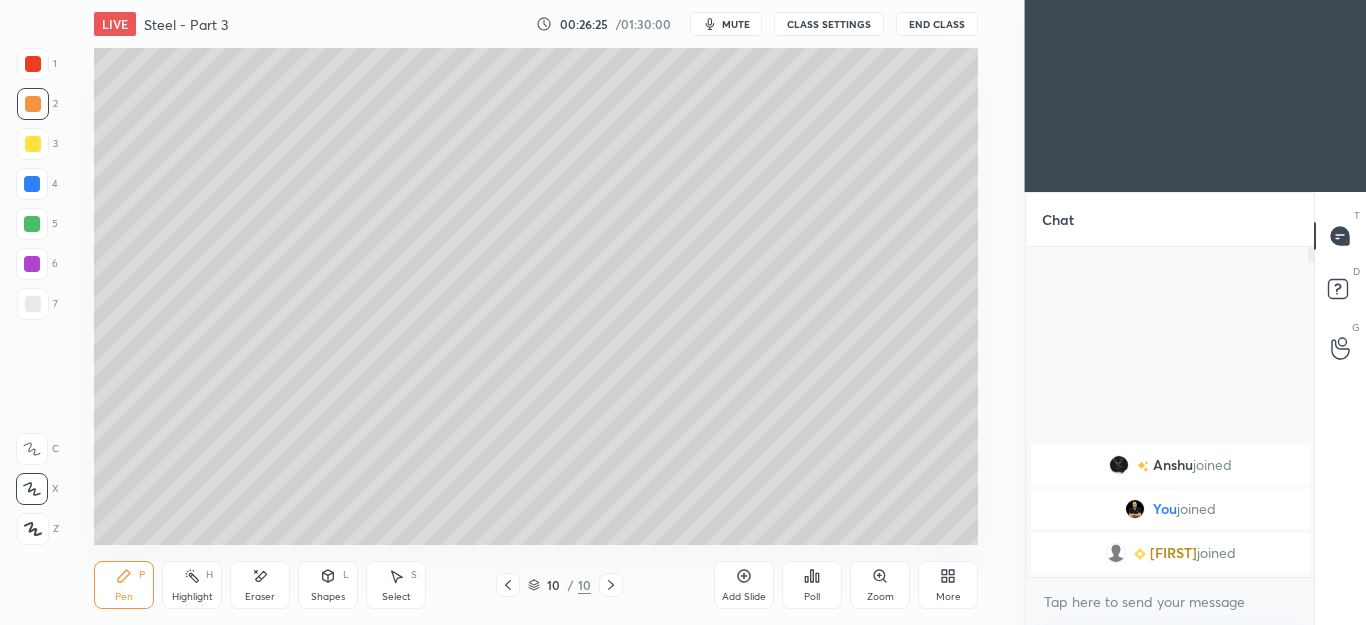 click on "Shapes L" at bounding box center [328, 585] 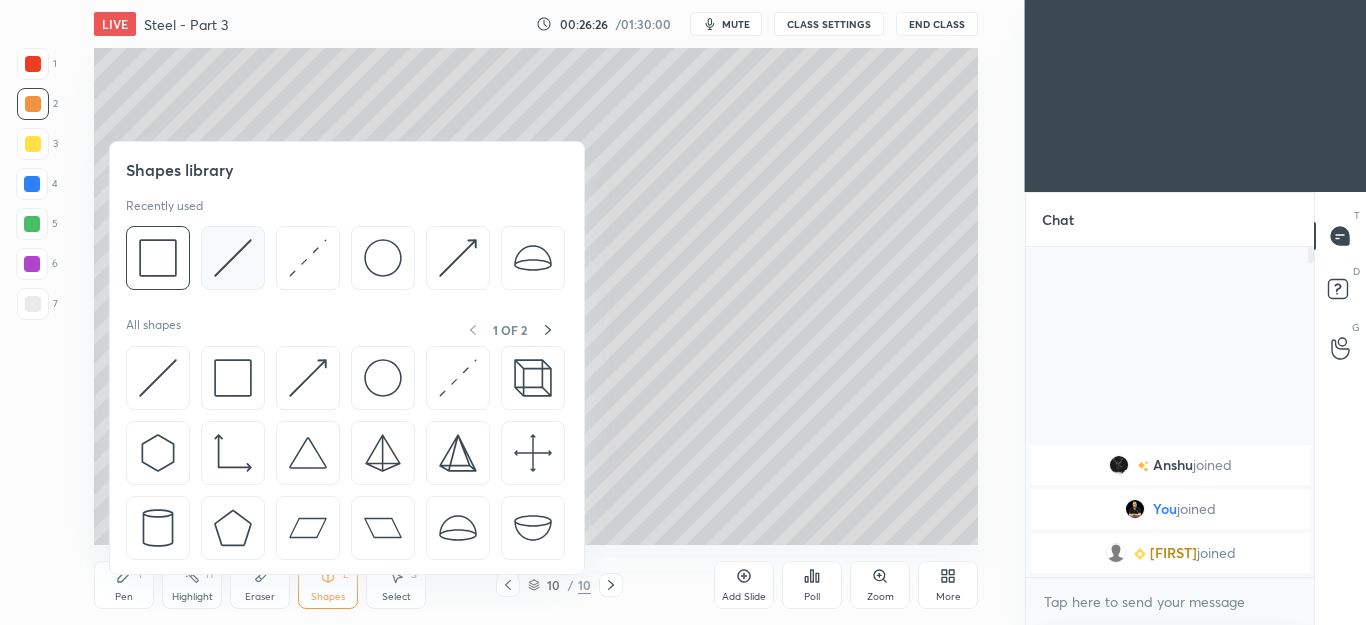 click at bounding box center [233, 258] 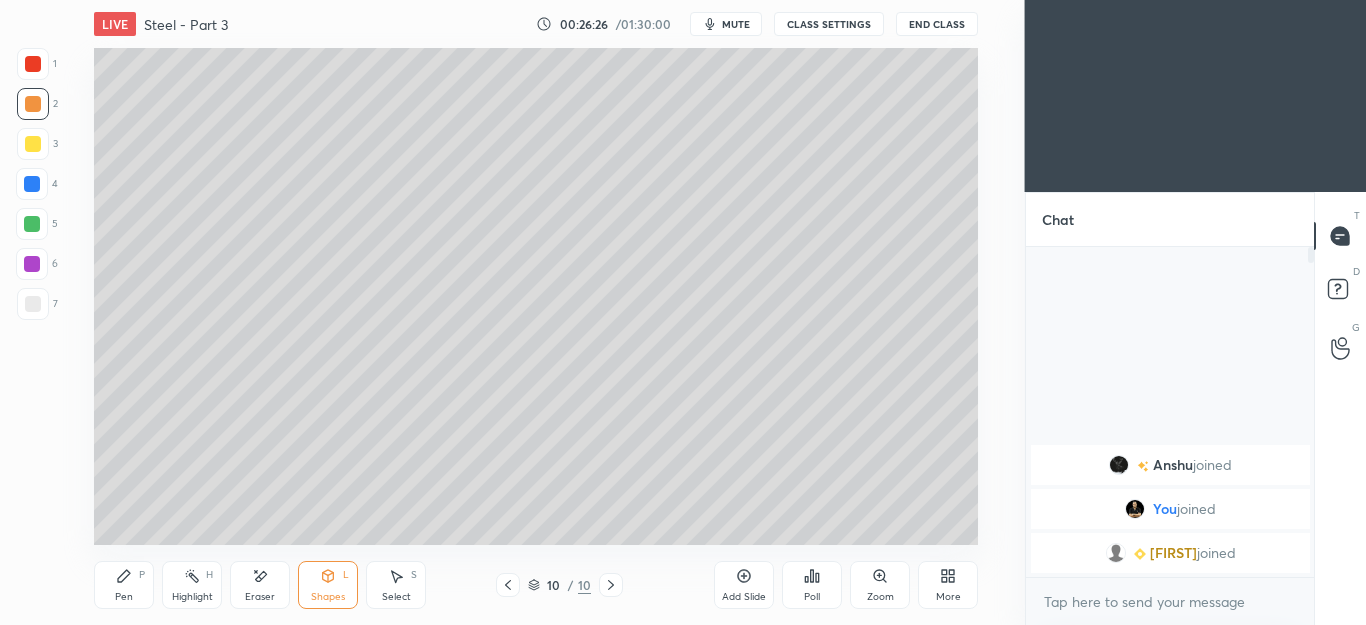click at bounding box center (32, 224) 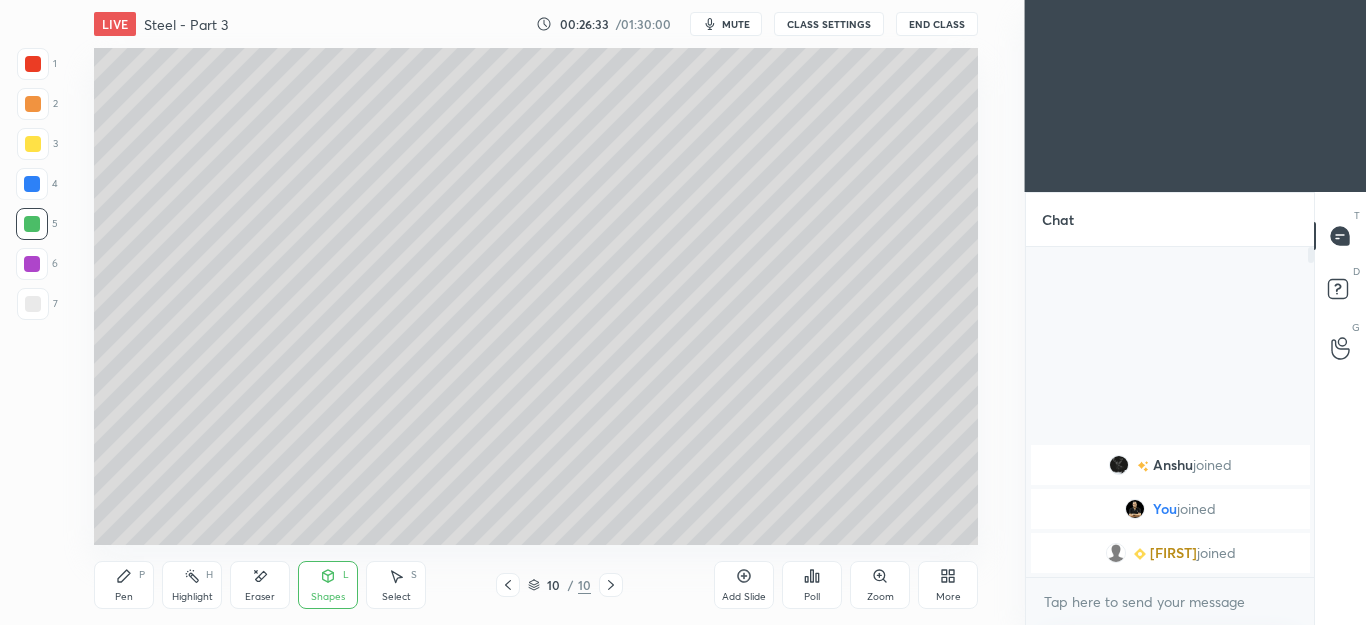 click 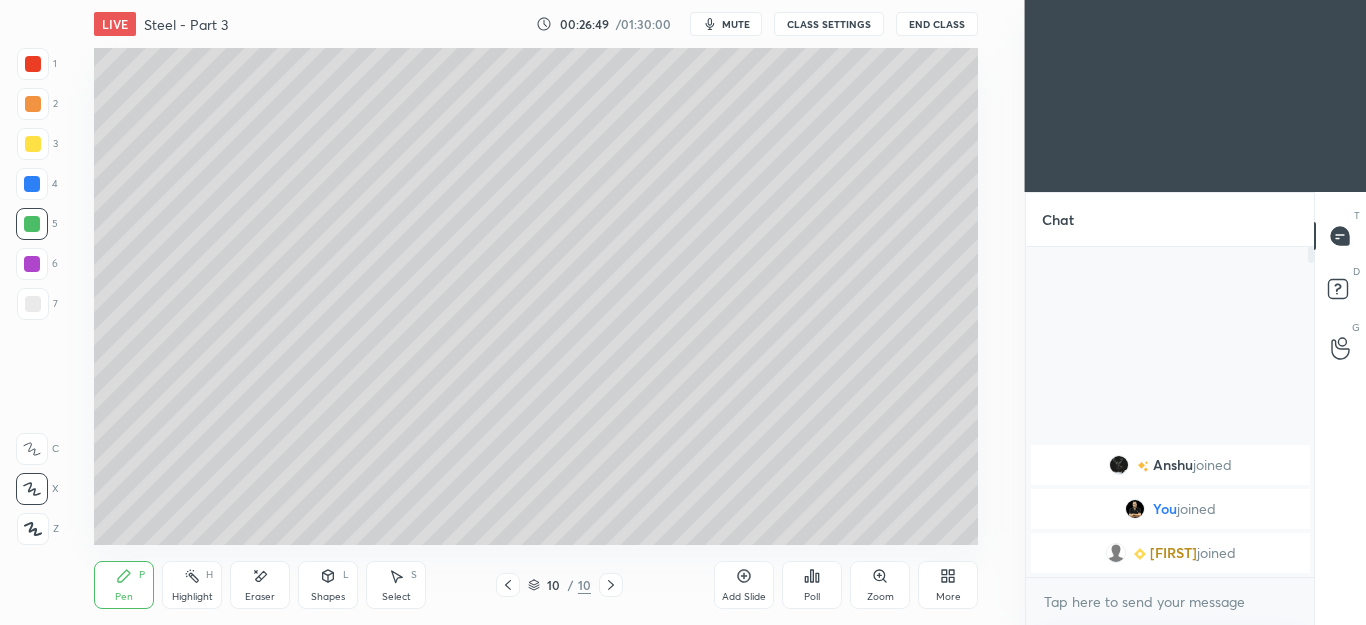 click at bounding box center [33, 304] 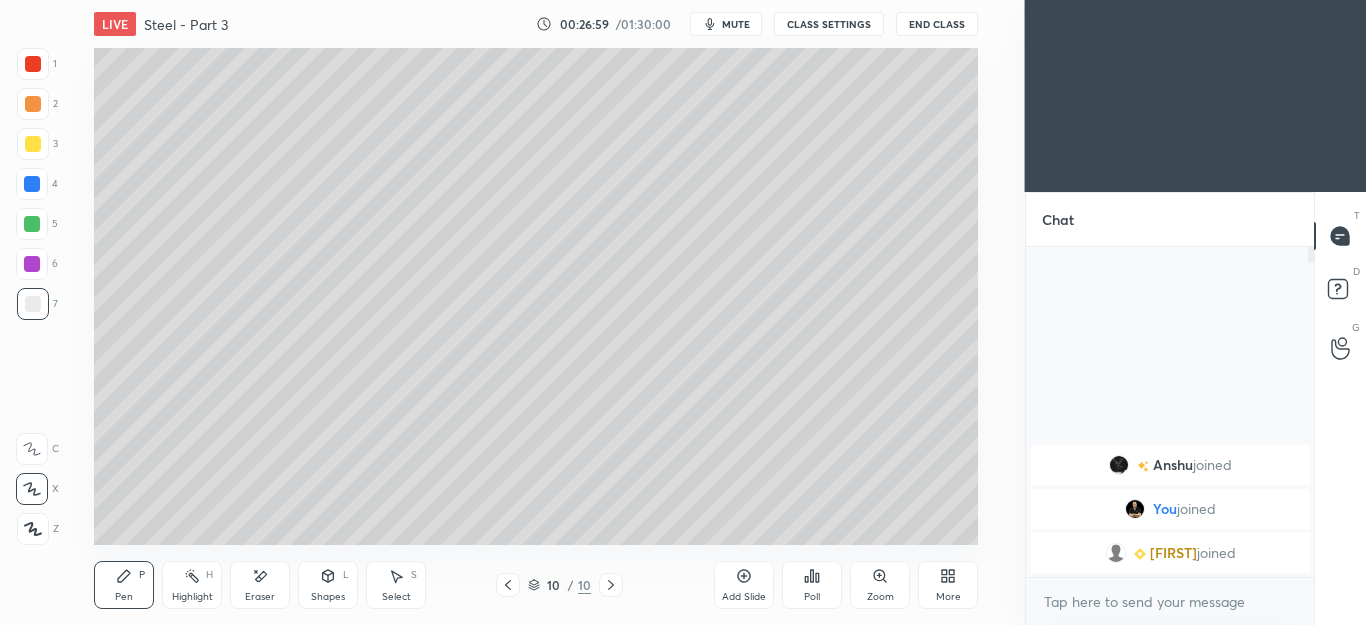click 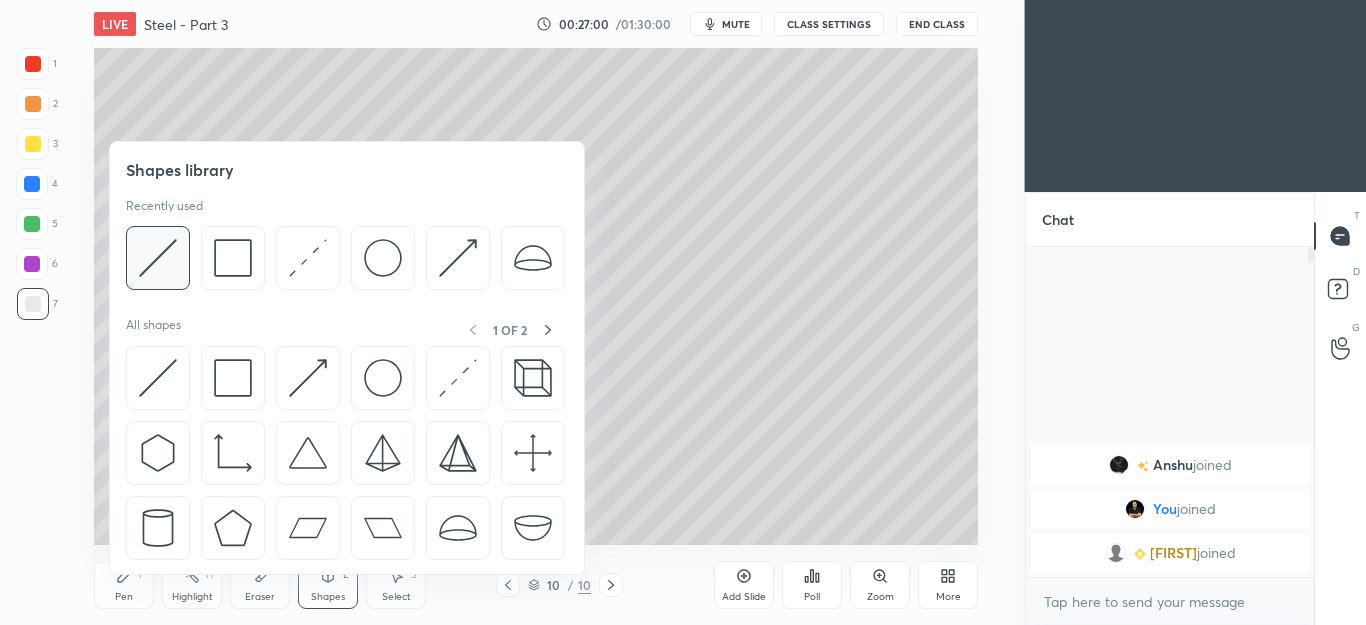 click at bounding box center [158, 258] 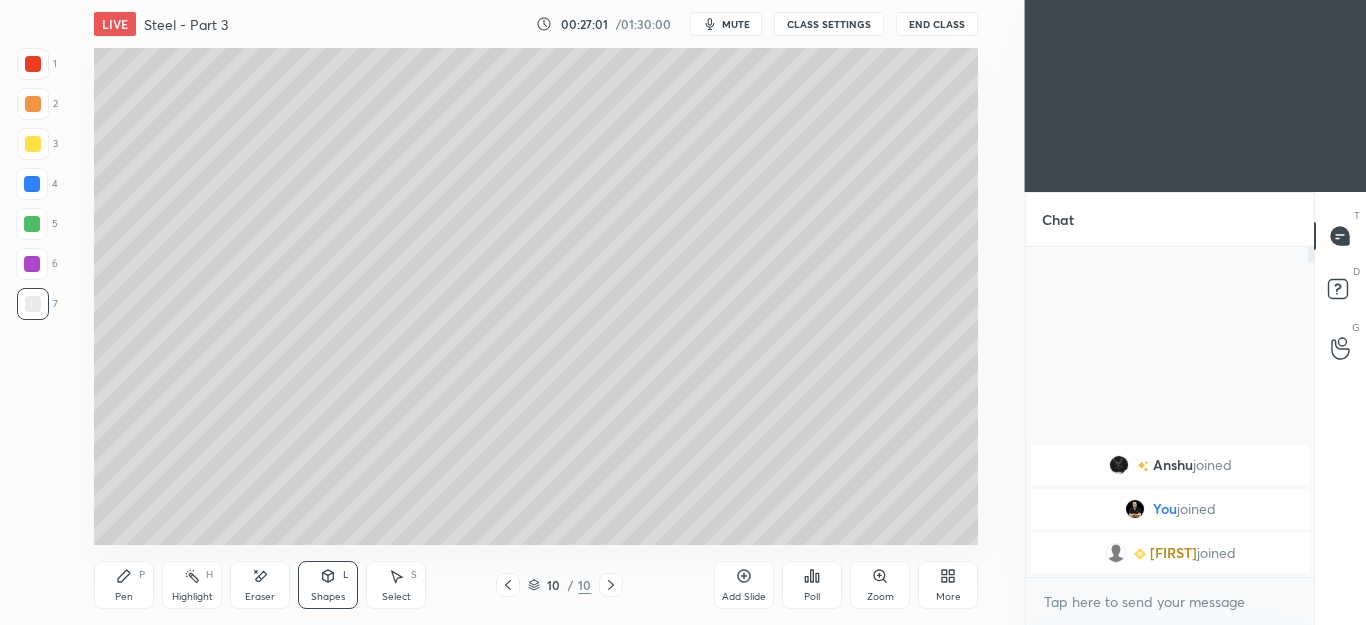 click at bounding box center (32, 224) 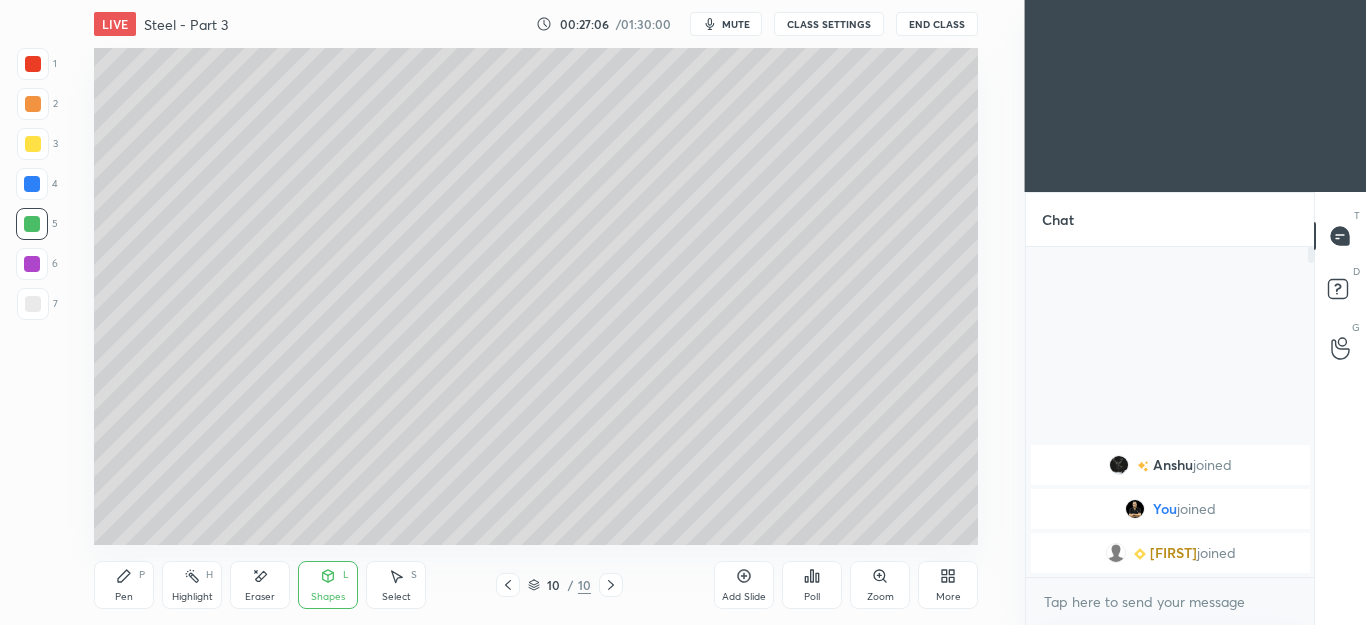 click on "Pen" at bounding box center [124, 597] 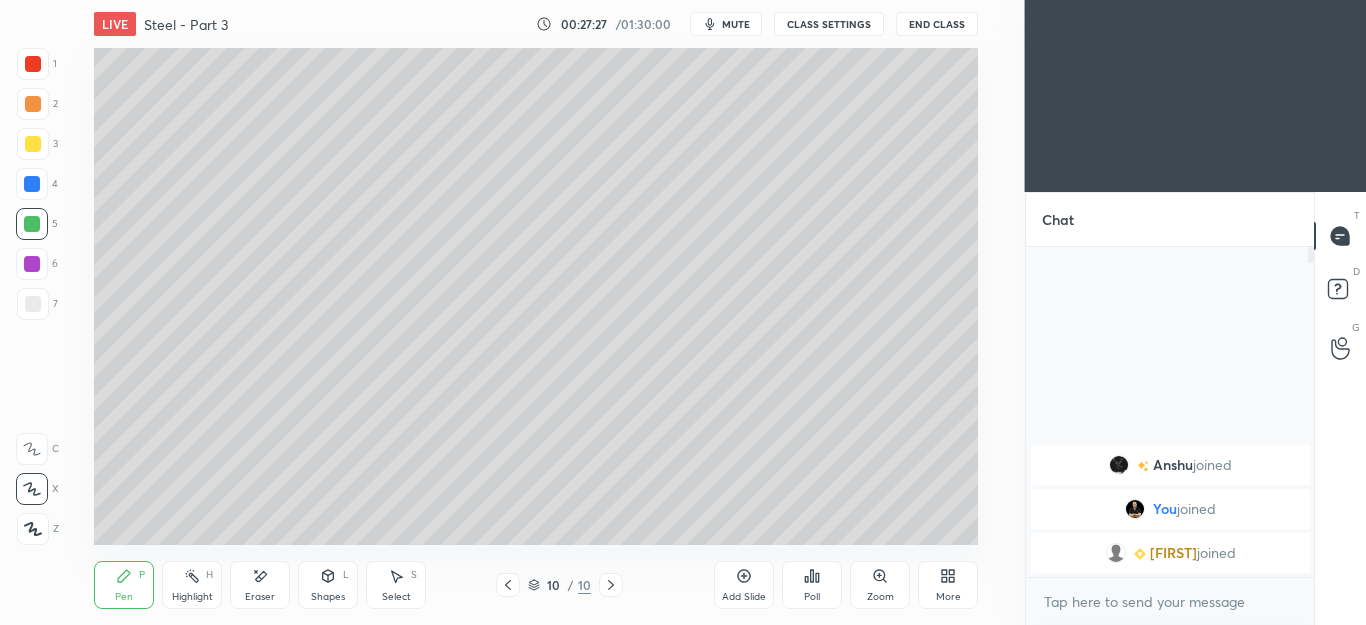 click 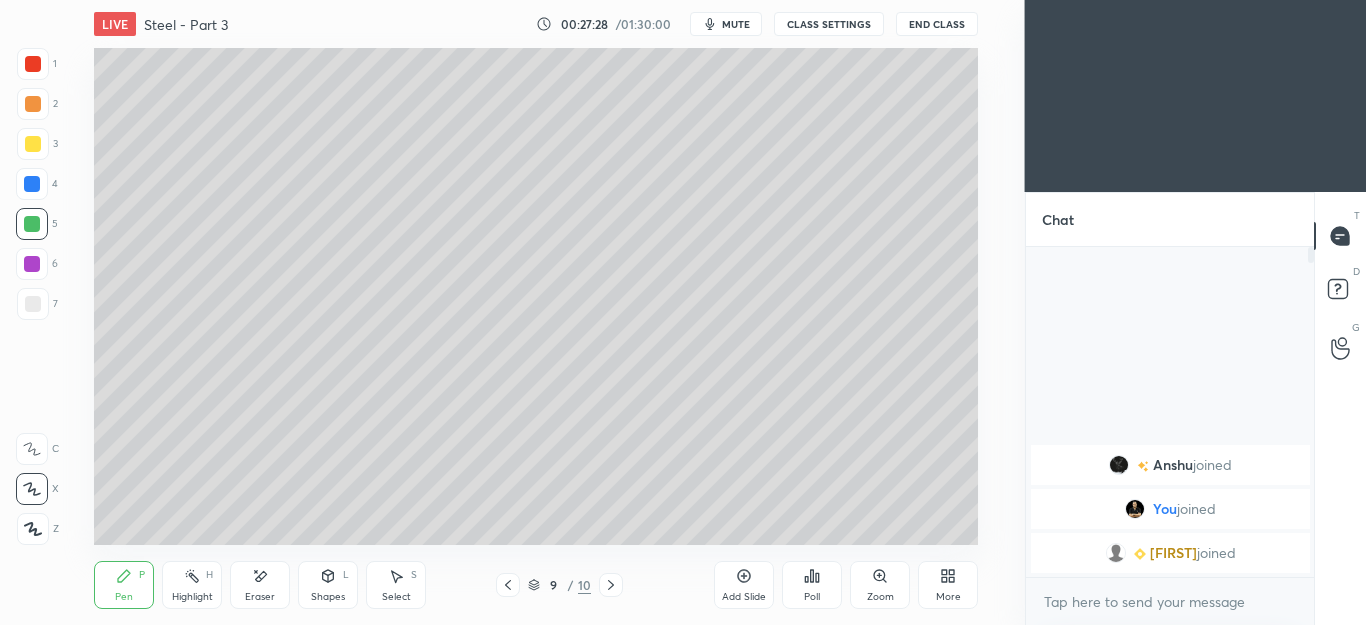 click 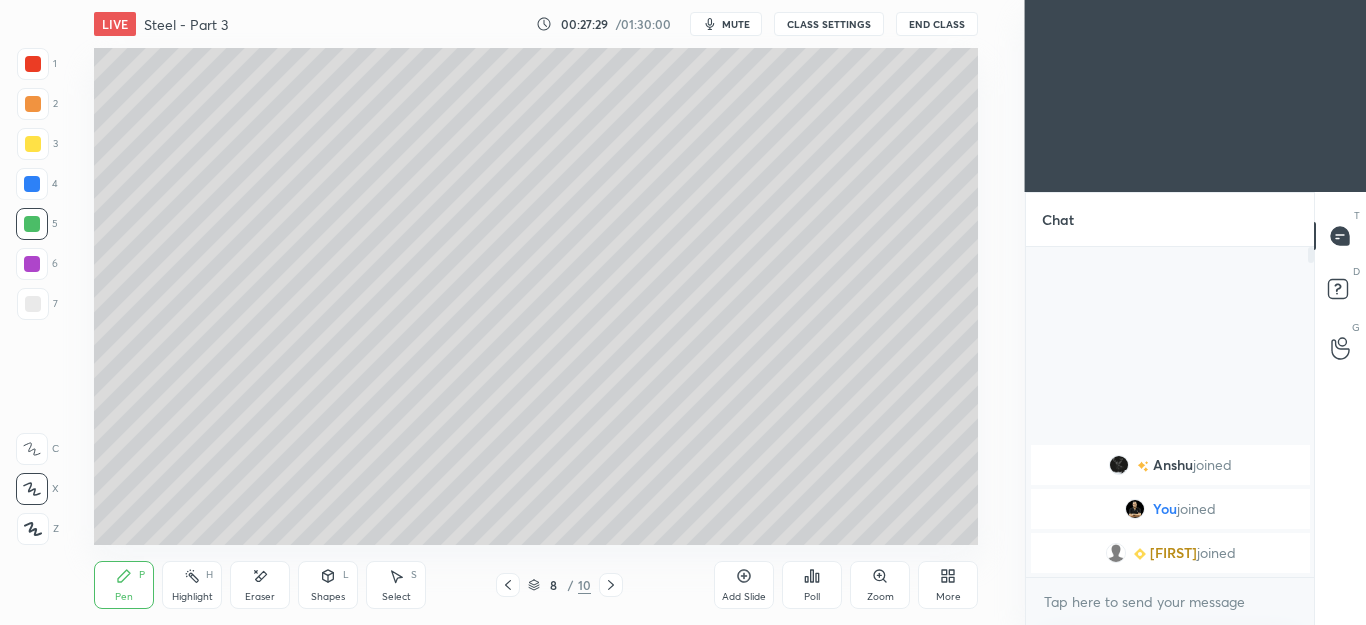 click 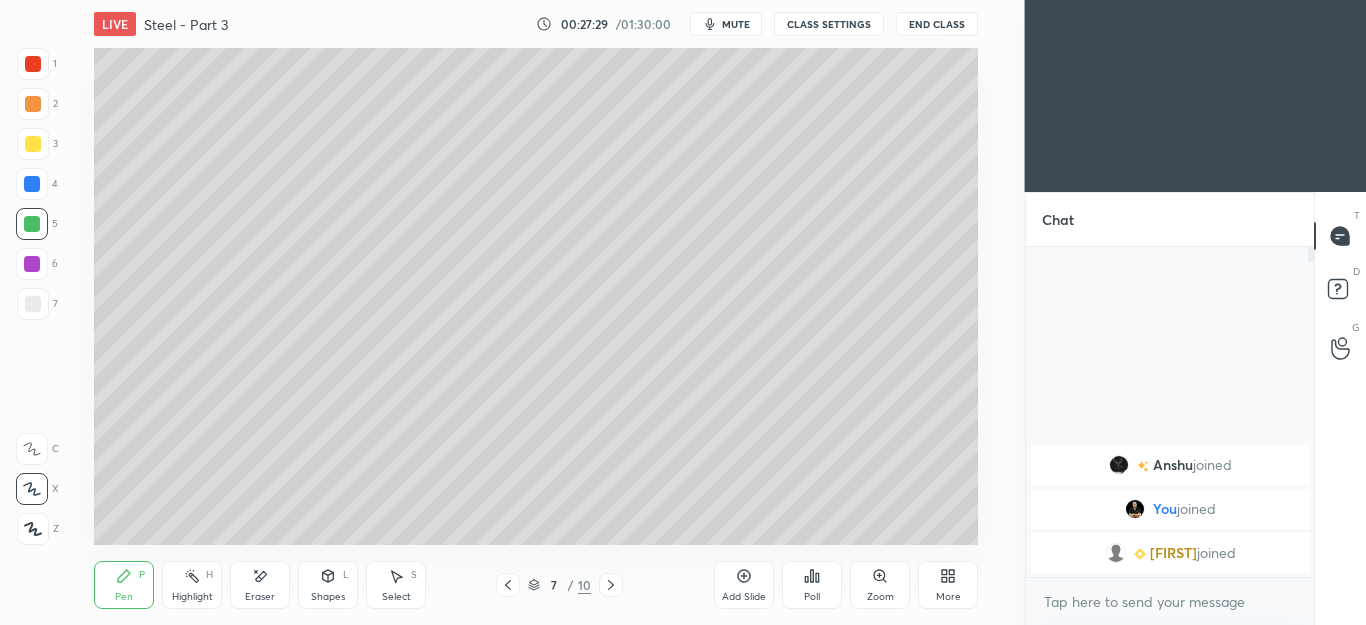 click 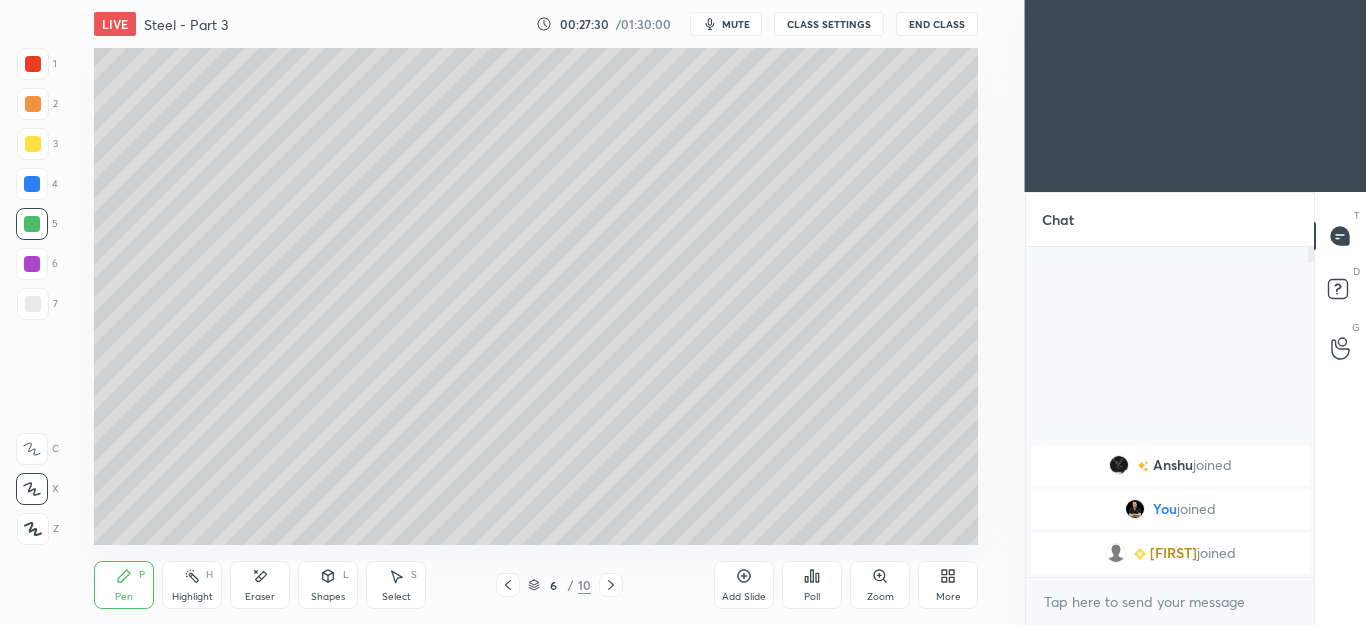 click 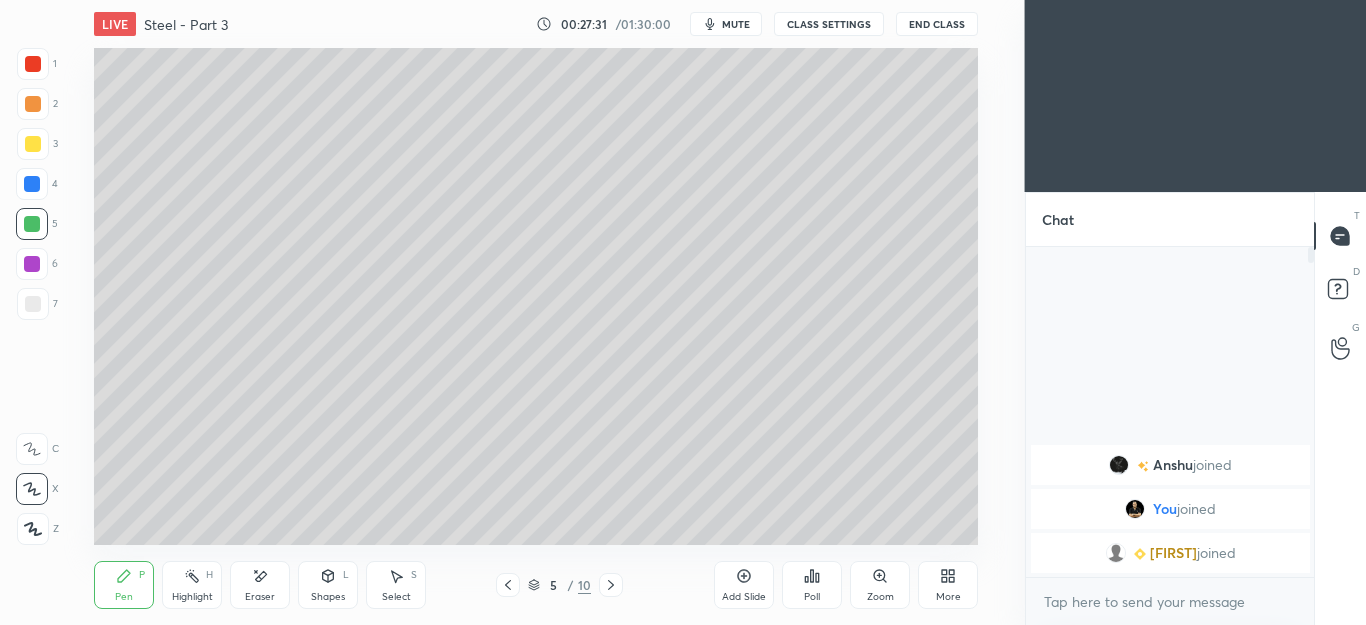 click 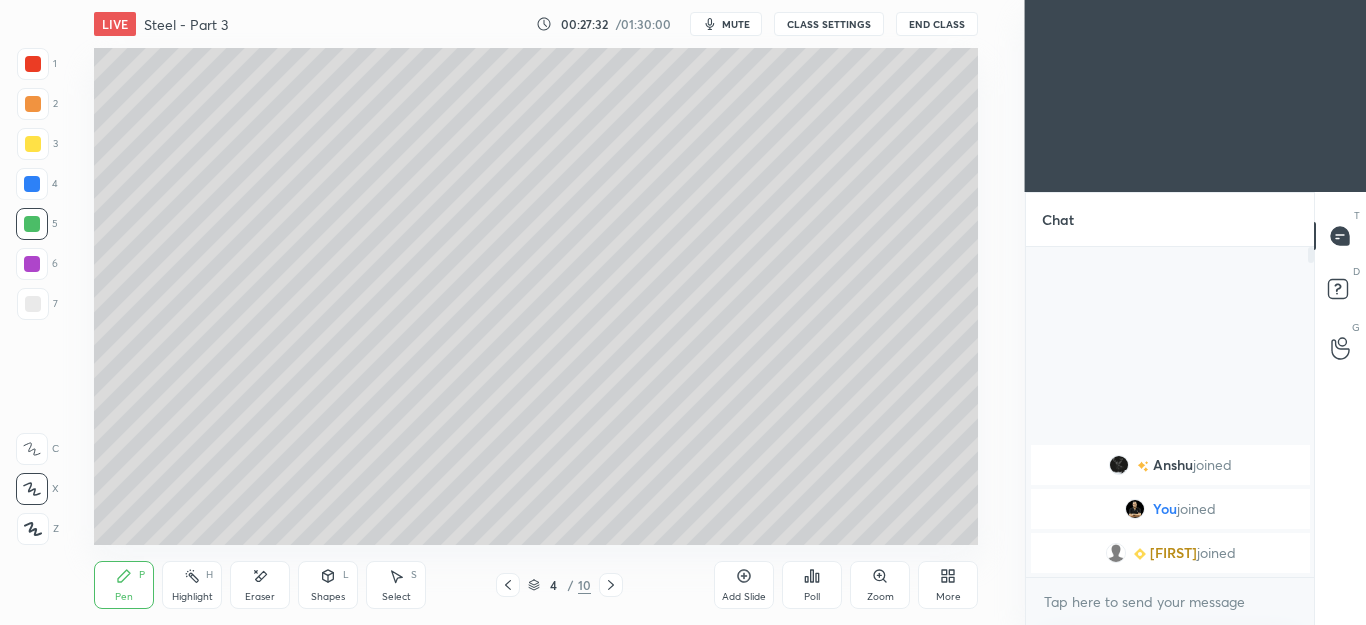 click 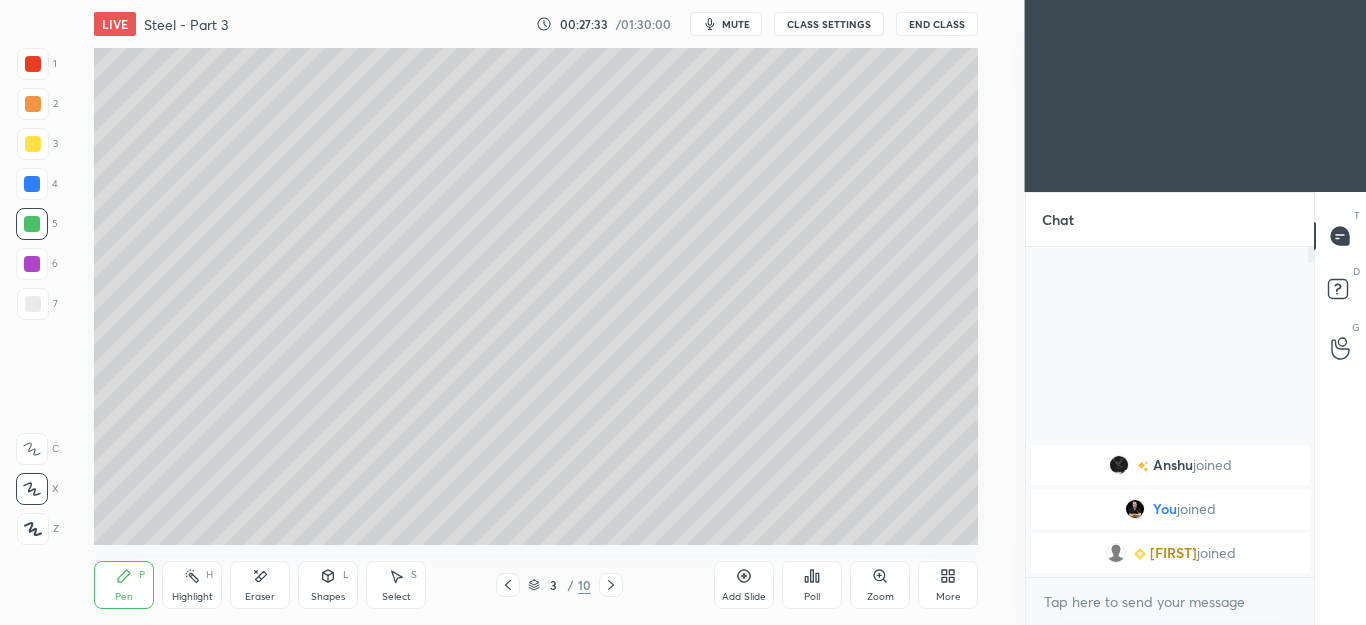 click 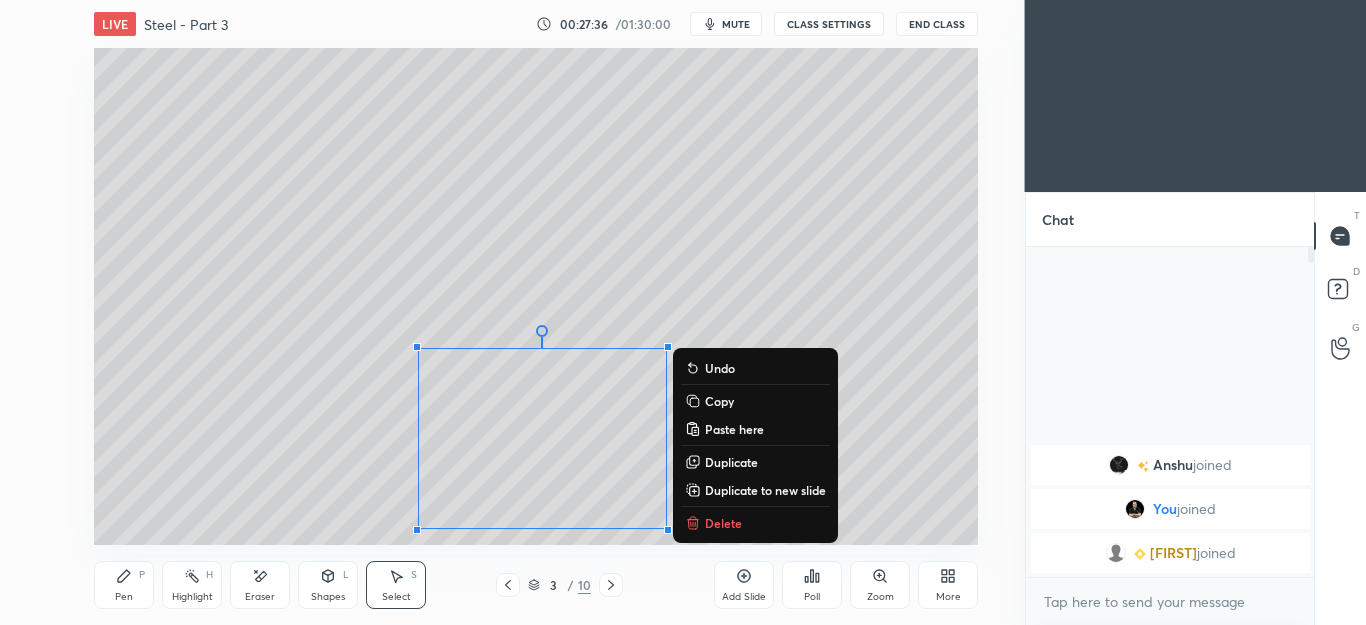 click on "Copy" at bounding box center [719, 401] 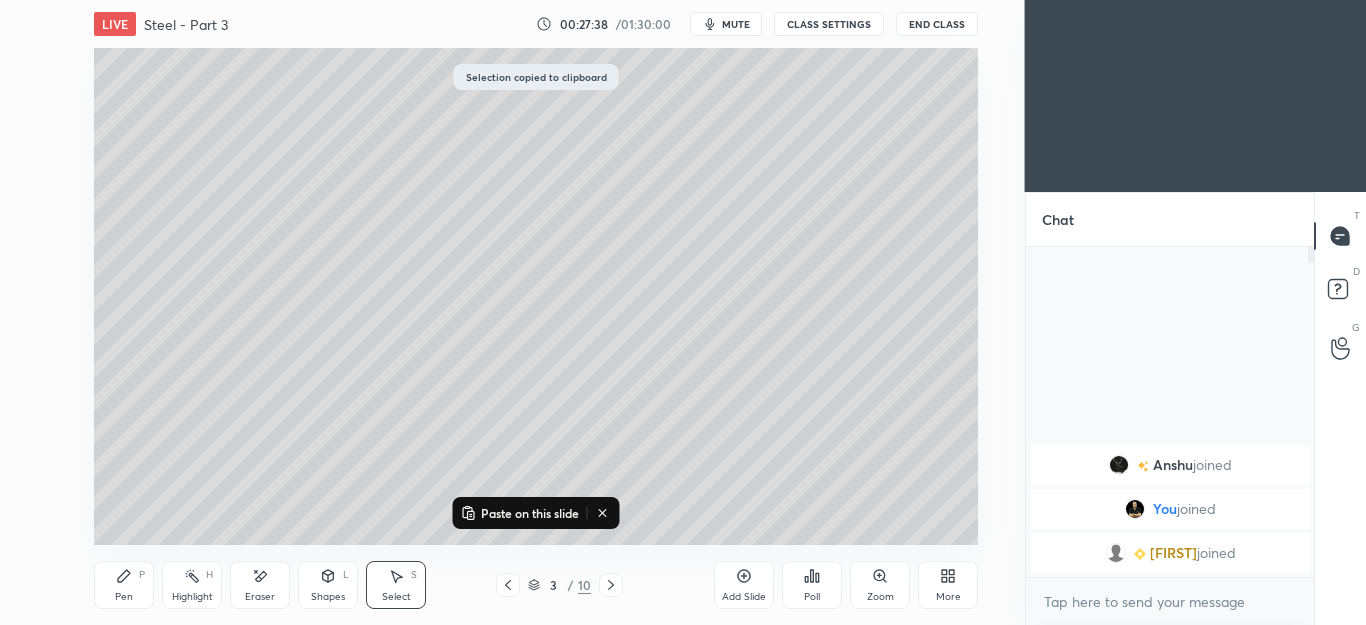 click 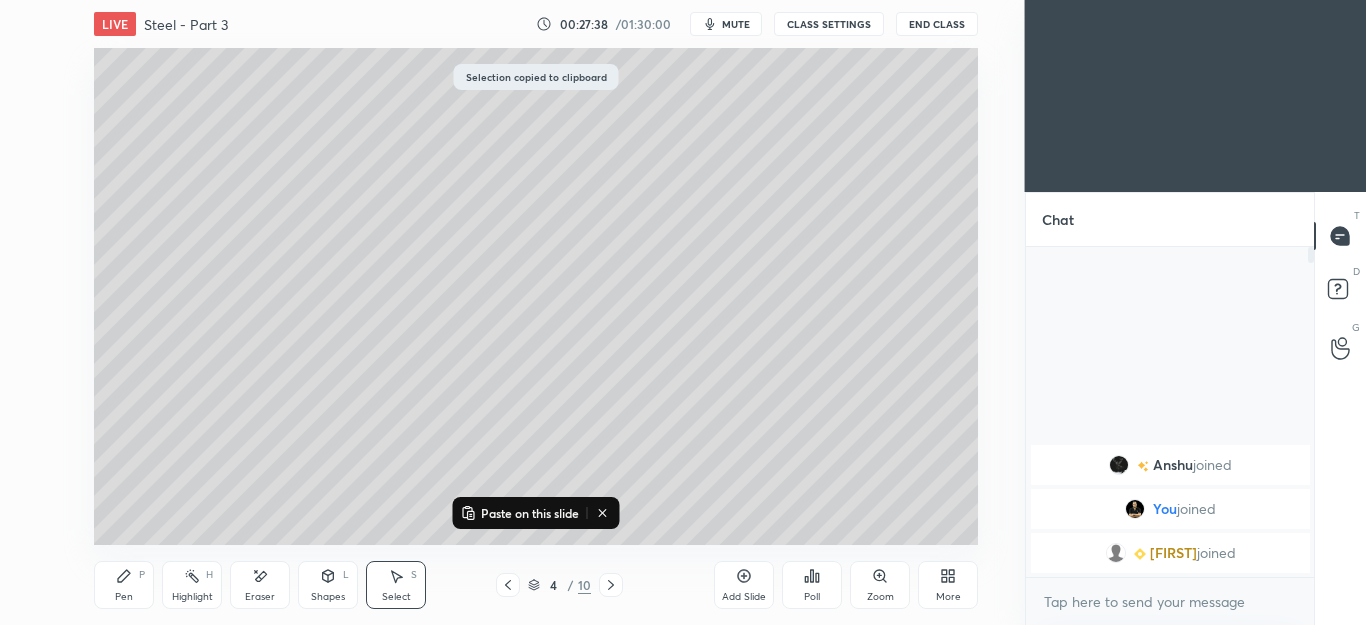 click 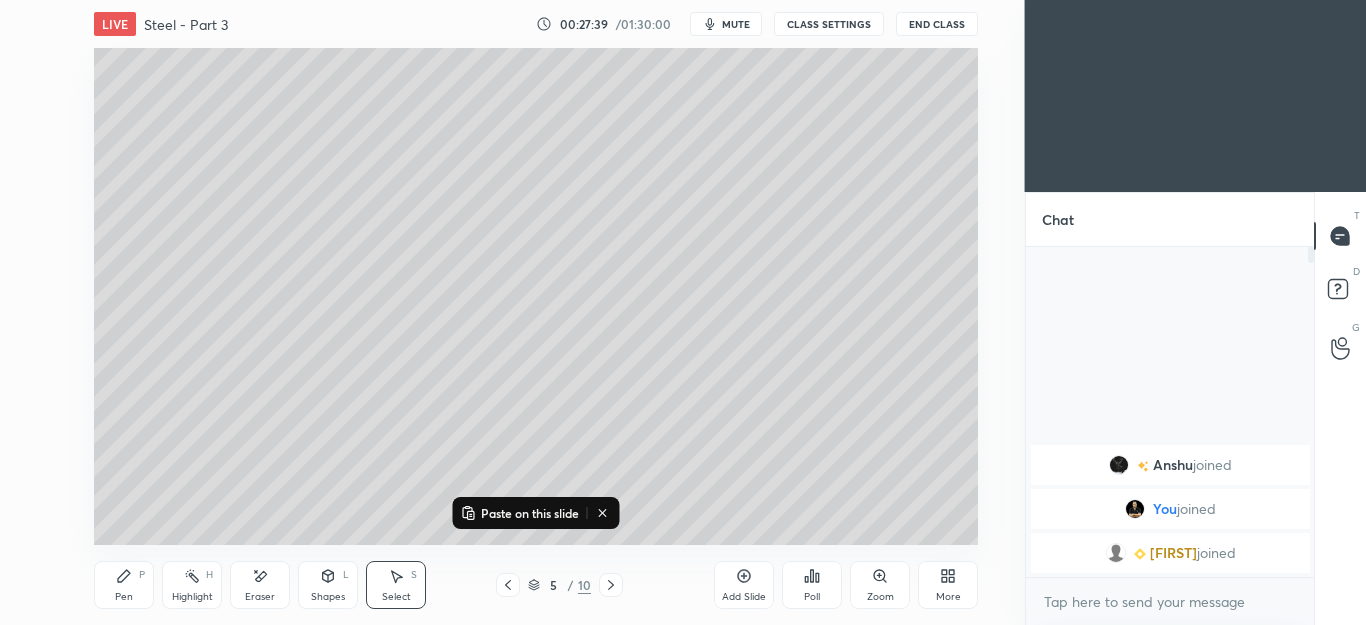 click 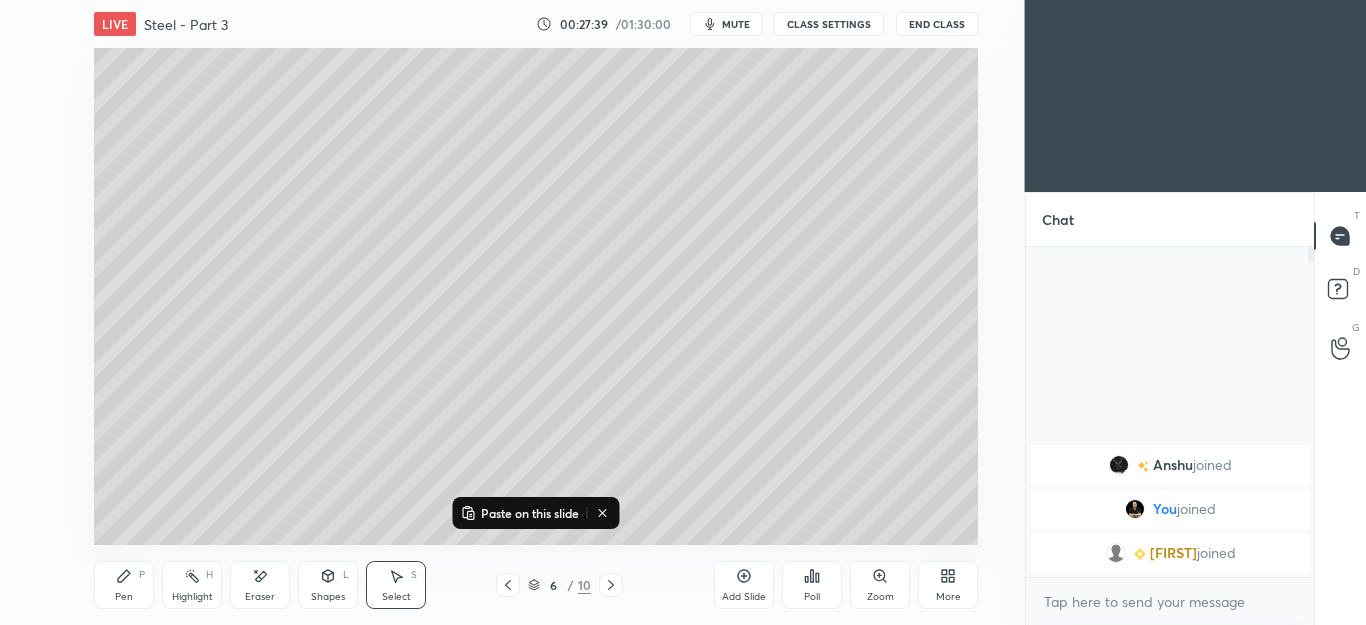 click 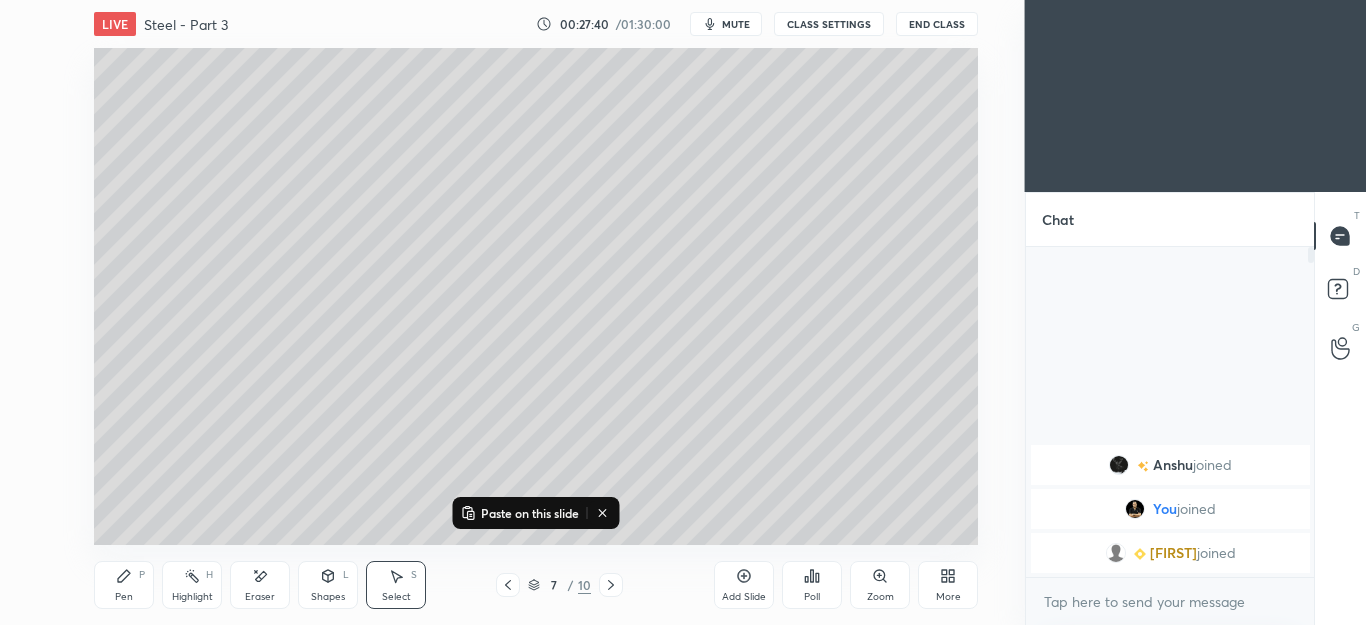 click 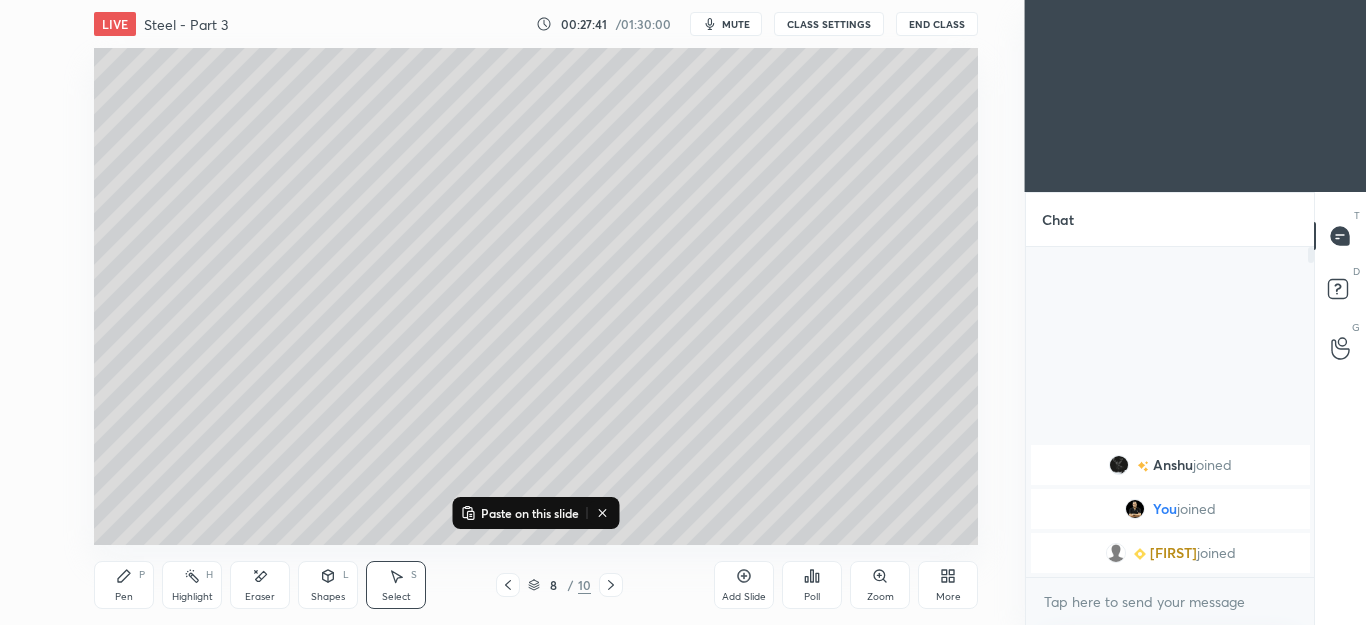 click 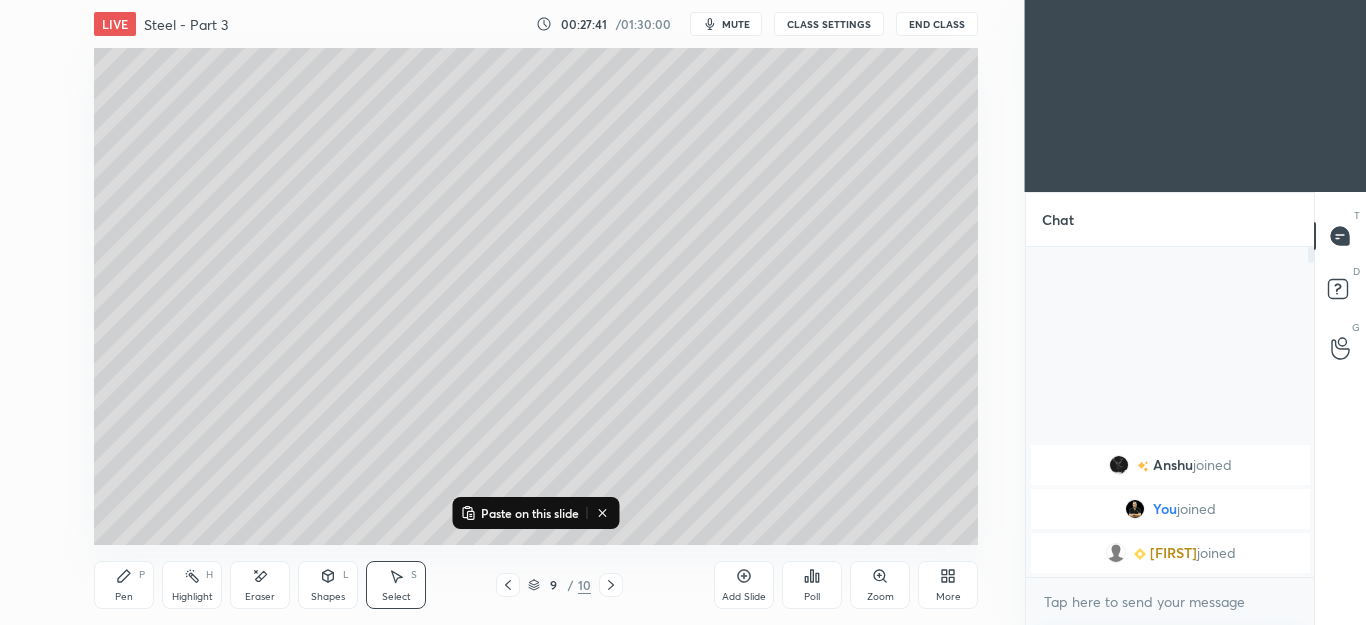 click 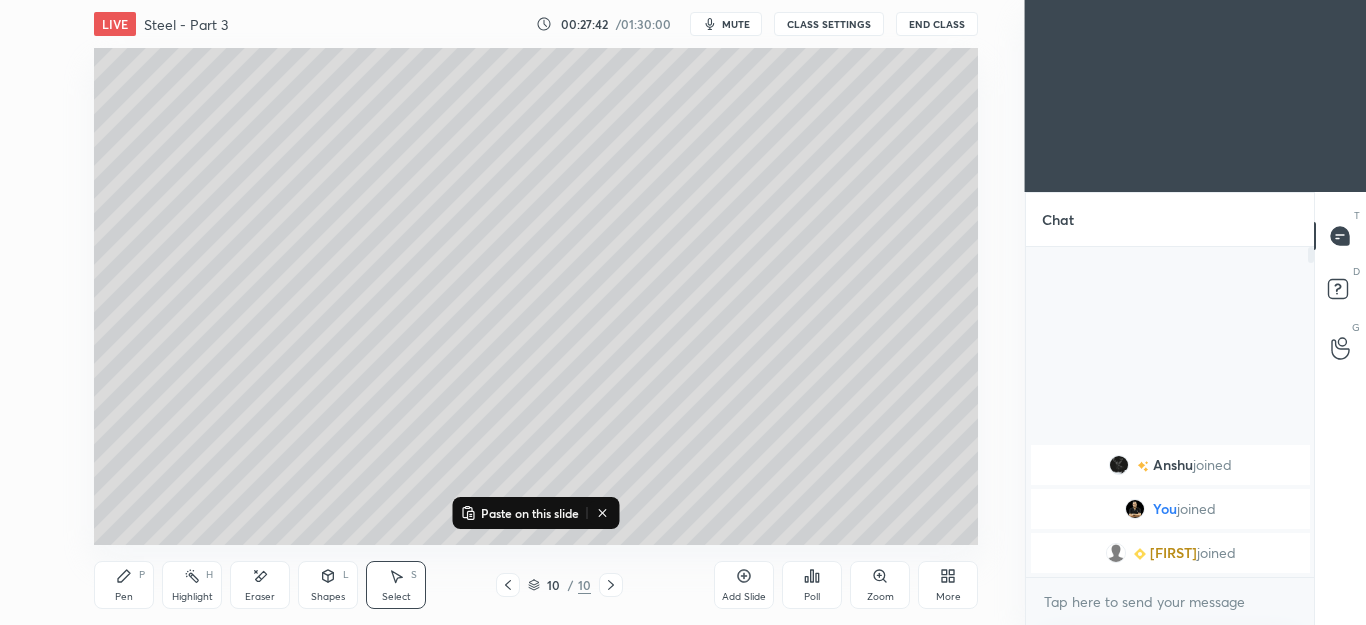 click 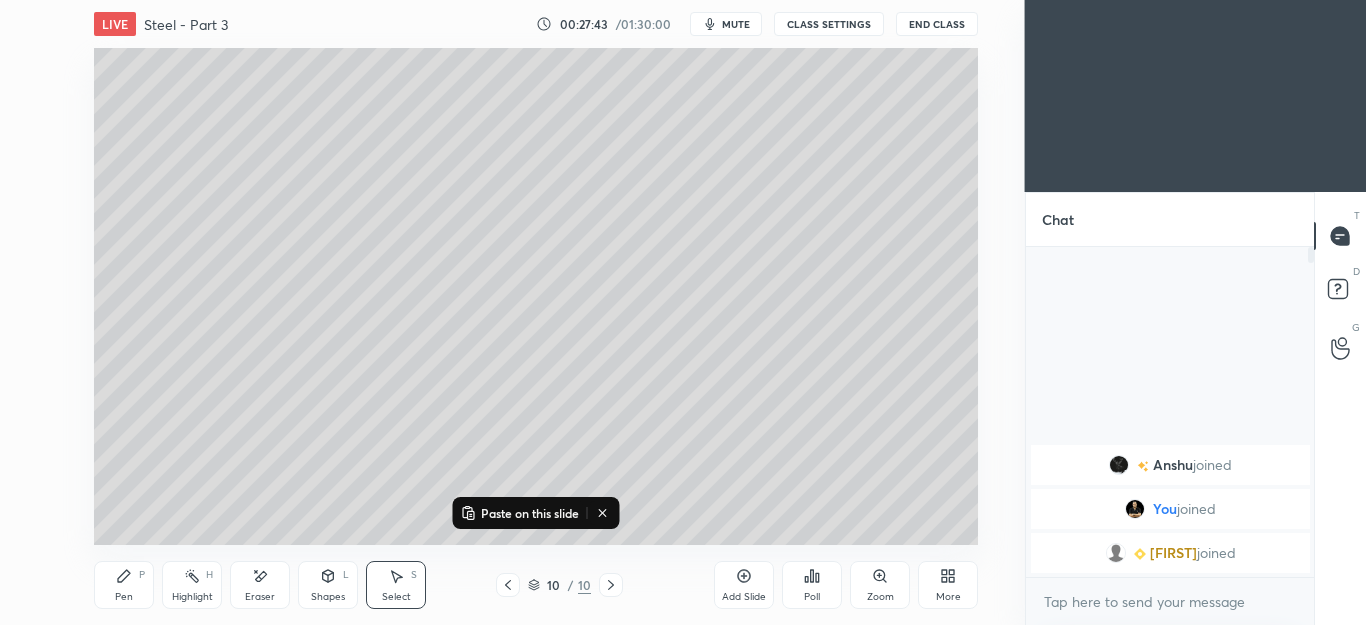 click 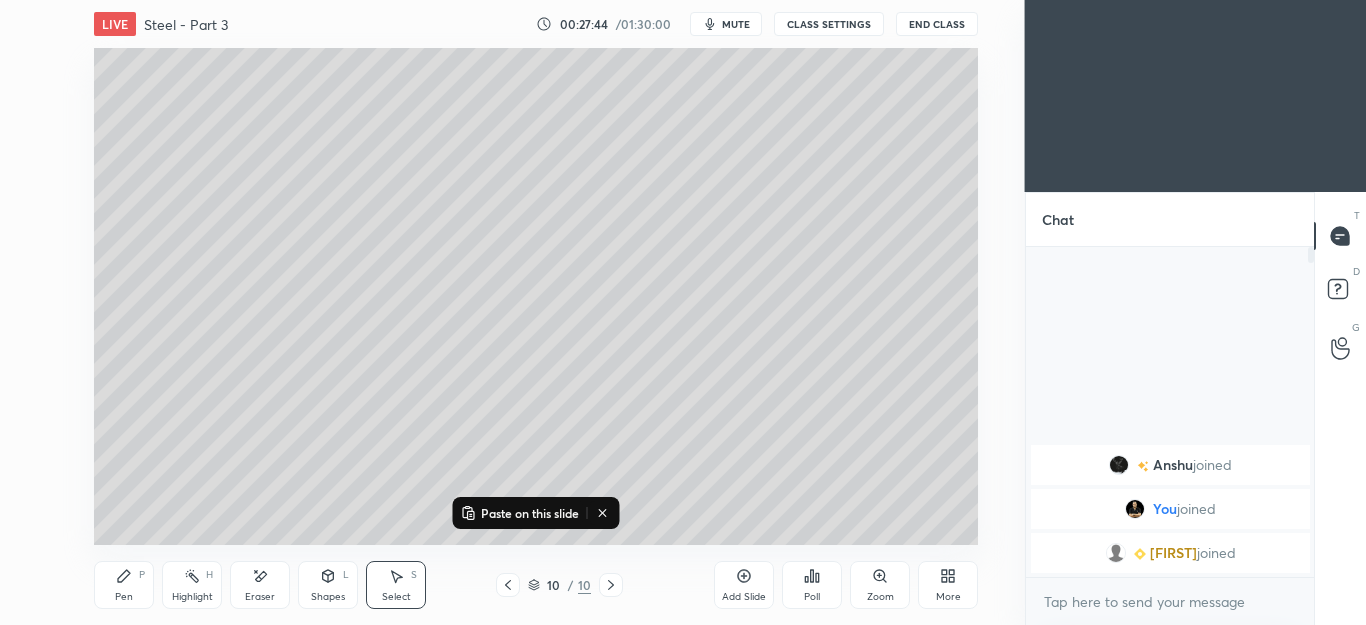 click 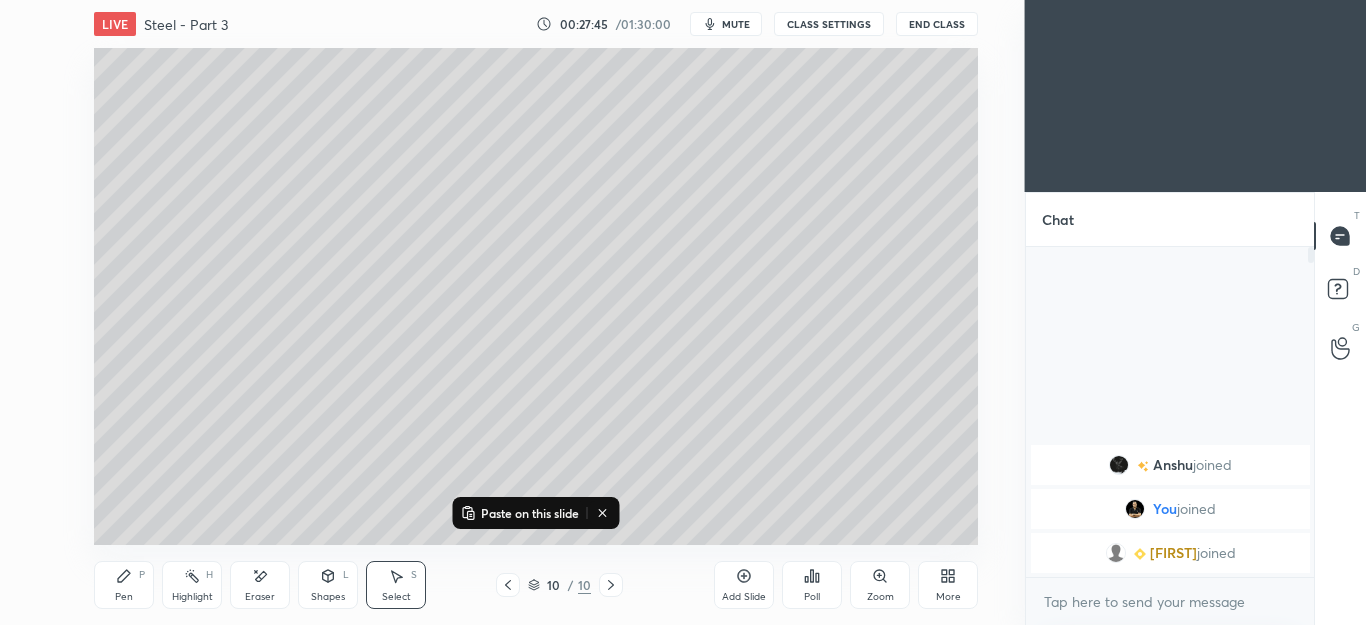 click 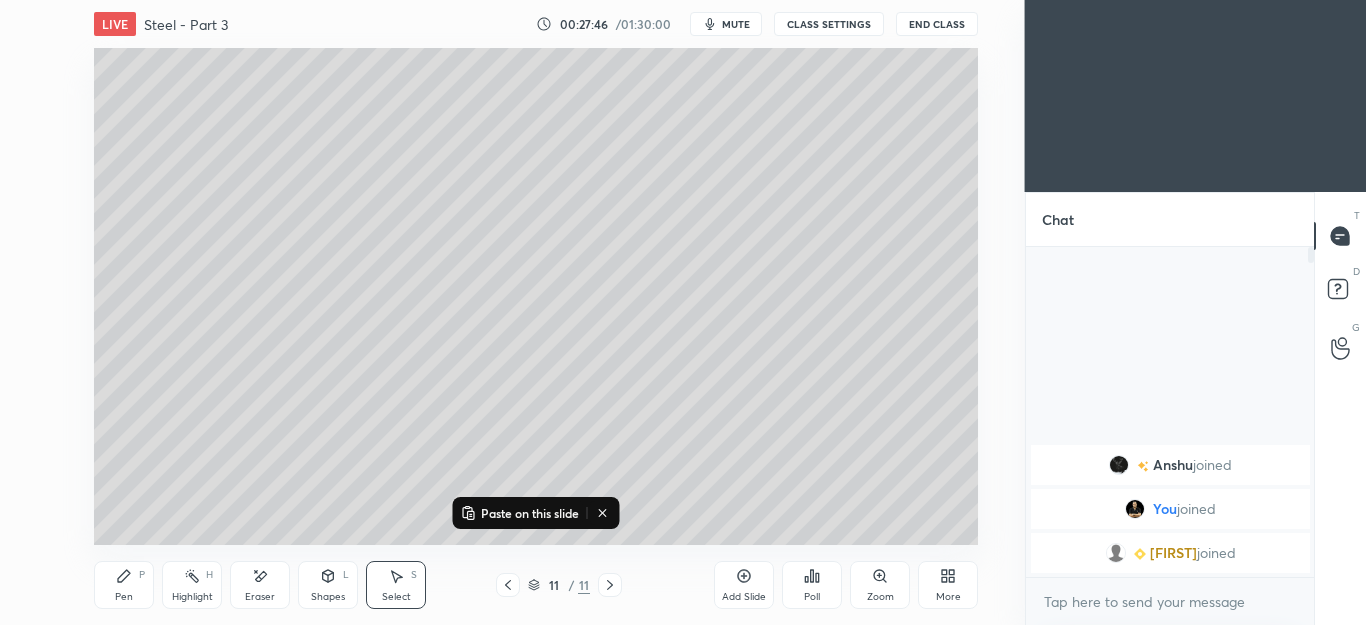 click on "Paste on this slide" at bounding box center [530, 513] 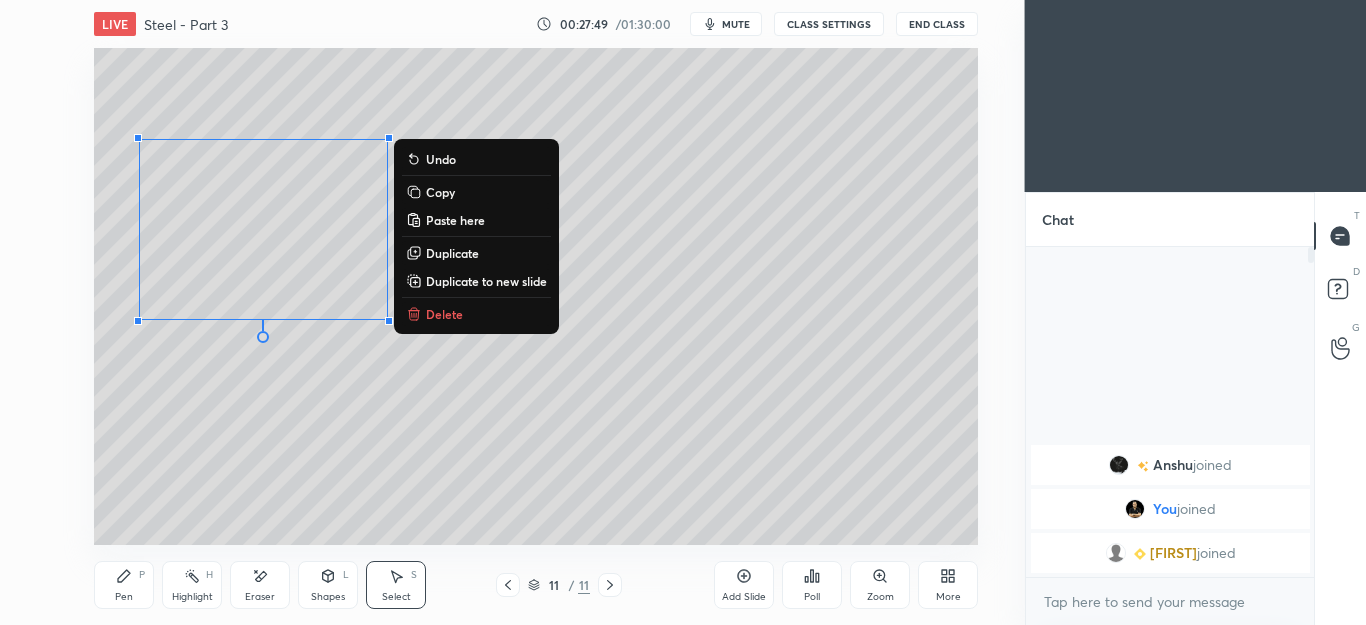 click on "Eraser" at bounding box center [260, 585] 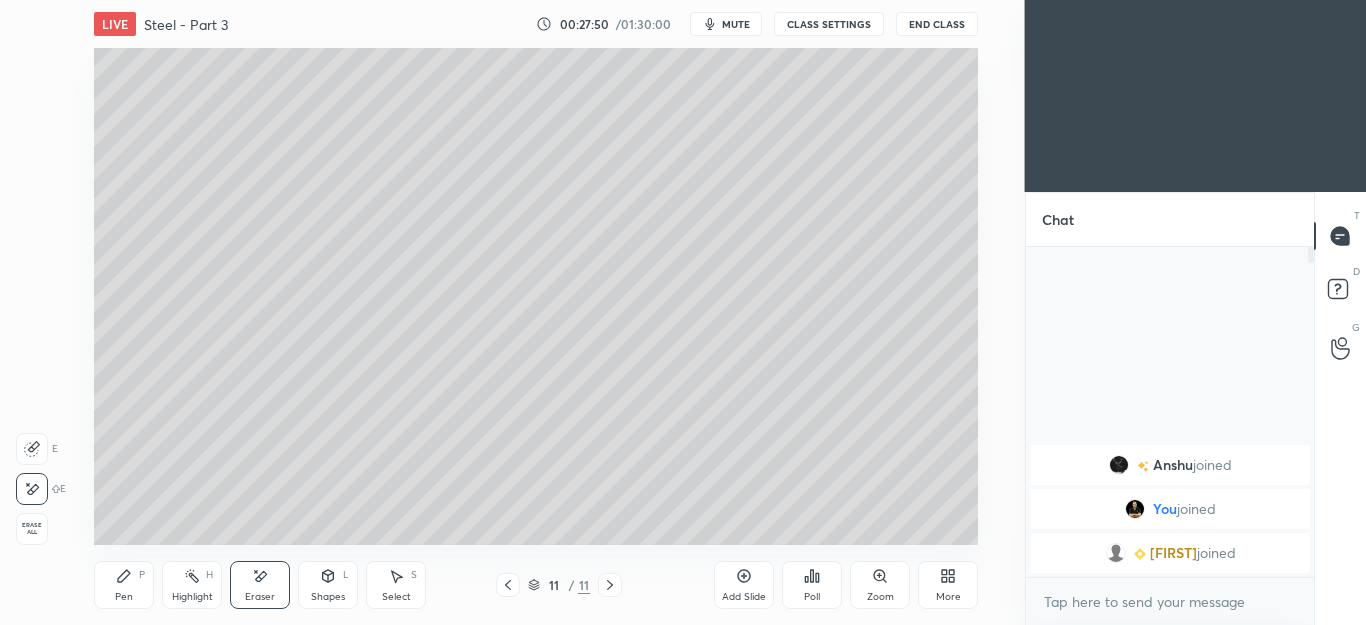 click 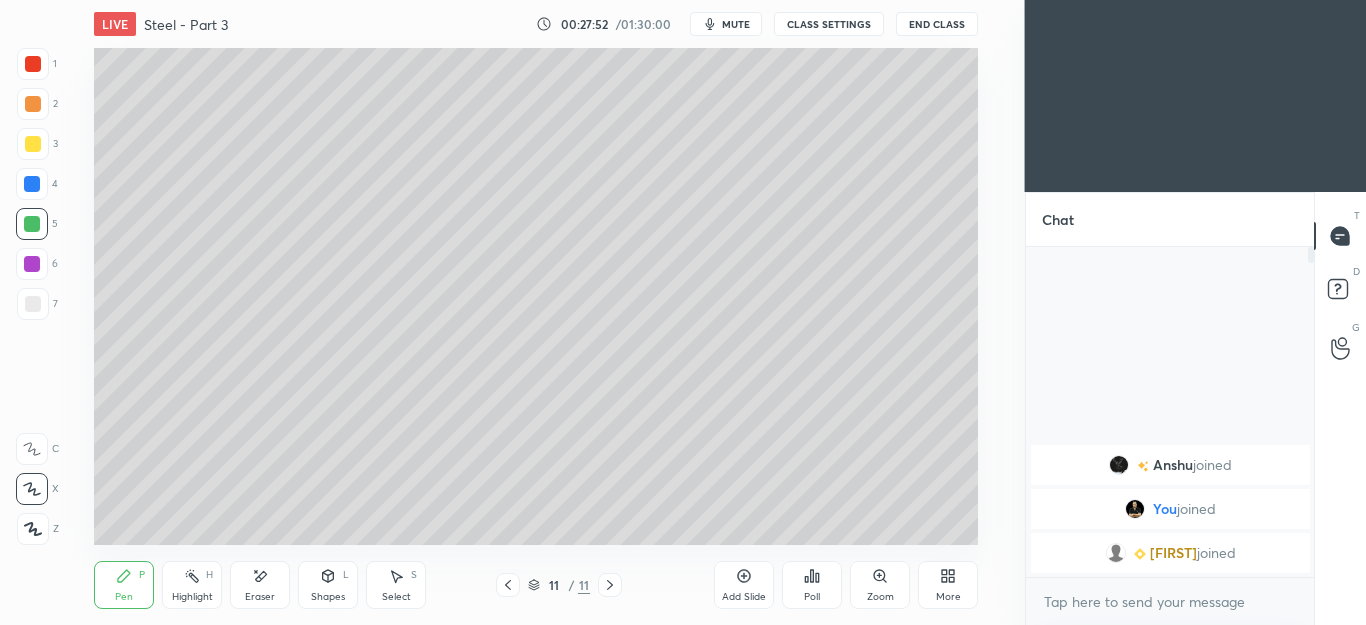 click at bounding box center (33, 104) 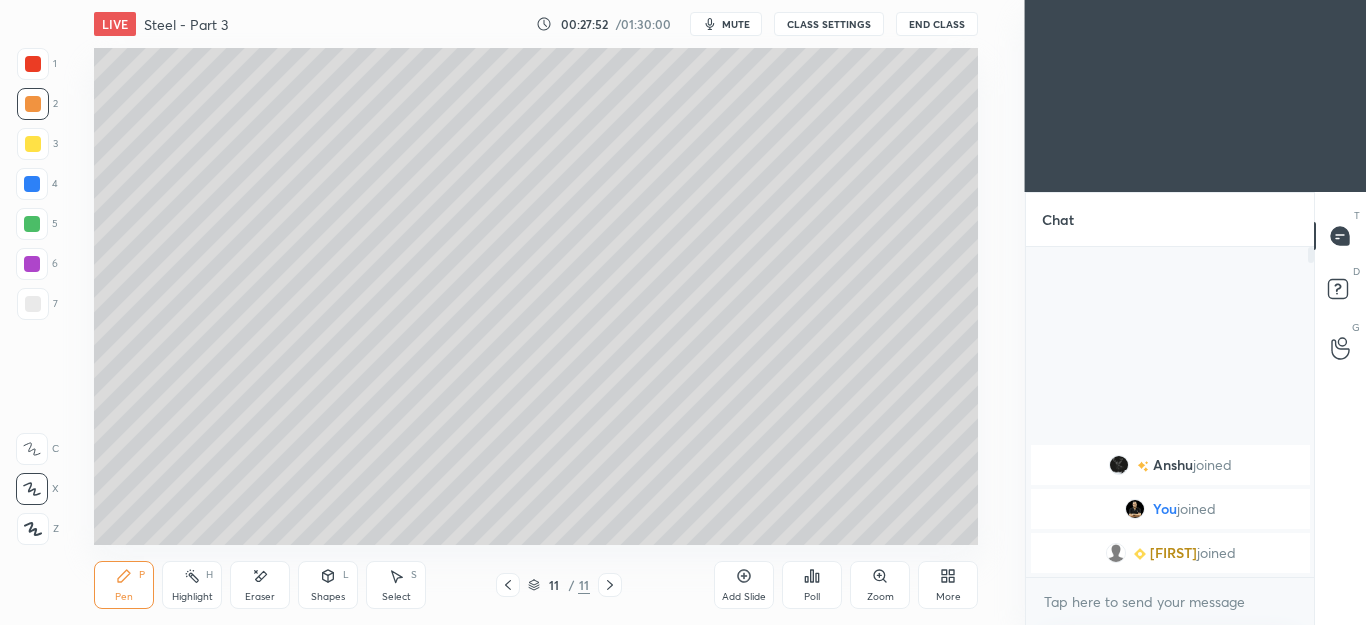 click at bounding box center [33, 144] 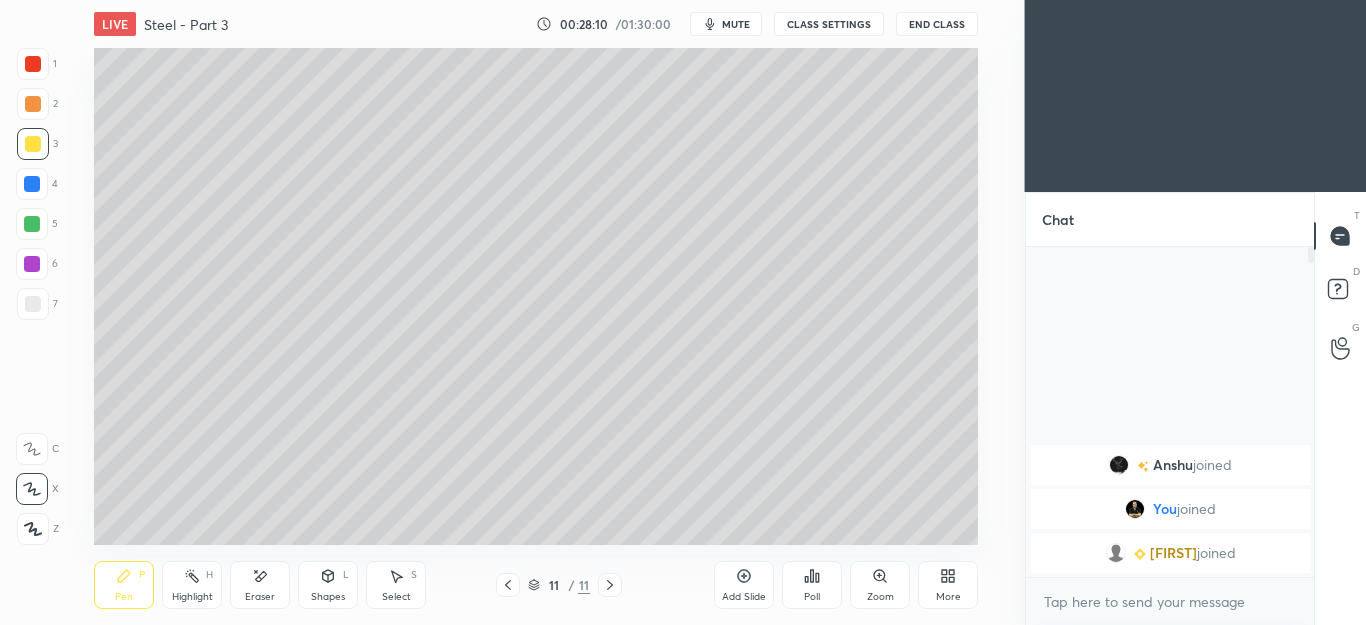 click 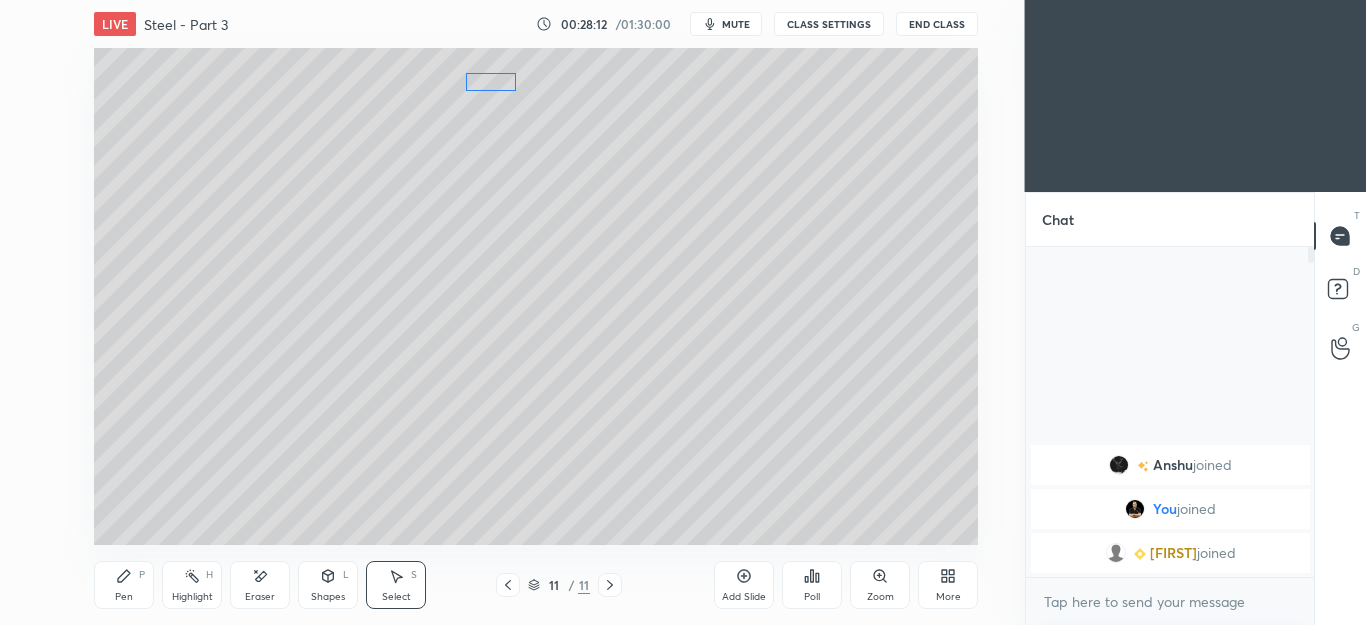 click on "0 ° Undo Copy Paste here Duplicate Duplicate to new slide Delete" at bounding box center (536, 296) 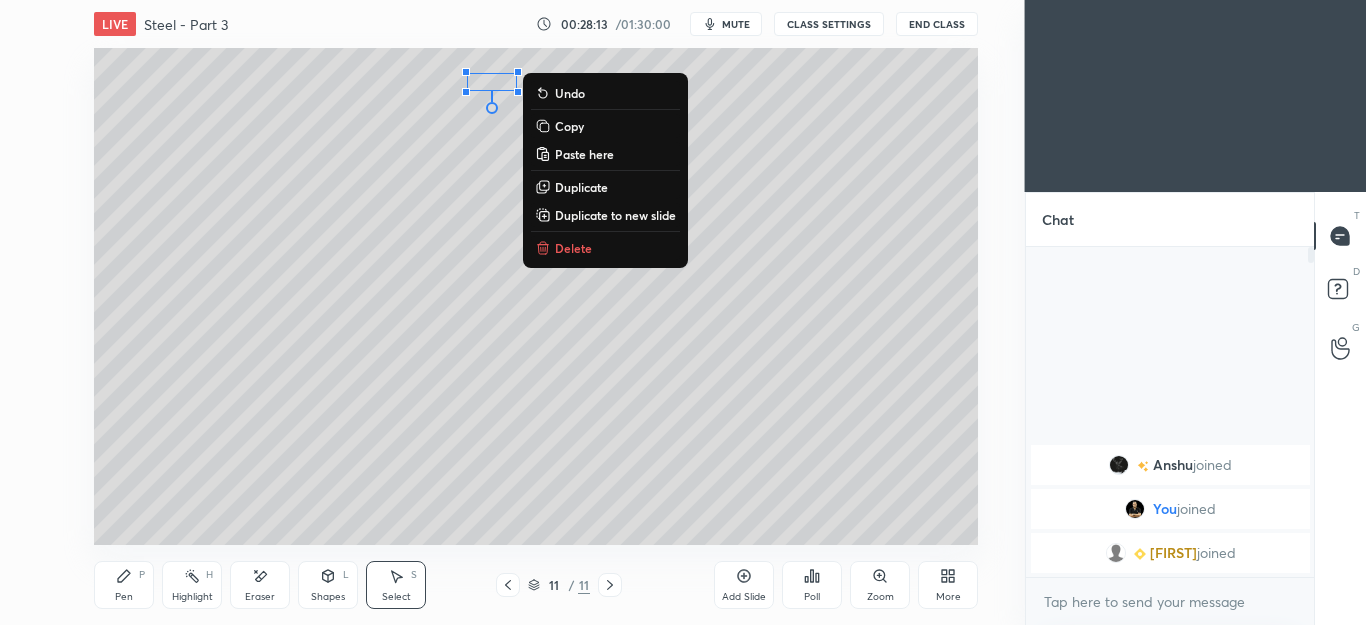 click 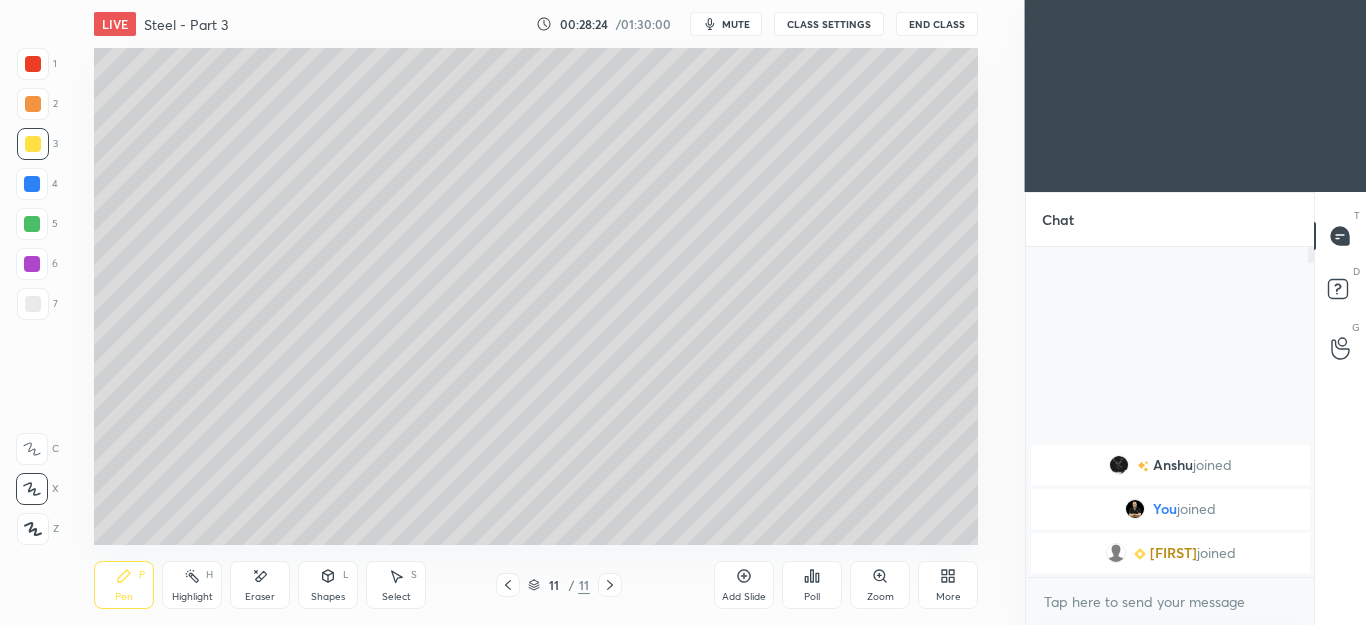 click on "Select" at bounding box center [396, 597] 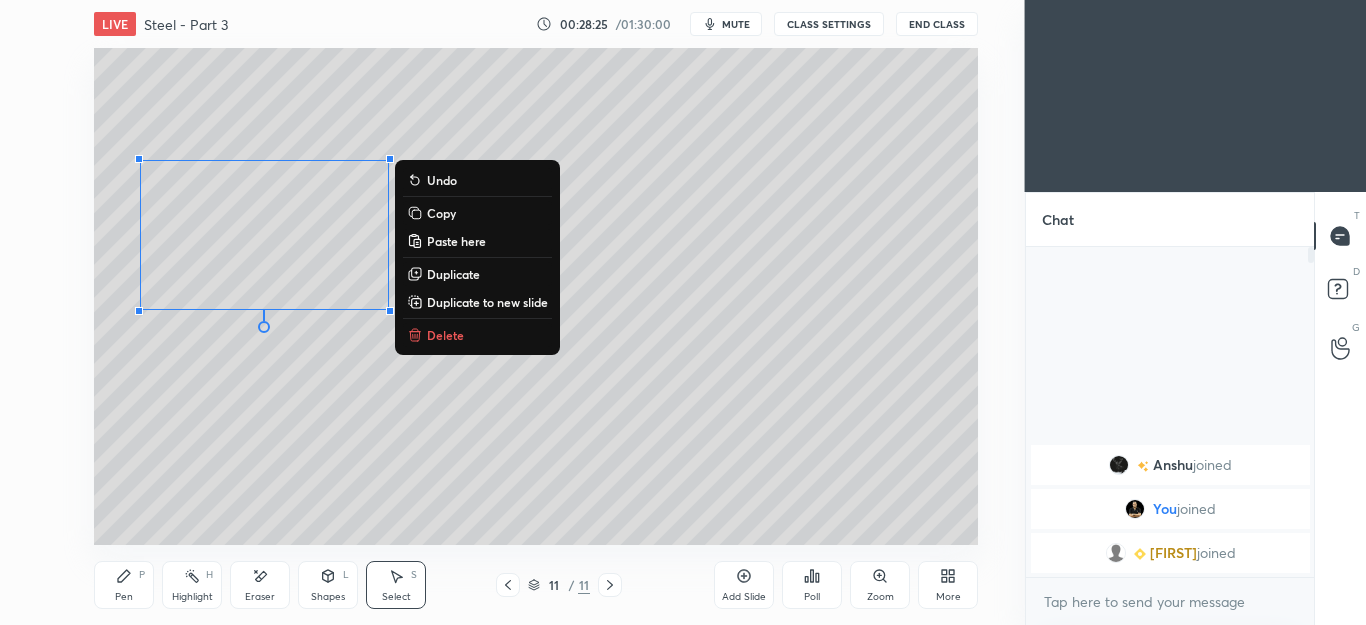 click on "0 ° Undo Copy Paste here Duplicate Duplicate to new slide Delete" at bounding box center [536, 296] 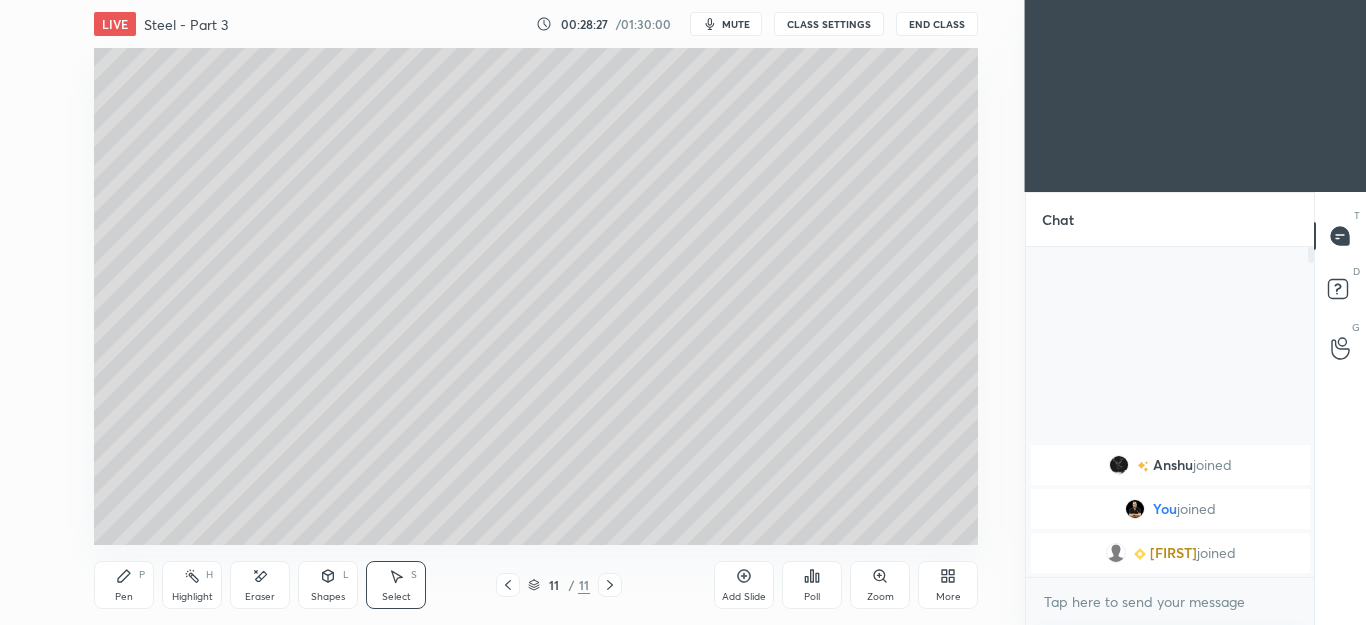 click 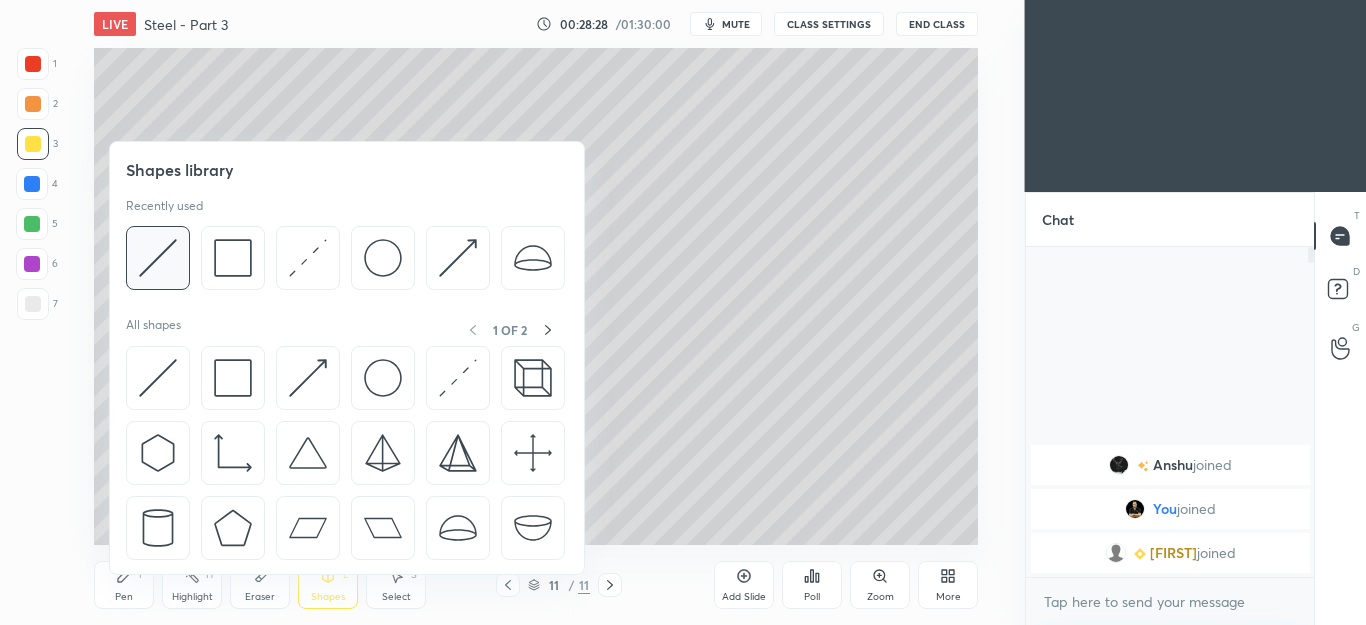 click at bounding box center [158, 258] 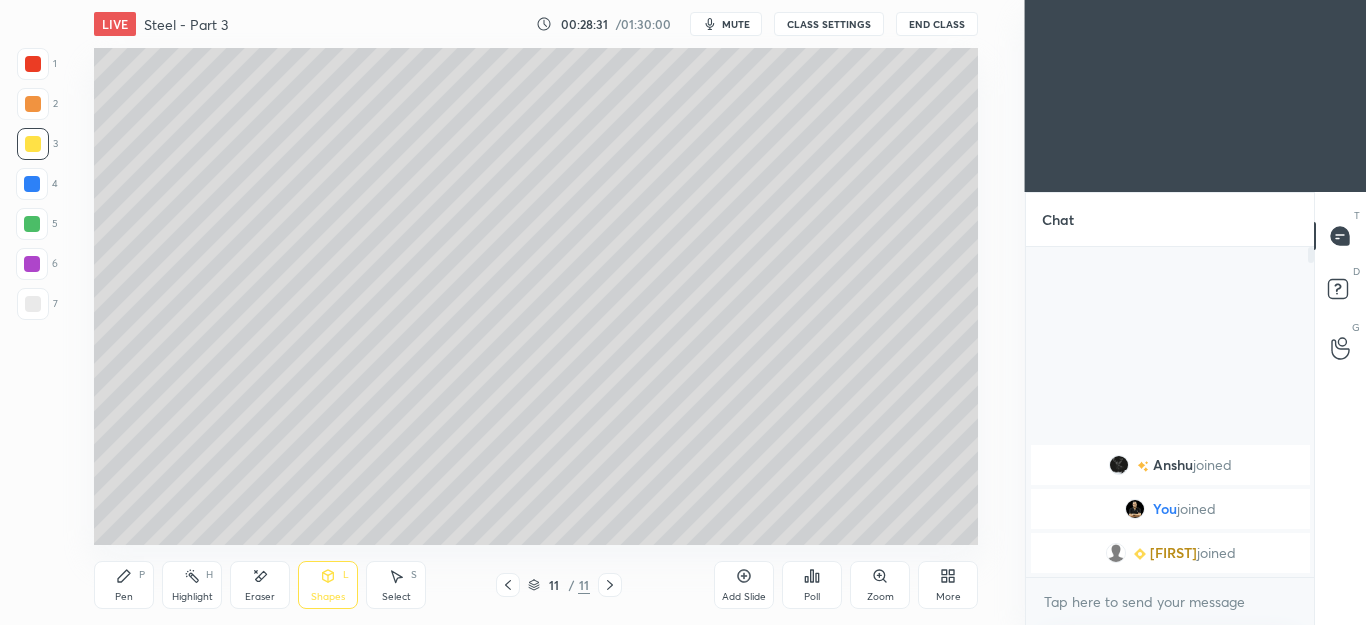 click on "Shapes L" at bounding box center (328, 585) 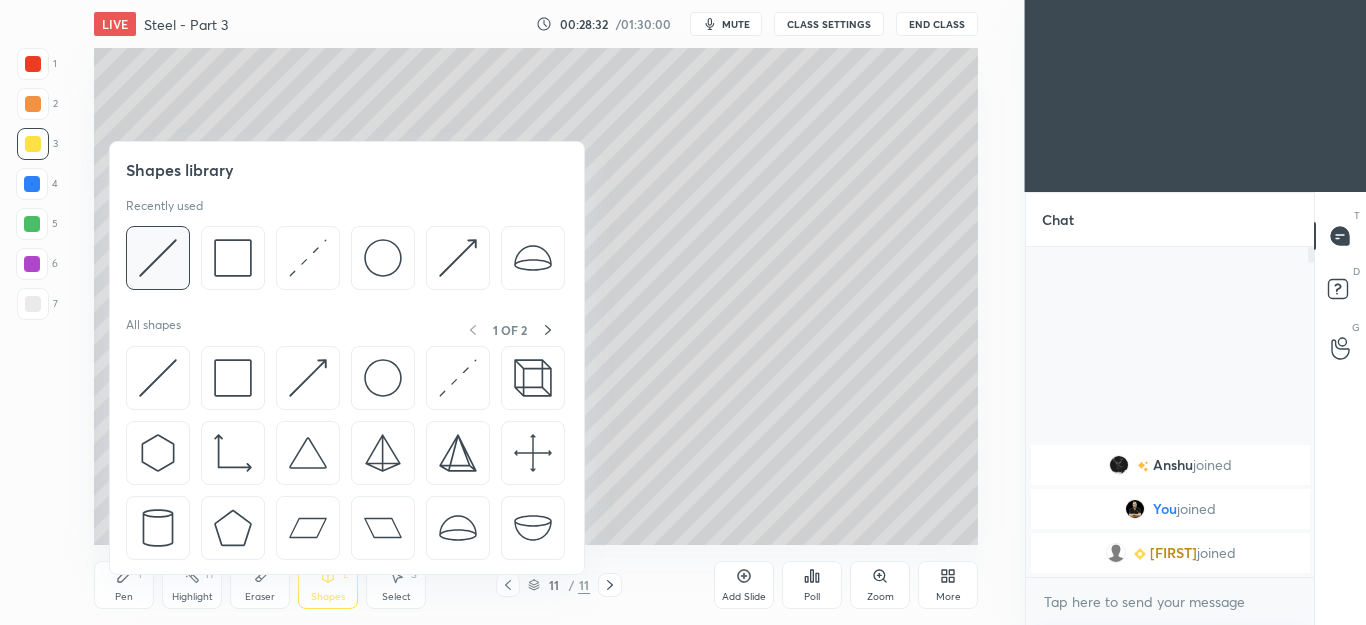 click at bounding box center (158, 258) 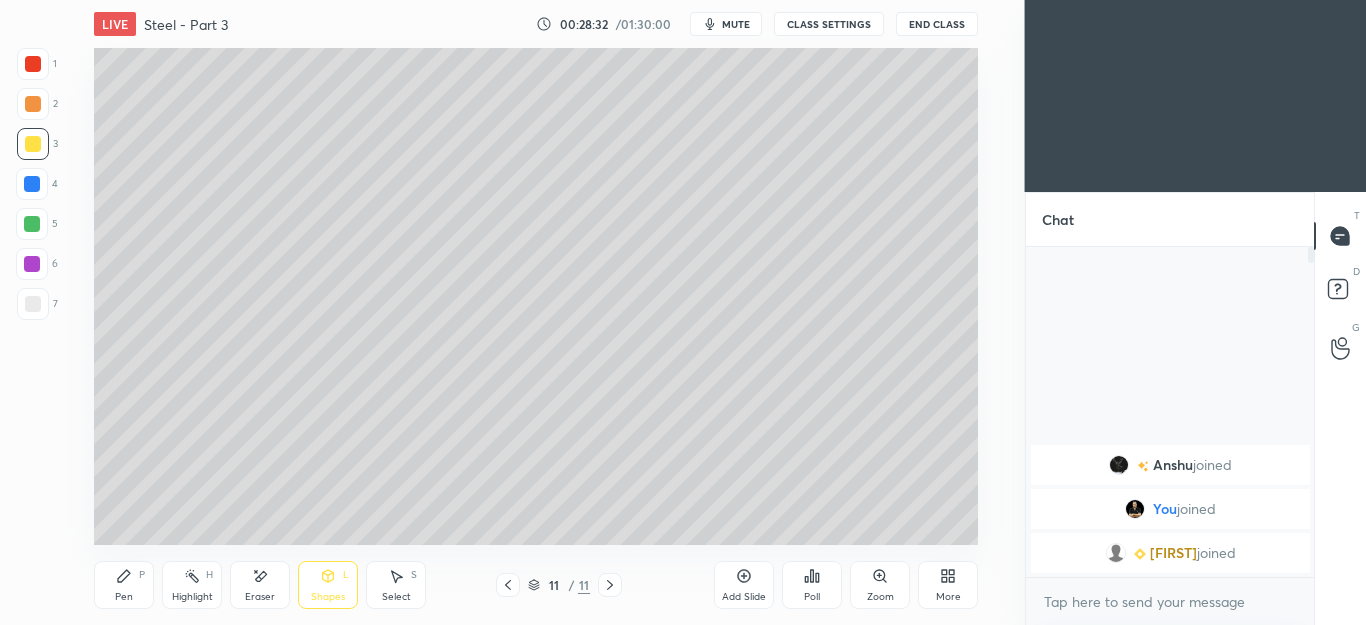 click at bounding box center [32, 224] 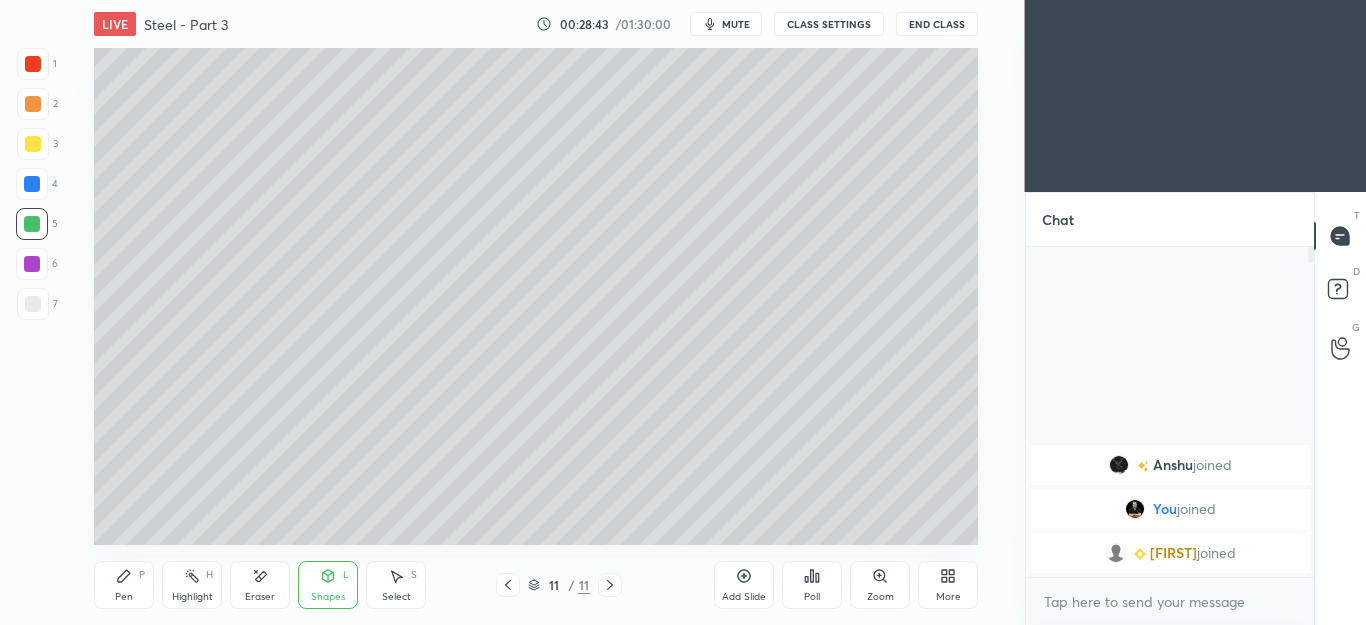 click 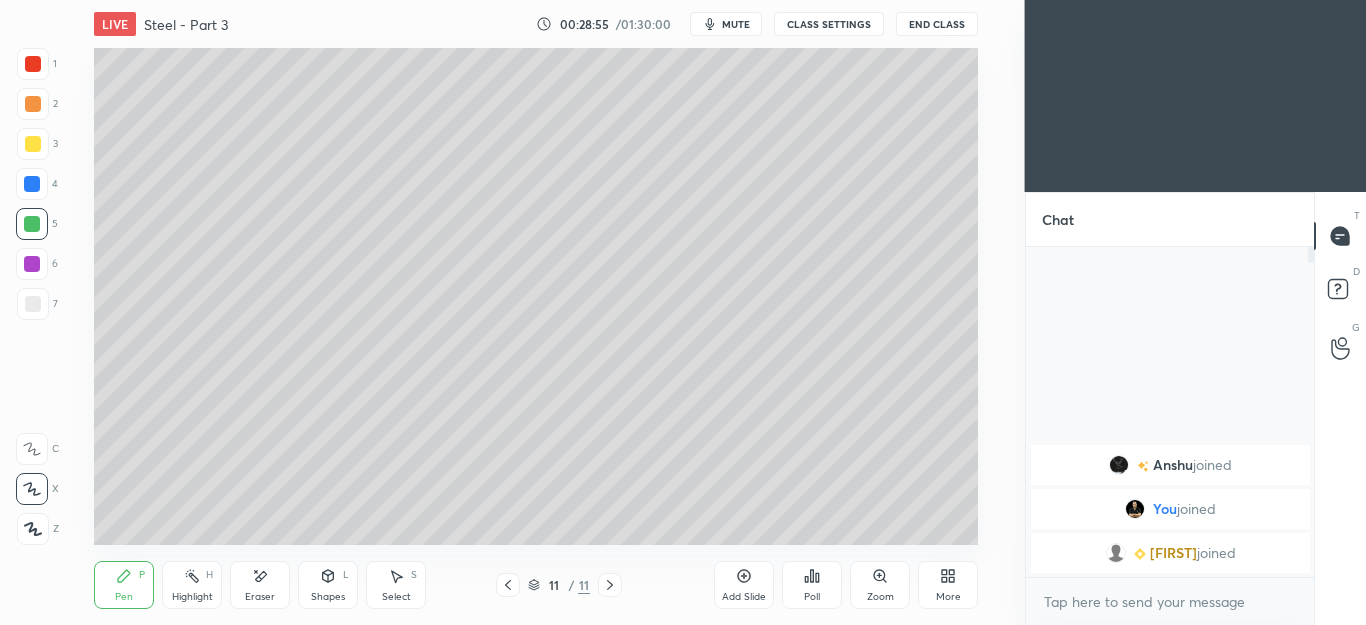 click at bounding box center (33, 104) 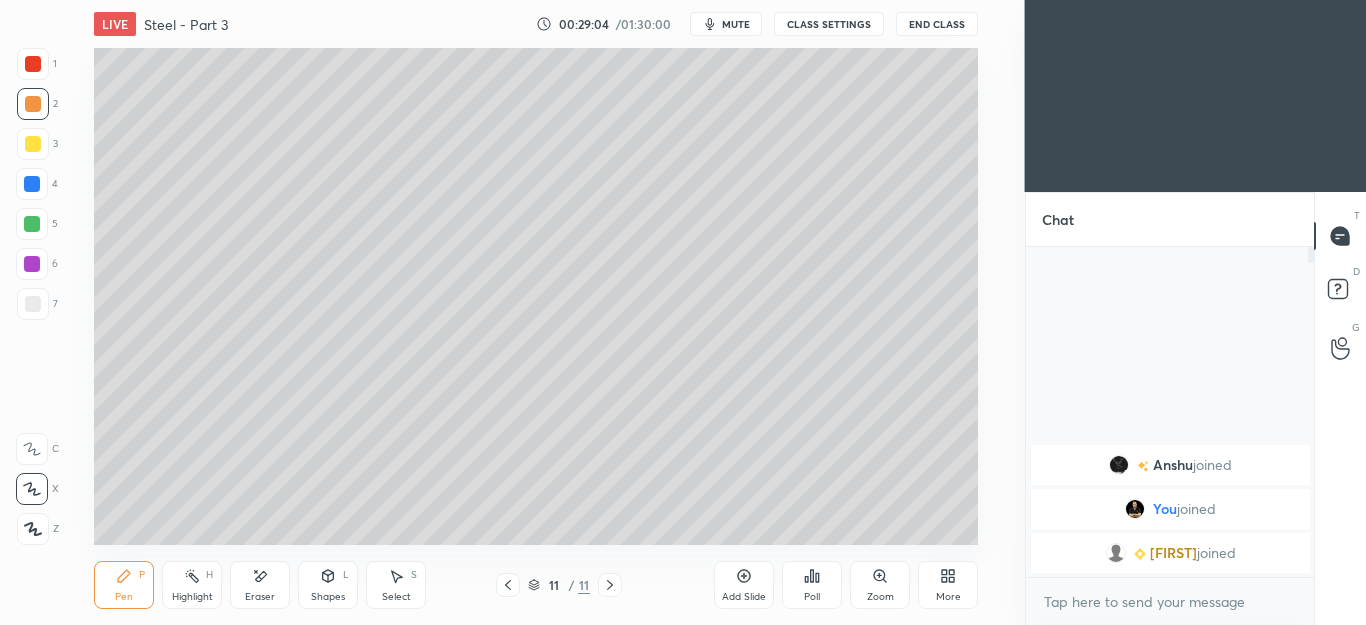 click on "Shapes L" at bounding box center [328, 585] 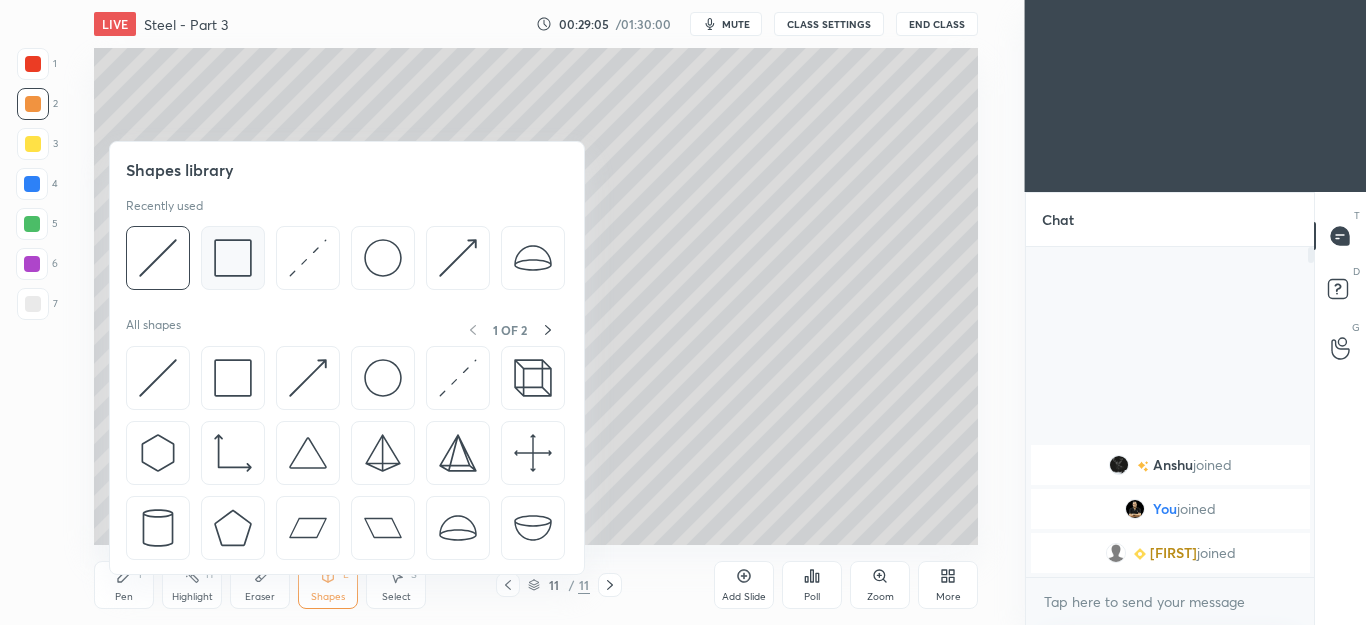 click at bounding box center (233, 258) 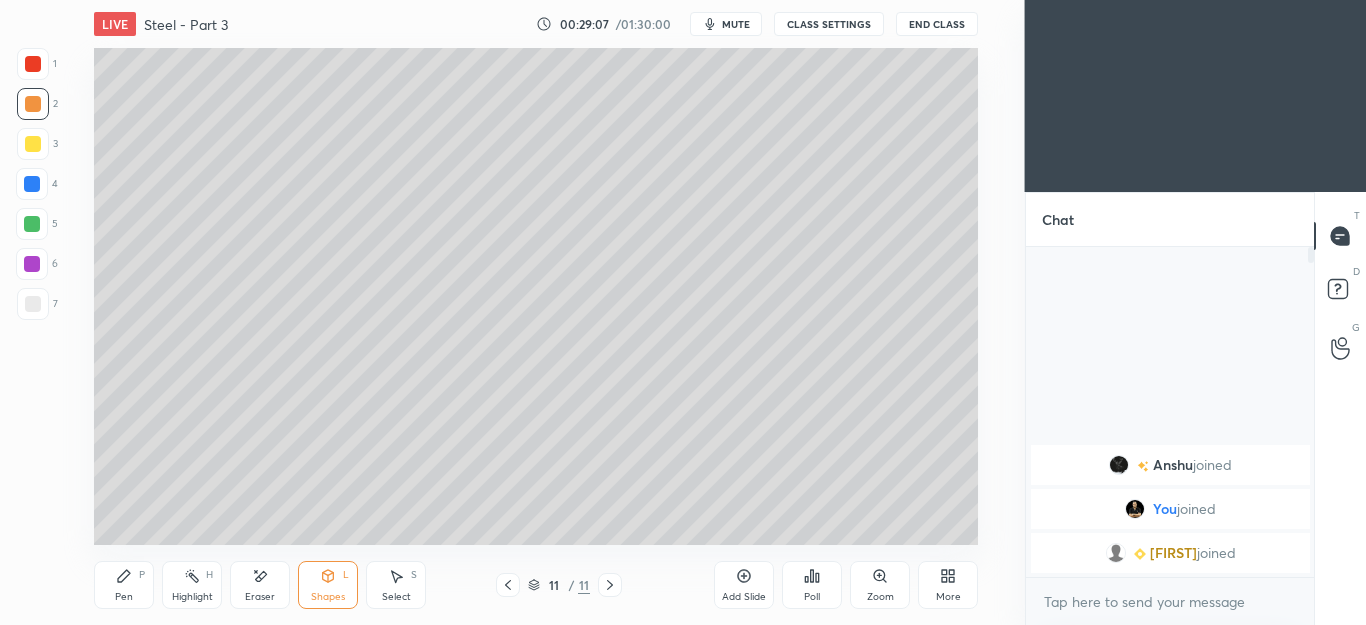 click on "Pen P" at bounding box center (124, 585) 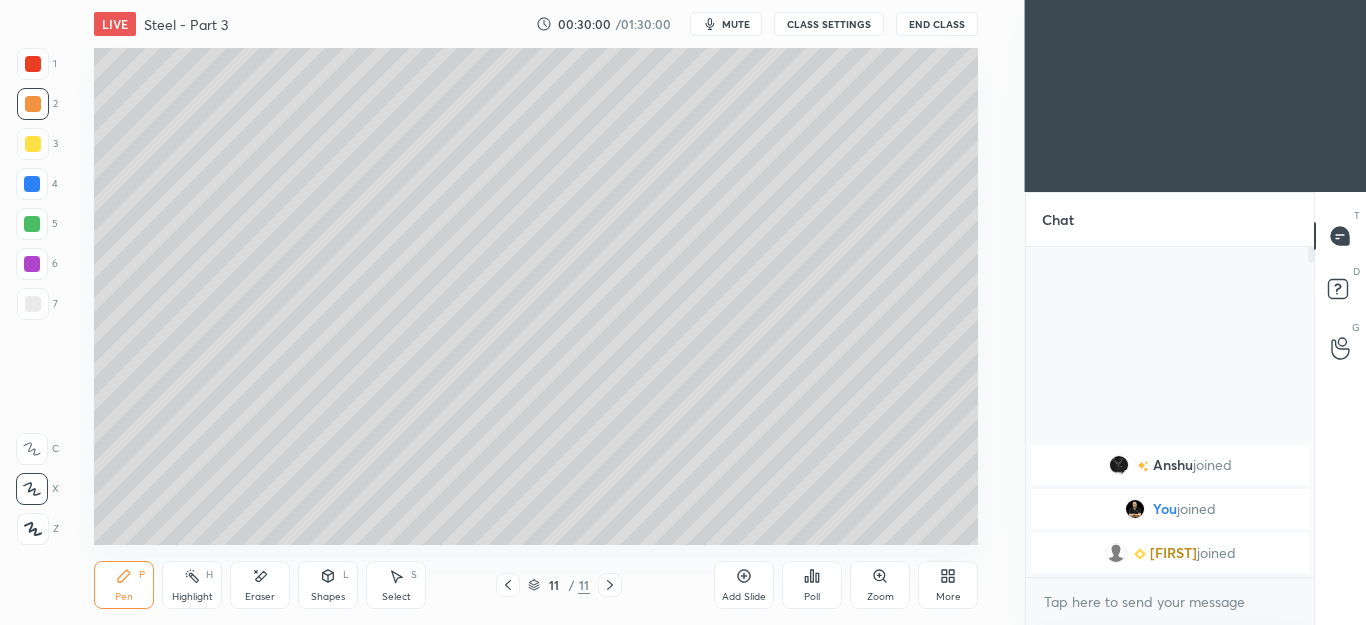 click on "Shapes" at bounding box center [328, 597] 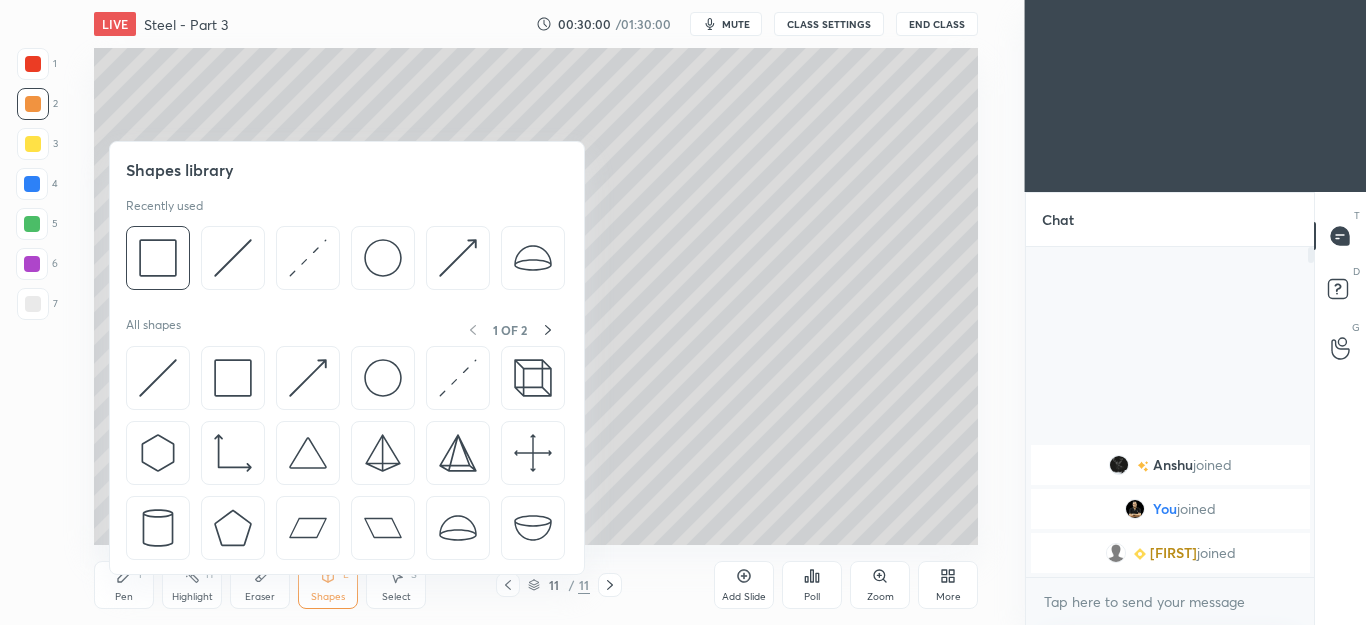 click at bounding box center (158, 258) 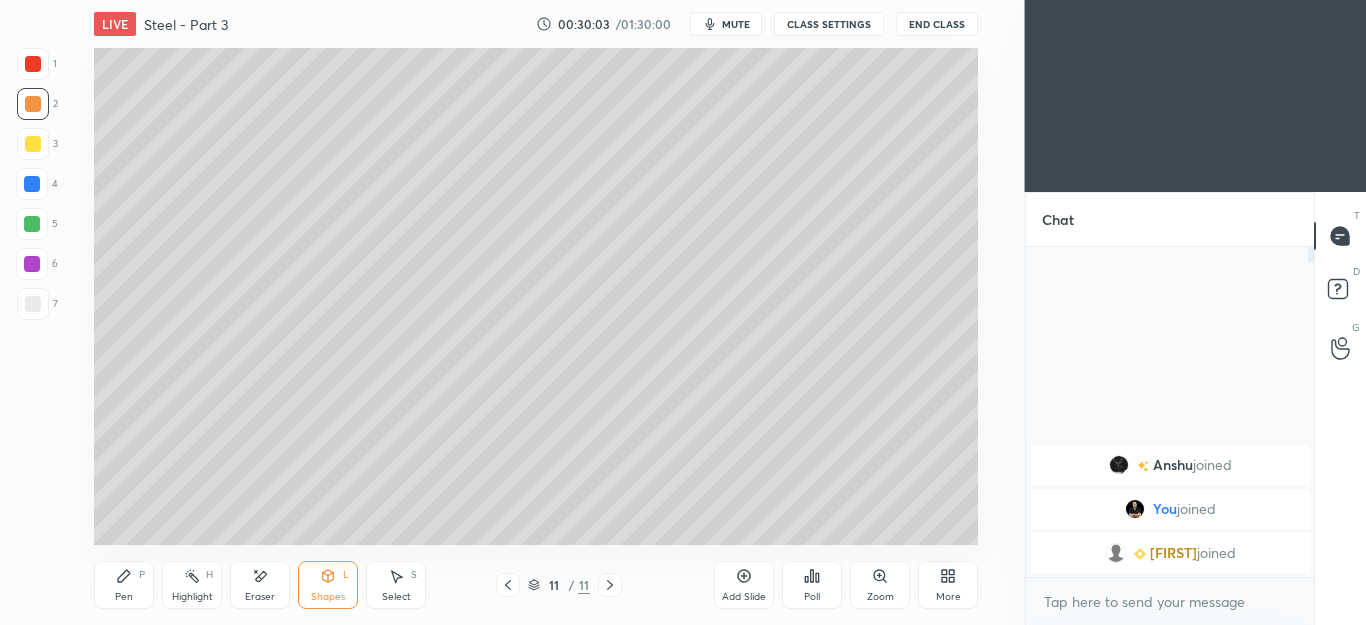 click on "Pen P" at bounding box center [124, 585] 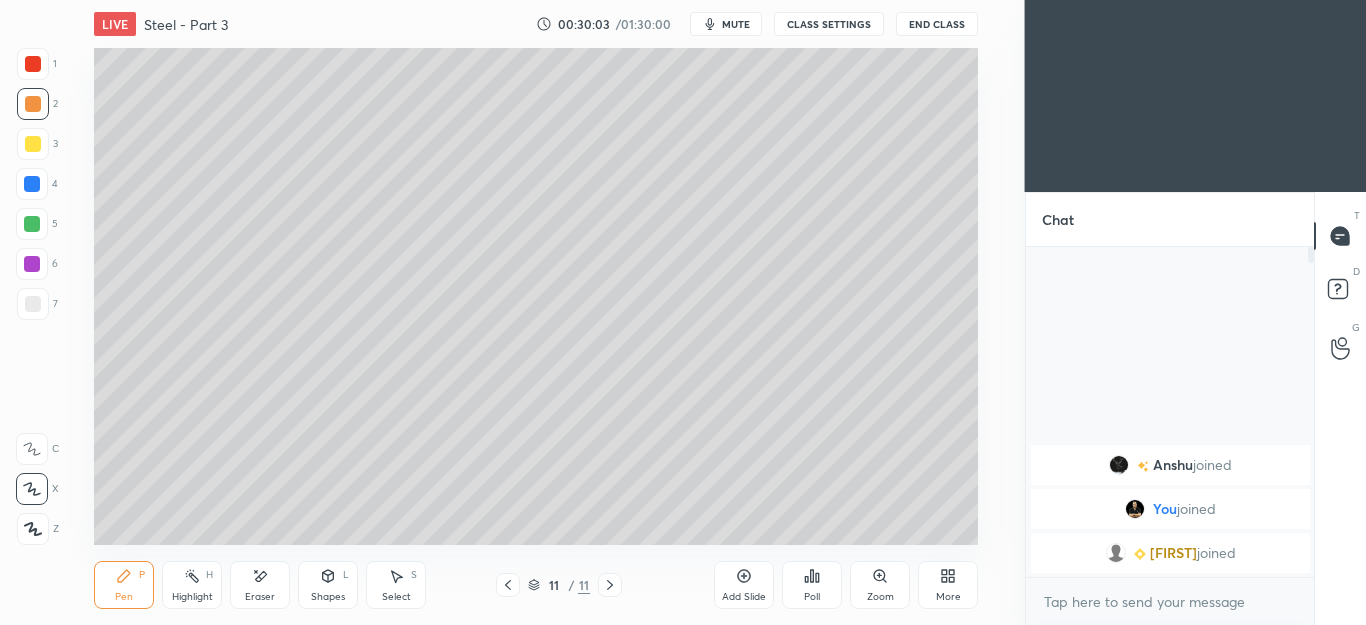 click at bounding box center [33, 304] 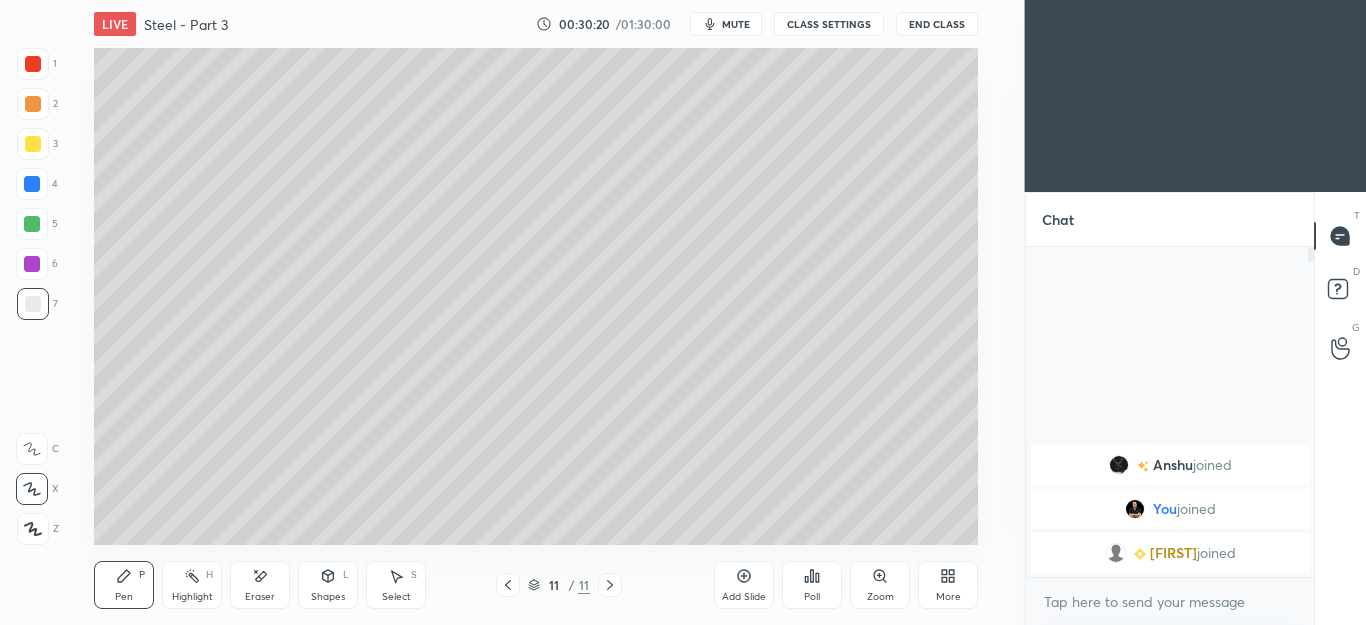 click at bounding box center (32, 224) 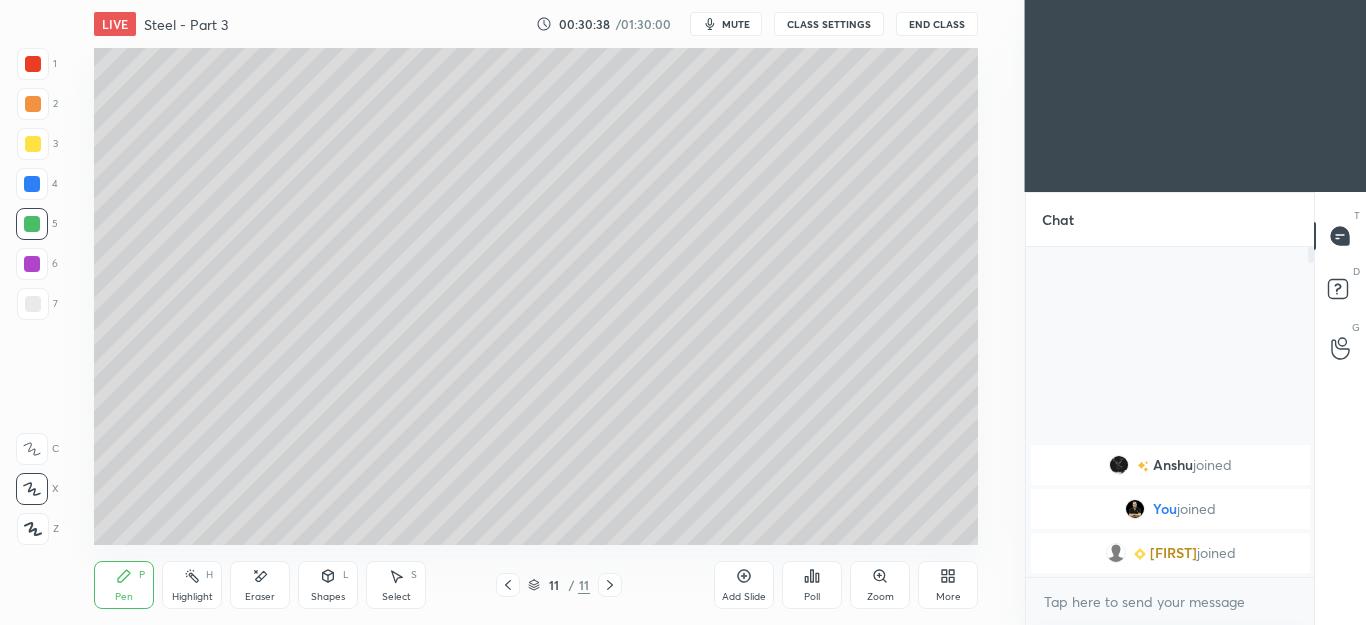 click 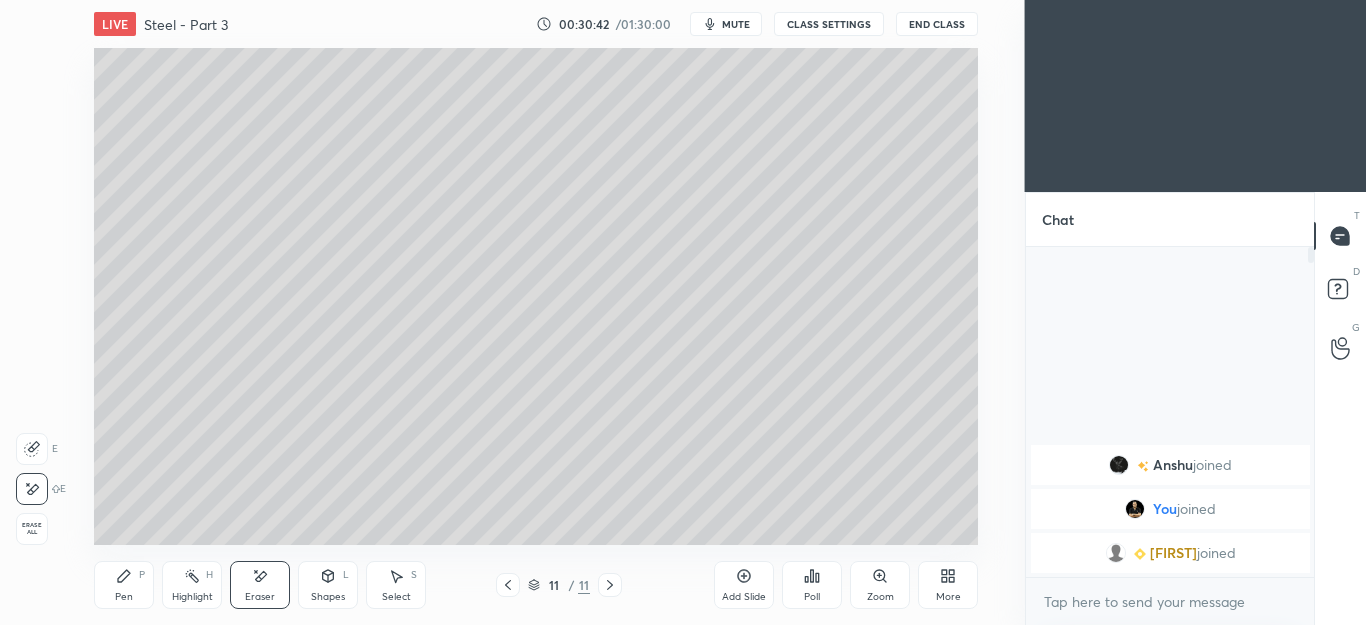 click 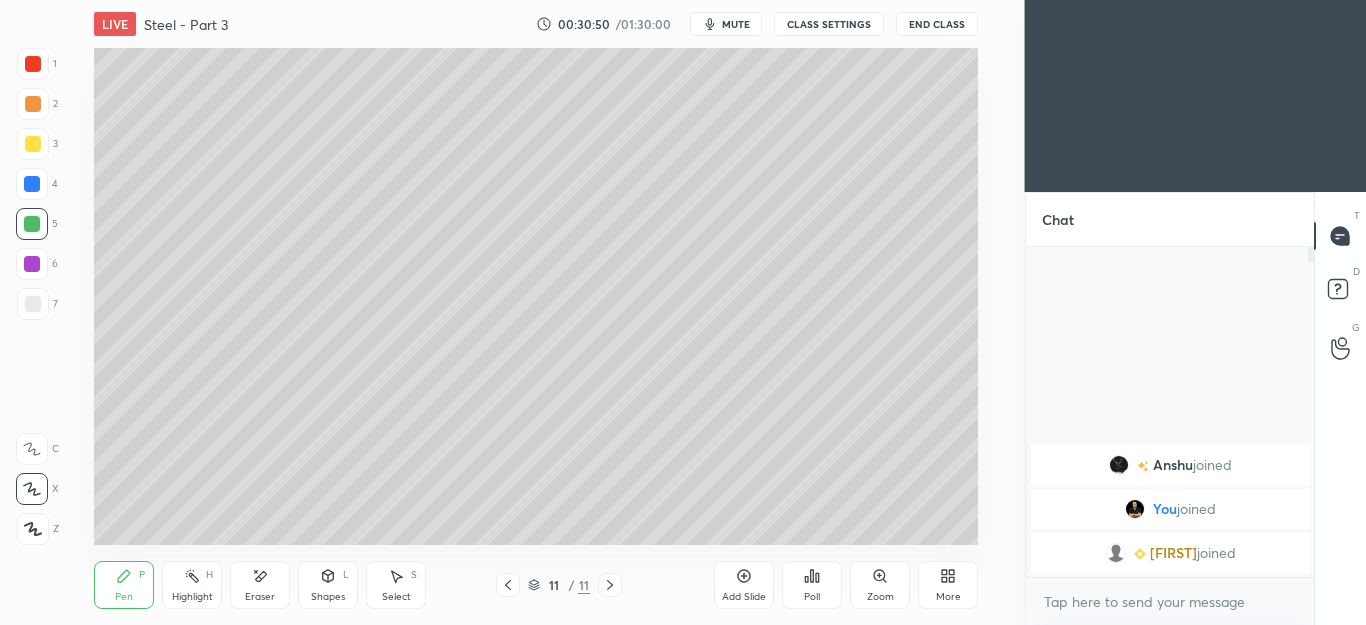 click 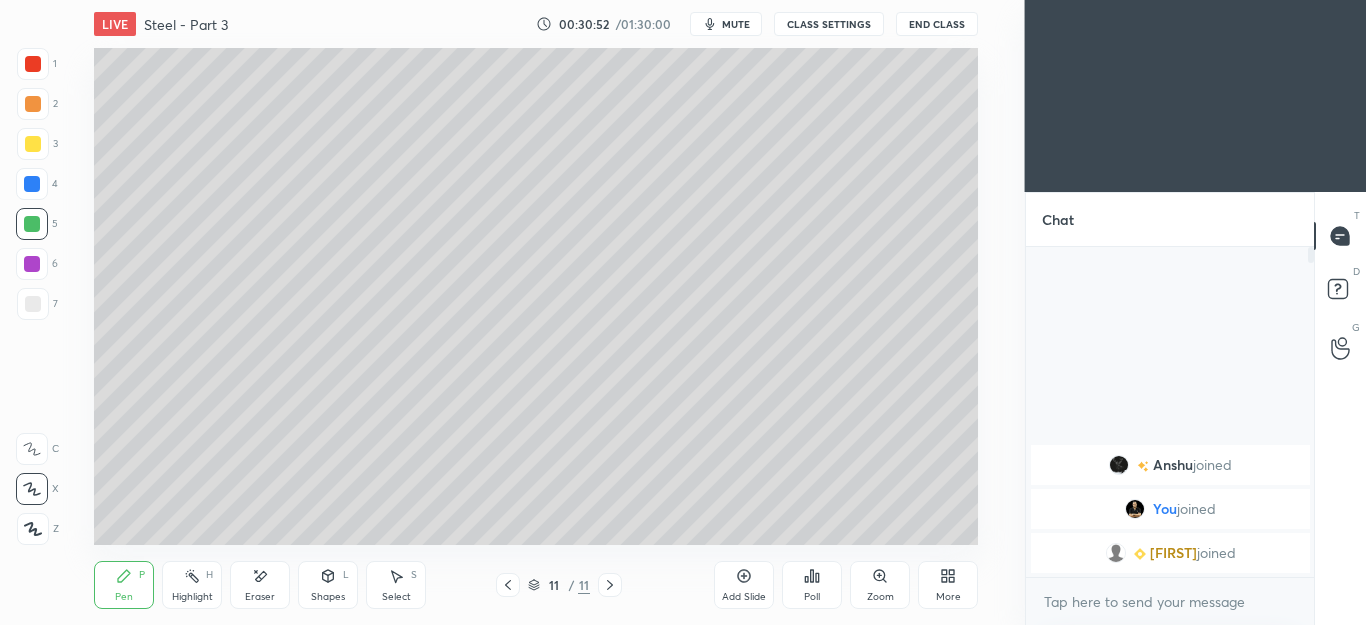 click 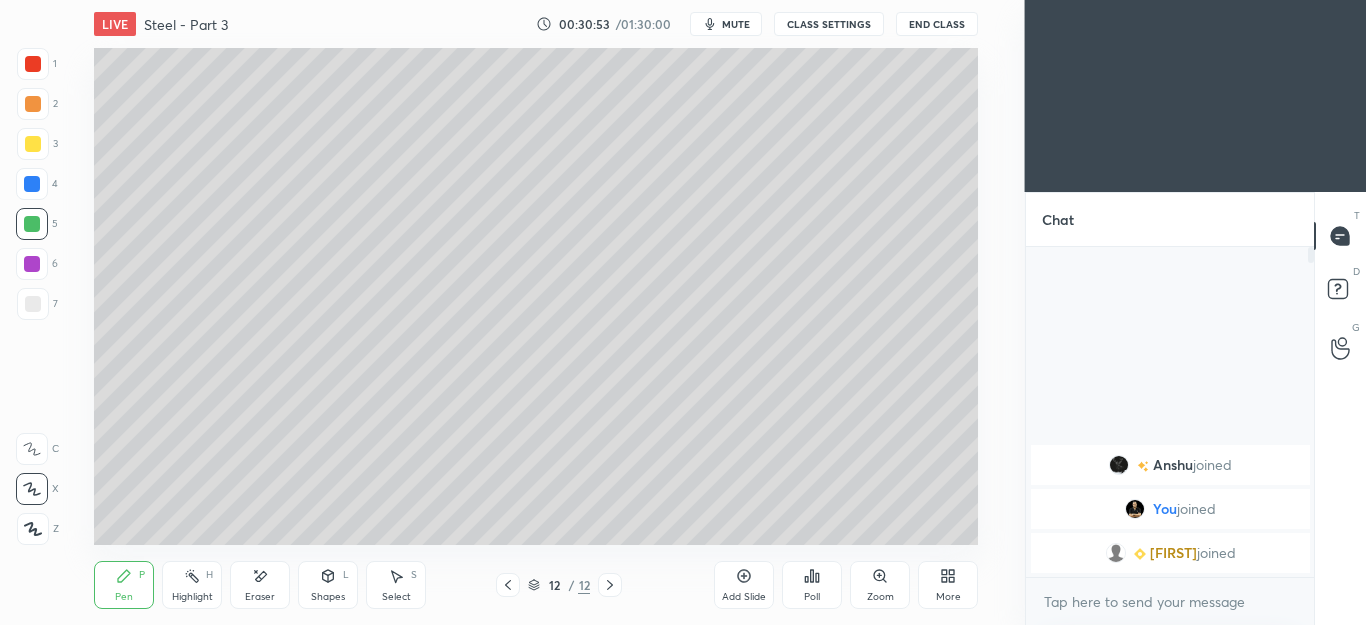 click at bounding box center [33, 104] 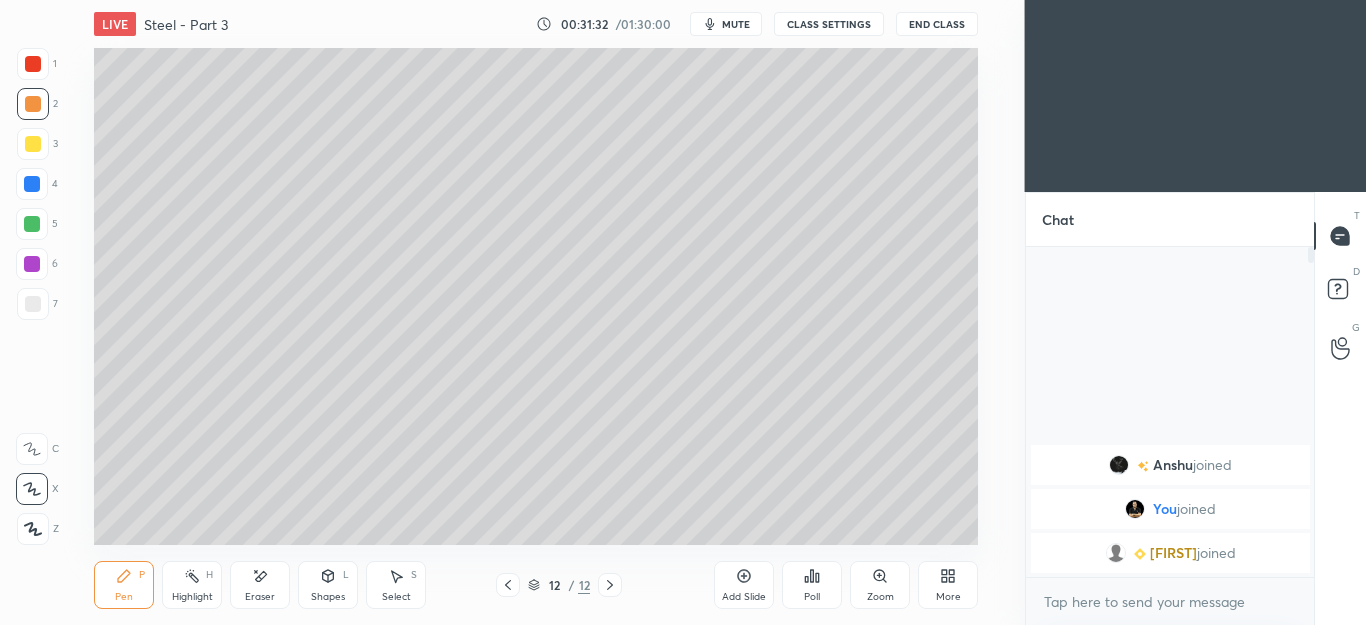 click on "Shapes L" at bounding box center [328, 585] 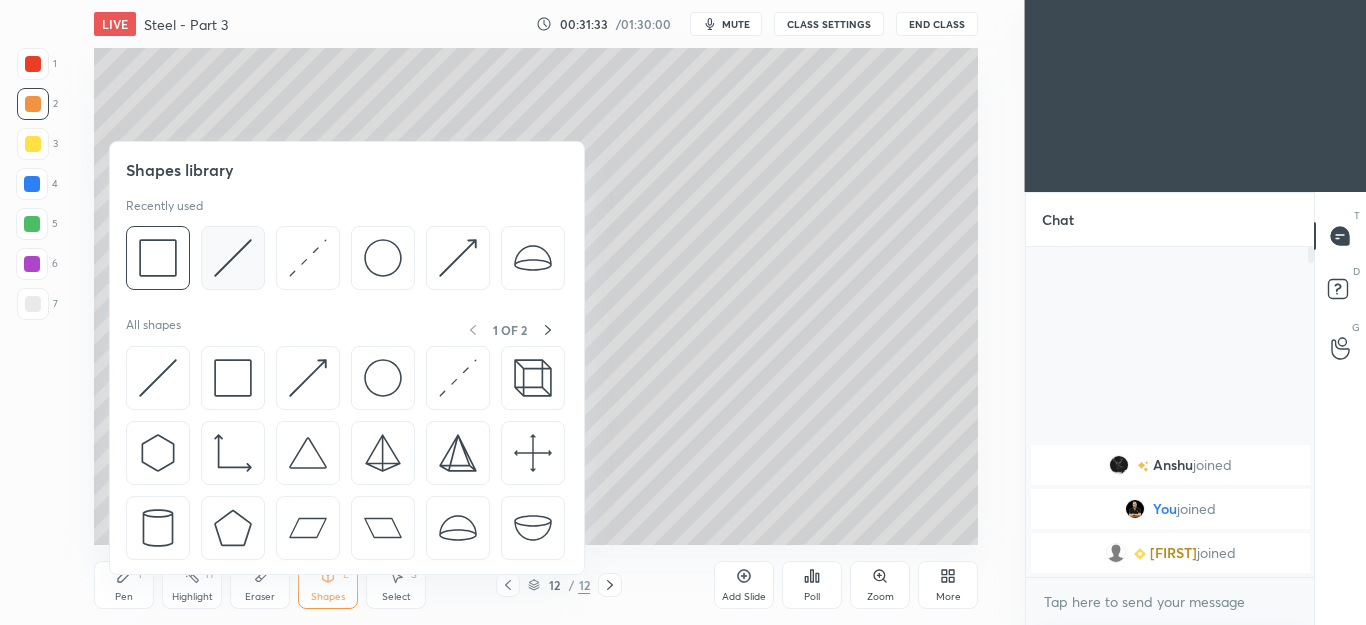 click at bounding box center (233, 258) 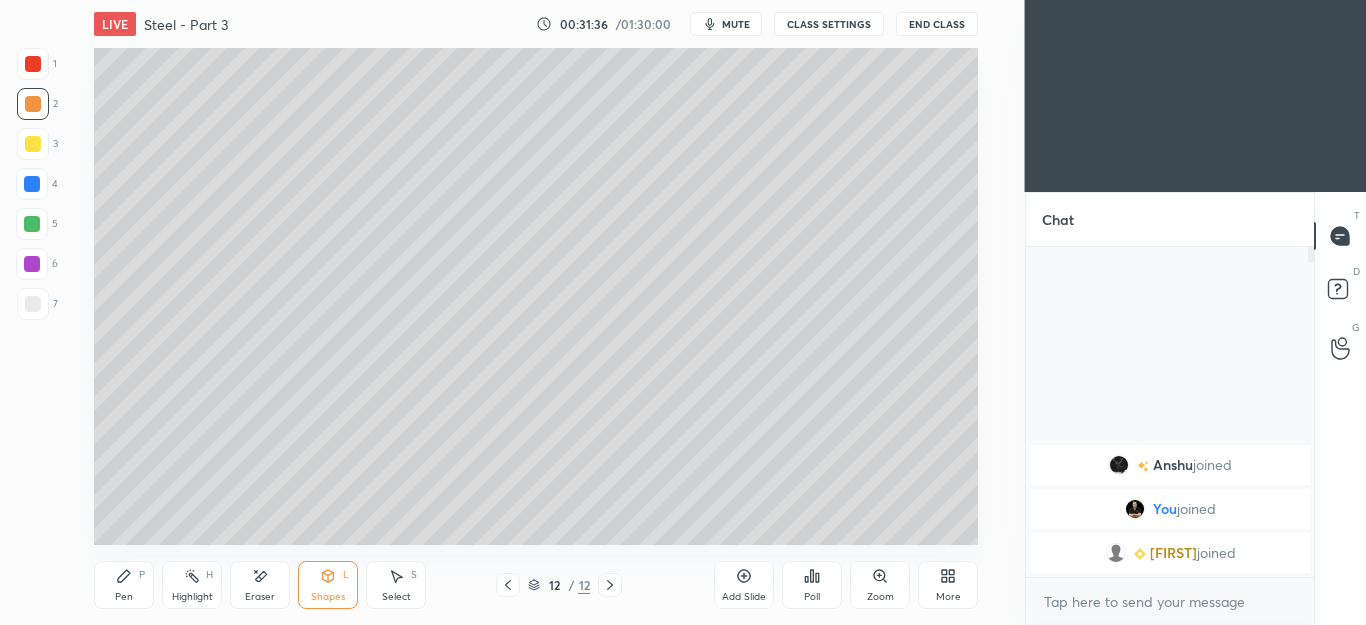 click on "Pen P" at bounding box center [124, 585] 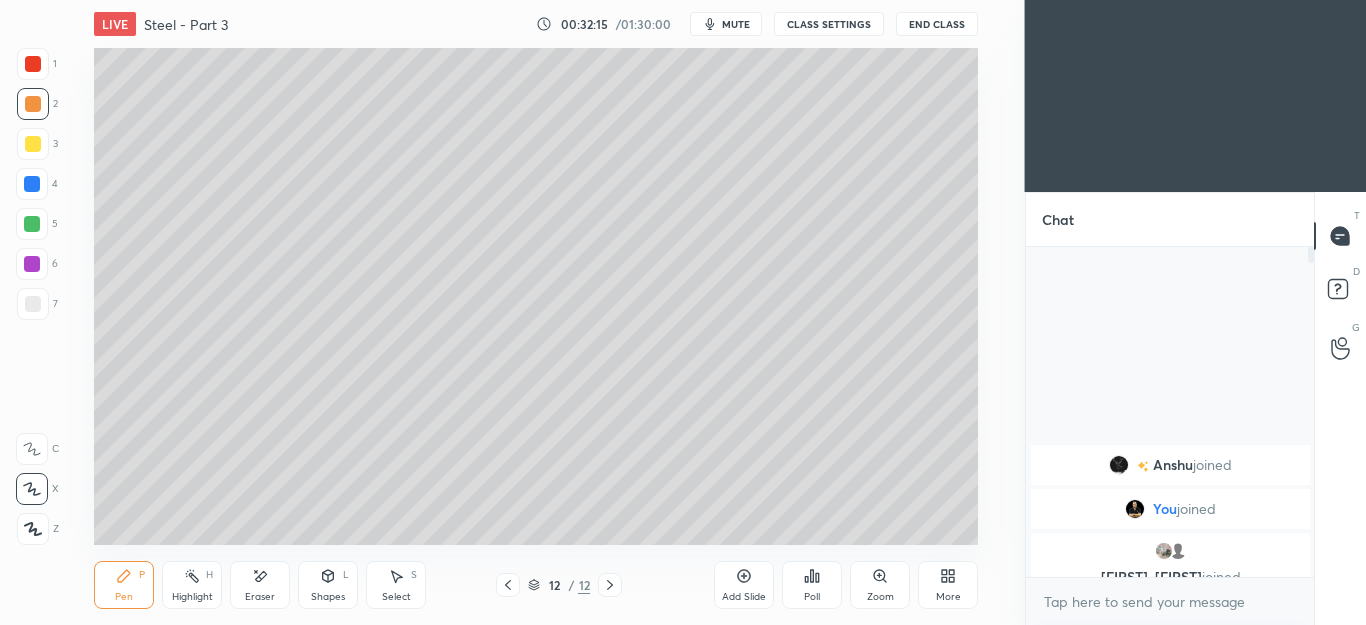 click on "Select" at bounding box center [396, 597] 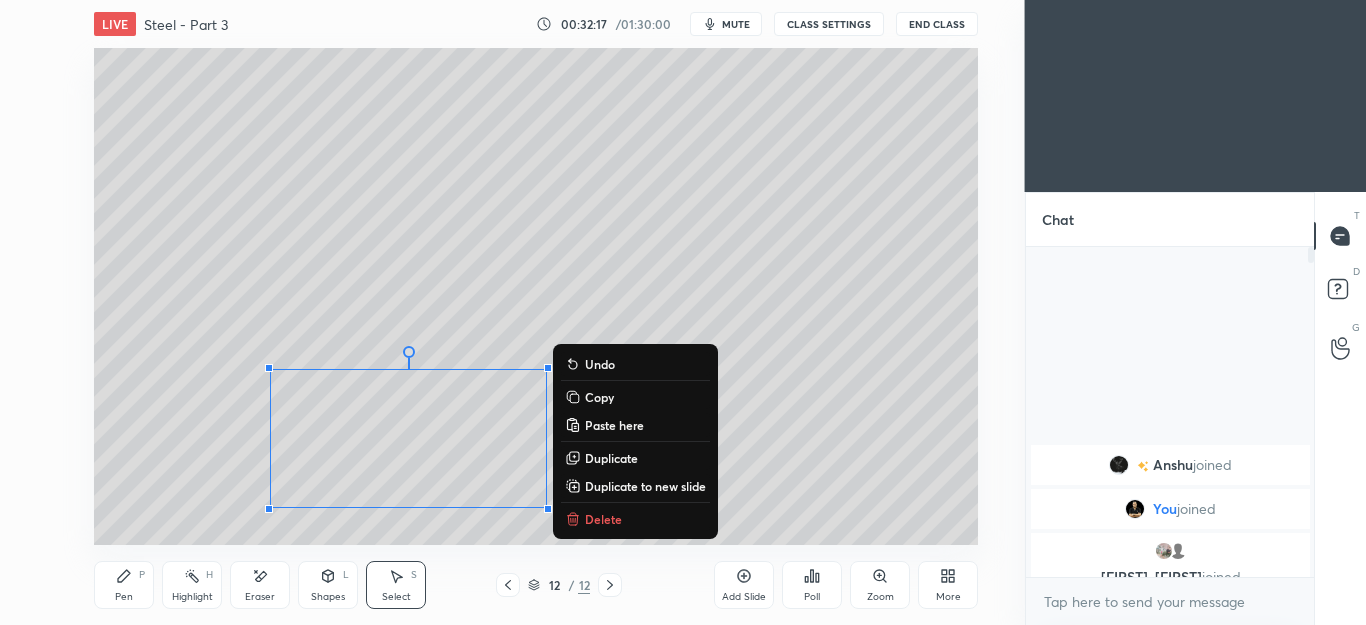 click on "0 ° Undo Copy Paste here Duplicate Duplicate to new slide Delete" at bounding box center [536, 296] 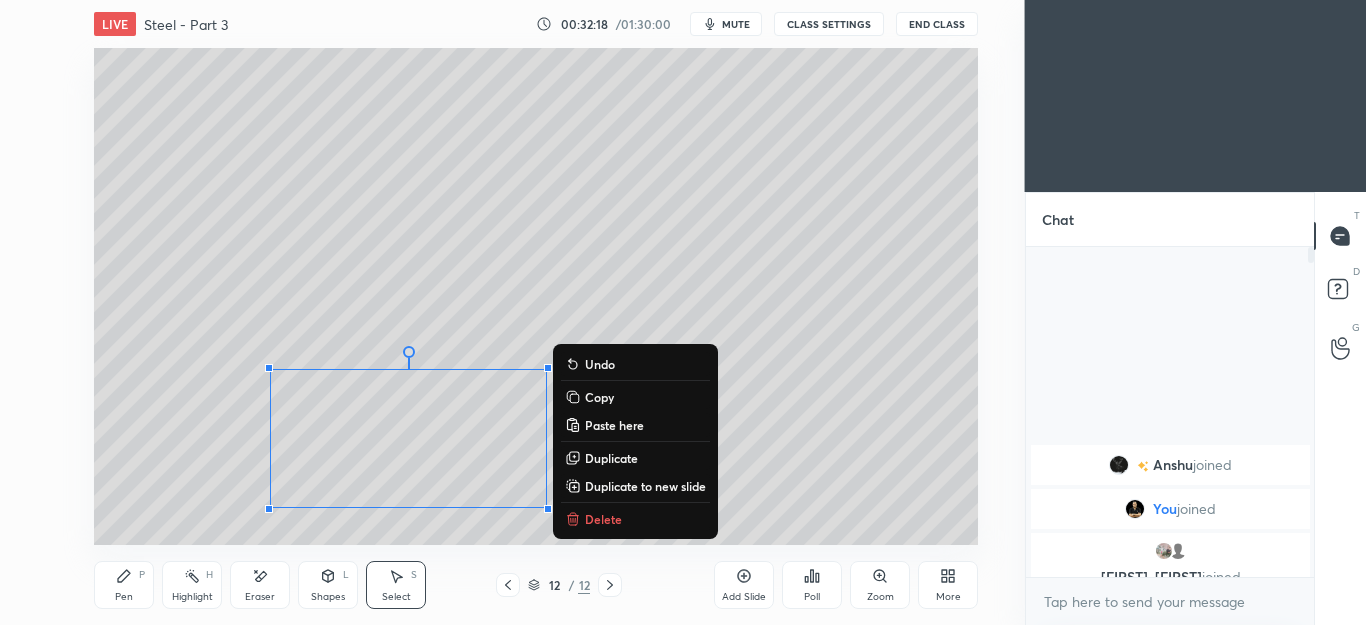 click on "Delete" at bounding box center (603, 519) 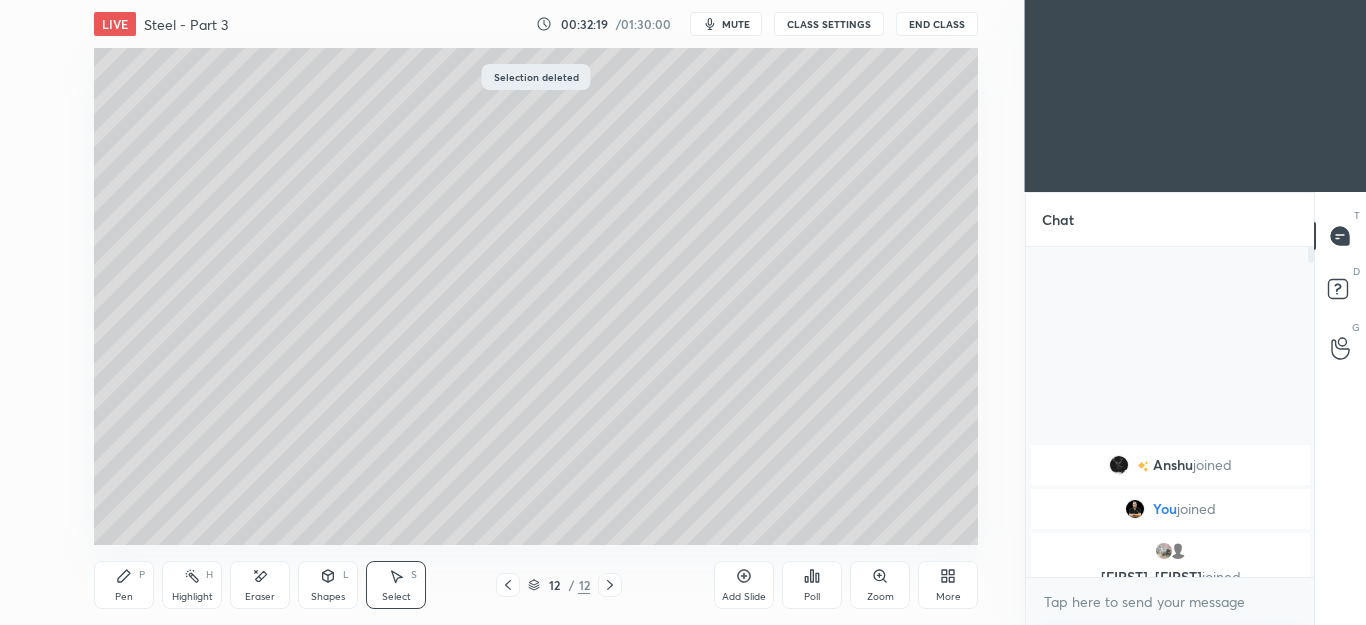 click on "Pen P" at bounding box center [124, 585] 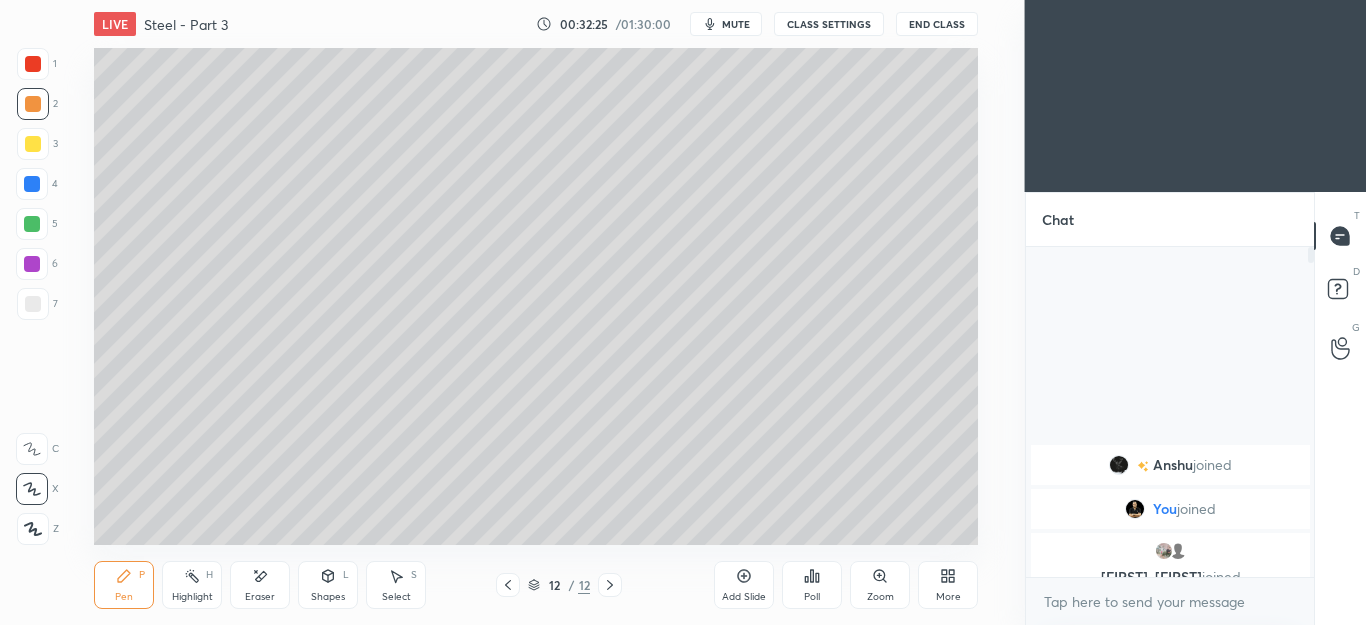click 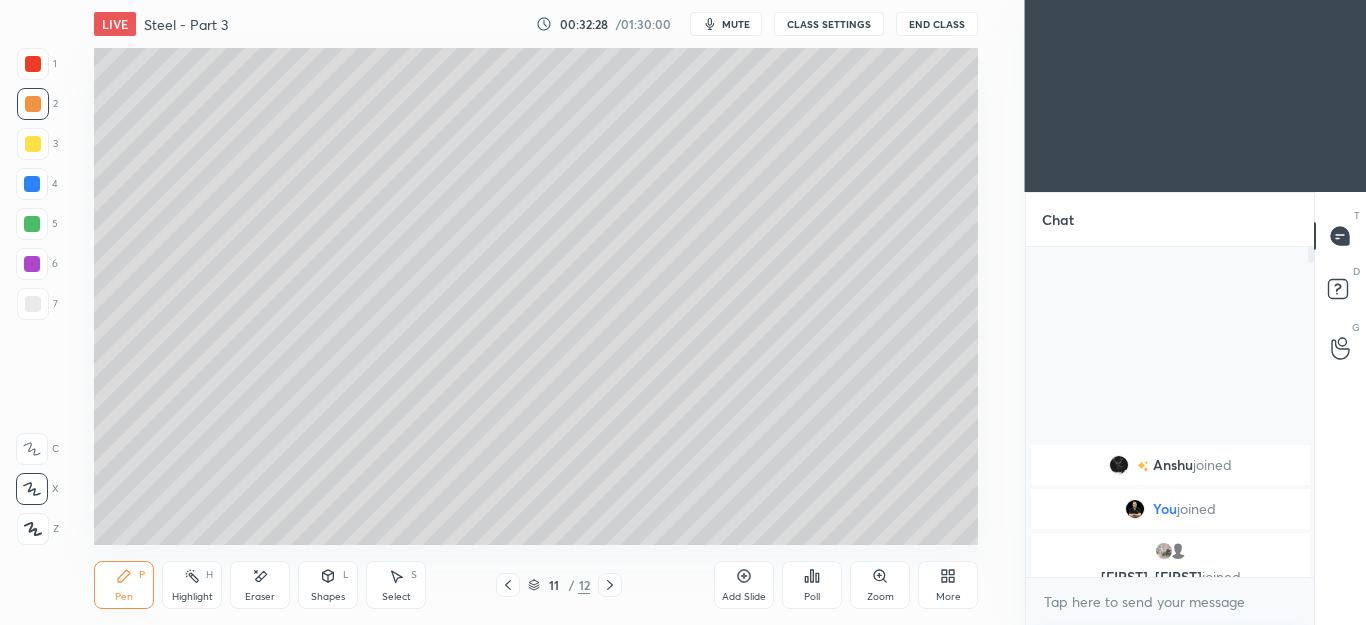 click 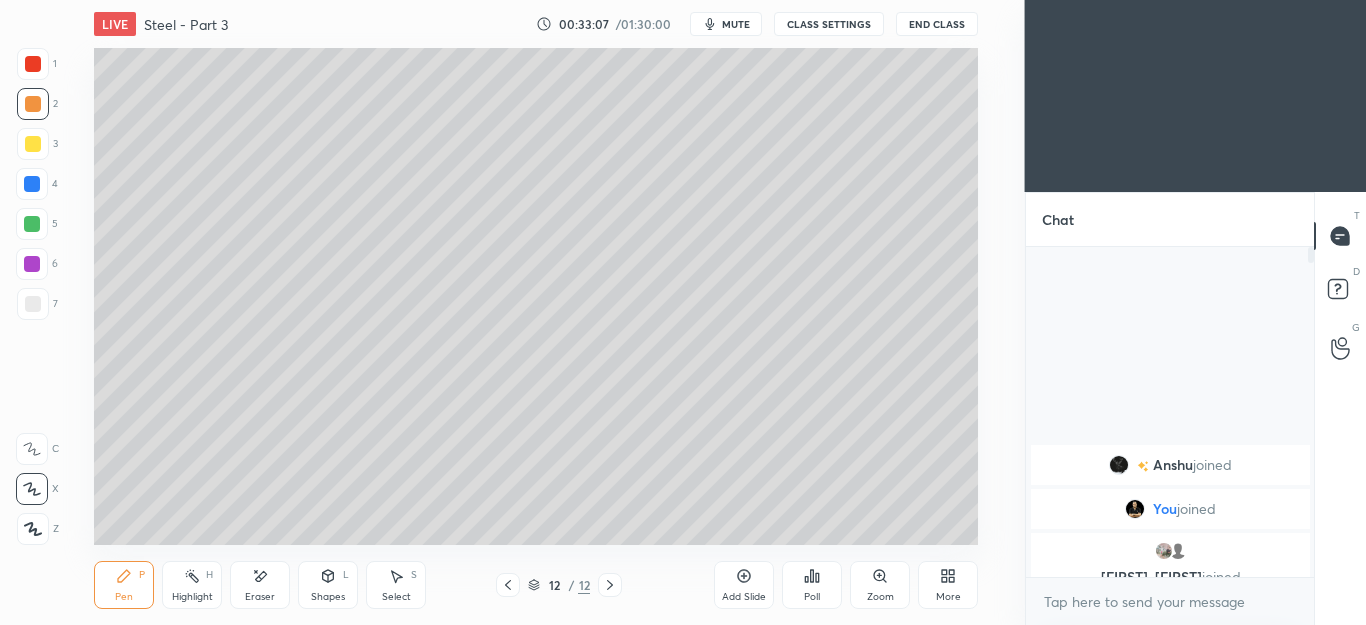 click on "Shapes L" at bounding box center (328, 585) 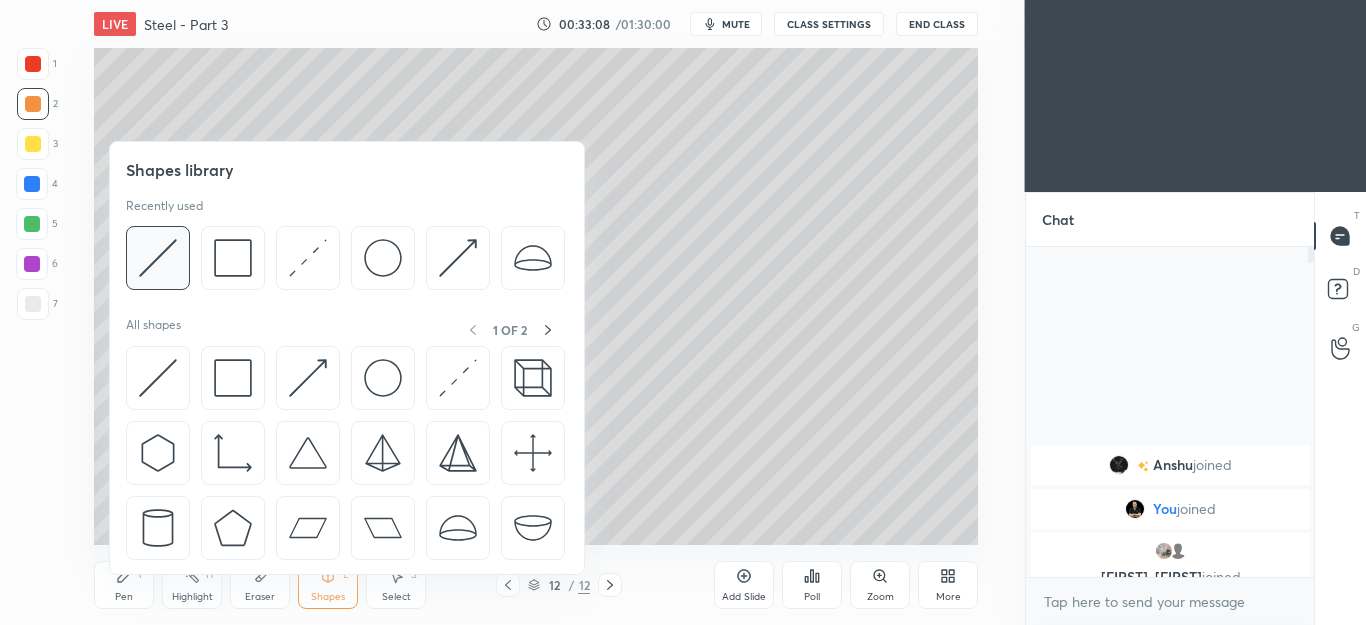 click at bounding box center (158, 258) 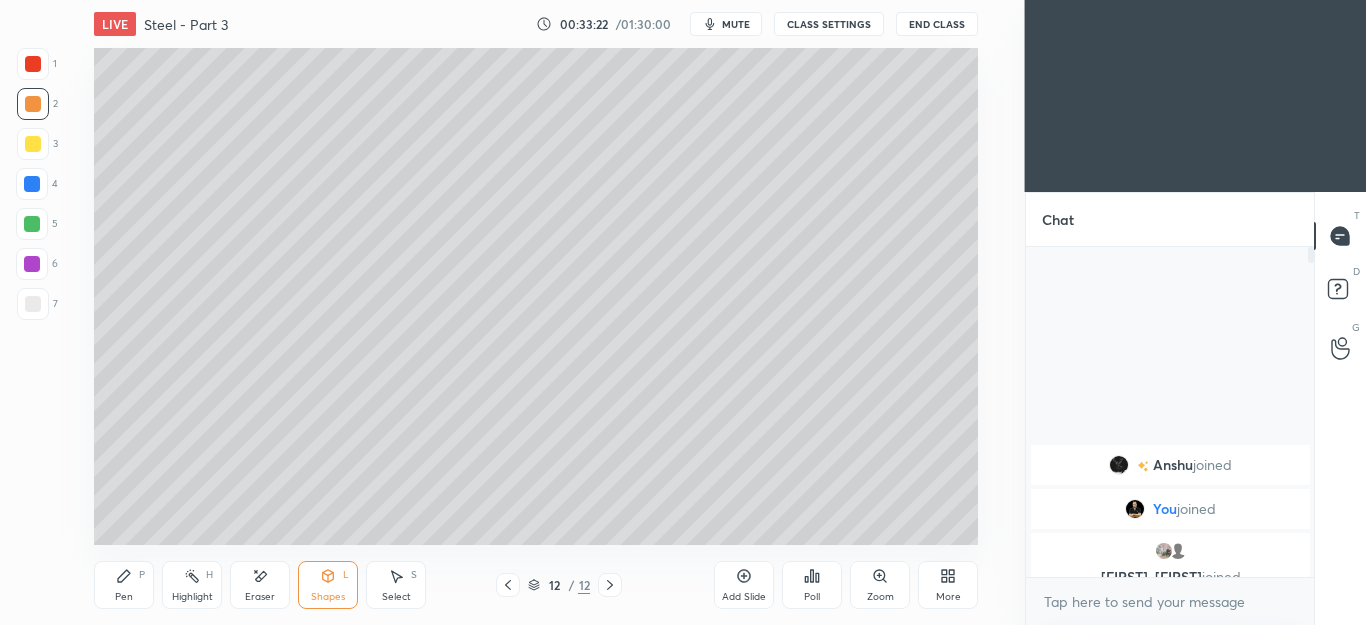 click on "Shapes L" at bounding box center (328, 585) 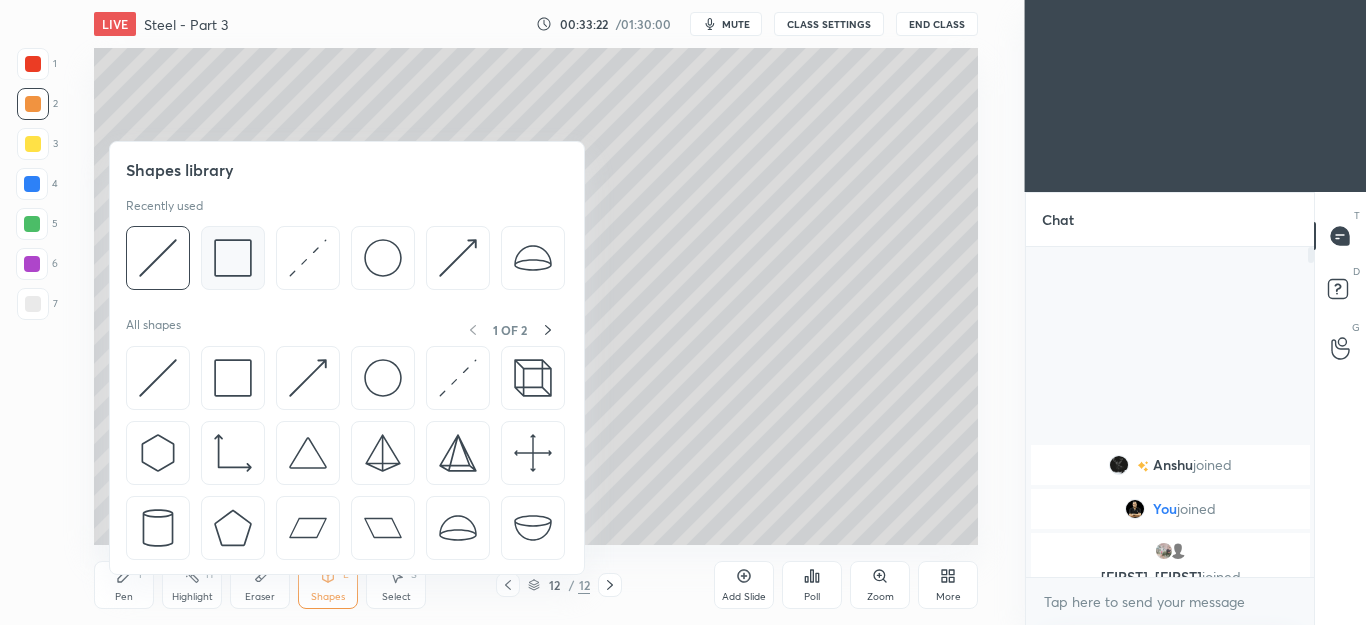 click at bounding box center (233, 258) 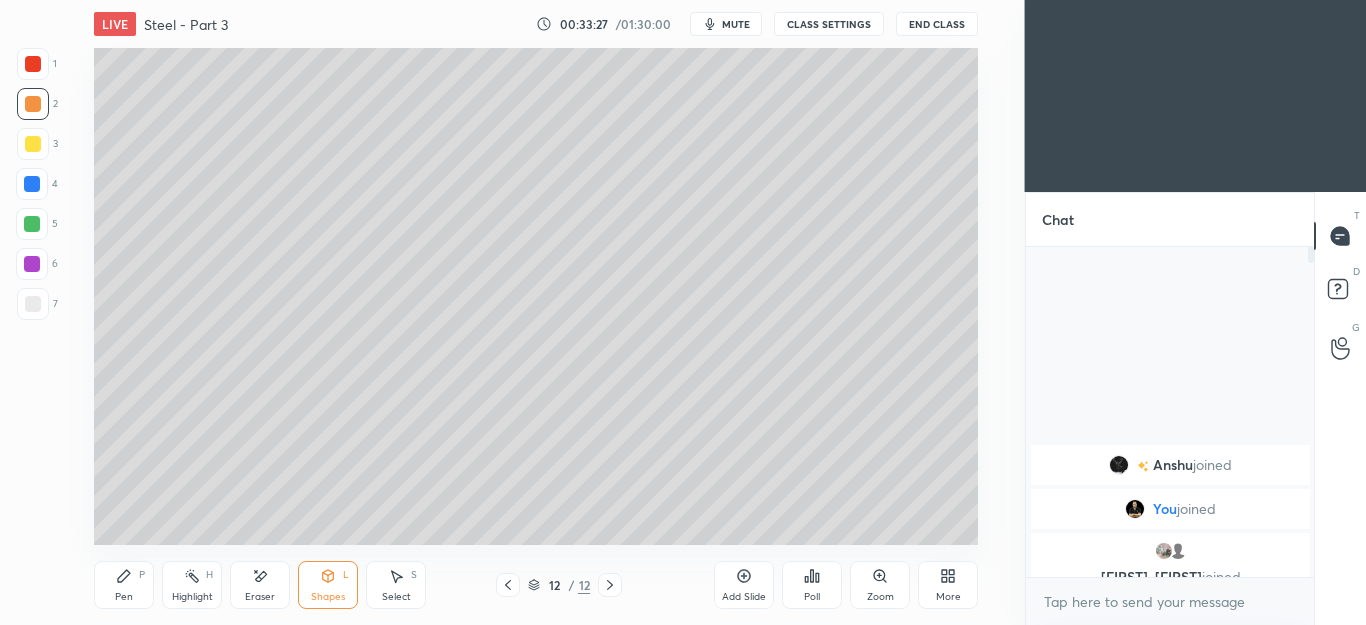 click 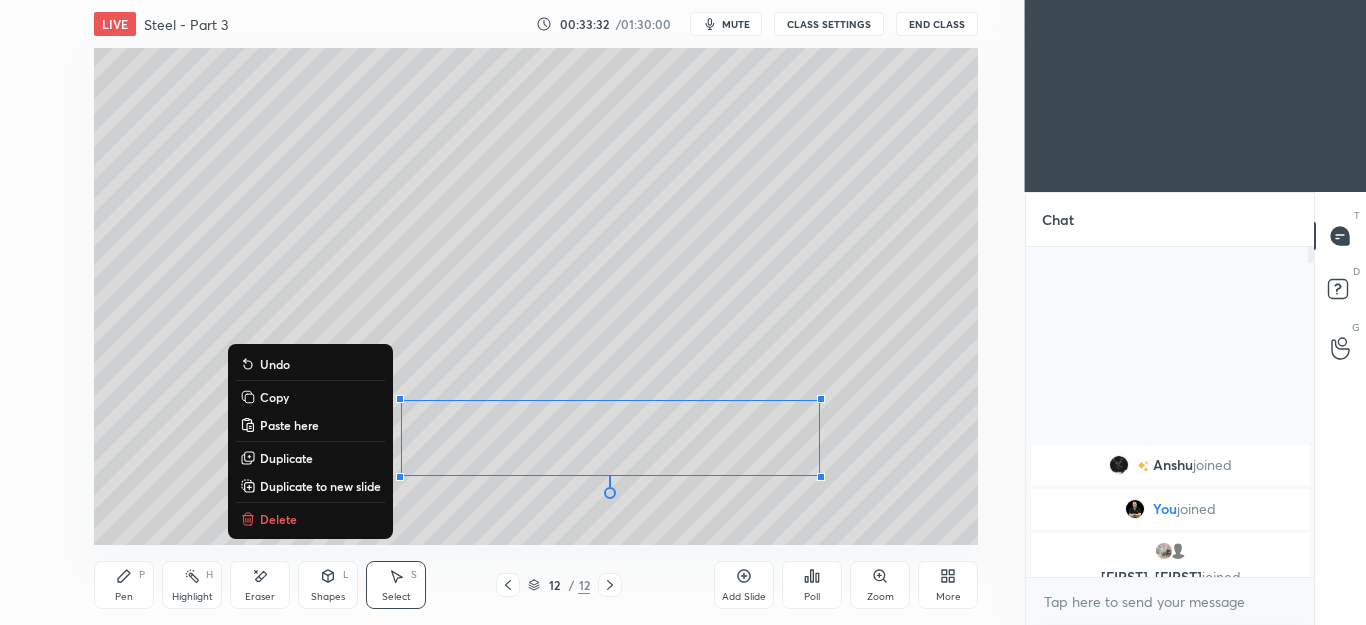 click on "Shapes" at bounding box center (328, 597) 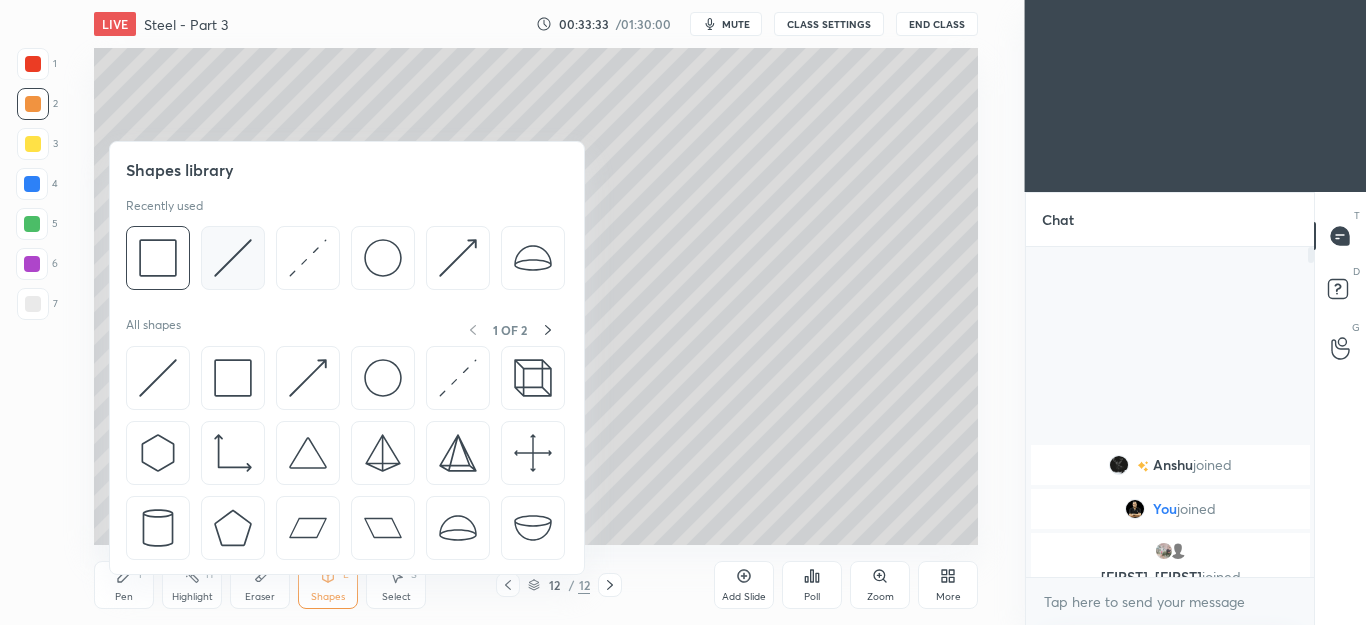 click at bounding box center (233, 258) 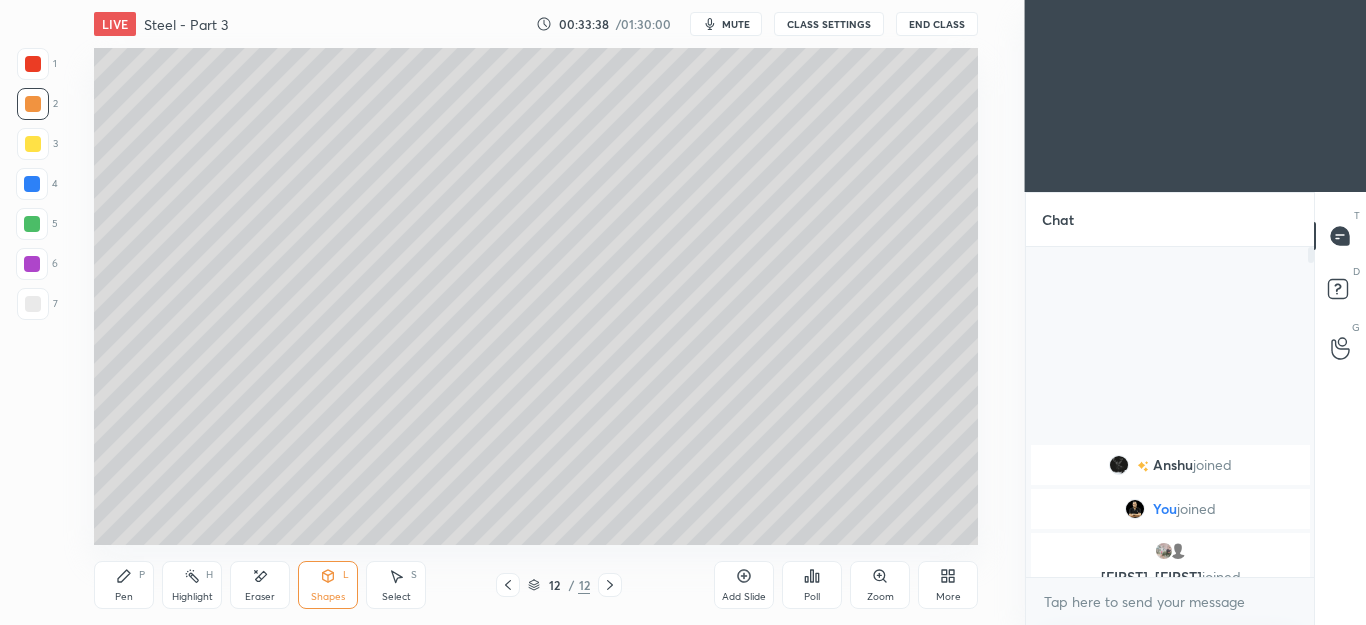 click 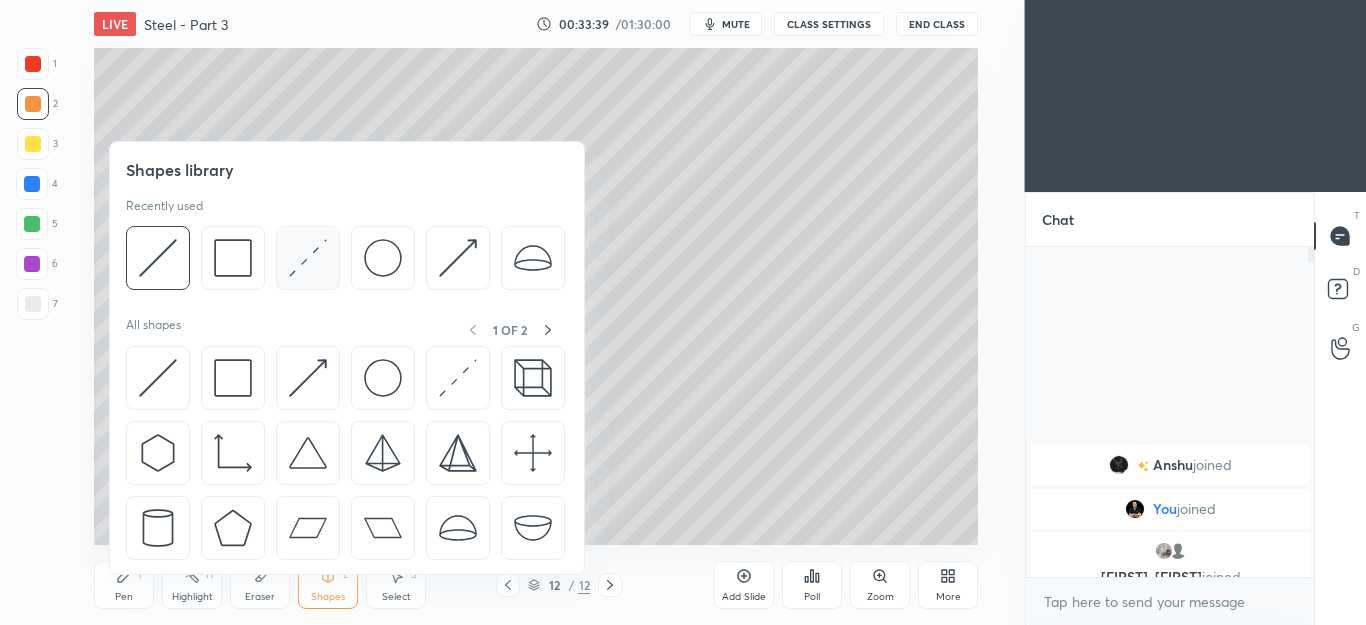 click at bounding box center (308, 258) 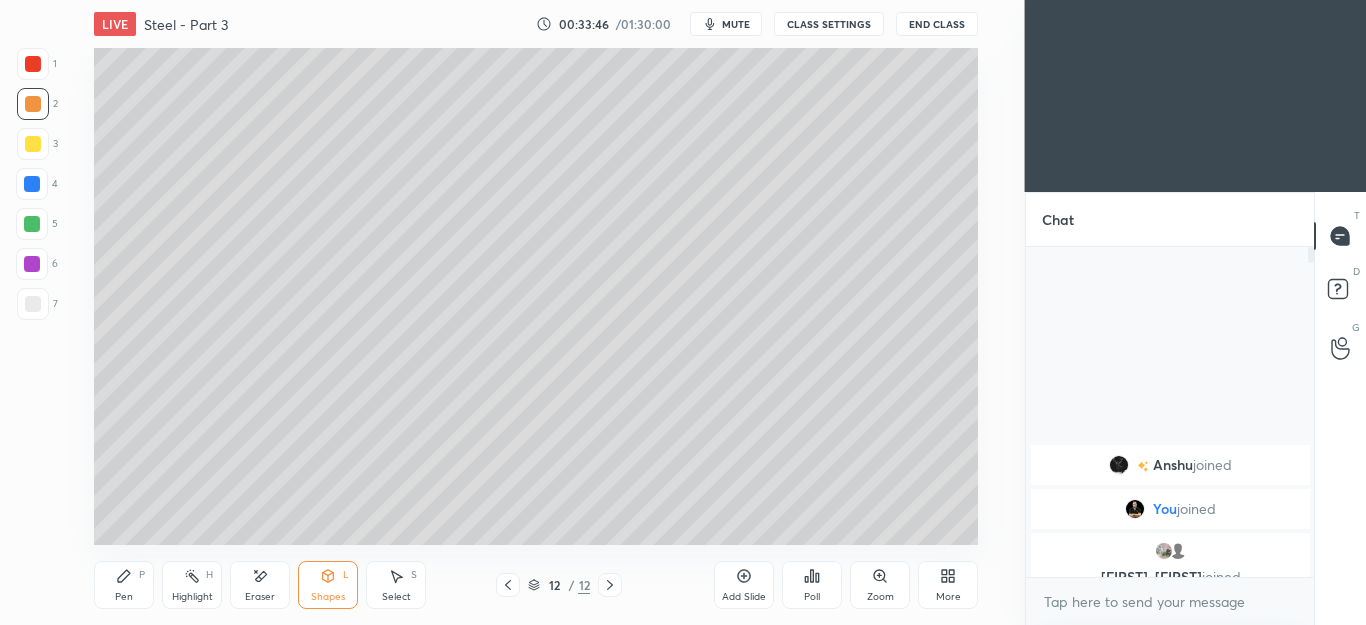 click on "Pen P" at bounding box center (124, 585) 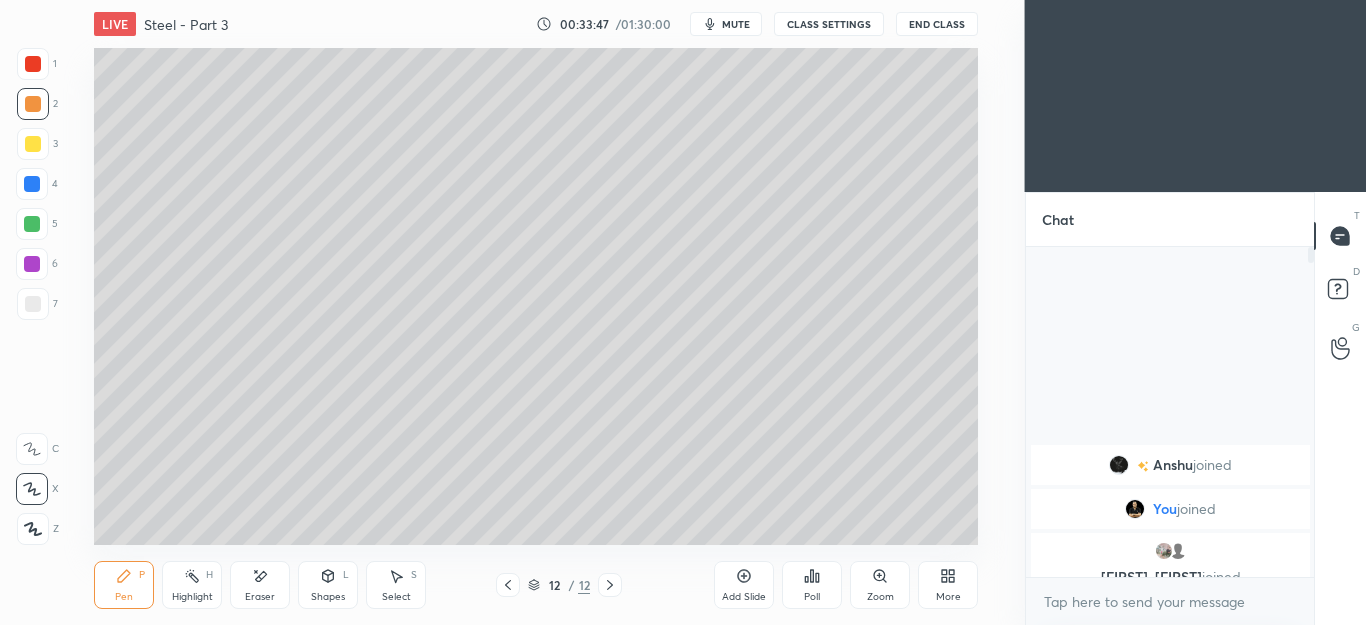 click at bounding box center [33, 304] 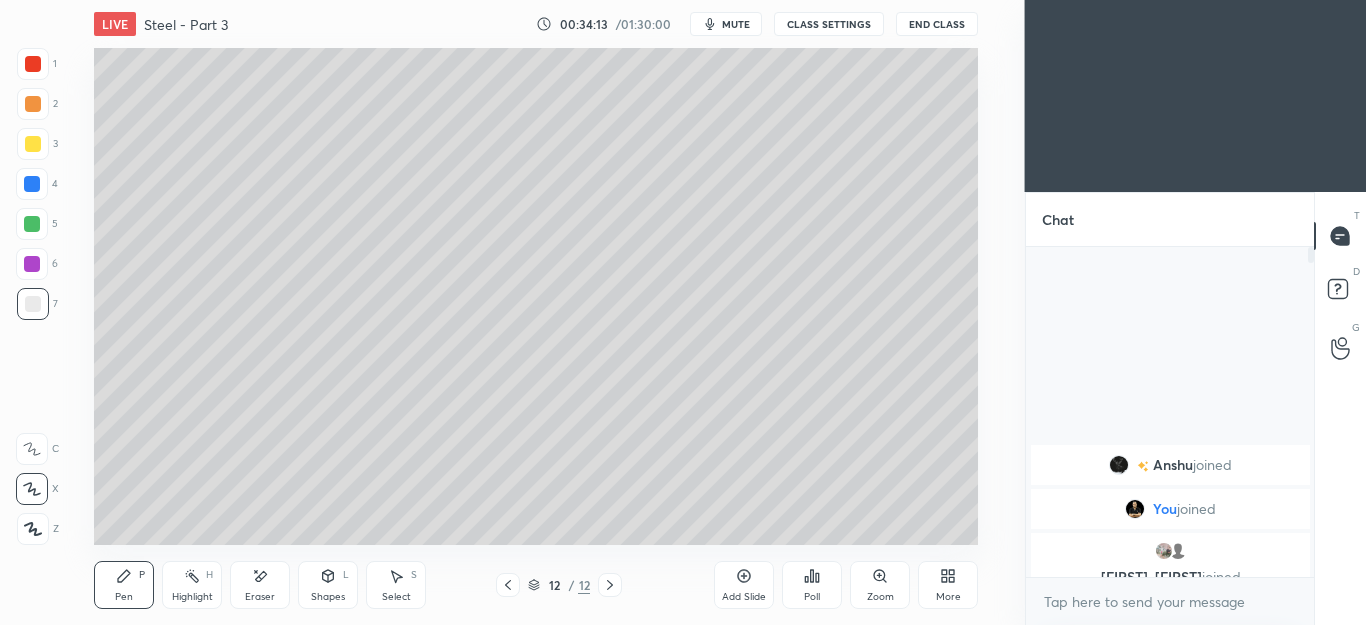 click on "Shapes" at bounding box center [328, 597] 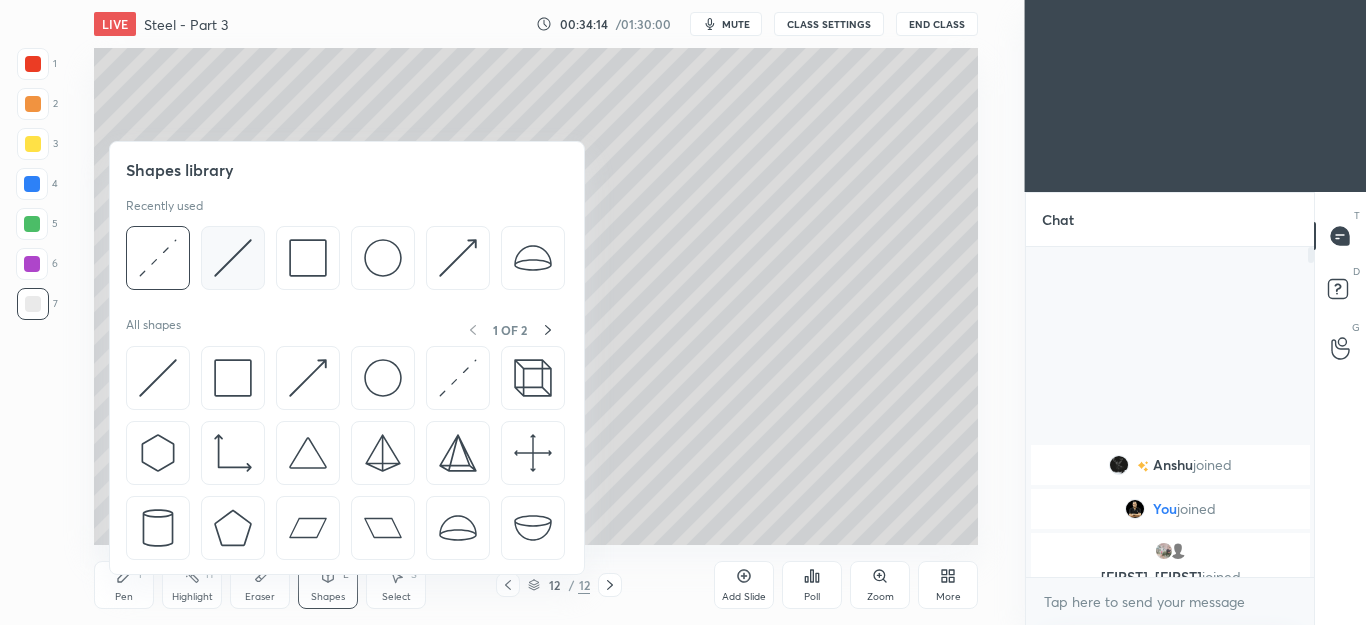 click at bounding box center (233, 258) 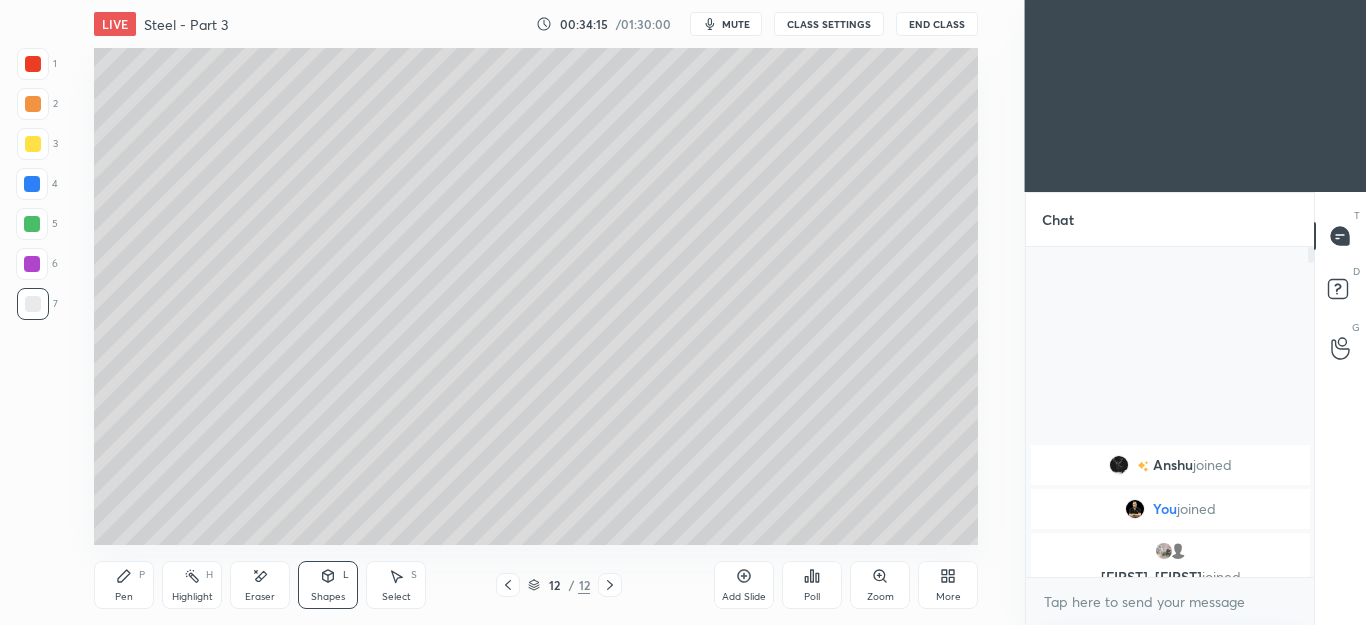 click at bounding box center [32, 224] 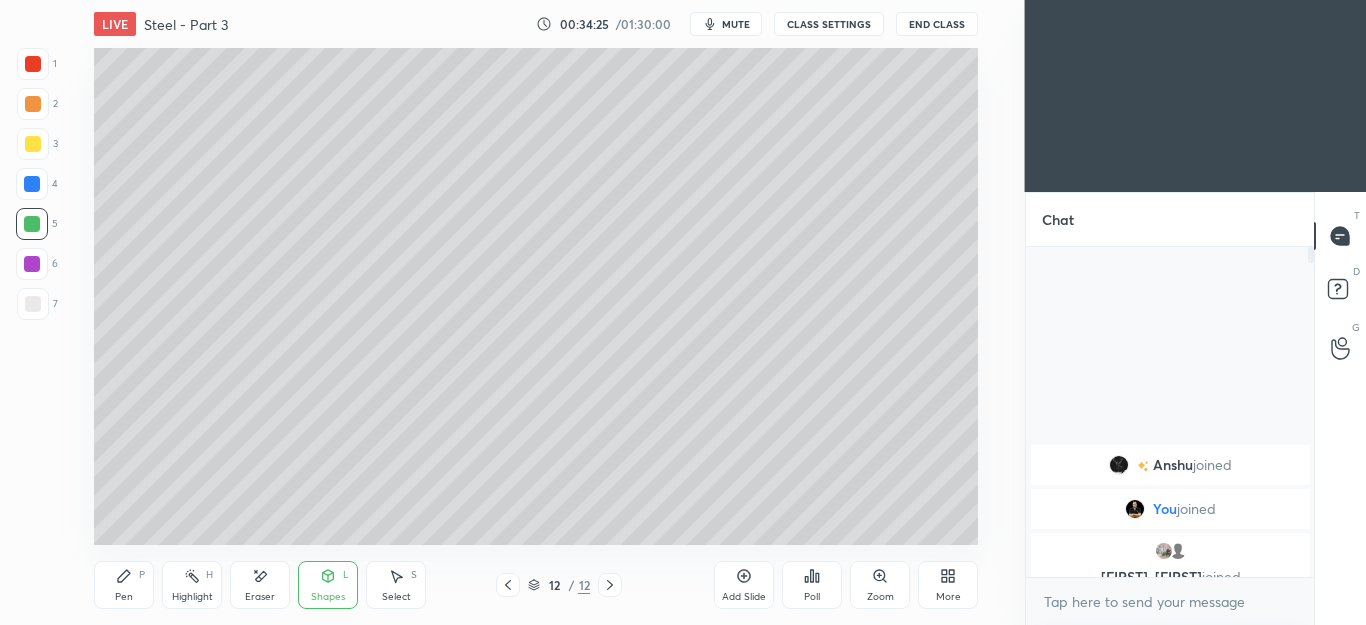 click 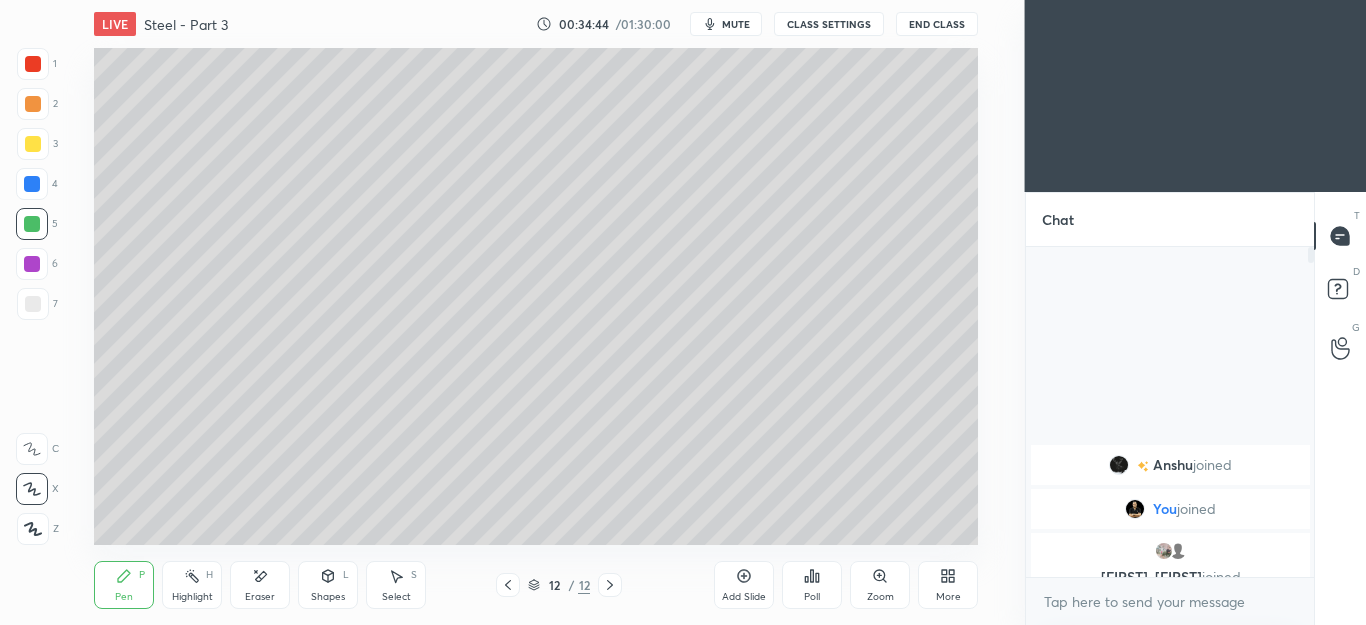 click at bounding box center [33, 104] 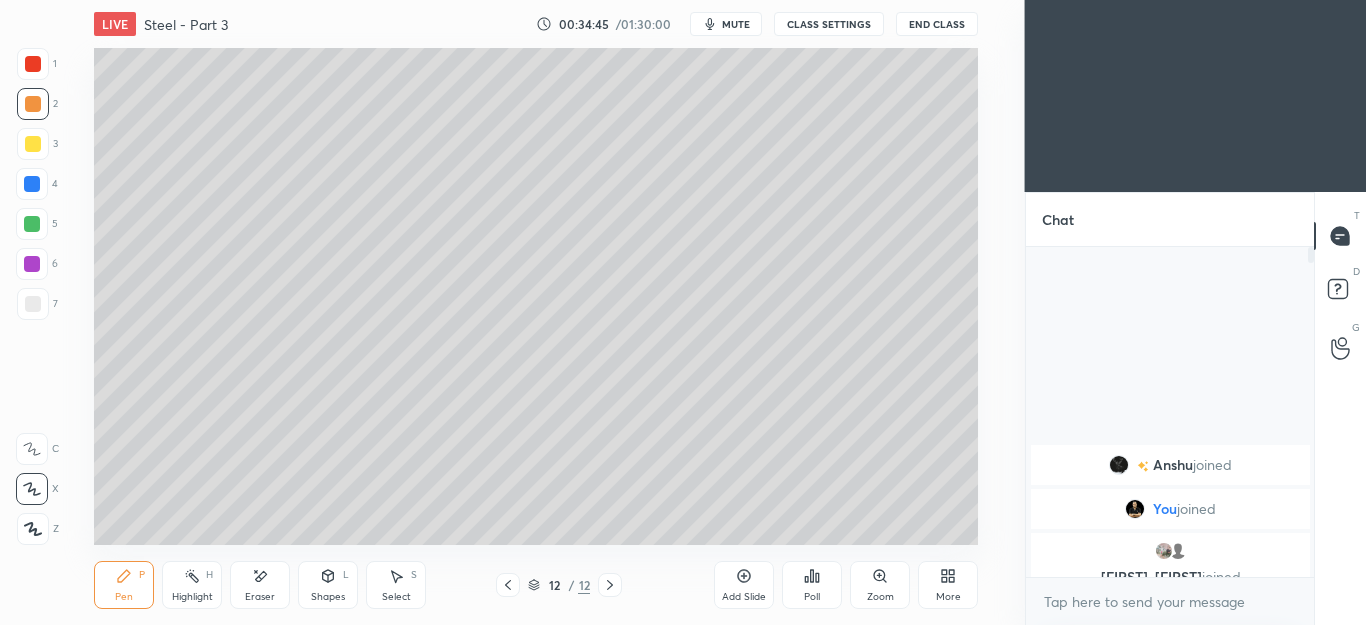 click on "Shapes" at bounding box center [328, 597] 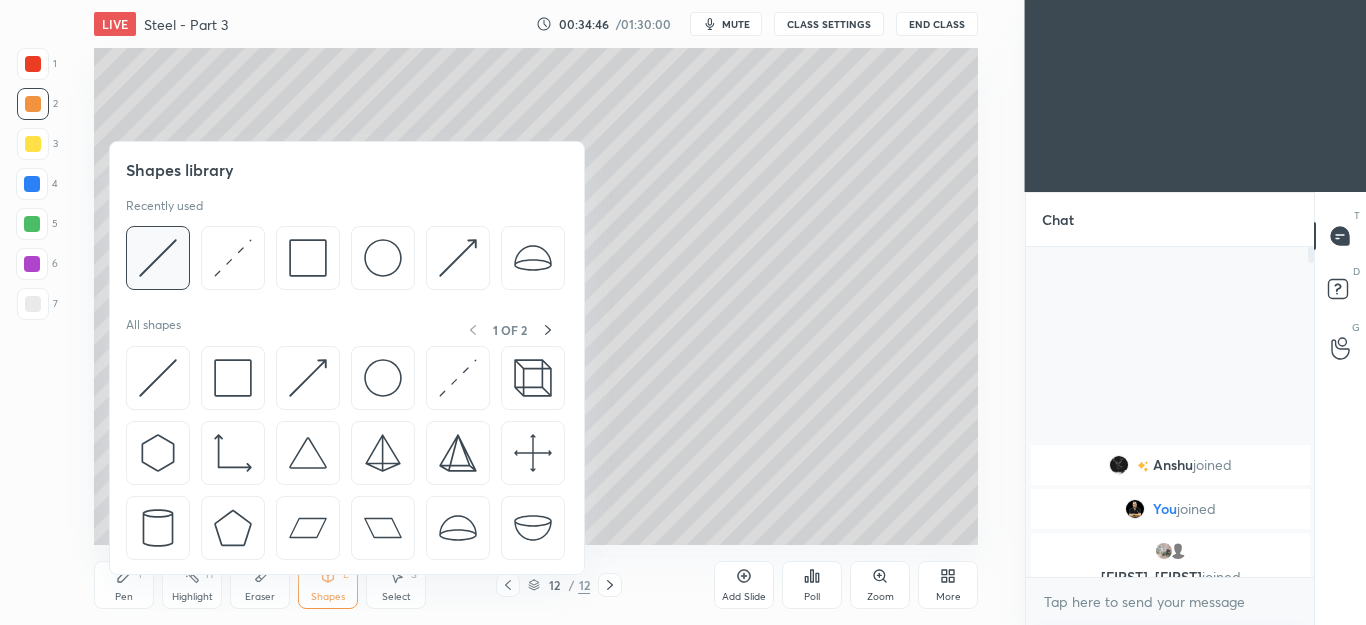 click at bounding box center [158, 258] 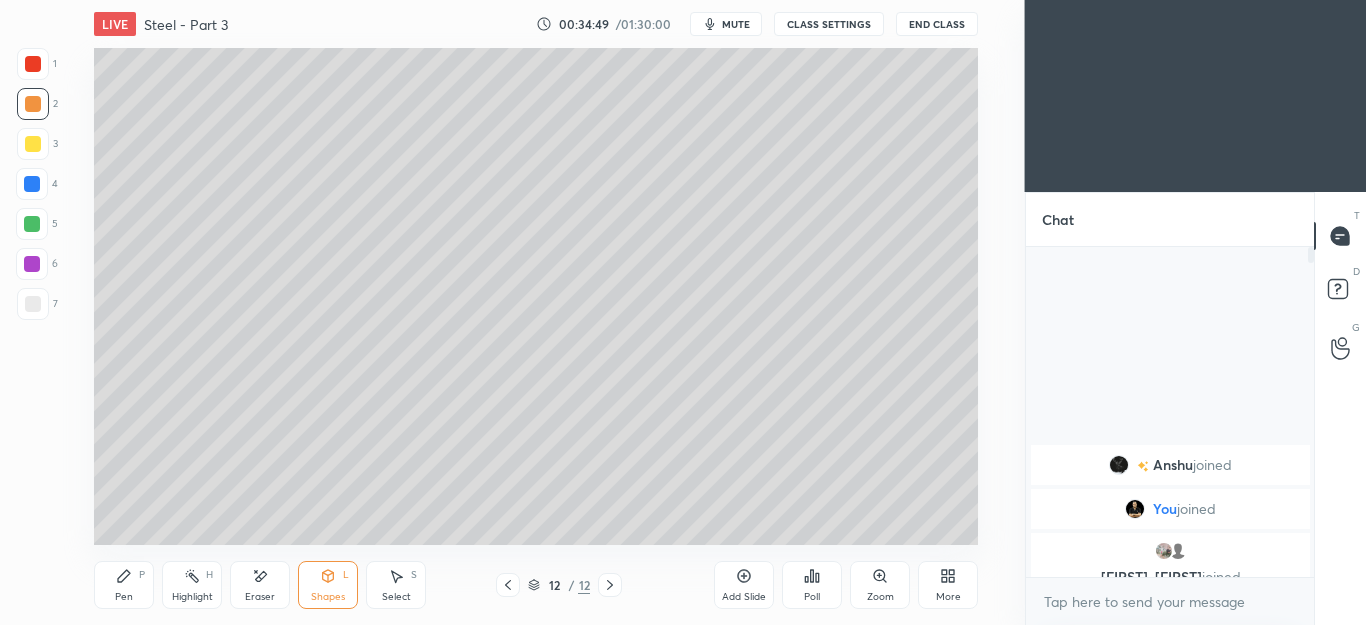 click on "Pen P" at bounding box center (124, 585) 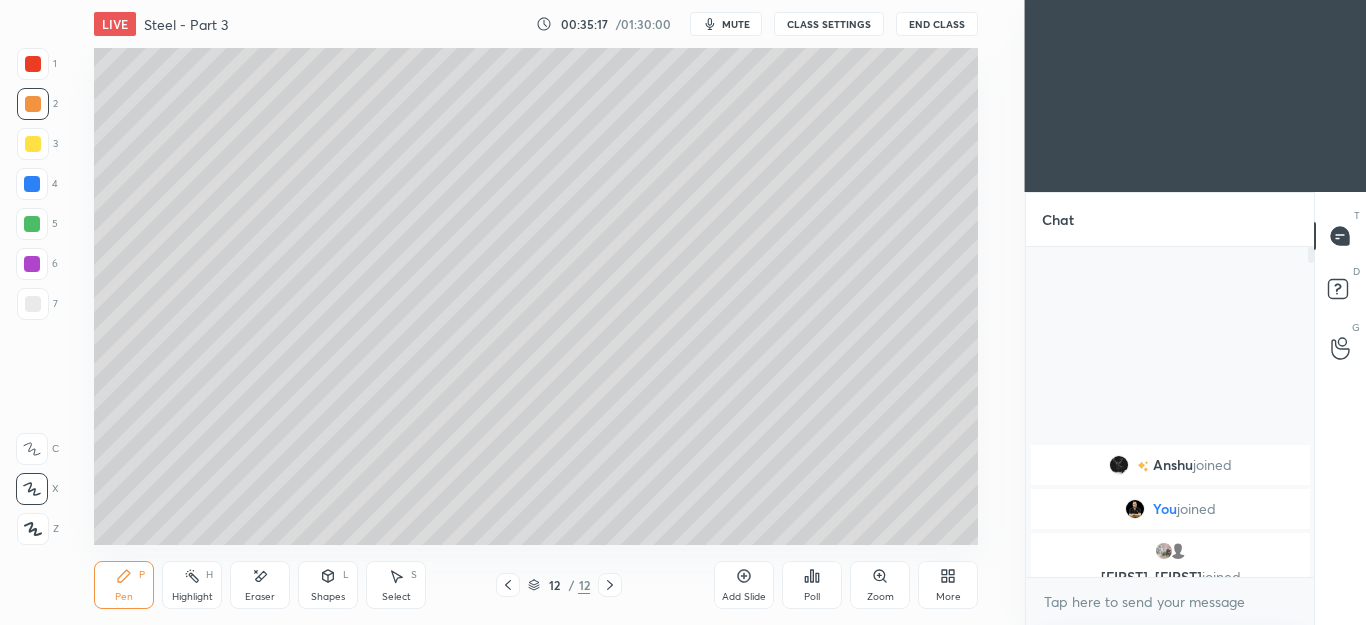 click 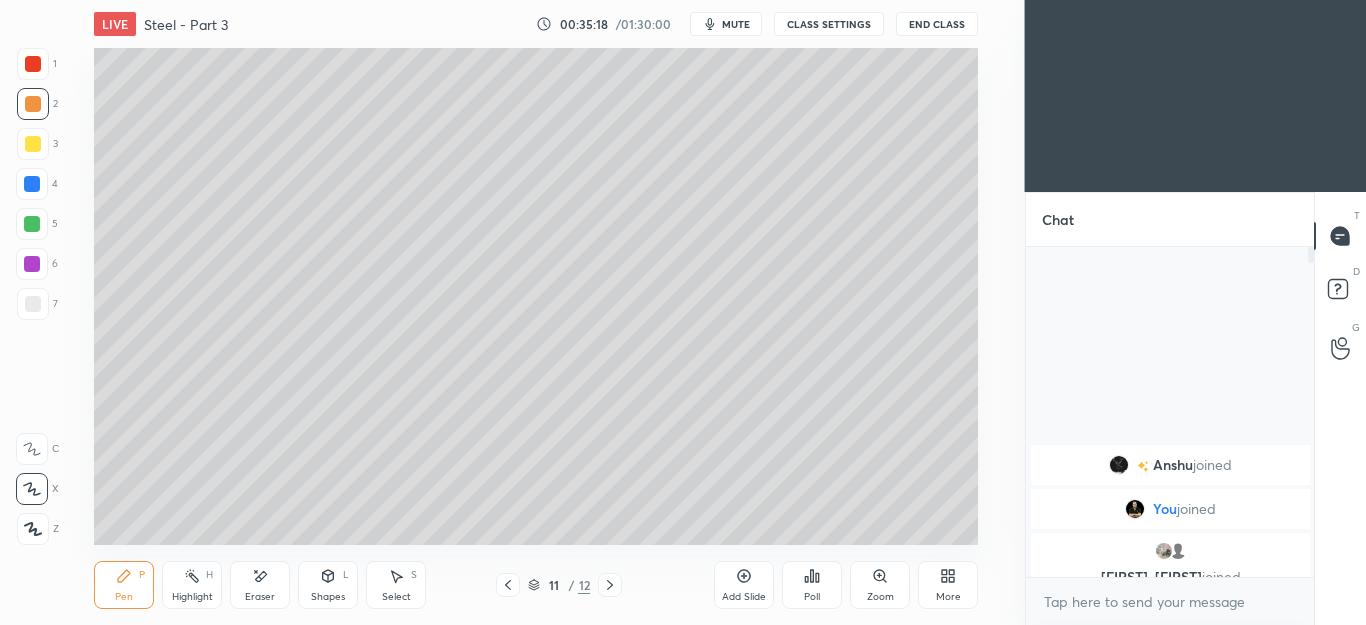 click 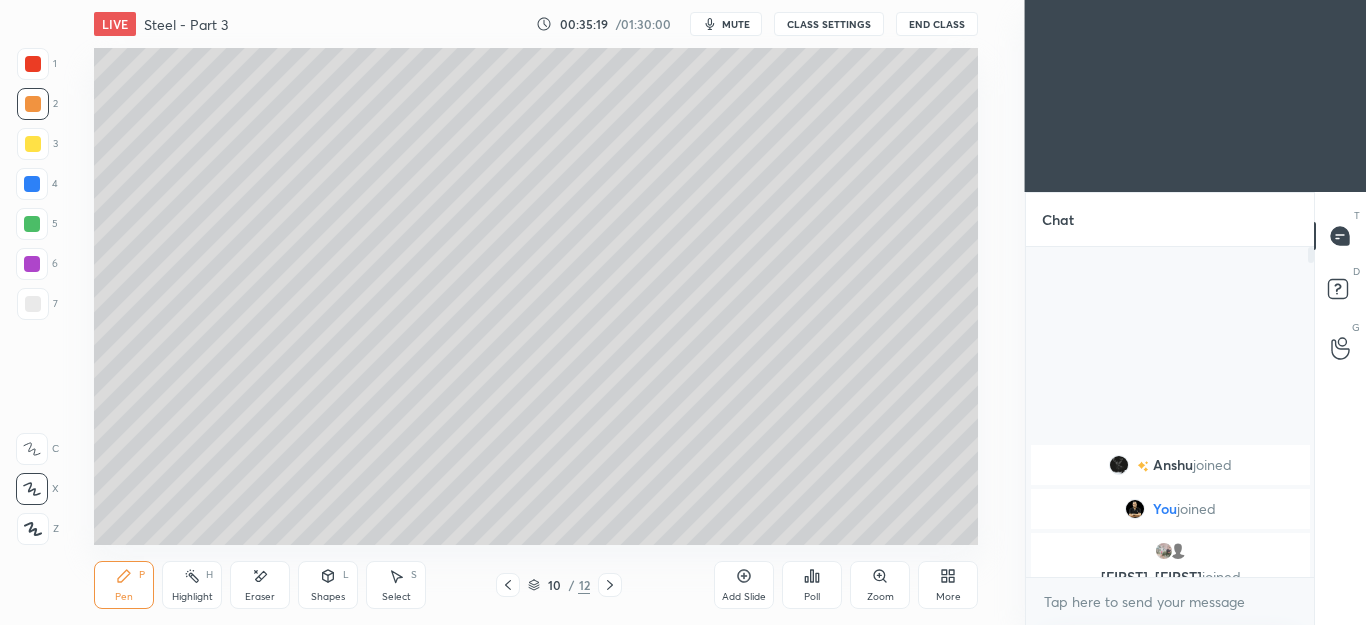 click 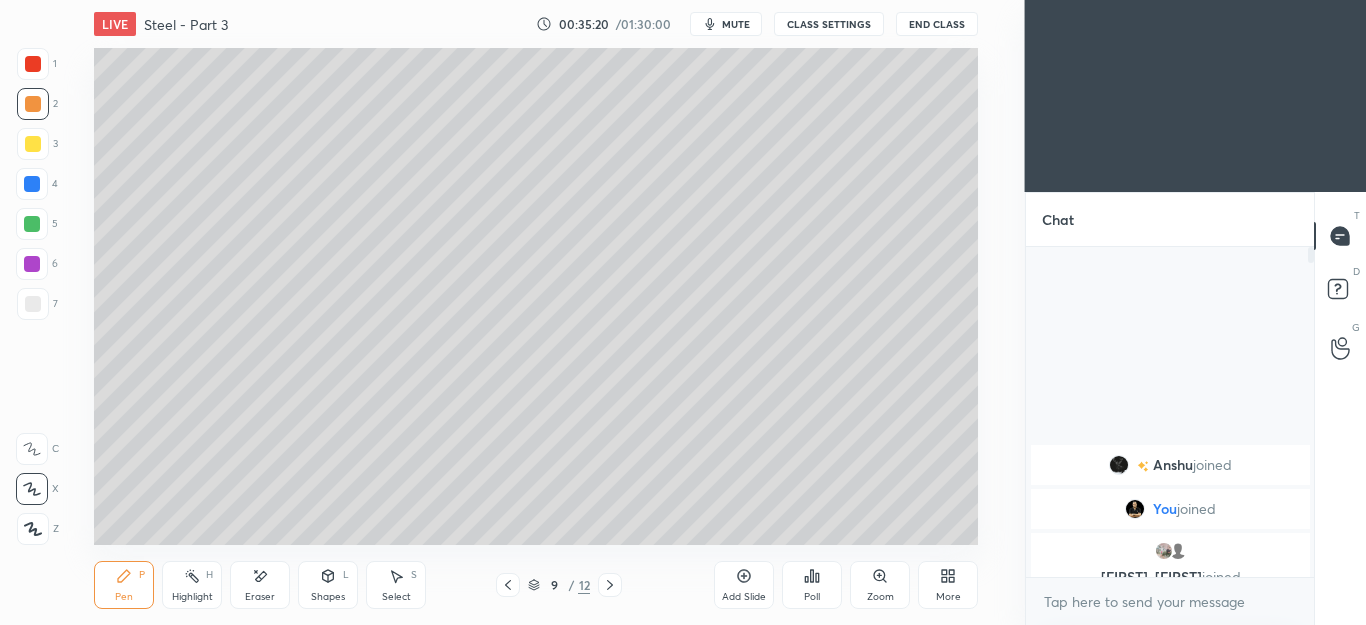 click 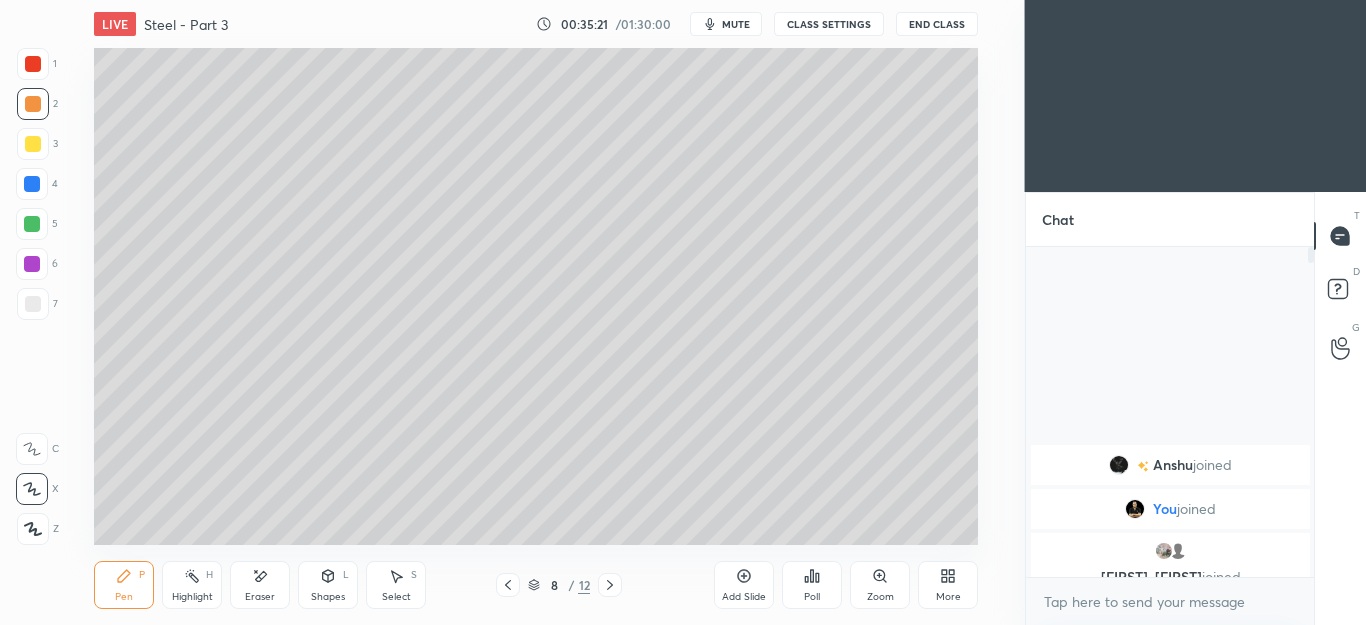 click 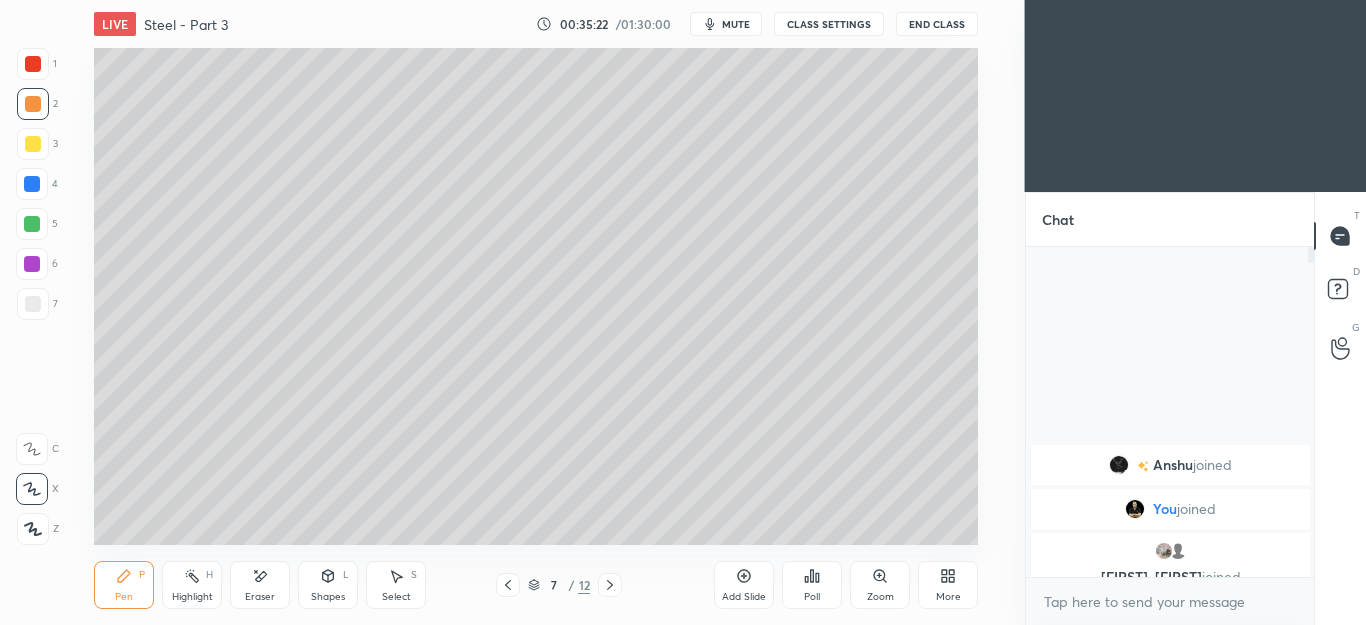 click 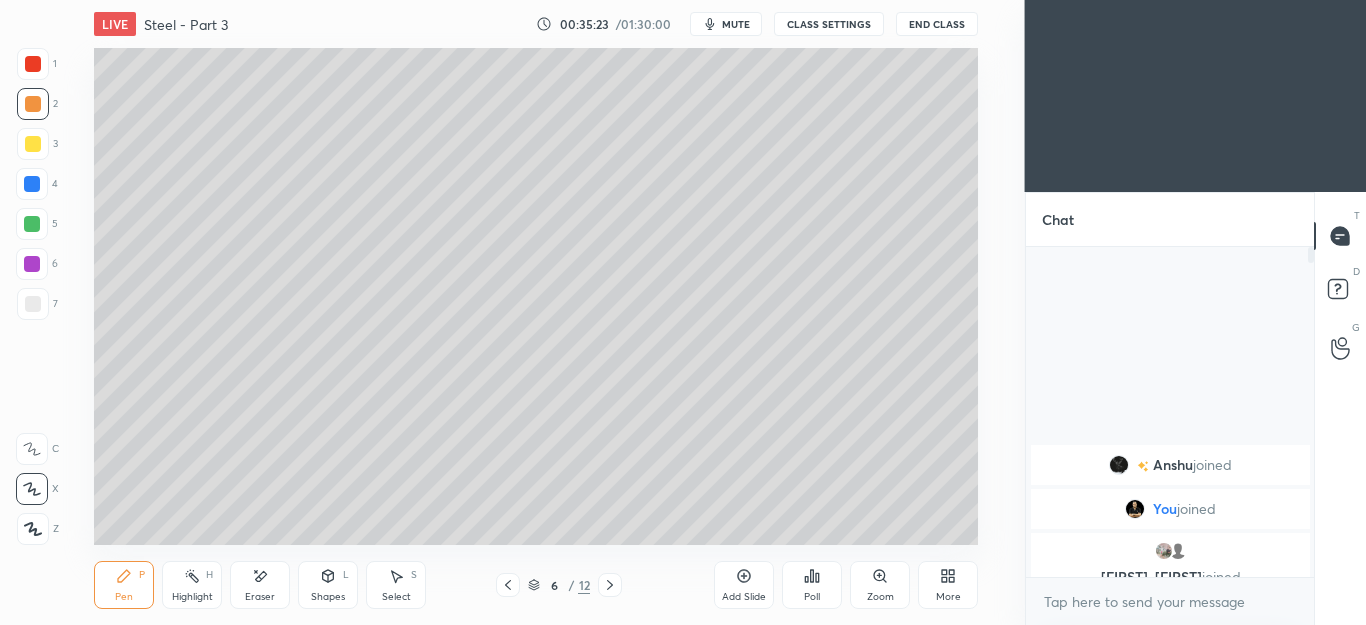 click 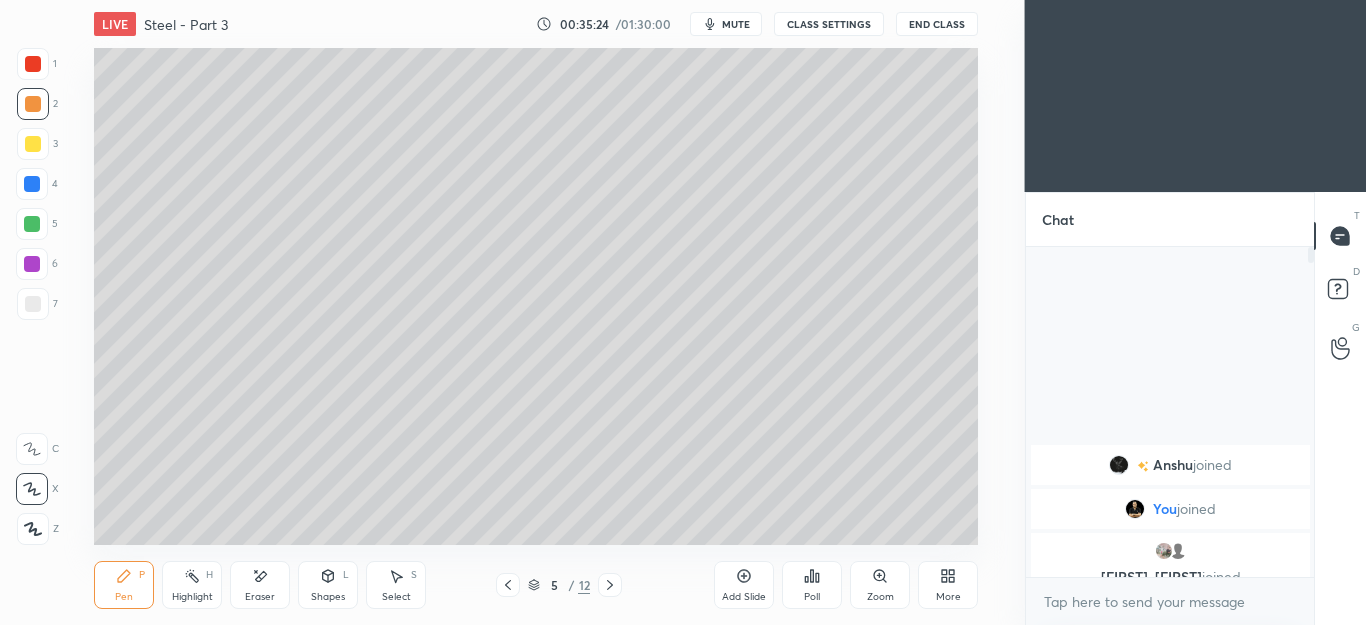 click on "1 2 3 4 5 6 7 C X Z E E Erase all   H H LIVE Steel - Part 3 00:52:15 /  01:30:00 mute CLASS SETTINGS End Class Setting up your live class Poll for   secs No correct answer Start poll Back Steel - Part 3 • L2 of Steel Structures for ESE Mains [FIRST] [LAST] Pen P Highlight H Eraser Shapes L Select S 17 / 17 Add Slide Poll Zoom More Chat Anshu  joined You  joined 1 [FIRST], [FIRST], [FIRST] &  1 other  joined 5 NEW MESSAGES Enable hand raising Enable raise hand to speak to learners. Once enabled, chat will be turned off temporarily. Enable x   Doubts asked by learners will show up here NEW DOUBTS ASKED No one has raised a hand yet Can't raise hand Looks like educator just invited you to speak. Please wait before you can raise your hand again. Got it T Messages (T) D Doubts (D) G Raise Hand (G) Report an issue Reason for reporting Buffering Chat not working Audio - Video sync issue Educator video quality low ​ Attach an image Report" at bounding box center [536, 585] 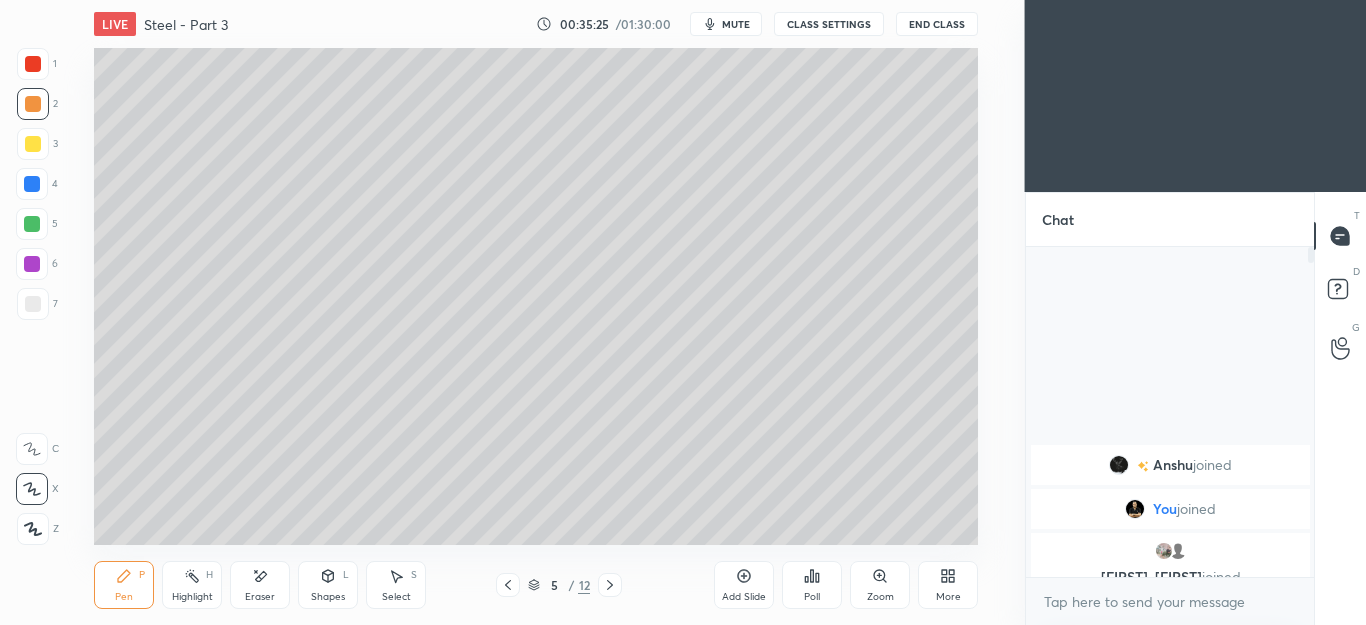 click 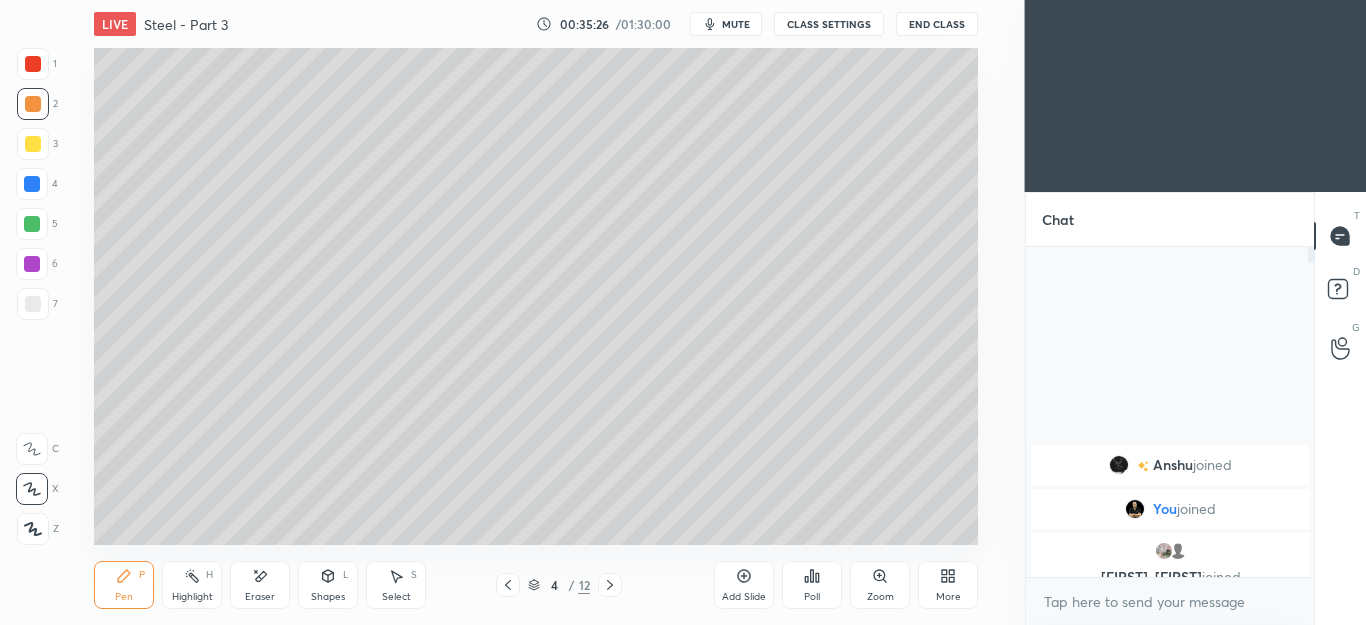 click 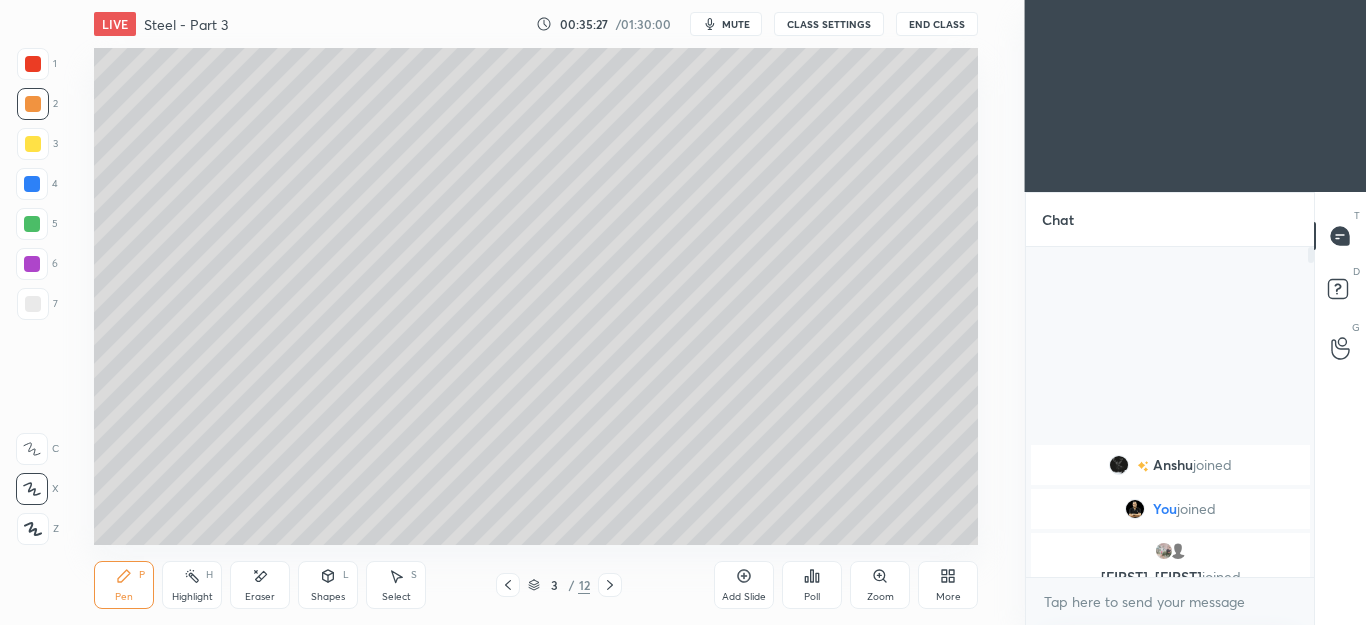 click on "Select" at bounding box center (396, 597) 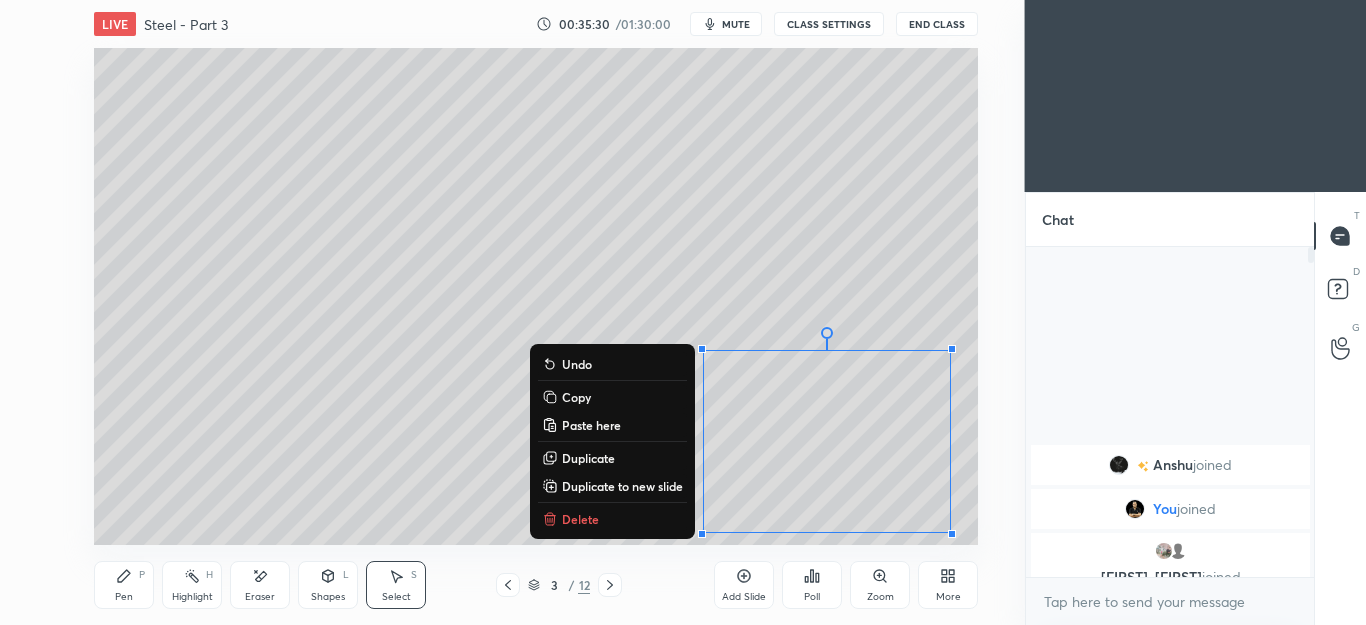click on "Copy" at bounding box center [576, 397] 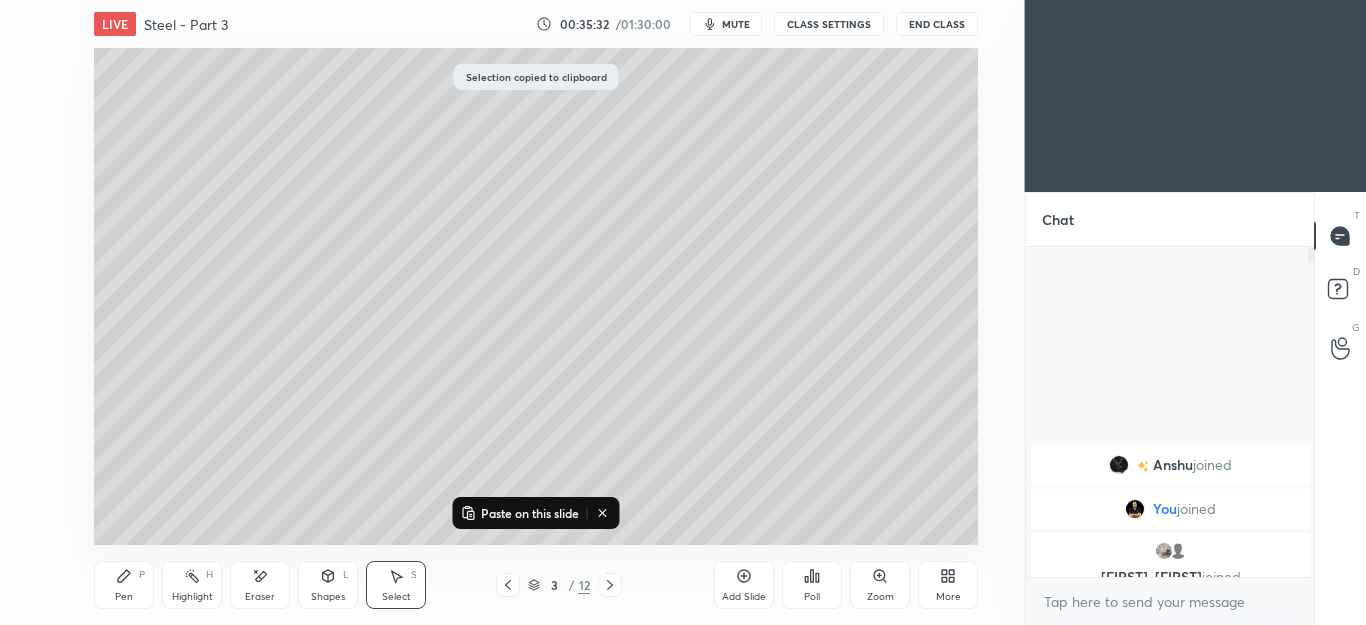 click 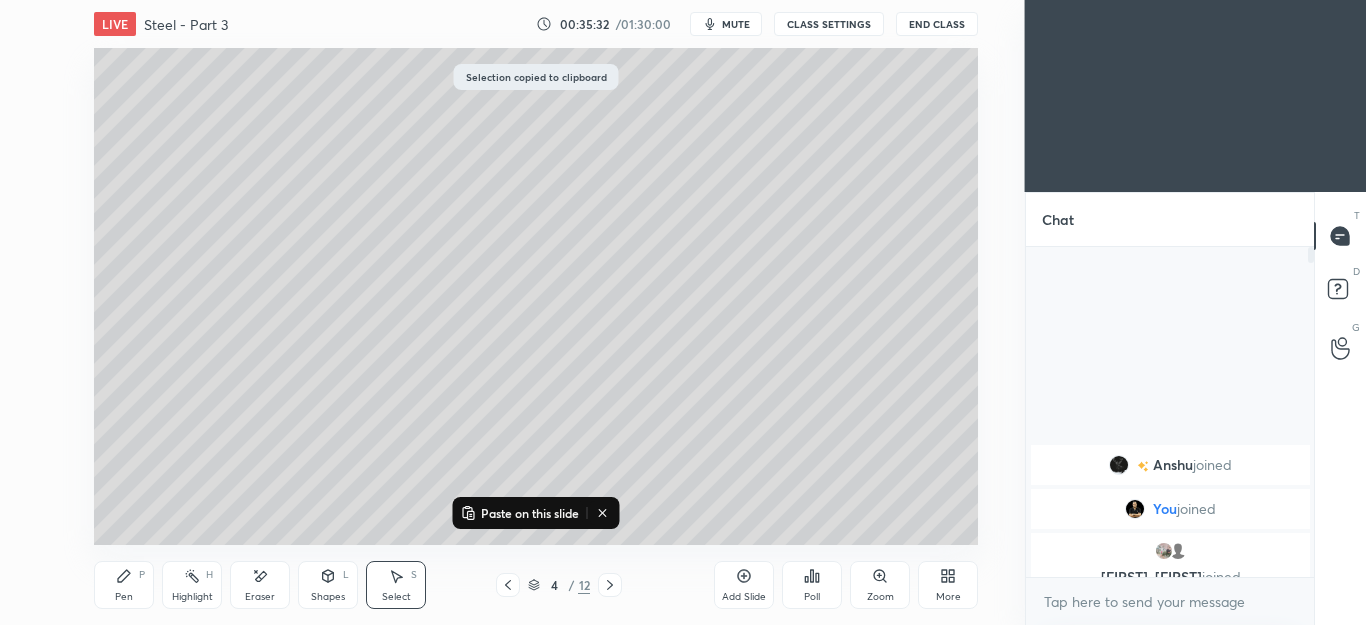 click 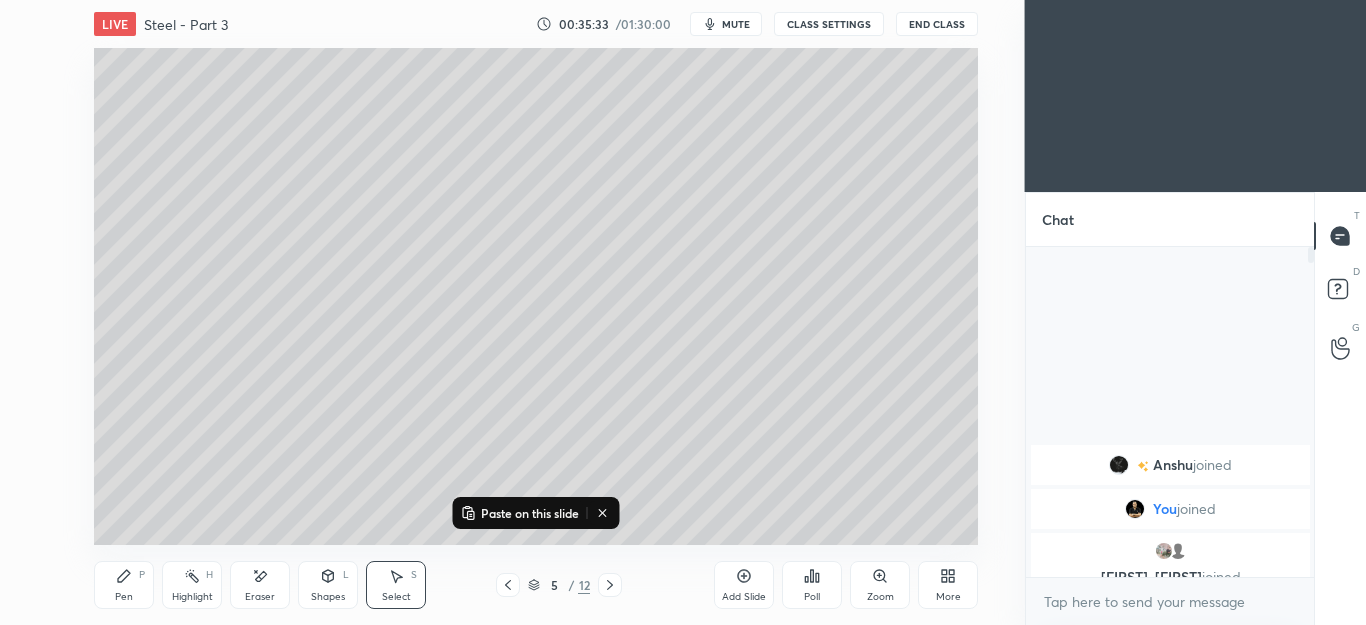 click 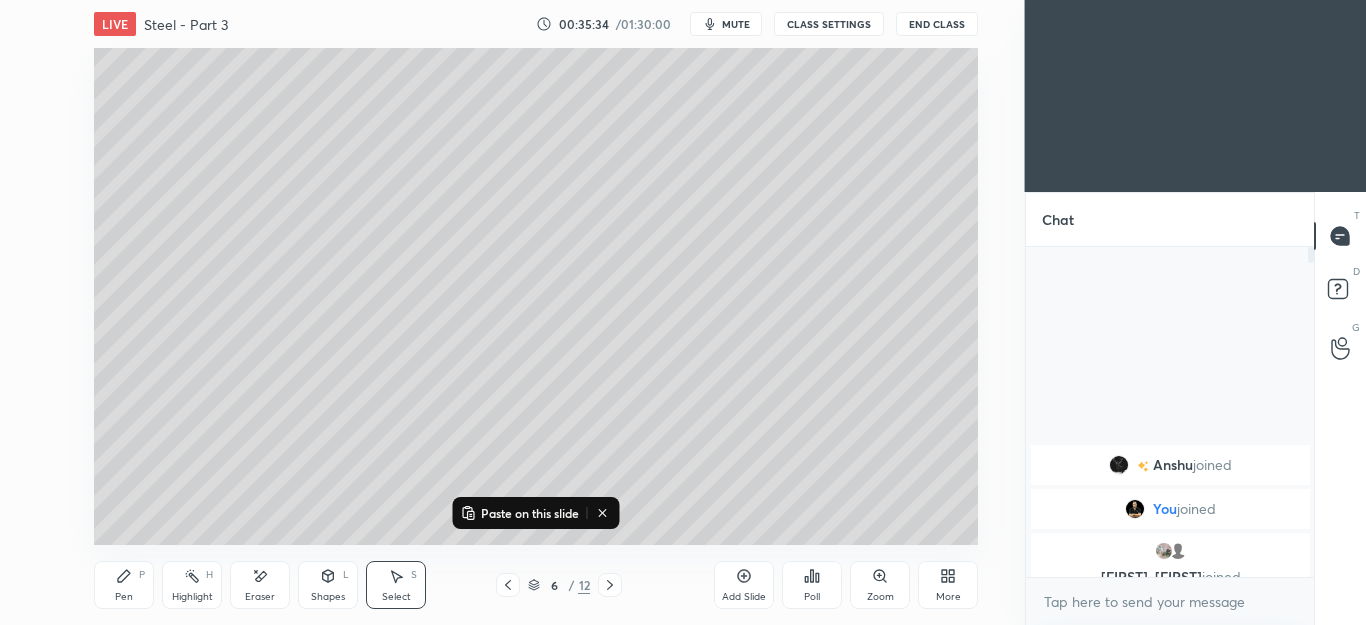 click 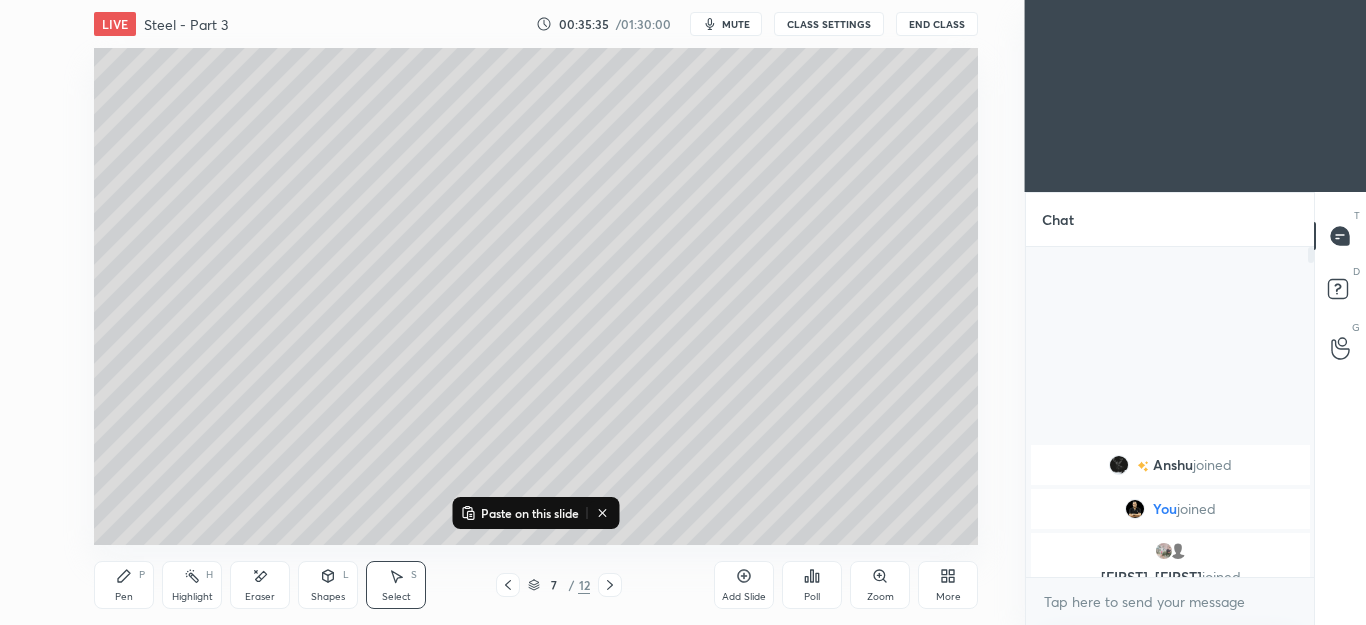 click 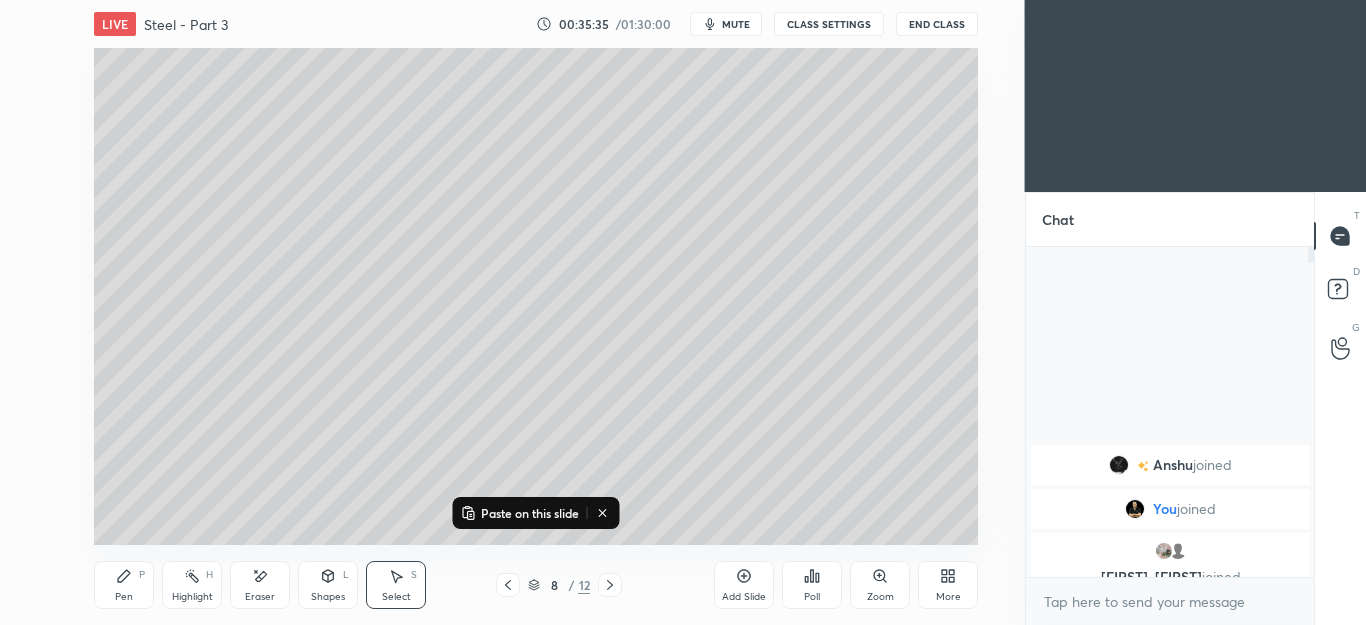 click 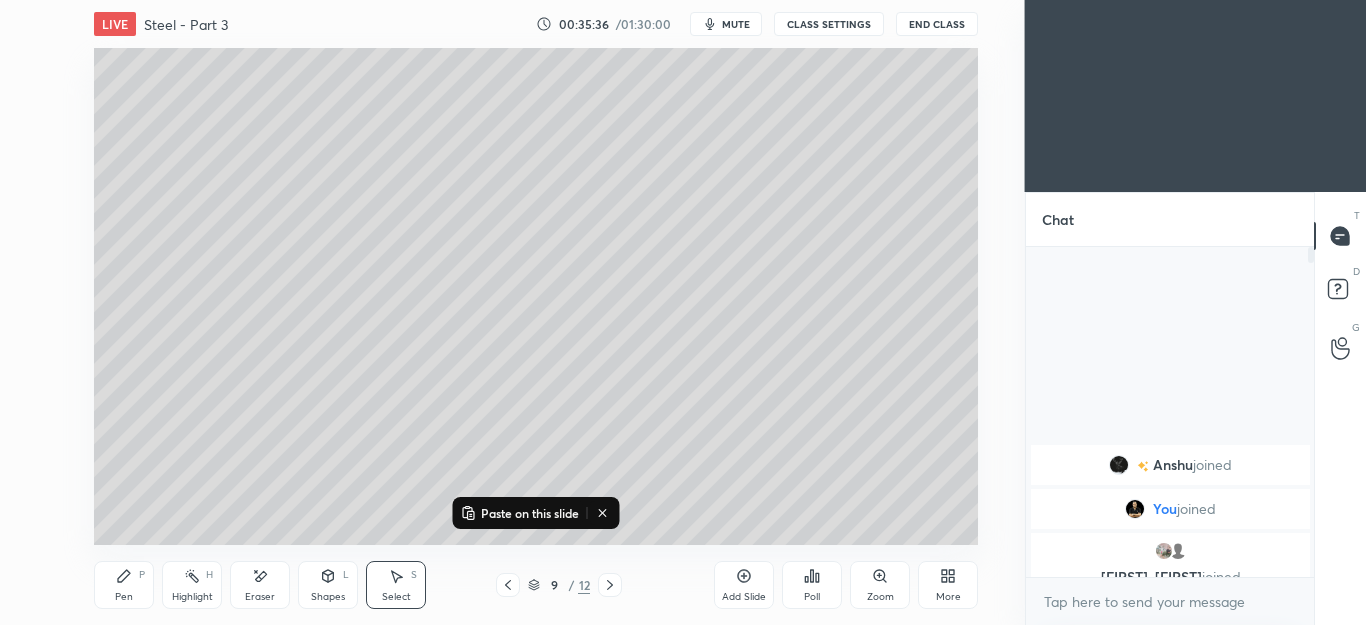 click 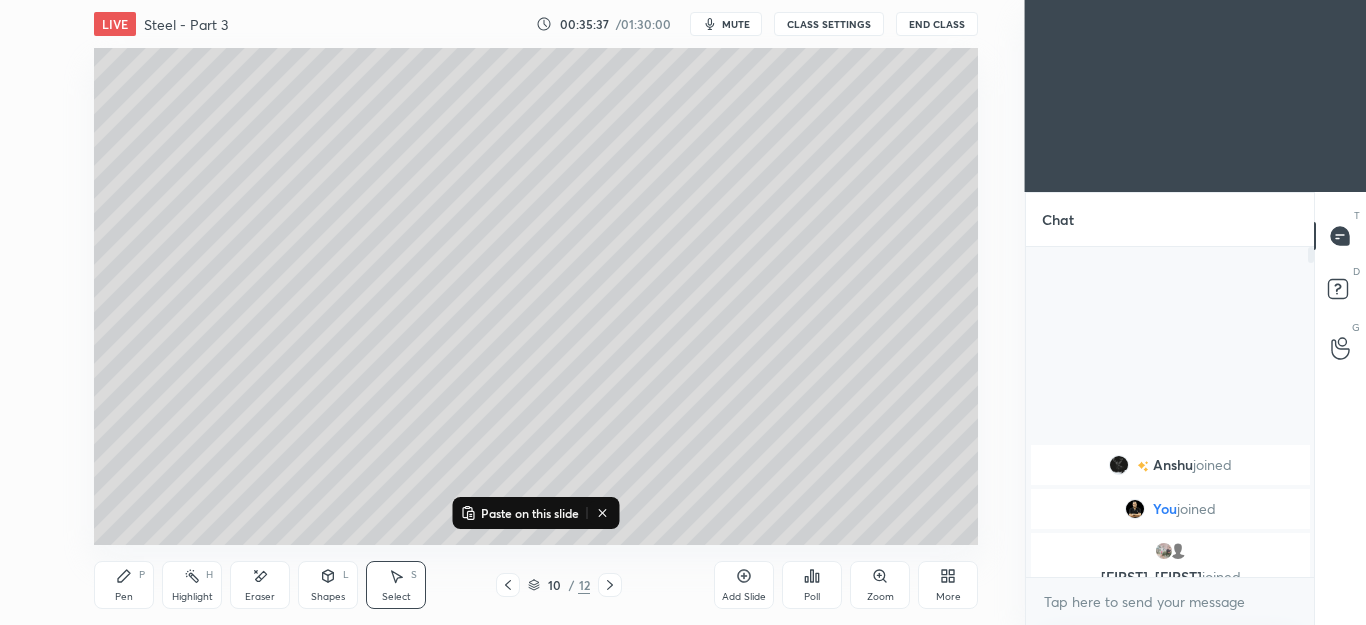 click 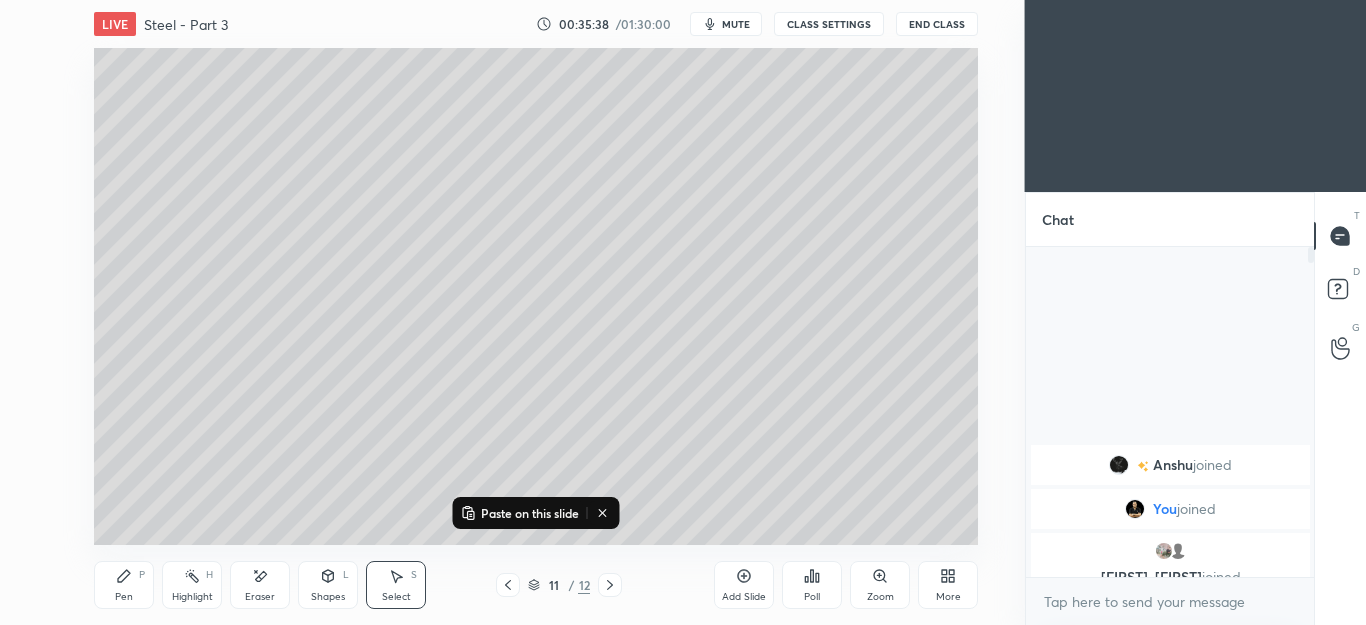 click 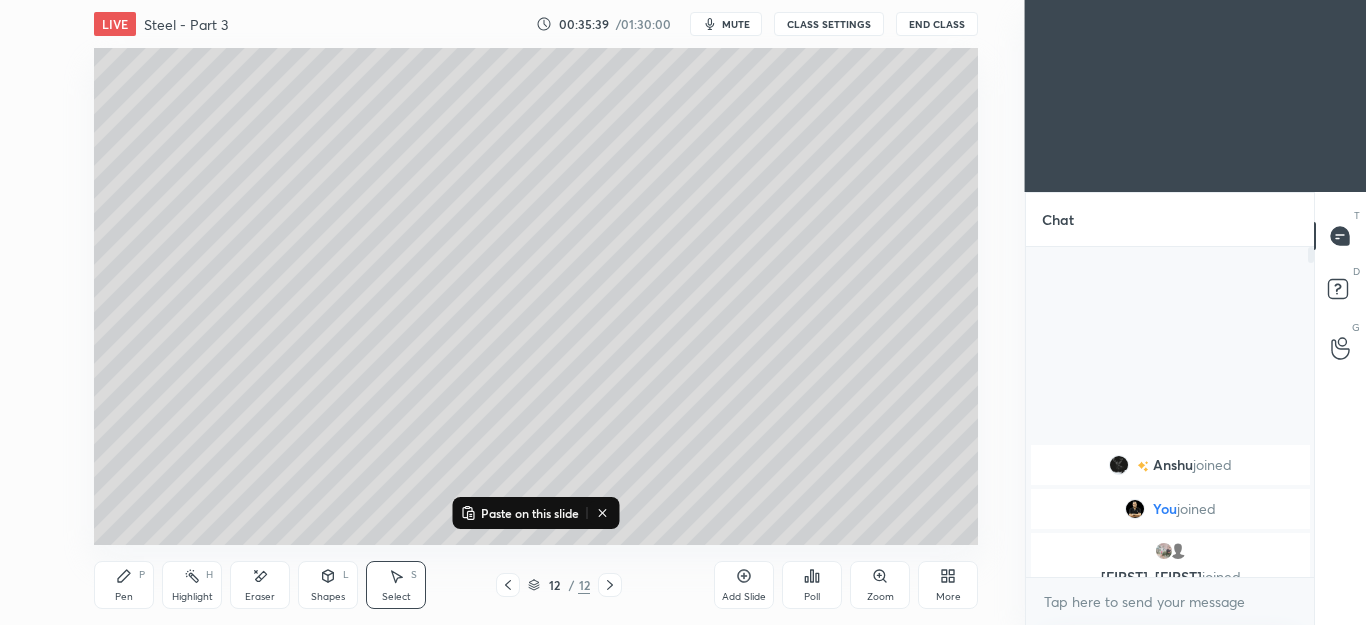 click 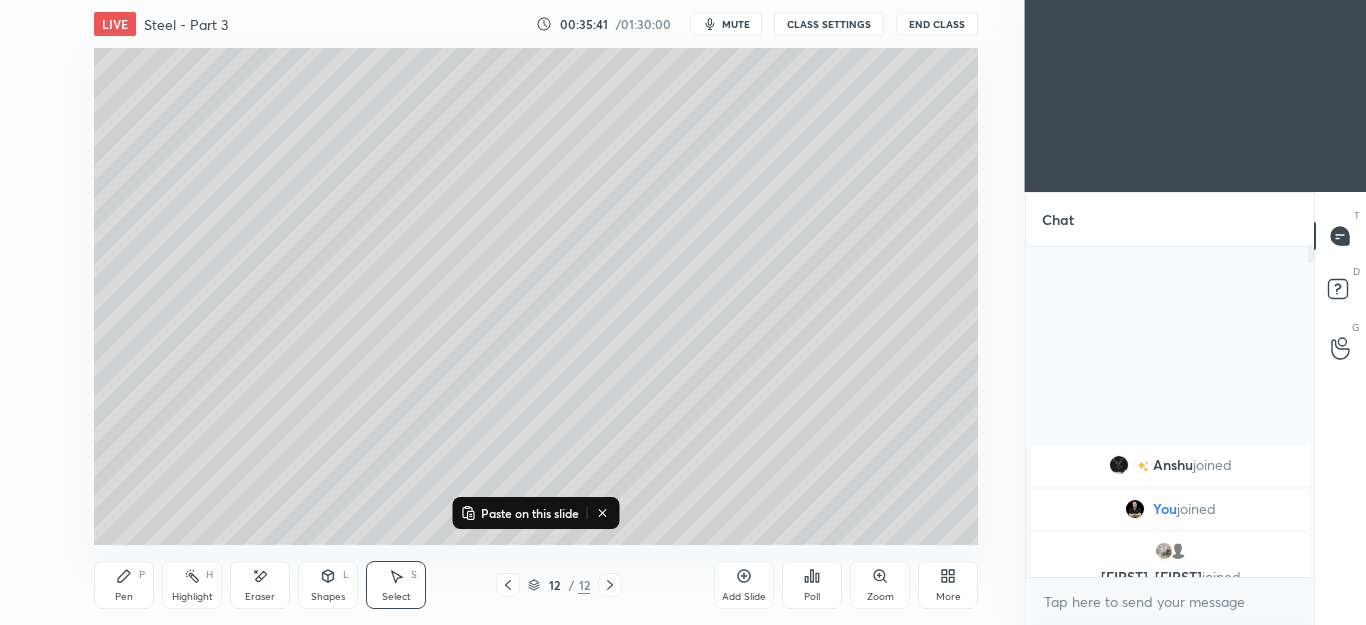 click 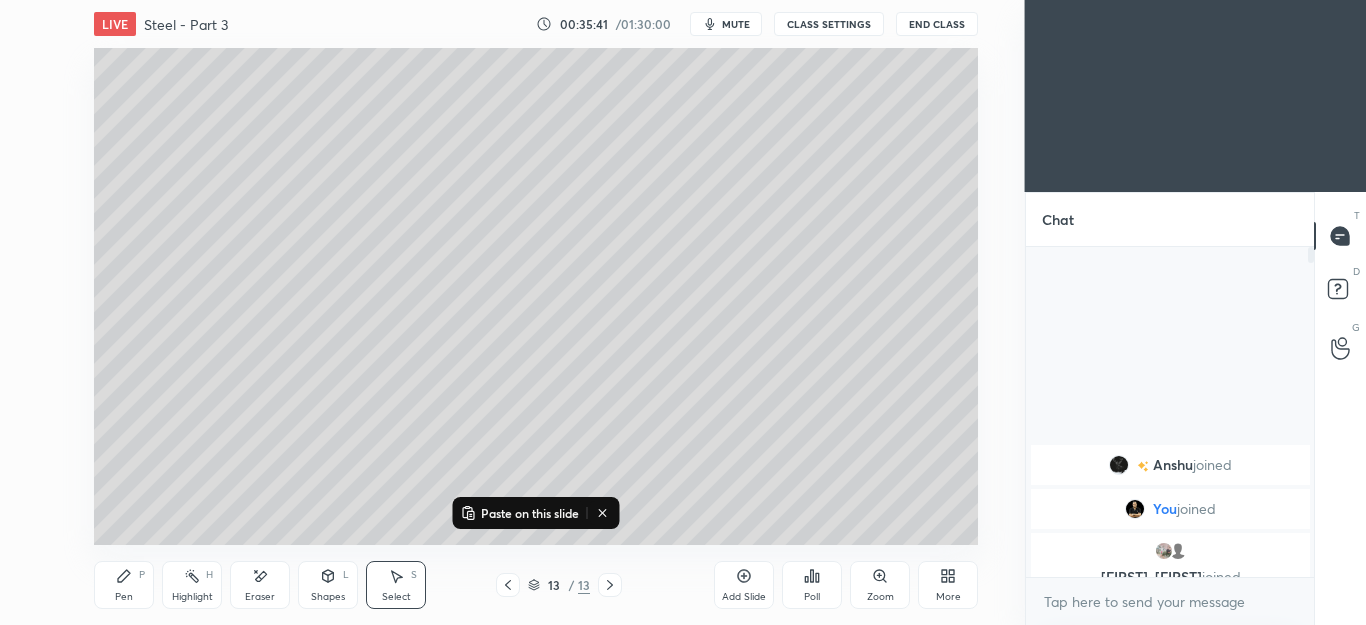 click on "Paste on this slide" at bounding box center [530, 513] 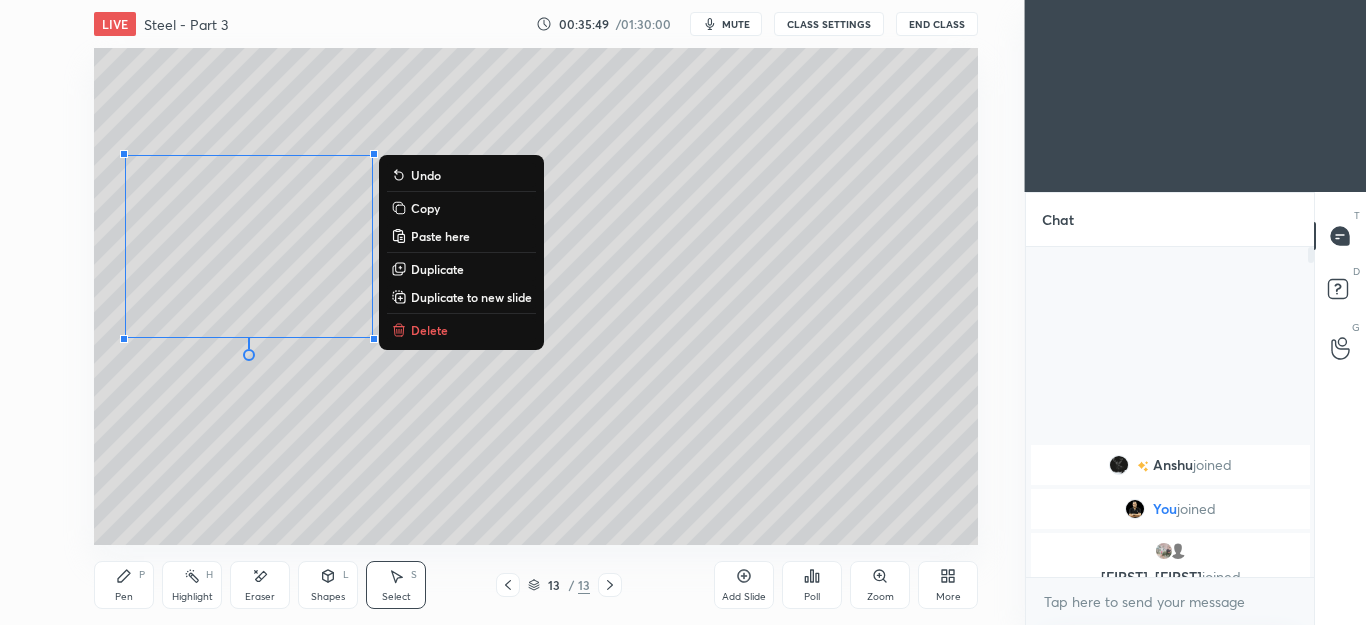 click 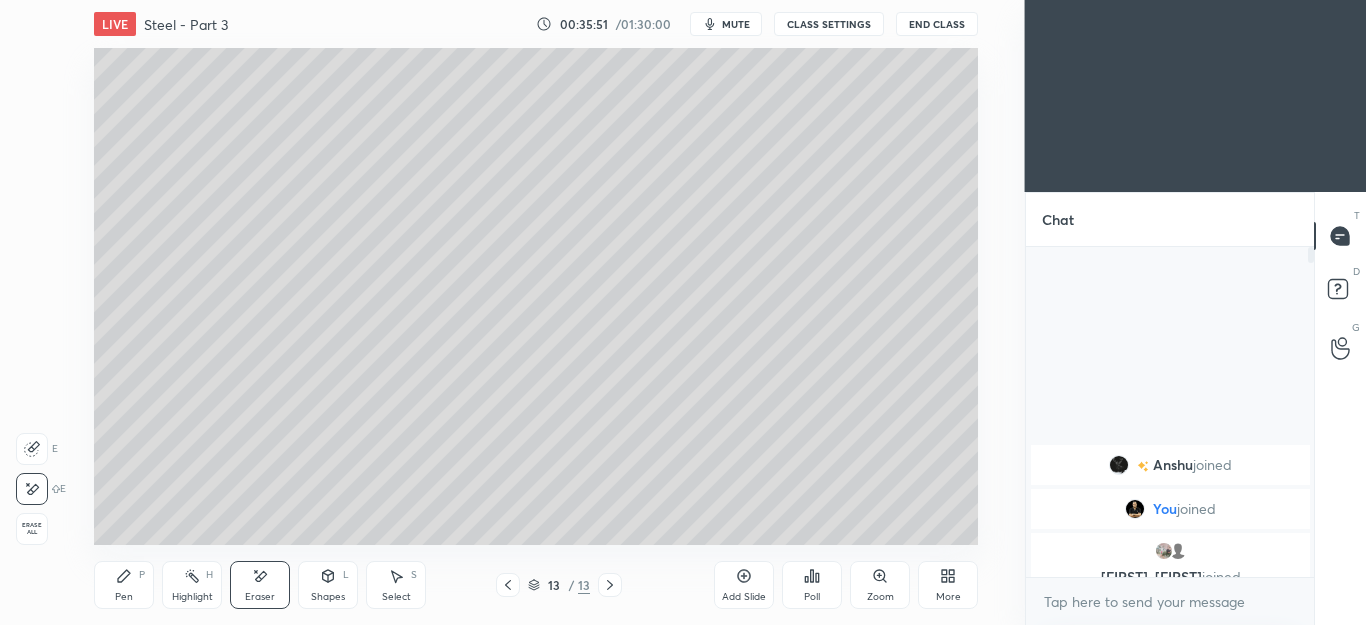 click on "Pen P" at bounding box center (124, 585) 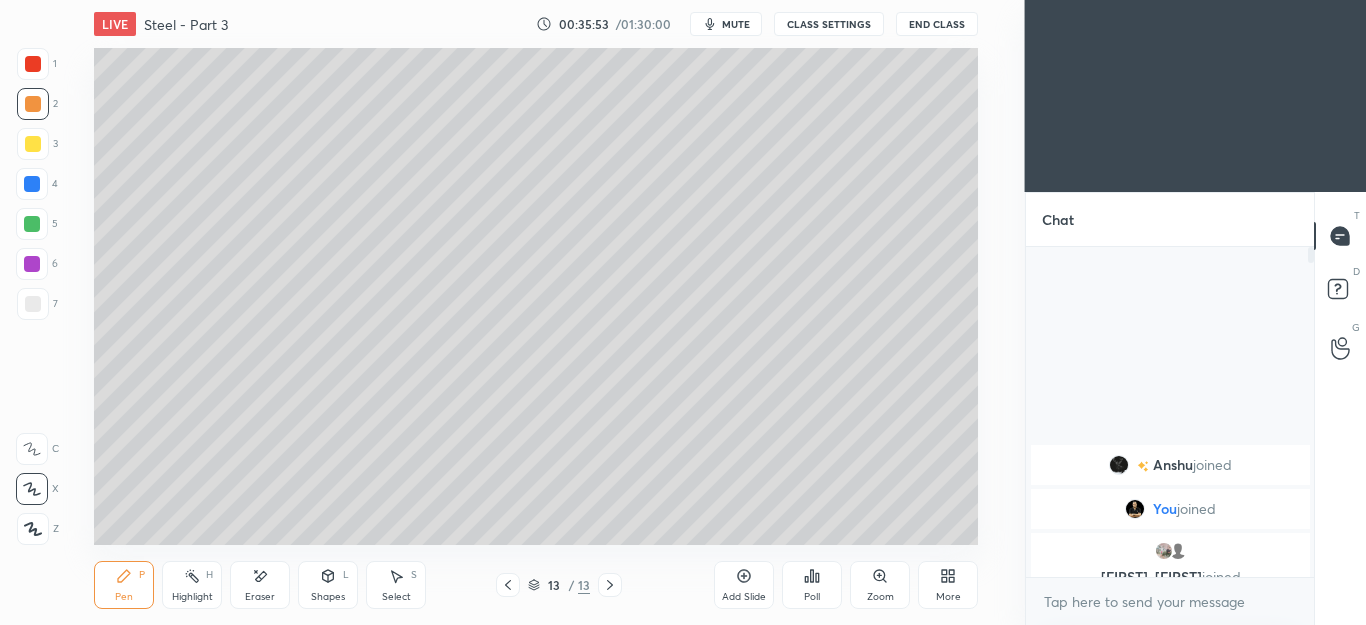 click on "Pen P" at bounding box center [124, 585] 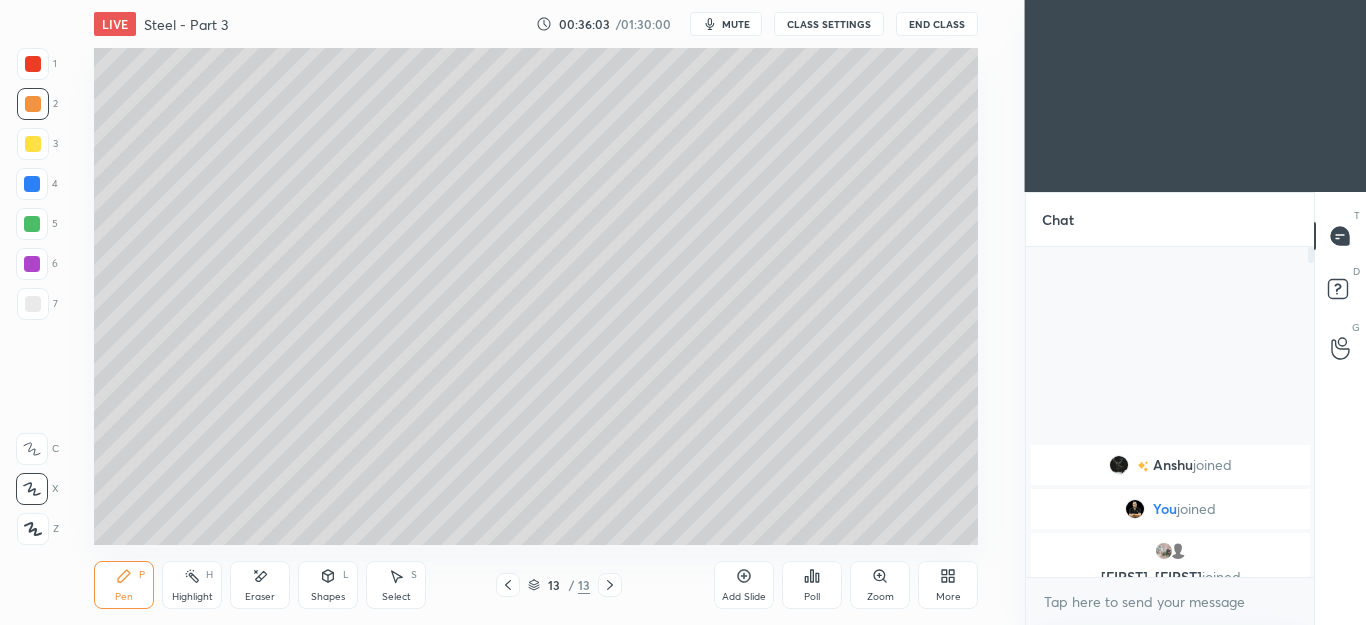 click on "3" at bounding box center [37, 148] 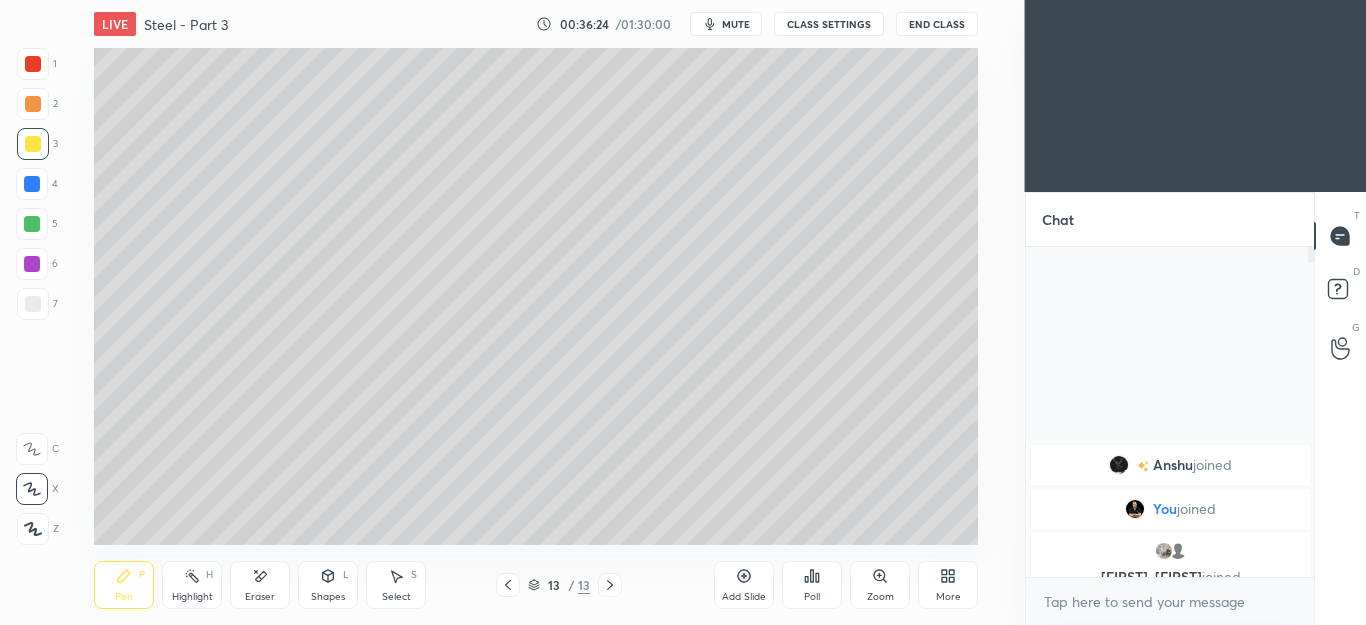 click on "Shapes L" at bounding box center (328, 585) 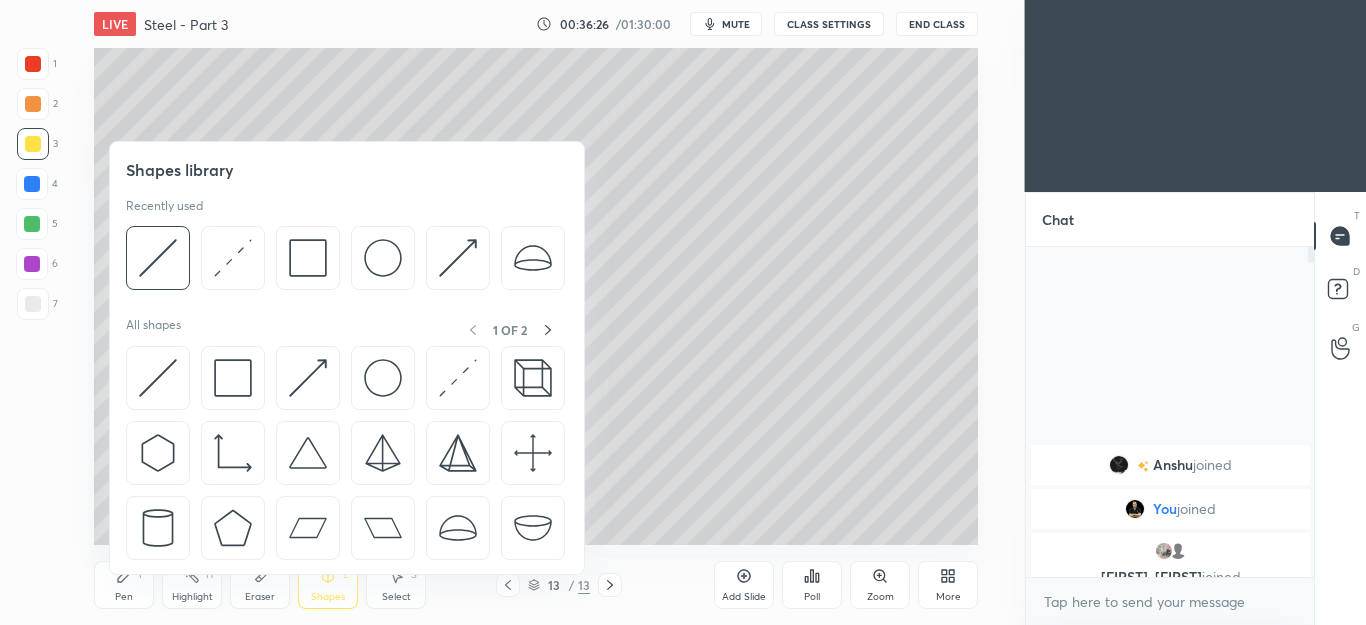 click on "Eraser" at bounding box center [260, 597] 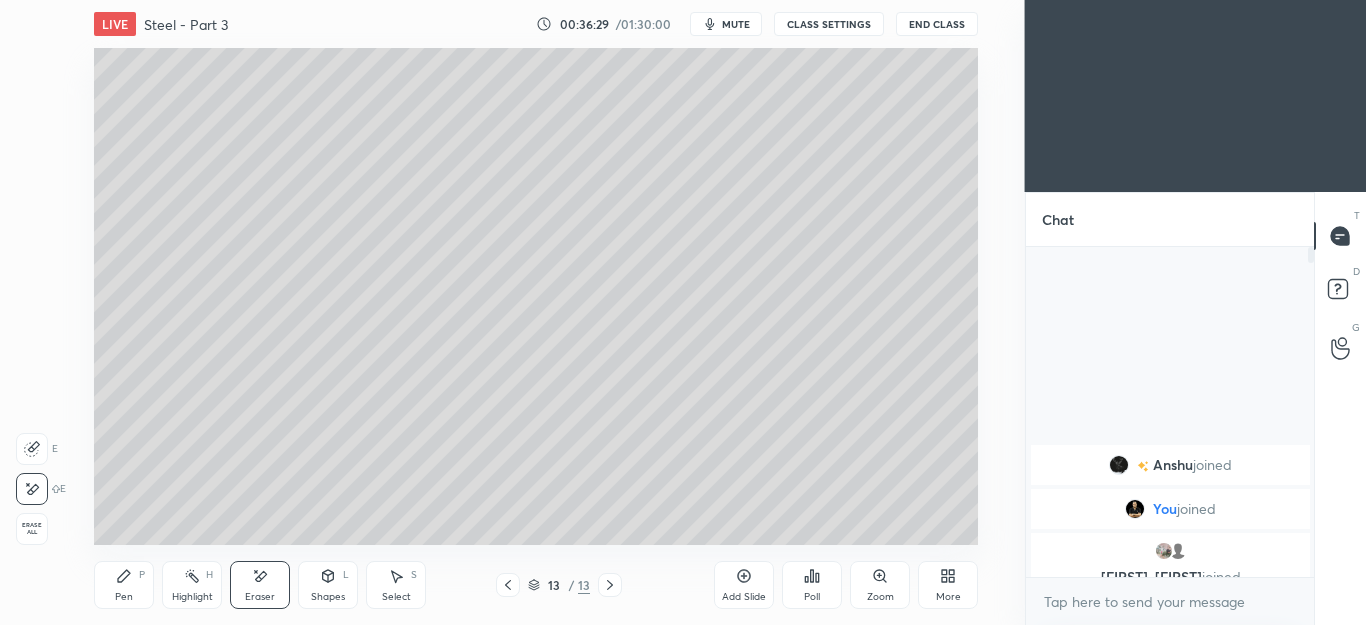 click on "Shapes L" at bounding box center (328, 585) 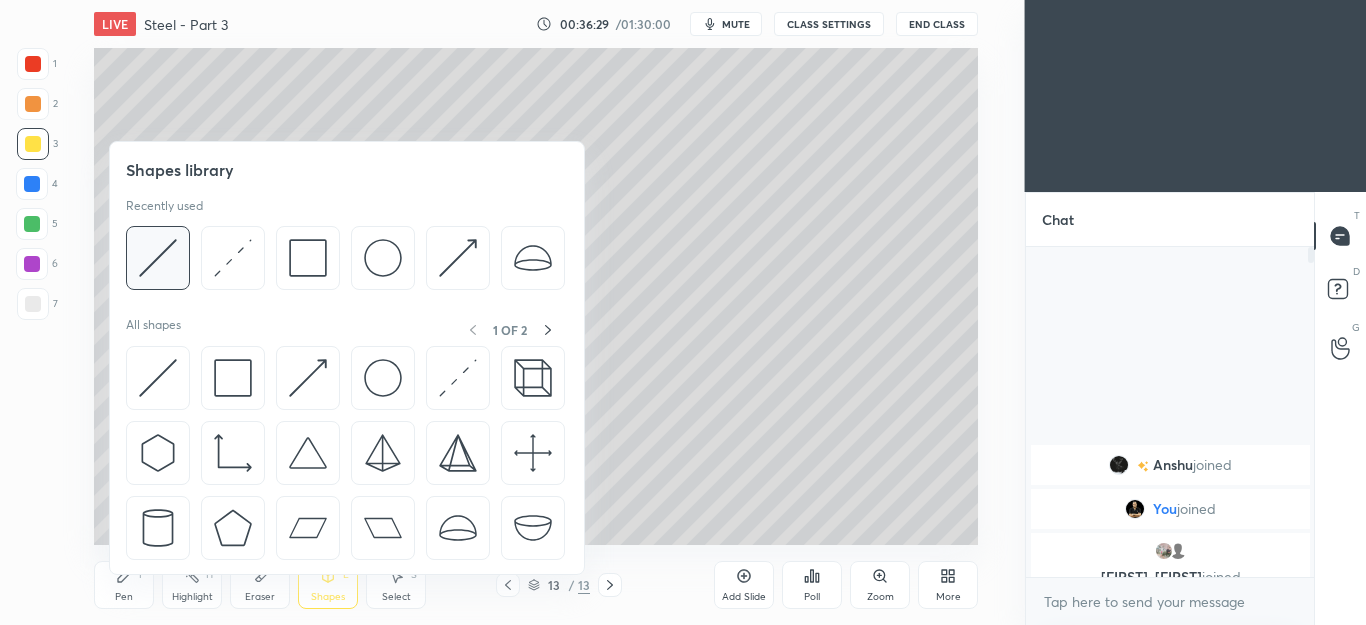 click at bounding box center [158, 258] 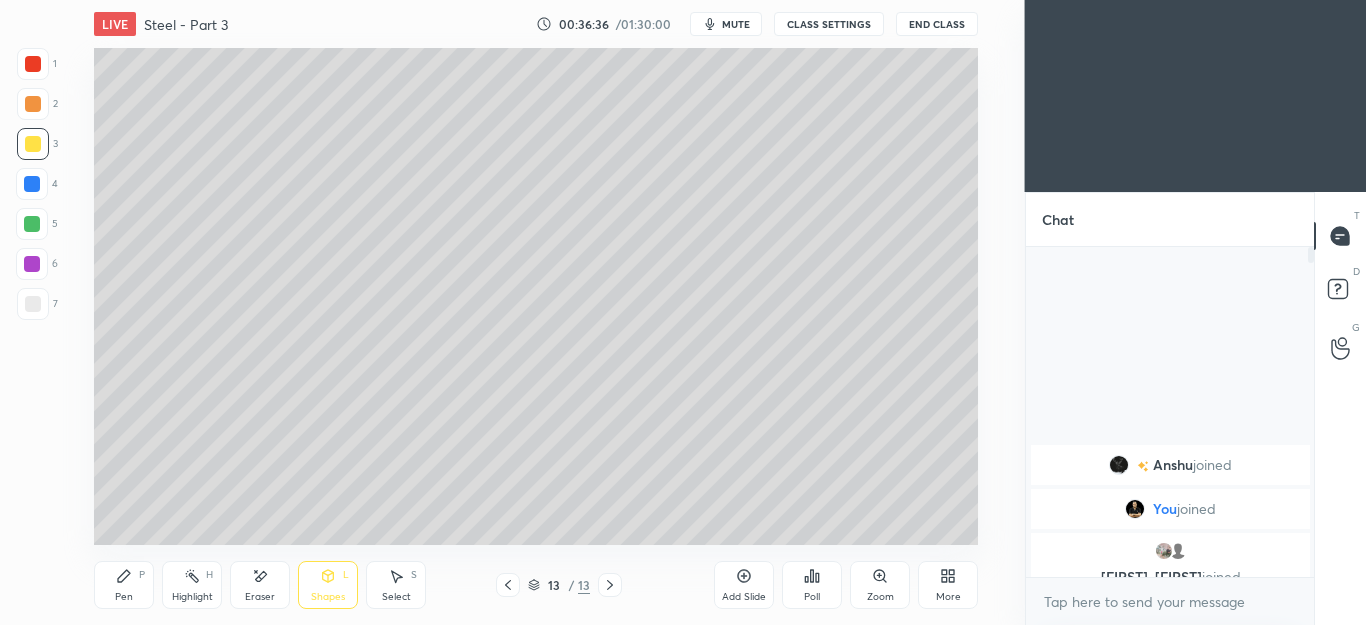 click on "Eraser" at bounding box center (260, 585) 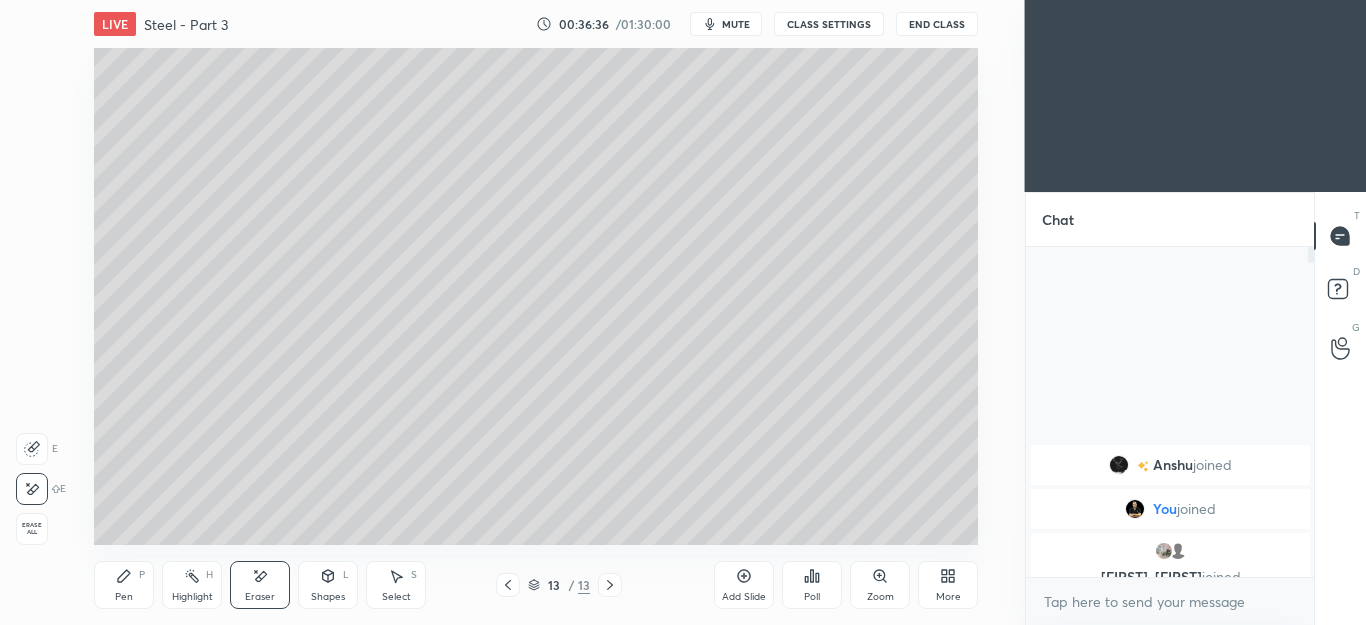 click on "Shapes L" at bounding box center [328, 585] 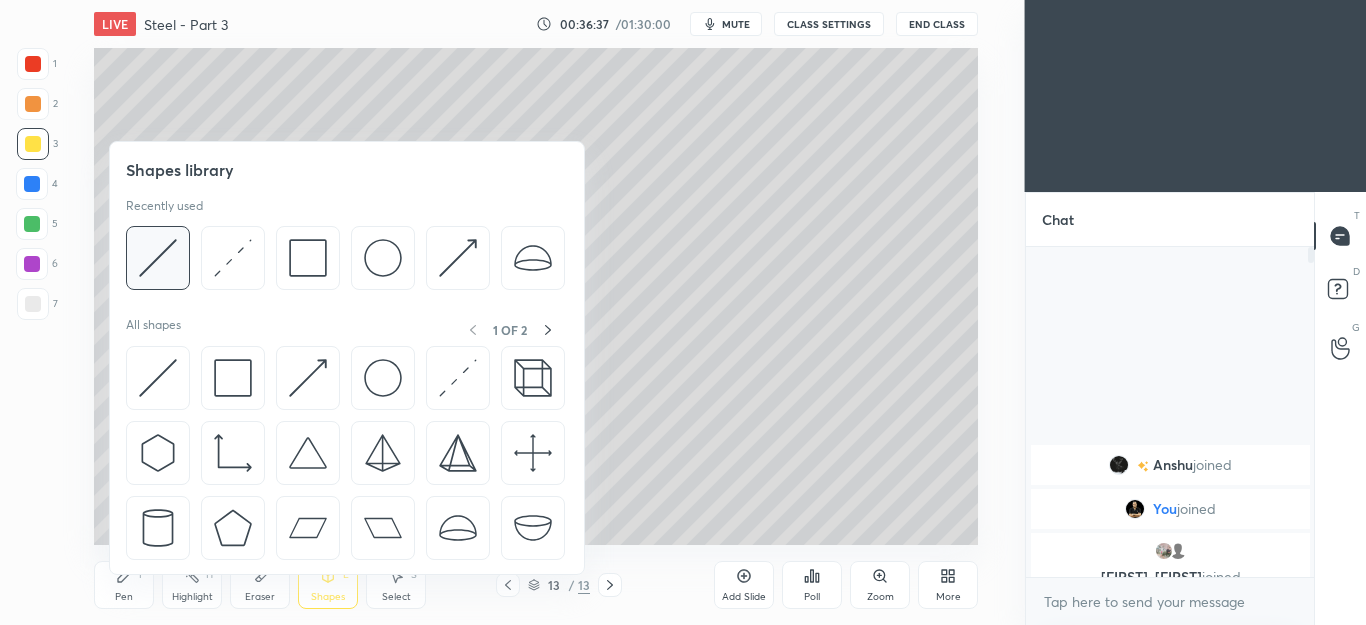 click at bounding box center (158, 258) 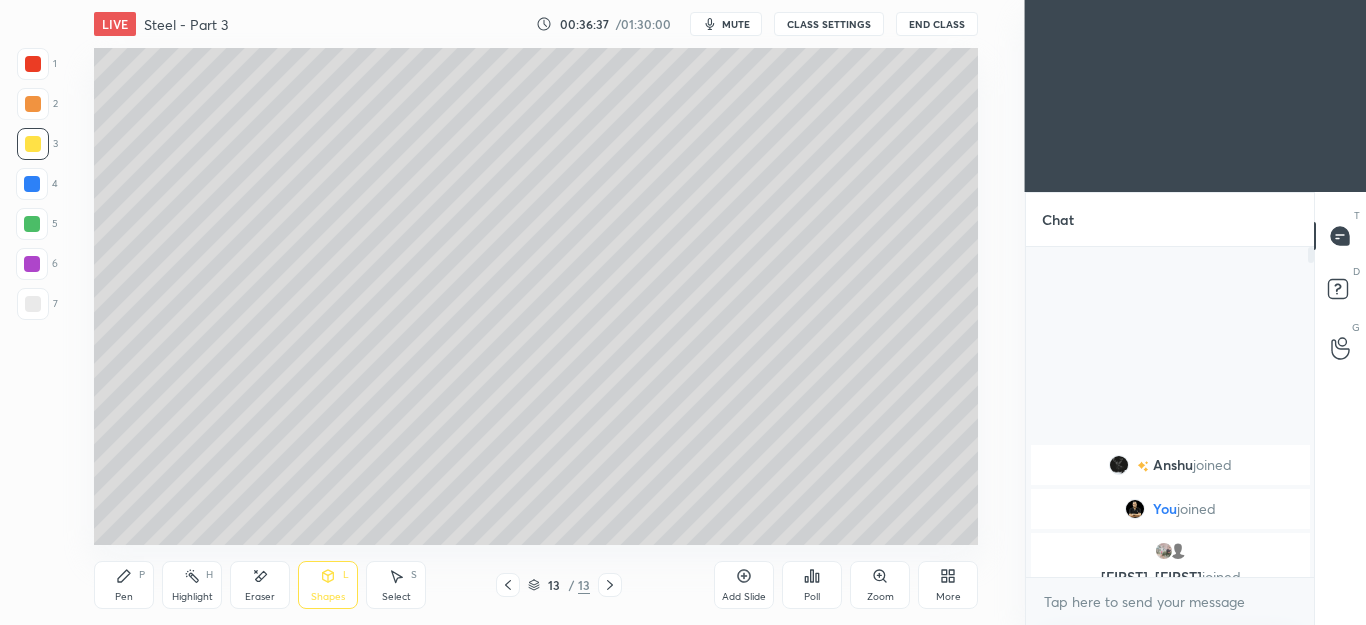 click at bounding box center (32, 224) 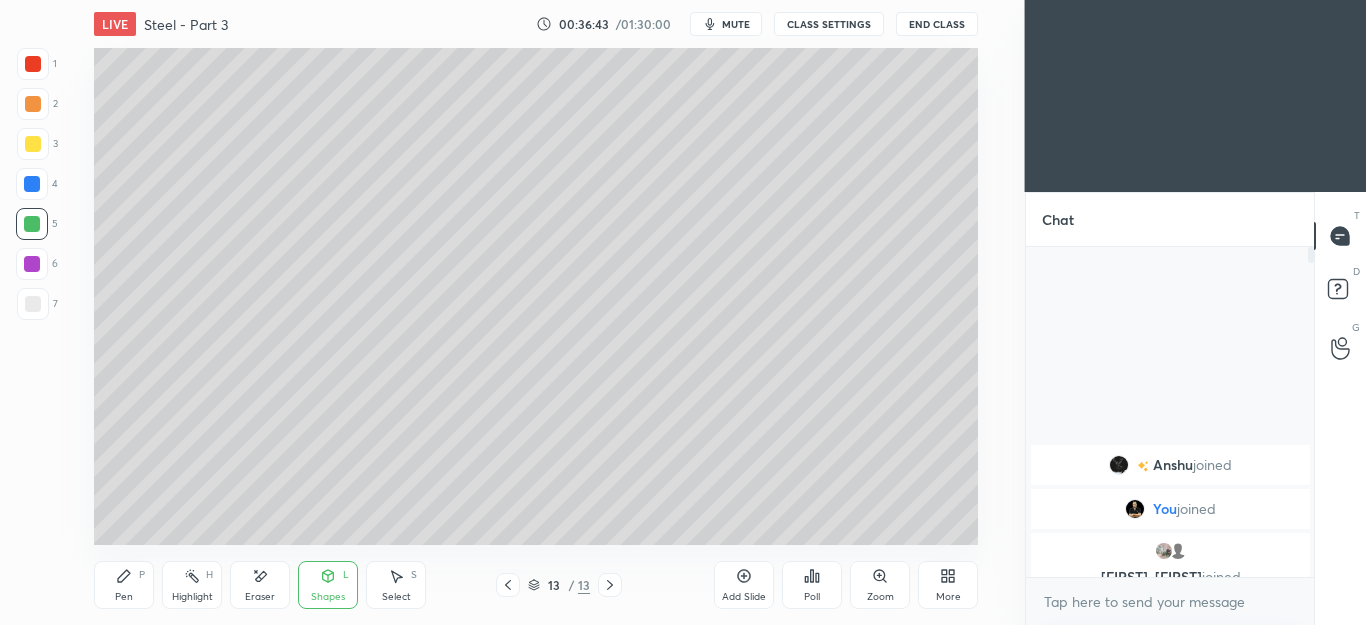click on "Select S" at bounding box center (396, 585) 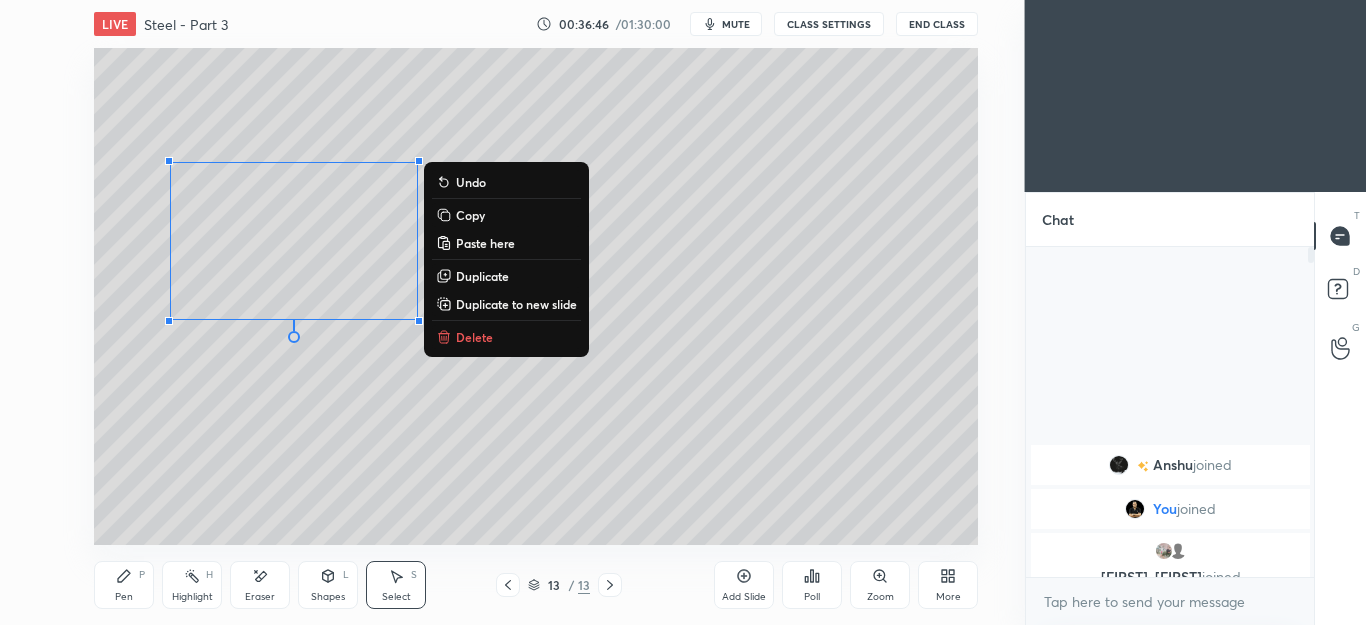 click 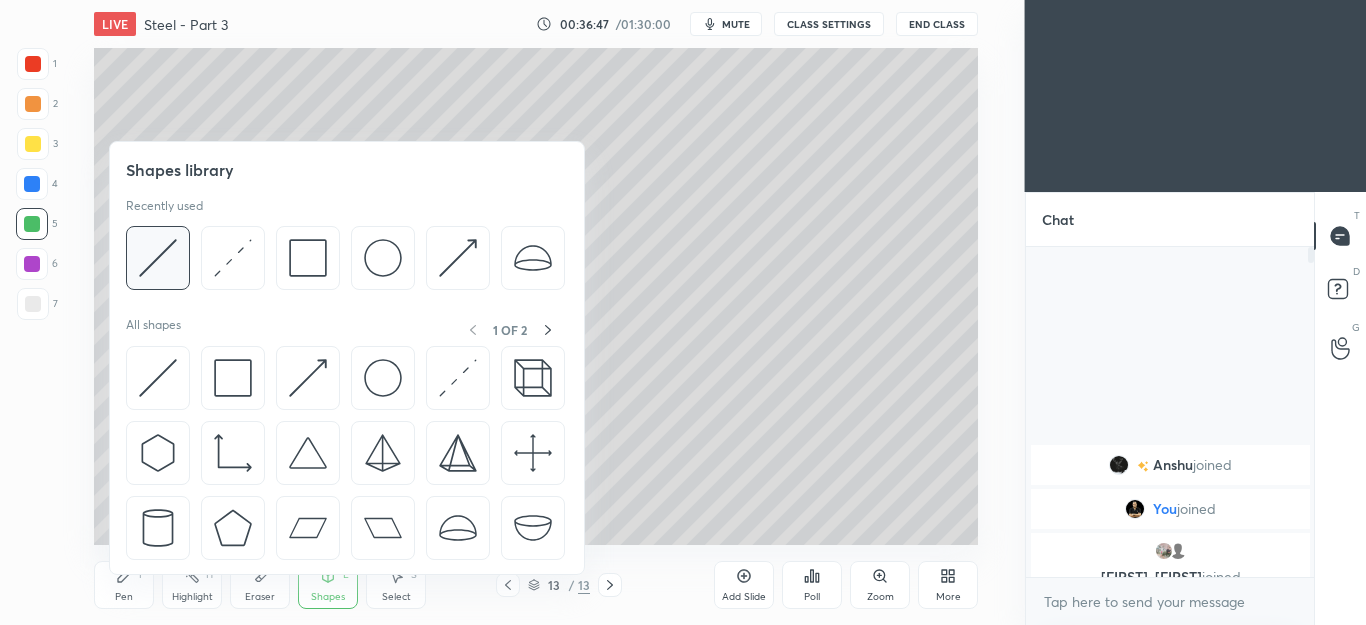 click at bounding box center (158, 258) 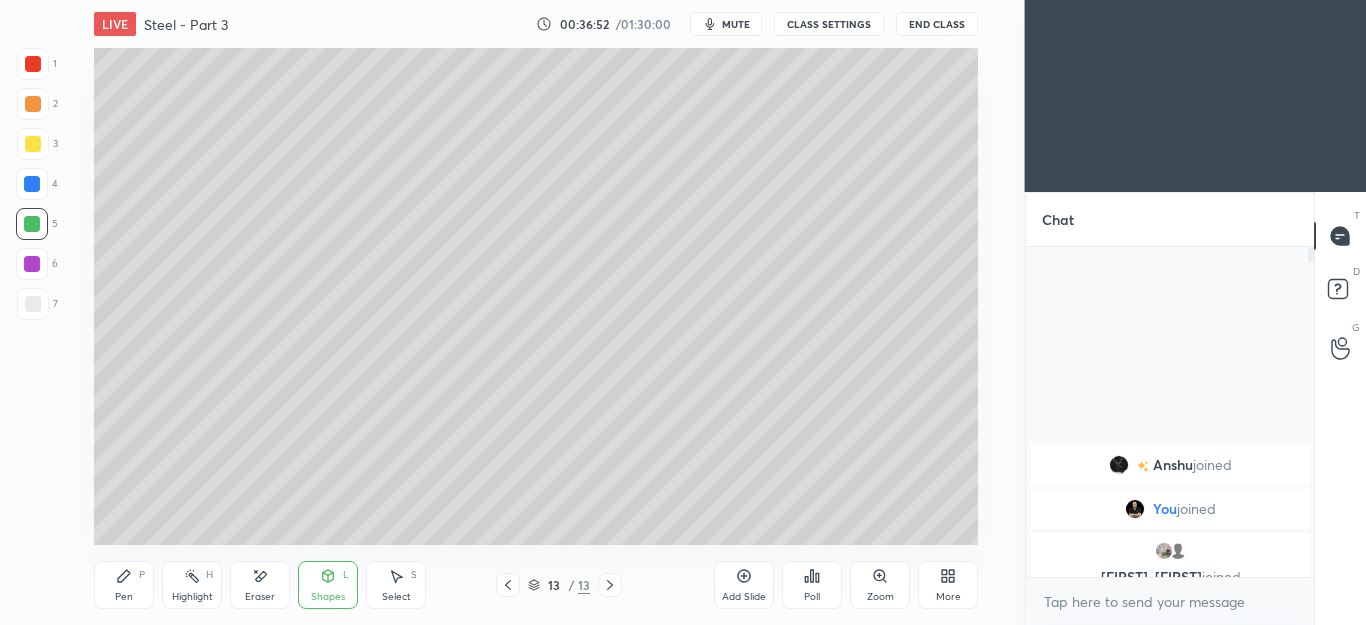 click on "Pen P" at bounding box center [124, 585] 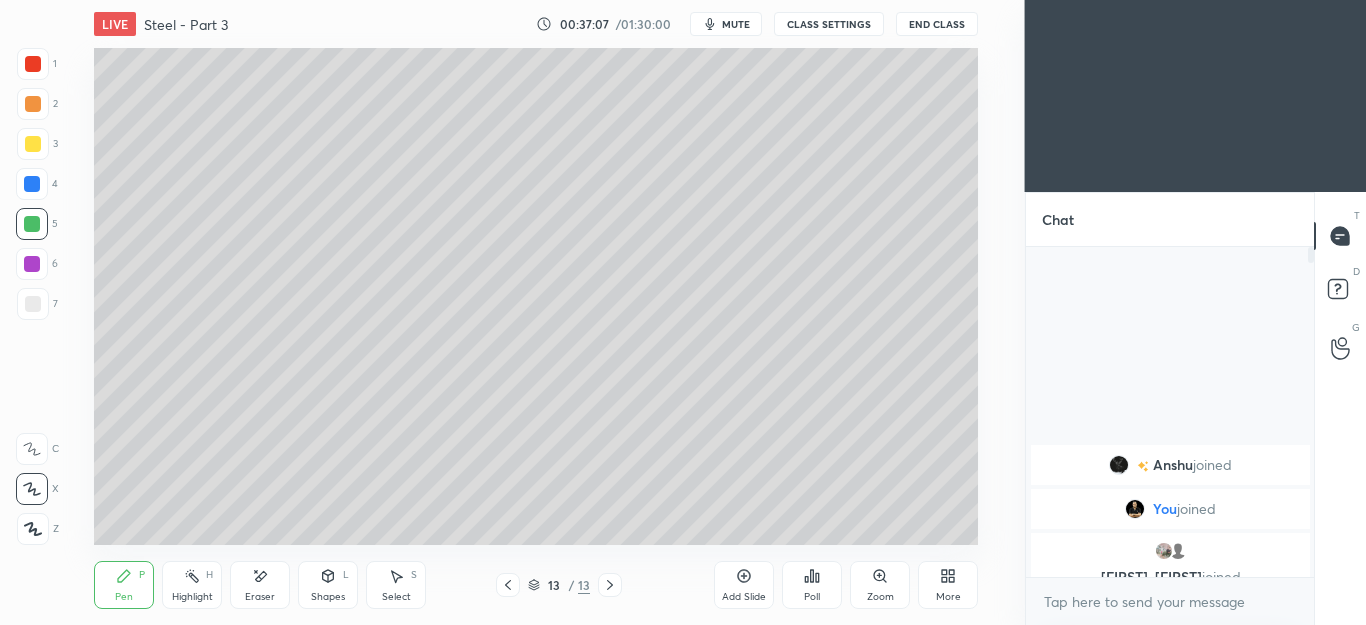 click at bounding box center (33, 104) 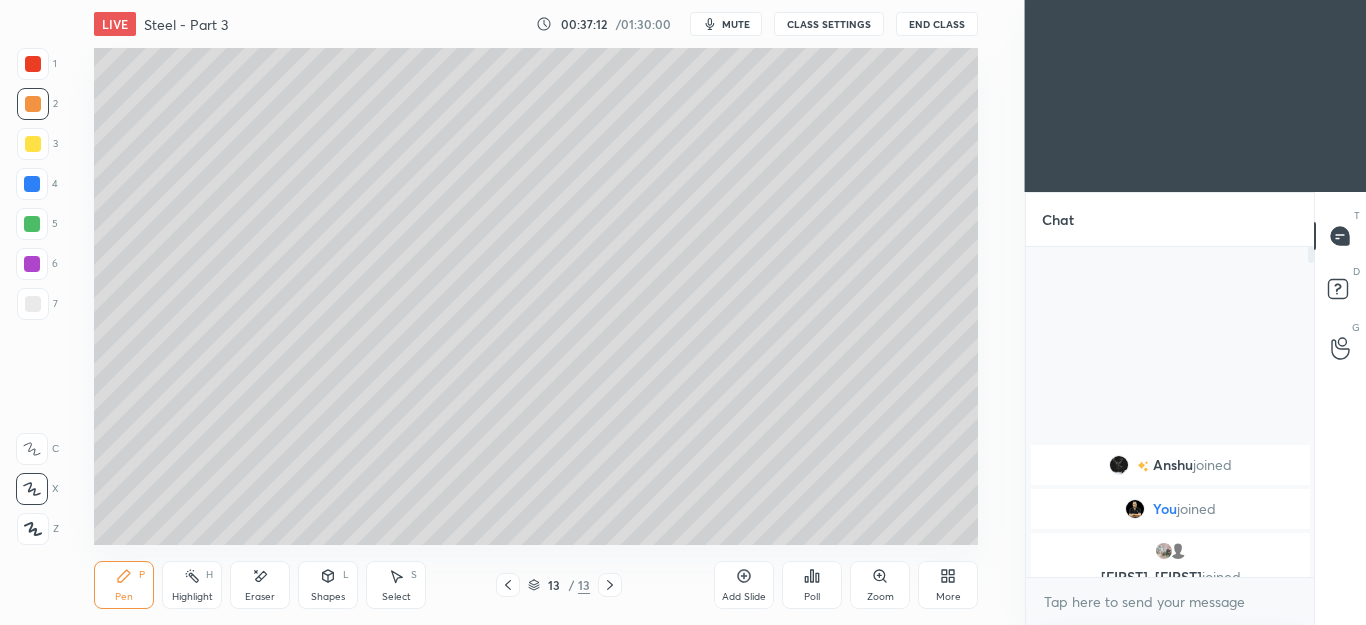 click on "Shapes" at bounding box center (328, 597) 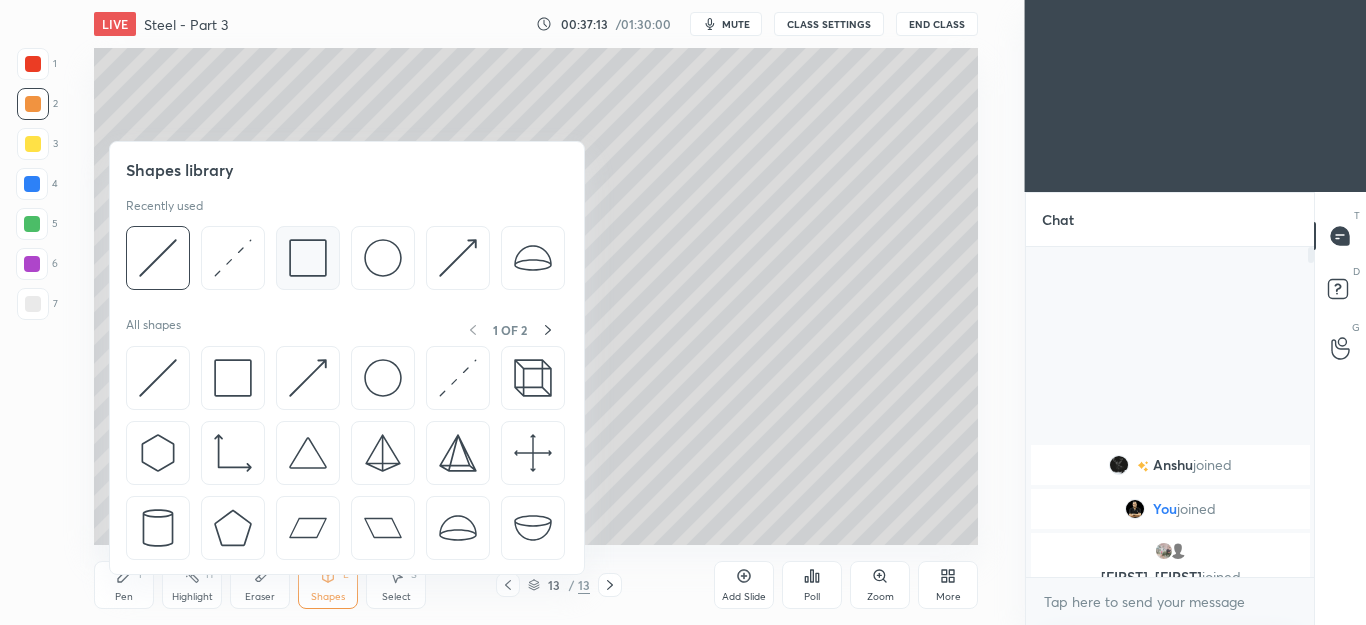 click at bounding box center (308, 258) 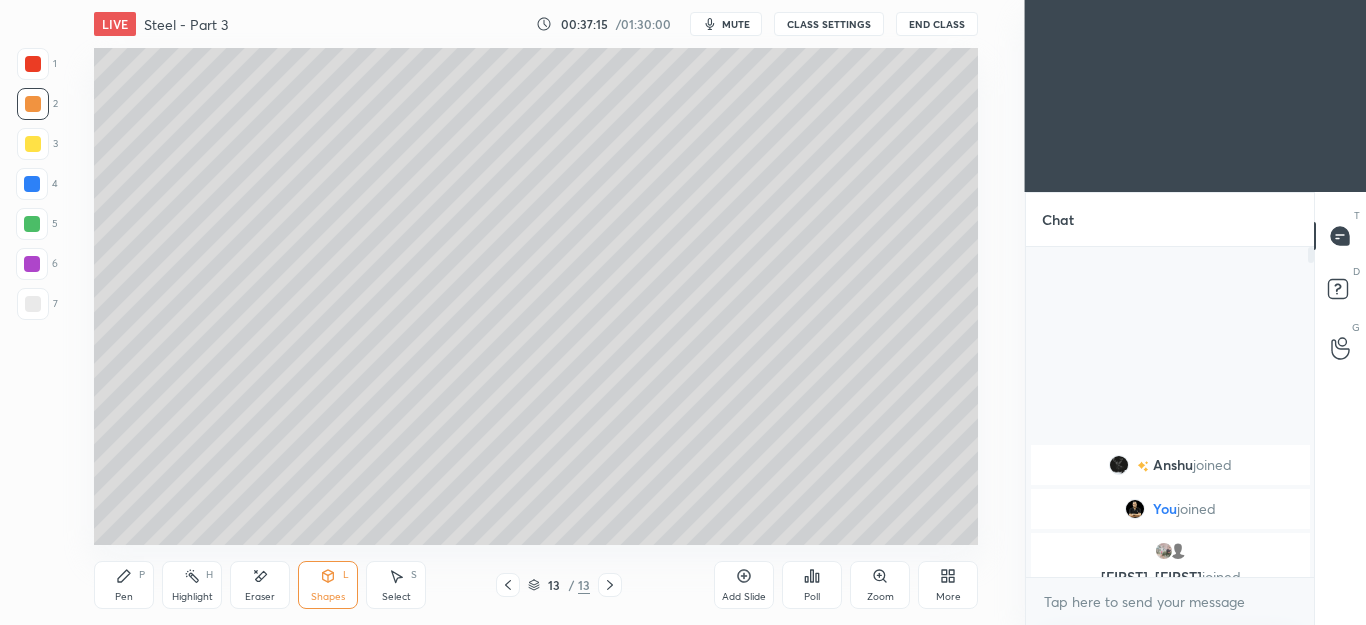 click on "P" at bounding box center (142, 575) 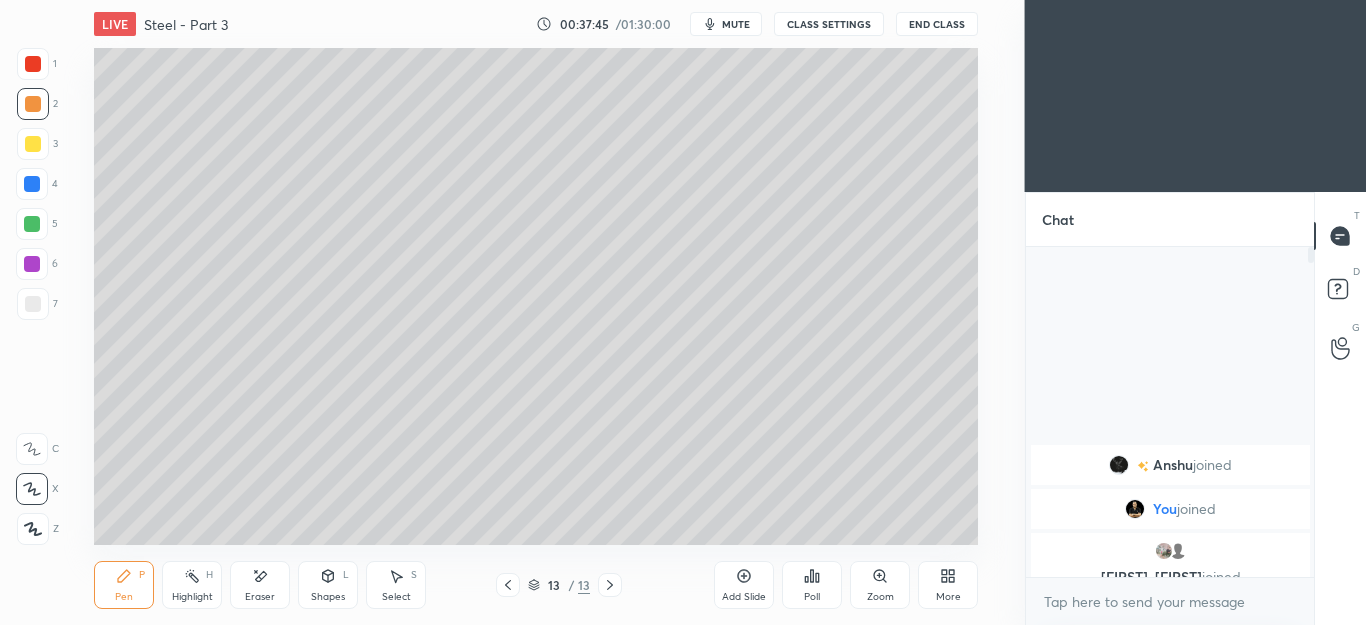 click on "Shapes" at bounding box center [328, 597] 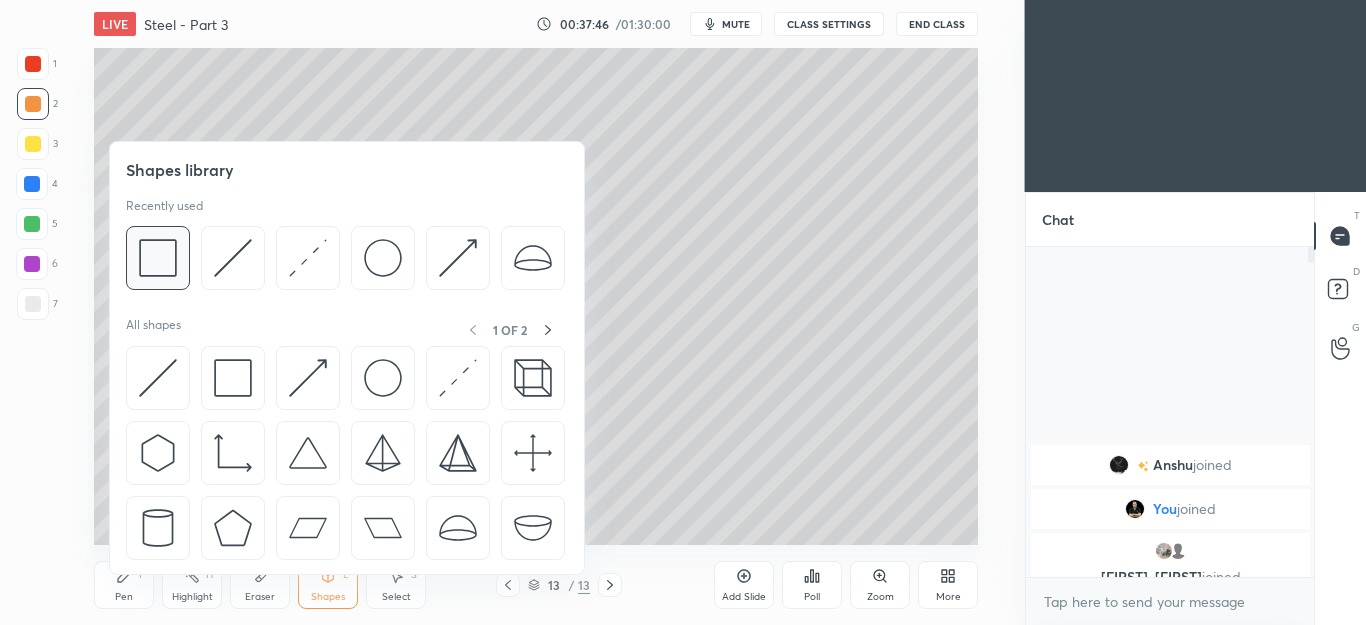 click at bounding box center [158, 258] 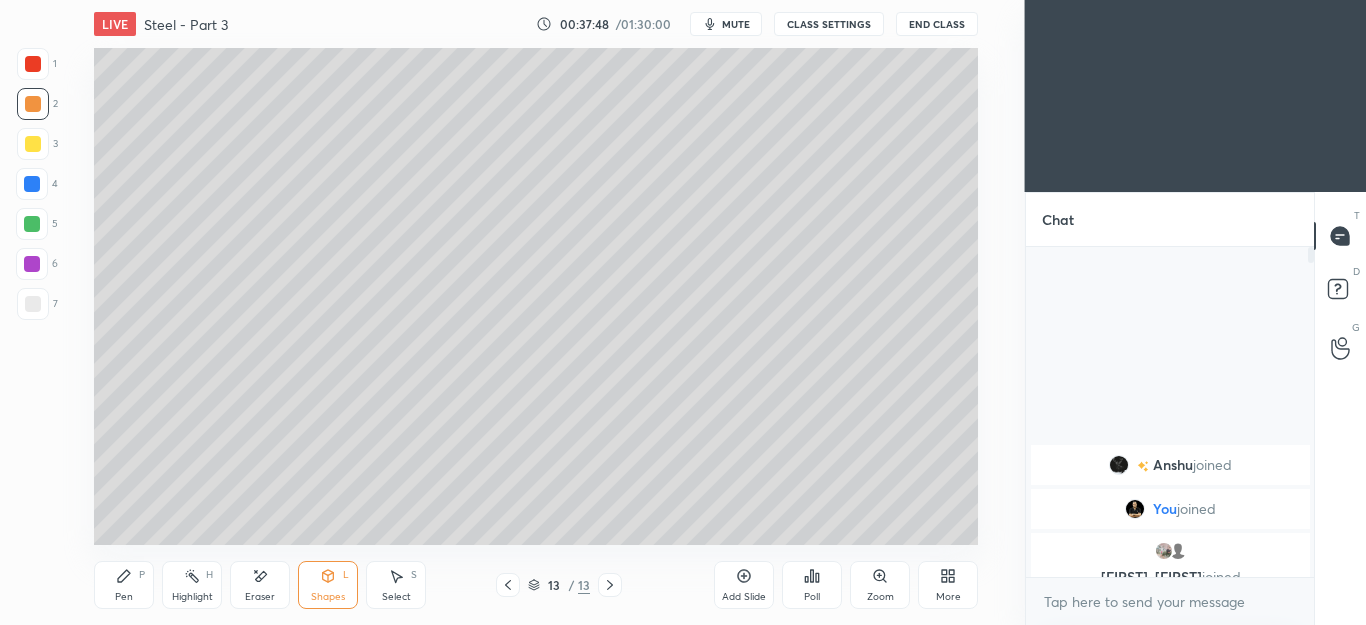 click on "Eraser" at bounding box center (260, 585) 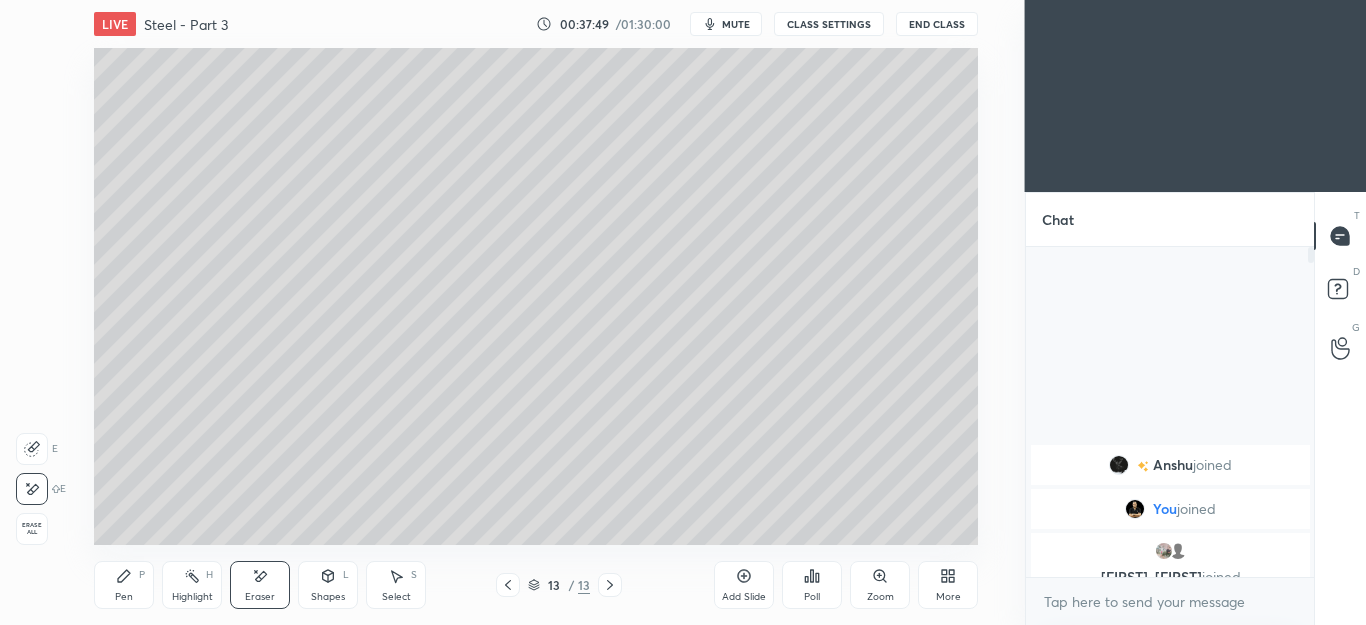 click on "Pen P" at bounding box center (124, 585) 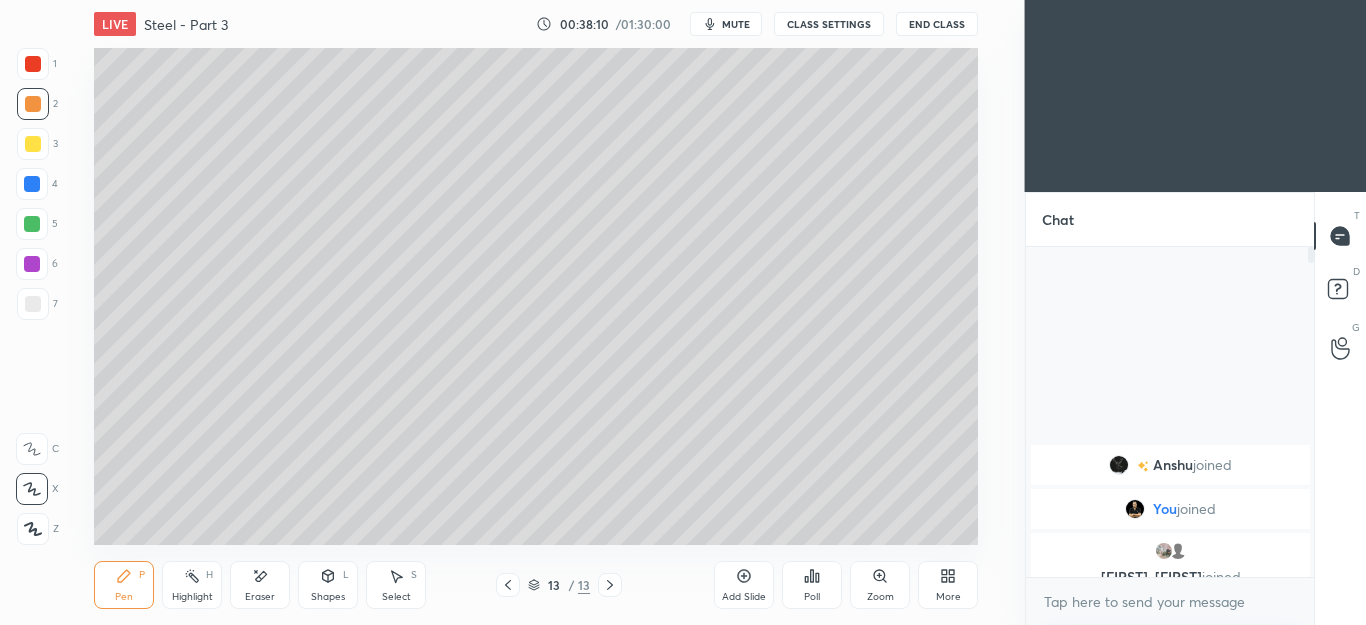 click on "Eraser" at bounding box center [260, 585] 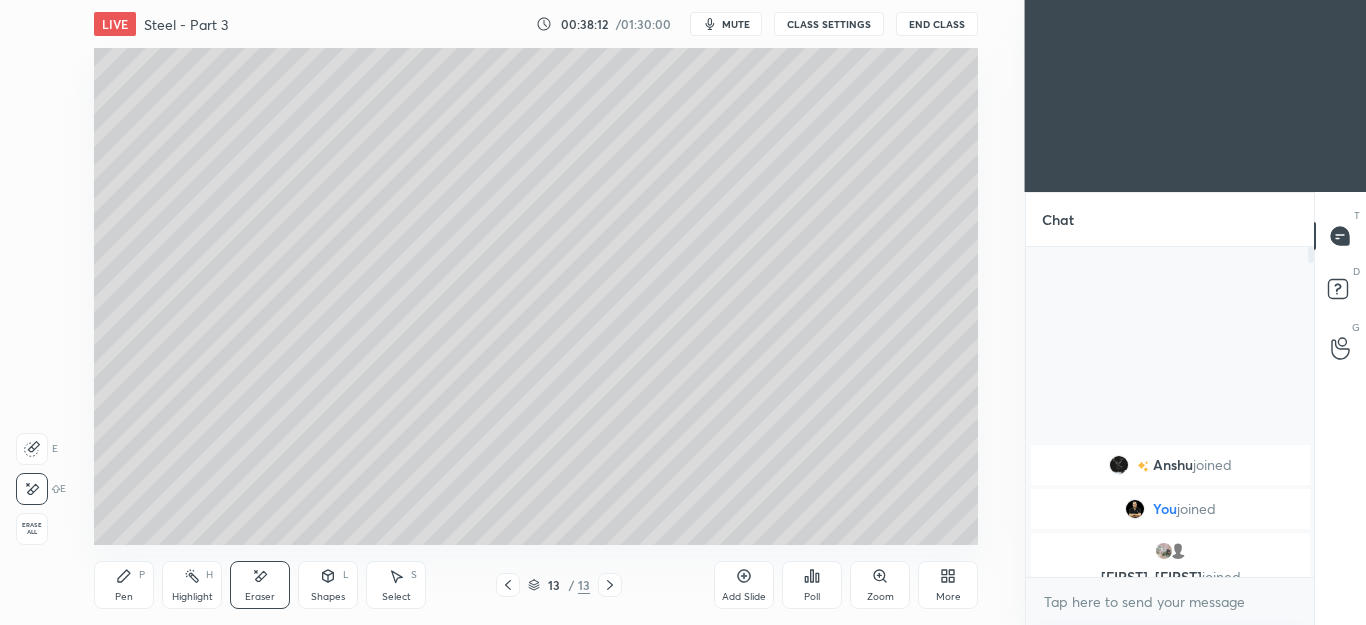 click on "Pen P" at bounding box center [124, 585] 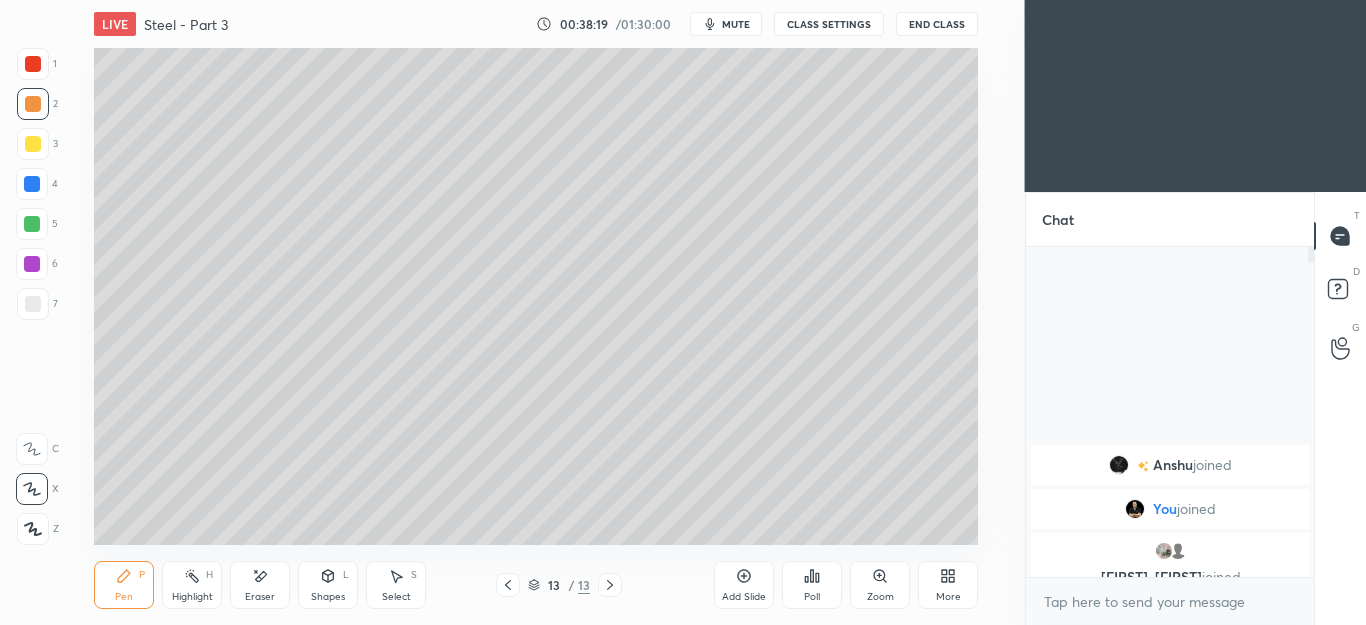 click at bounding box center (33, 144) 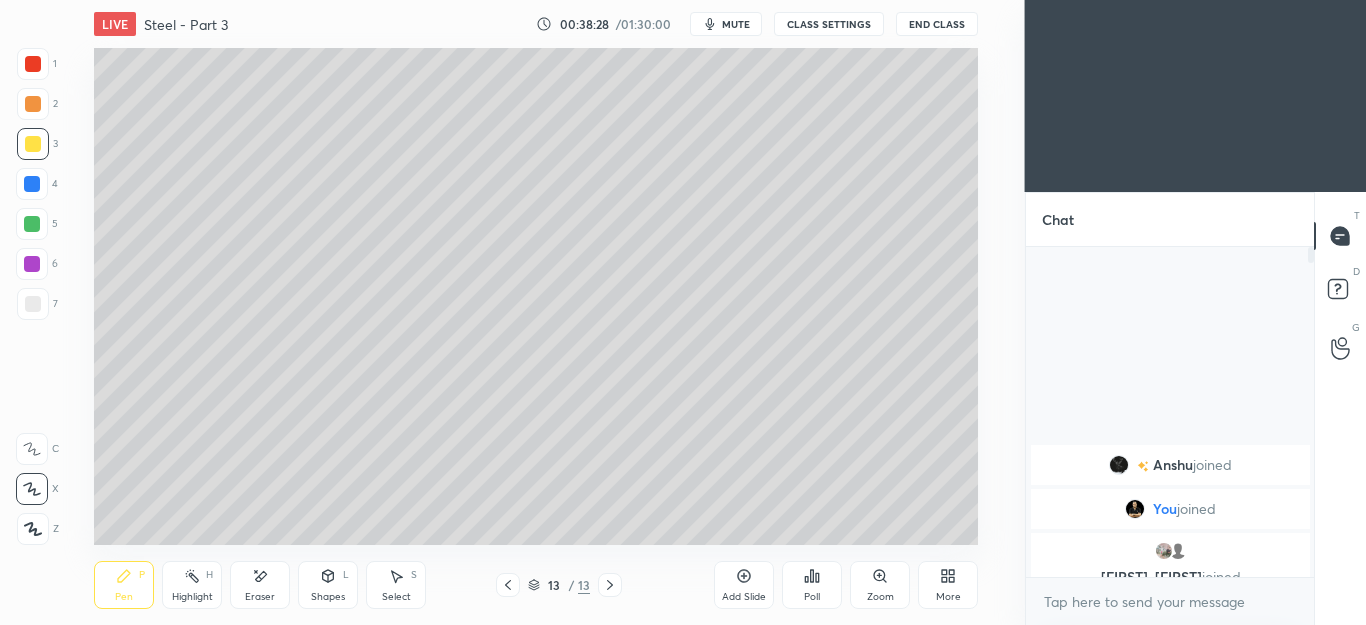 click on "Select" at bounding box center (396, 597) 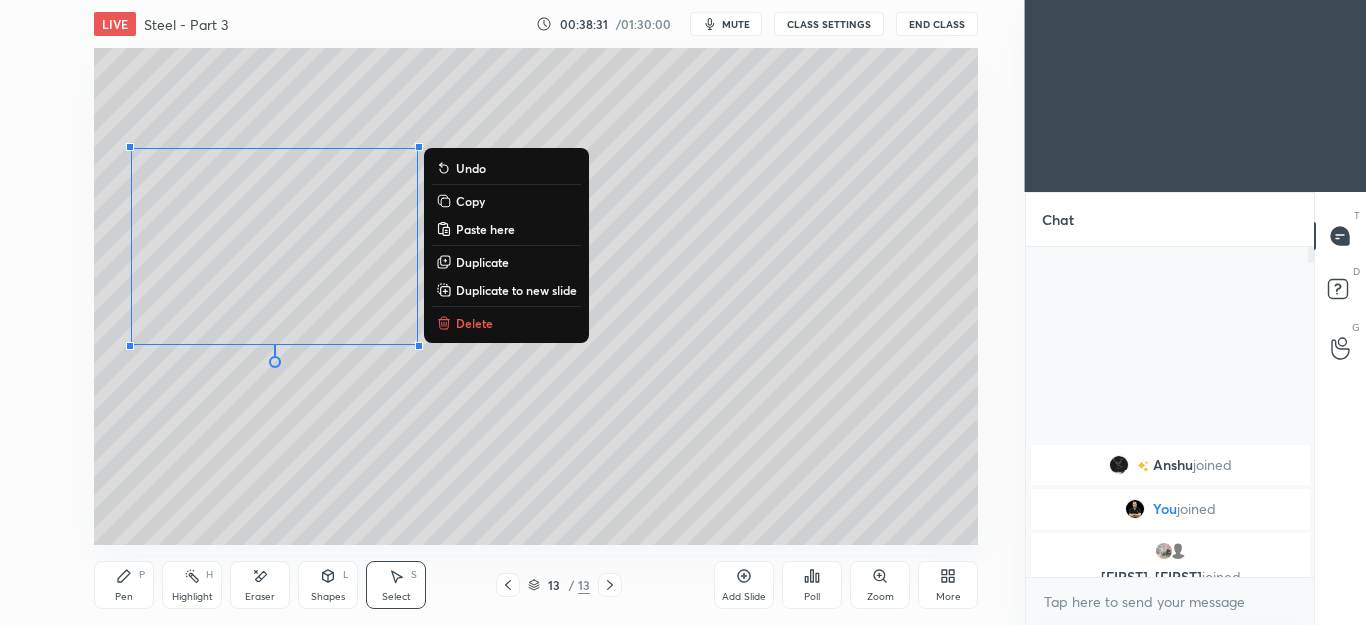 click on "Copy" at bounding box center [470, 201] 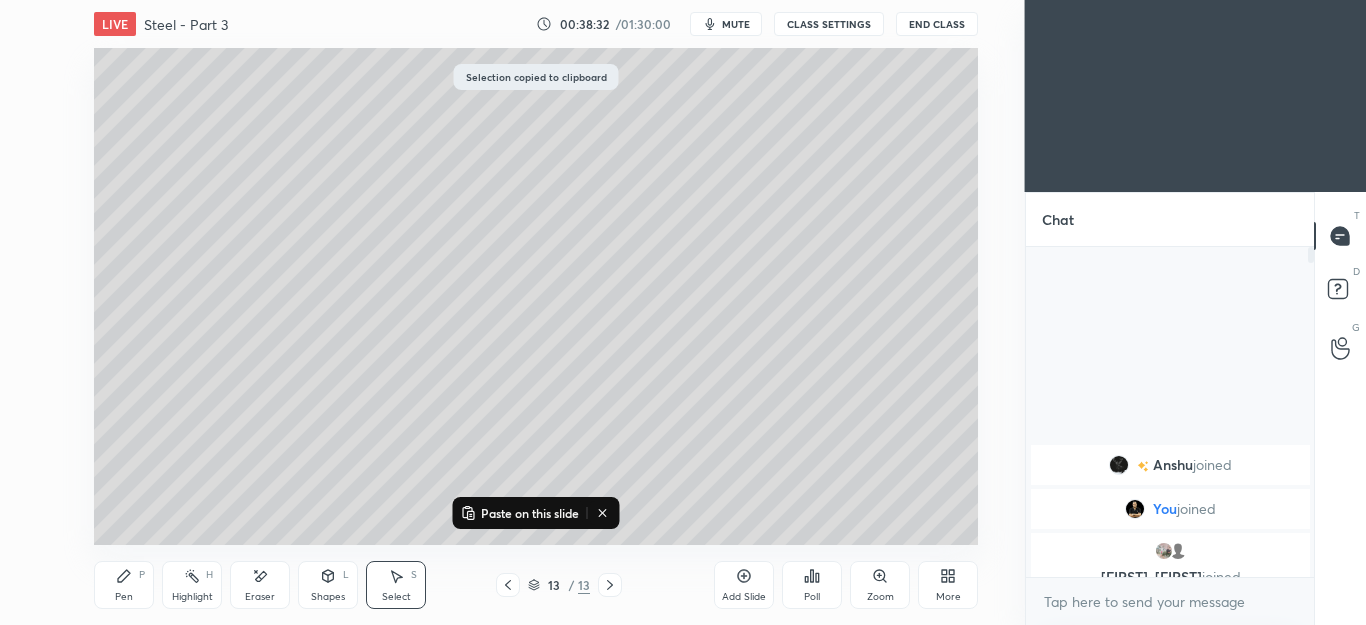 click 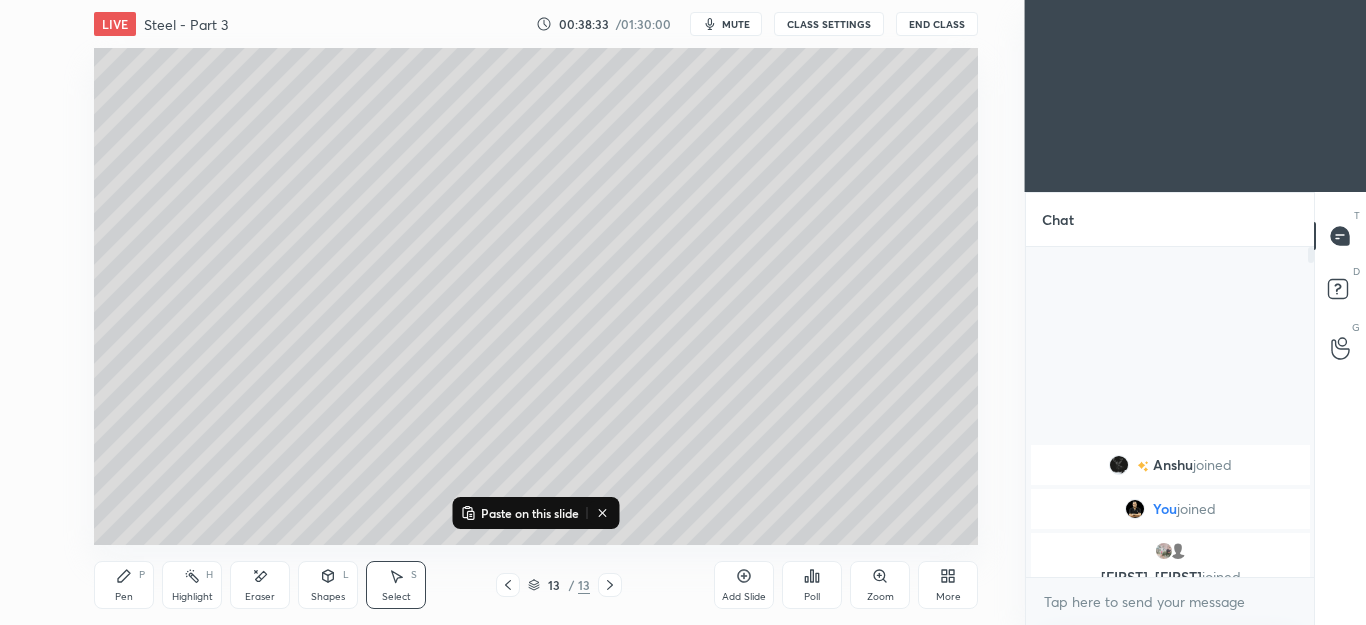 click 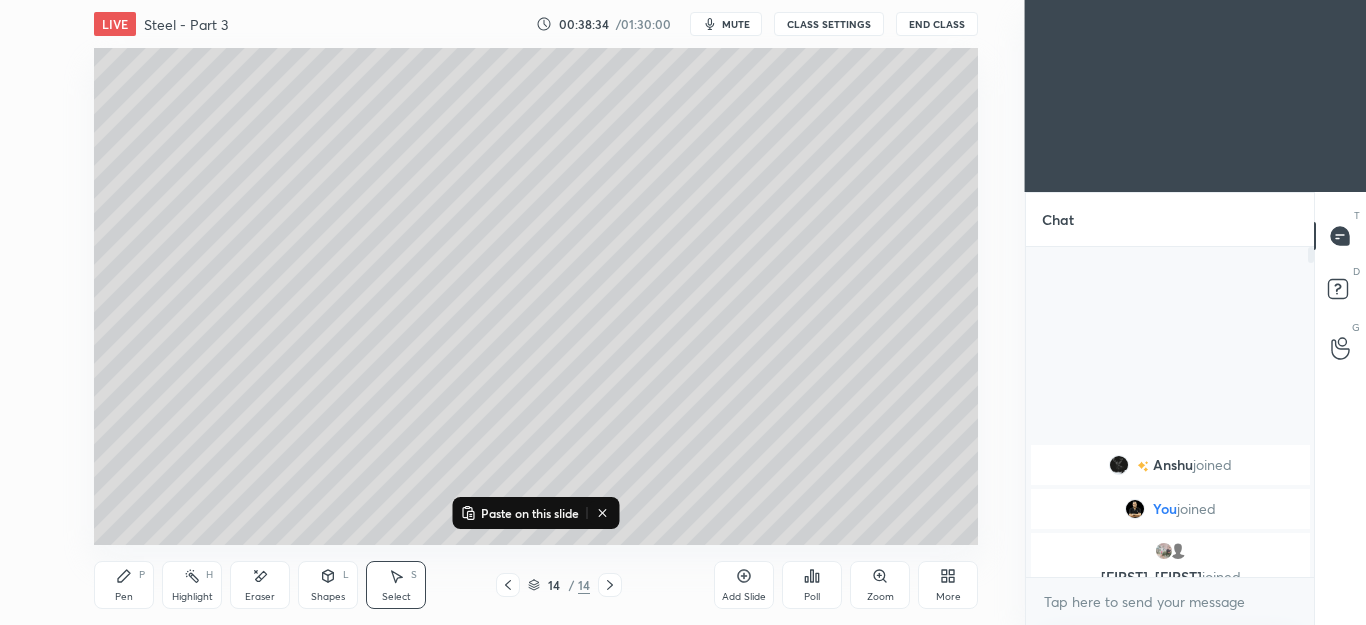 click on "Paste on this slide" at bounding box center (530, 513) 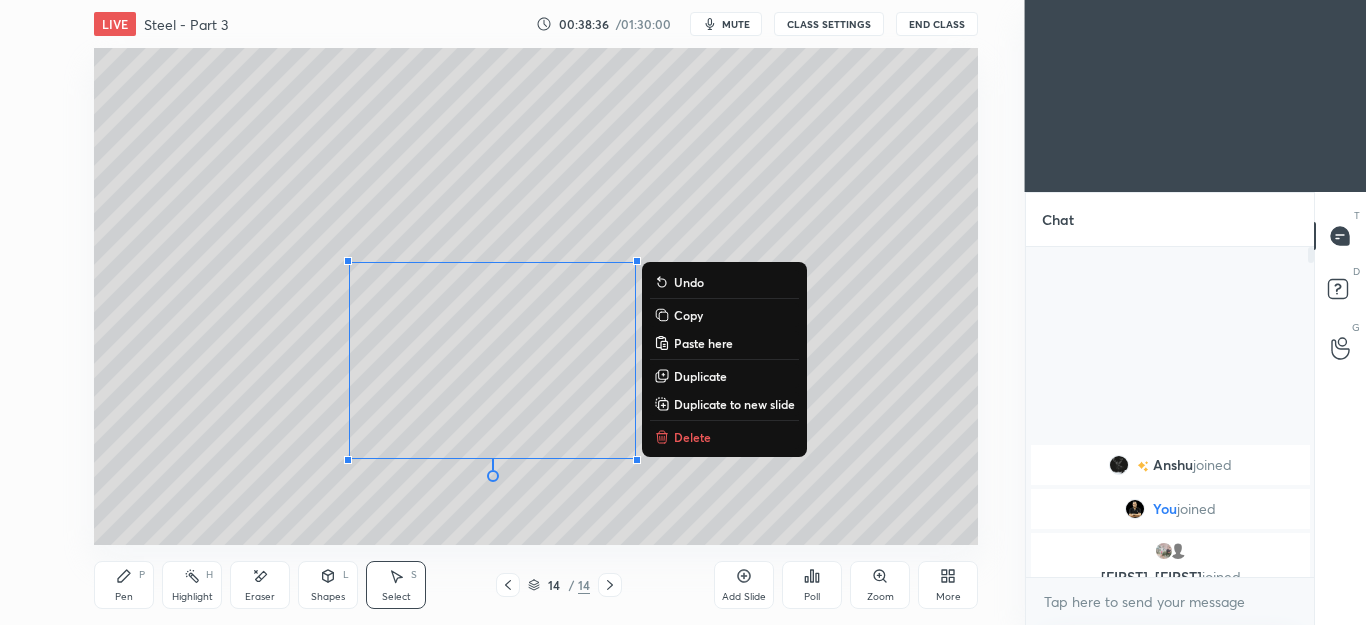 click on "Pen P" at bounding box center (124, 585) 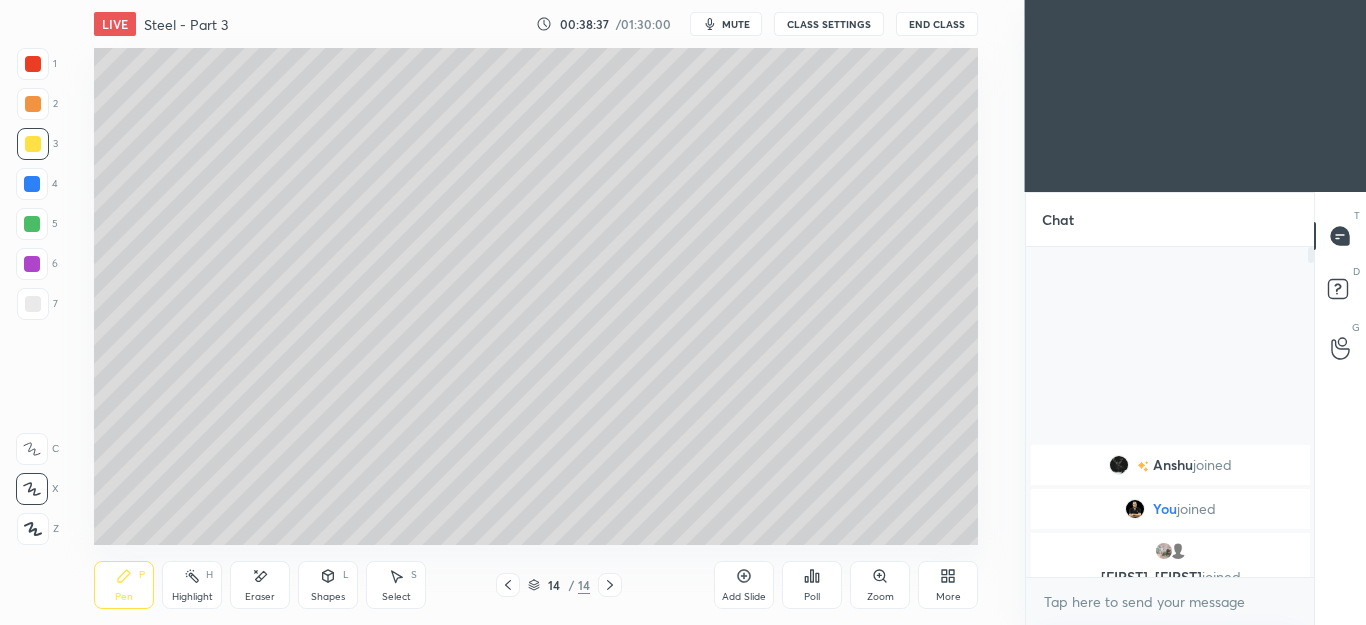 click at bounding box center (33, 104) 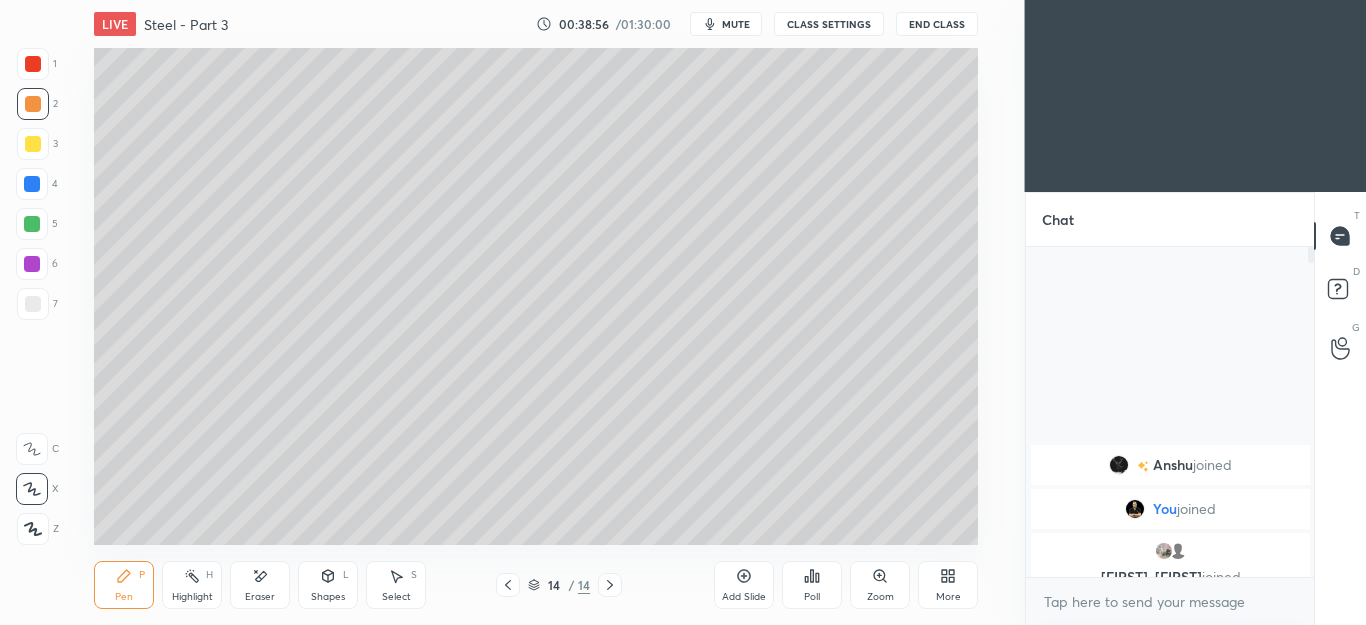 click on "Select S" at bounding box center (396, 585) 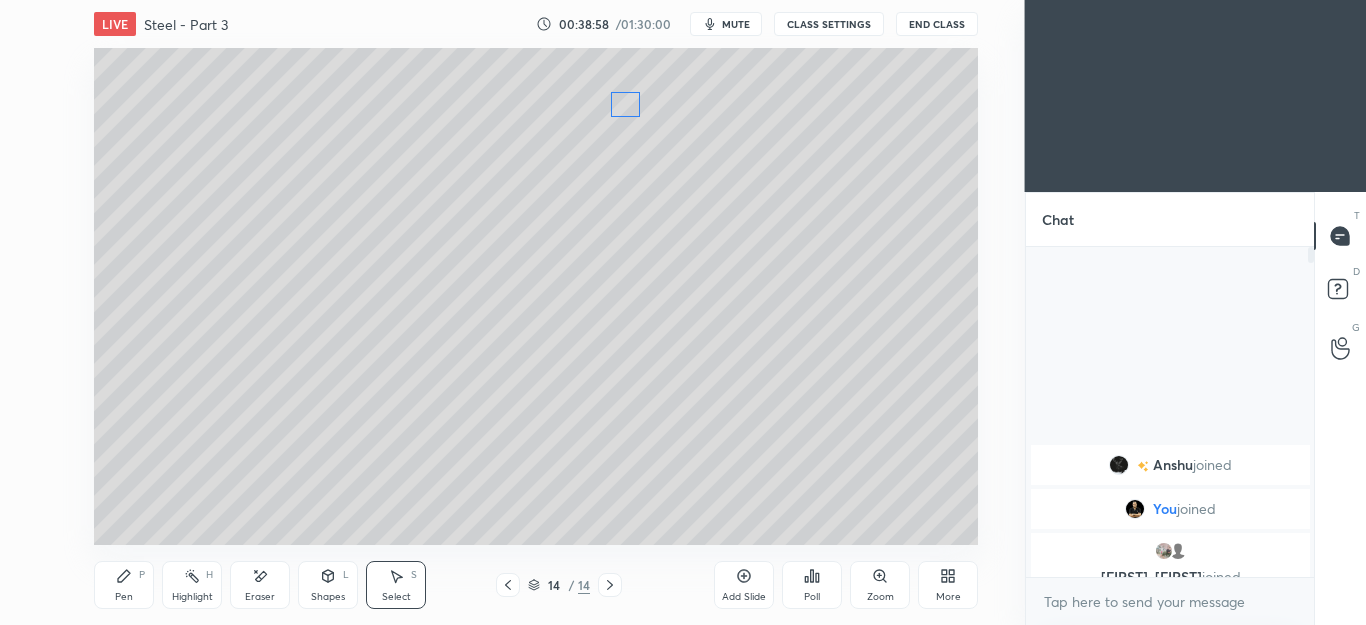 click on "0 ° Undo Copy Paste here Duplicate Duplicate to new slide Delete" at bounding box center [536, 296] 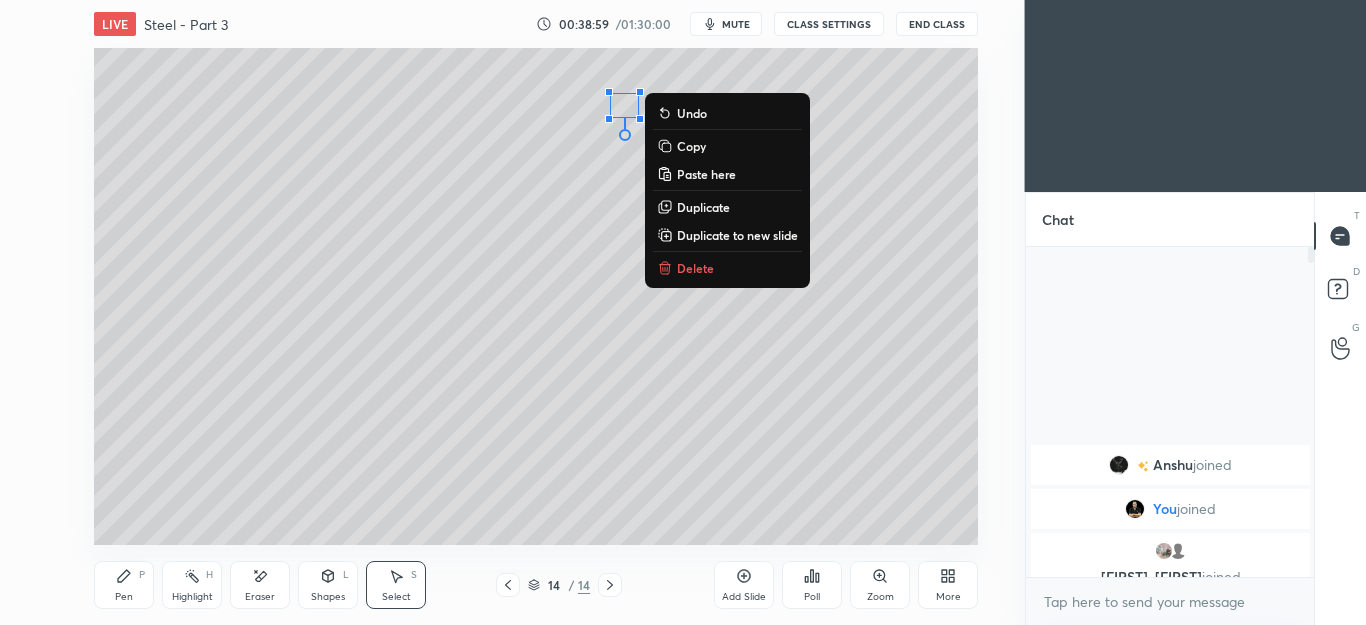 click on "0 ° Undo Copy Paste here Duplicate Duplicate to new slide Delete" at bounding box center [536, 296] 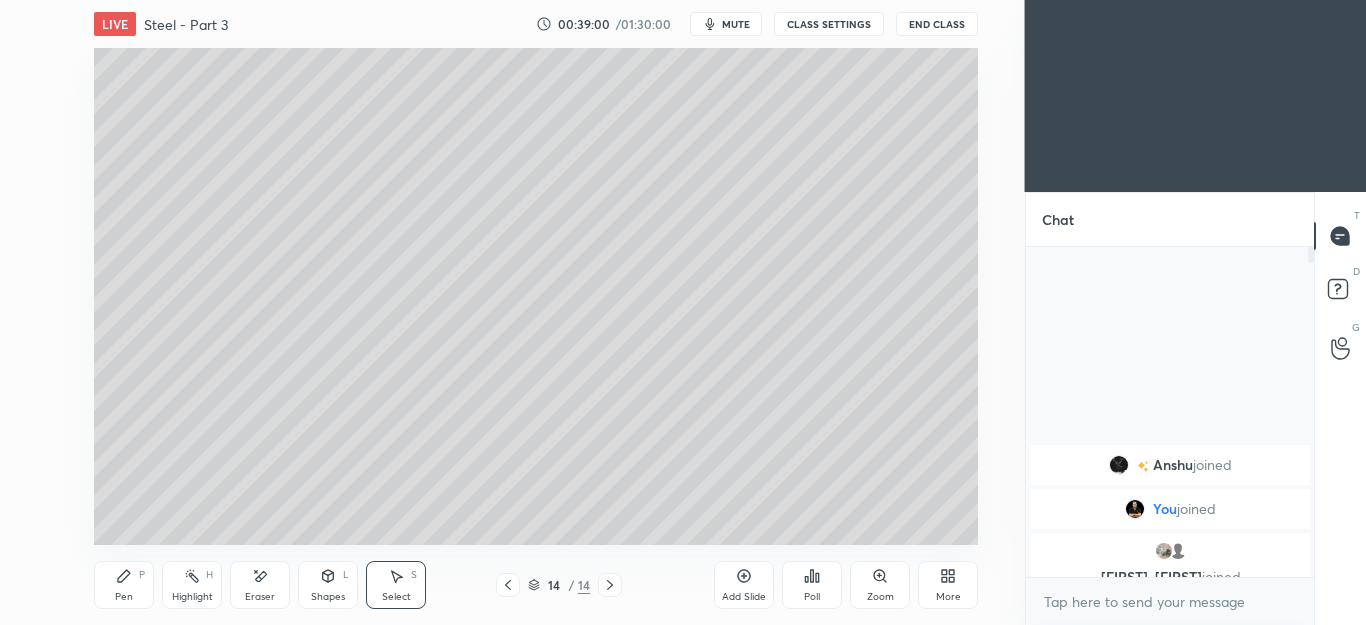 click 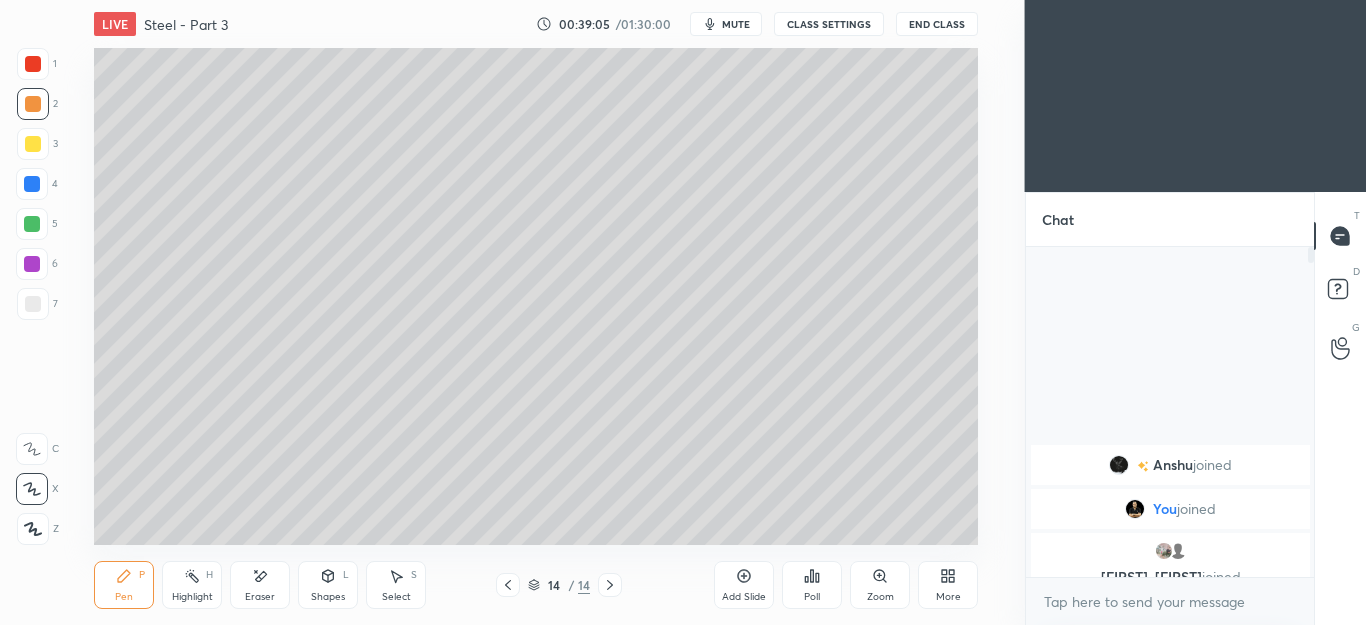 click on "Select S" at bounding box center [396, 585] 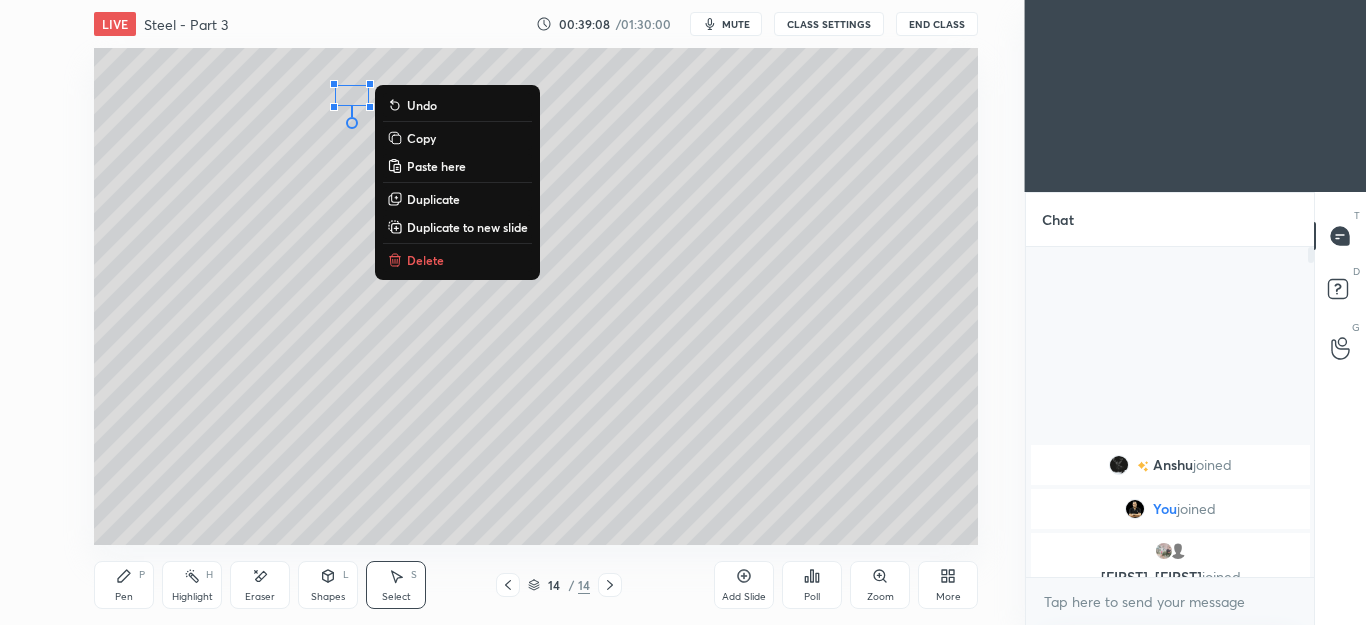 click on "Delete" at bounding box center [425, 260] 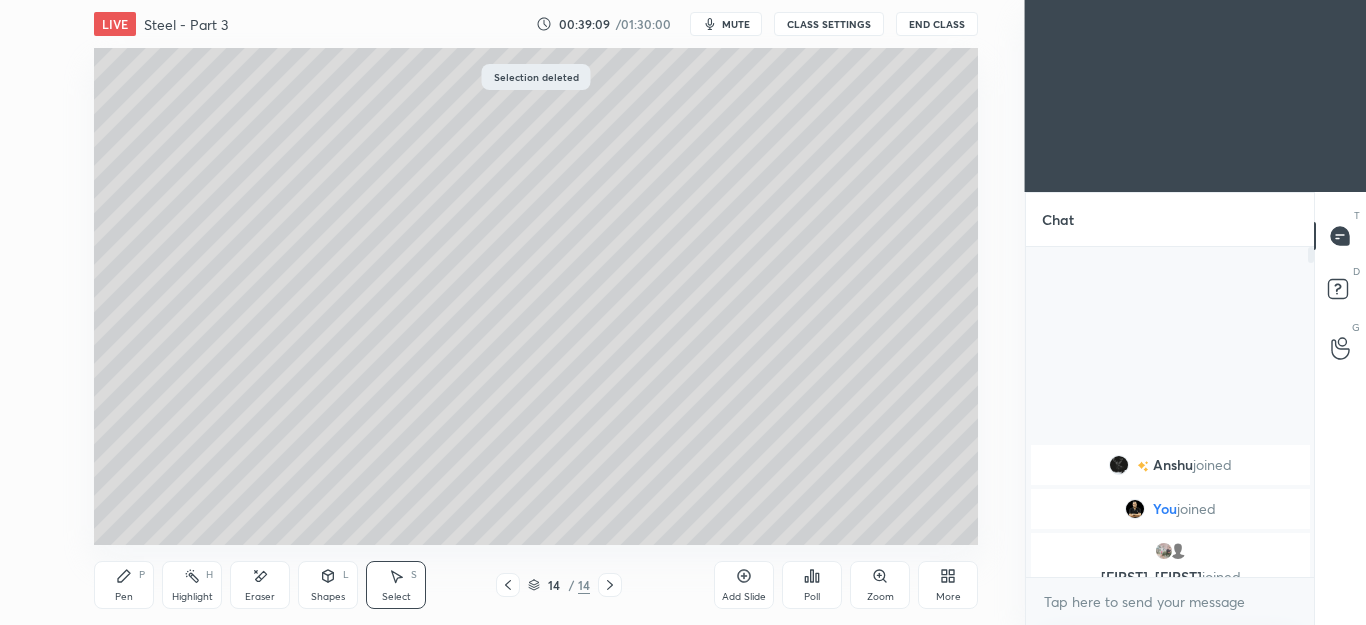 click 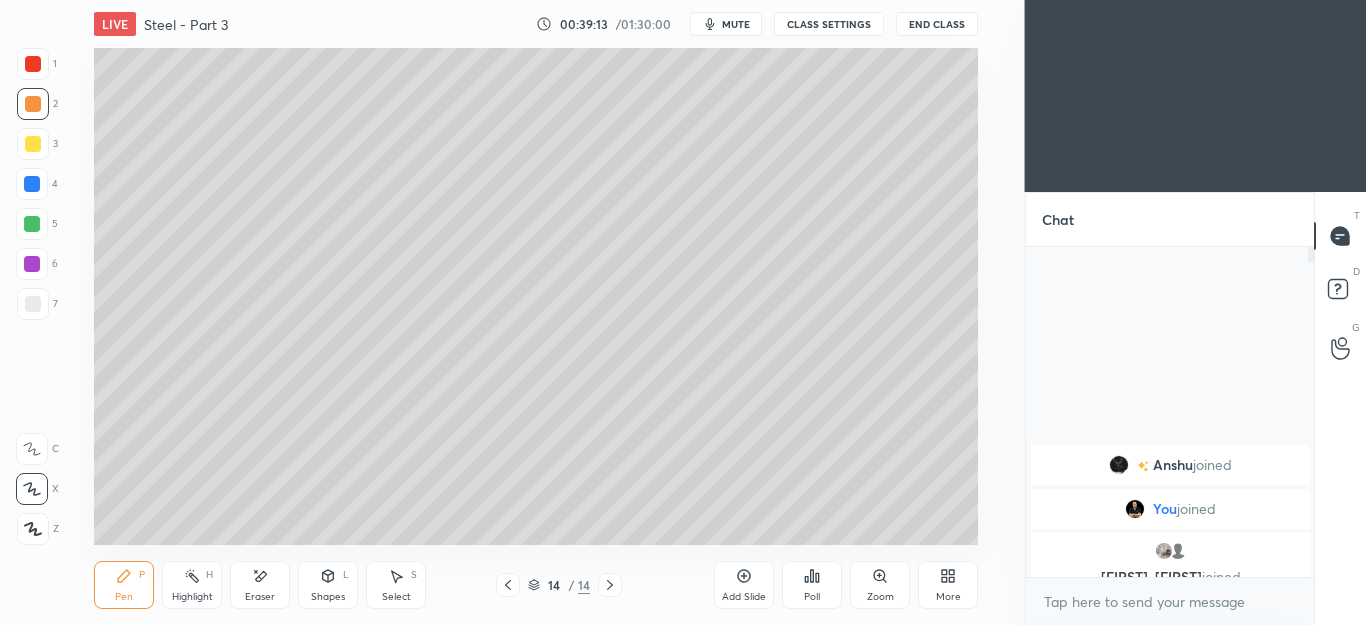 click on "Eraser" at bounding box center [260, 597] 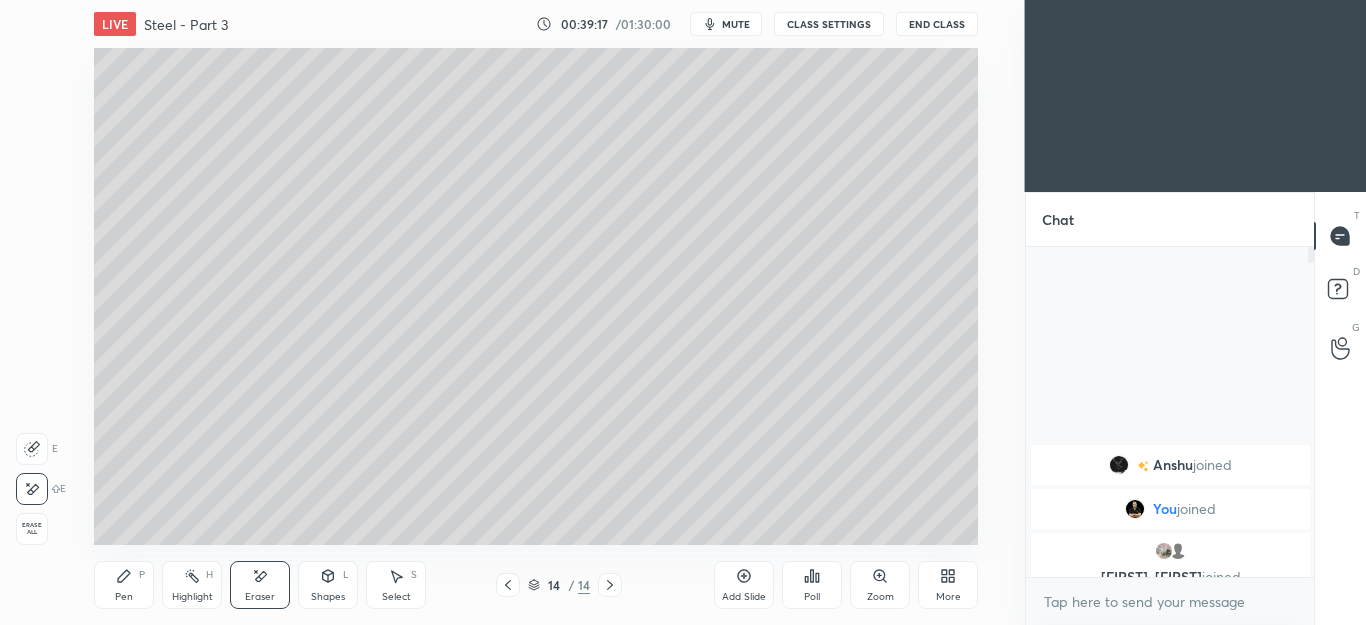 click on "Pen P" at bounding box center [124, 585] 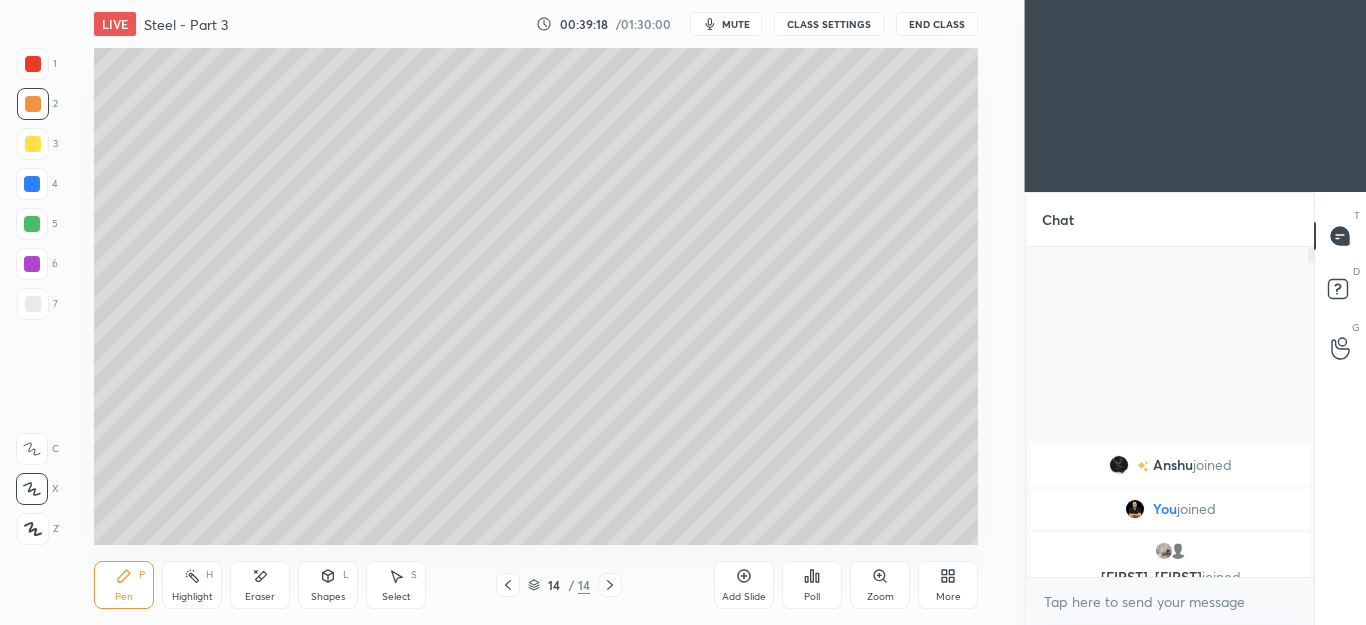 click at bounding box center [32, 224] 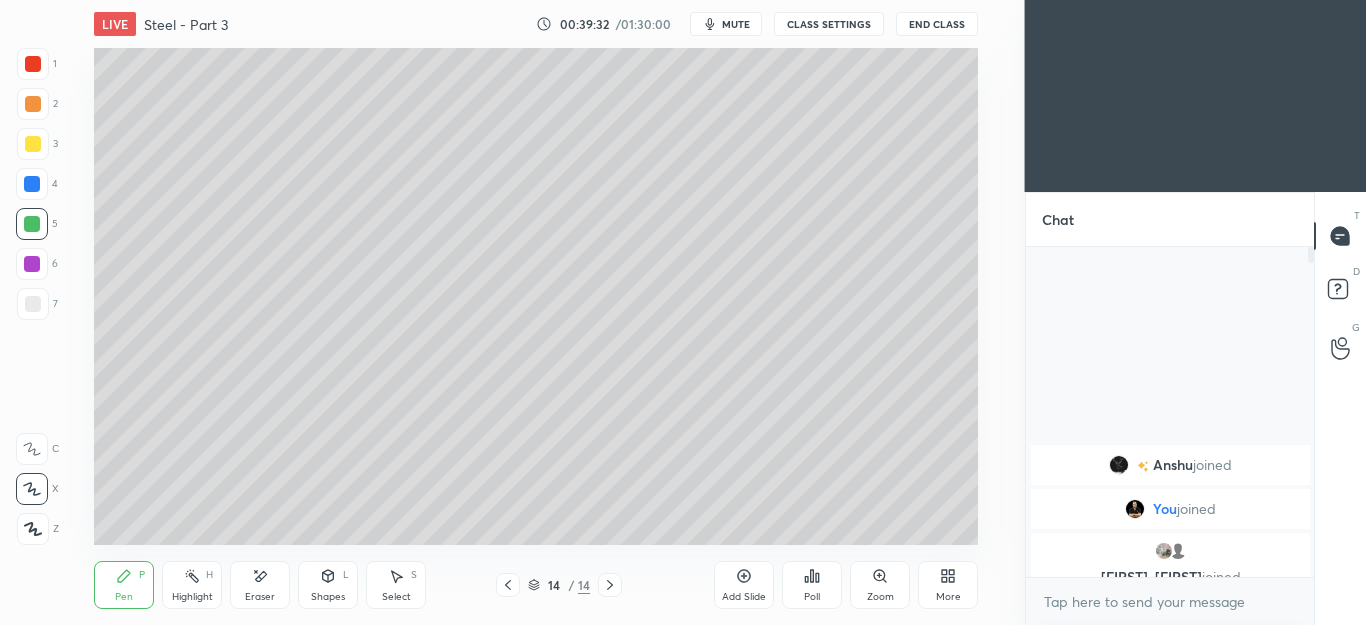 click at bounding box center (33, 304) 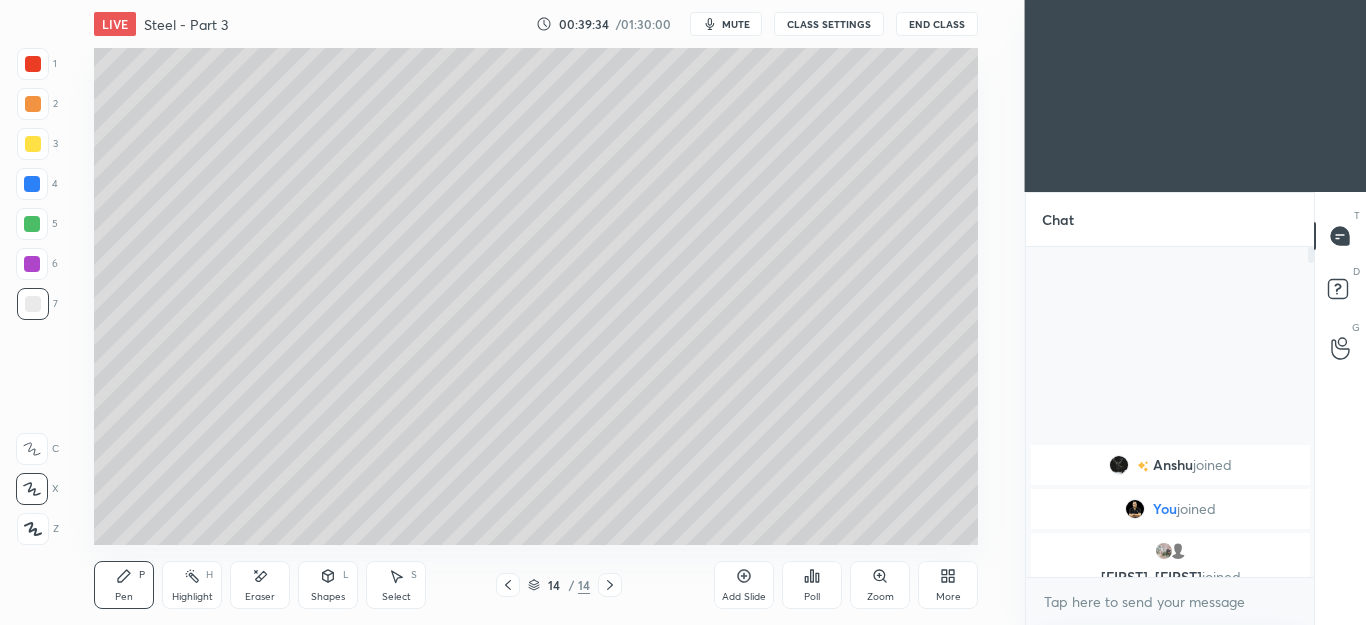 click on "Shapes L" at bounding box center [328, 585] 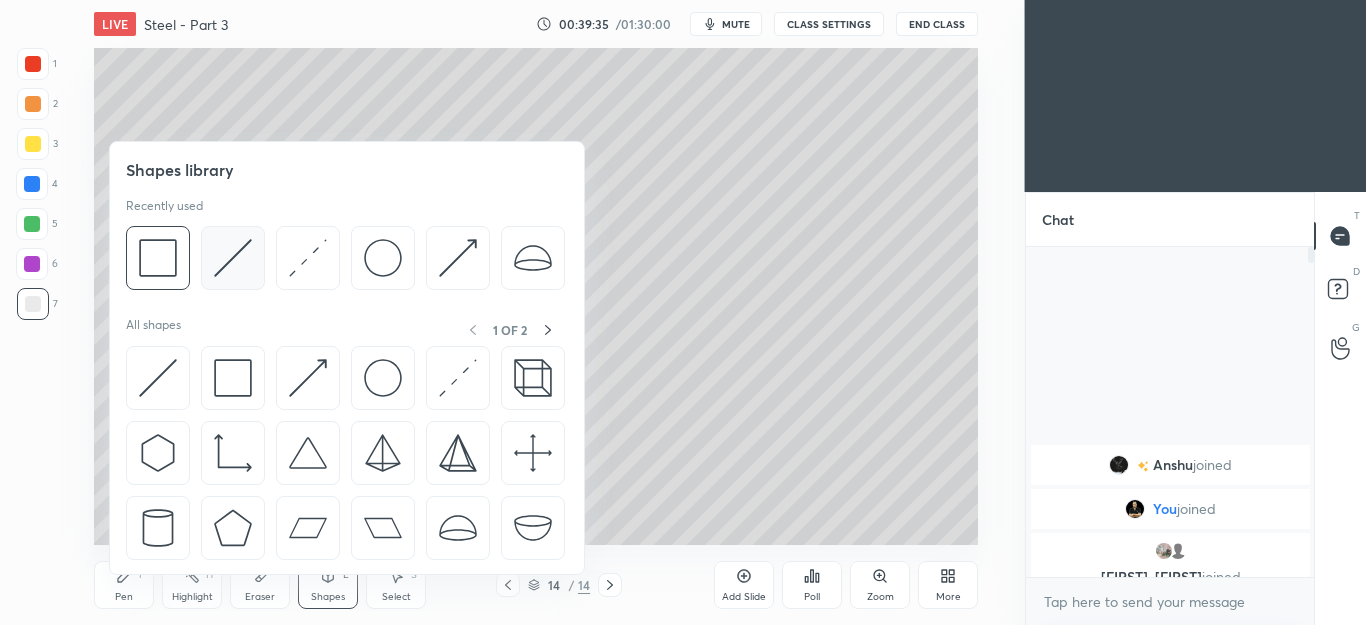 click at bounding box center [233, 258] 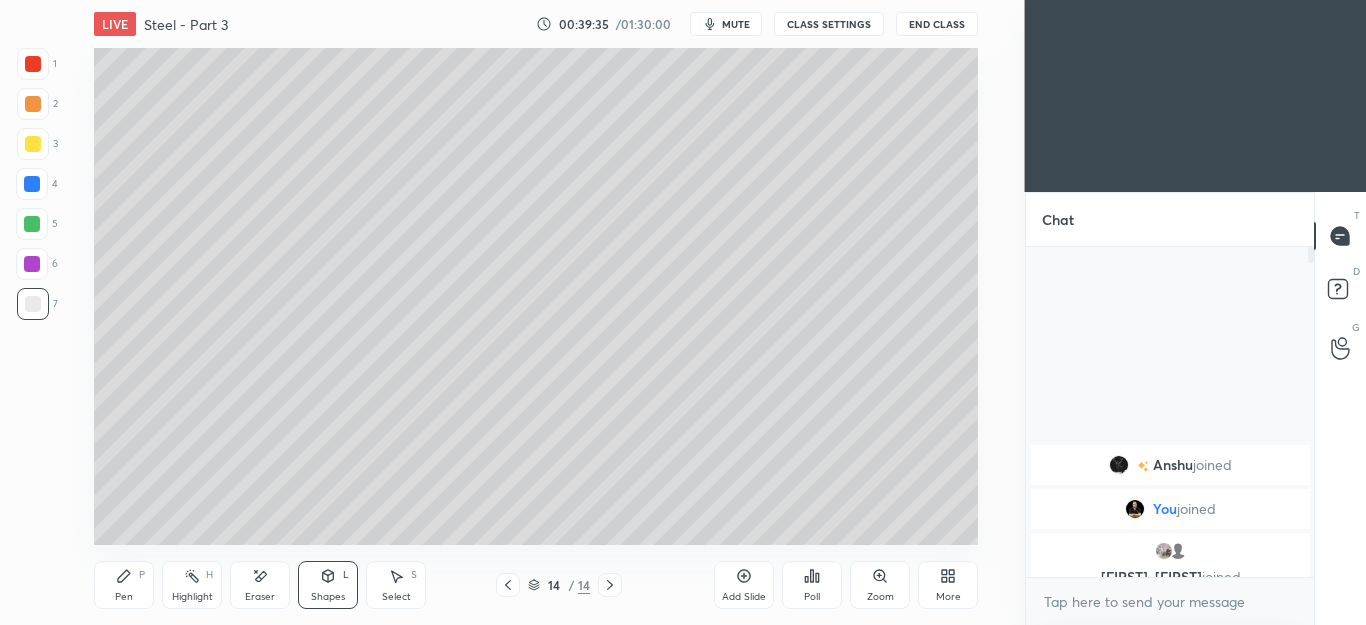click on "2" at bounding box center [37, 108] 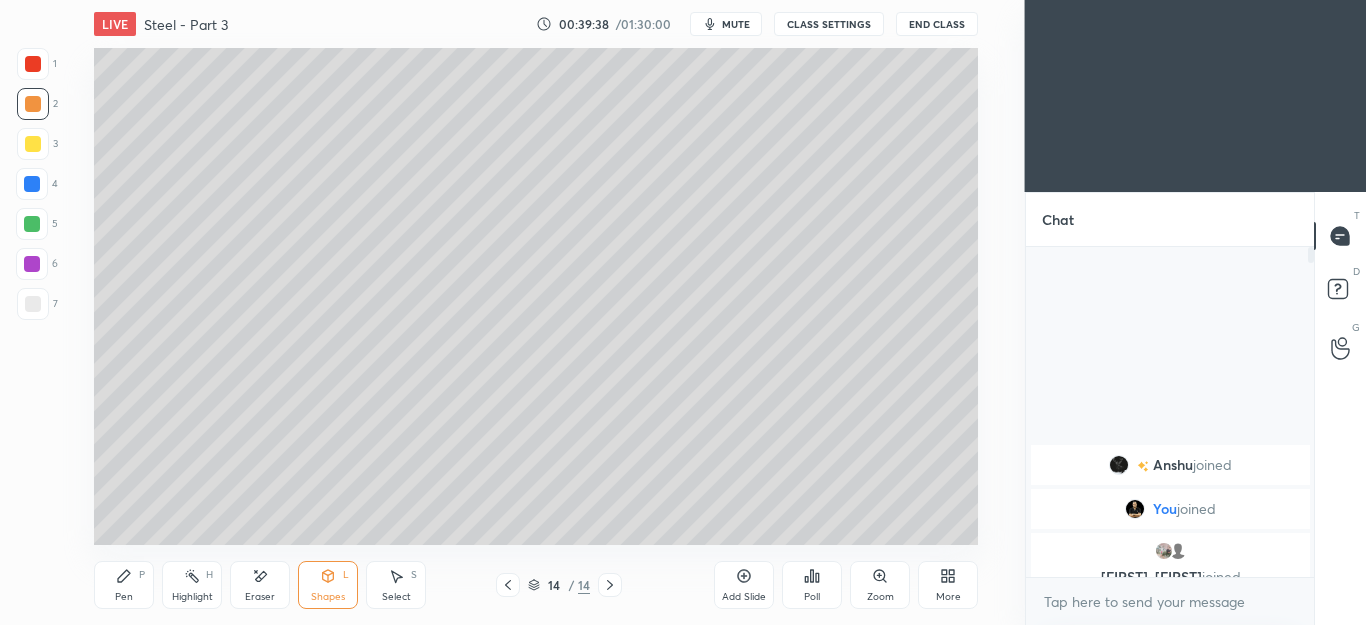 click on "P" at bounding box center [142, 575] 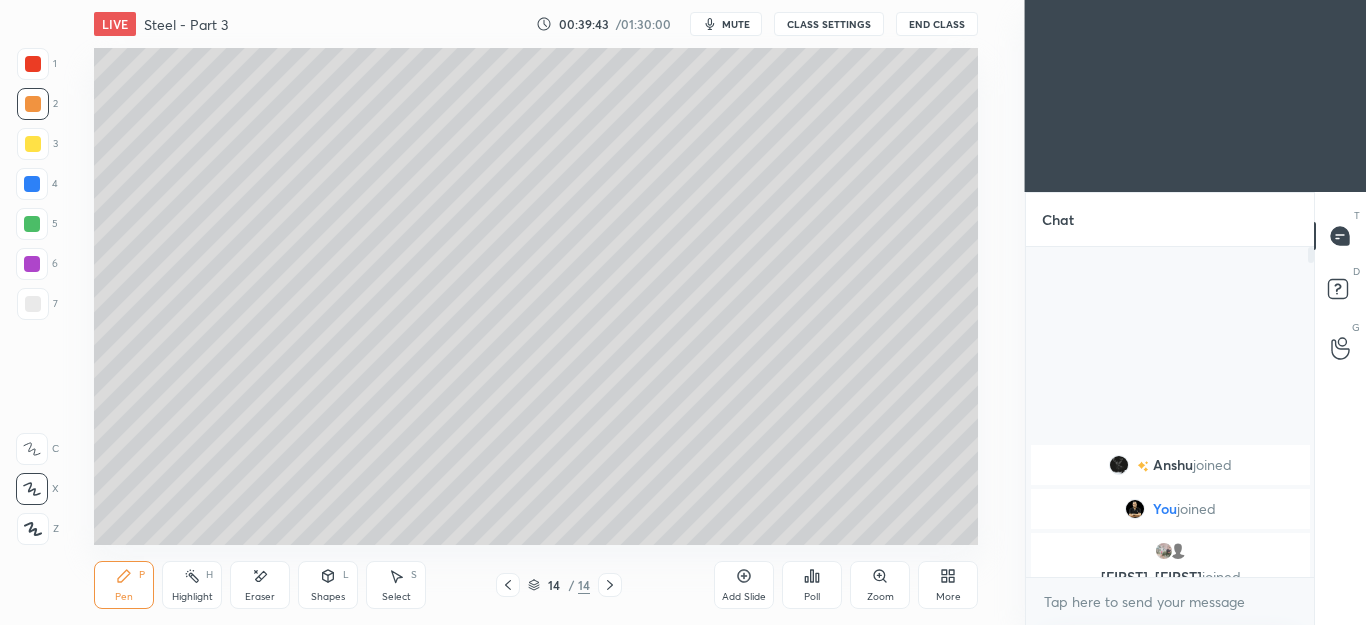 click on "Select S" at bounding box center (396, 585) 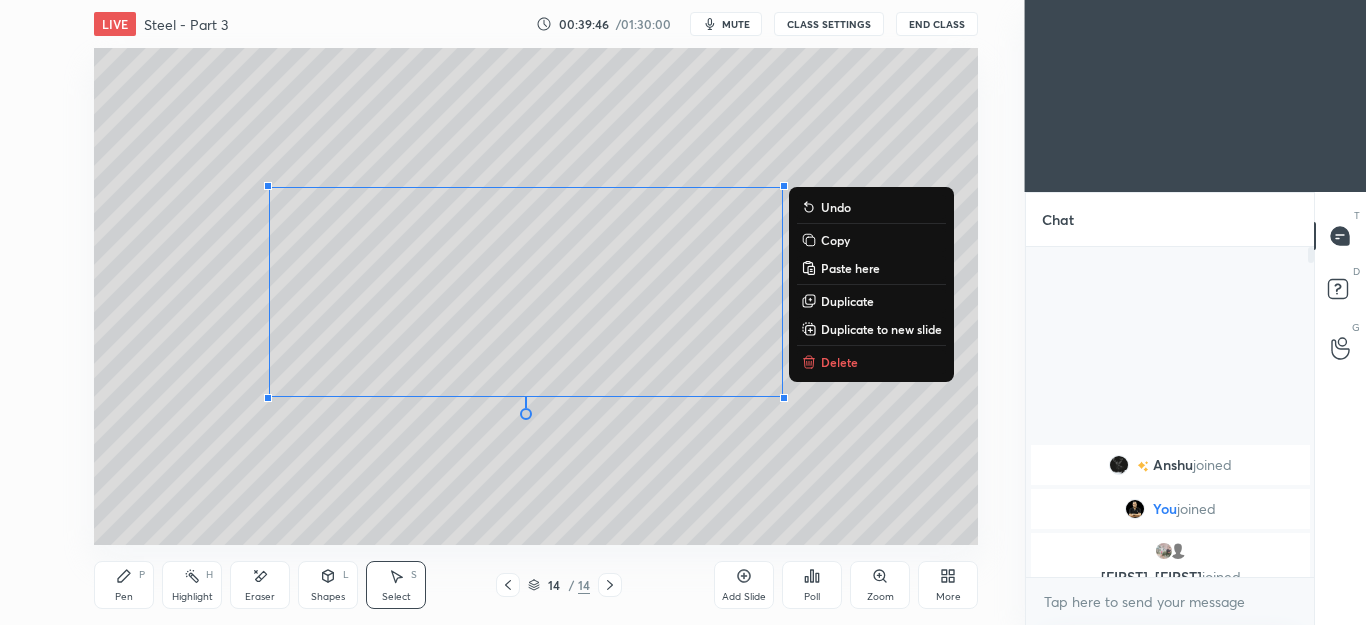 click on "Pen P" at bounding box center [124, 585] 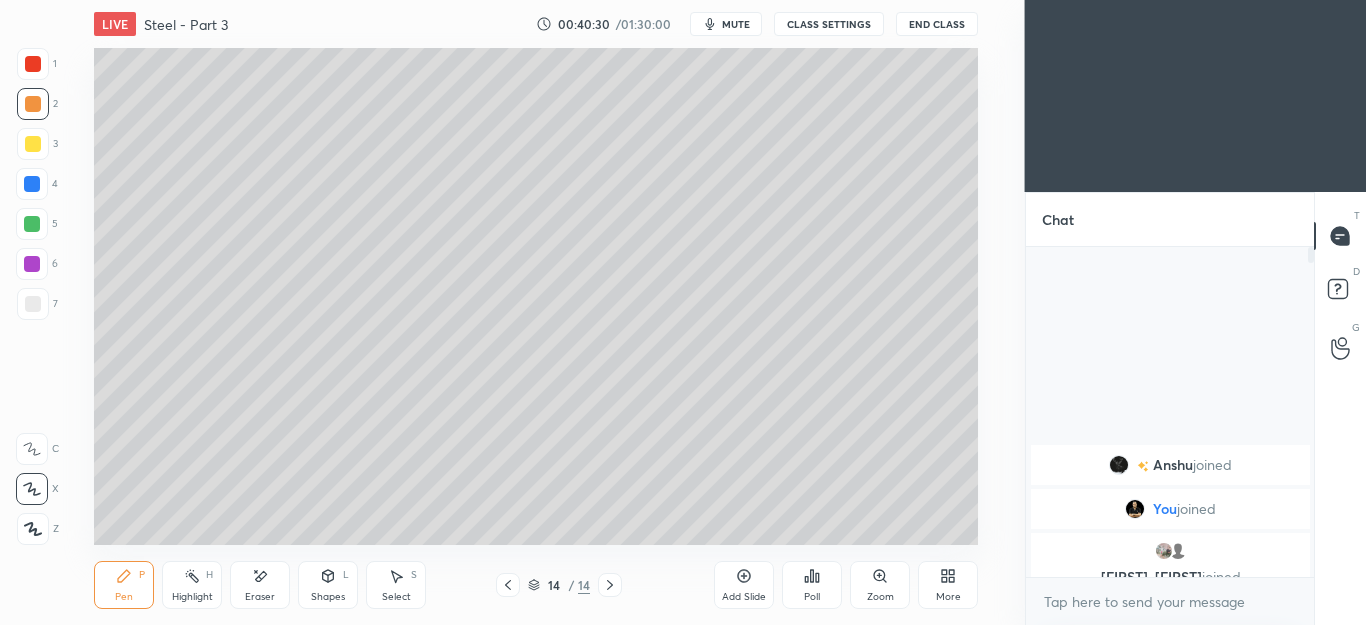 click on "Add Slide" at bounding box center [744, 585] 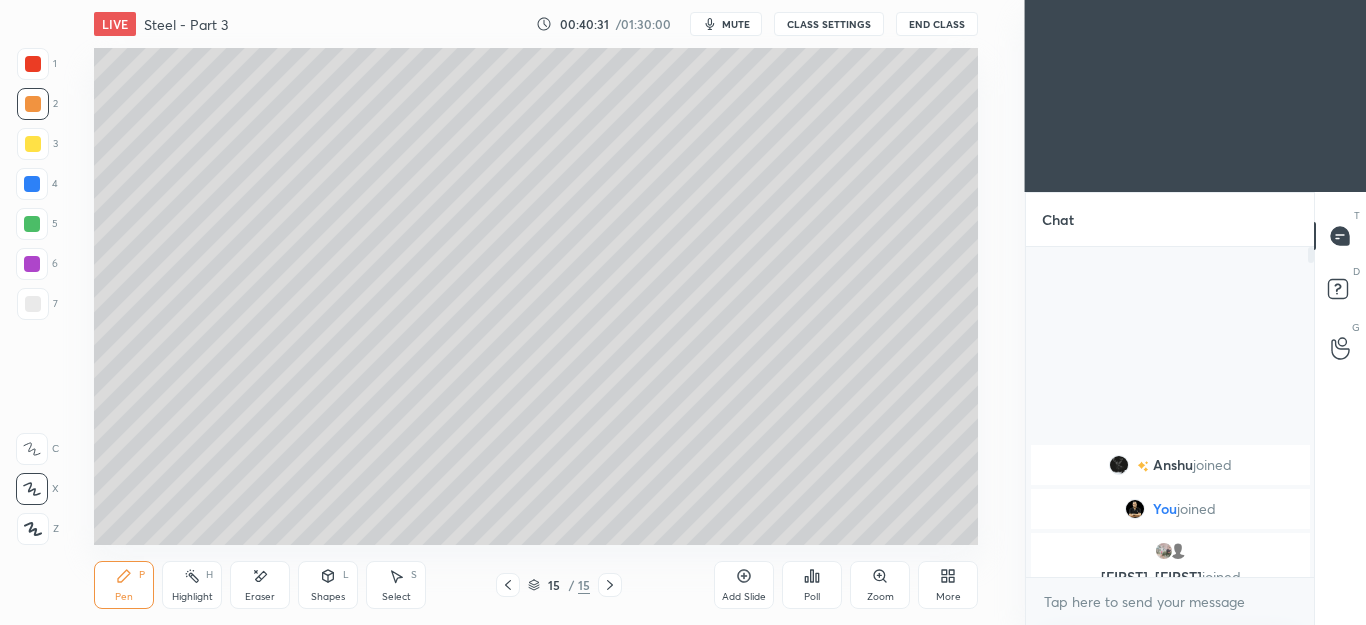 click at bounding box center (33, 144) 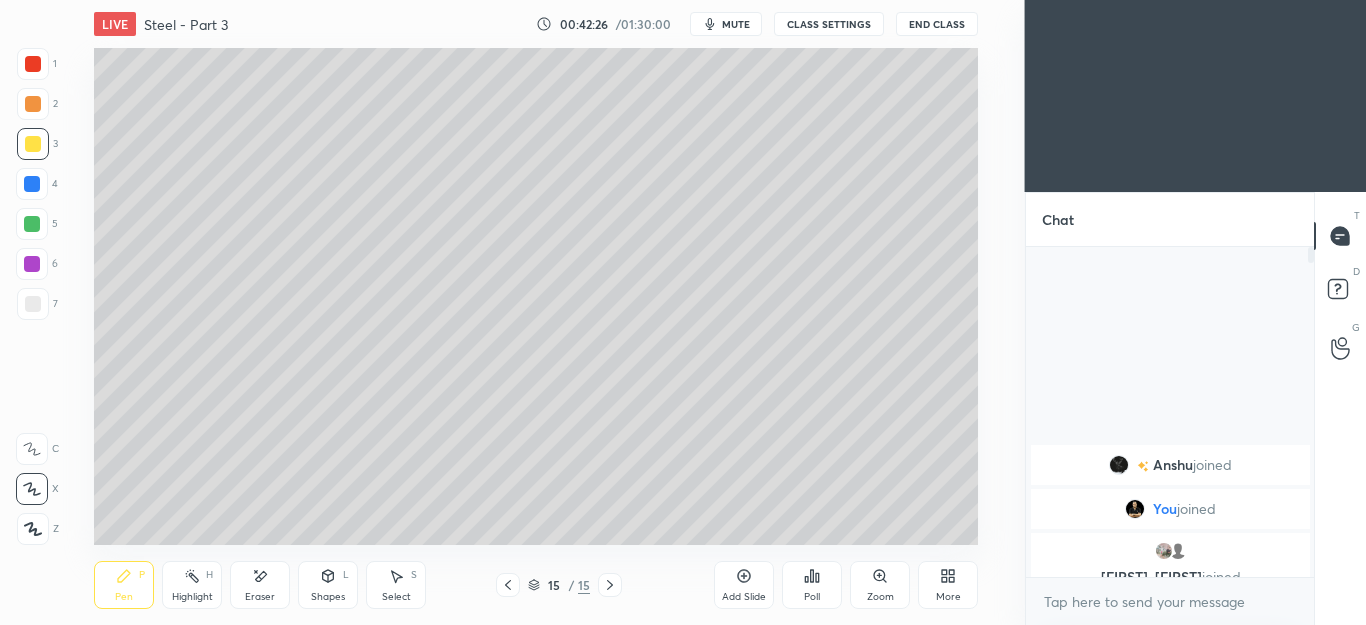 click on "mute" at bounding box center [736, 24] 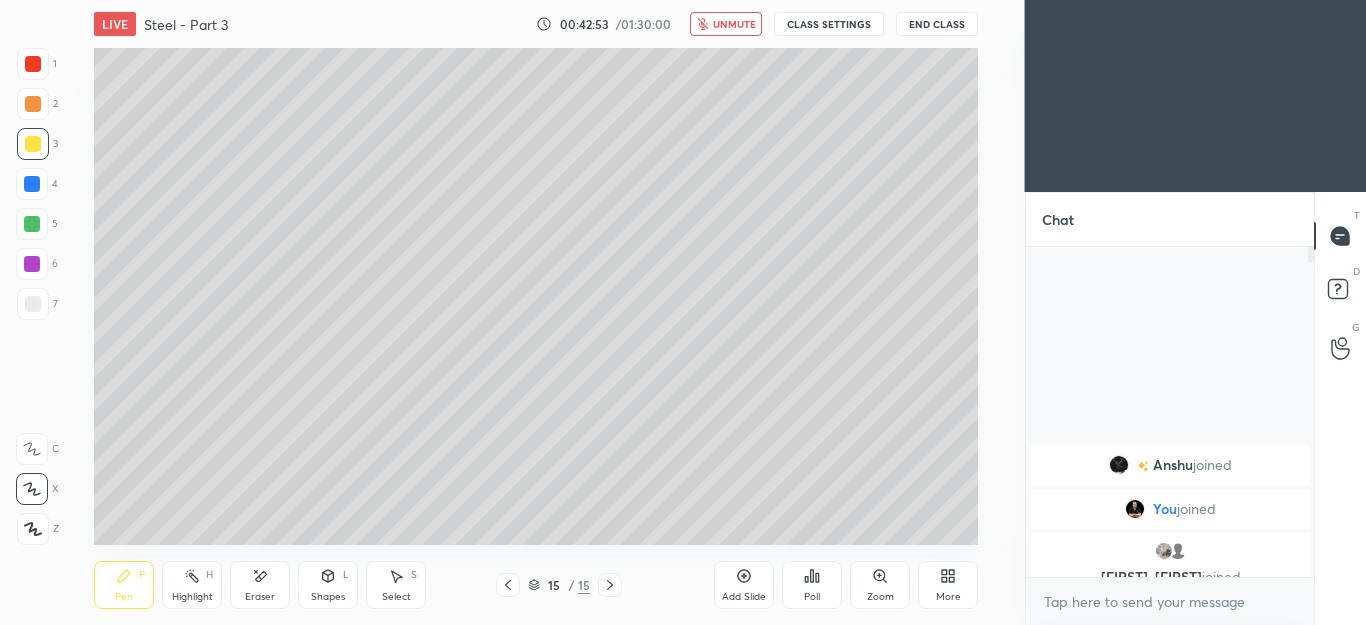 click on "unmute" at bounding box center (726, 24) 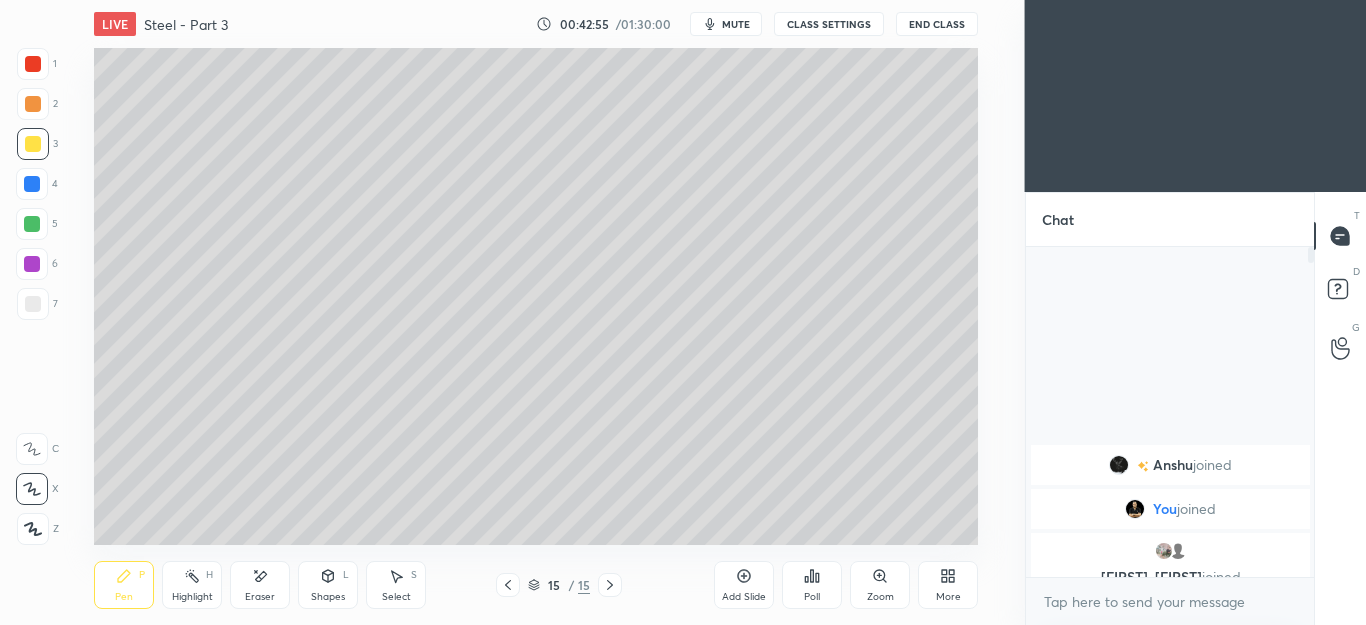 click on "Pen P" at bounding box center (124, 585) 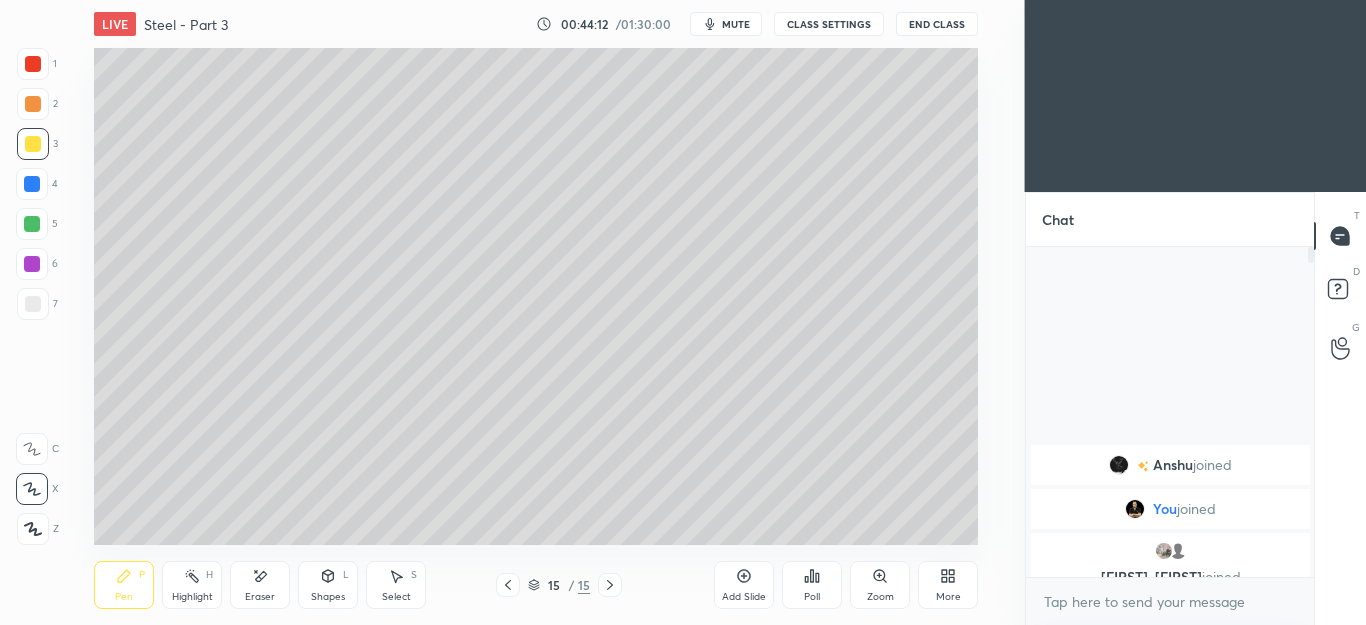 click at bounding box center [33, 304] 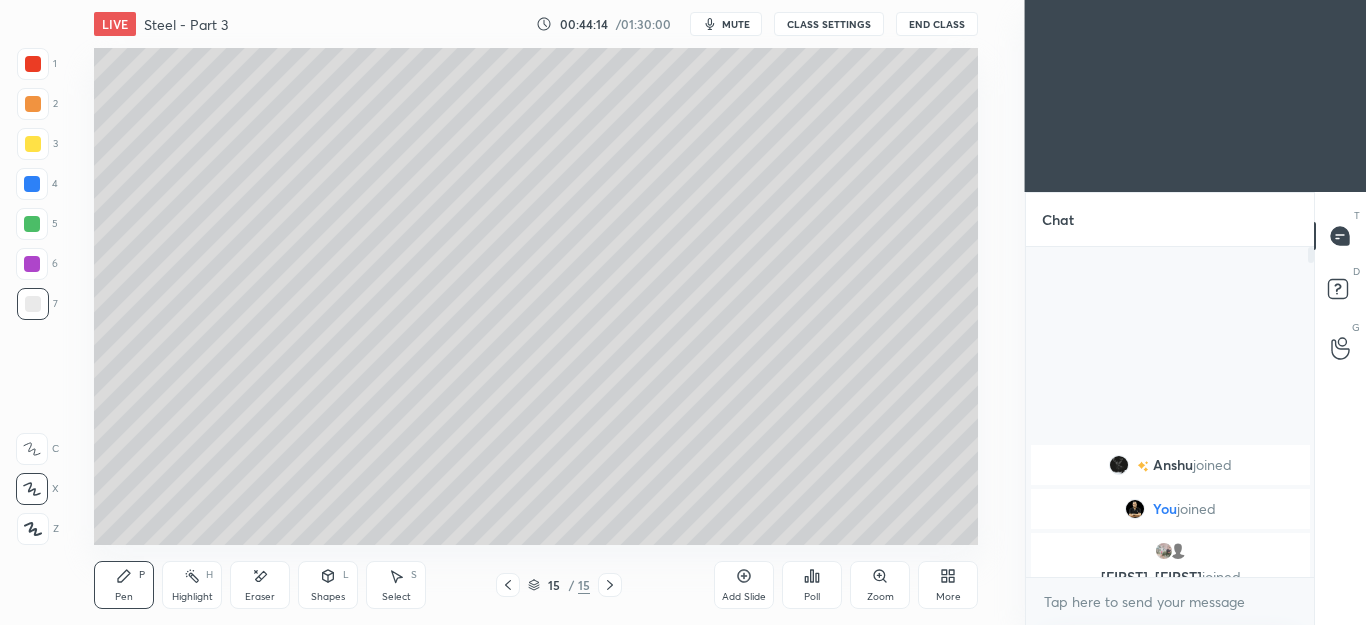 click at bounding box center (33, 144) 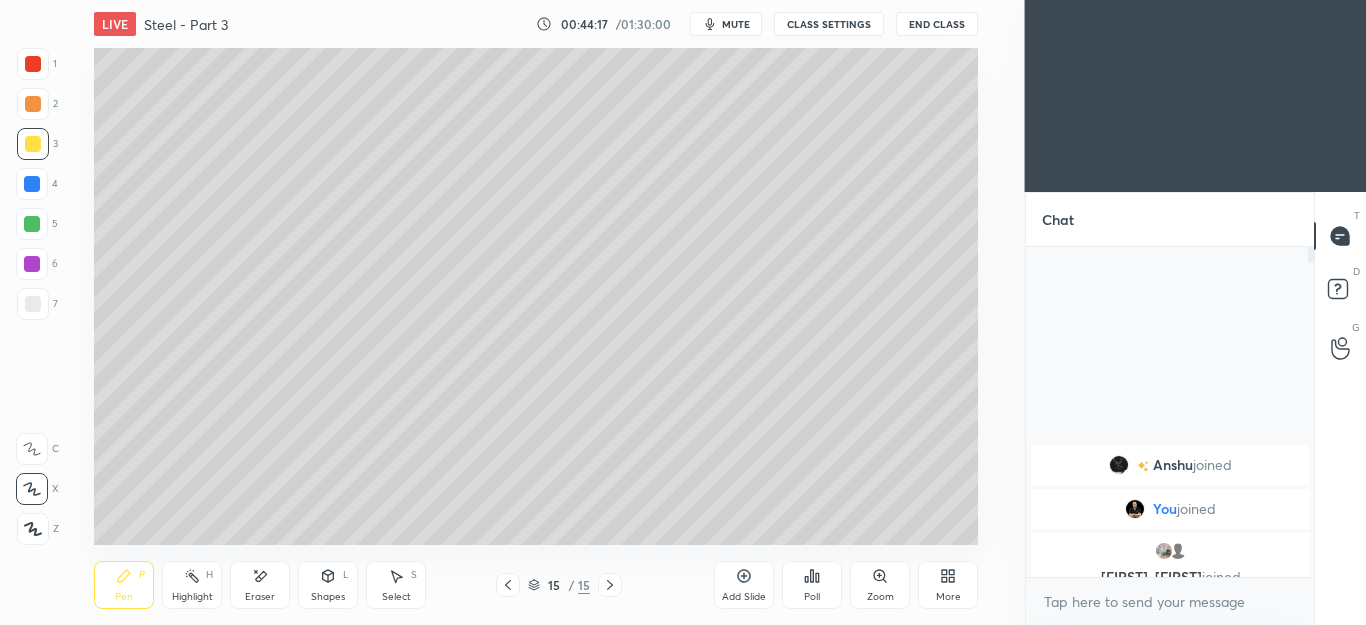 click at bounding box center (33, 304) 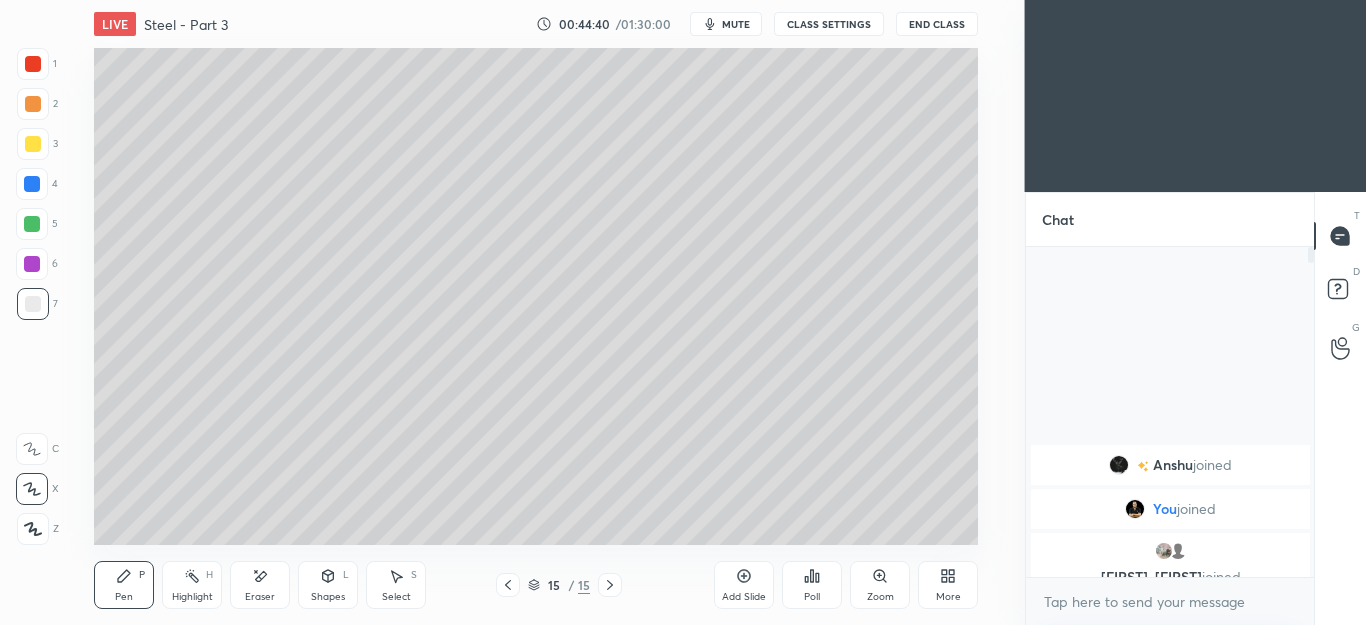 click on "Select S" at bounding box center (396, 585) 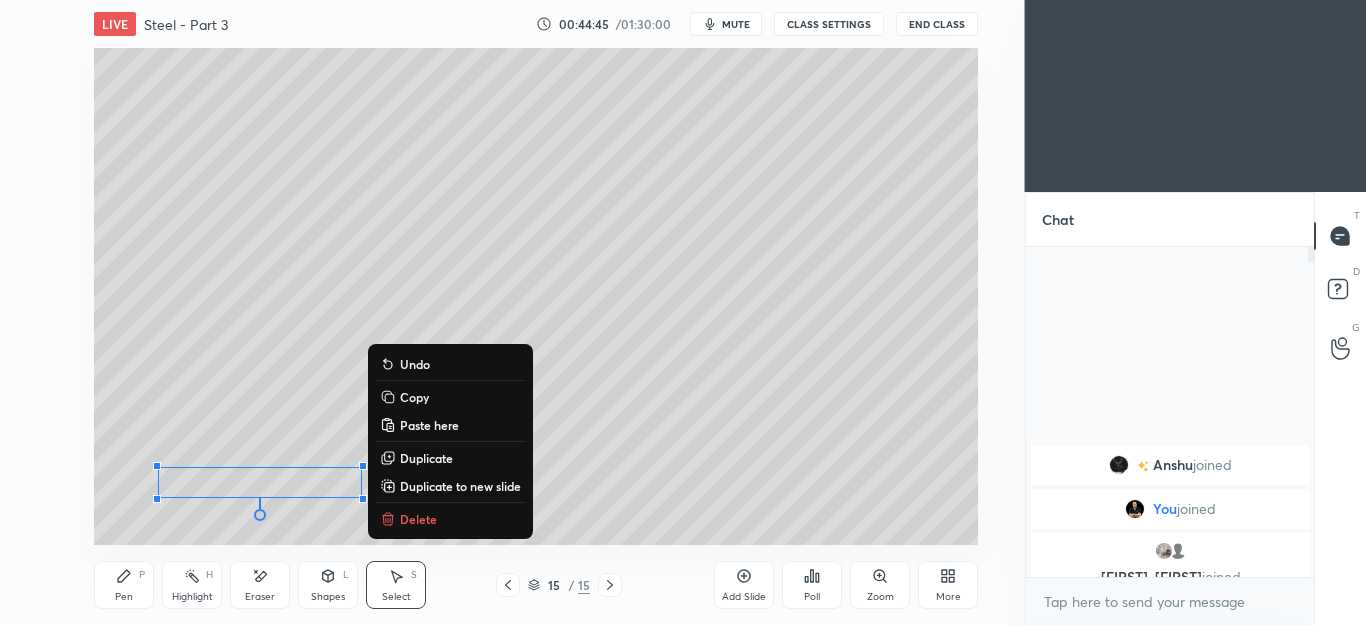click on "0 ° Undo Copy Paste here Duplicate Duplicate to new slide Delete" at bounding box center [536, 296] 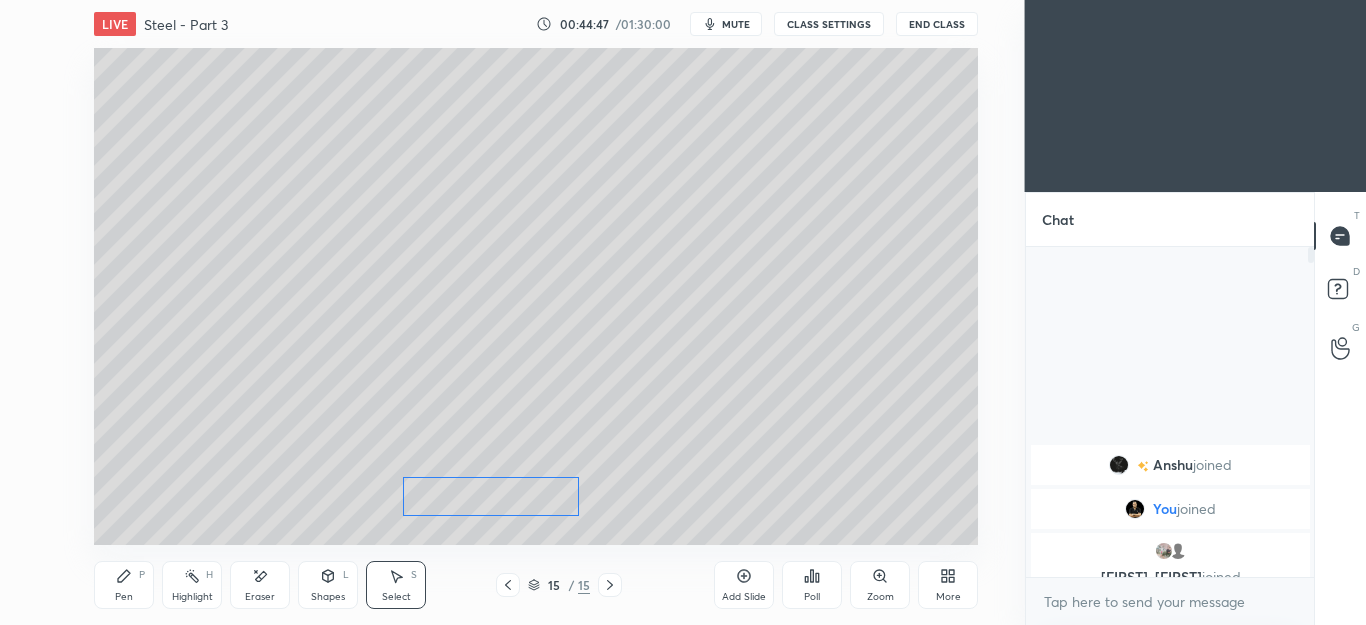 click on "0 ° Undo Copy Paste here Duplicate Duplicate to new slide Delete" at bounding box center (536, 296) 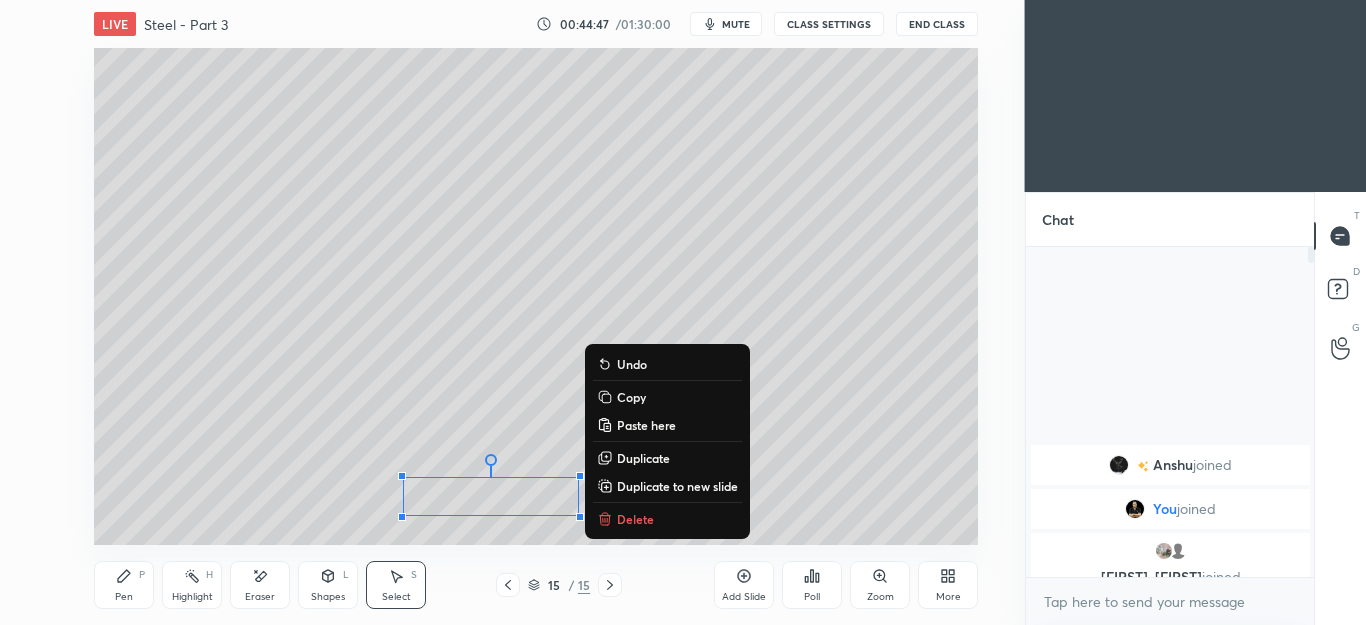 click on "0 ° Undo Copy Paste here Duplicate Duplicate to new slide Delete" at bounding box center [536, 296] 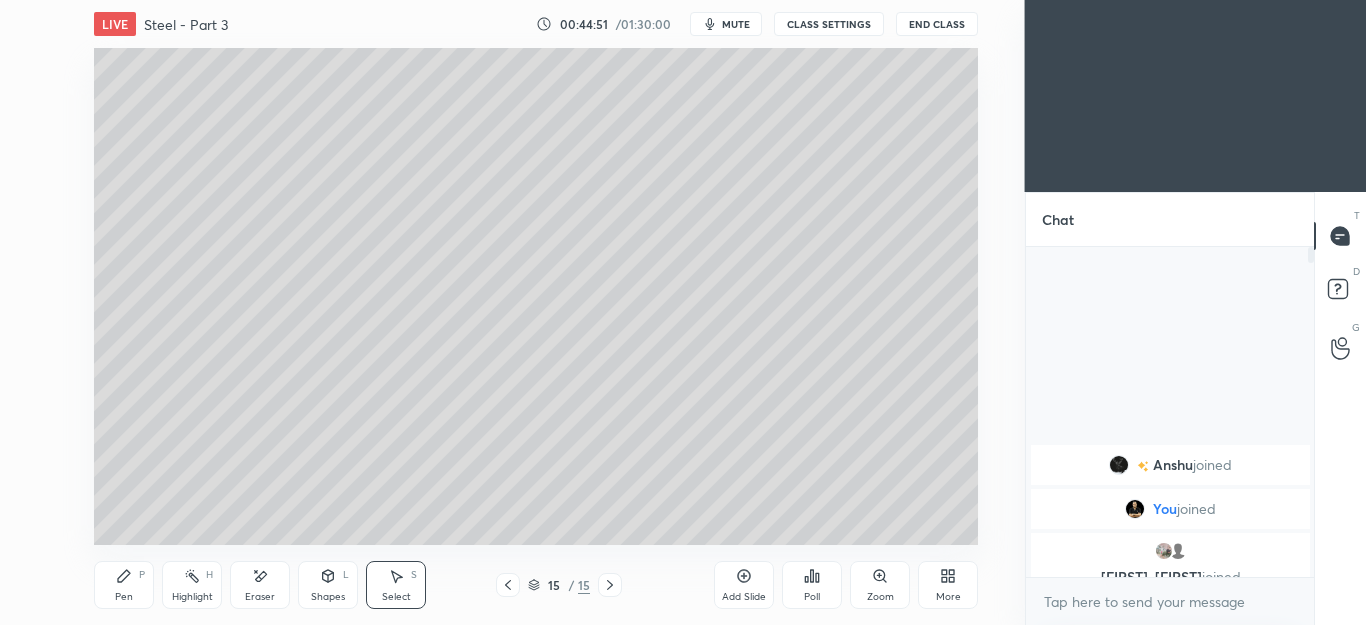 click on "Pen" at bounding box center (124, 597) 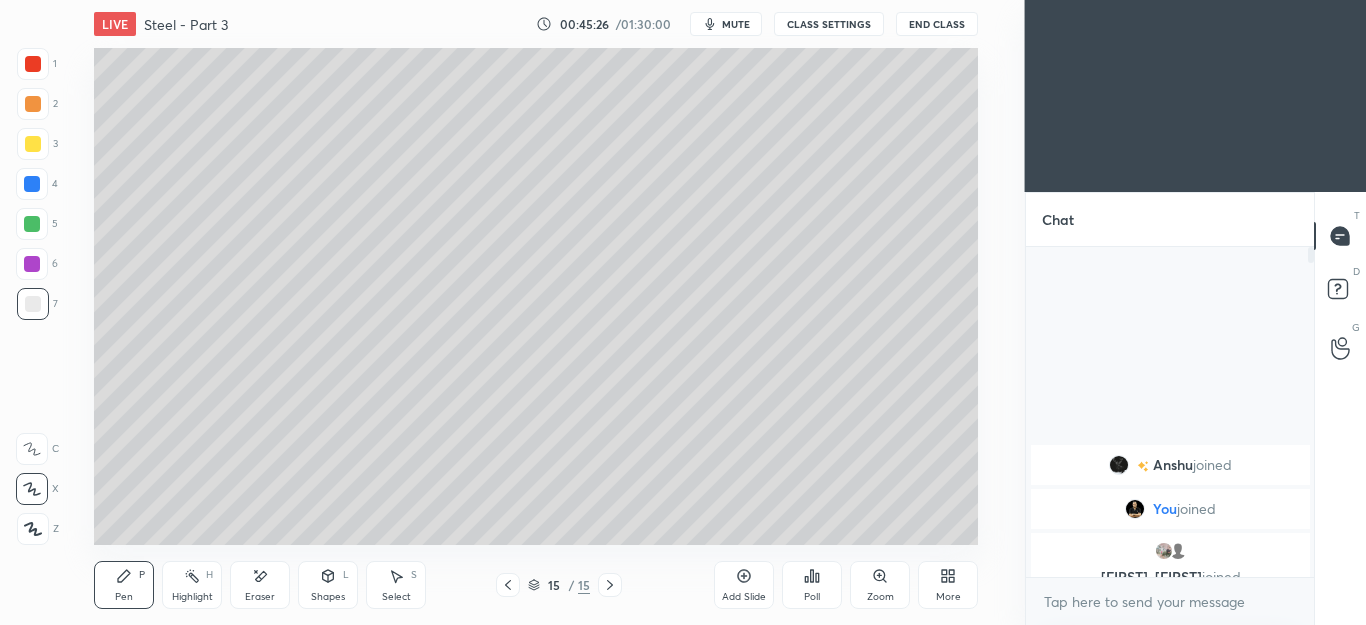 click at bounding box center [33, 144] 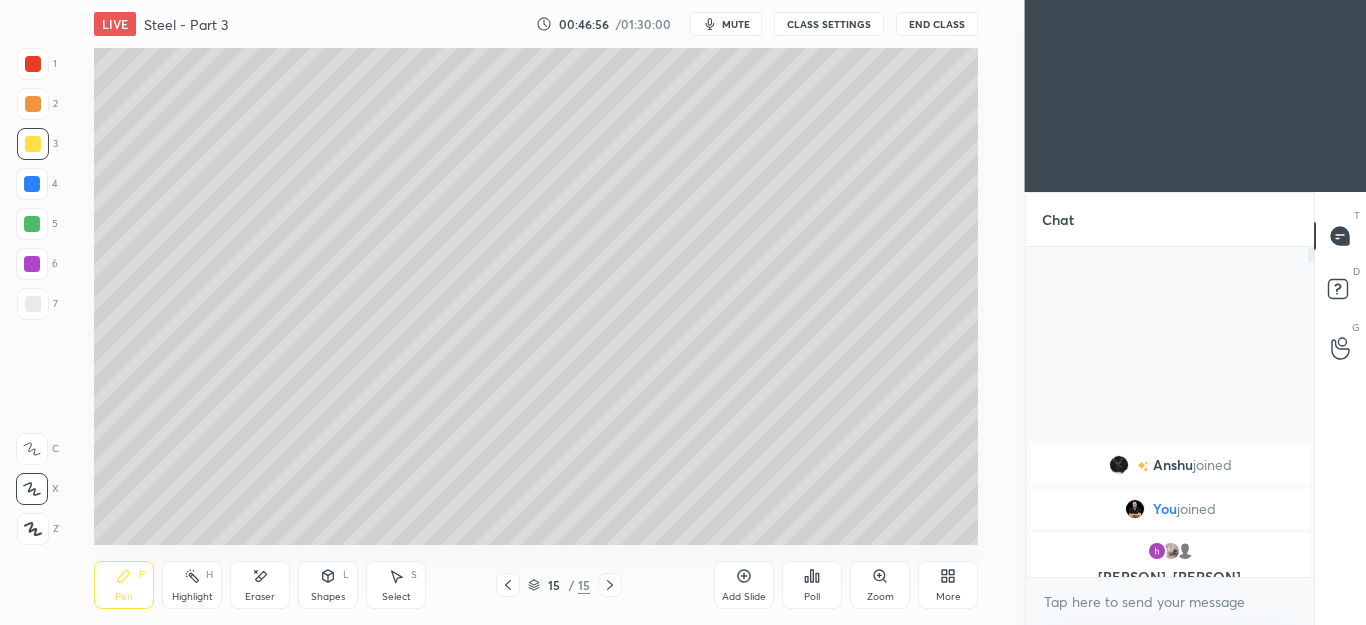 click 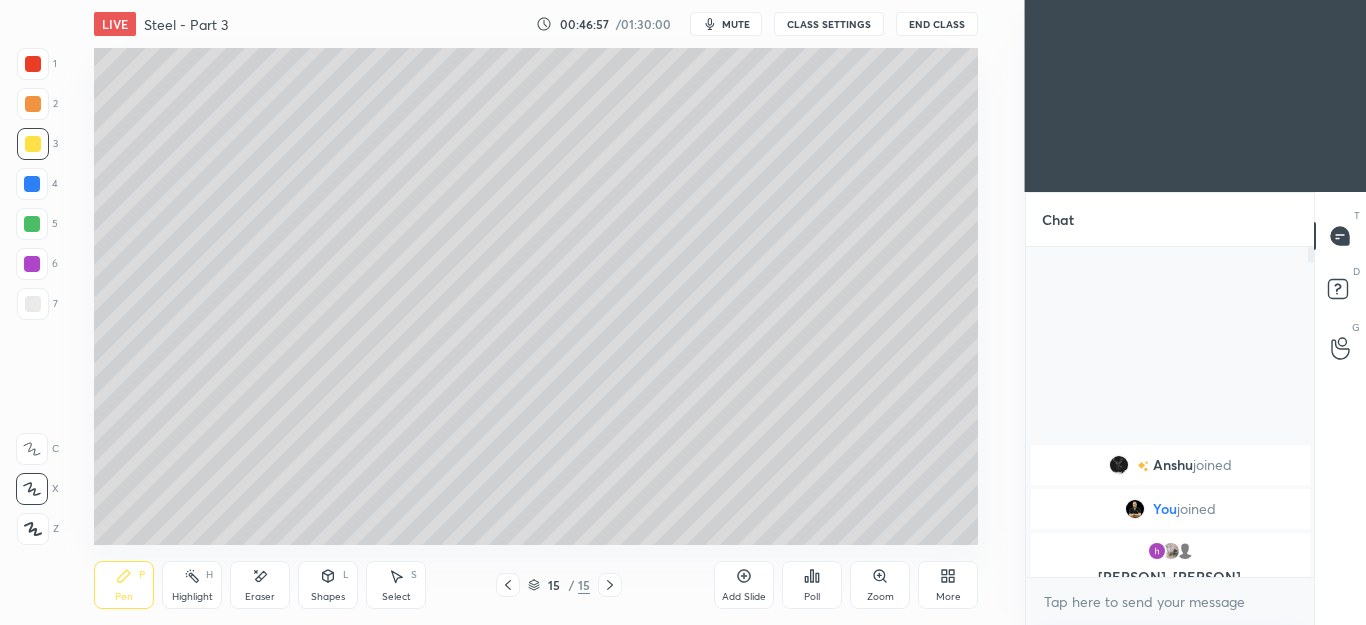 click on "Add Slide" at bounding box center (744, 585) 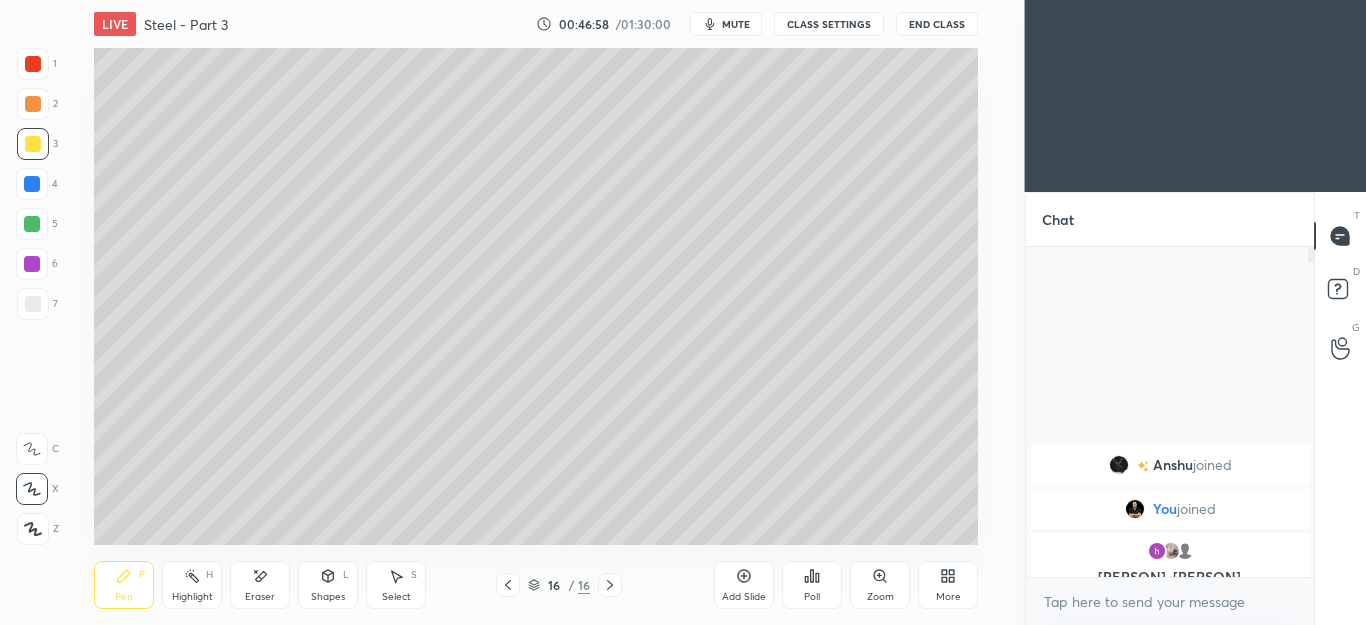 click on "2" at bounding box center [37, 104] 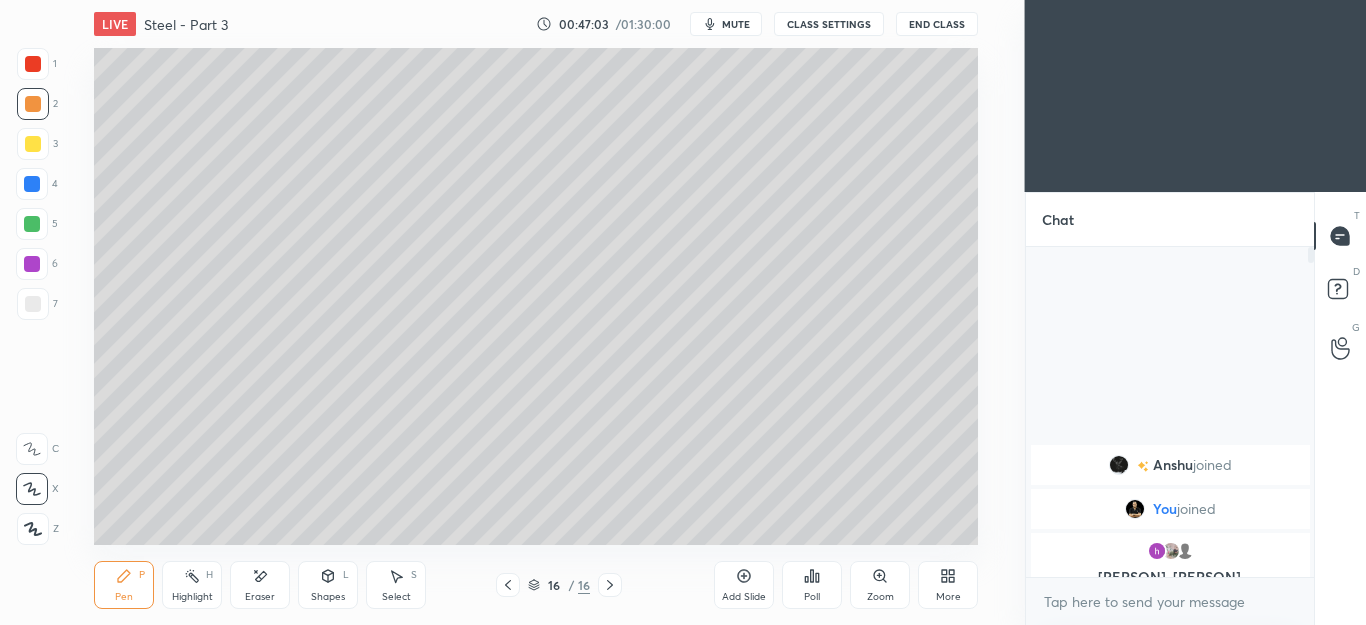 click on "Shapes L" at bounding box center (328, 585) 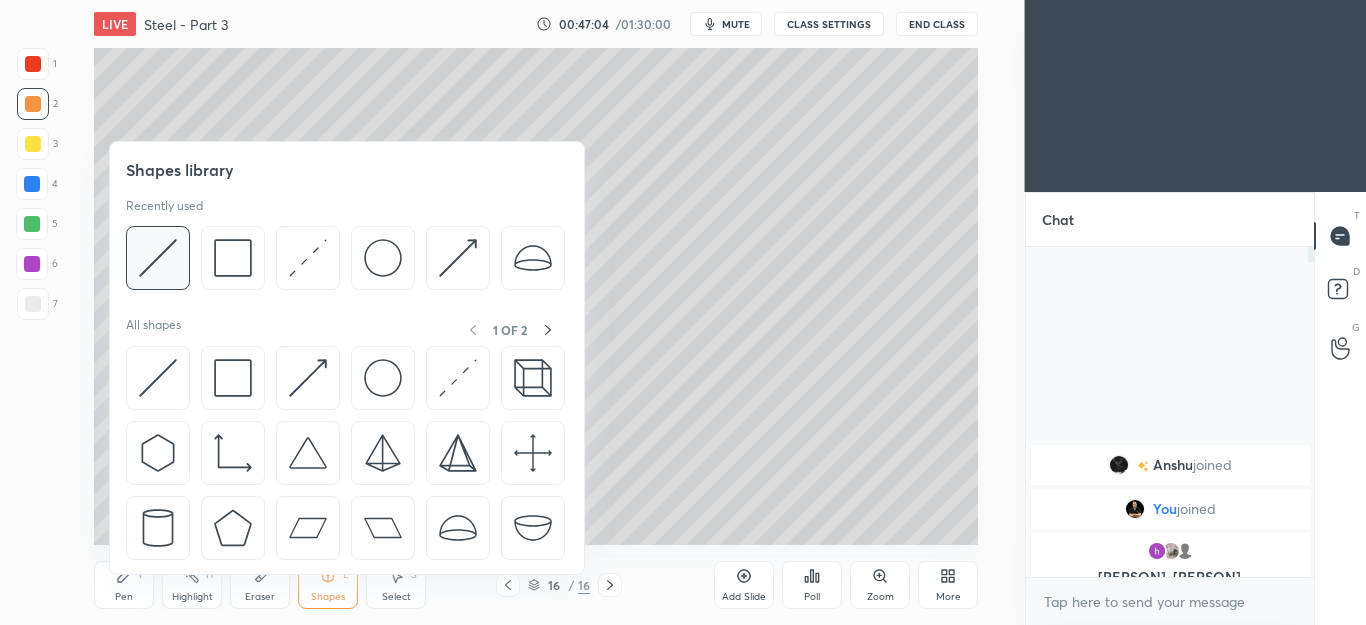 click at bounding box center [158, 258] 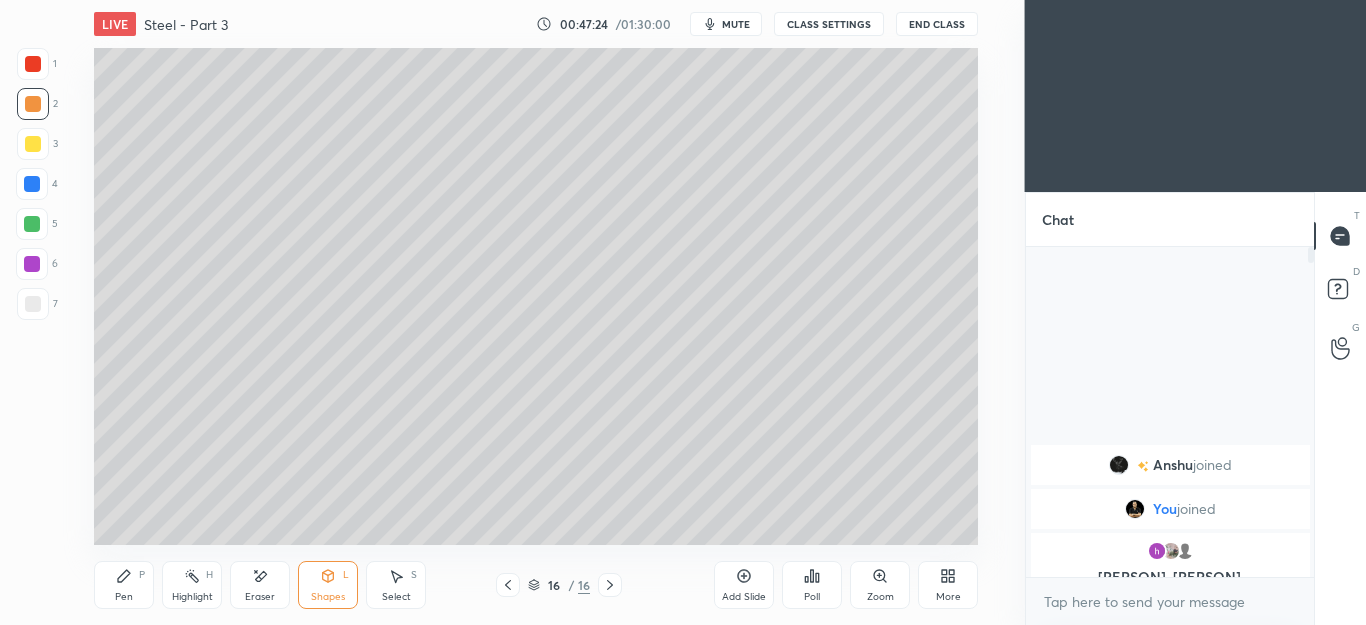 click 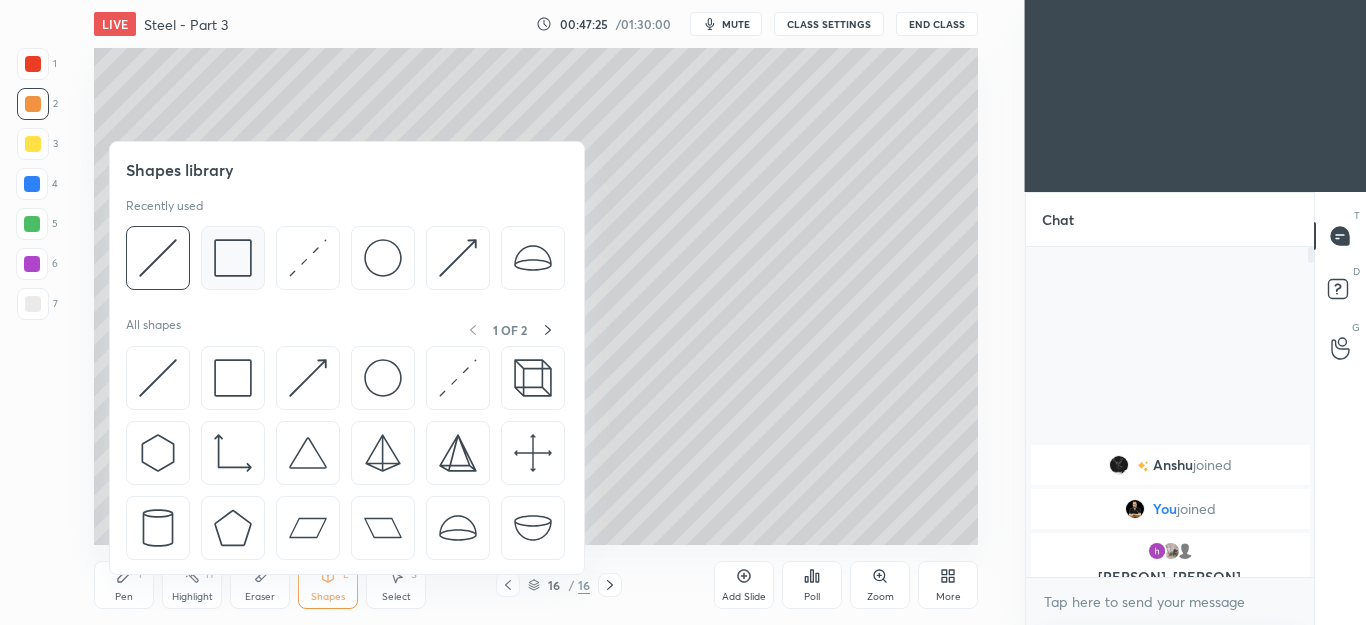 click at bounding box center (233, 258) 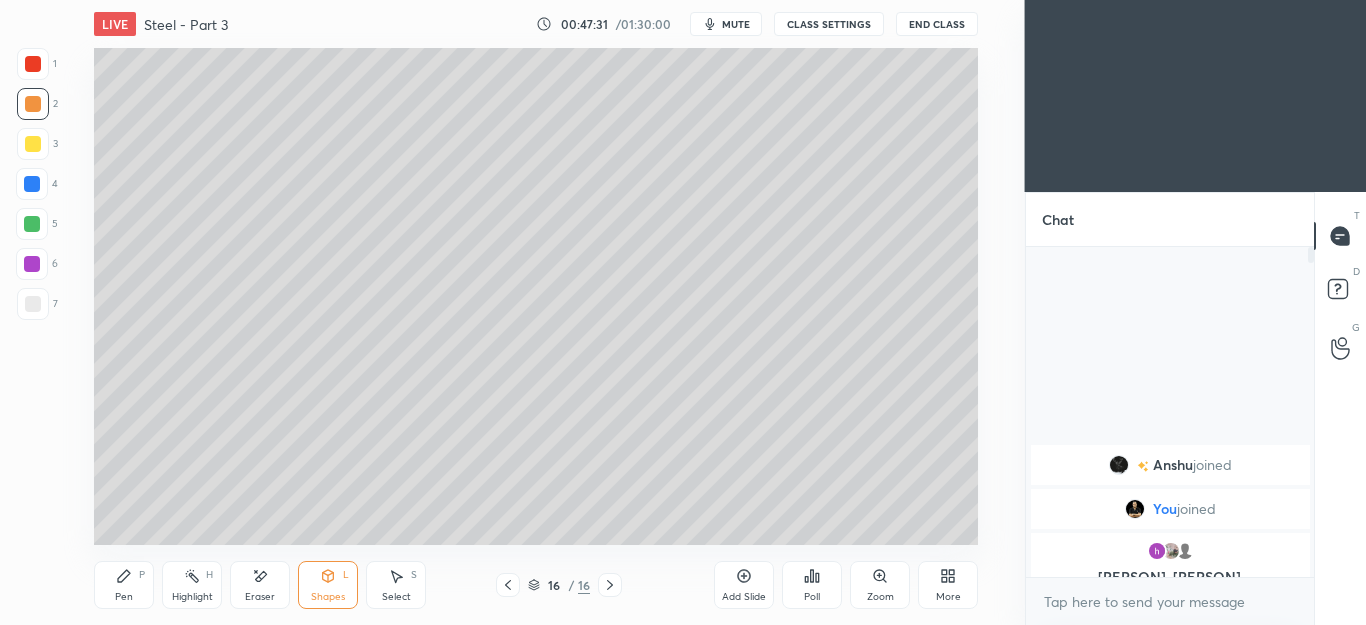 click 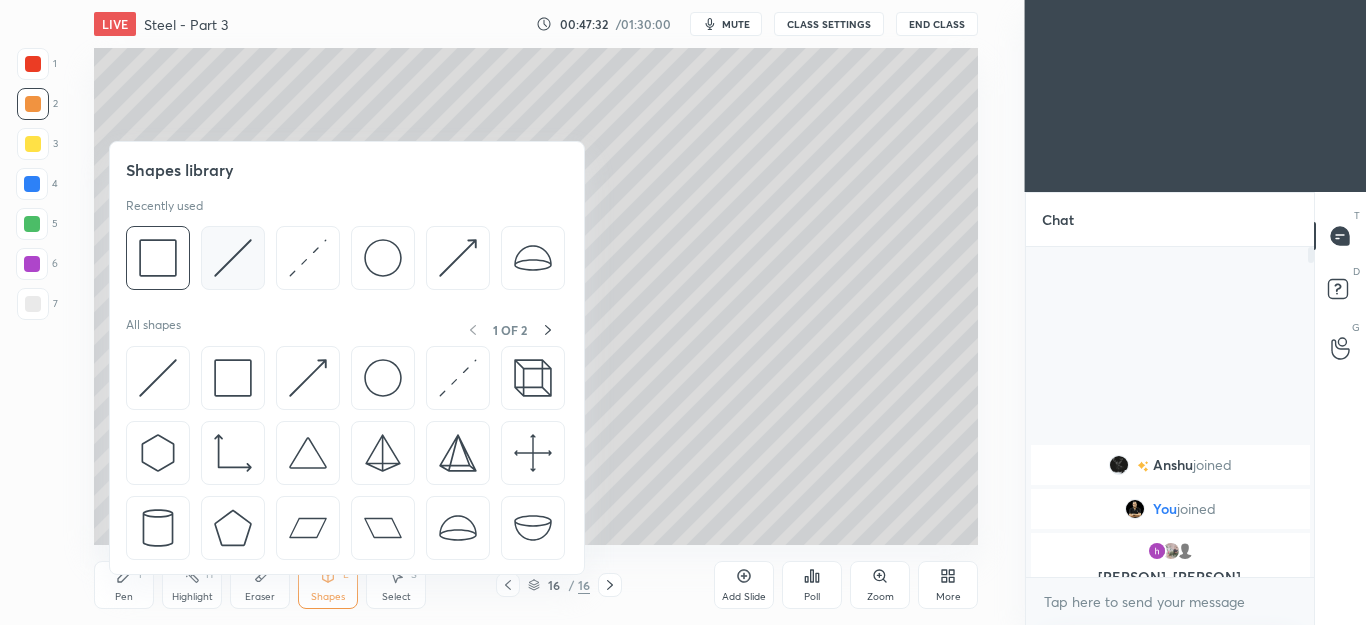 click at bounding box center [233, 258] 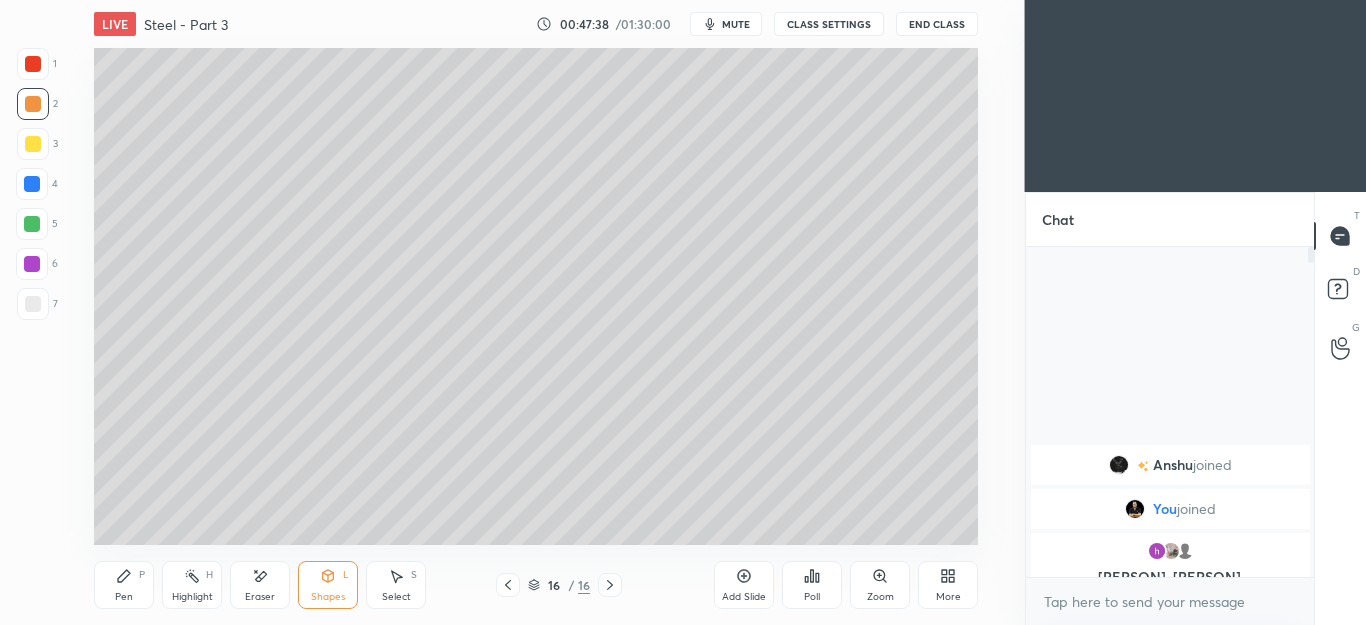 click 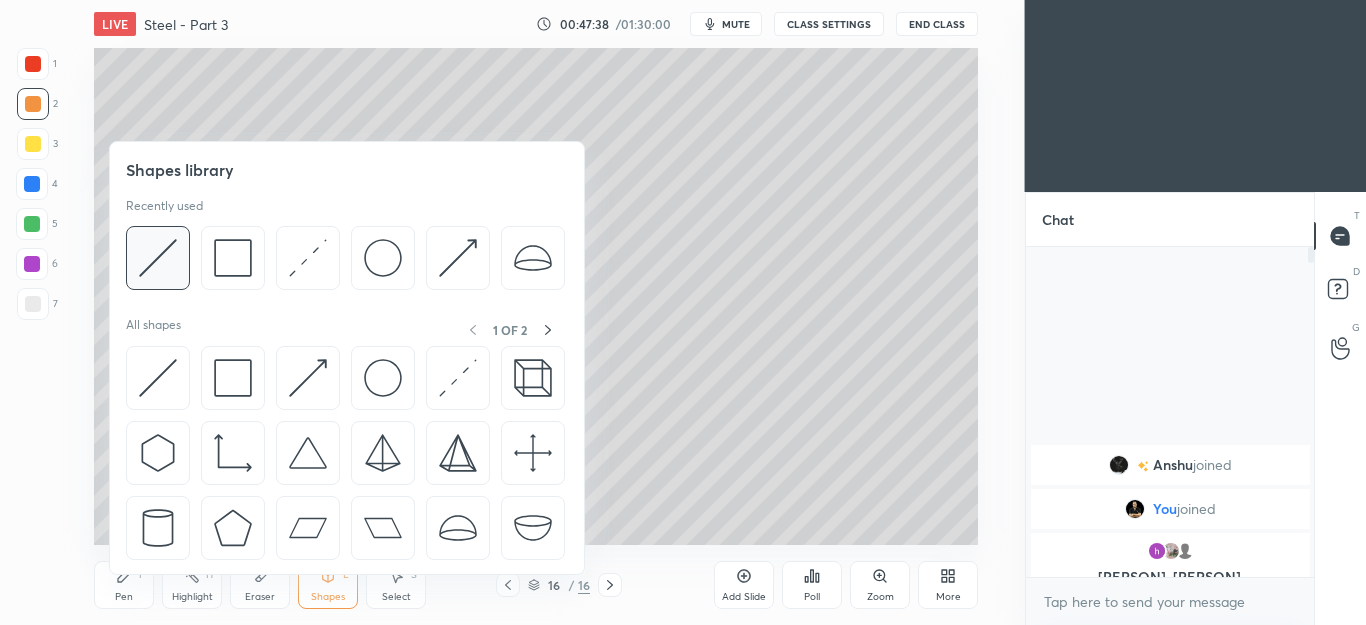 click at bounding box center (158, 258) 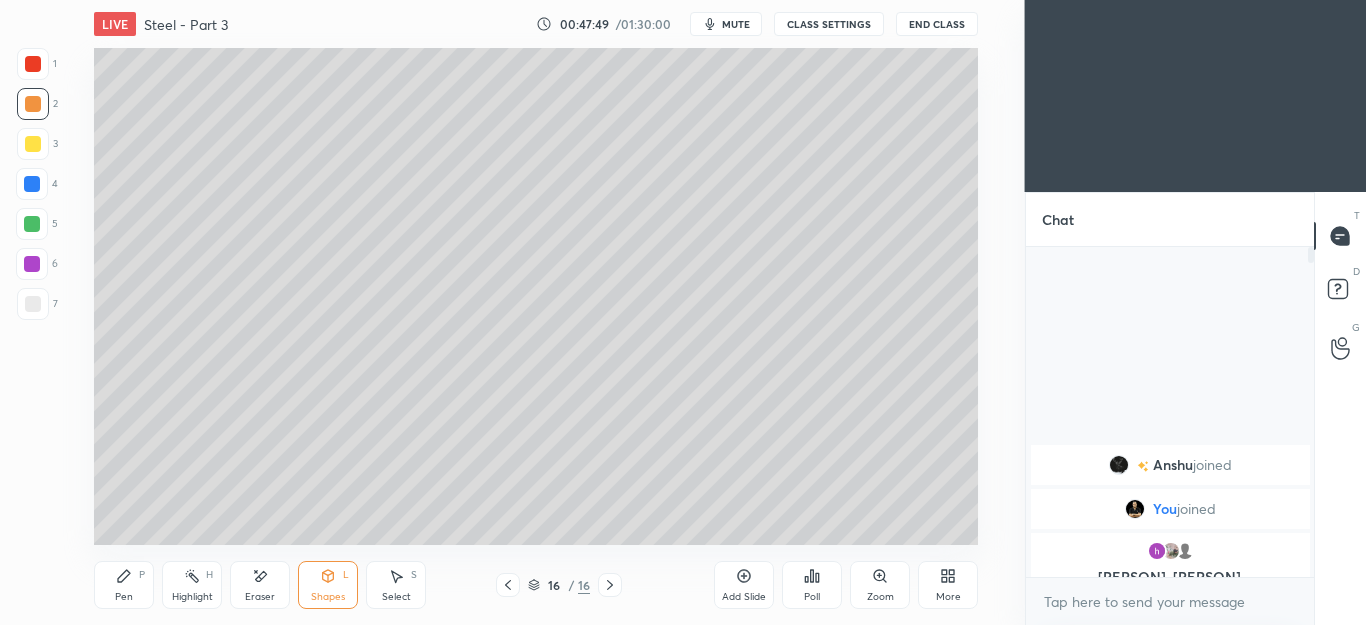 click on "Pen P" at bounding box center [124, 585] 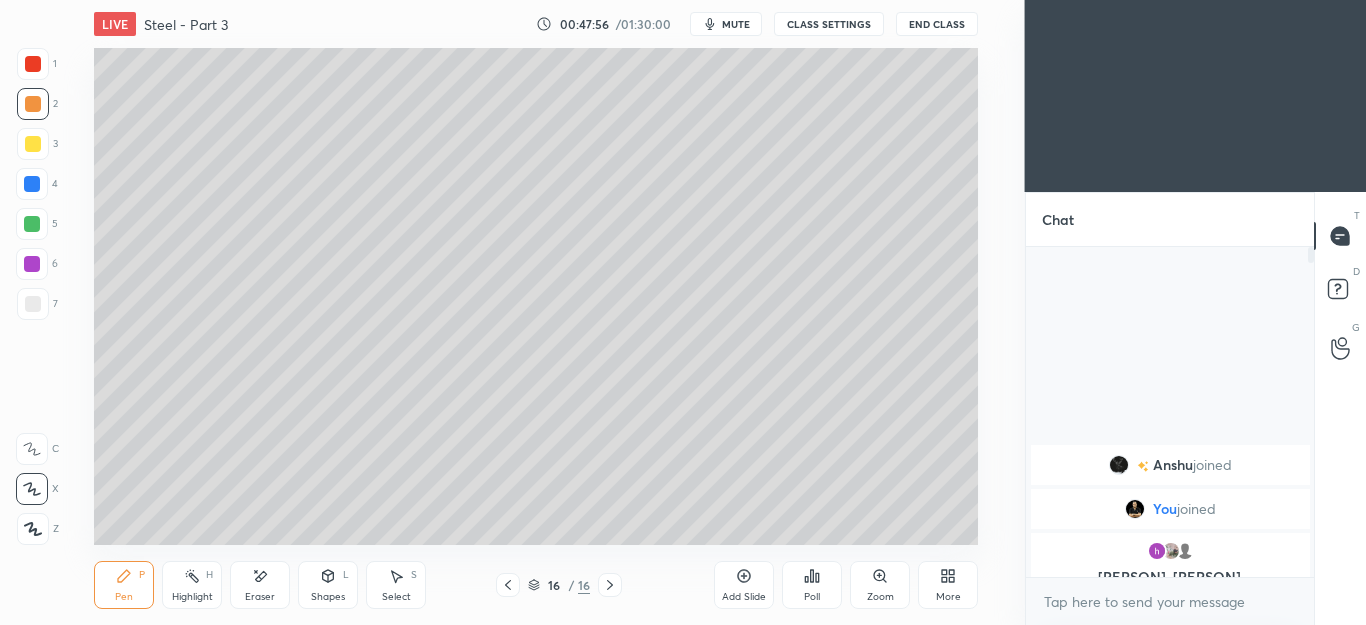 click on "Shapes L" at bounding box center (328, 585) 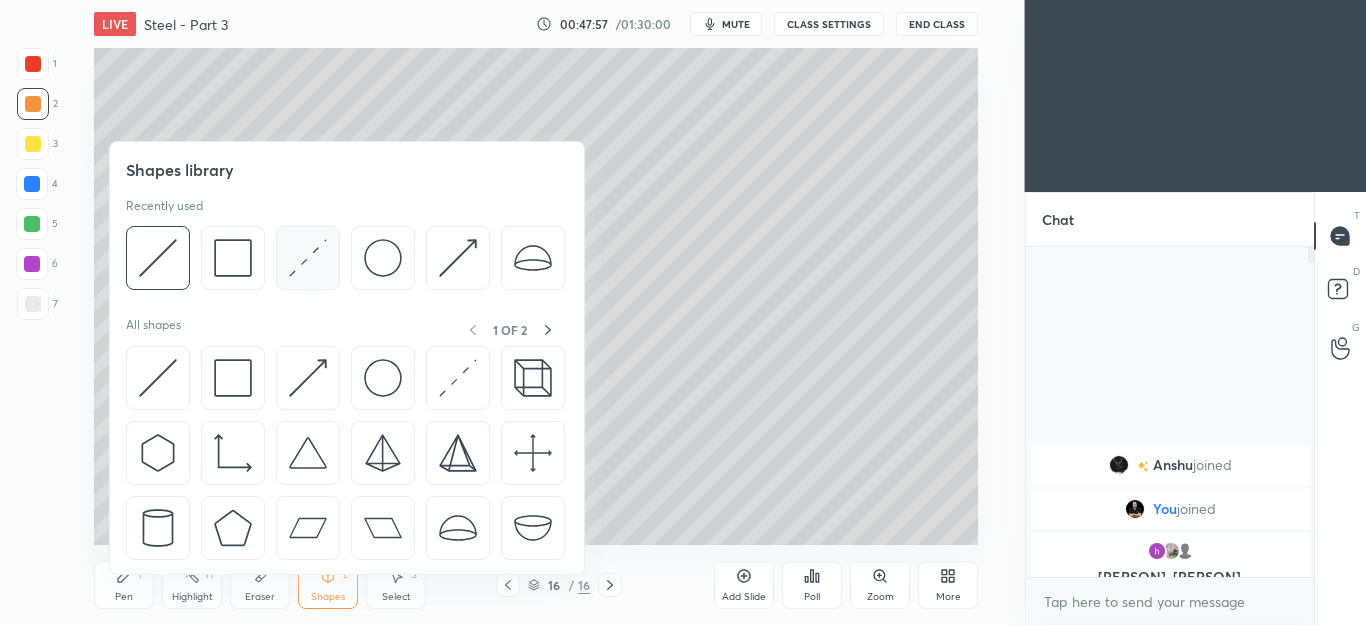 click at bounding box center [308, 258] 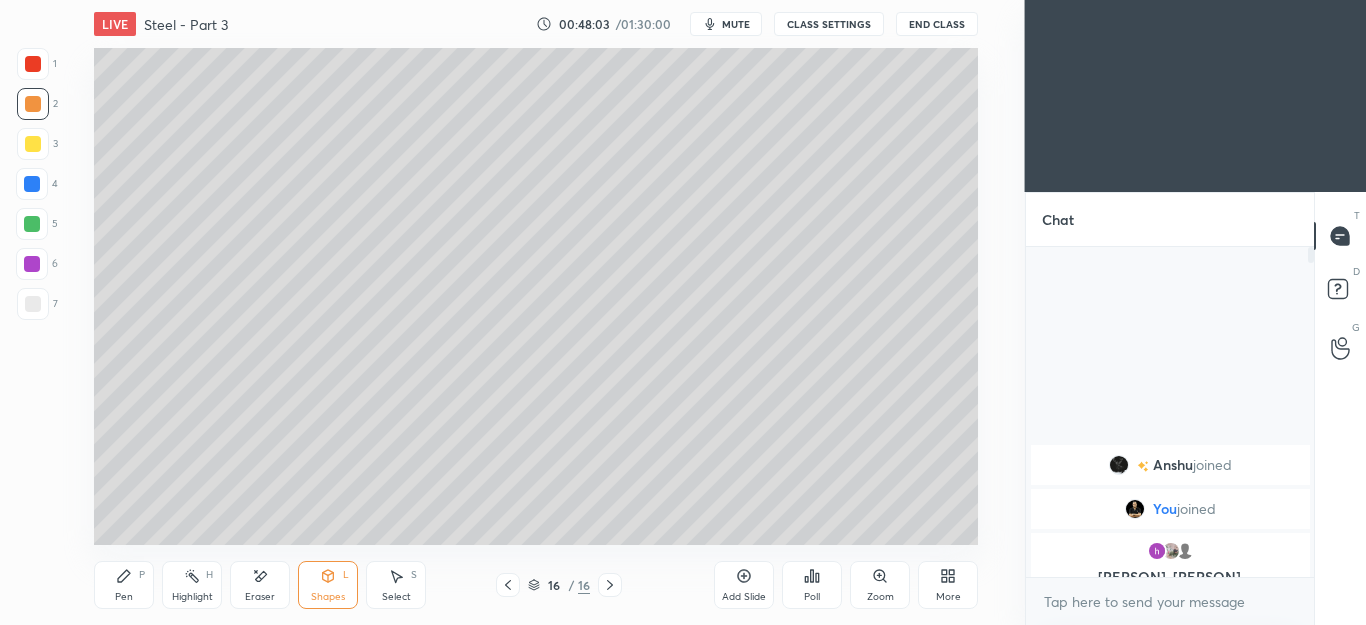 click on "Shapes L" at bounding box center (328, 585) 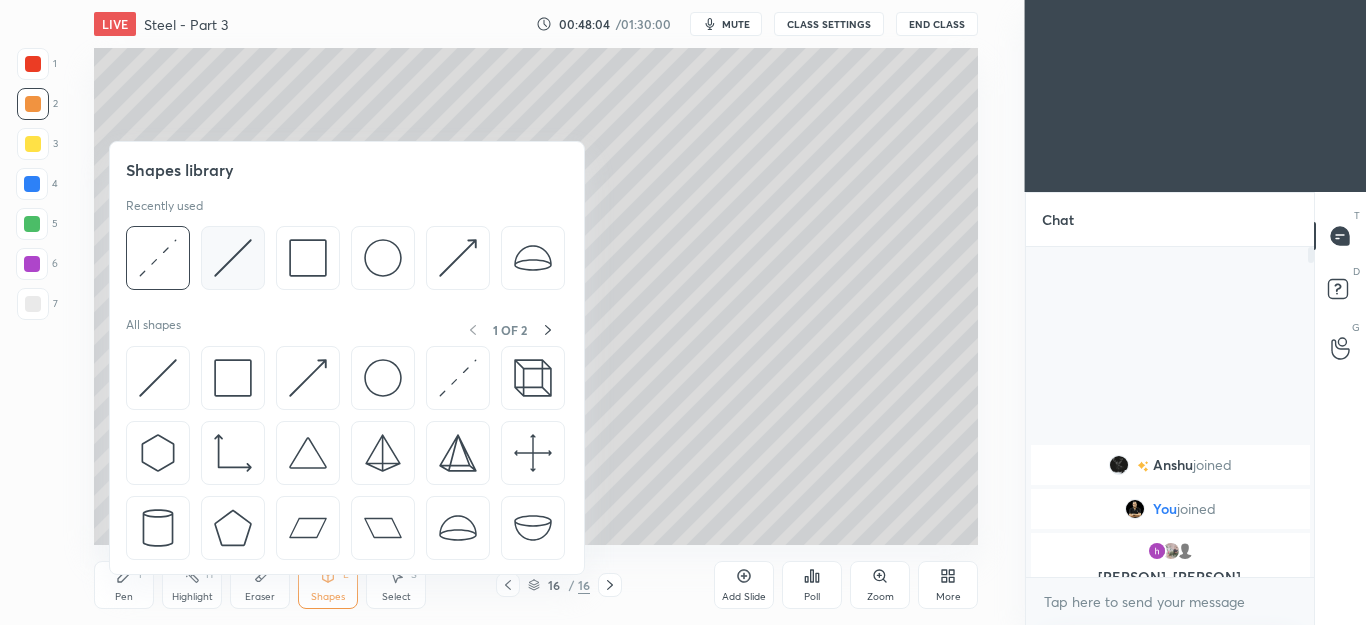 click at bounding box center [233, 258] 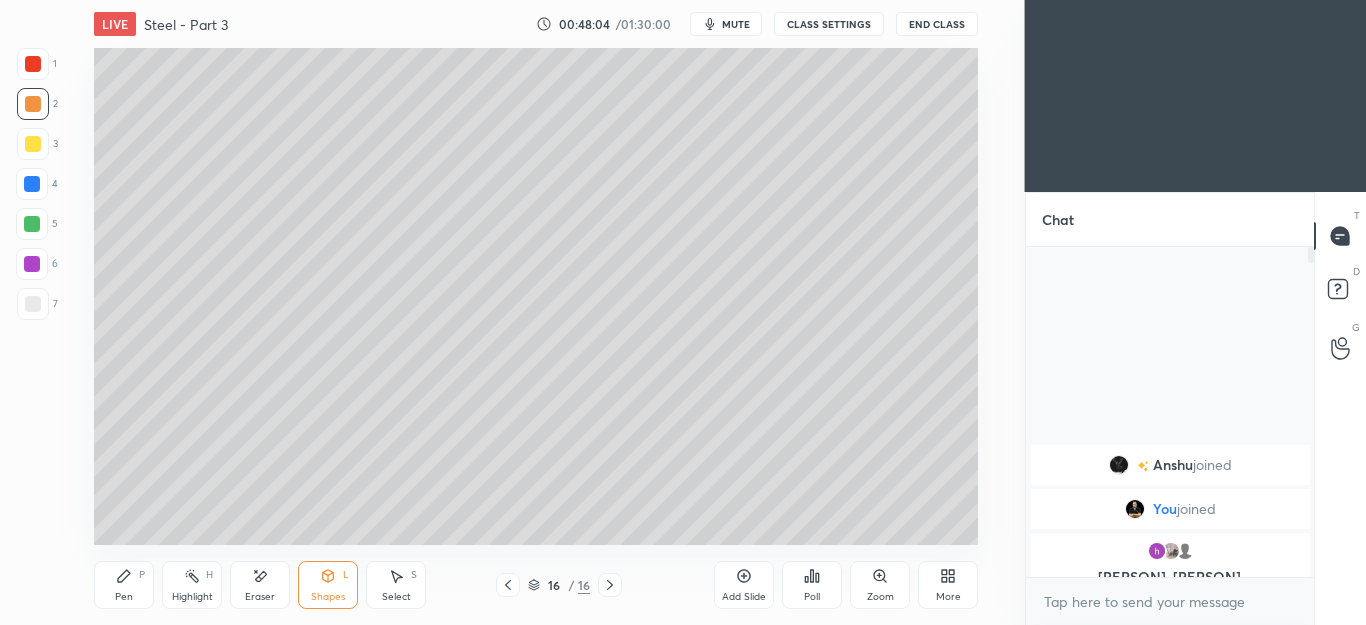click on "5" at bounding box center (37, 224) 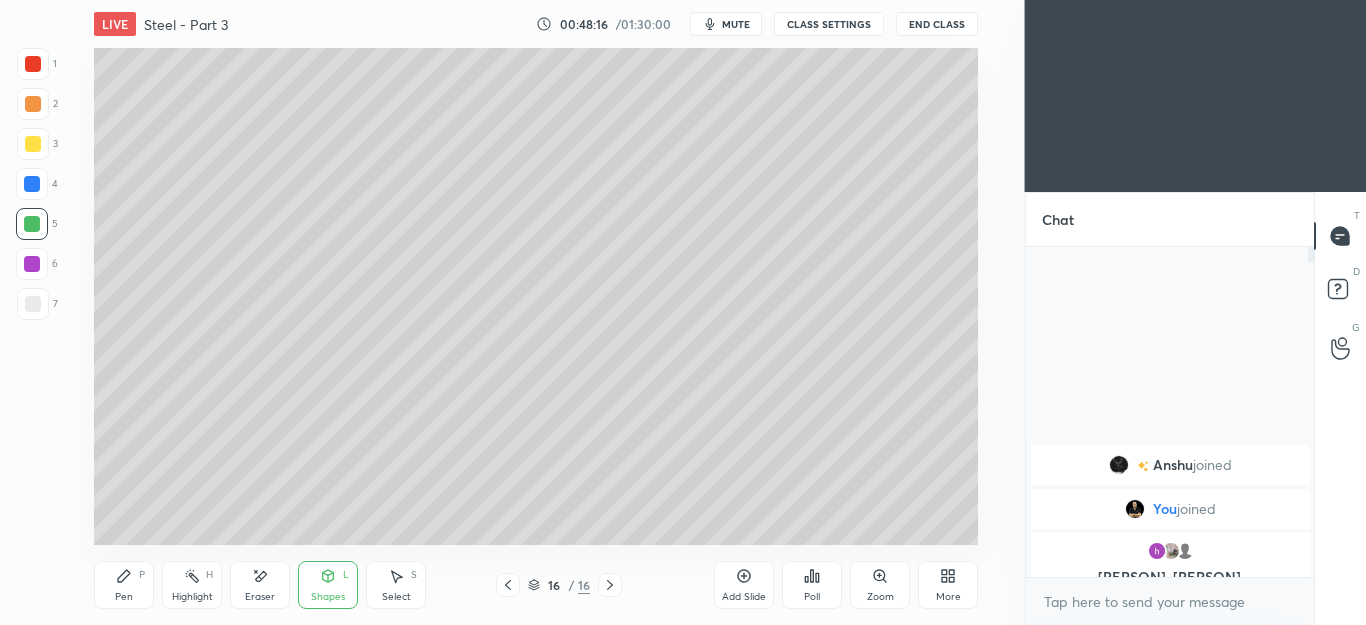 click on "Pen P" at bounding box center [124, 585] 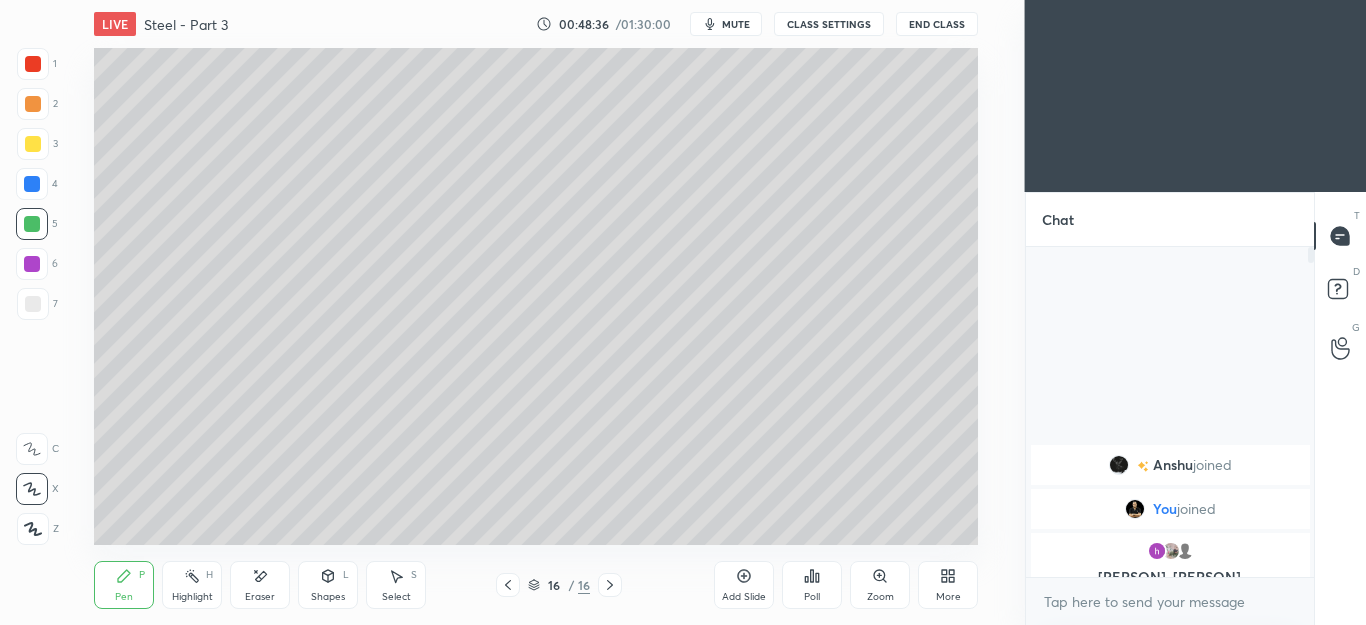 click at bounding box center (33, 104) 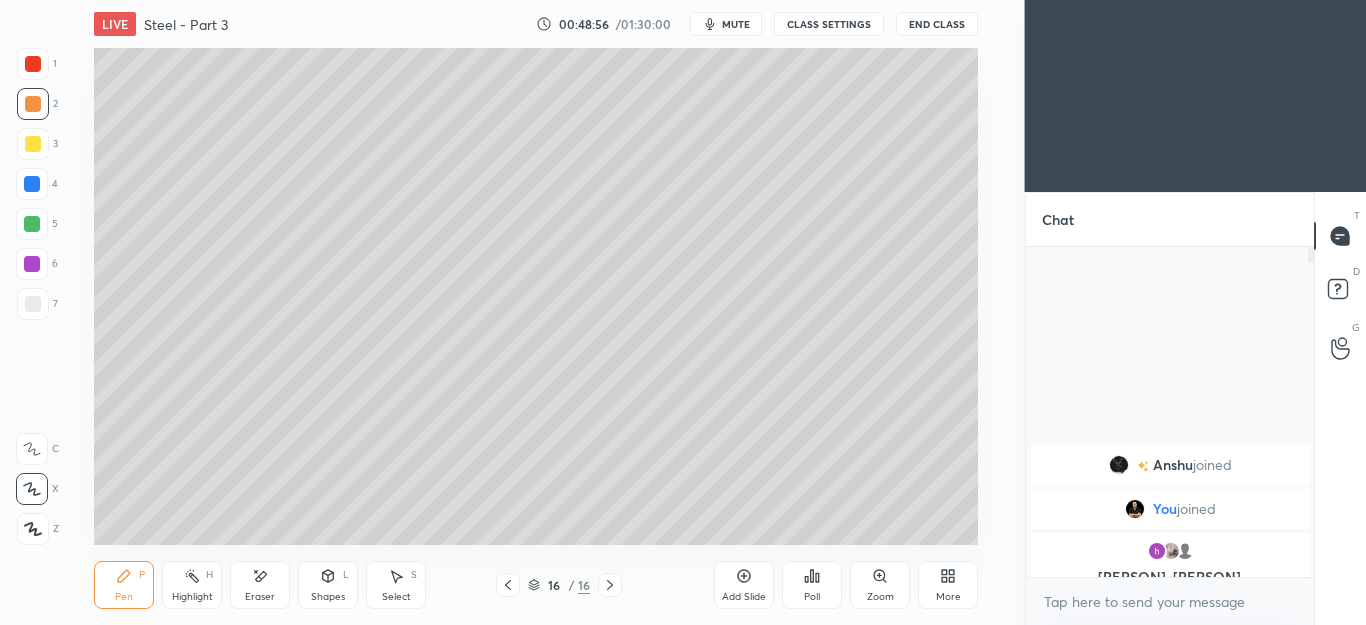 click 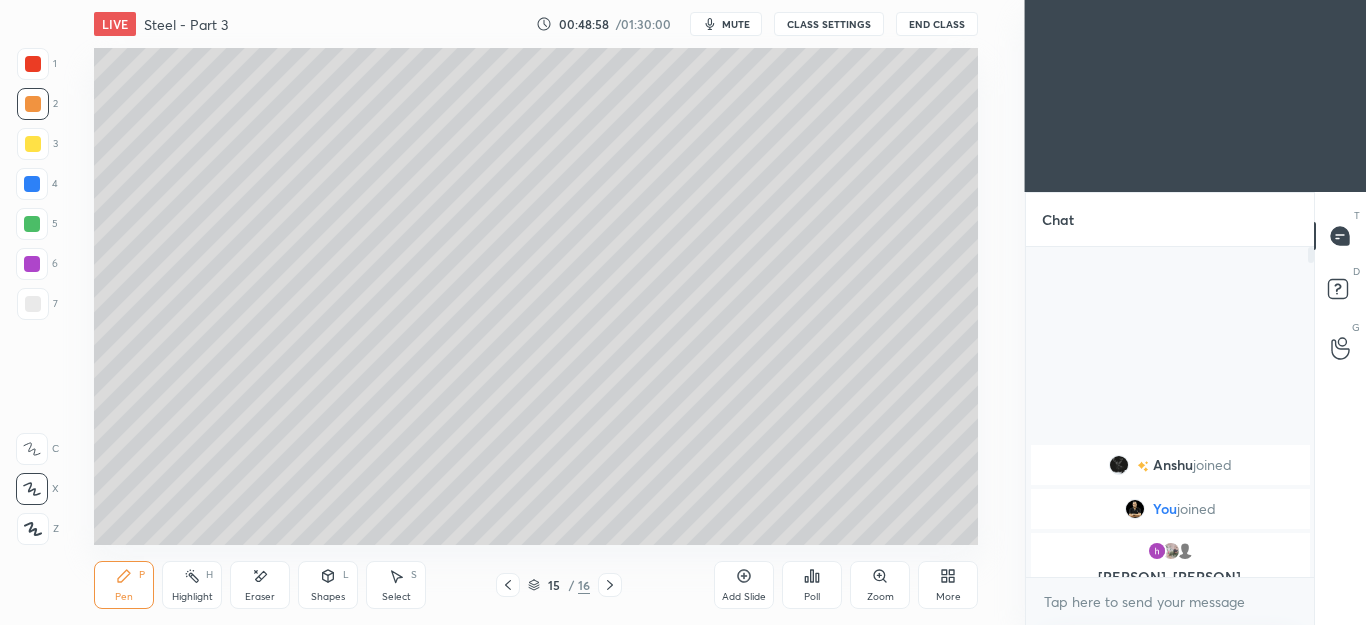 click at bounding box center [33, 304] 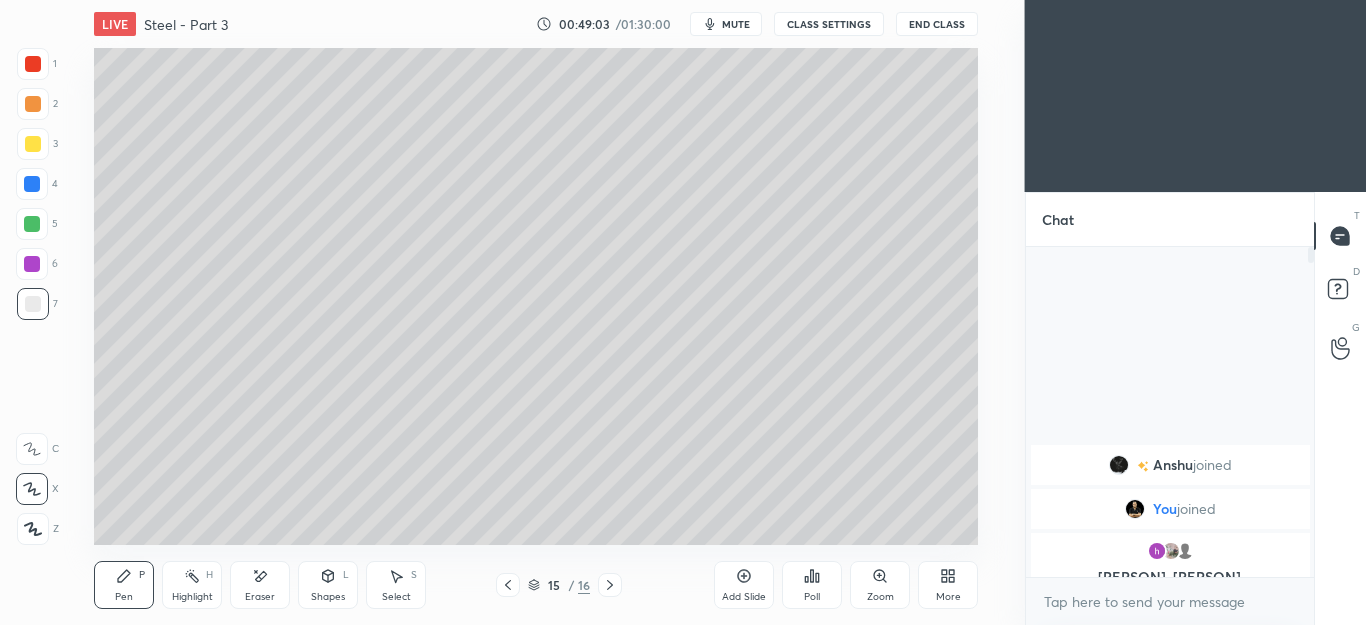 click 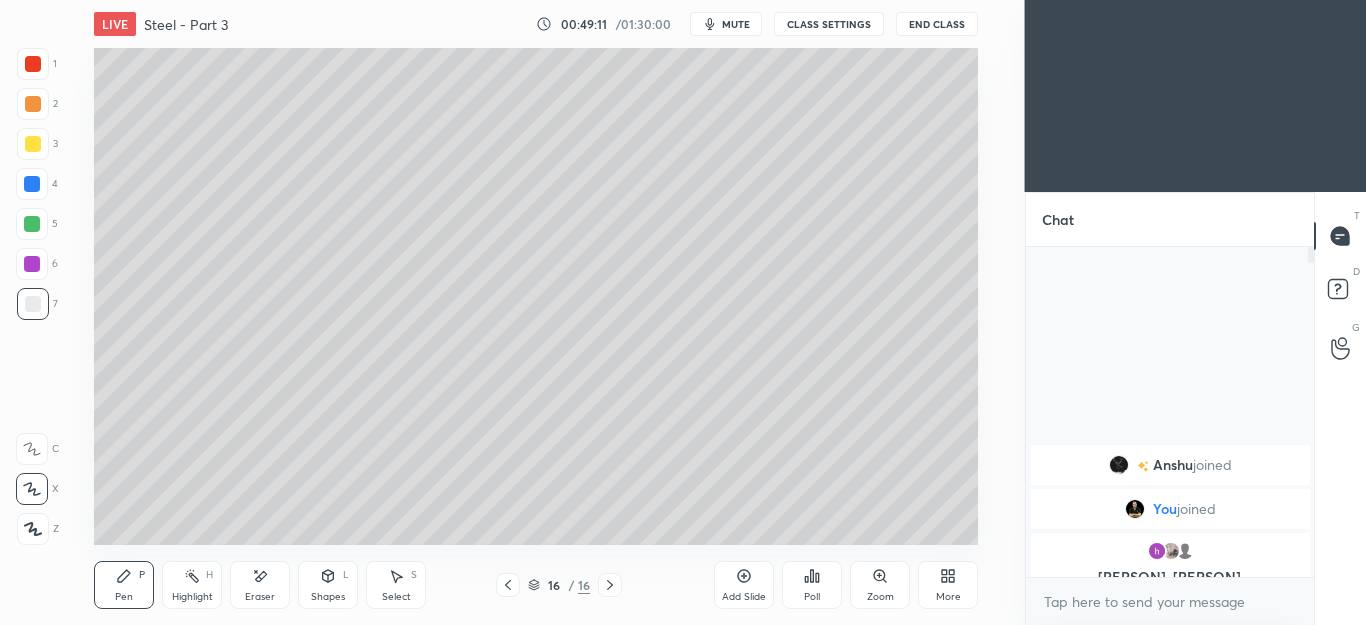 click 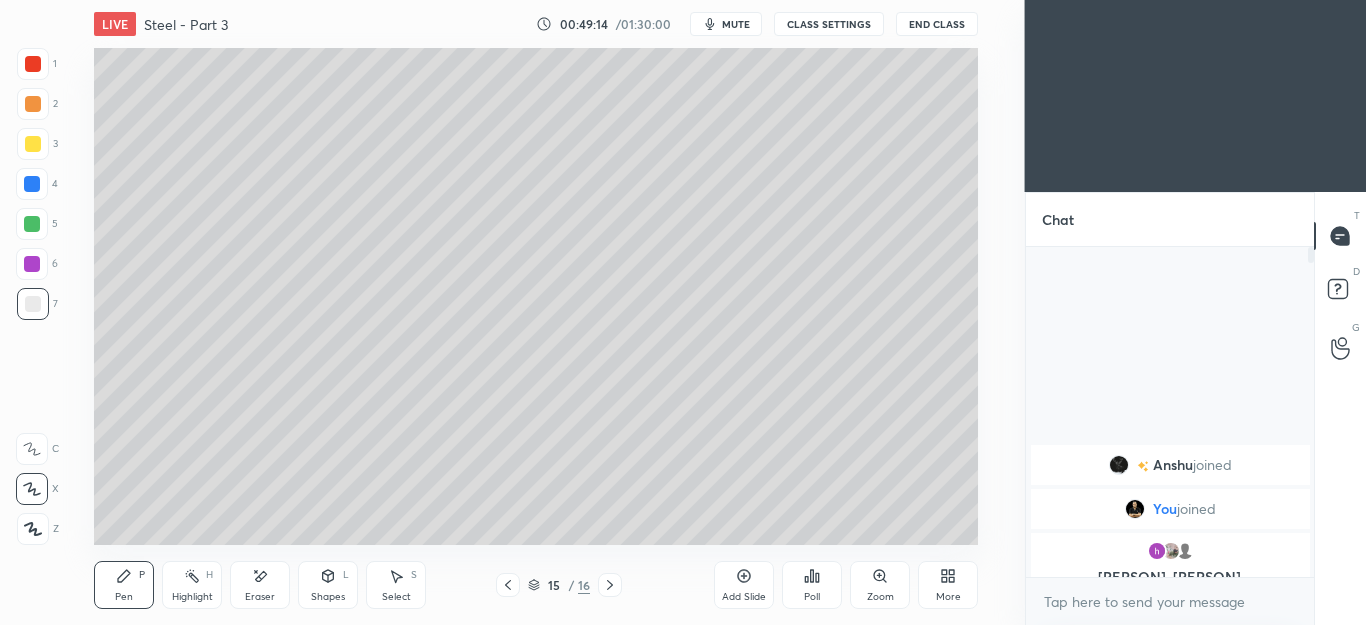 click 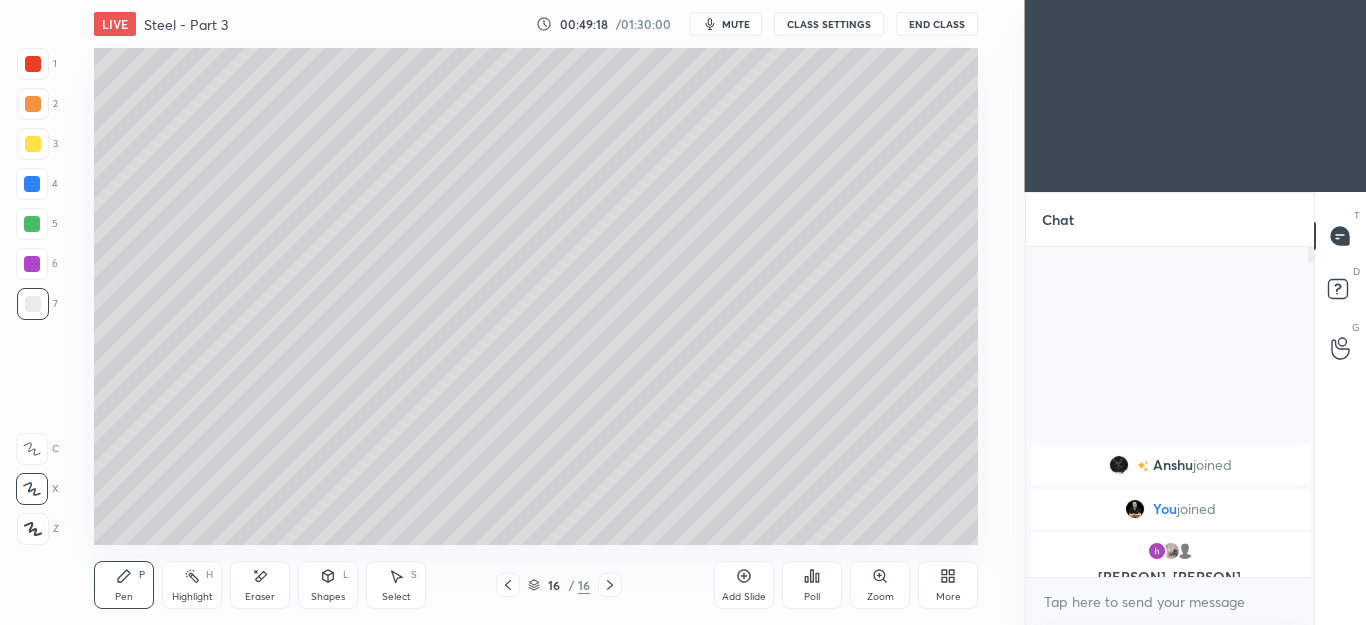 click 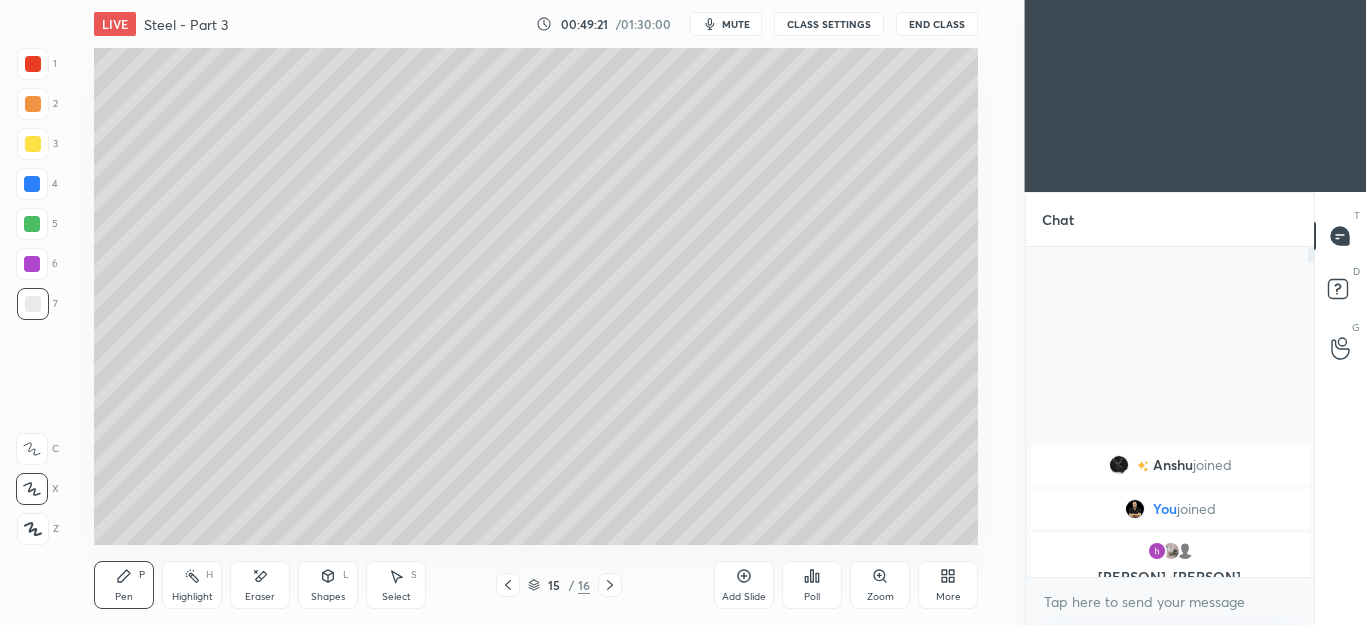 click 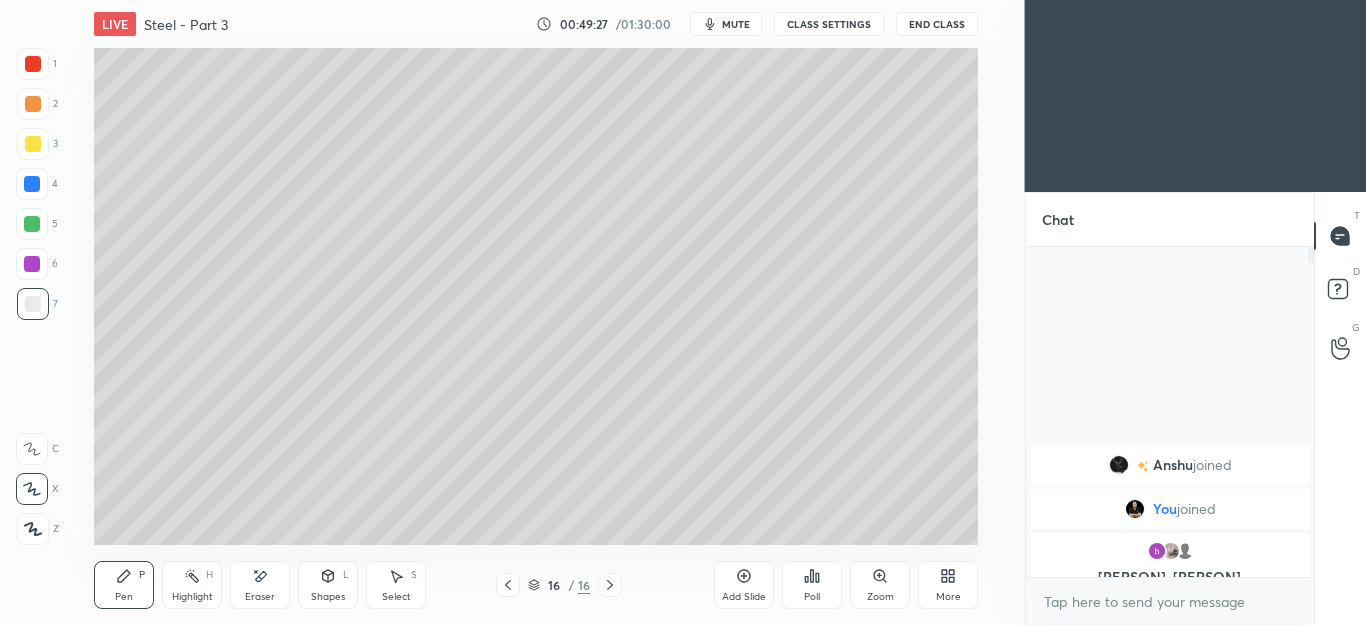 click 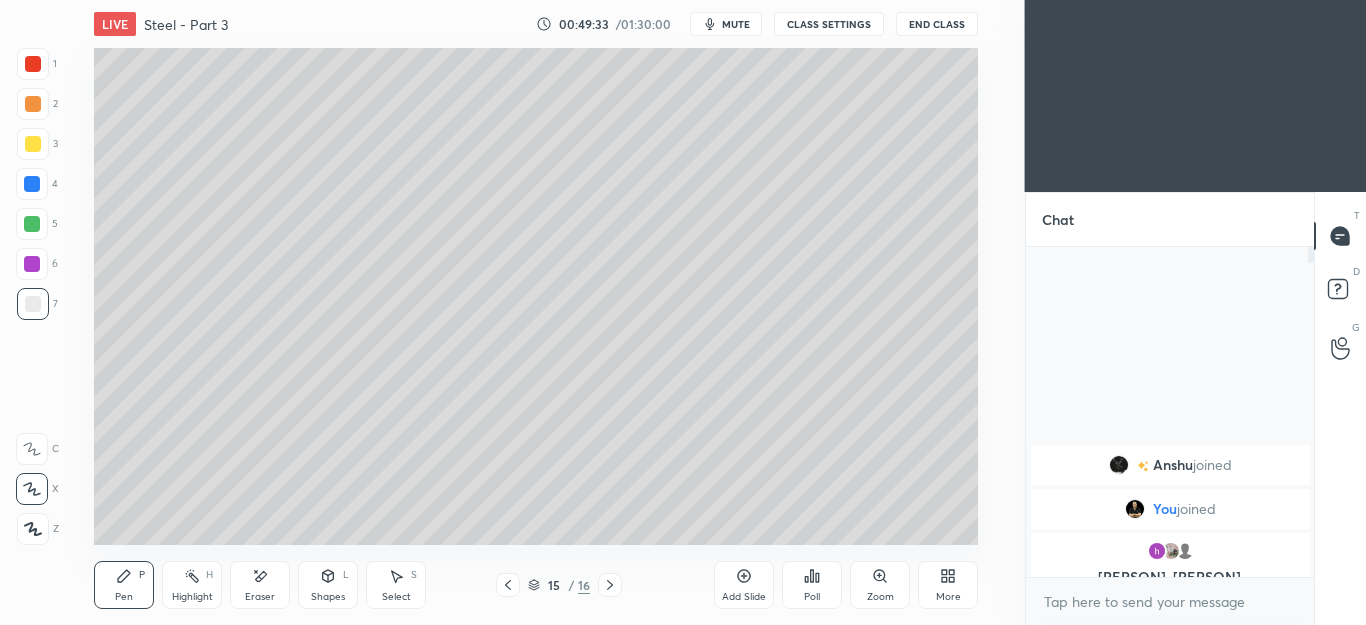 click 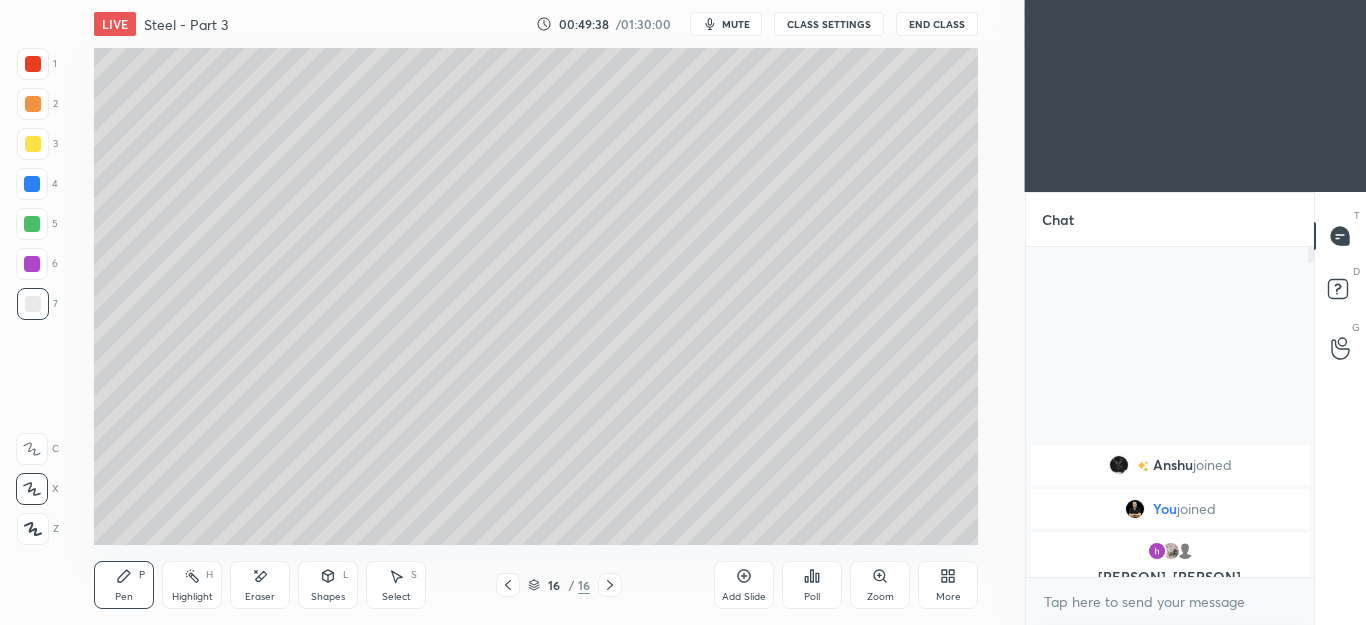 click 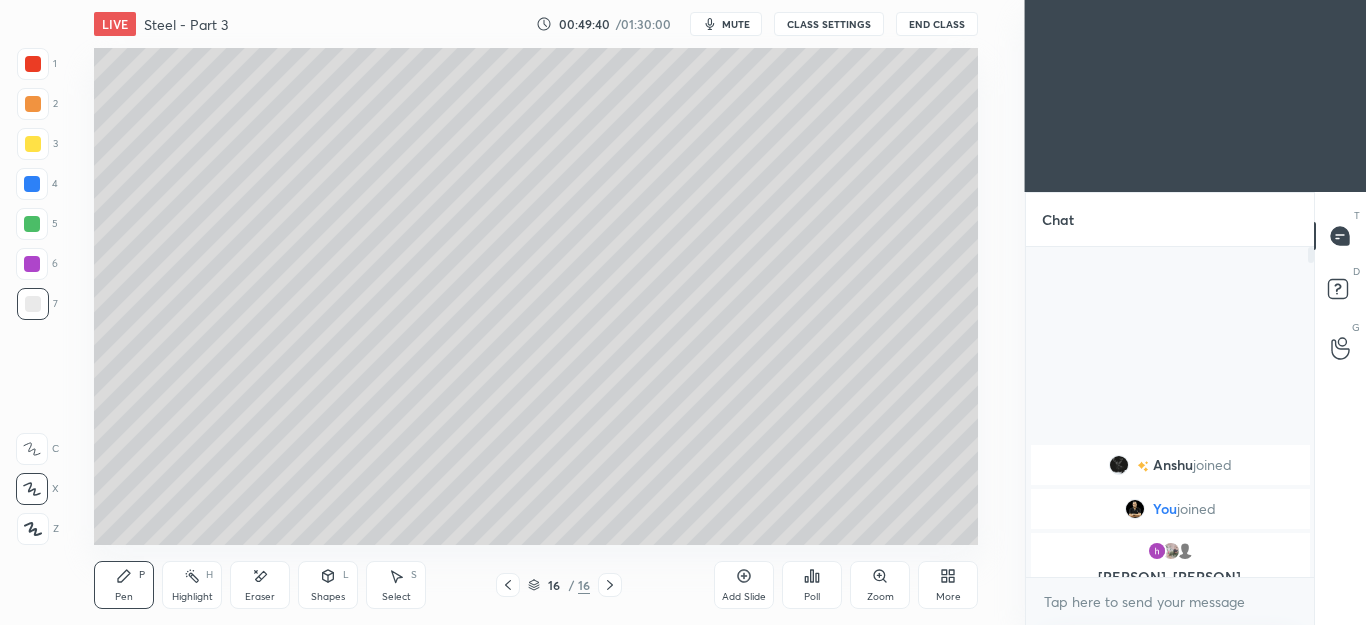 click 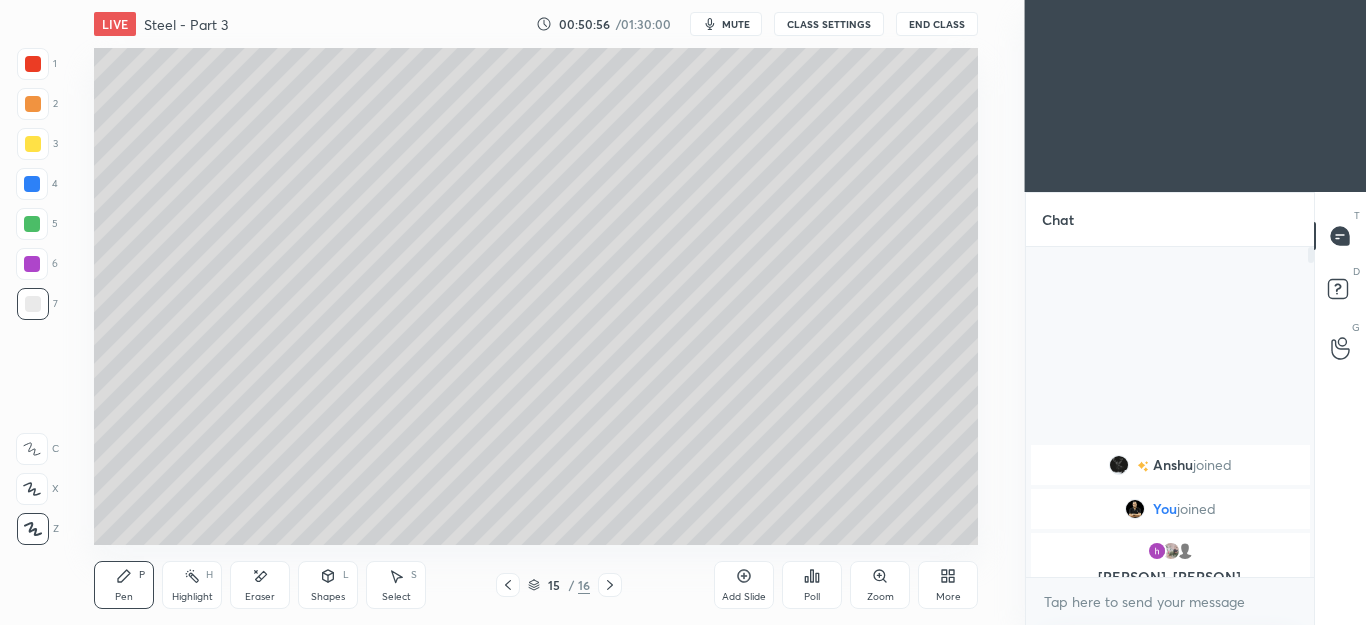 click at bounding box center [610, 585] 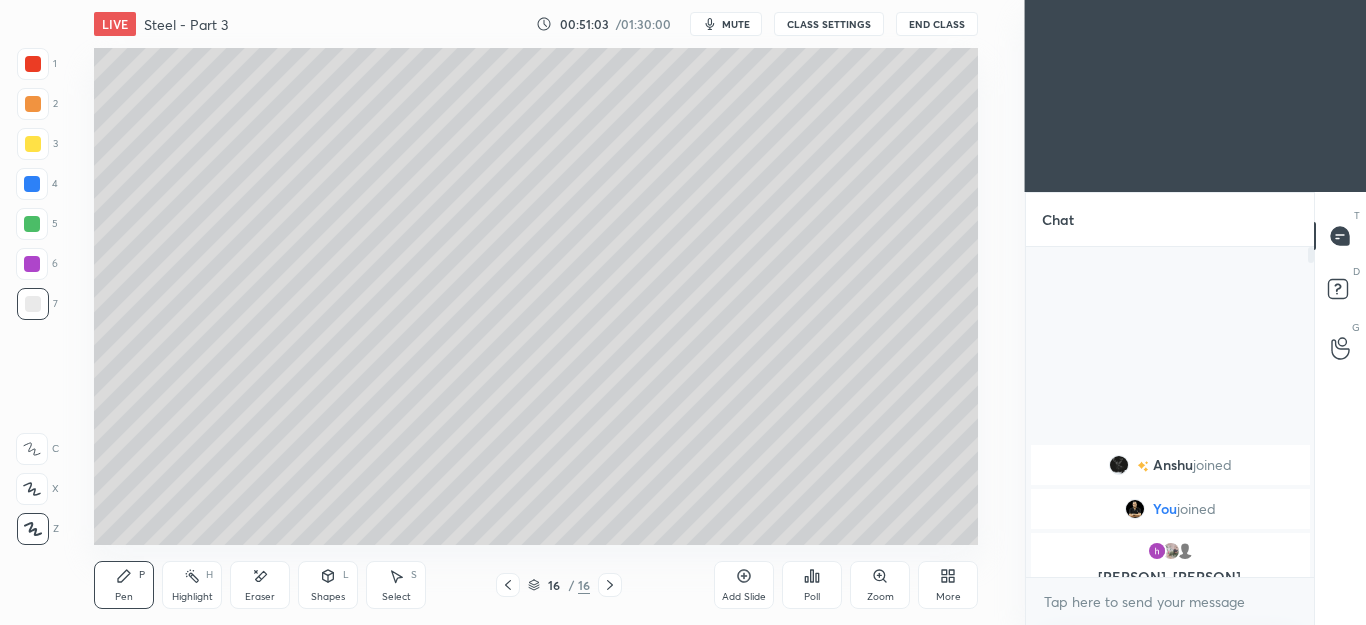 click 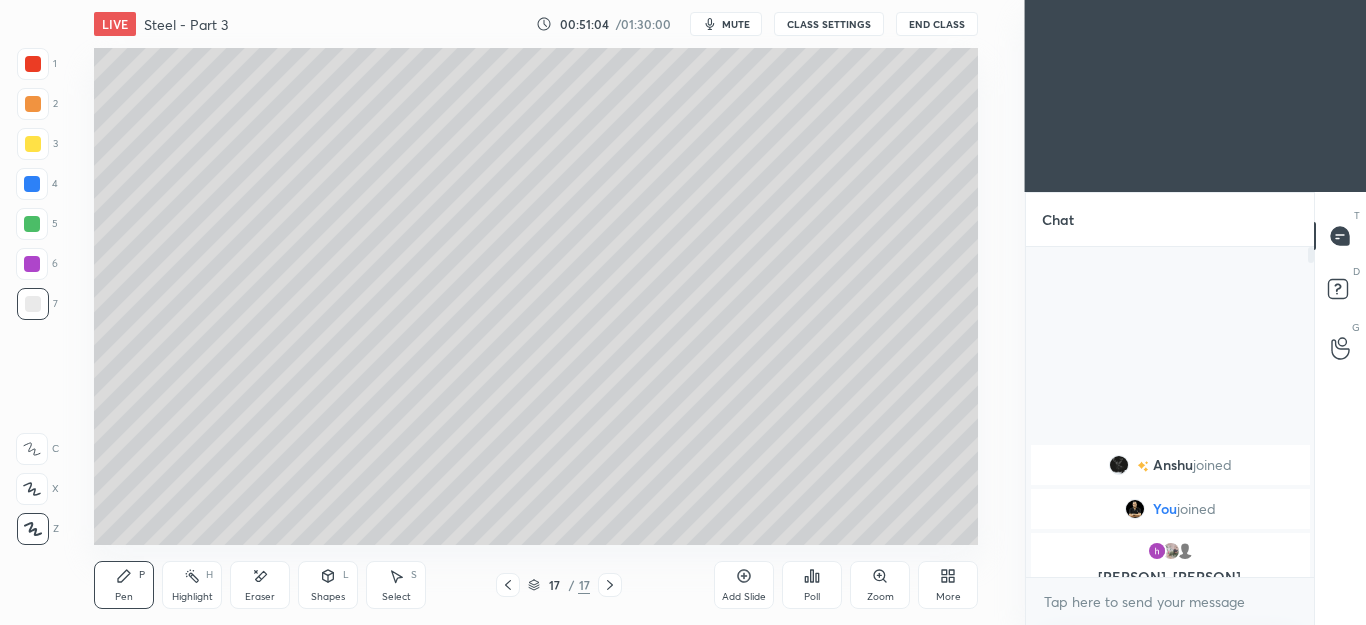click on "Shapes" at bounding box center [328, 597] 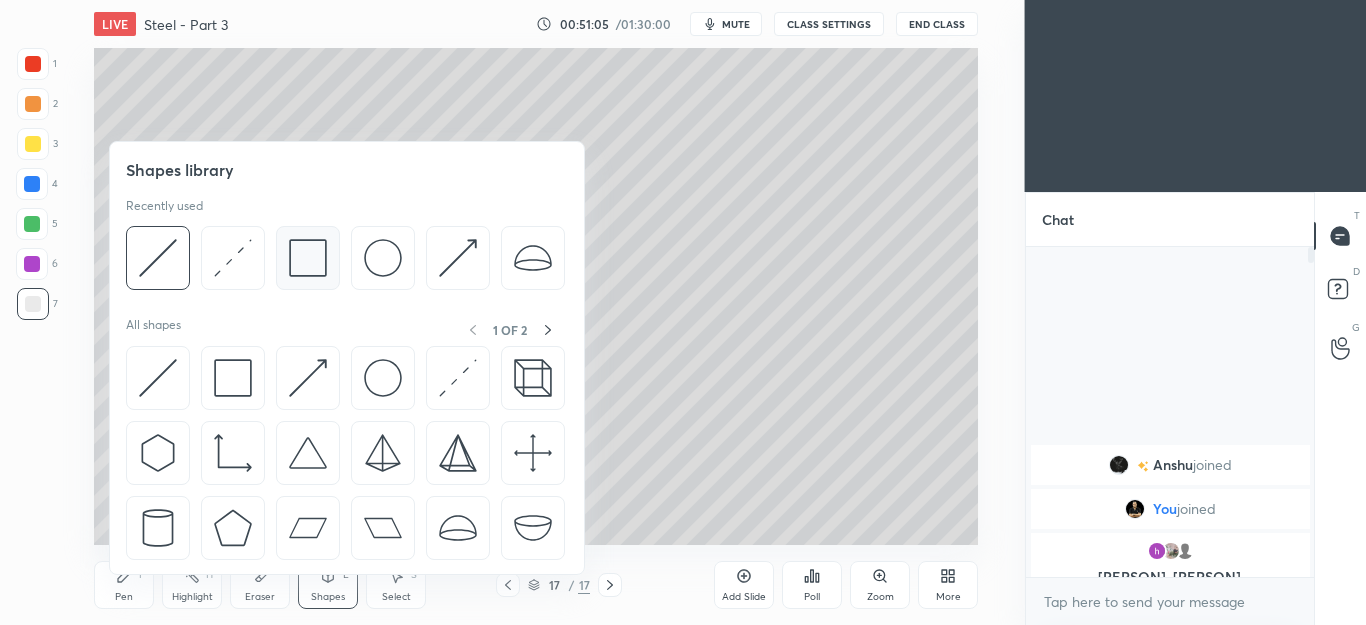click at bounding box center [308, 258] 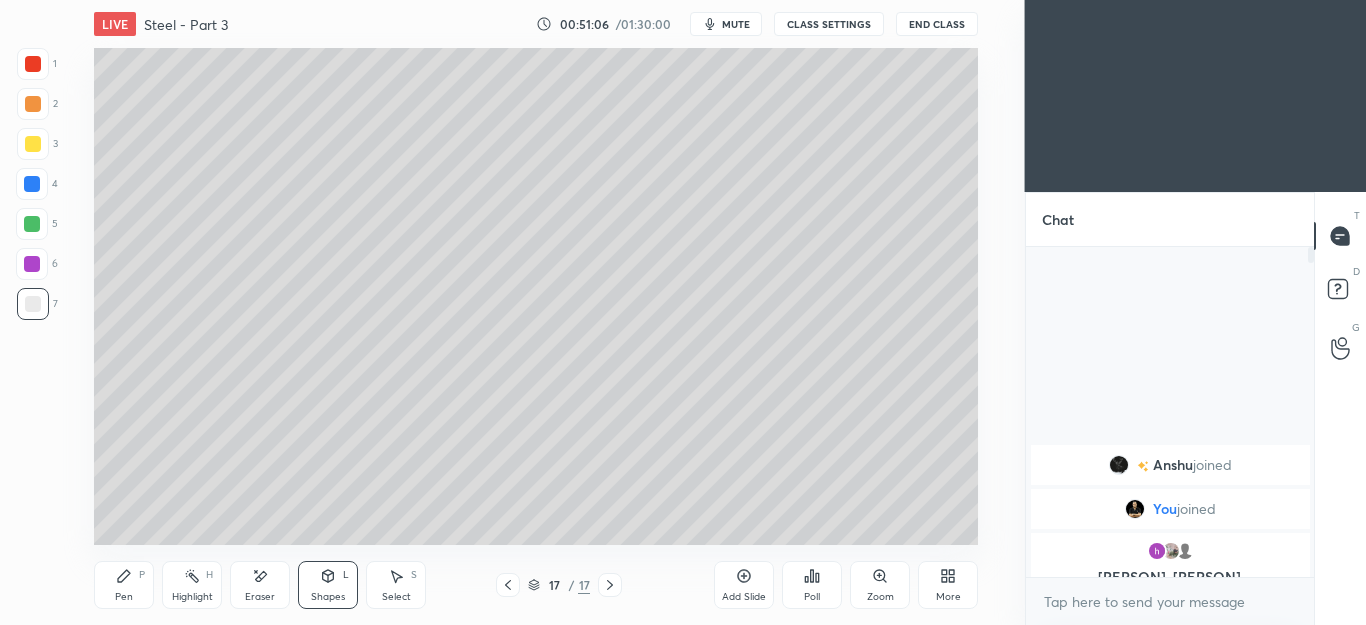 click on "7" at bounding box center (37, 304) 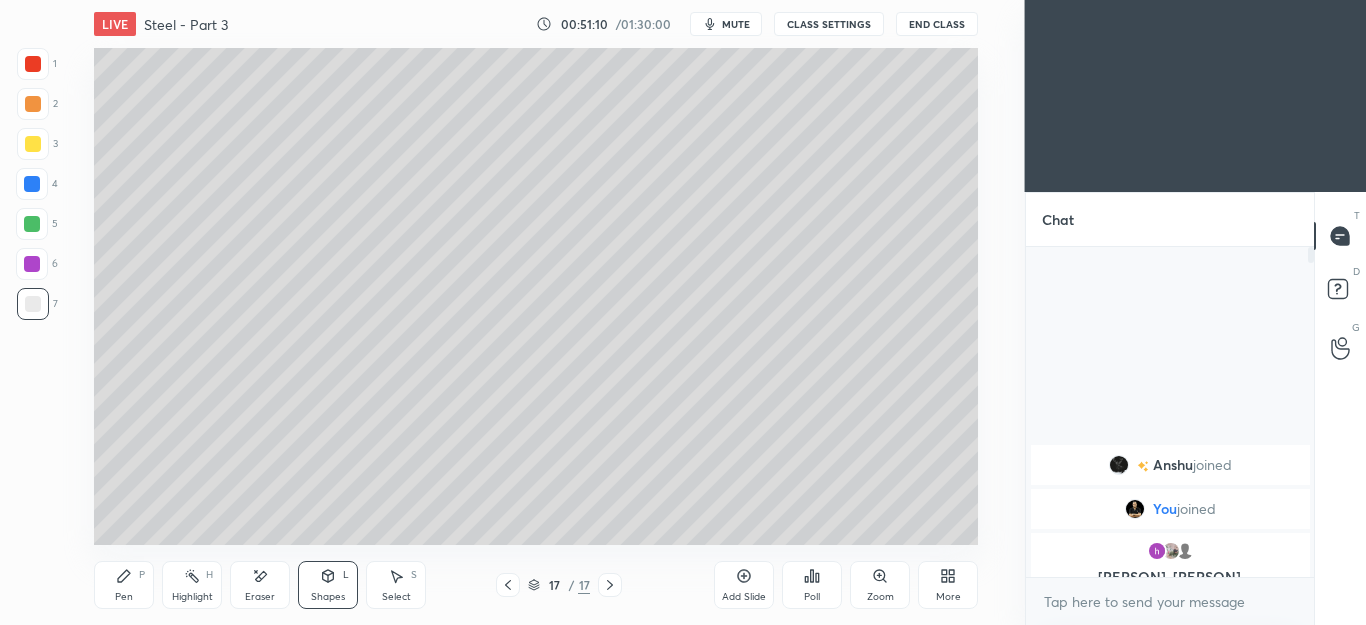 click on "Shapes L" at bounding box center (328, 585) 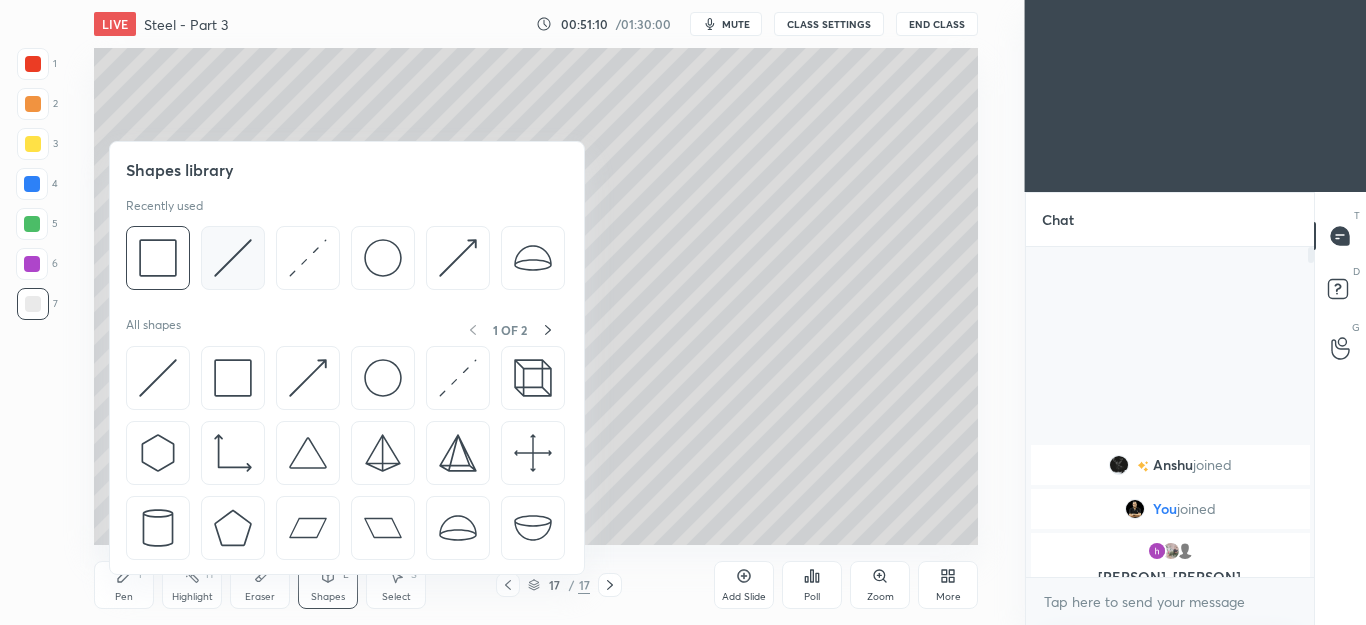click at bounding box center [233, 258] 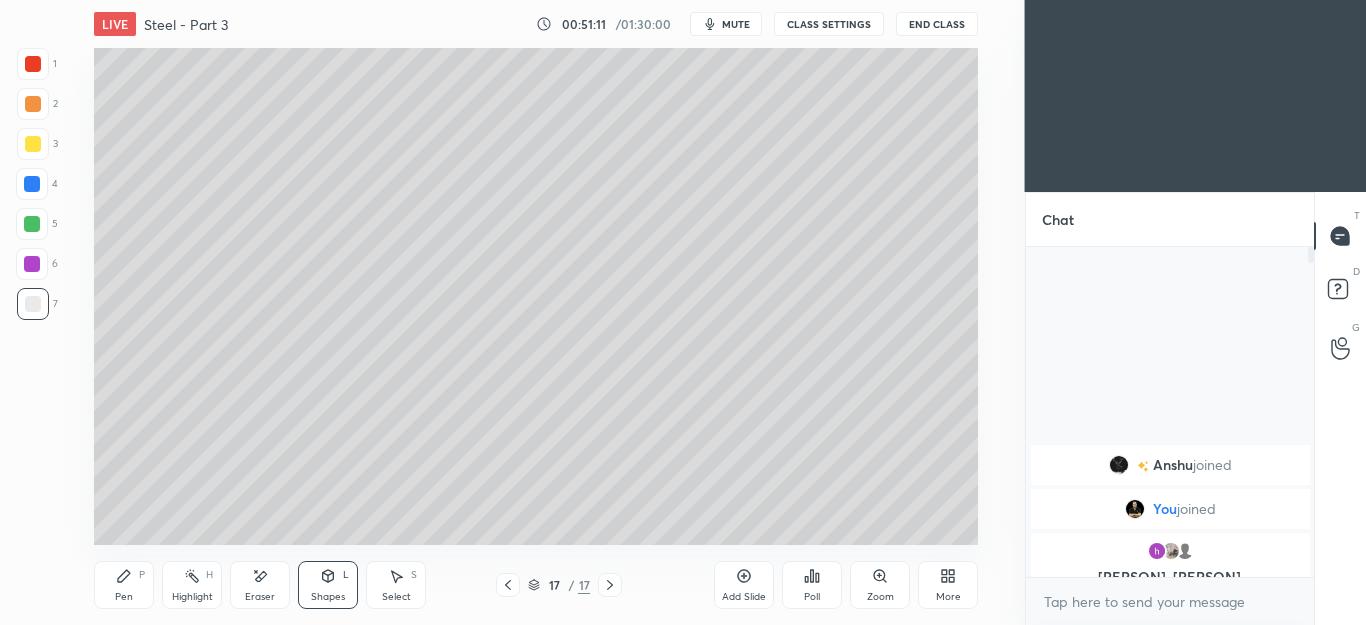 click at bounding box center [33, 104] 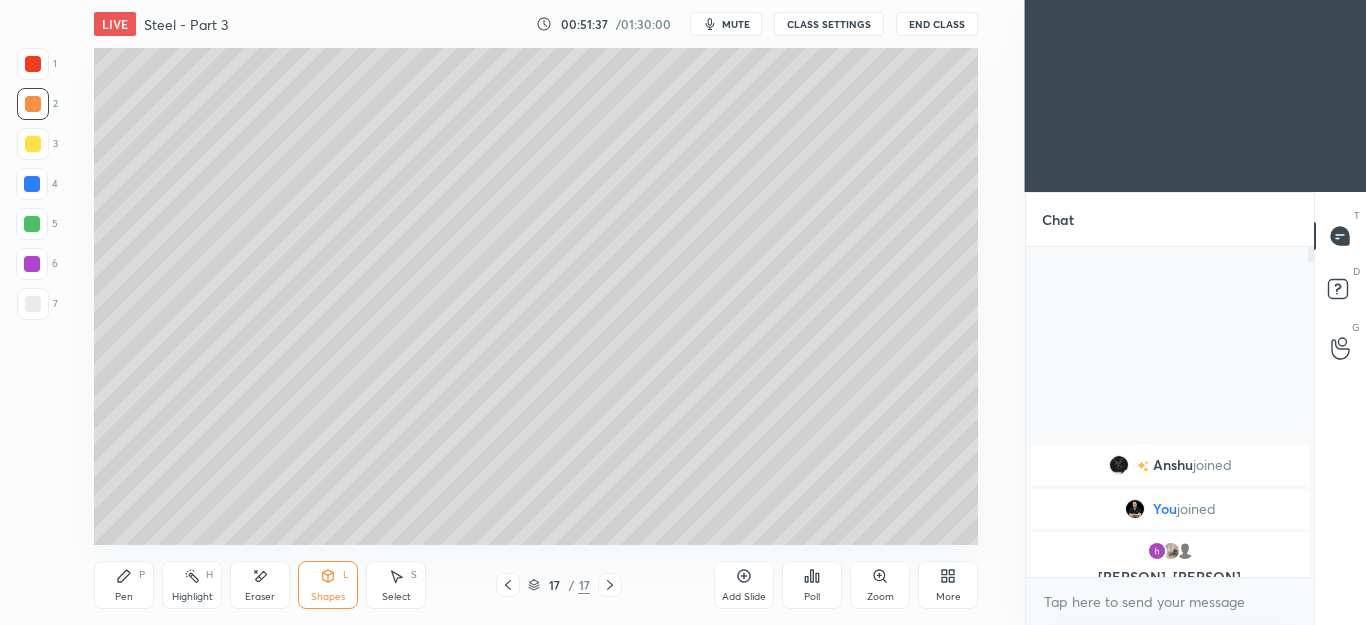 click 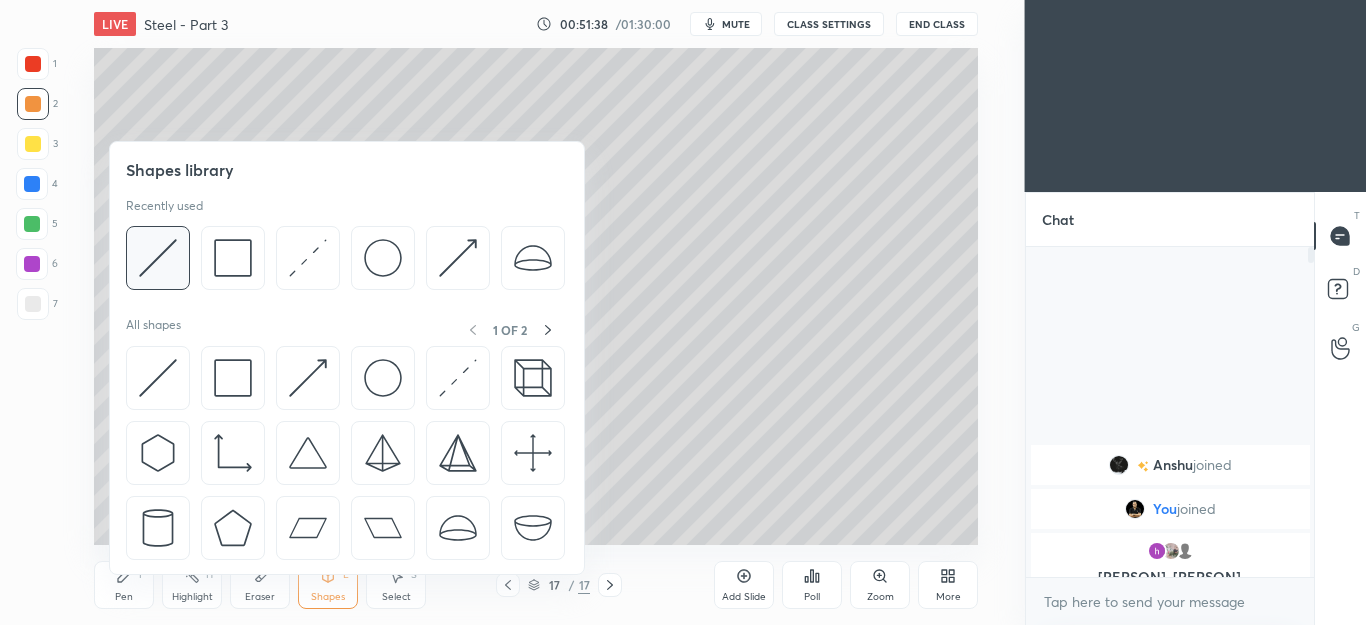 click at bounding box center (158, 258) 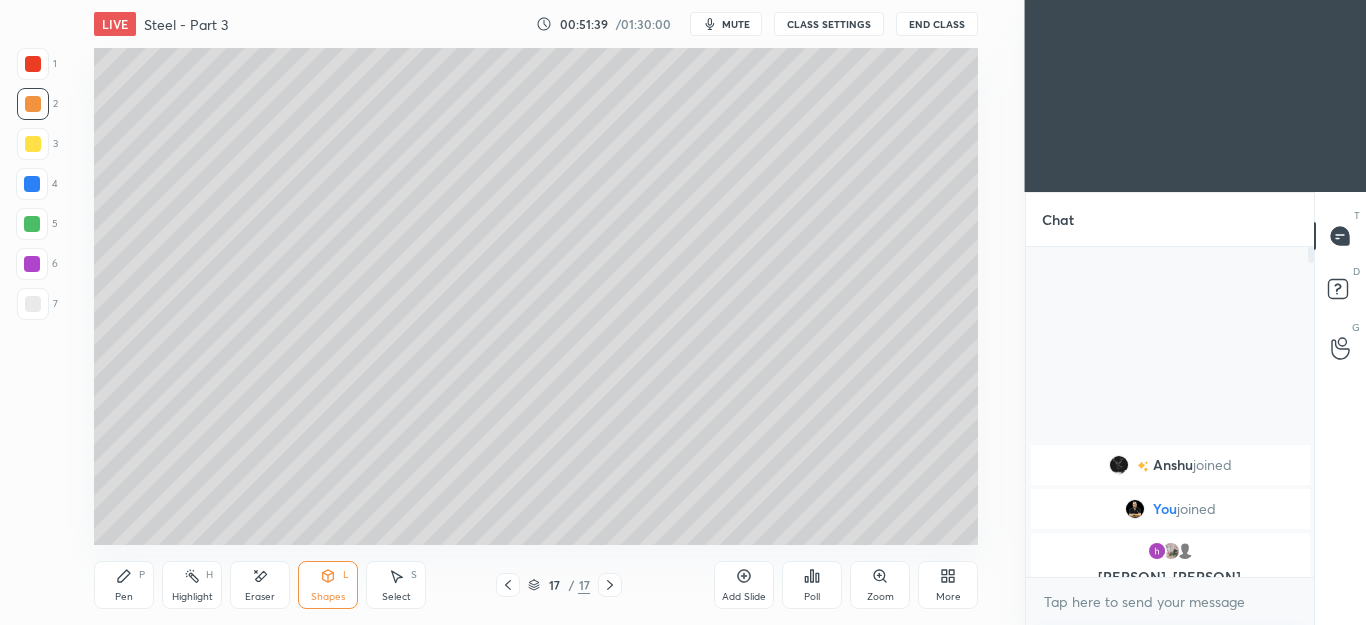 click at bounding box center [32, 224] 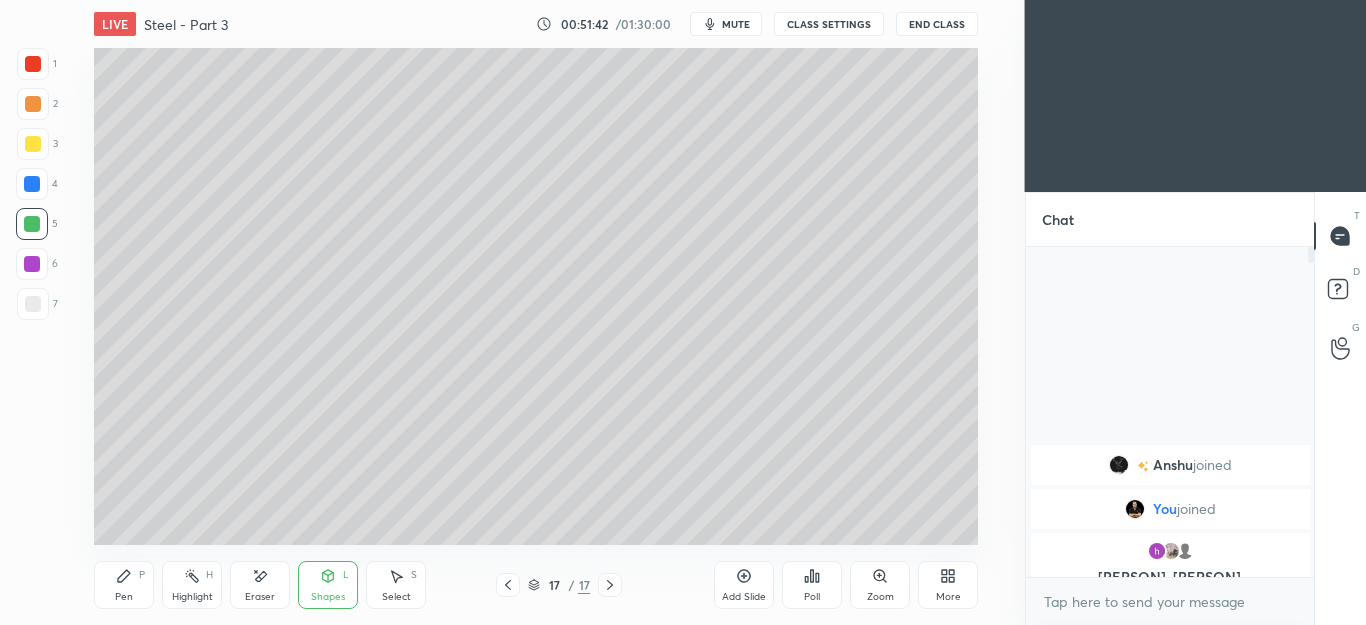 click on "Pen P" at bounding box center [124, 585] 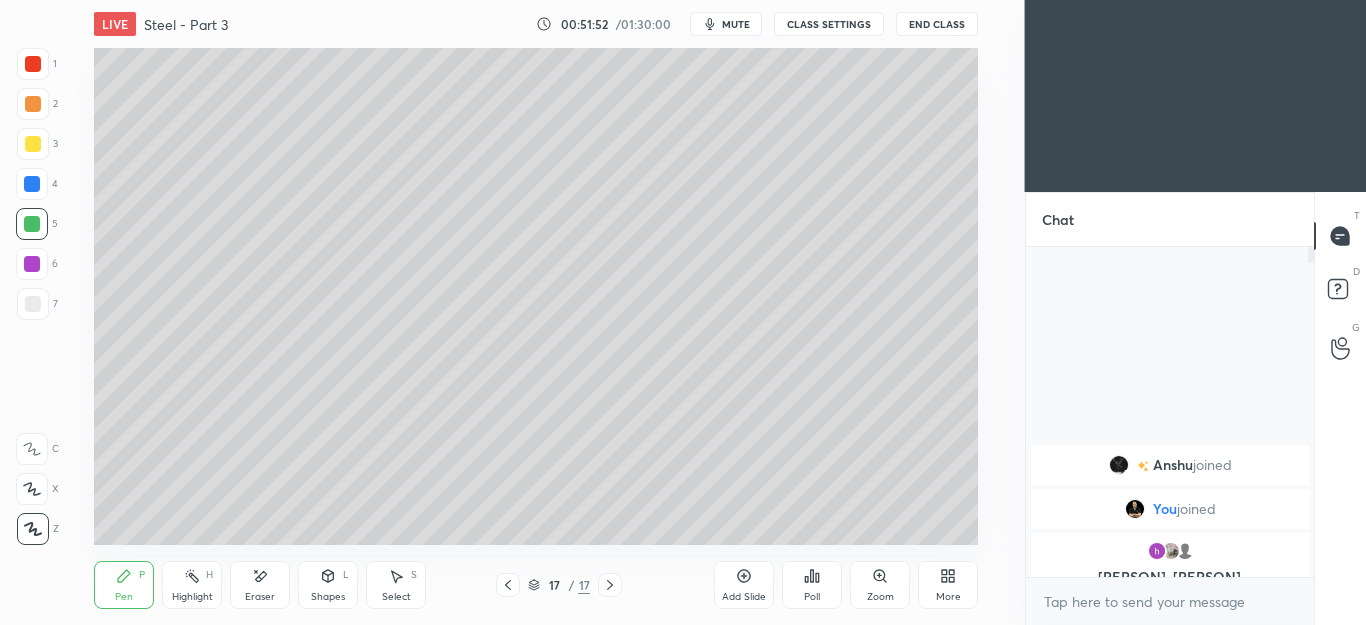 click at bounding box center [32, 489] 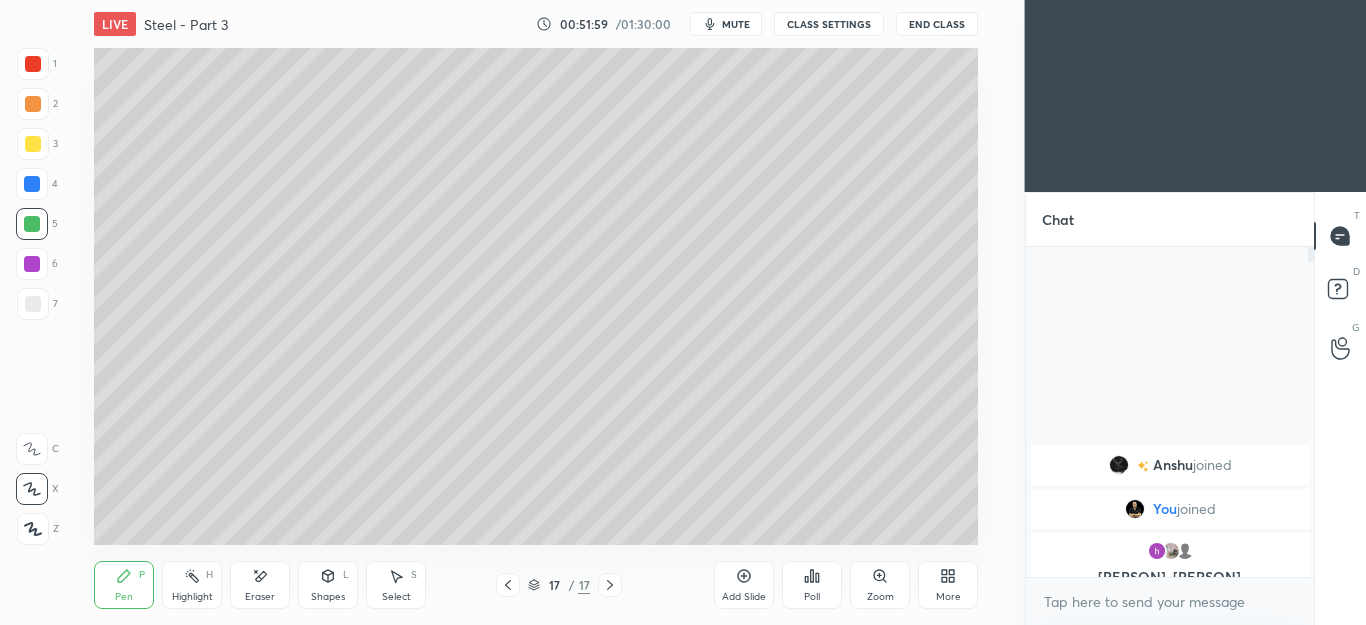 click 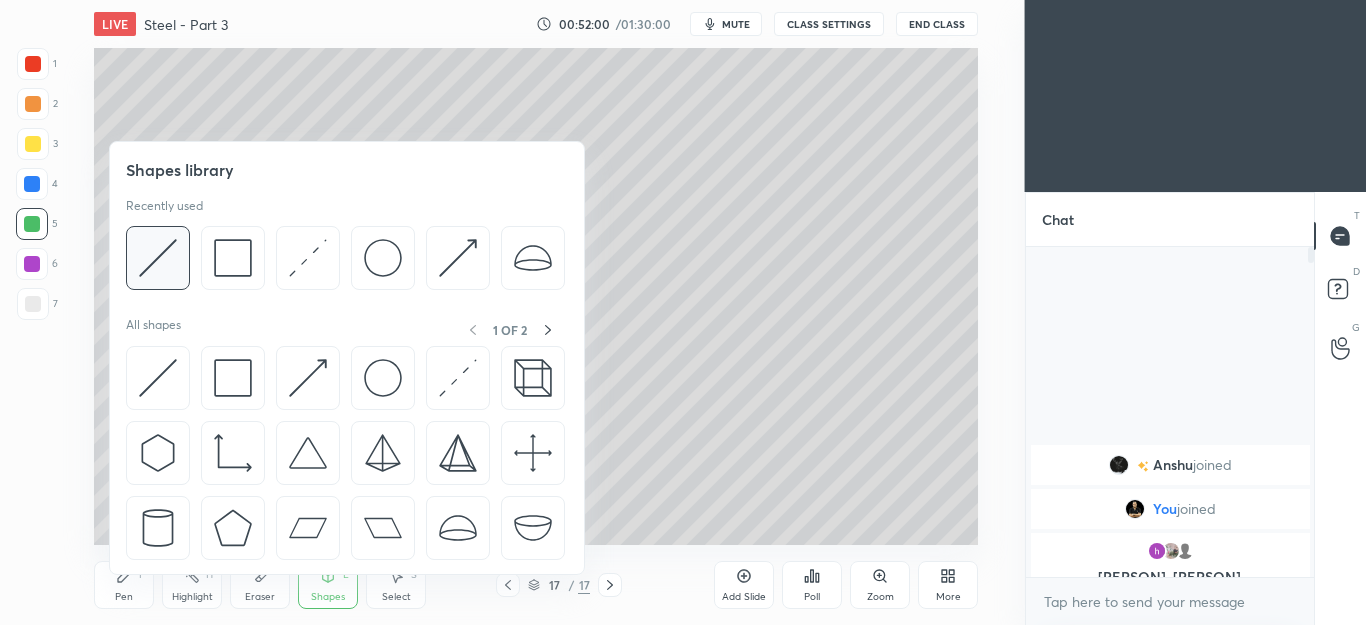 click at bounding box center [158, 258] 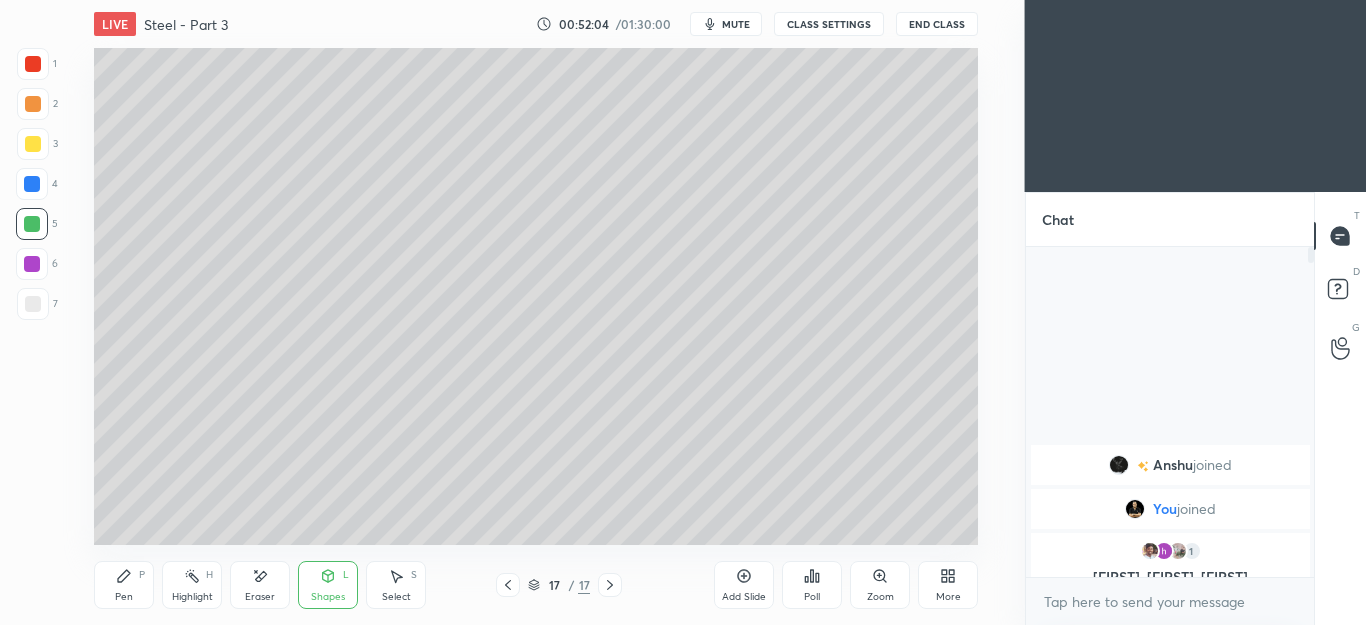 click on "Pen P" at bounding box center [124, 585] 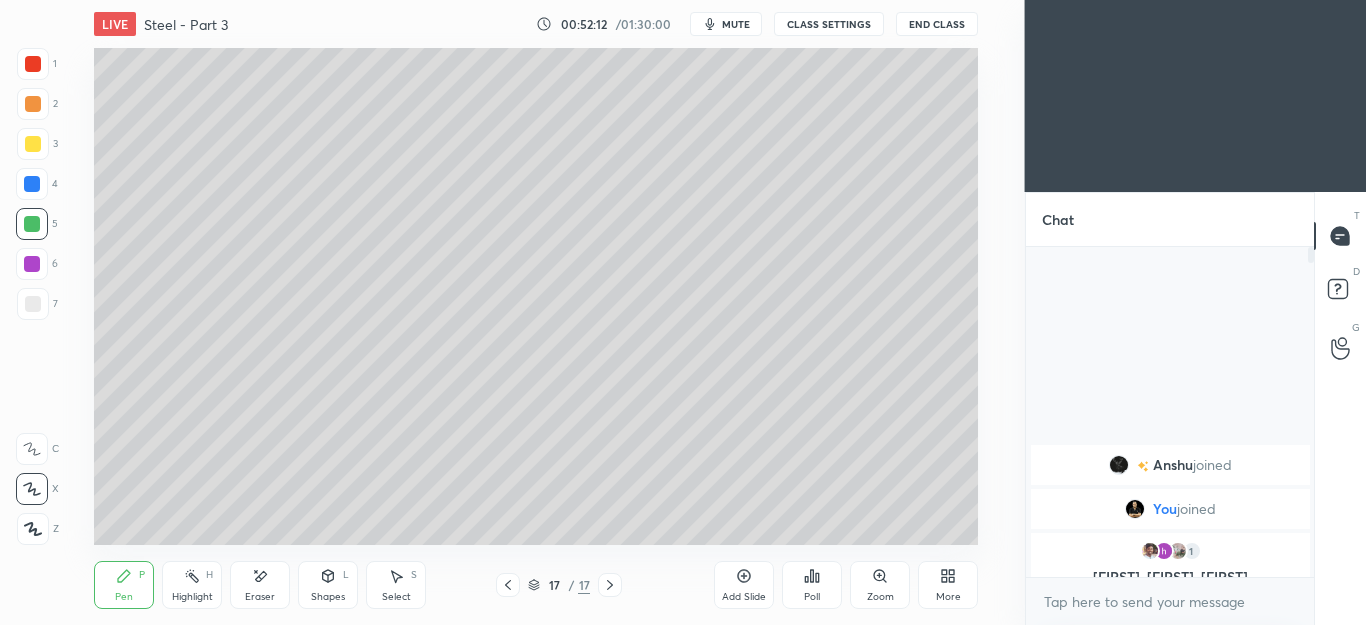 click on "Shapes L" at bounding box center [328, 585] 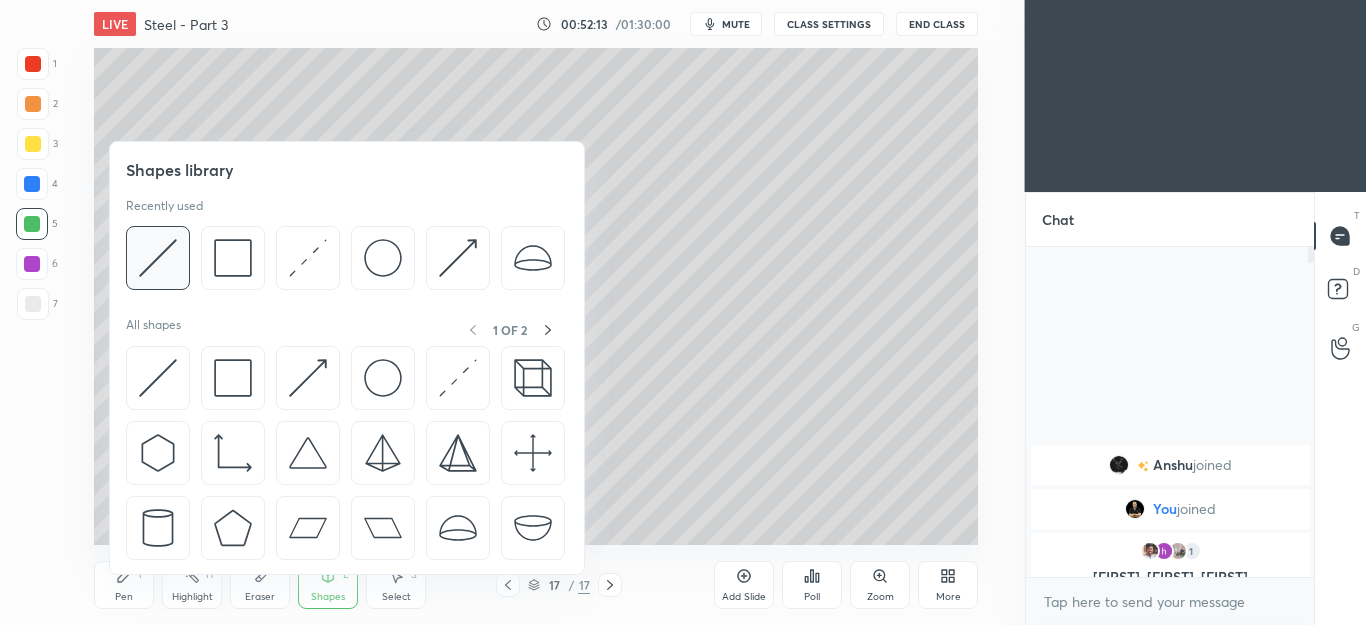 click at bounding box center [158, 258] 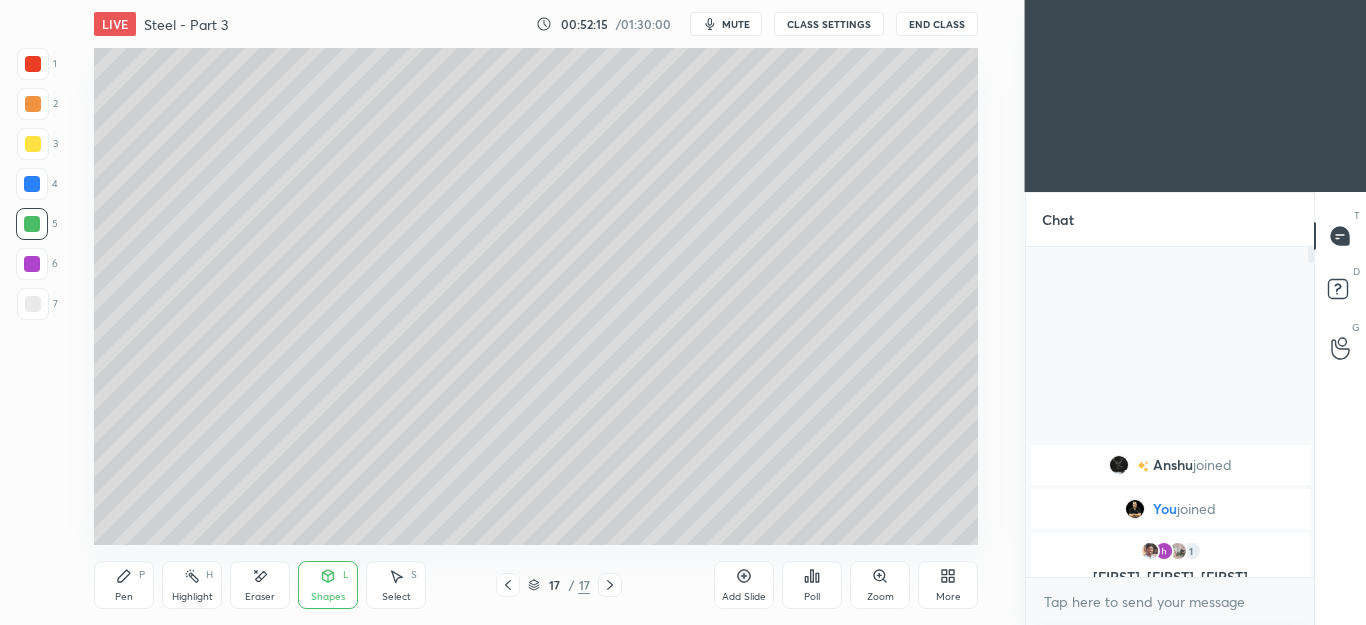 click on "P" at bounding box center [142, 575] 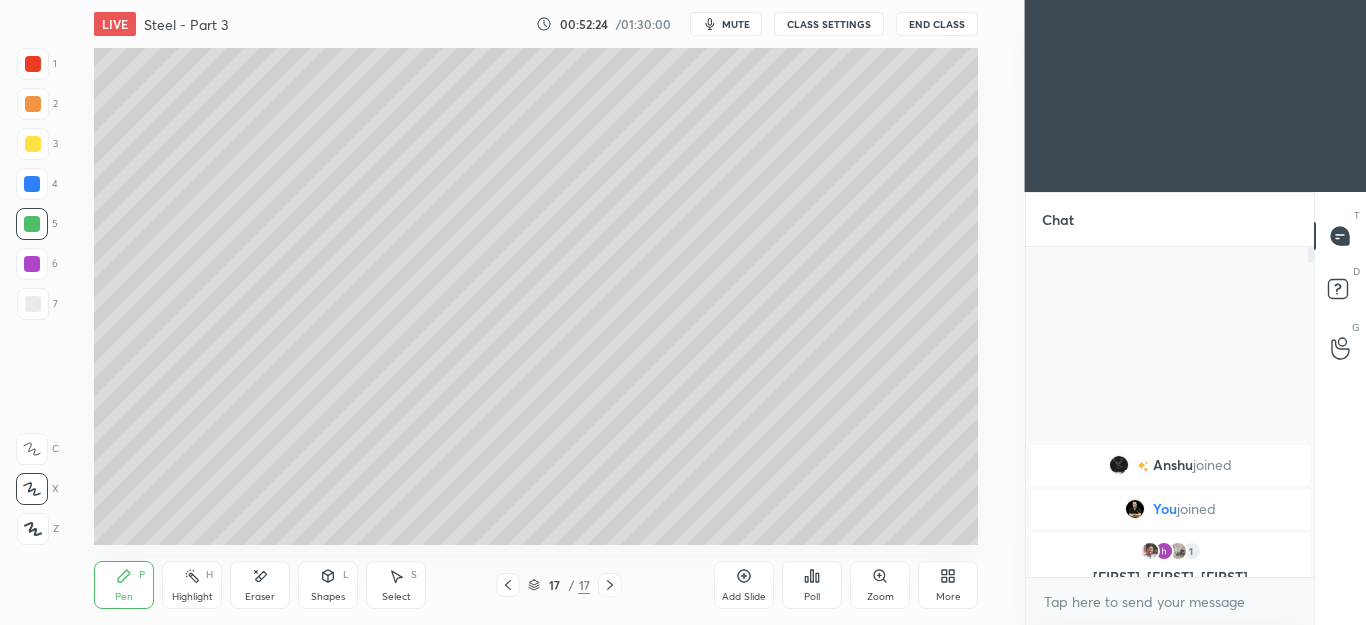 click on "Shapes L" at bounding box center [328, 585] 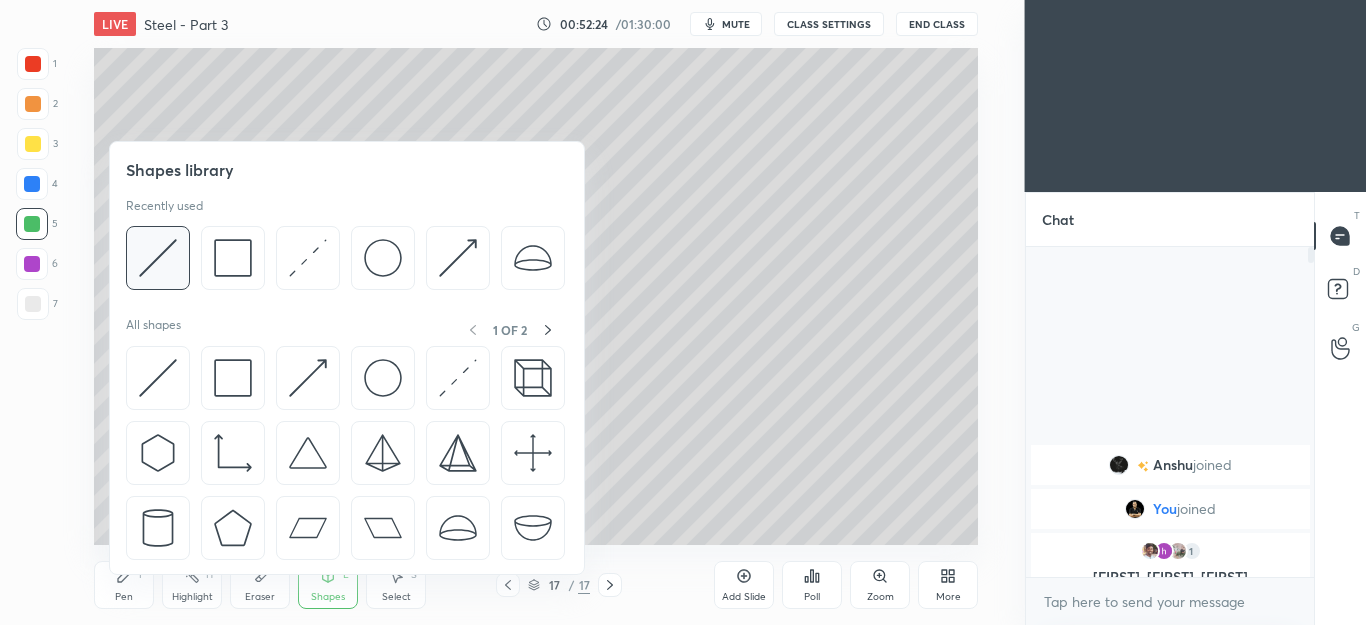 click at bounding box center (158, 258) 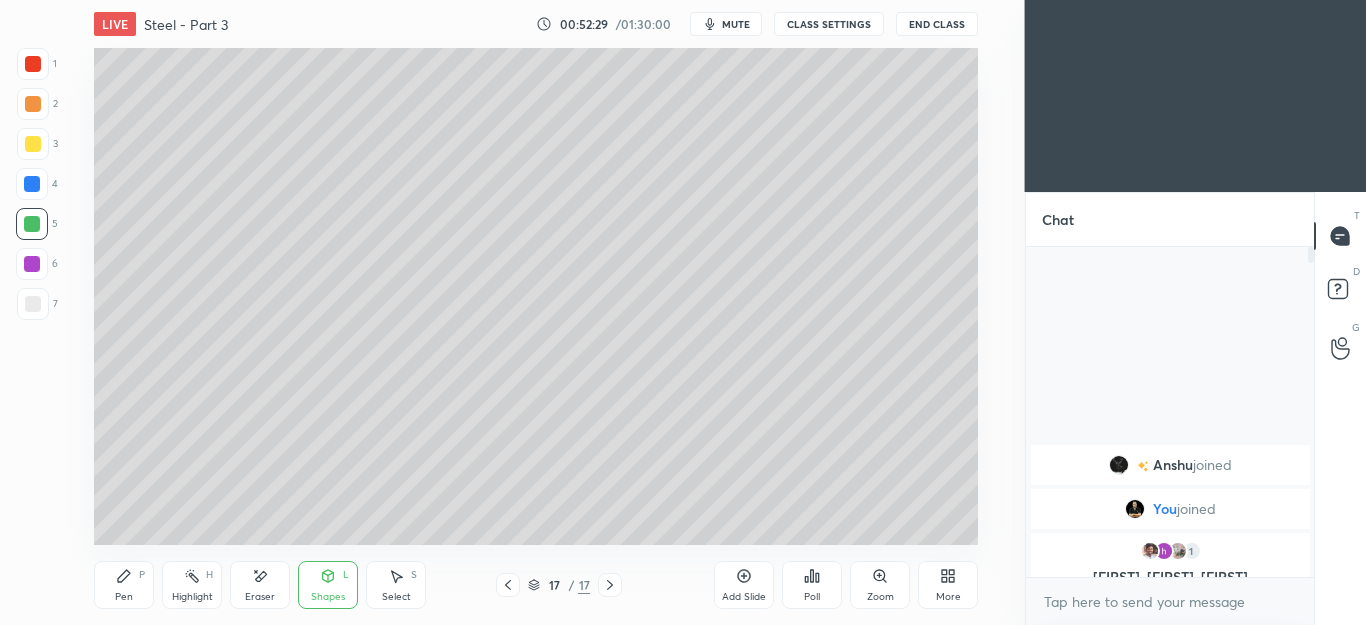 click 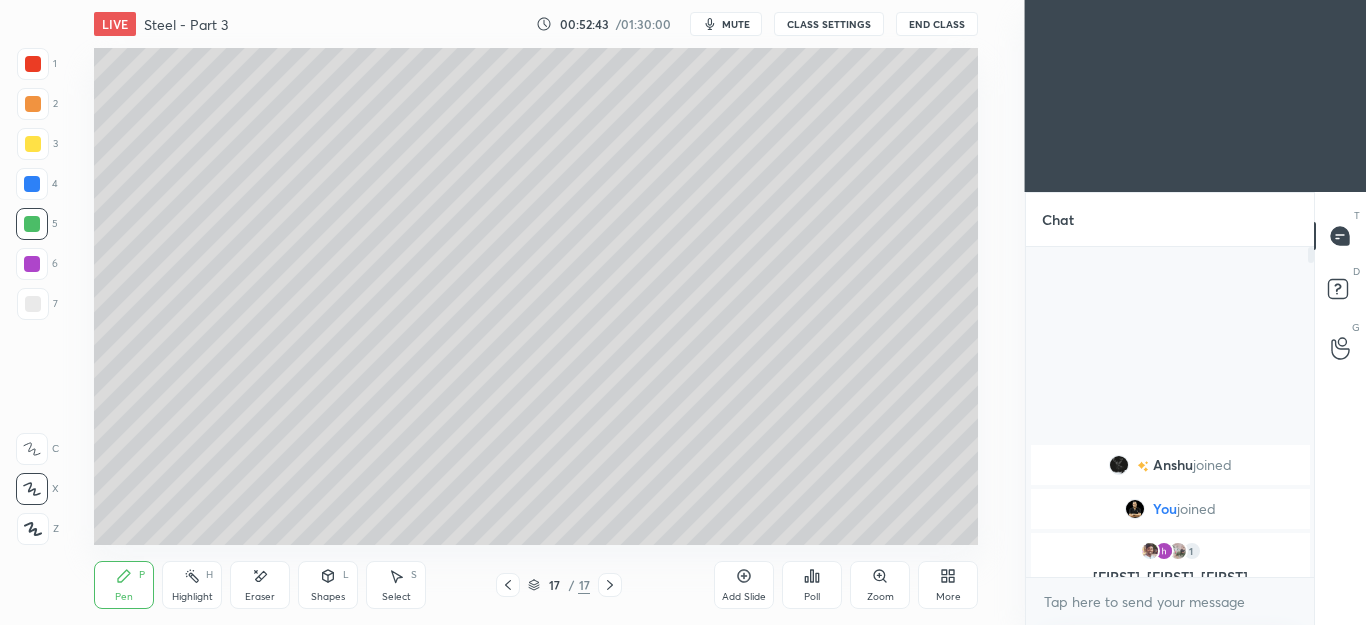 click at bounding box center [33, 144] 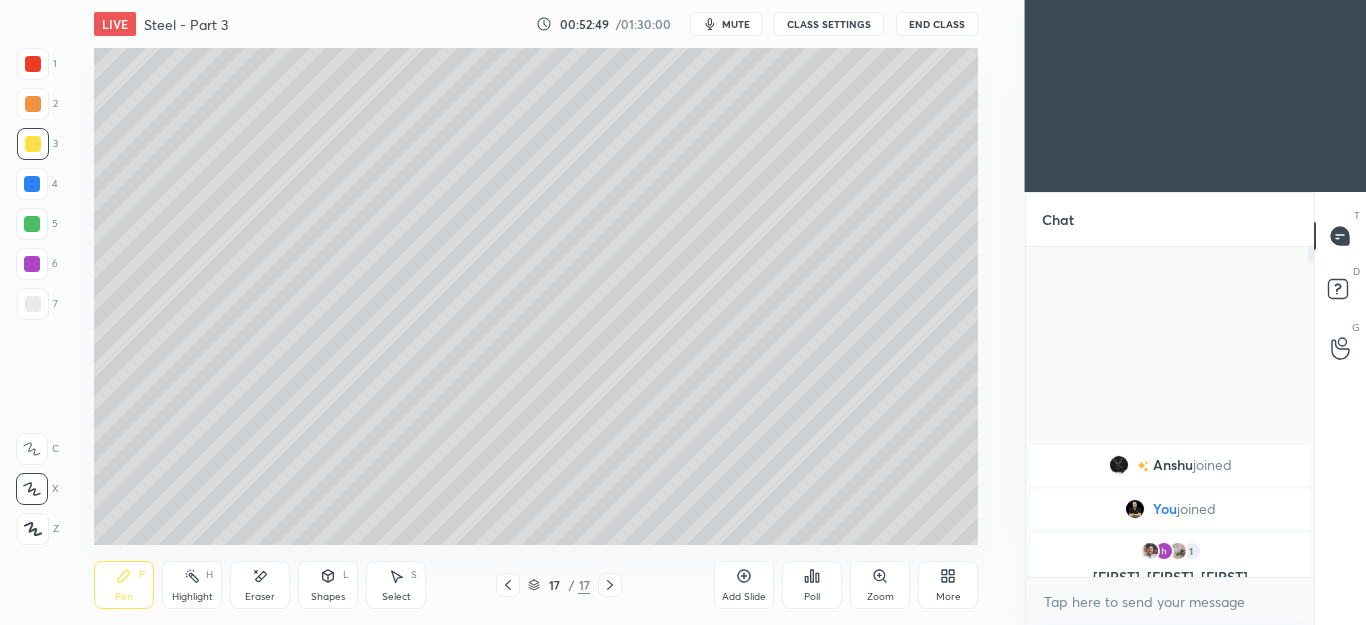 click at bounding box center [33, 304] 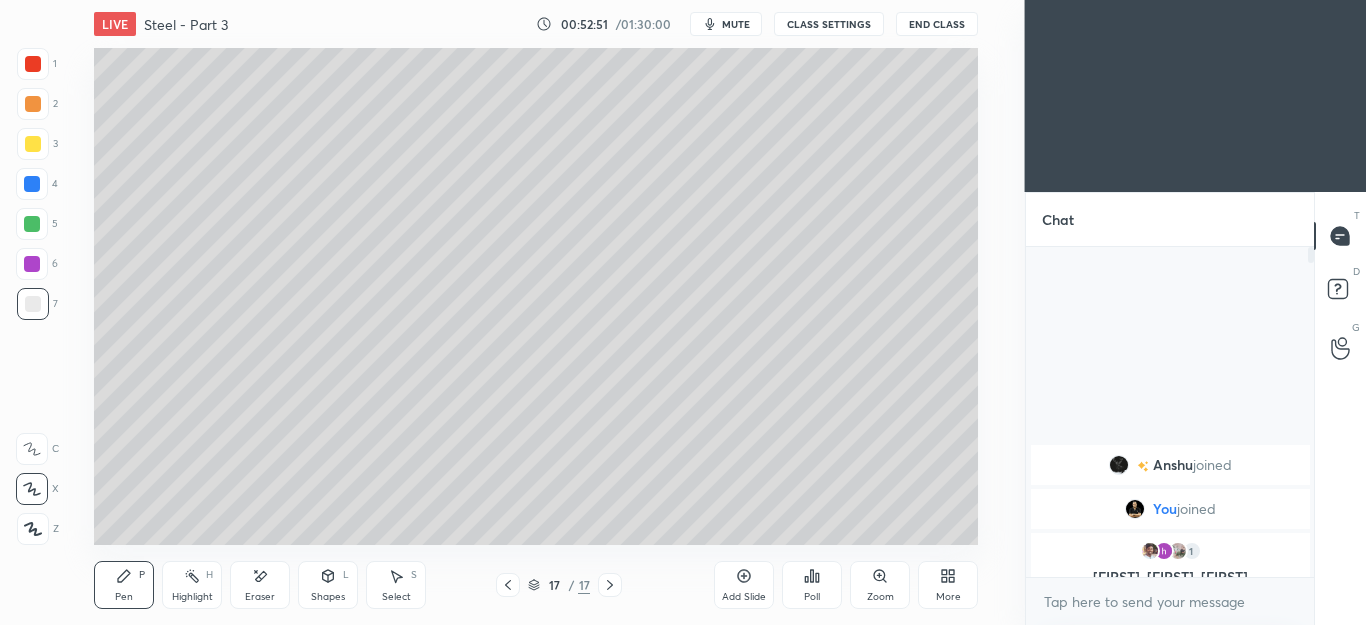 click at bounding box center [33, 104] 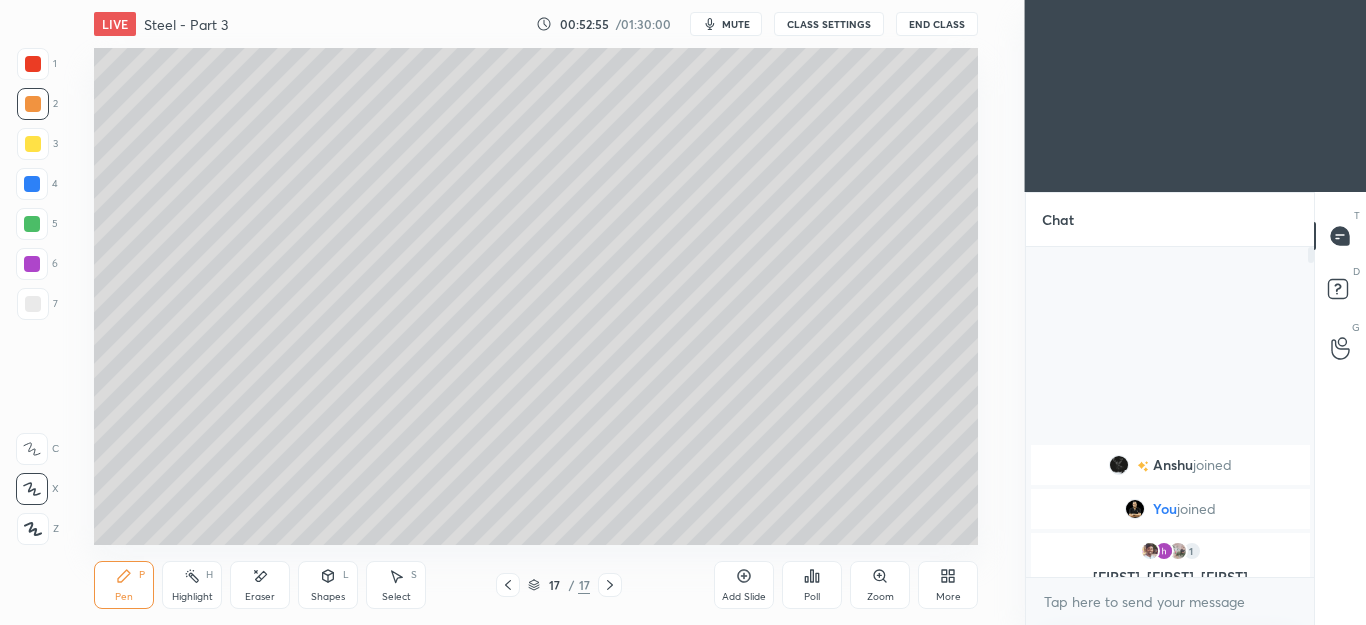 click at bounding box center [33, 144] 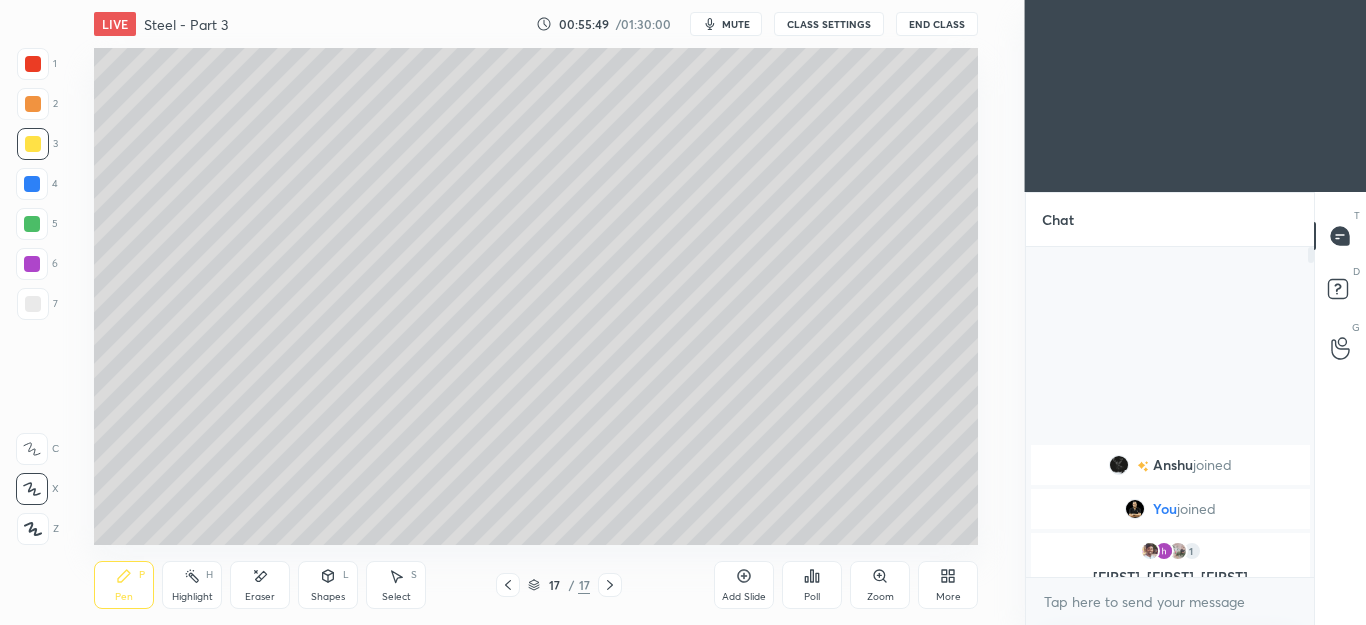 click on "Pen P" at bounding box center [124, 585] 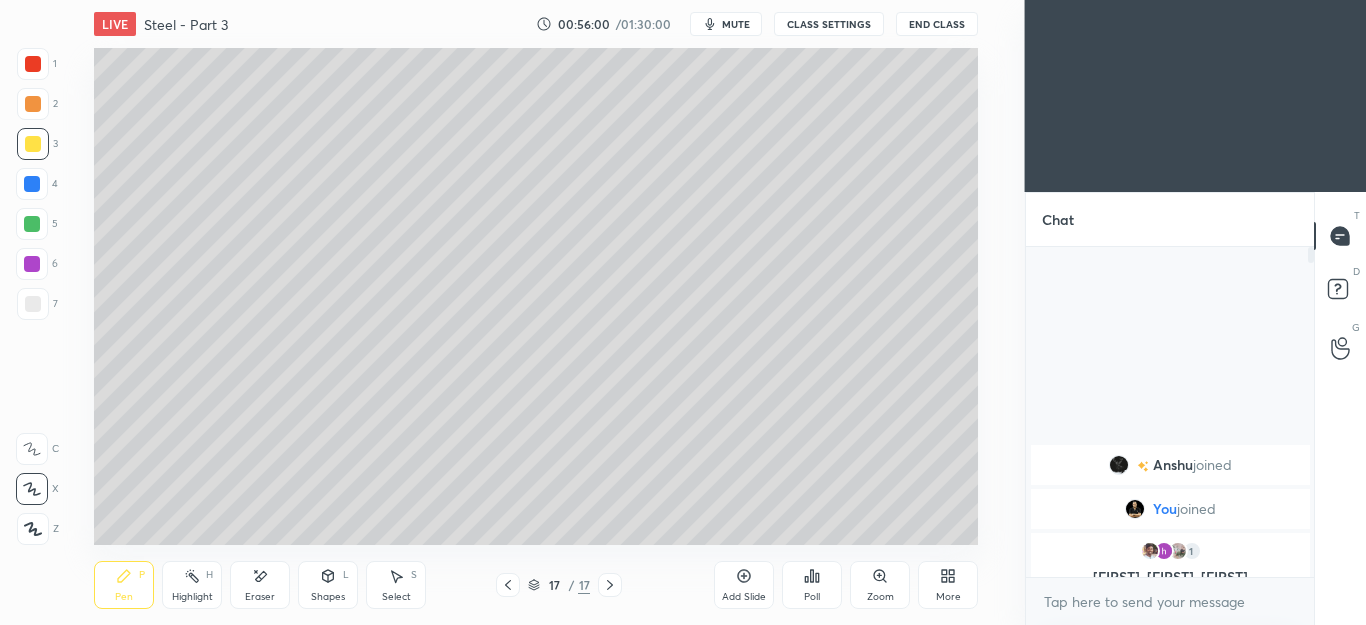 click on "5" at bounding box center (37, 228) 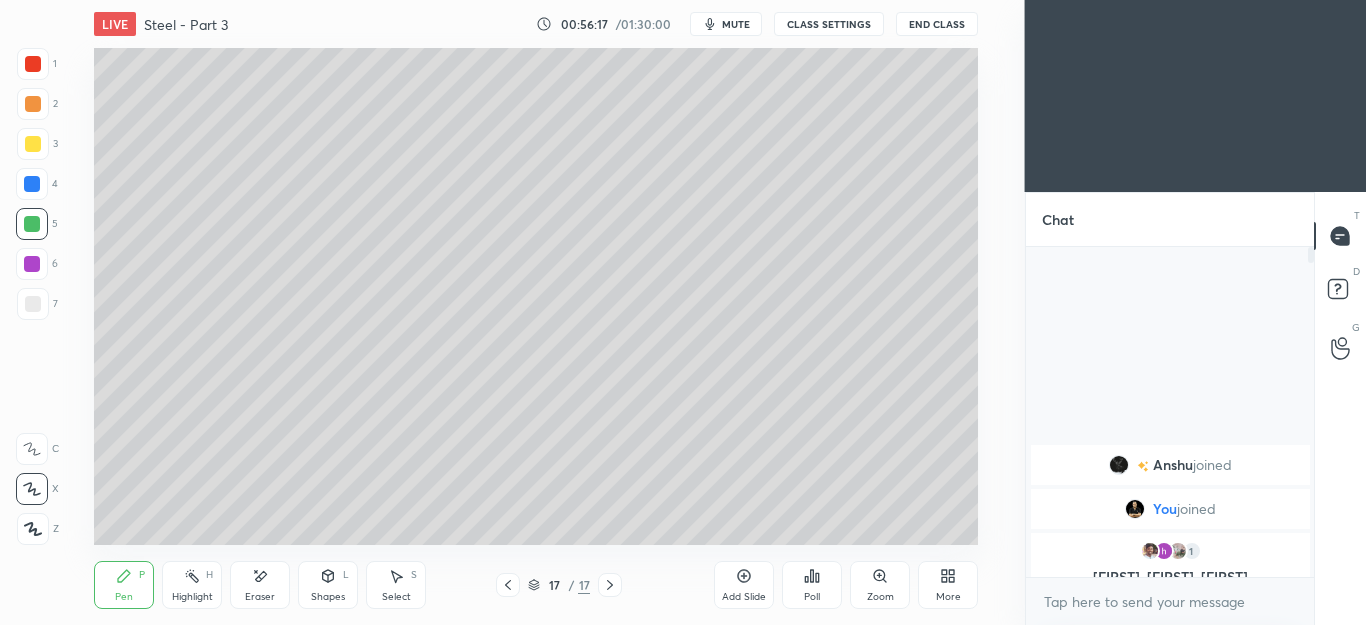 click on "Eraser" at bounding box center [260, 585] 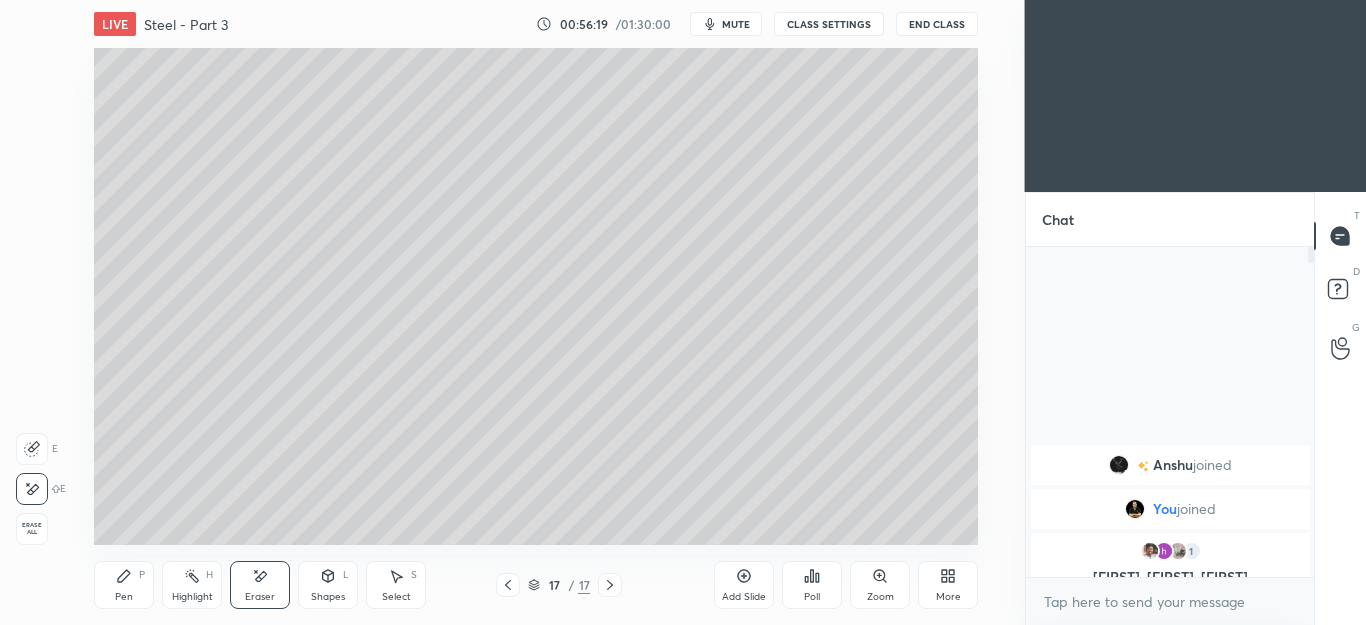 click 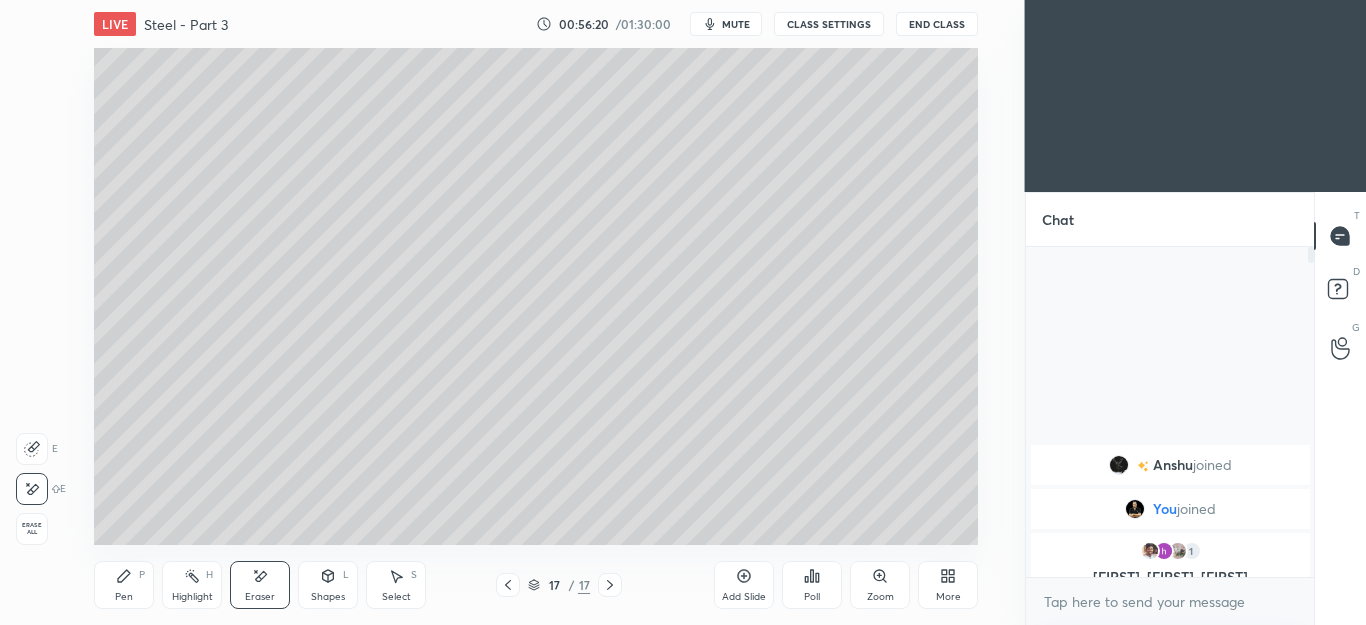 click 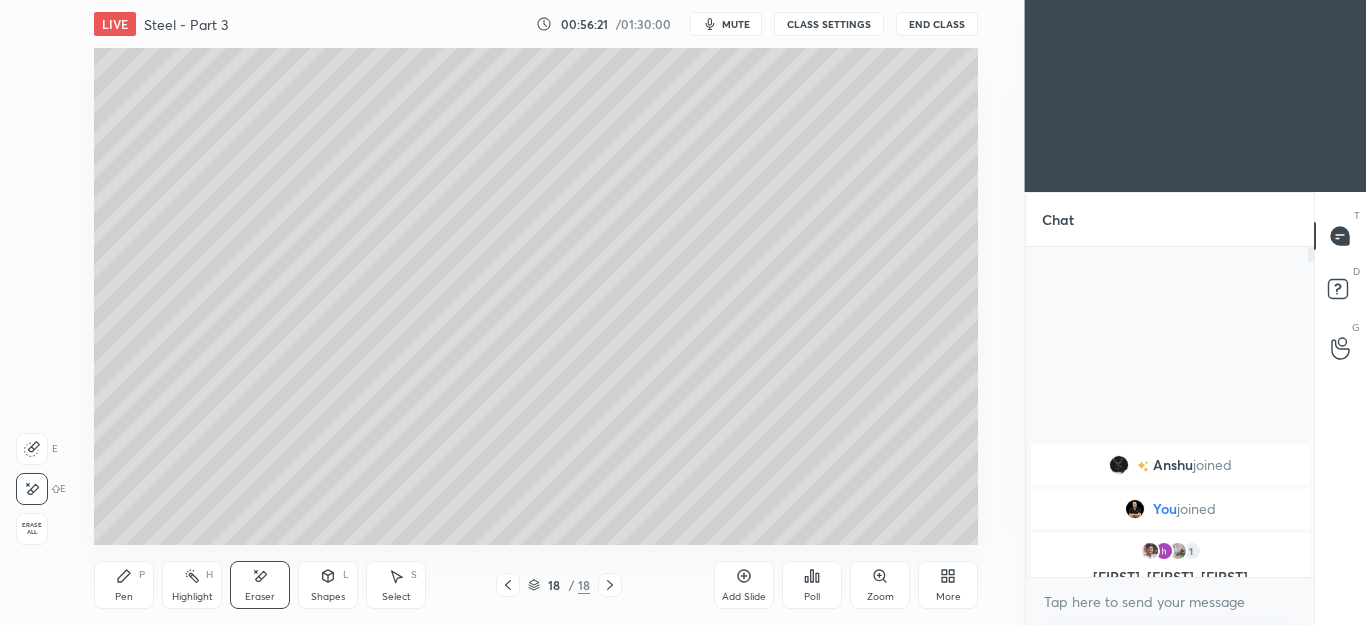 click on "Pen P" at bounding box center (124, 585) 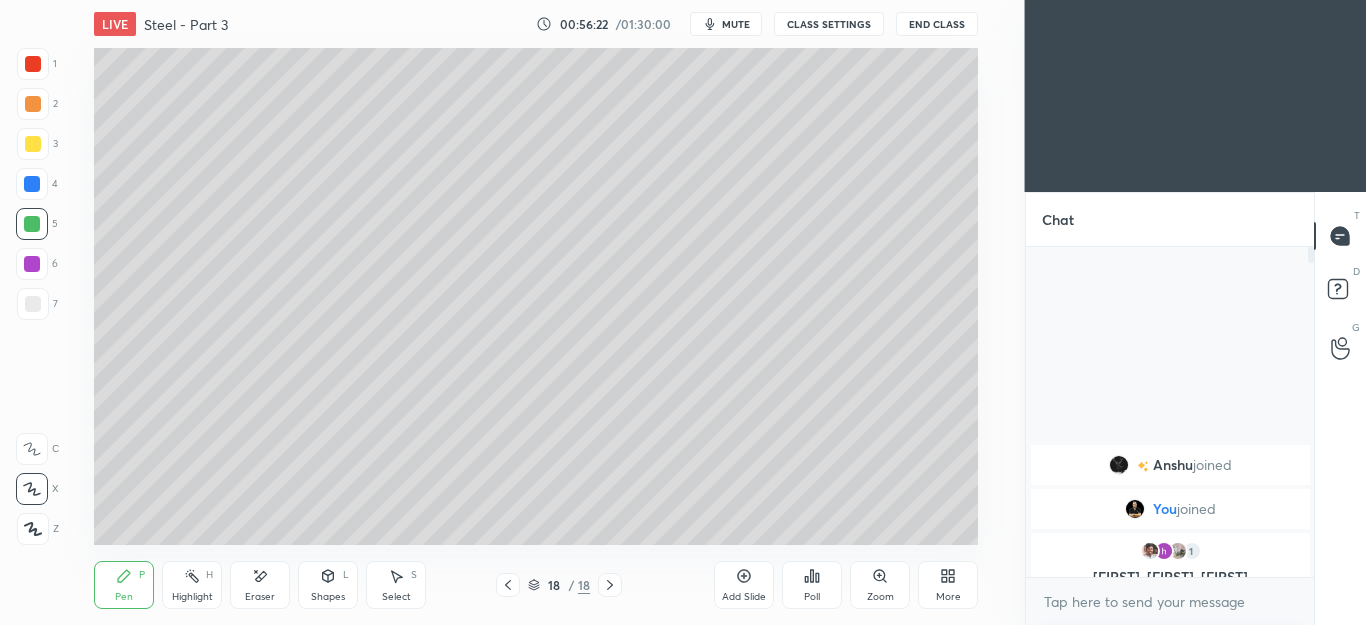 click at bounding box center (33, 104) 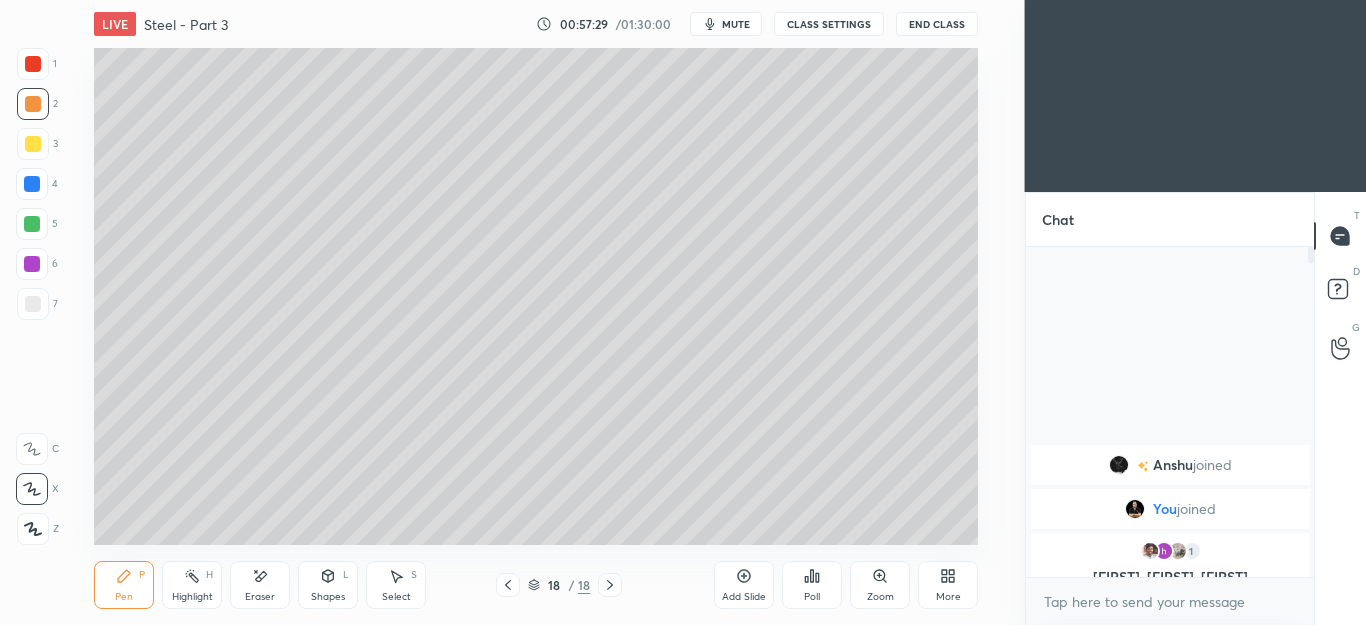 click 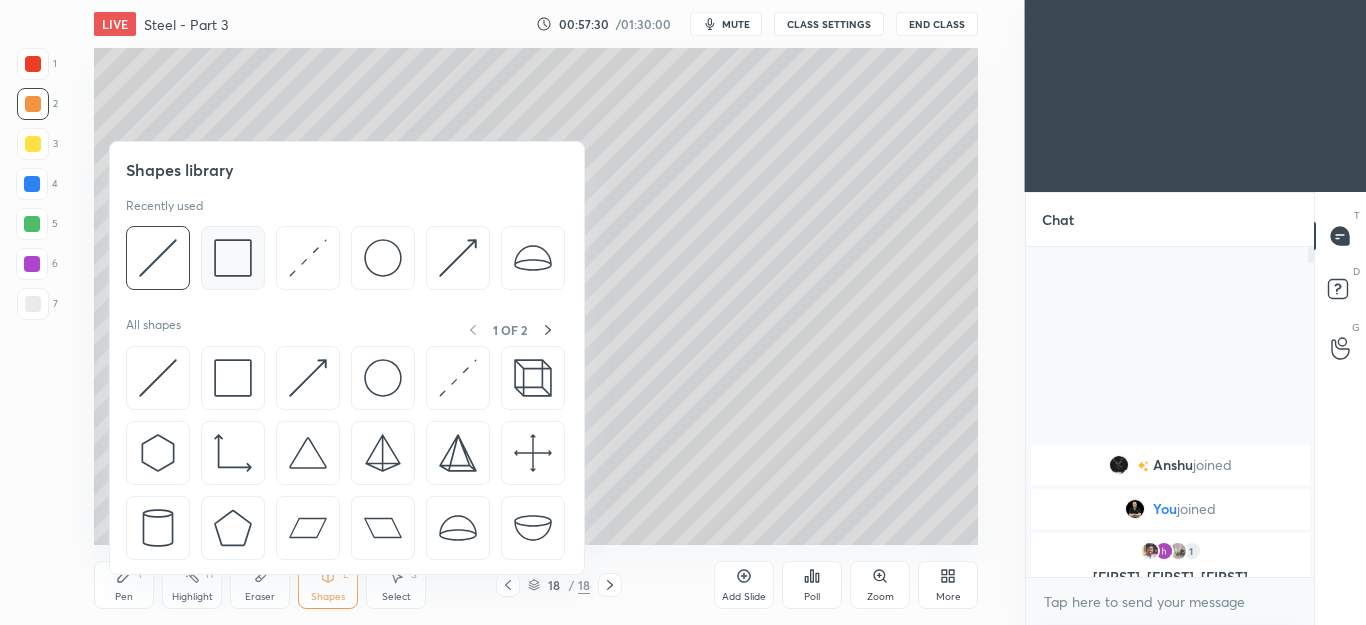 click at bounding box center (233, 258) 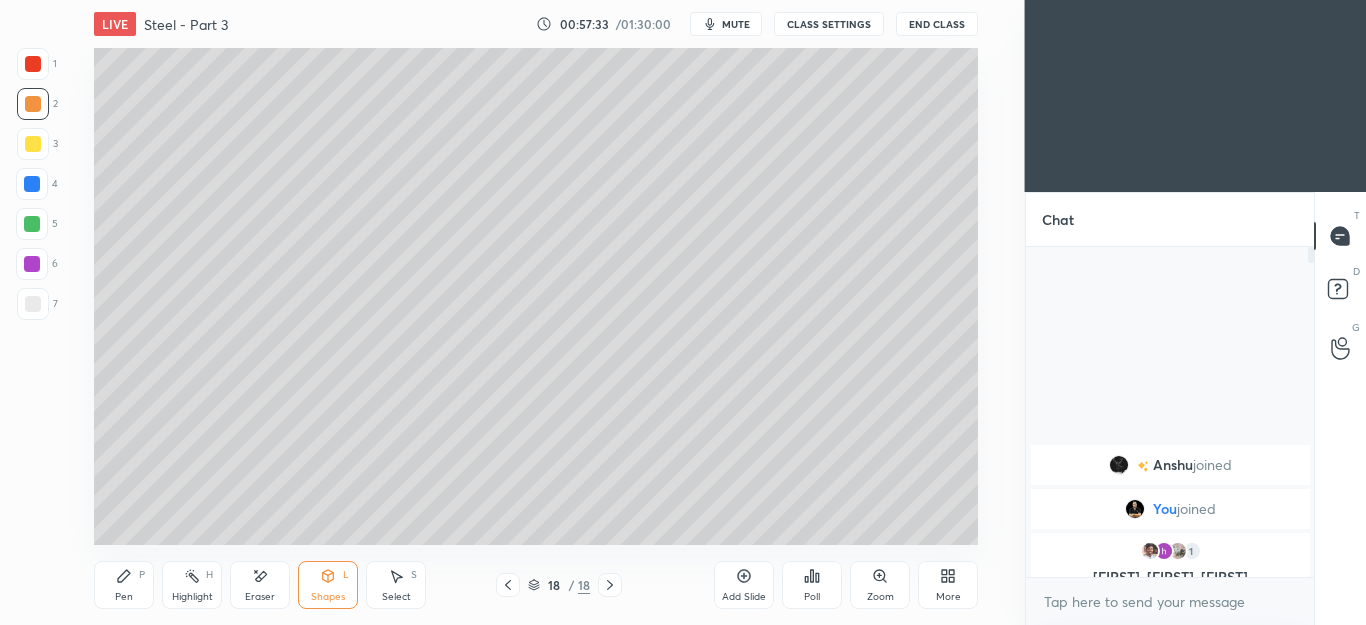 click 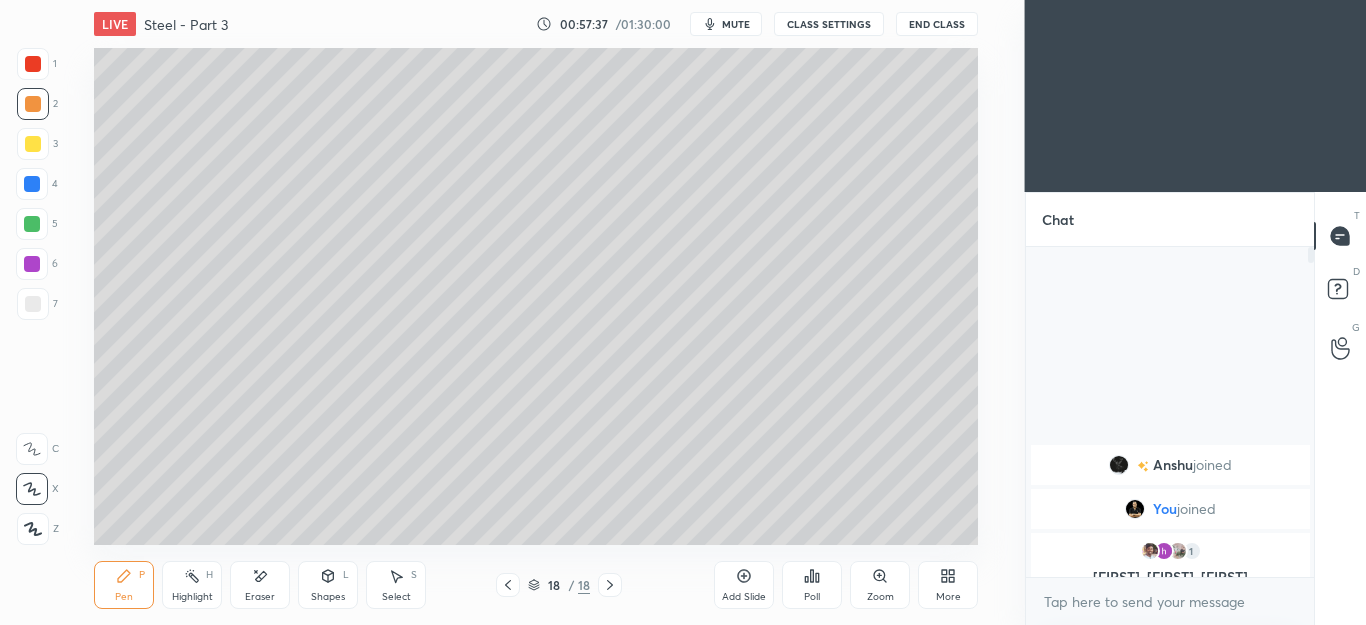 click 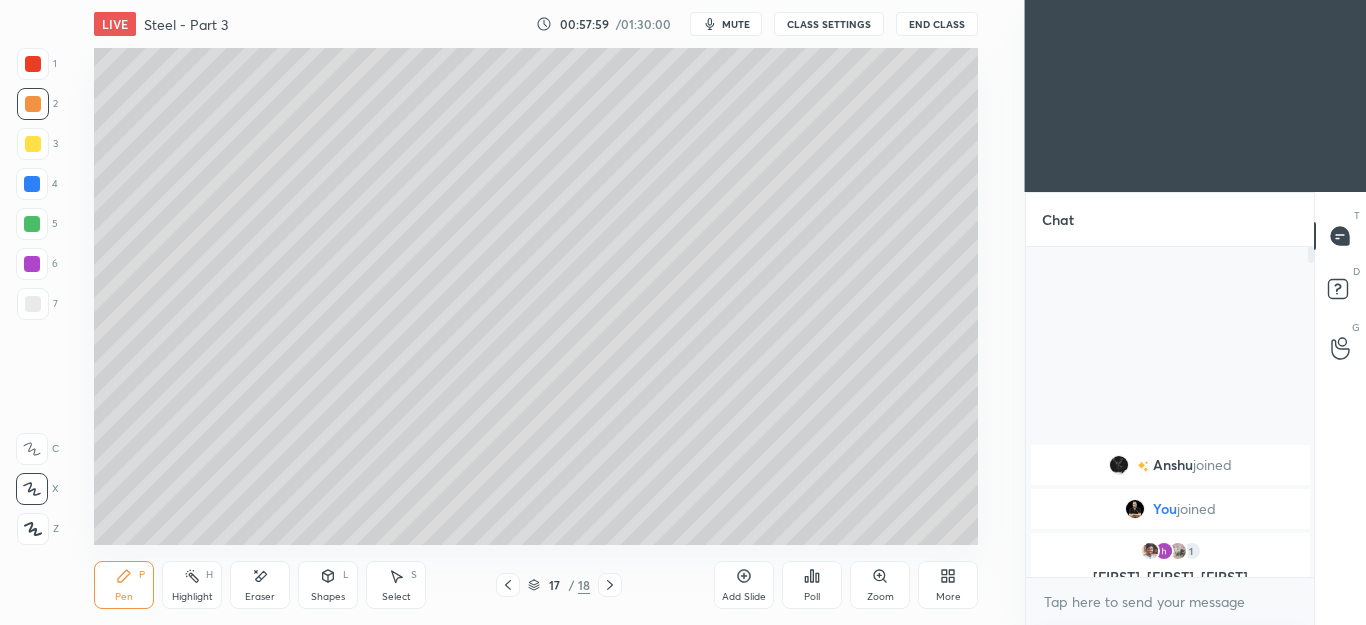 click 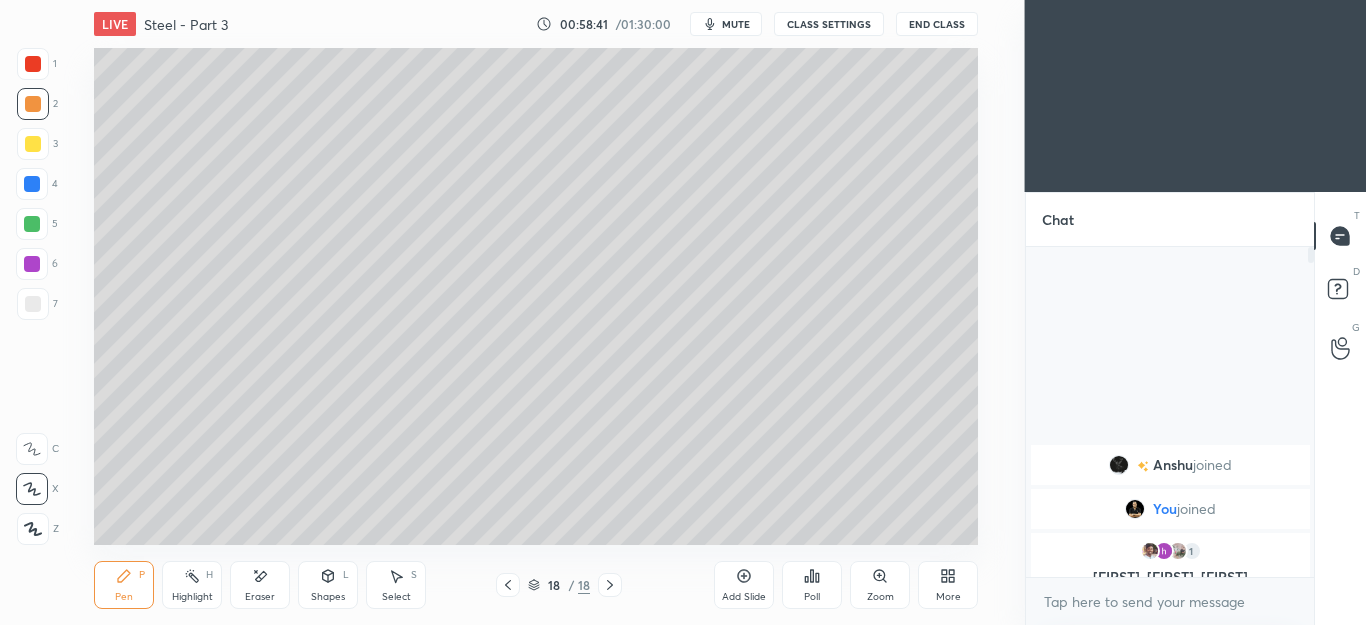 click 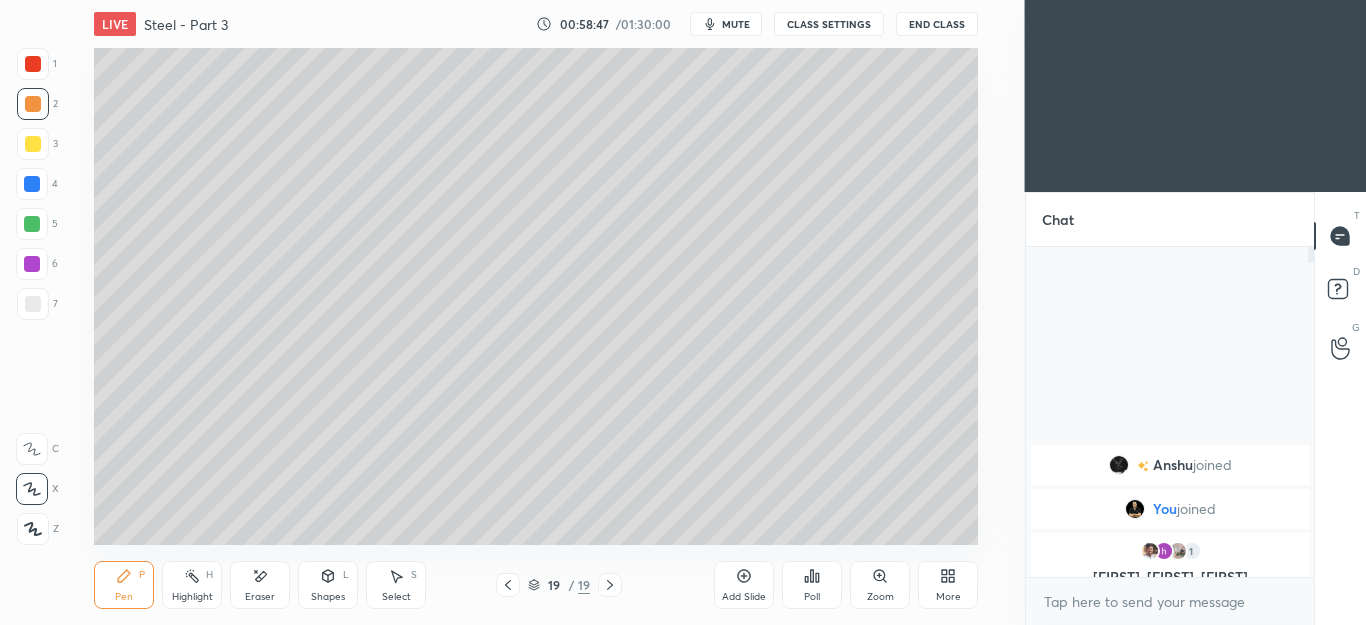 click 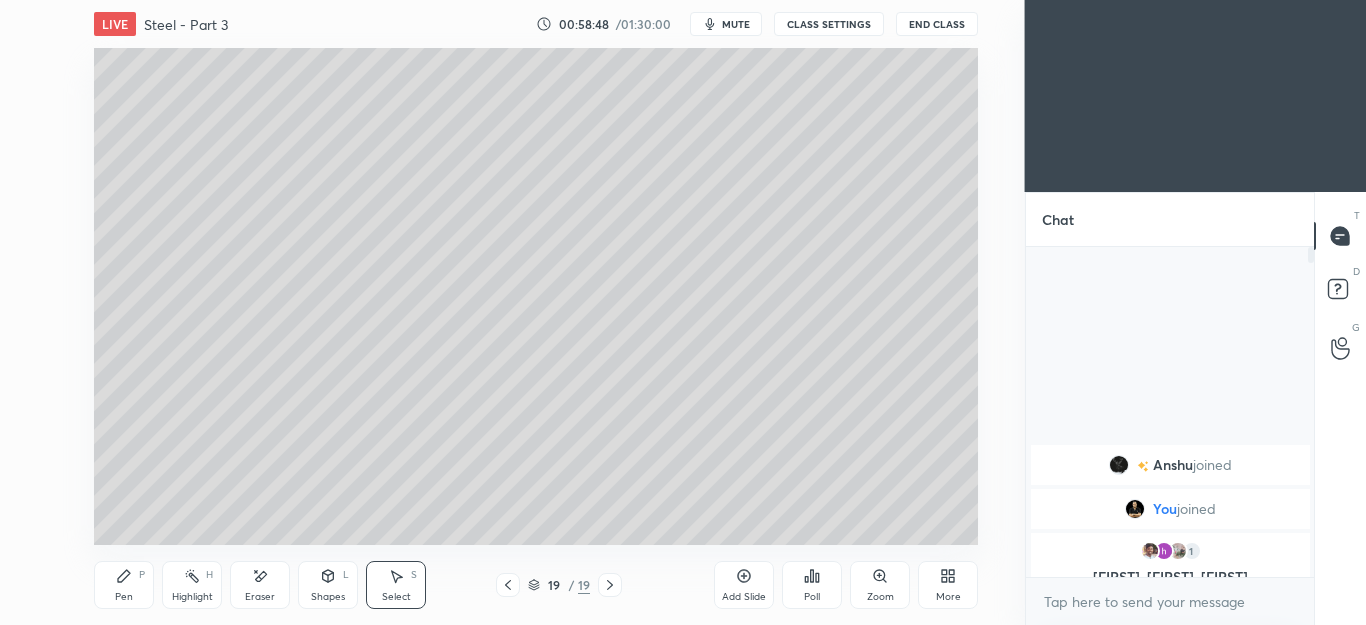 click at bounding box center [0, 0] 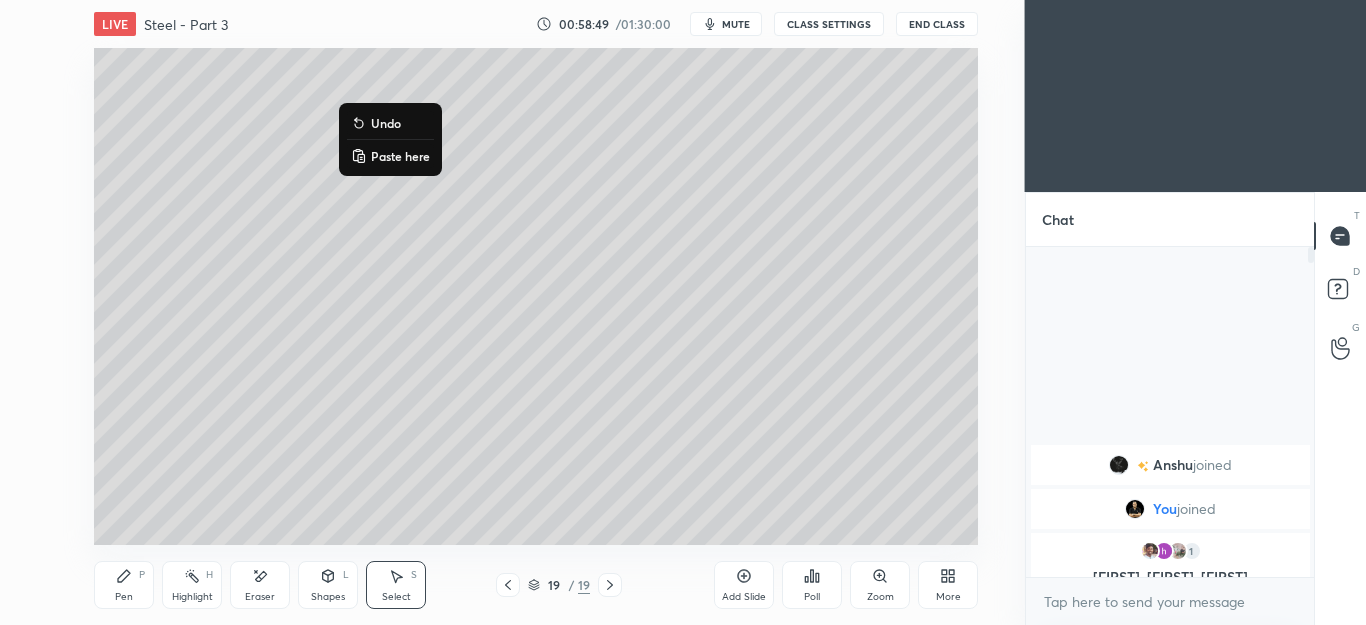 click on "0 ° Undo Copy Paste here Duplicate Duplicate to new slide Delete" at bounding box center [536, 296] 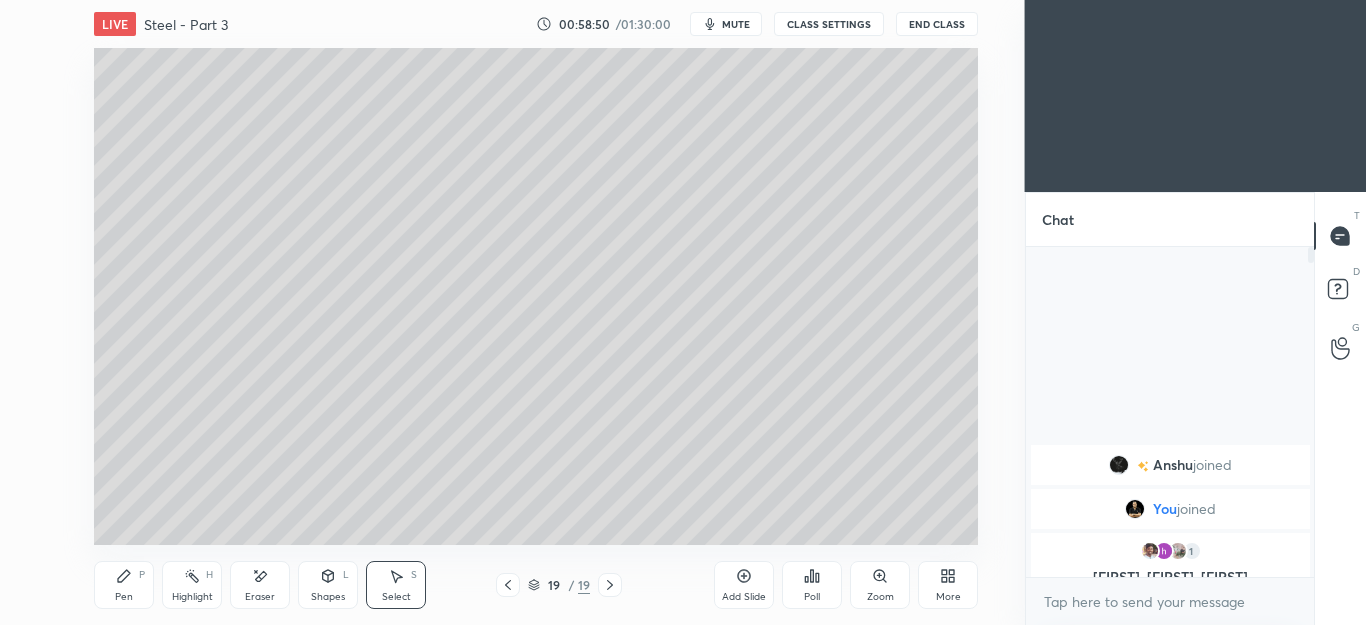 click 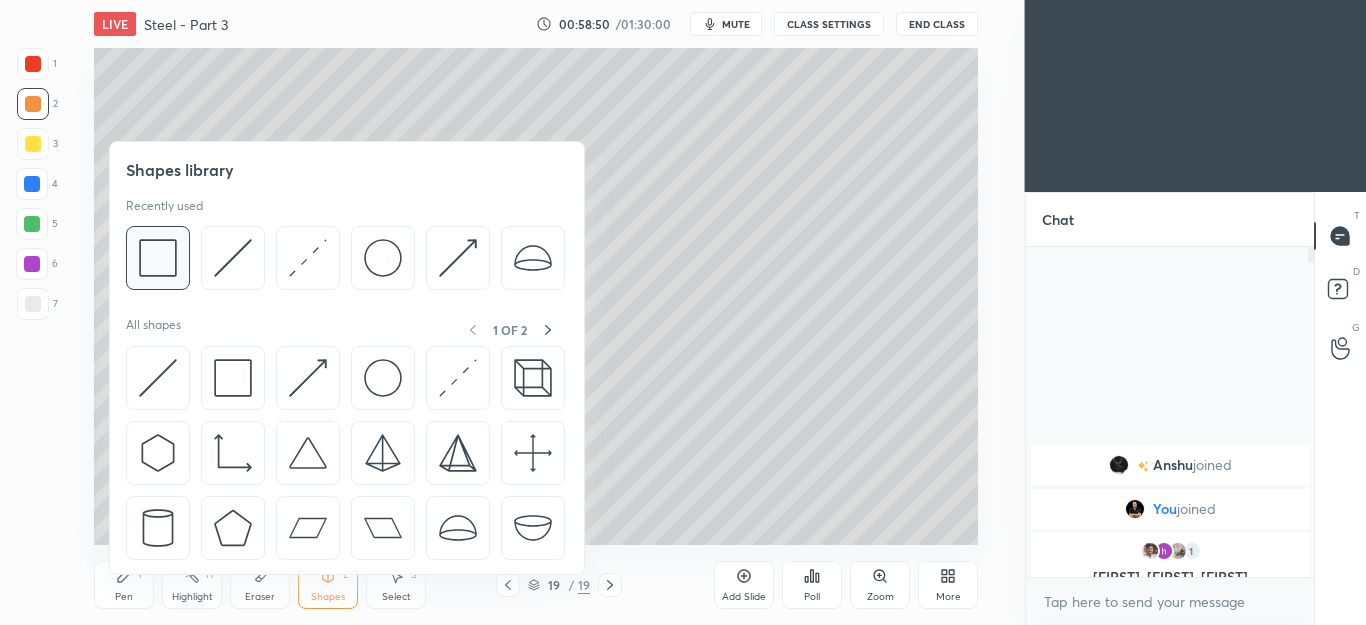 click at bounding box center (158, 258) 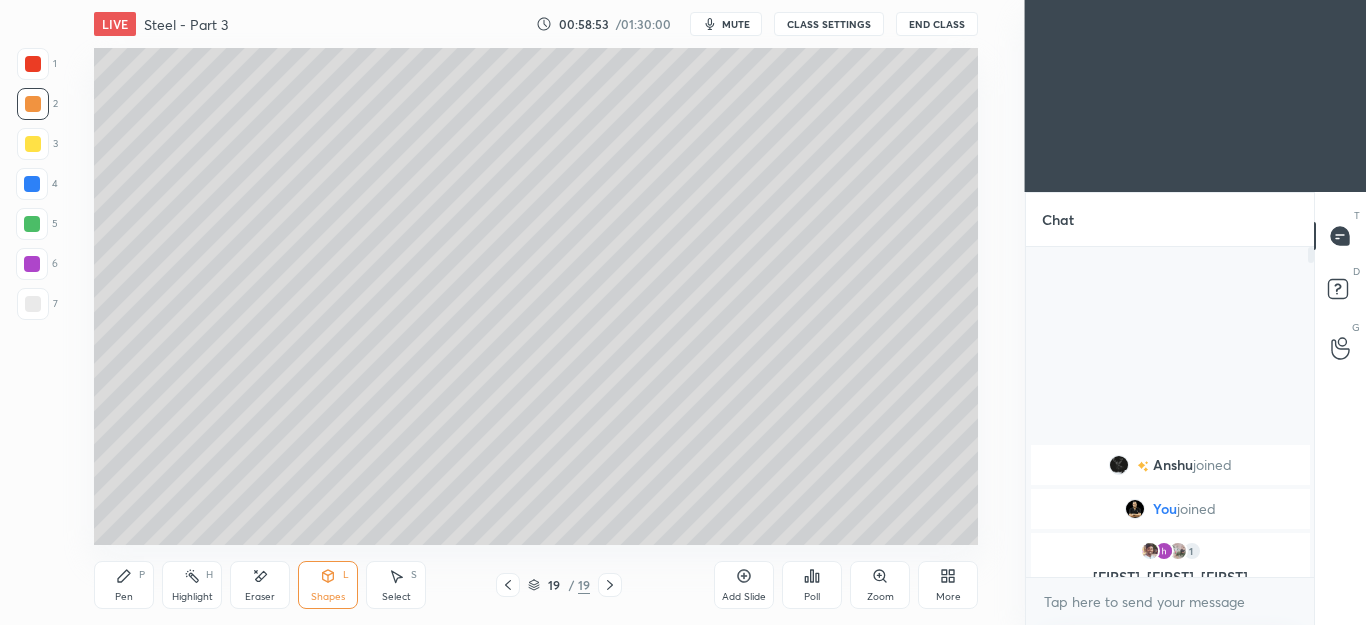 click 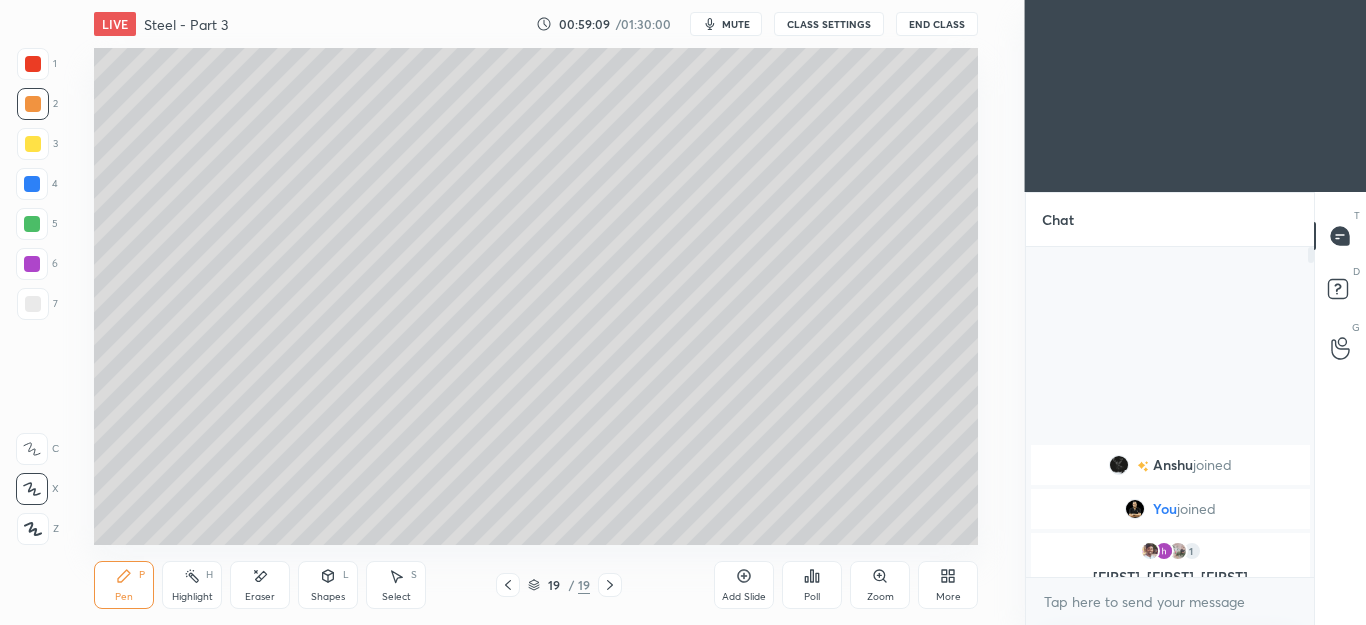 click 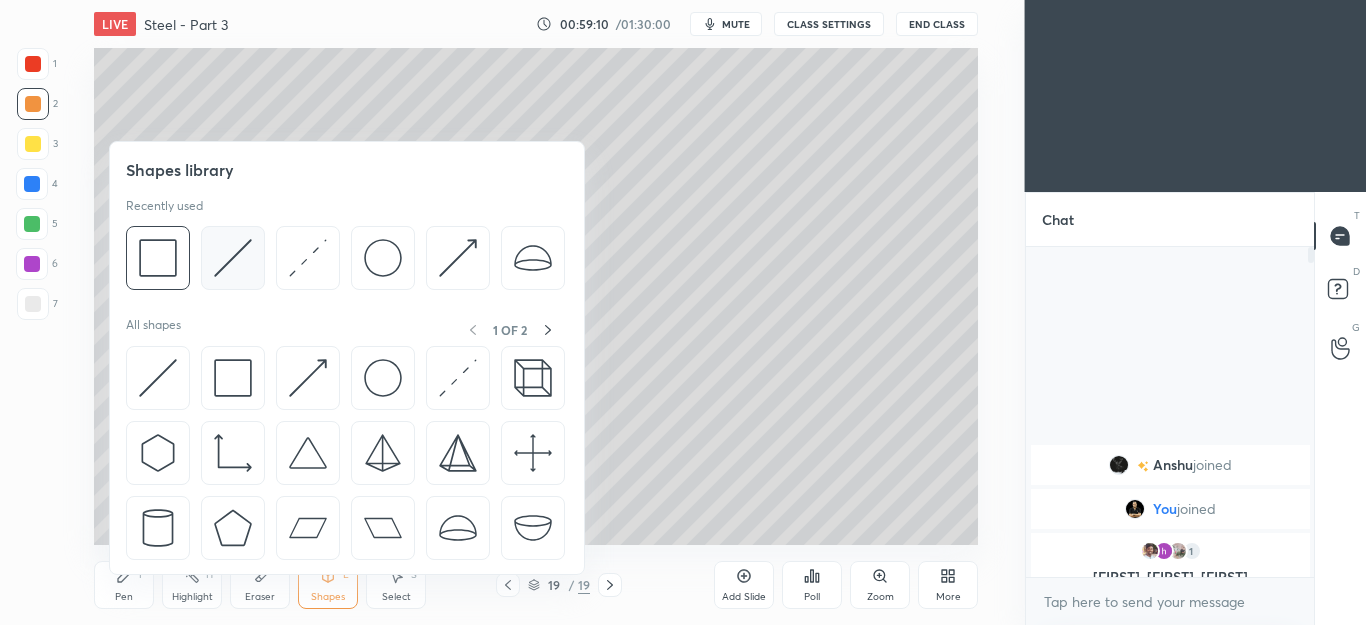 click at bounding box center [233, 258] 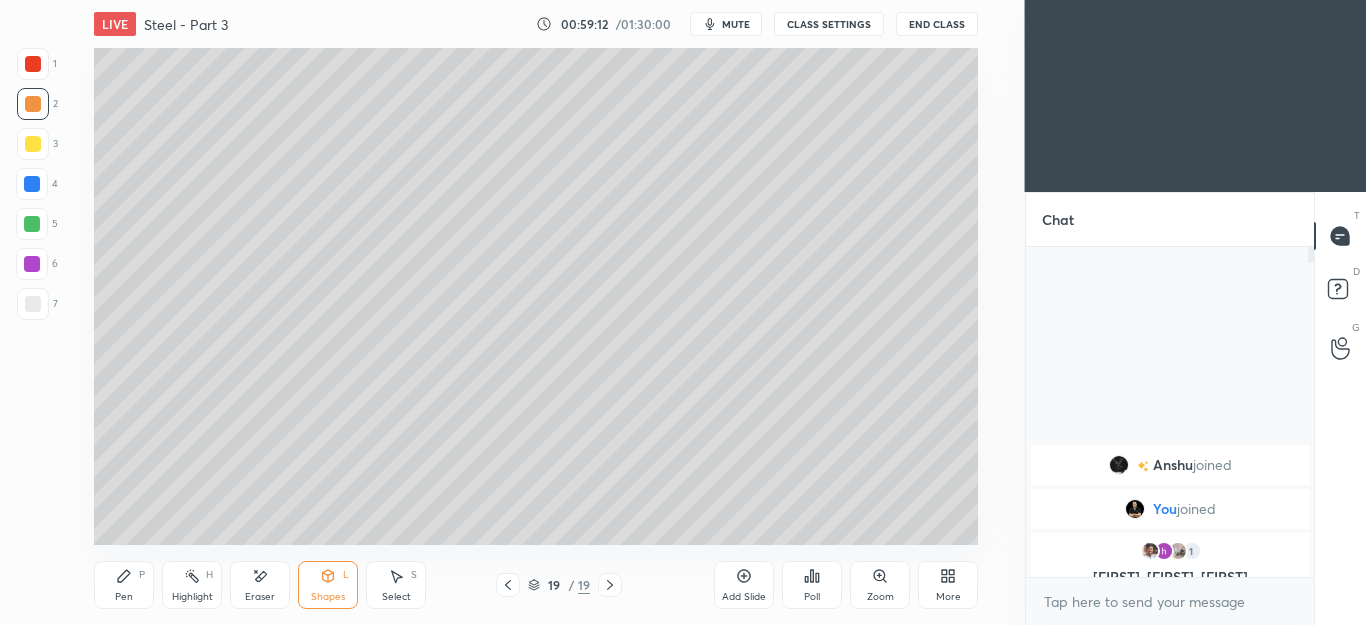 click on "P" at bounding box center [142, 575] 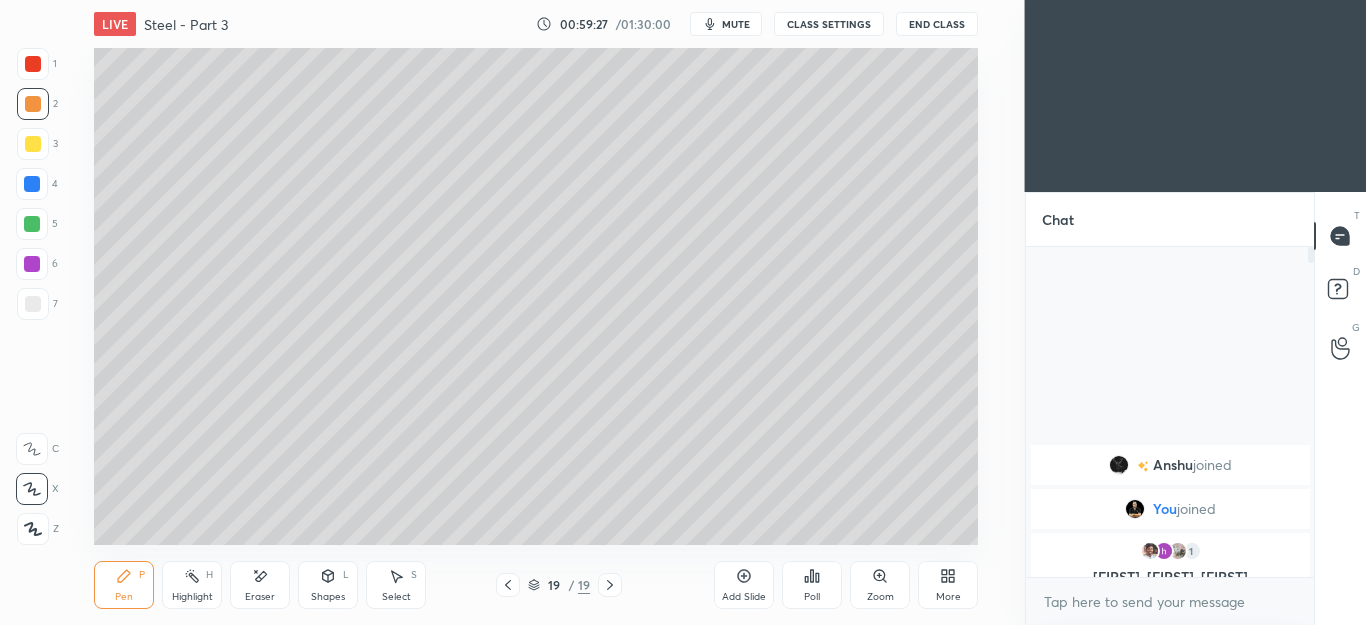 click 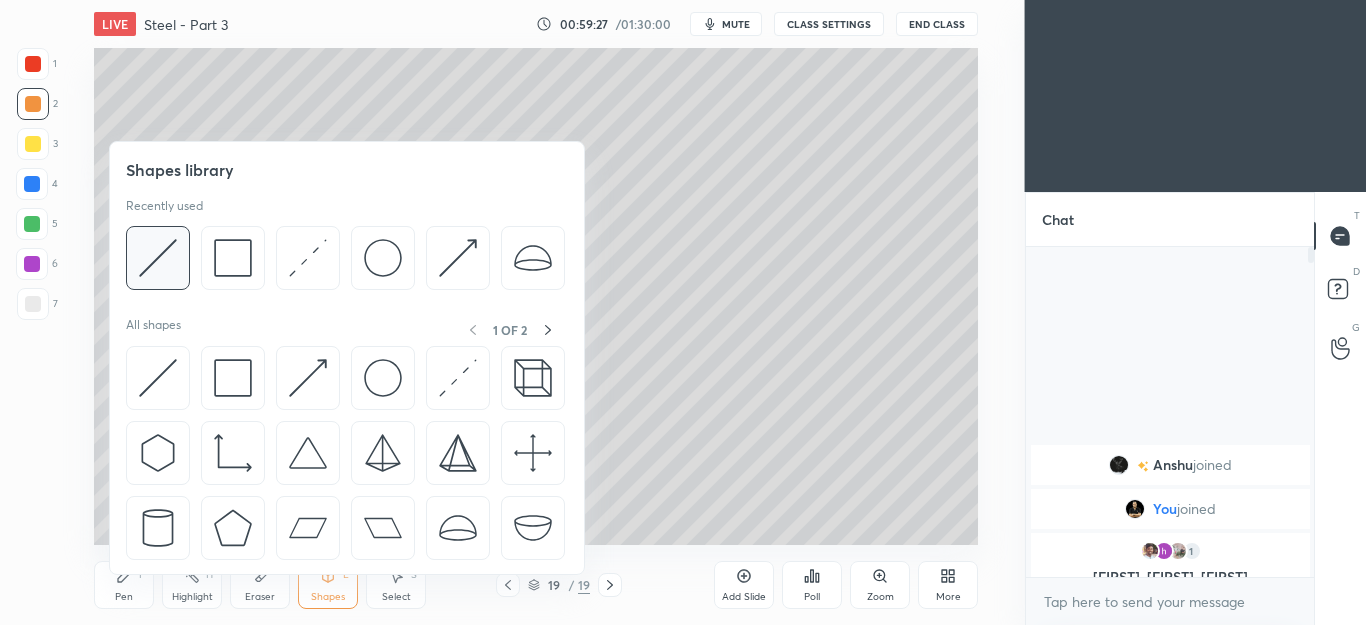 click at bounding box center (158, 258) 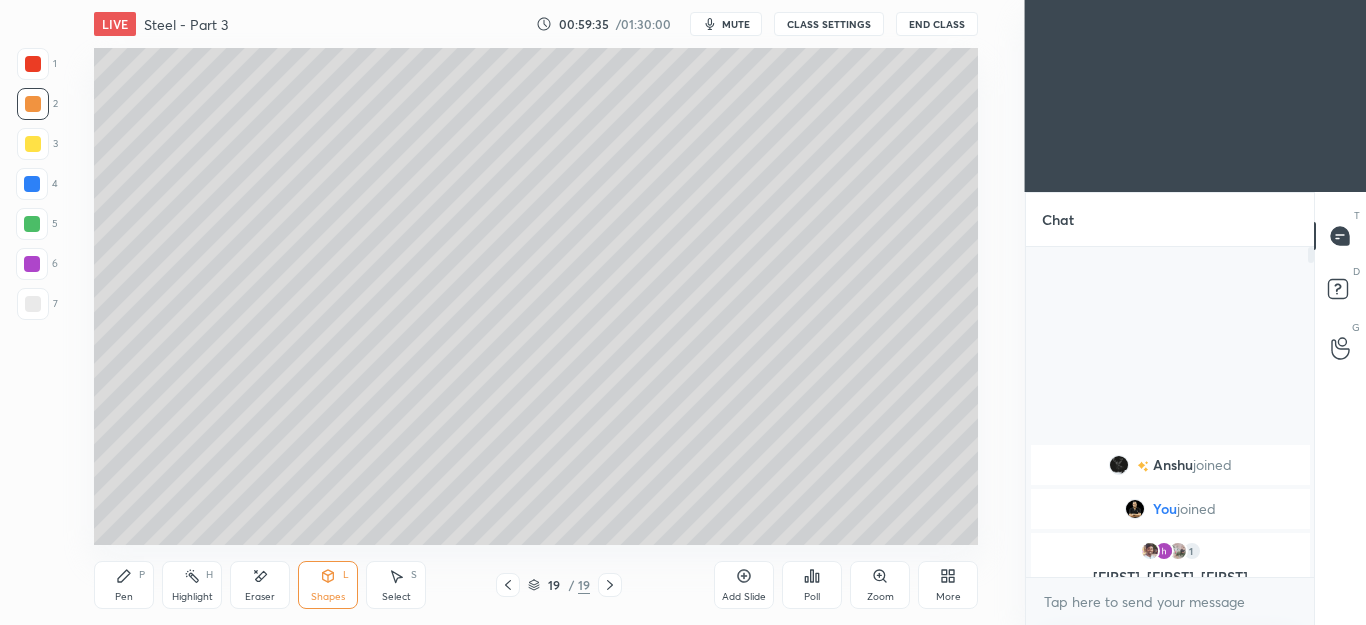 click 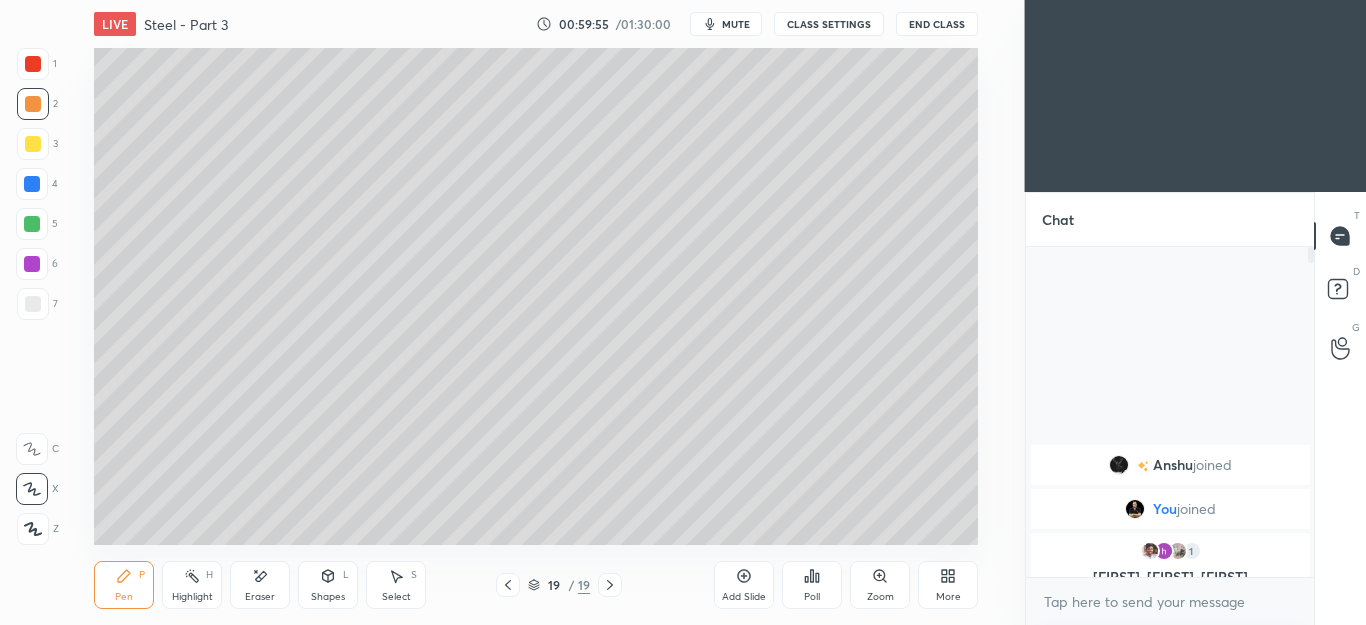 click 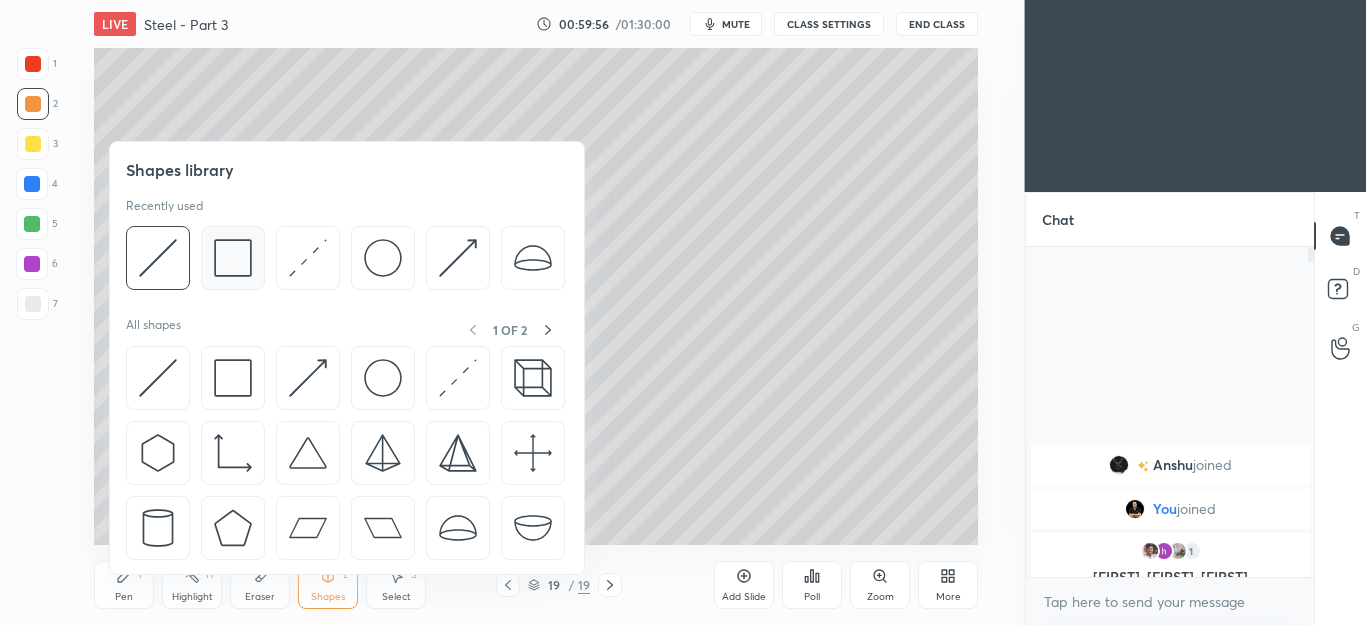 click at bounding box center (233, 258) 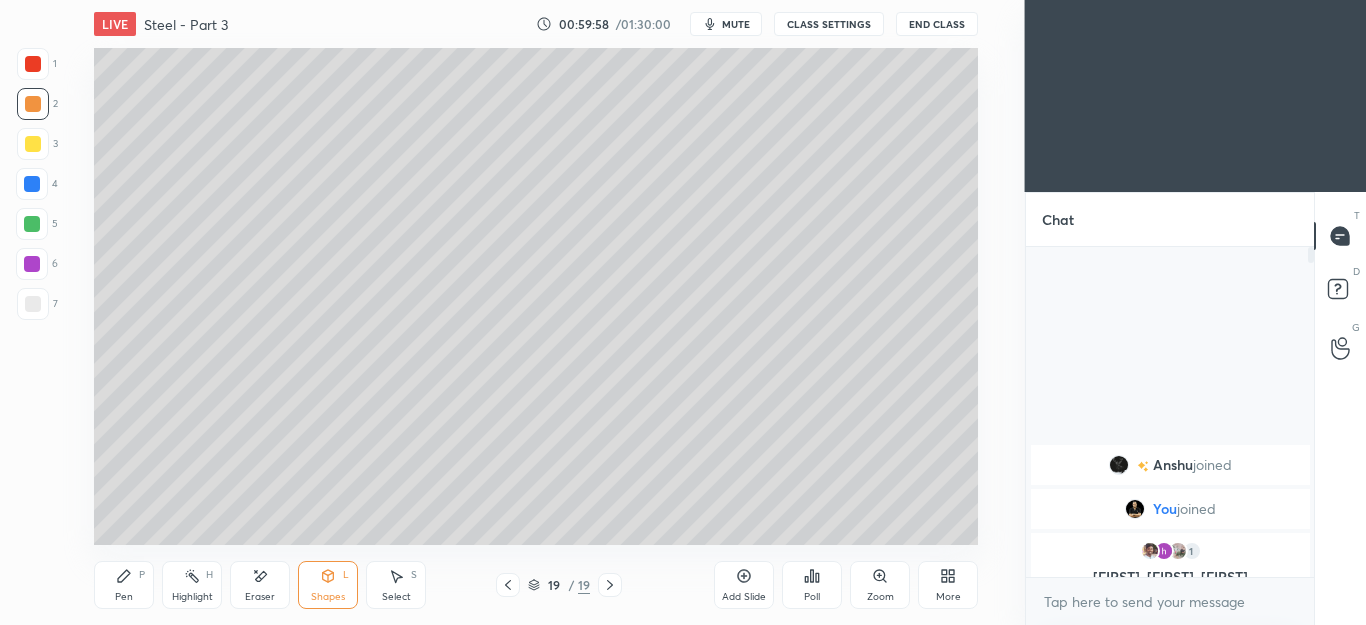 click on "Pen P" at bounding box center [124, 585] 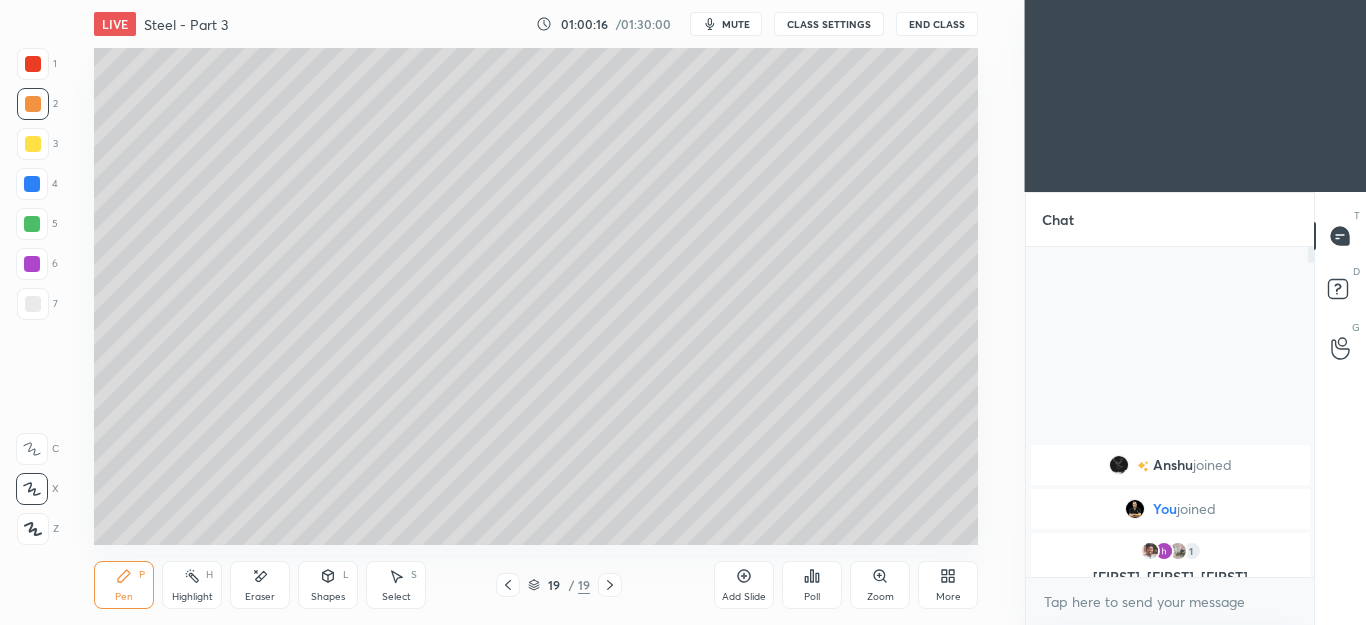 click 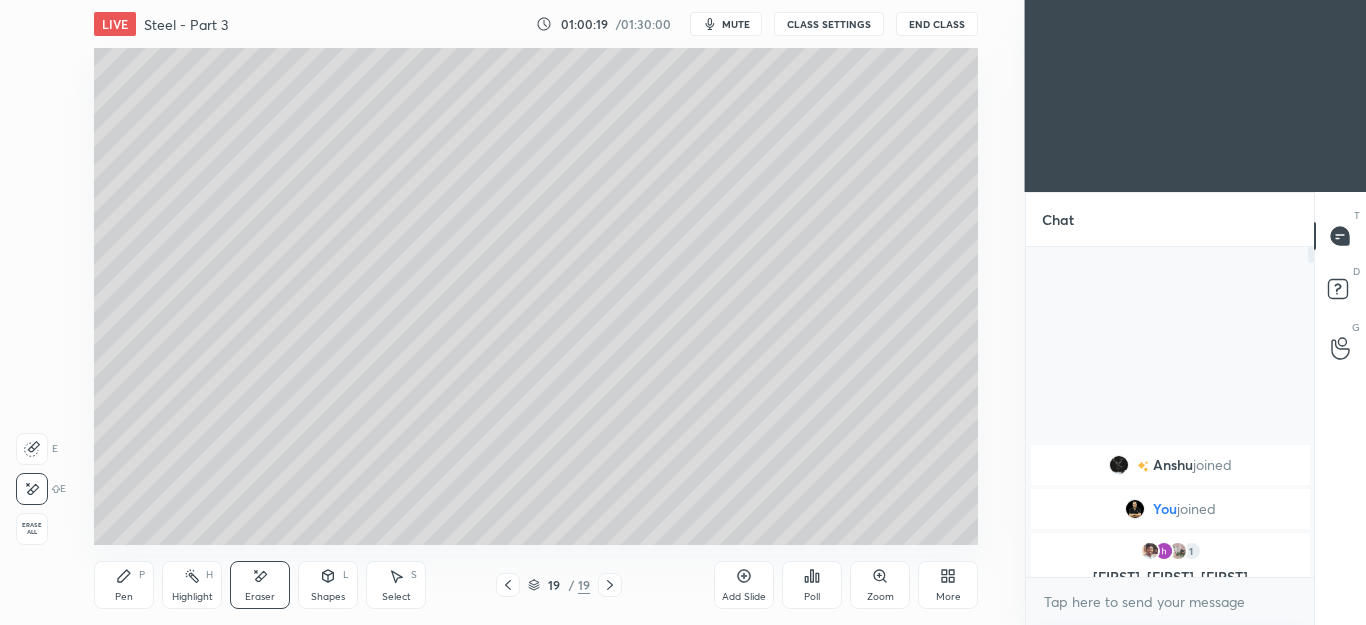 click on "Pen P" at bounding box center (124, 585) 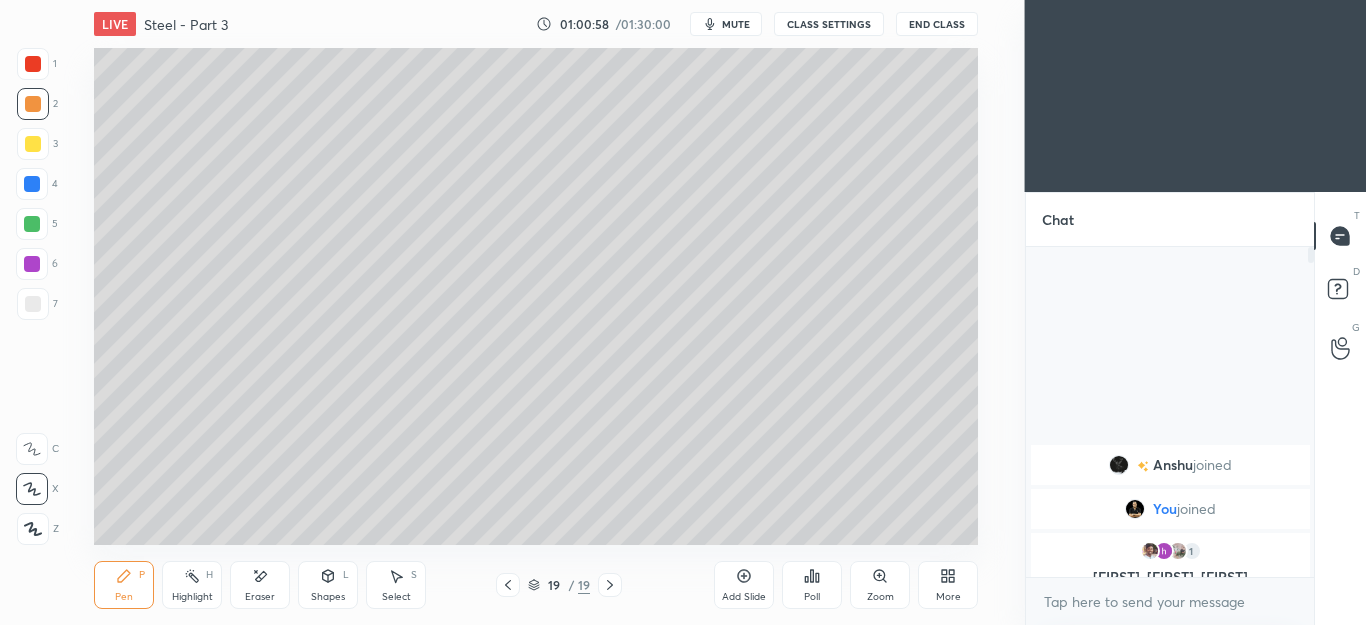 click at bounding box center [33, 304] 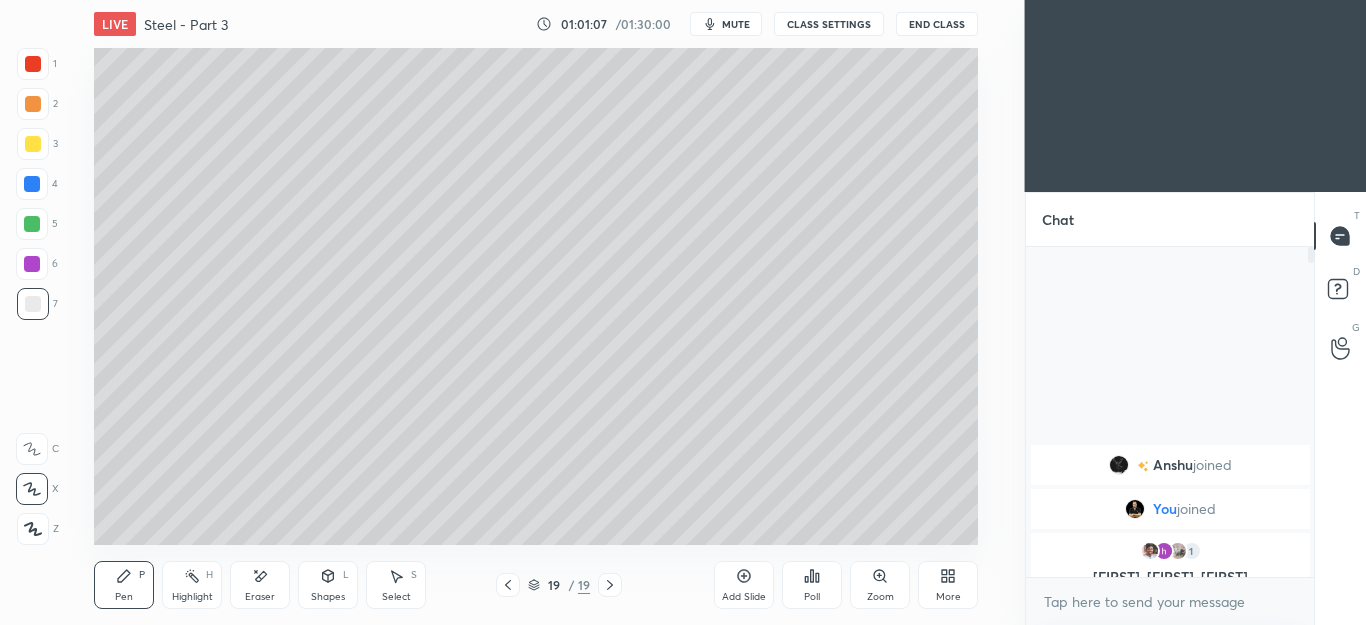 click on "Eraser" at bounding box center [260, 597] 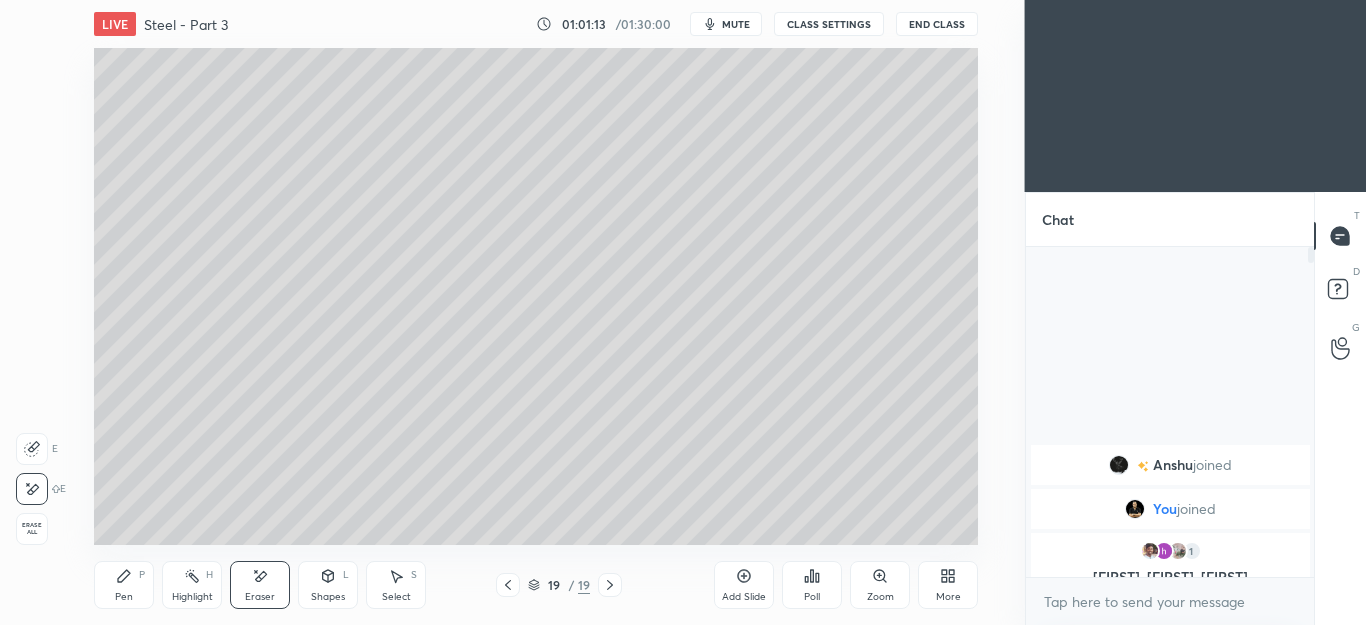click on "Pen P" at bounding box center (124, 585) 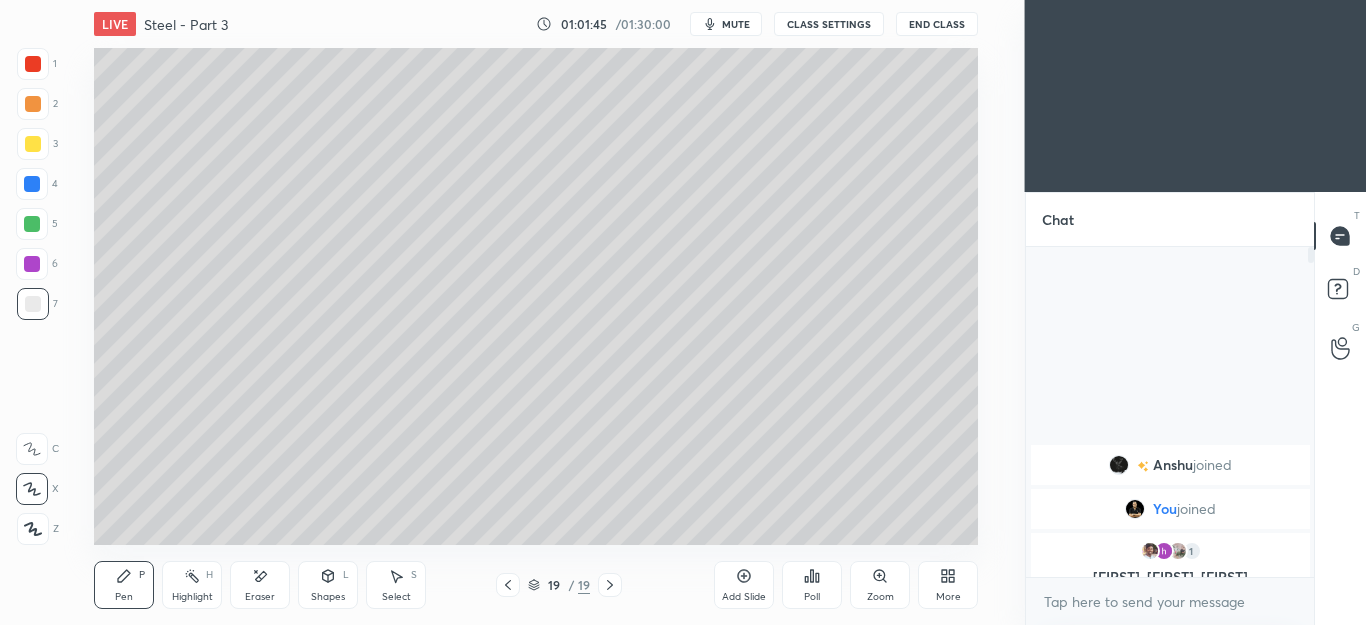 click on "Eraser" at bounding box center [260, 585] 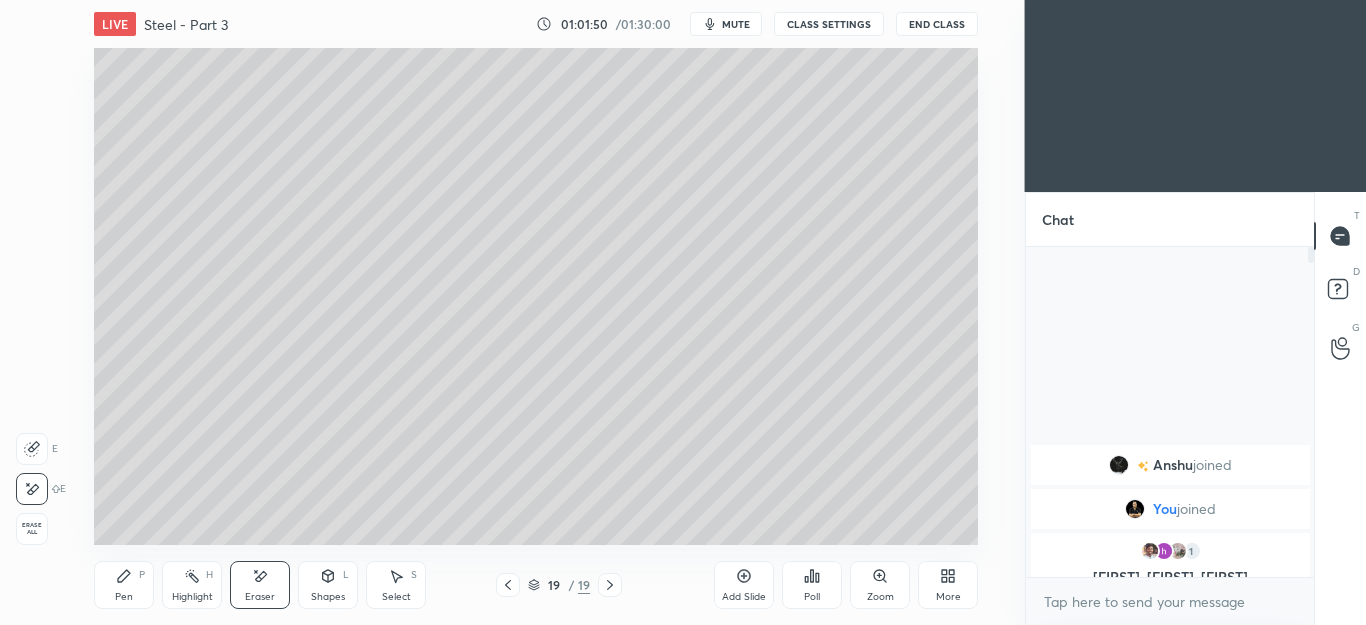 click 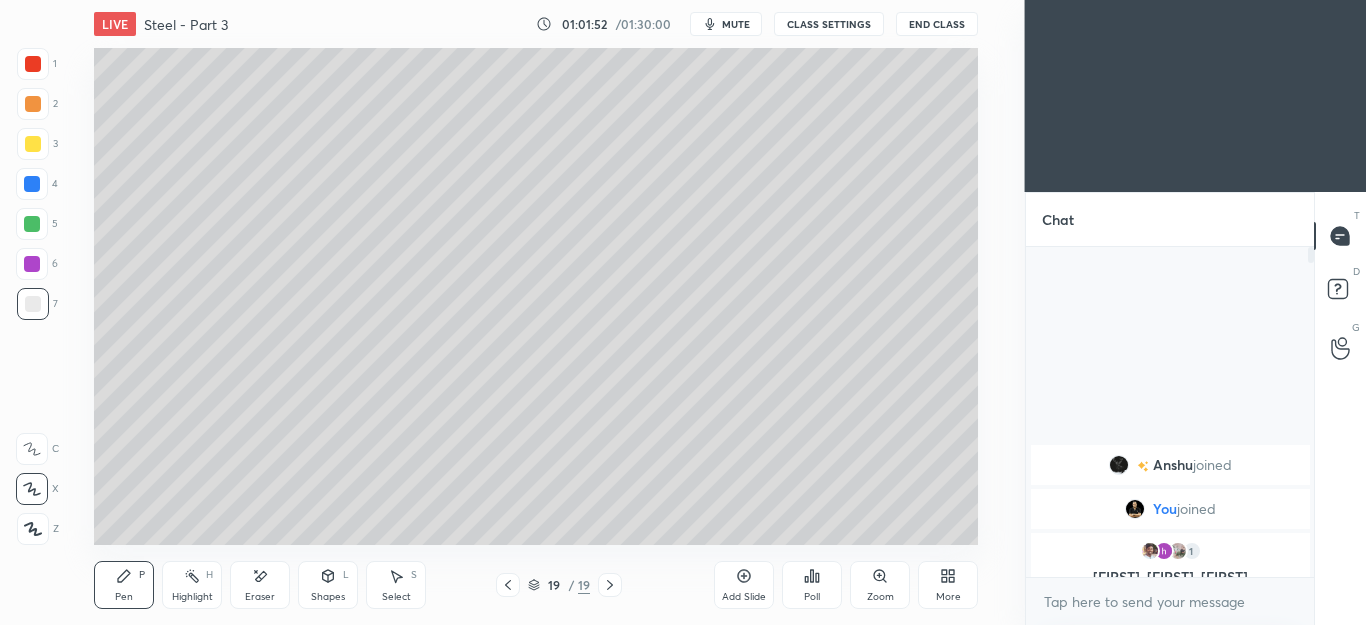 click 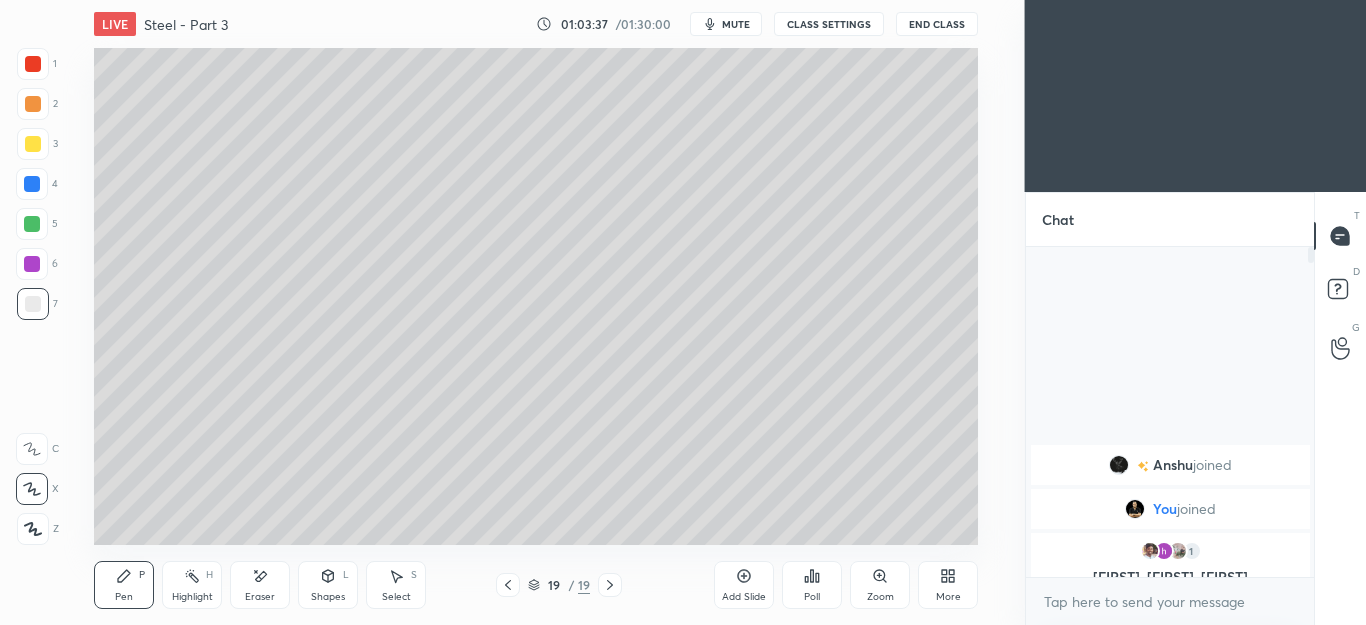 click 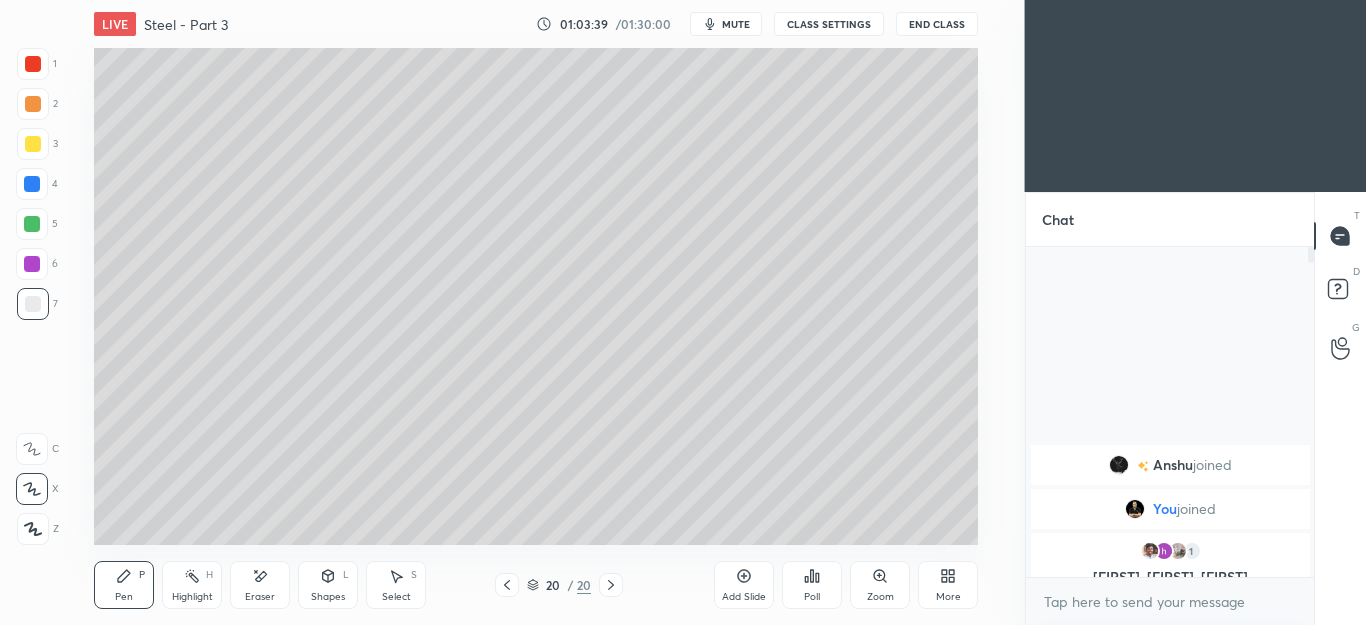 click on "2" at bounding box center (37, 104) 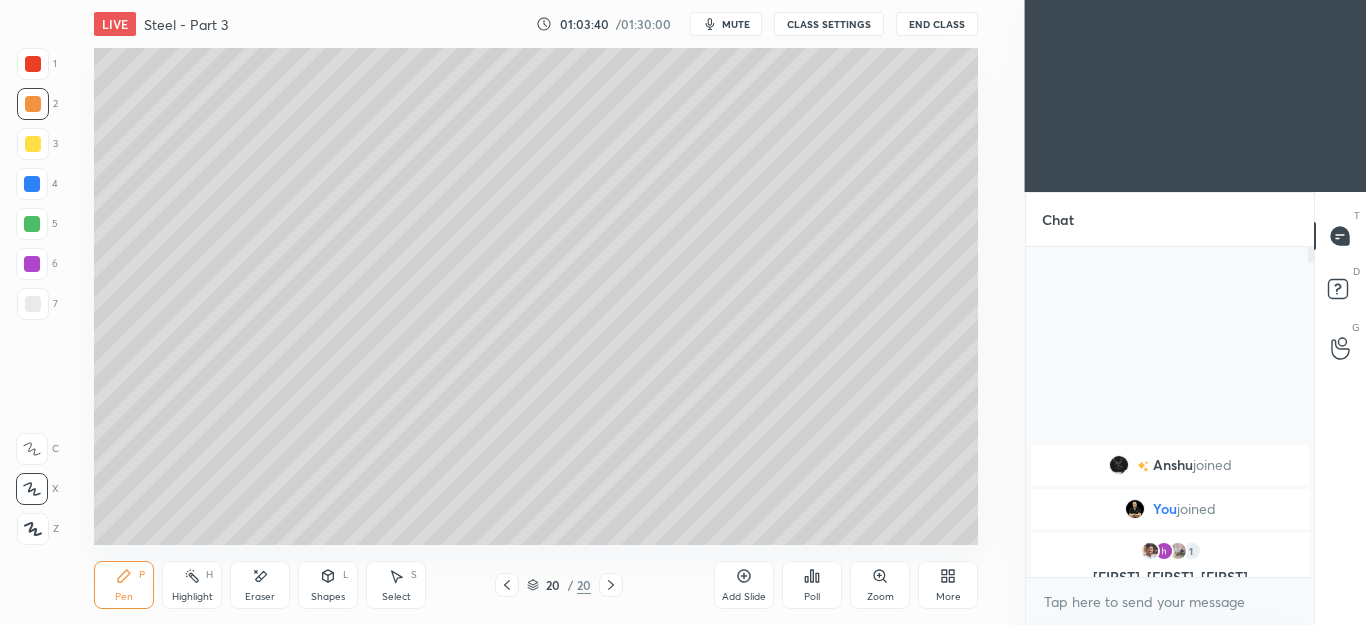 click 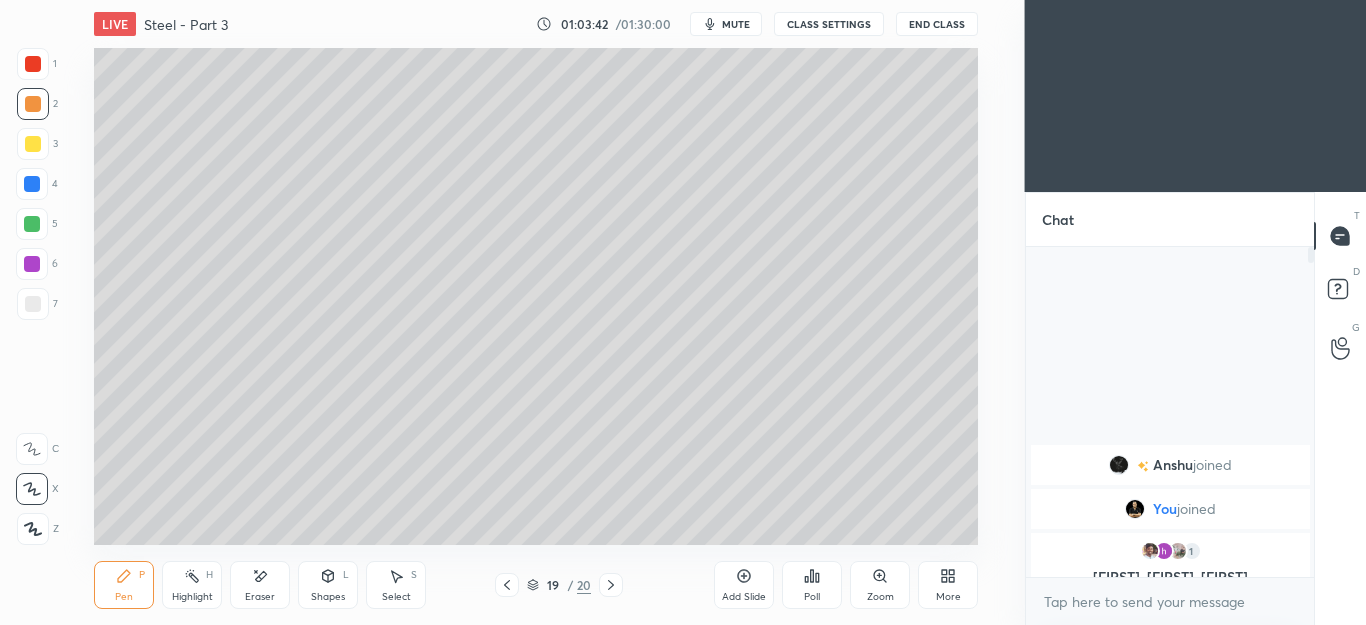 click 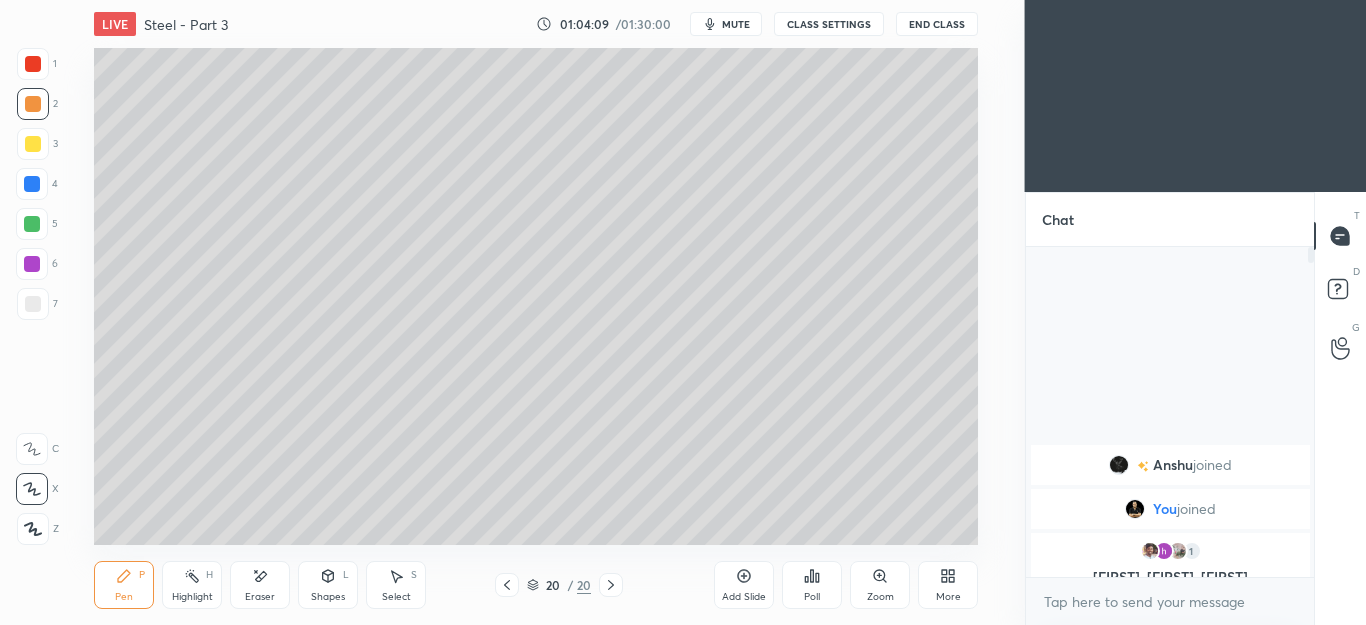 click 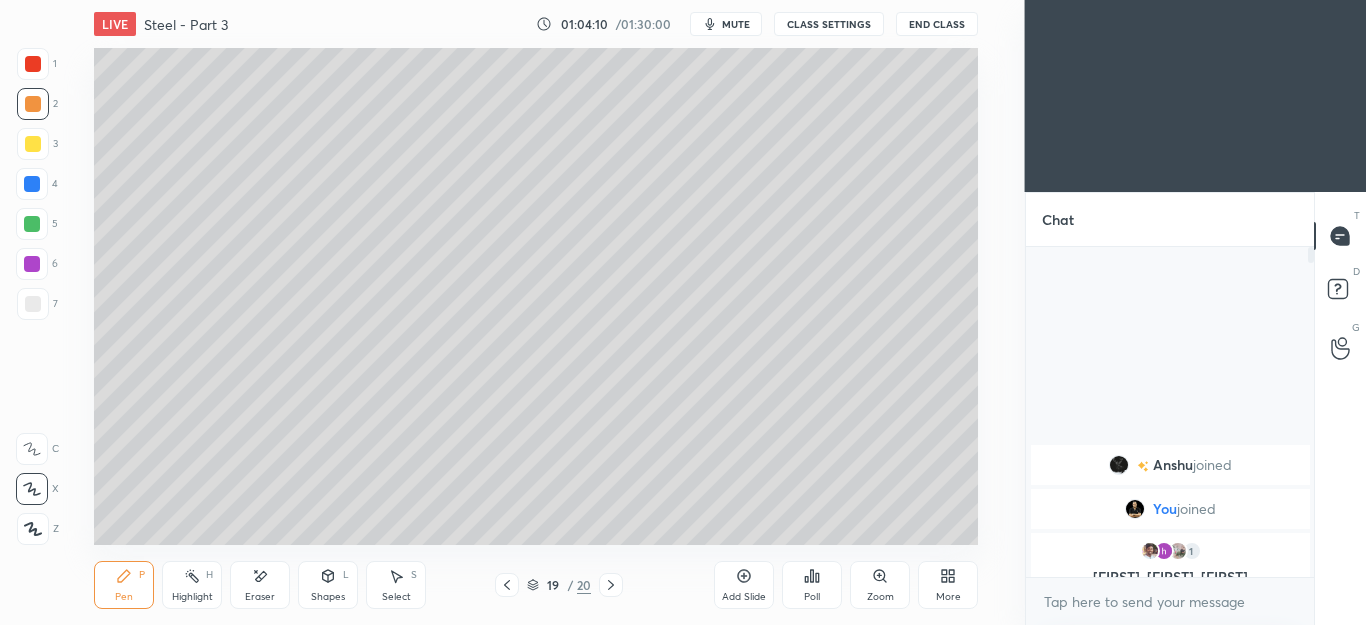 click at bounding box center (507, 585) 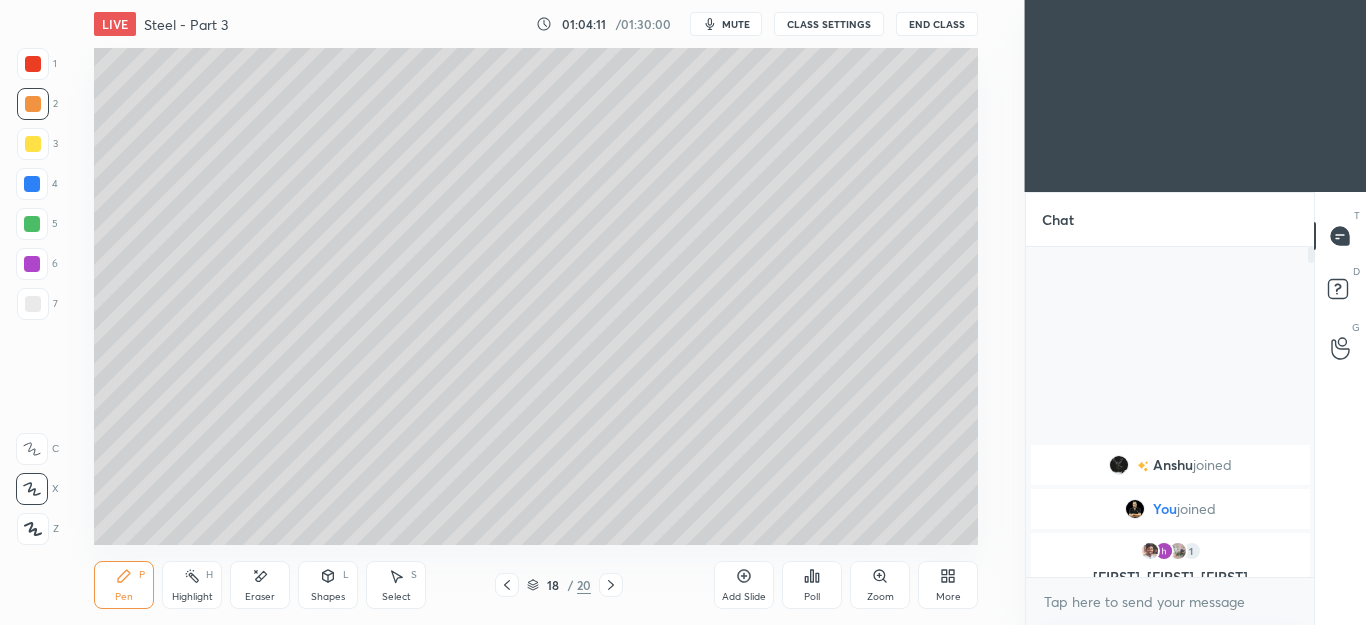 click at bounding box center [507, 585] 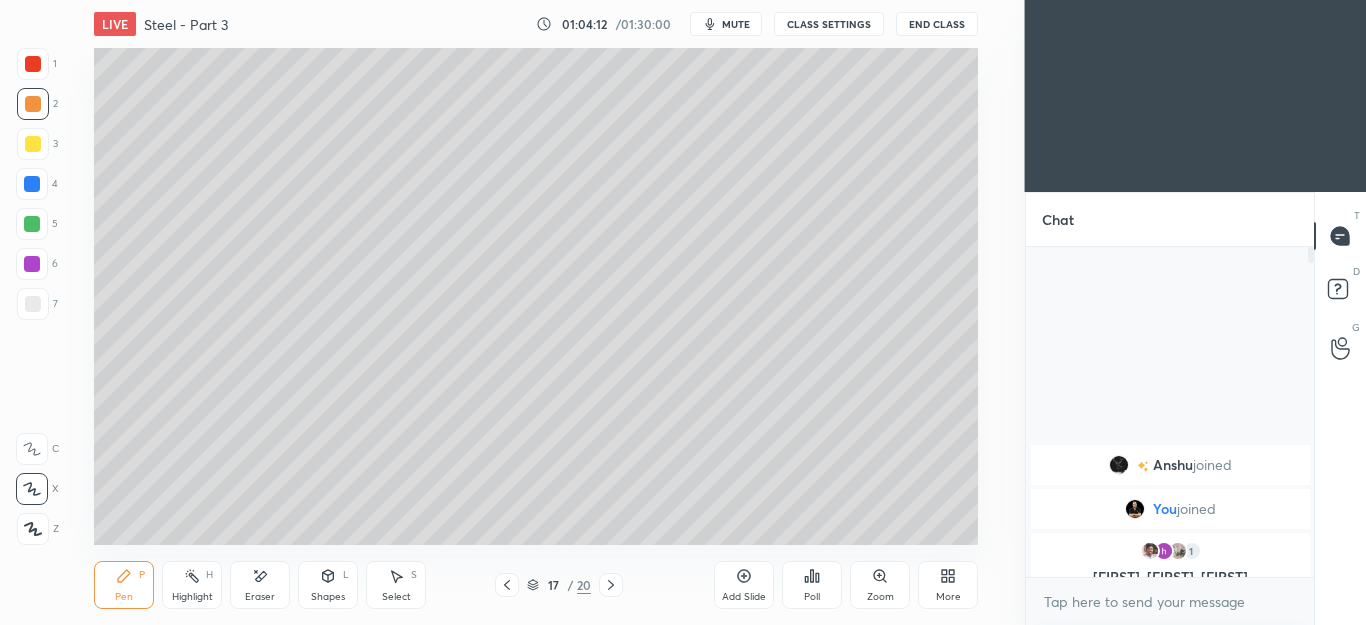 click 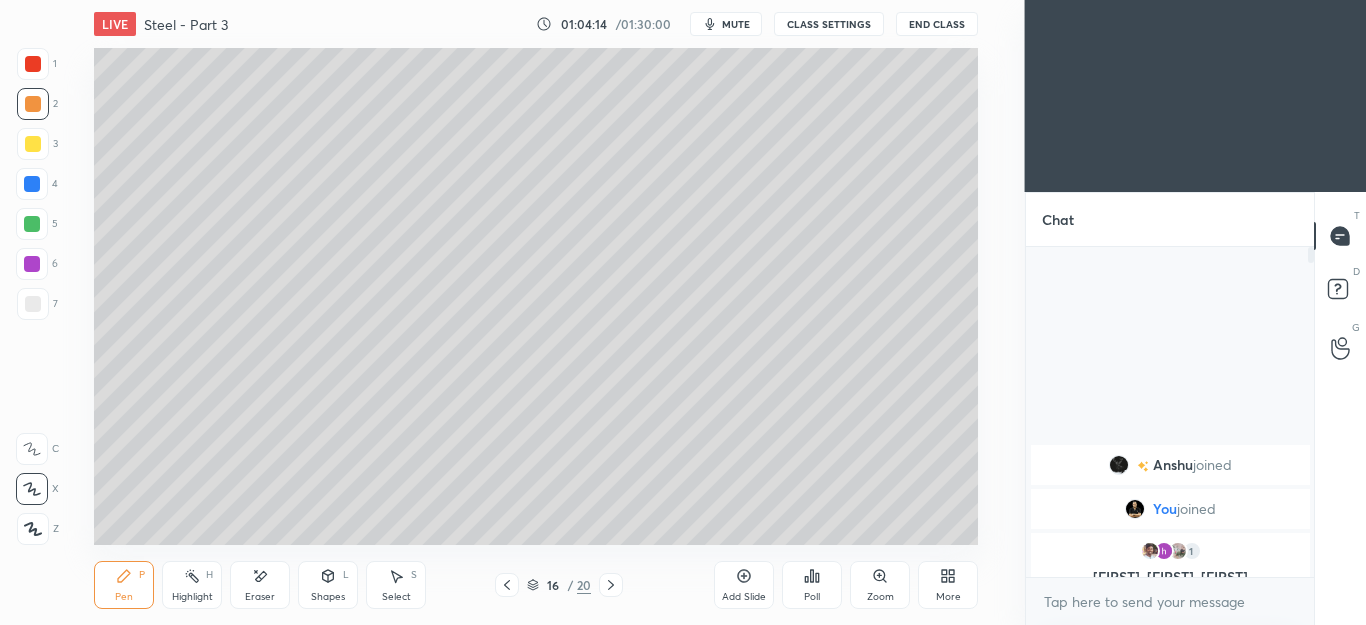 click at bounding box center [33, 304] 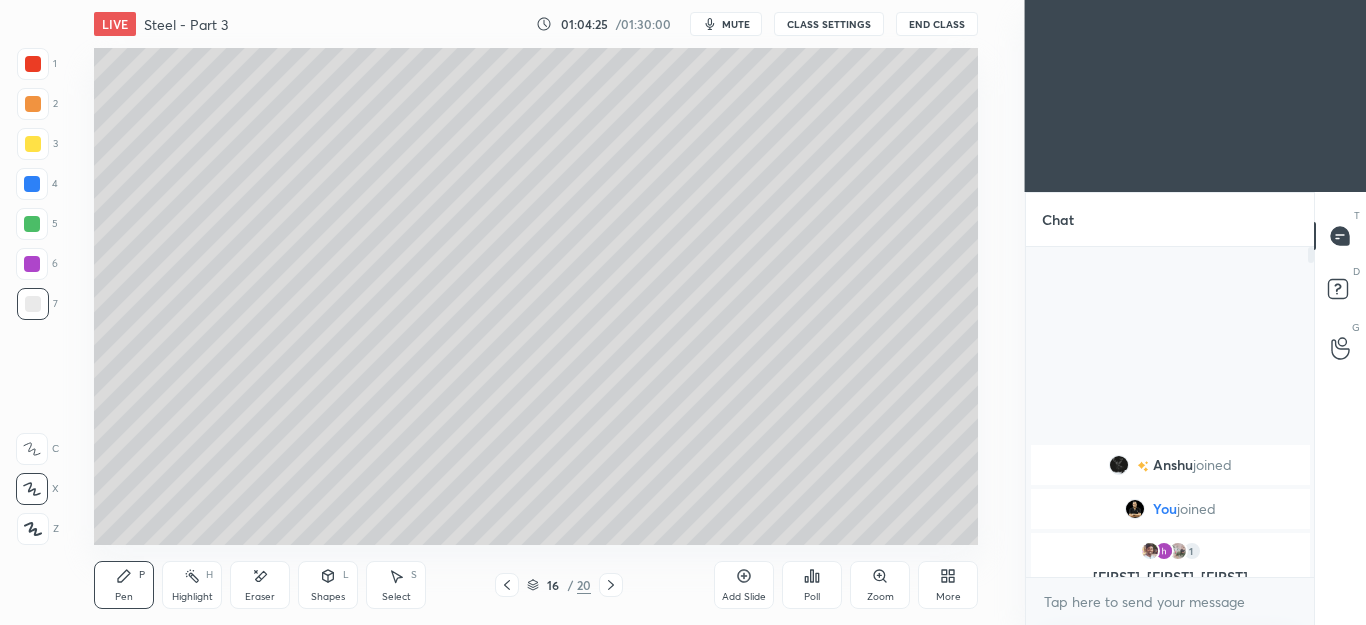 click 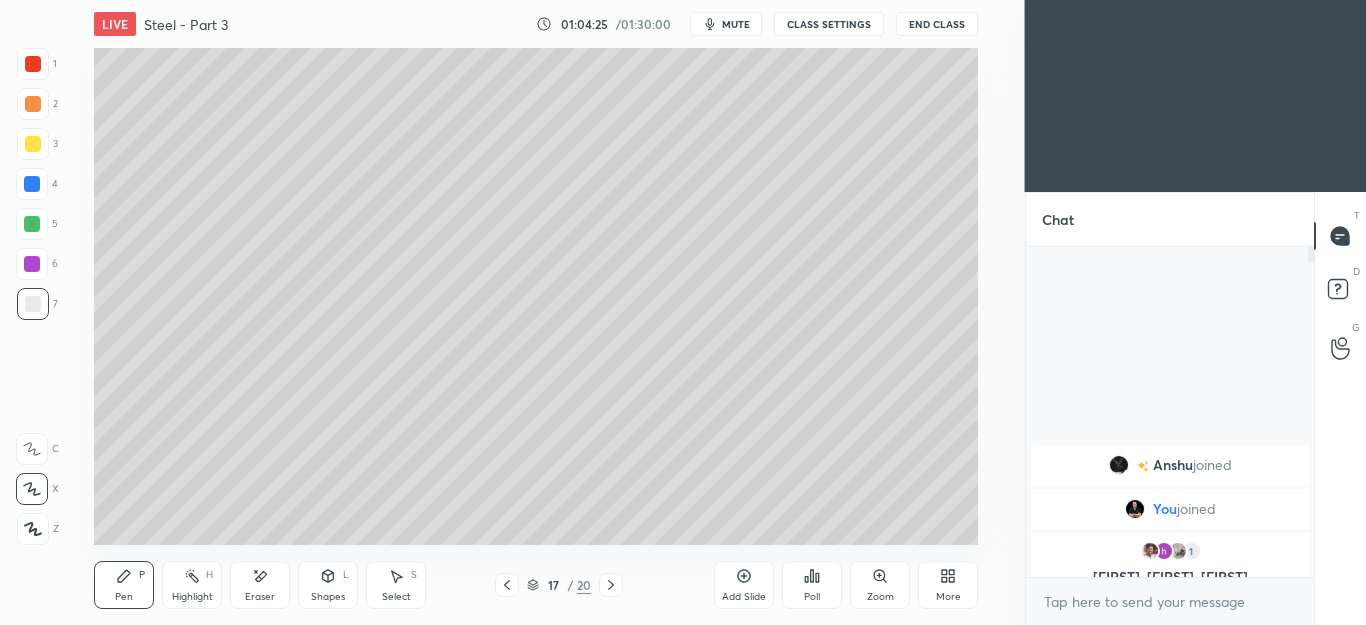 click 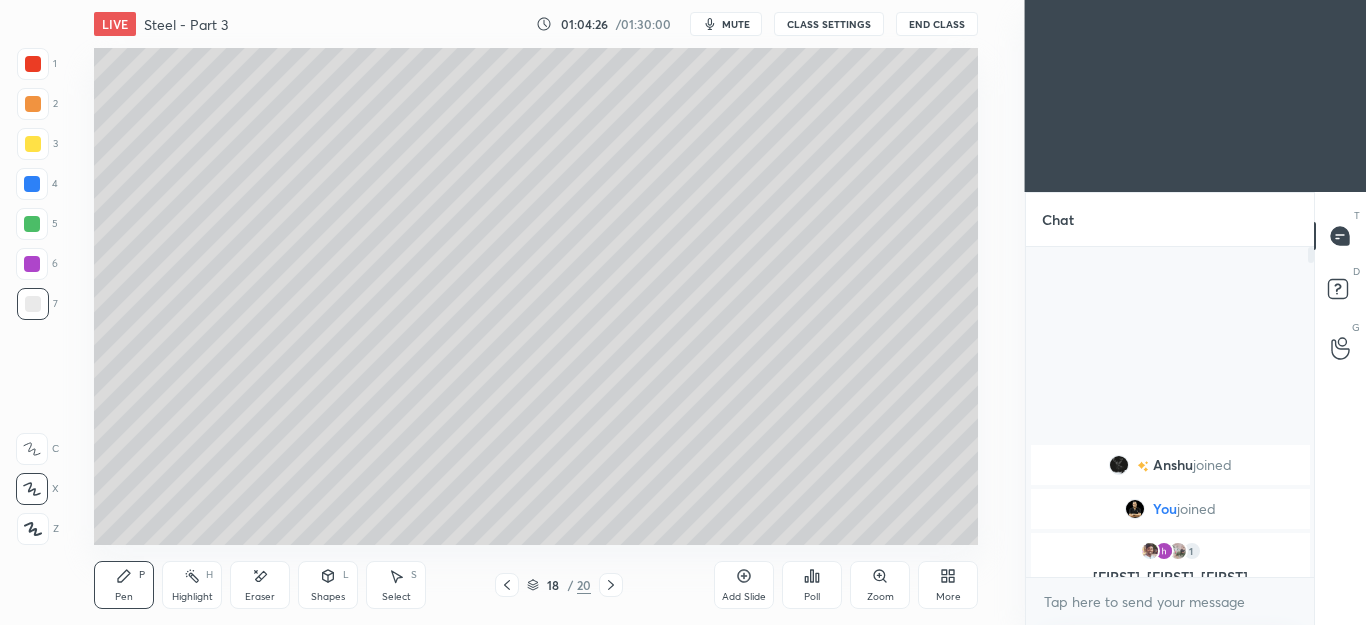 click 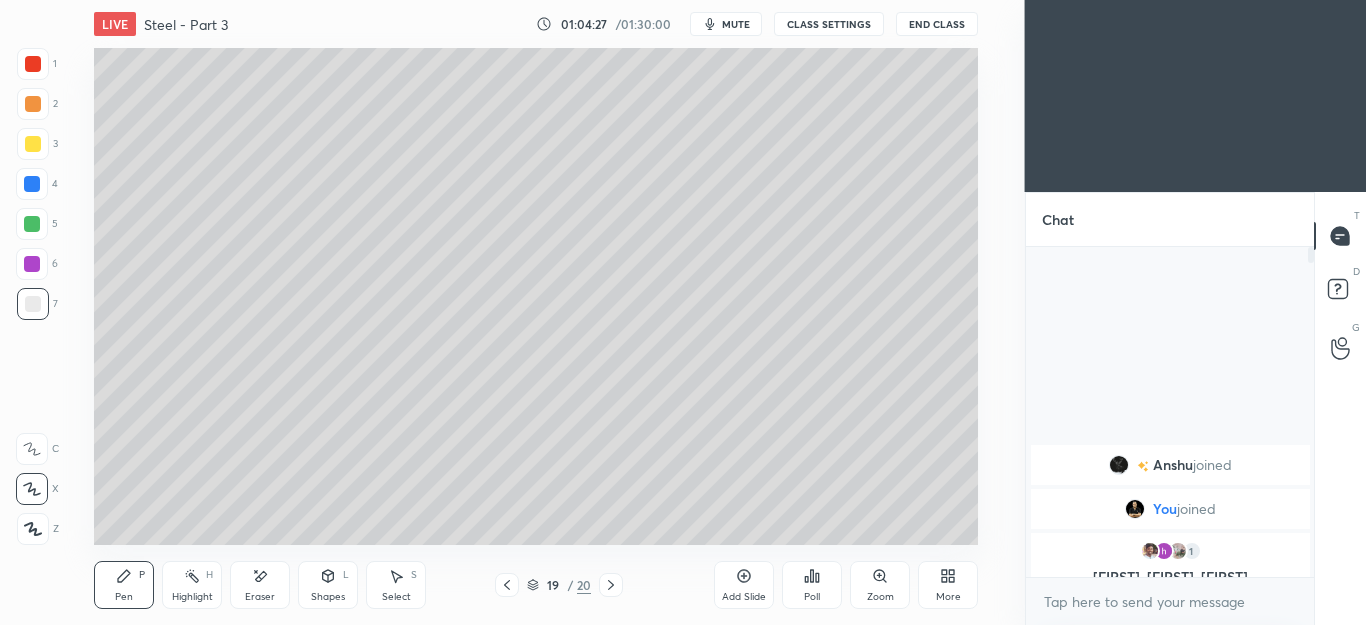 click 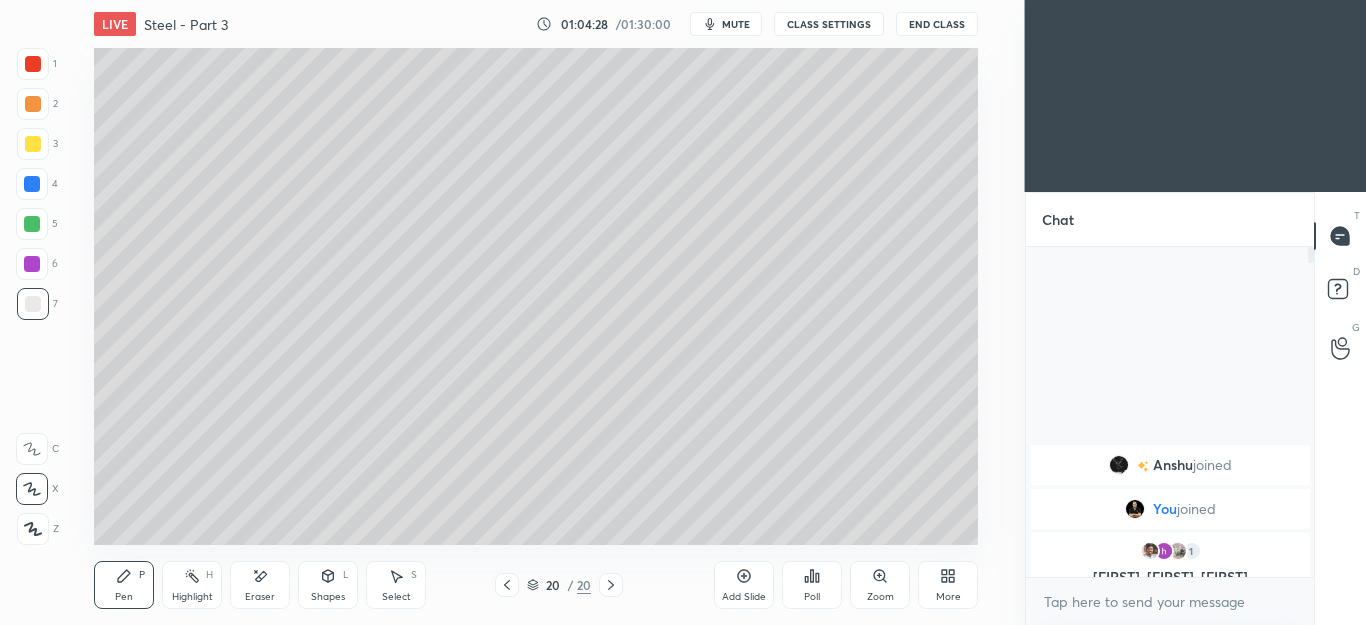 click 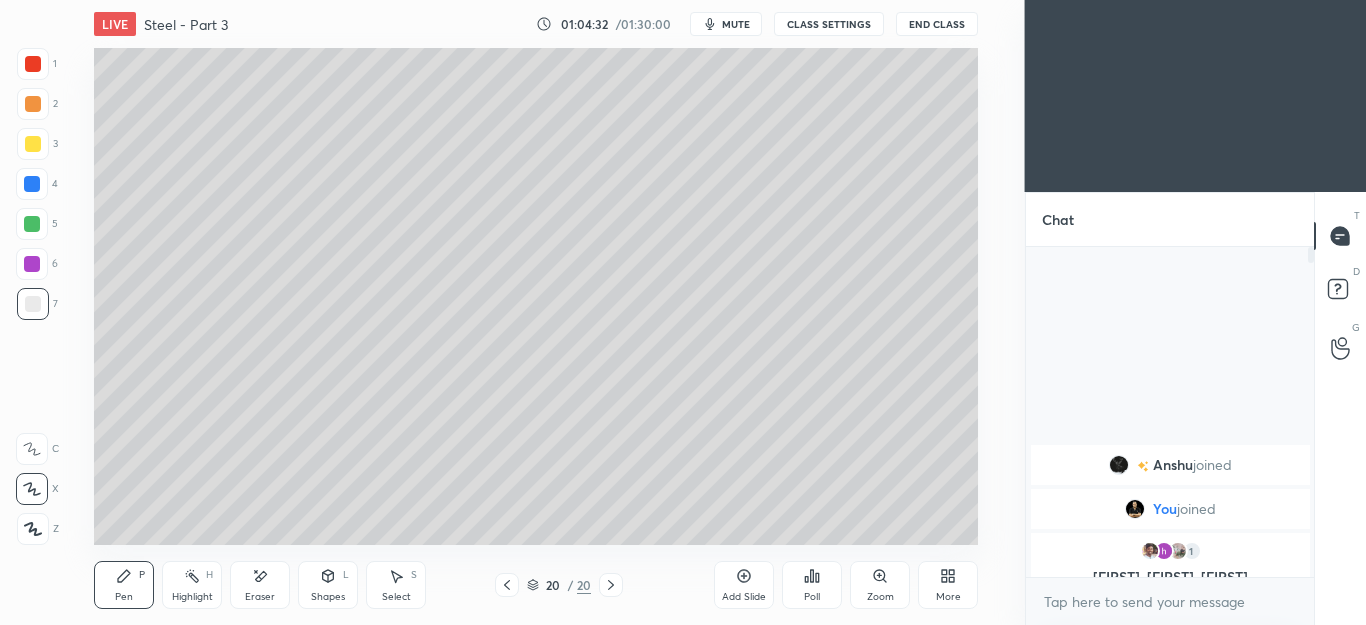 click at bounding box center (33, 104) 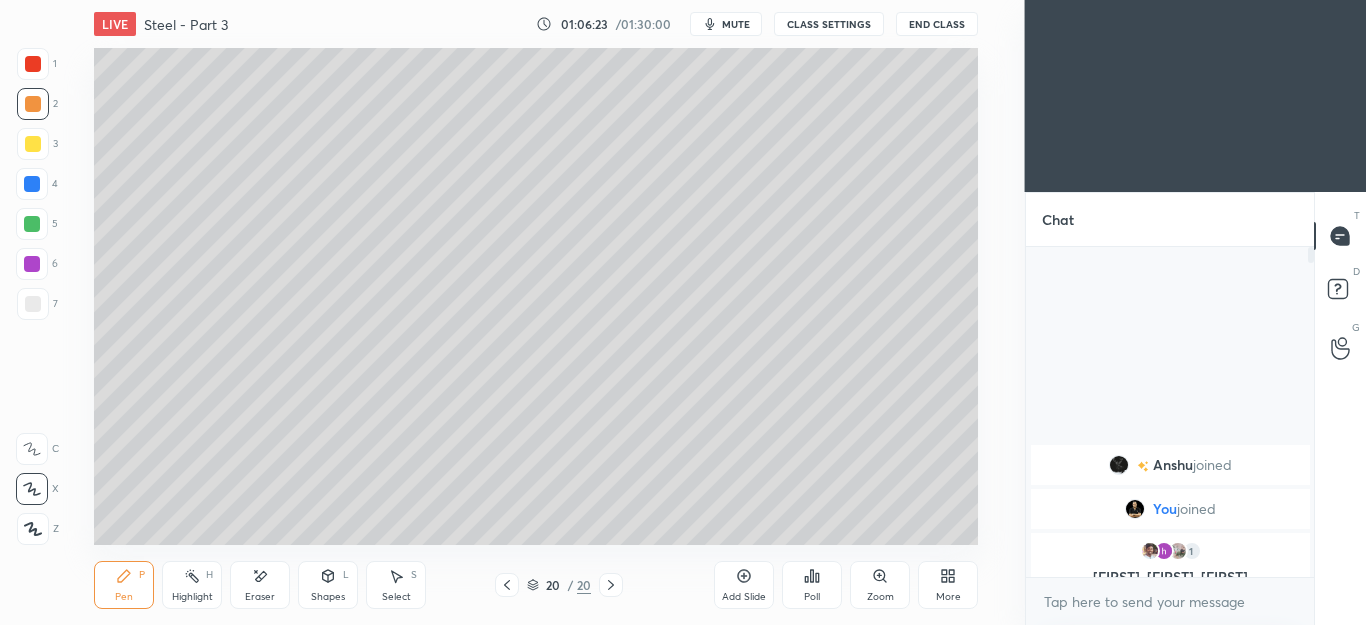 click on "Select S" at bounding box center [396, 585] 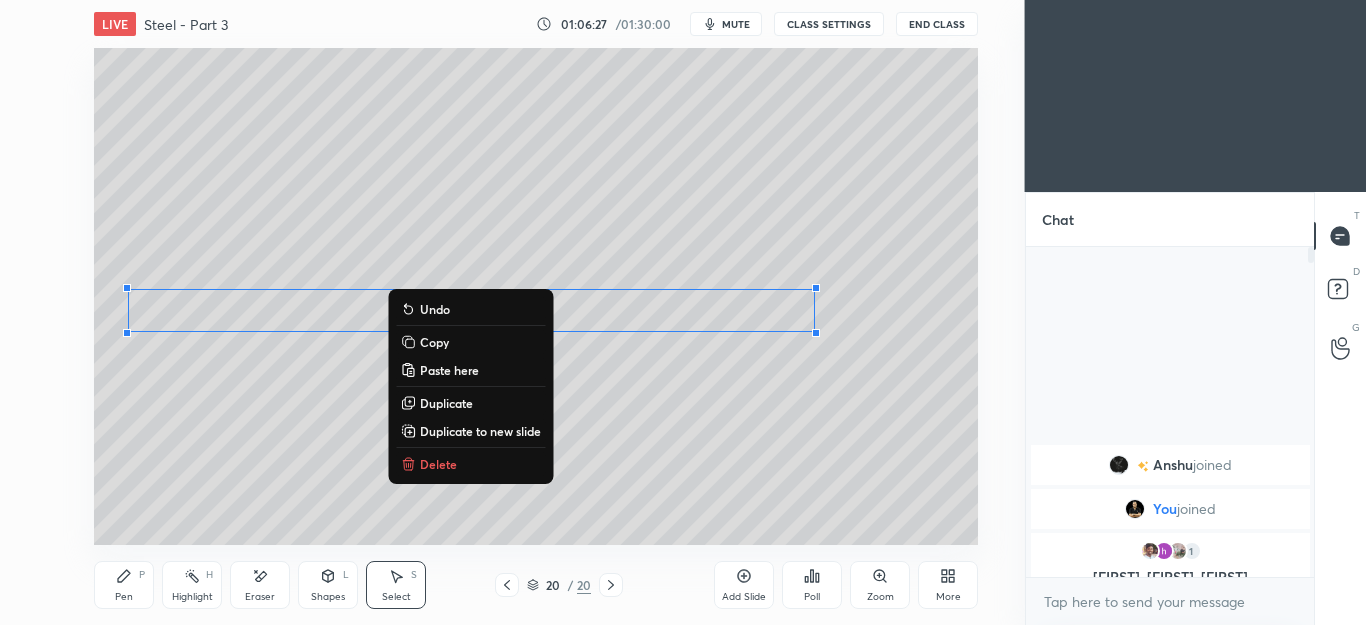 click on "Pen P" at bounding box center (124, 585) 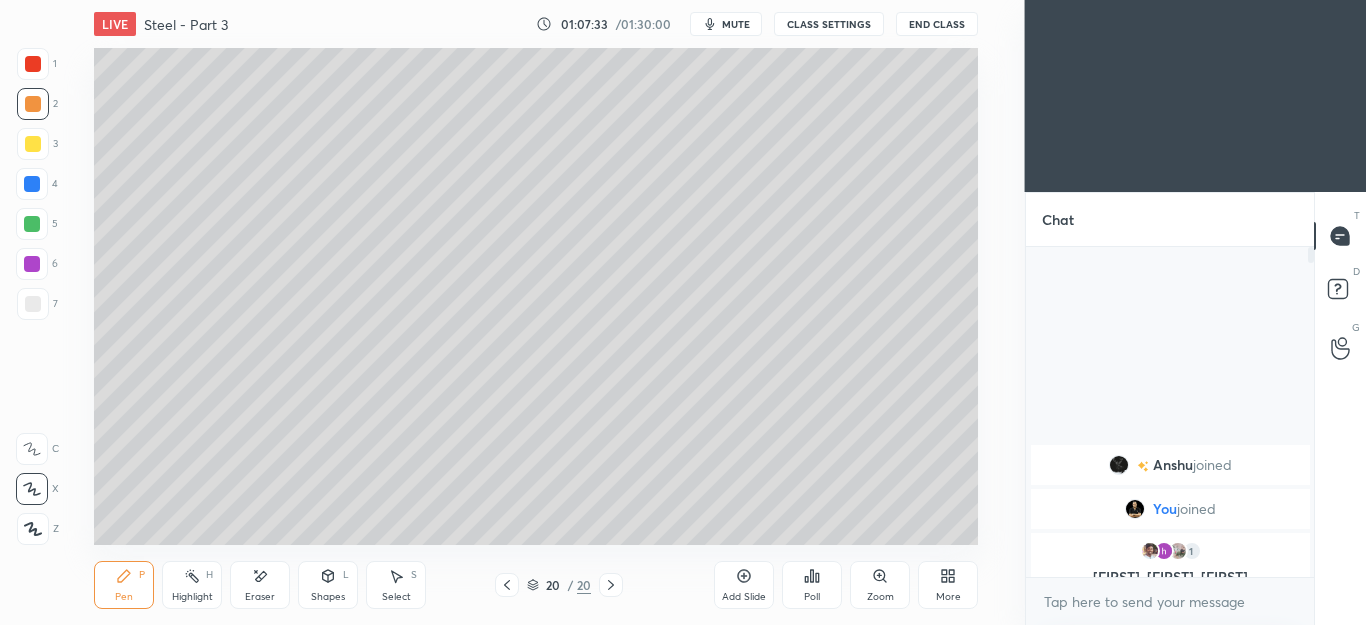 click 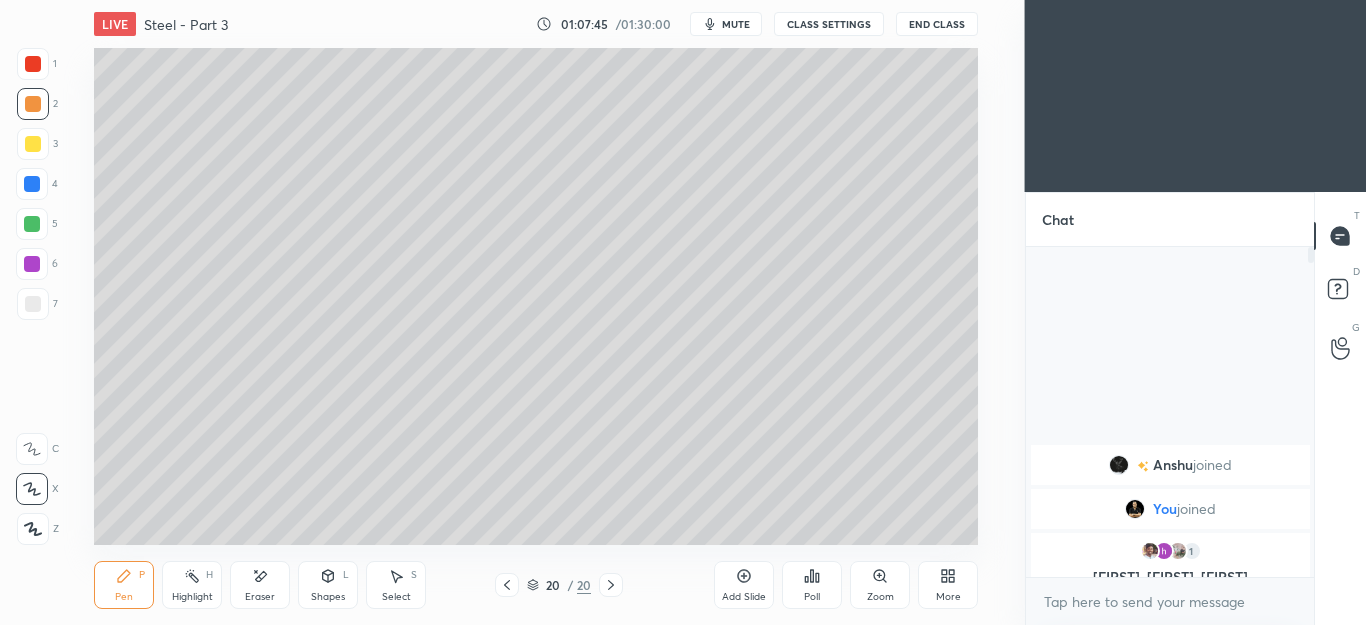 click 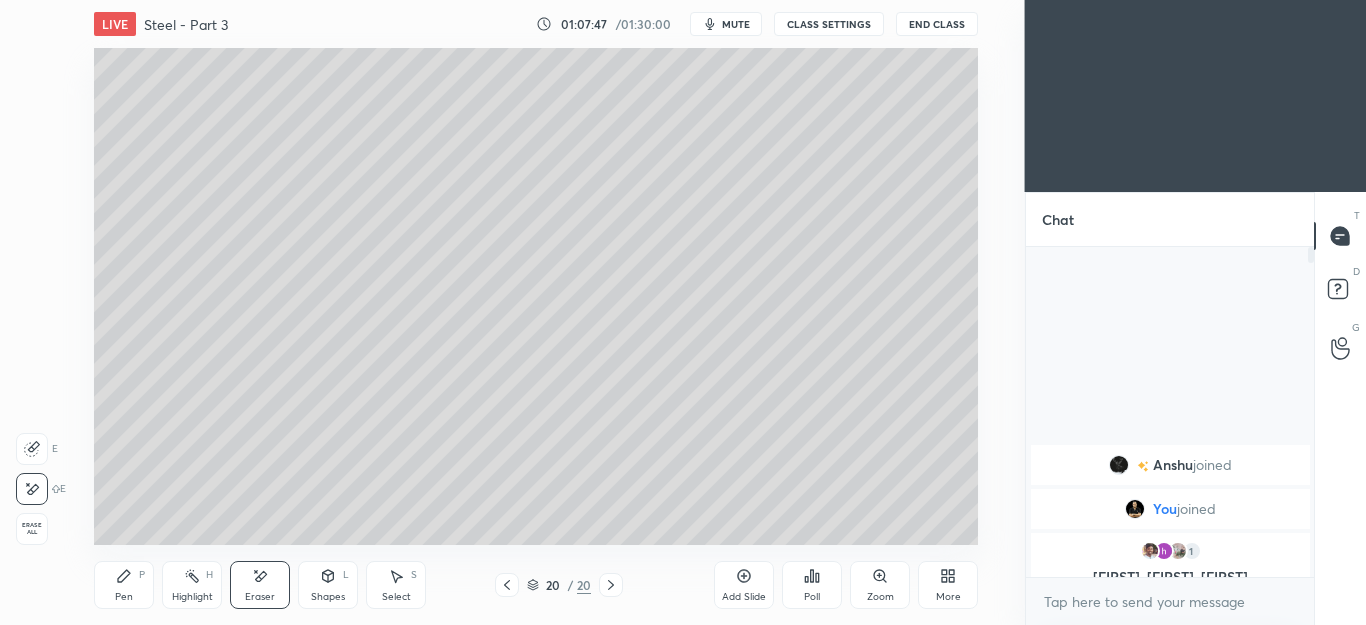 click 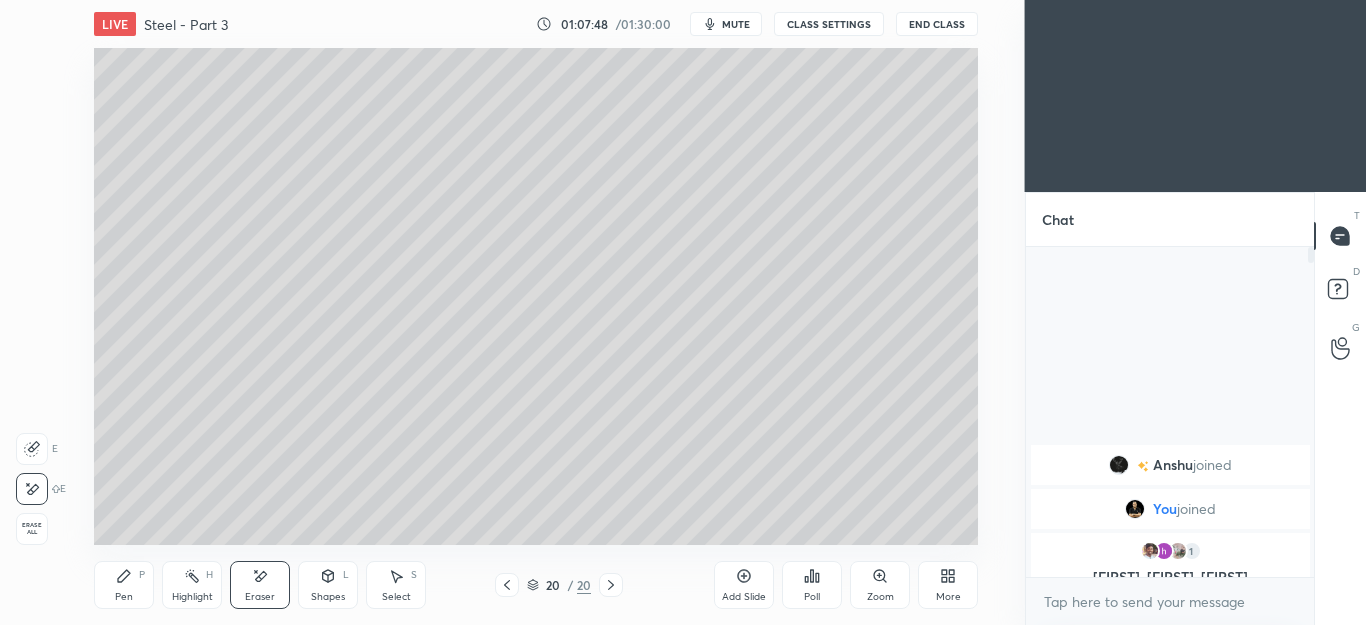 click 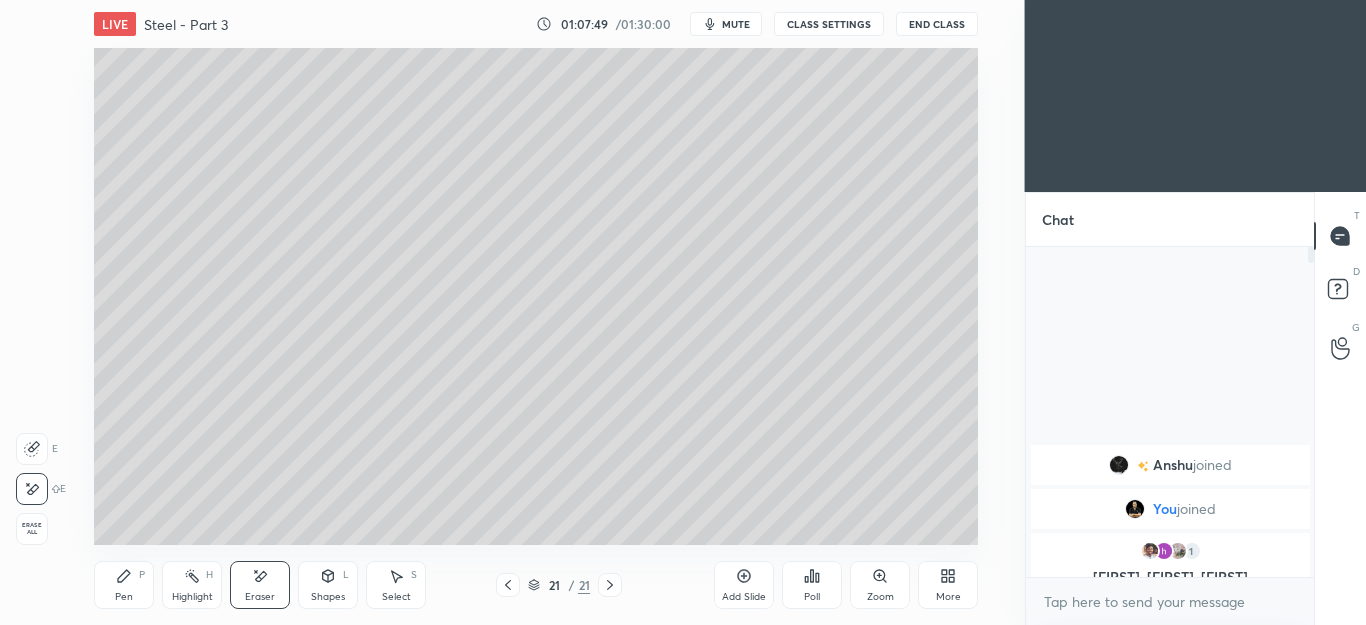 click on "Shapes L" at bounding box center (328, 585) 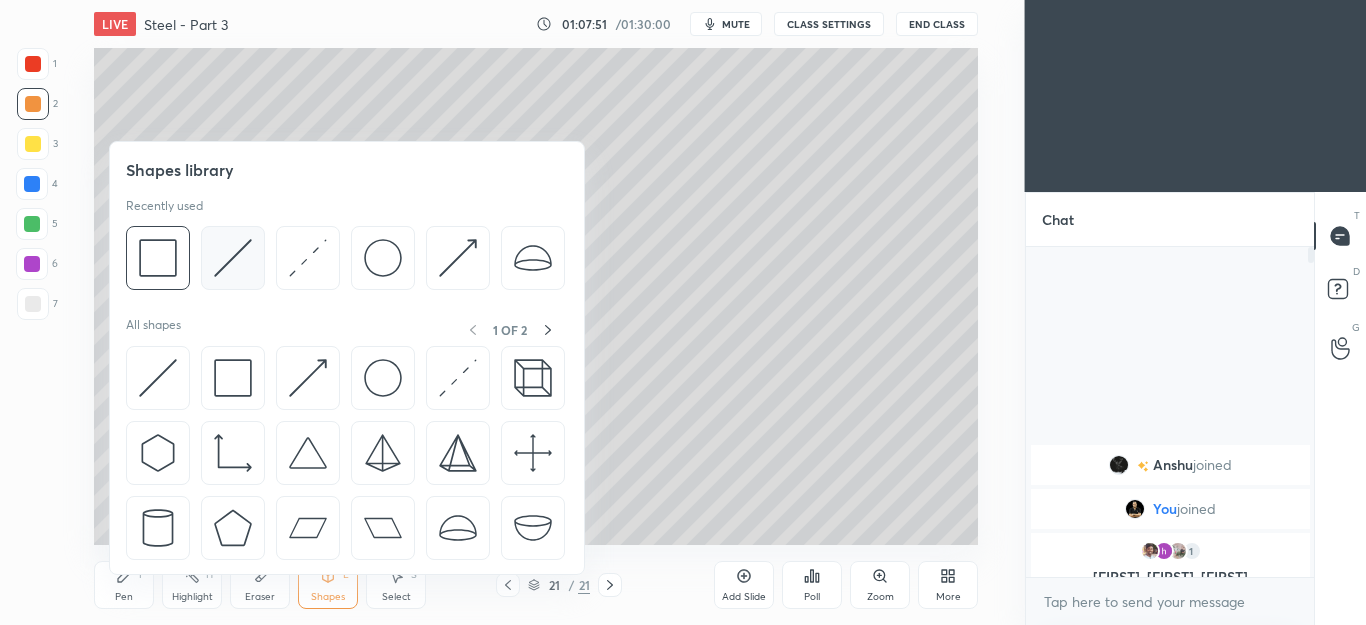 click at bounding box center [233, 258] 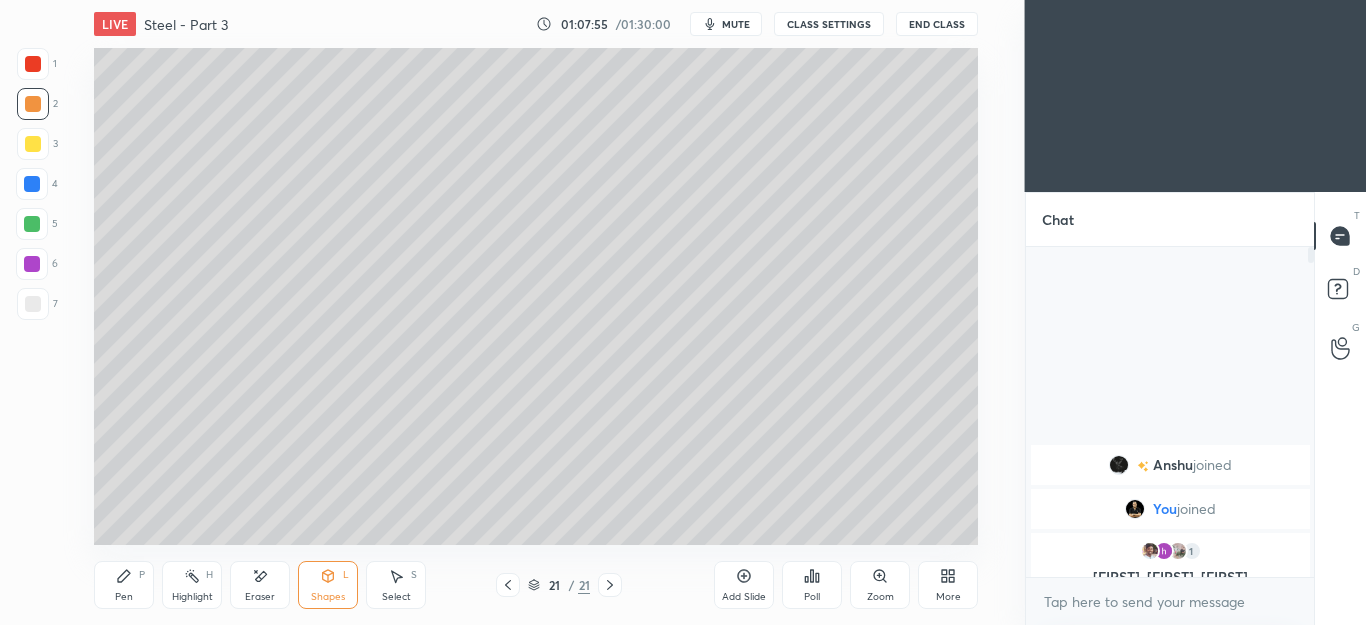 click 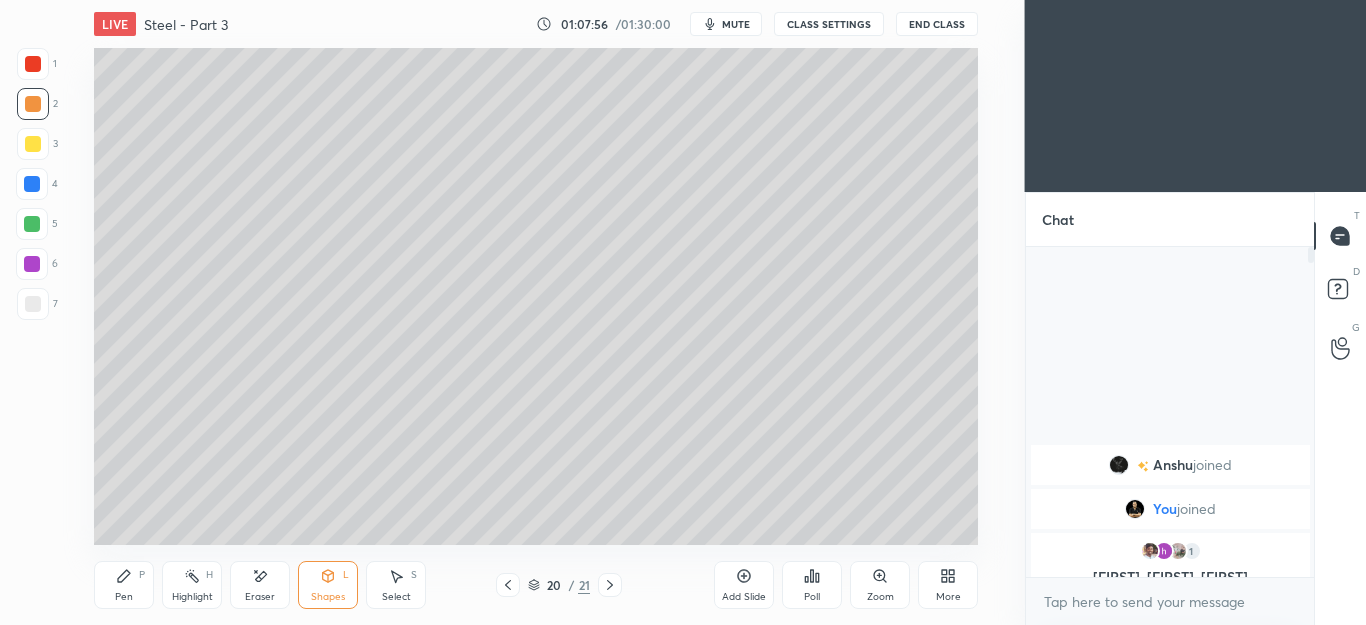 click 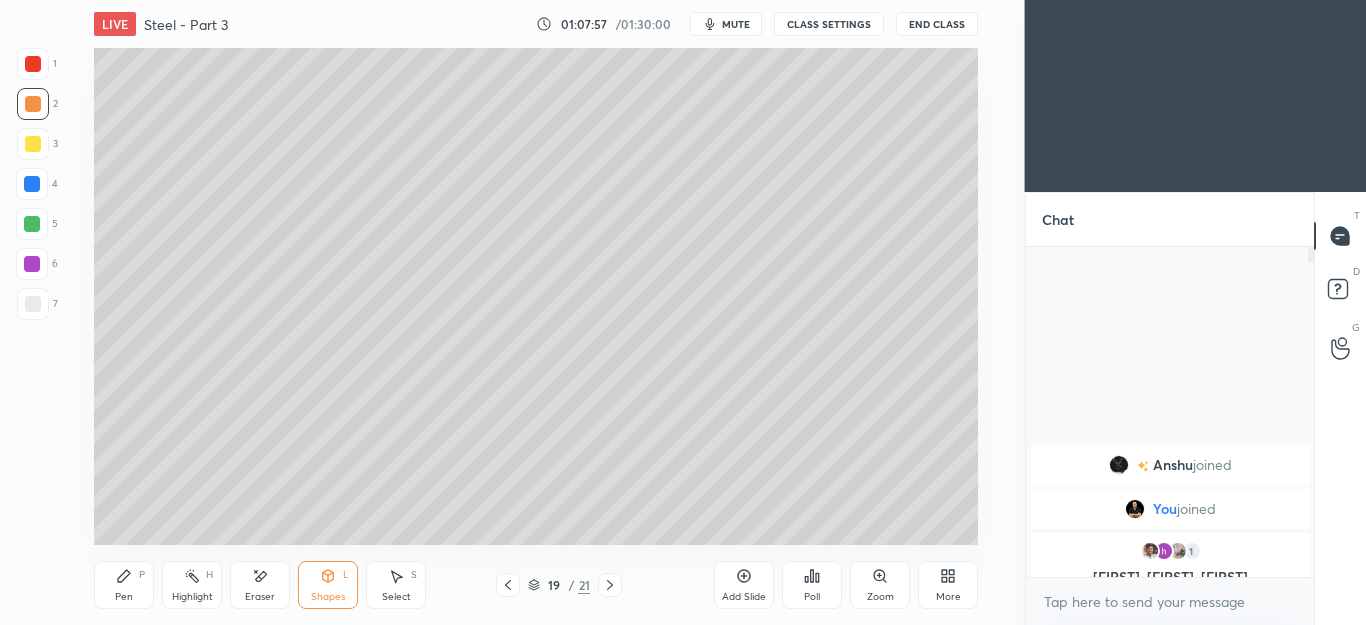 click 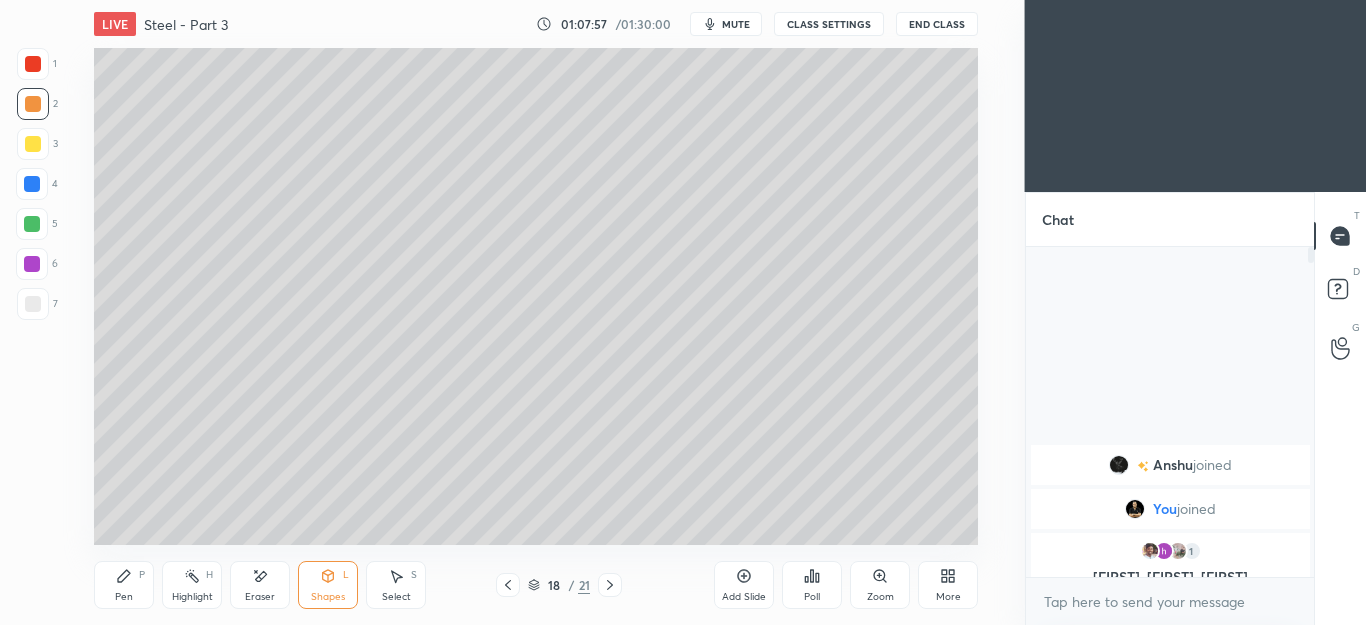 click 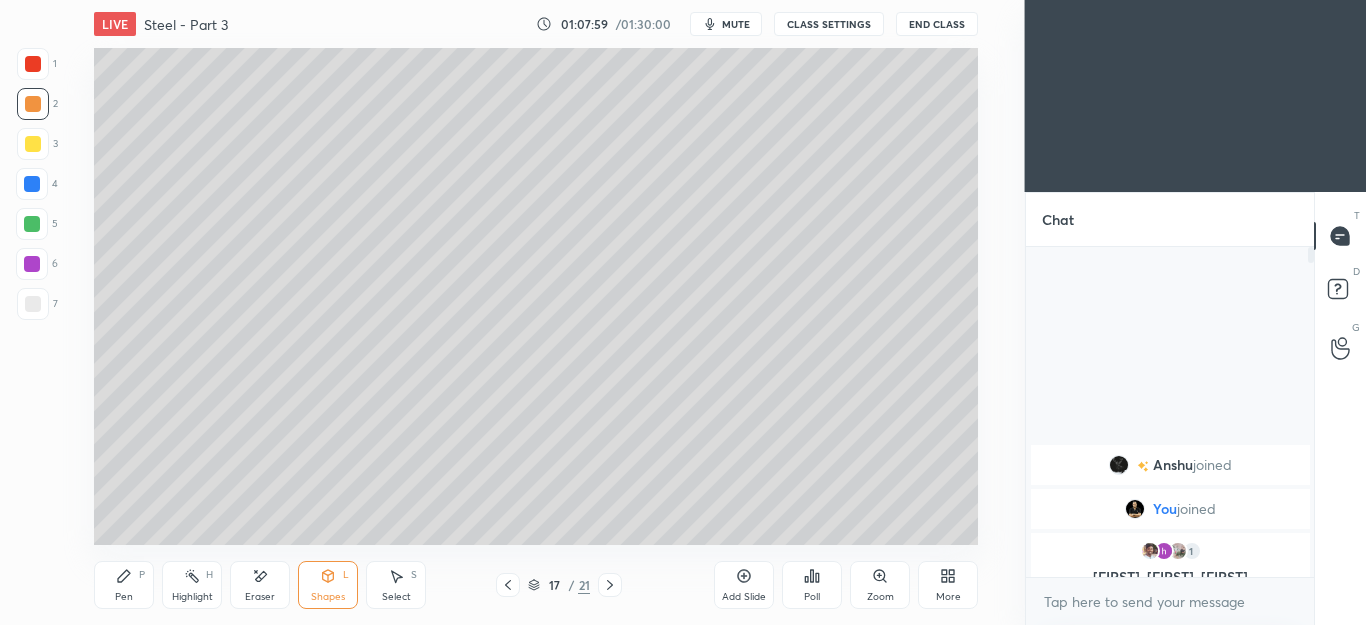 click 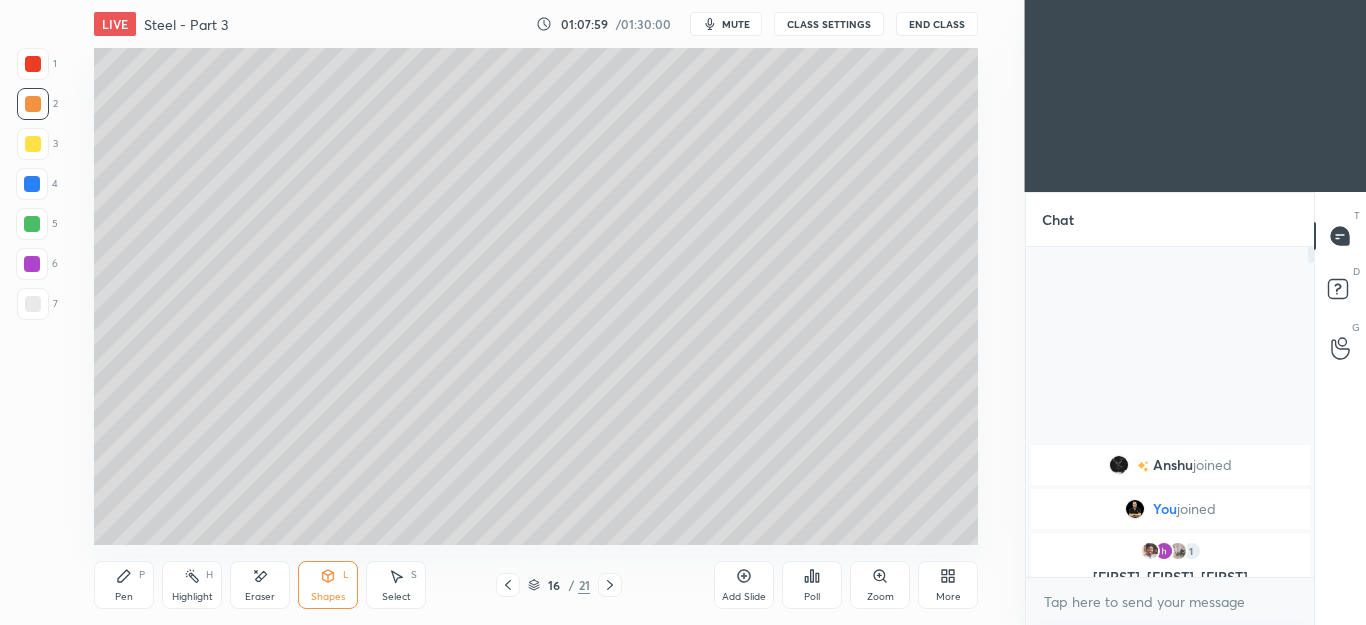 click on "Select" at bounding box center [396, 597] 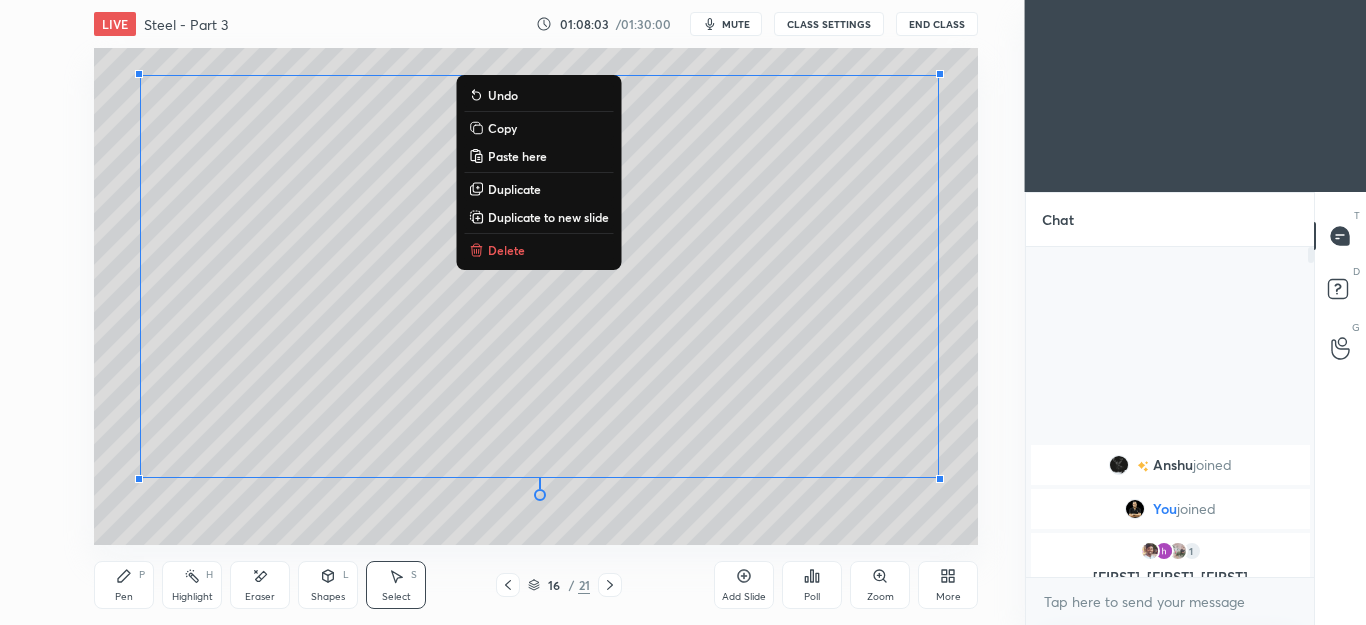 click on "Copy" at bounding box center [538, 128] 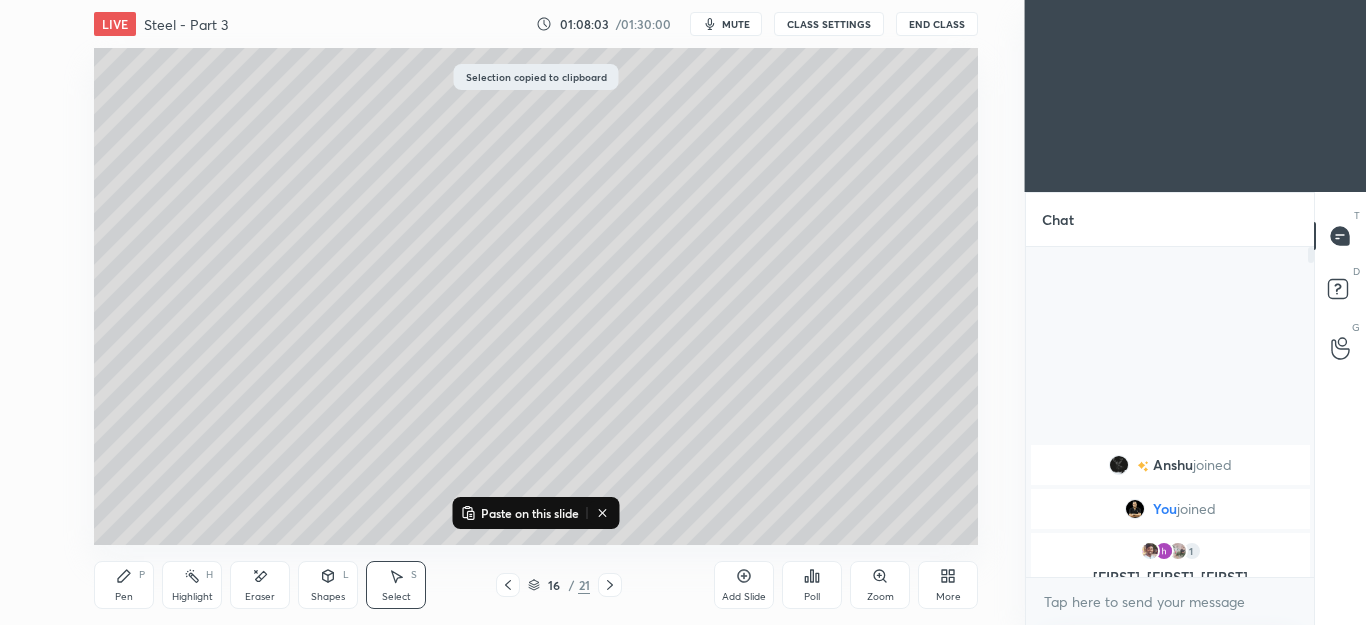 click on "16 / 21" at bounding box center (559, 585) 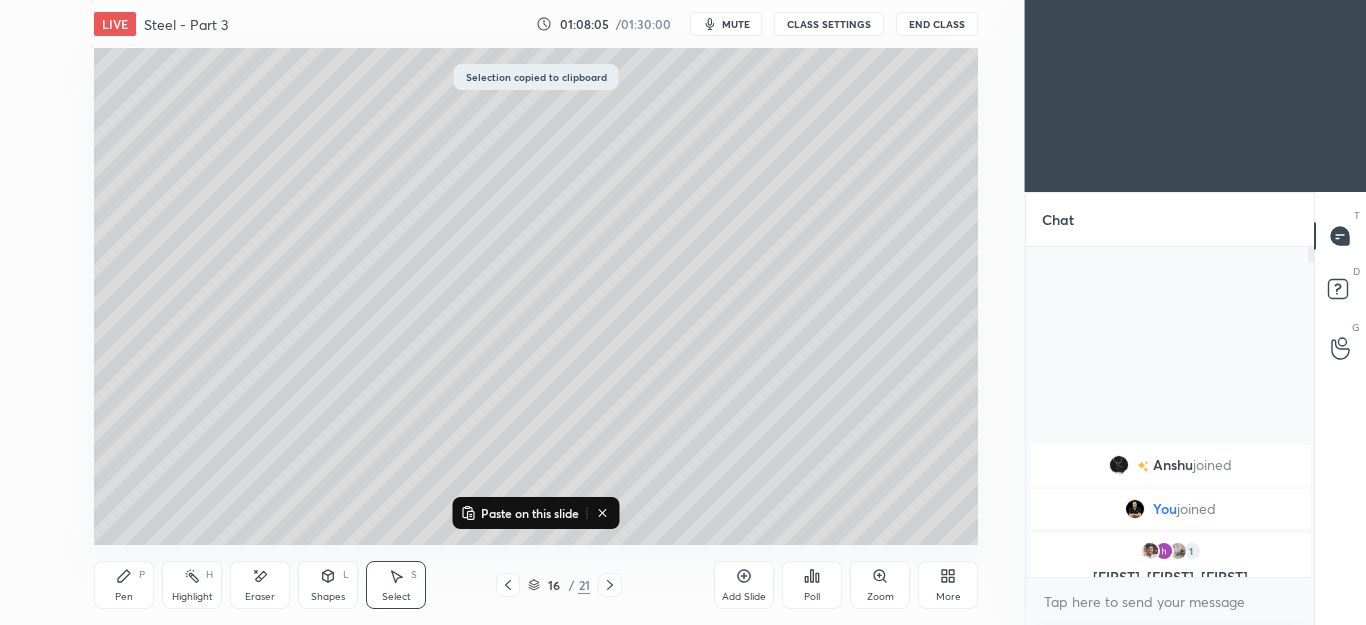 click 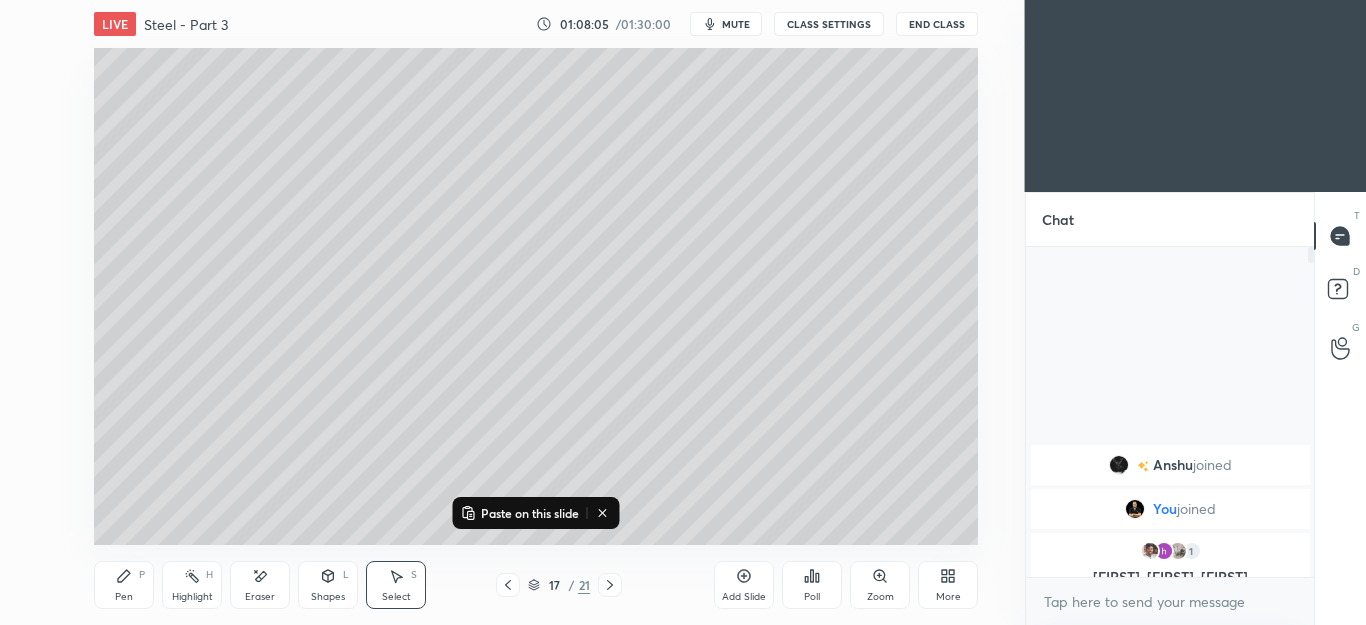 click 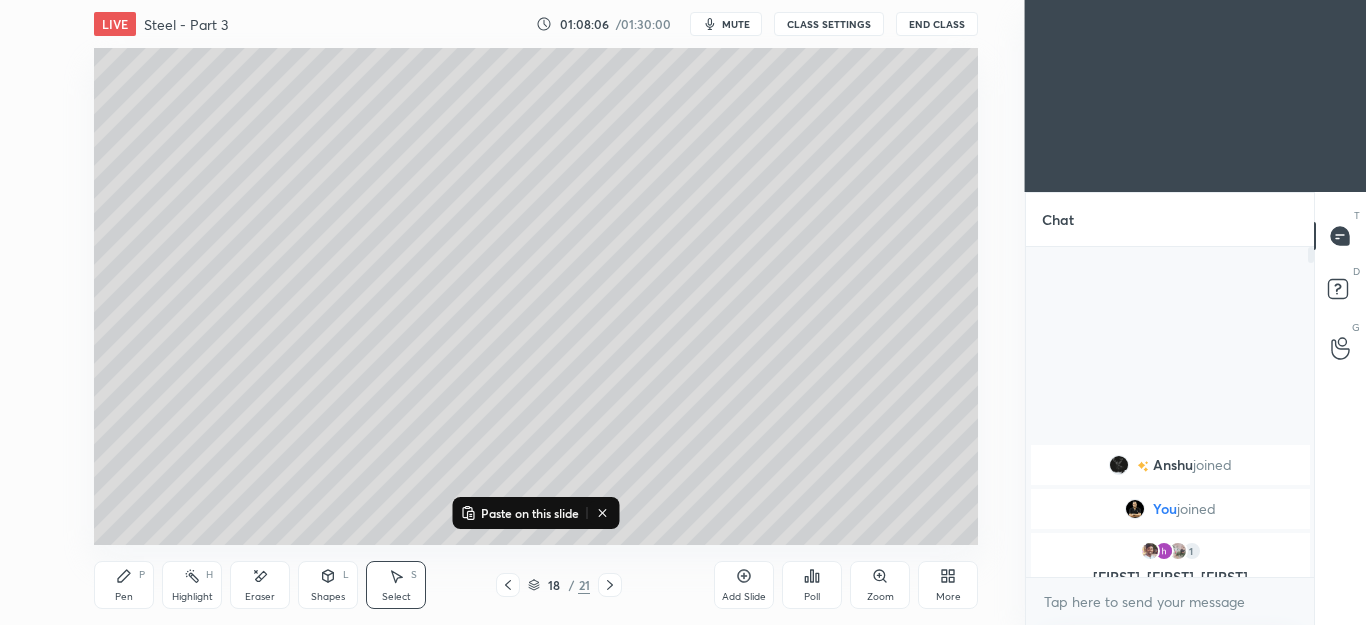 click at bounding box center [610, 585] 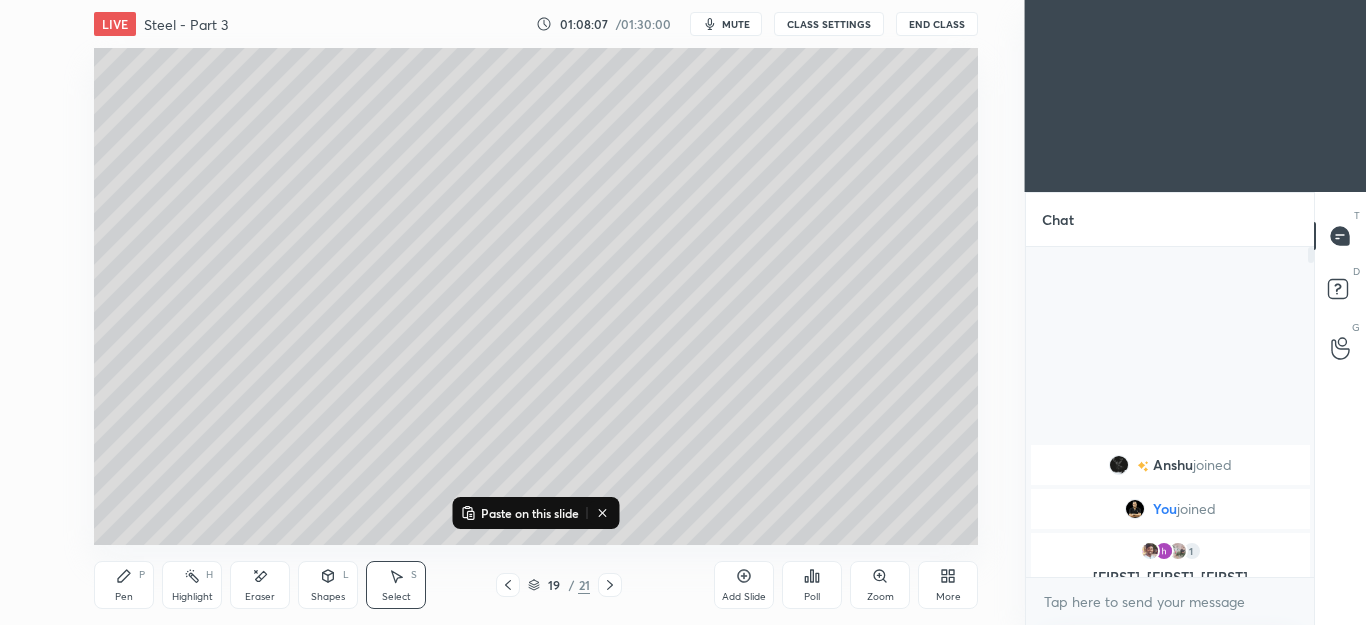 click 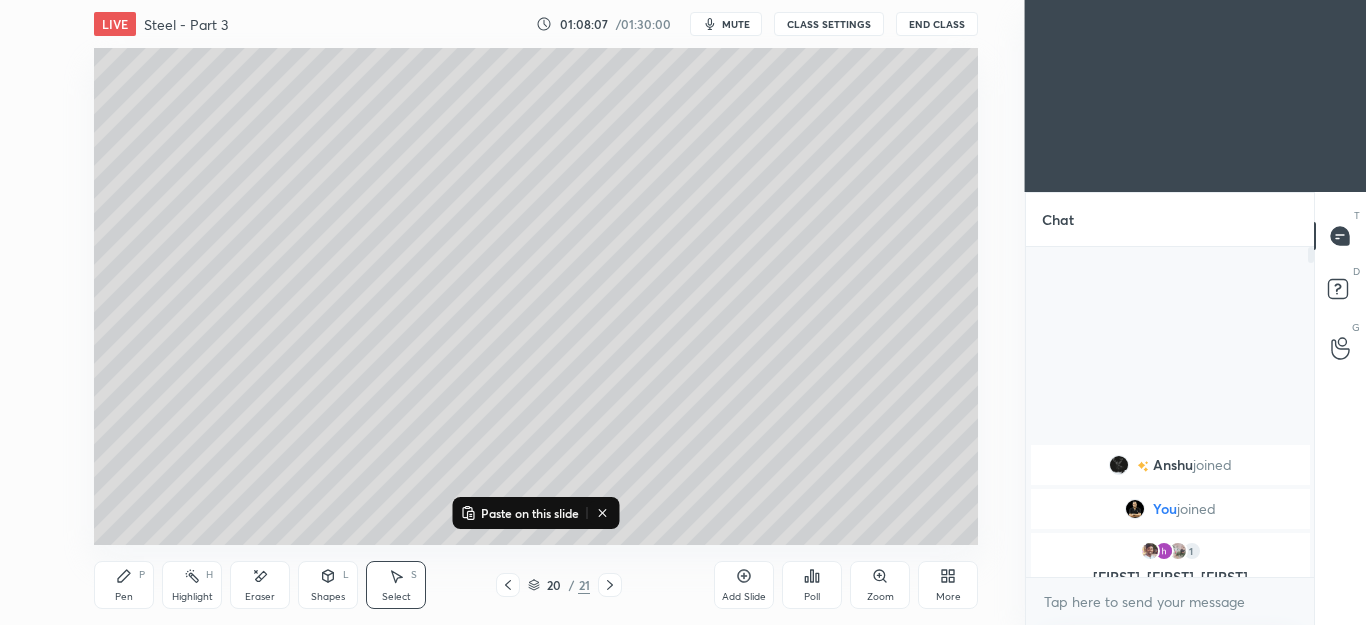 click 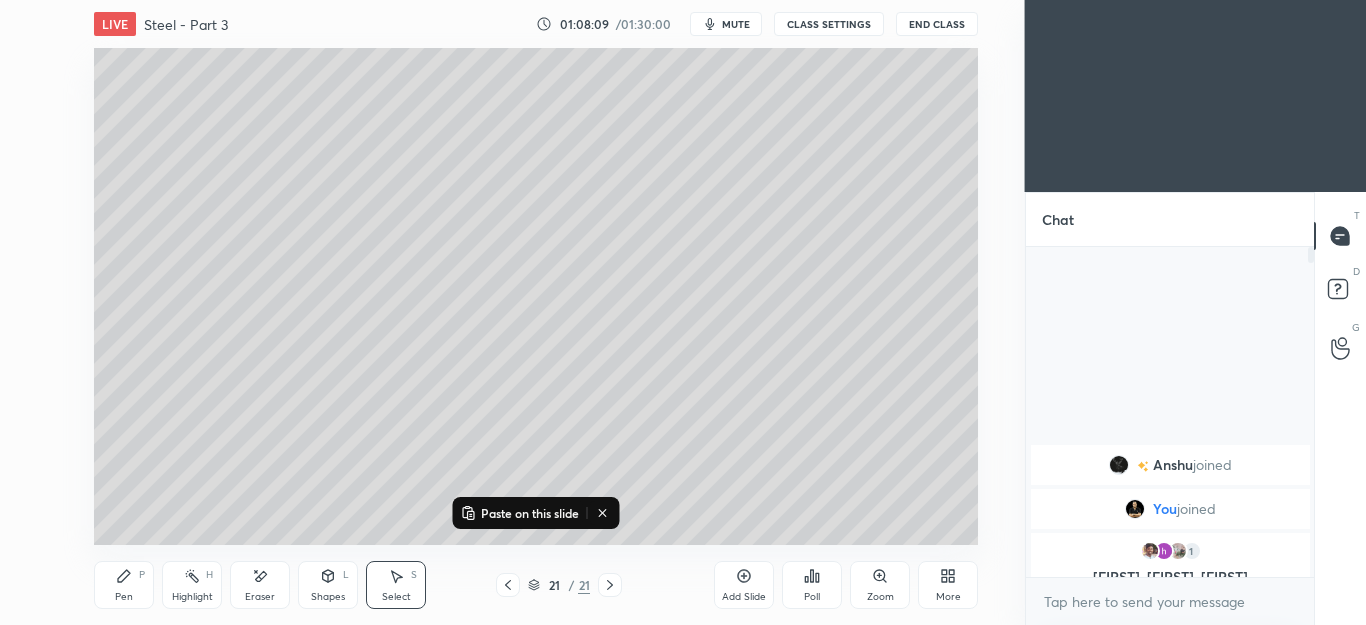 click on "Paste on this slide" at bounding box center (530, 513) 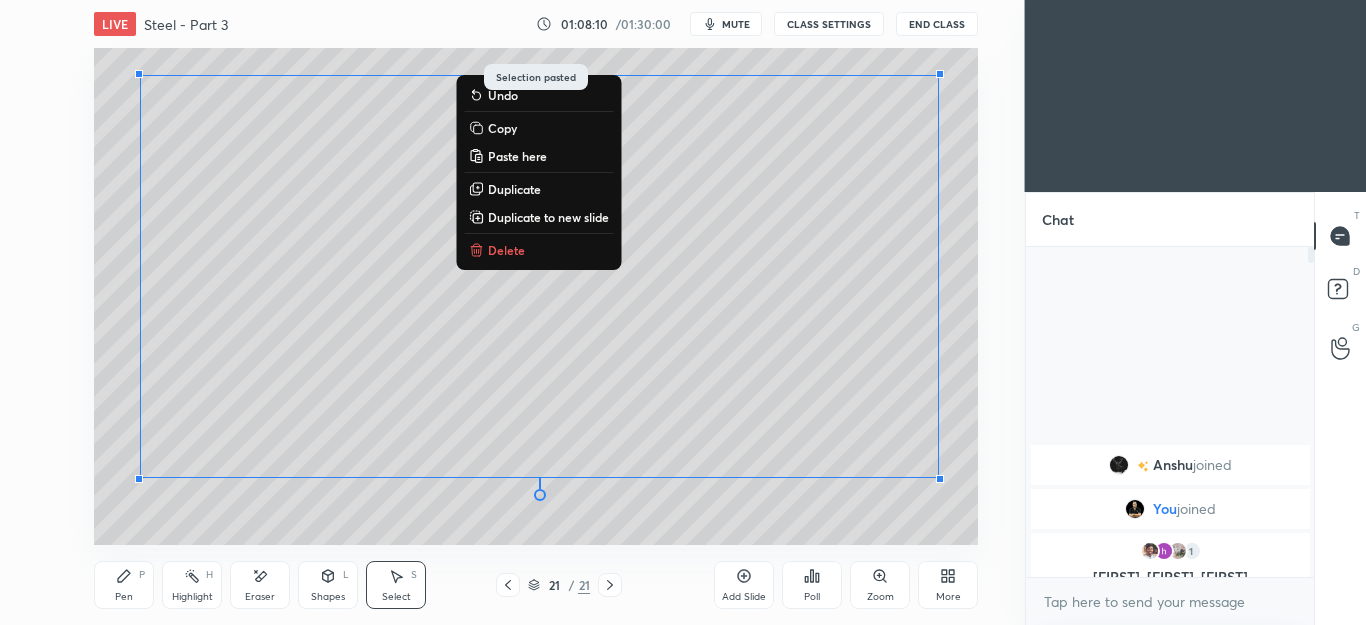 click on "0 ° Undo Copy Paste here Duplicate Duplicate to new slide Delete" at bounding box center [536, 296] 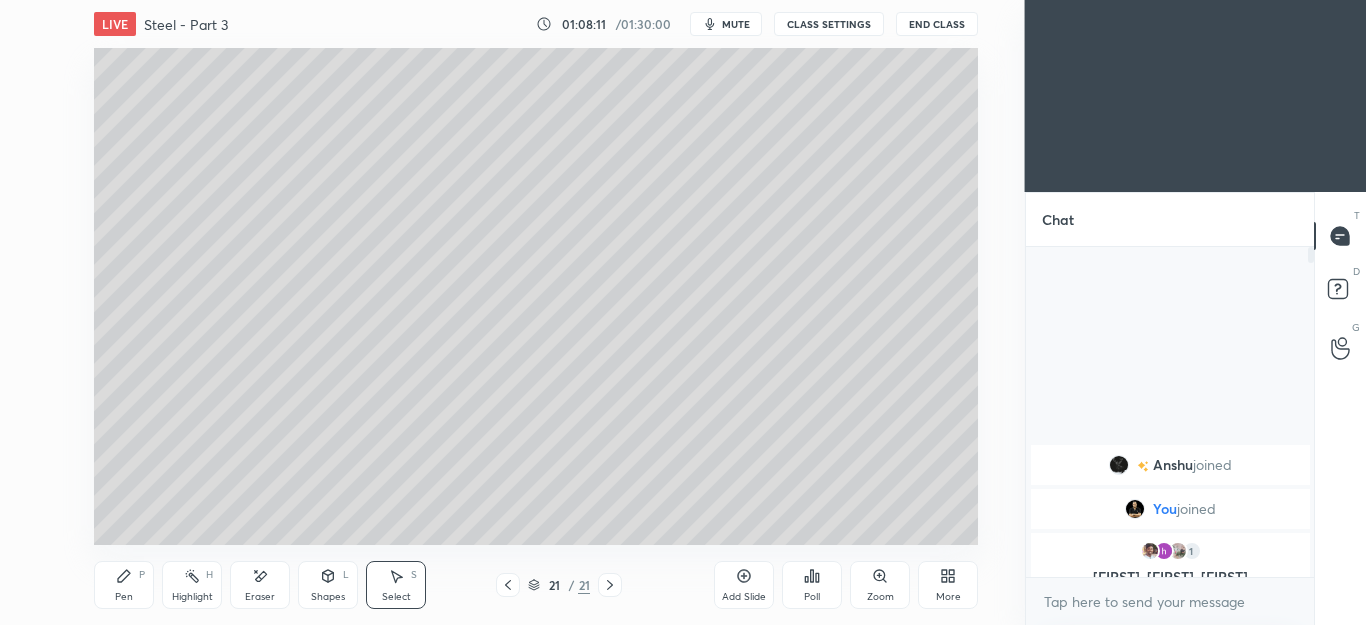 click on "Eraser" at bounding box center (260, 585) 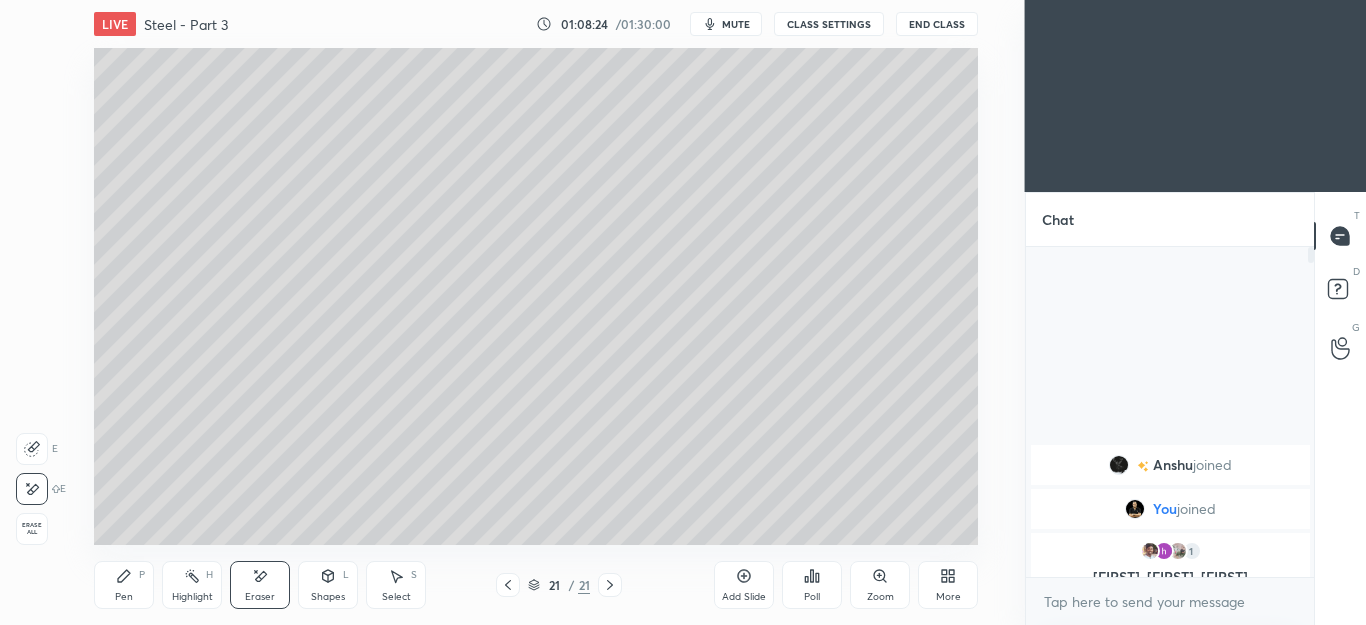 click on "Pen P" at bounding box center (124, 585) 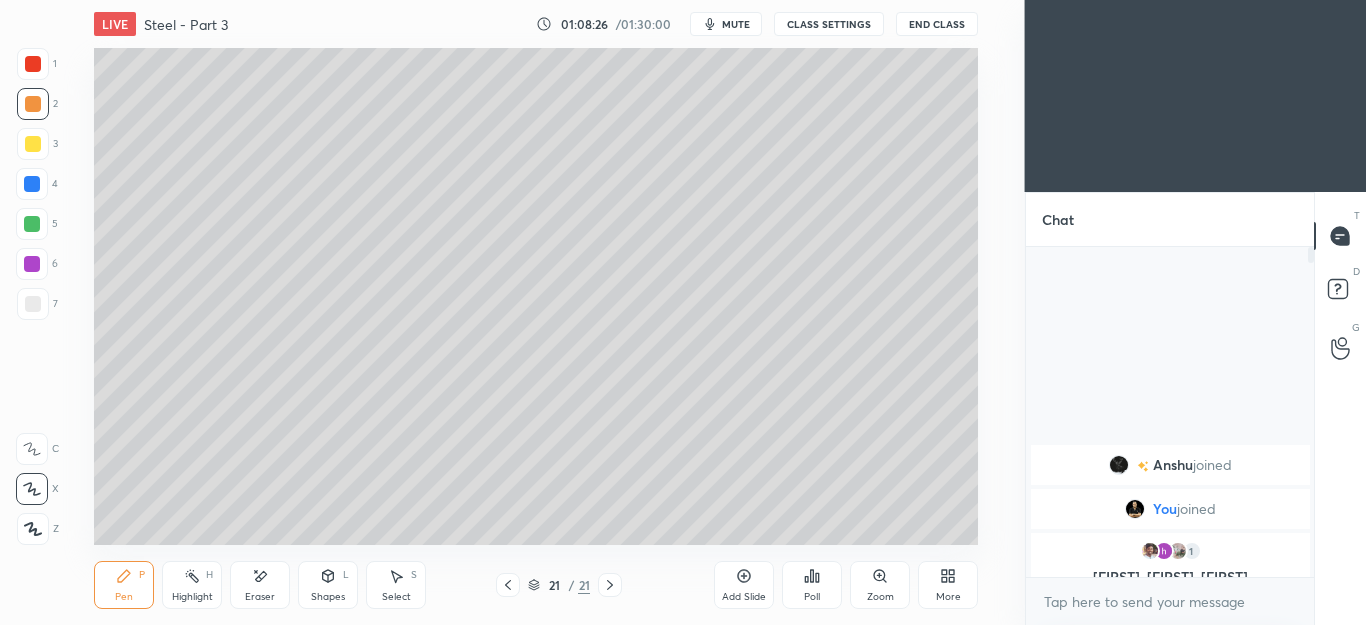 click at bounding box center (33, 144) 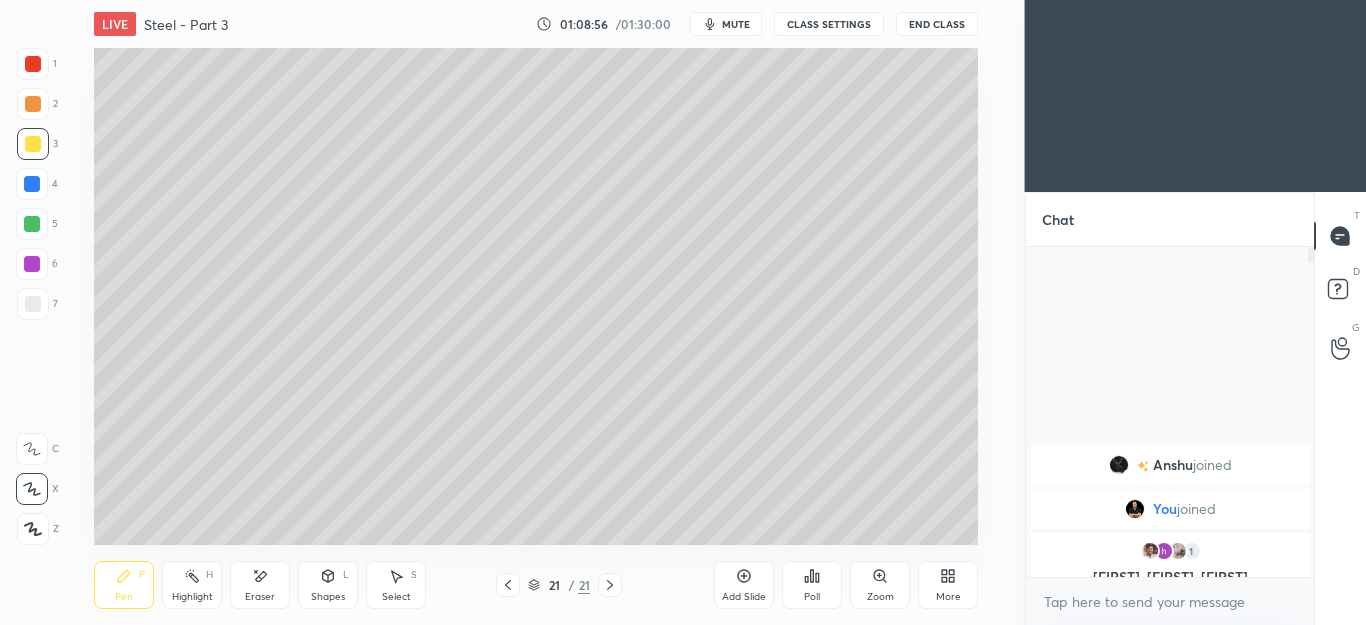 click 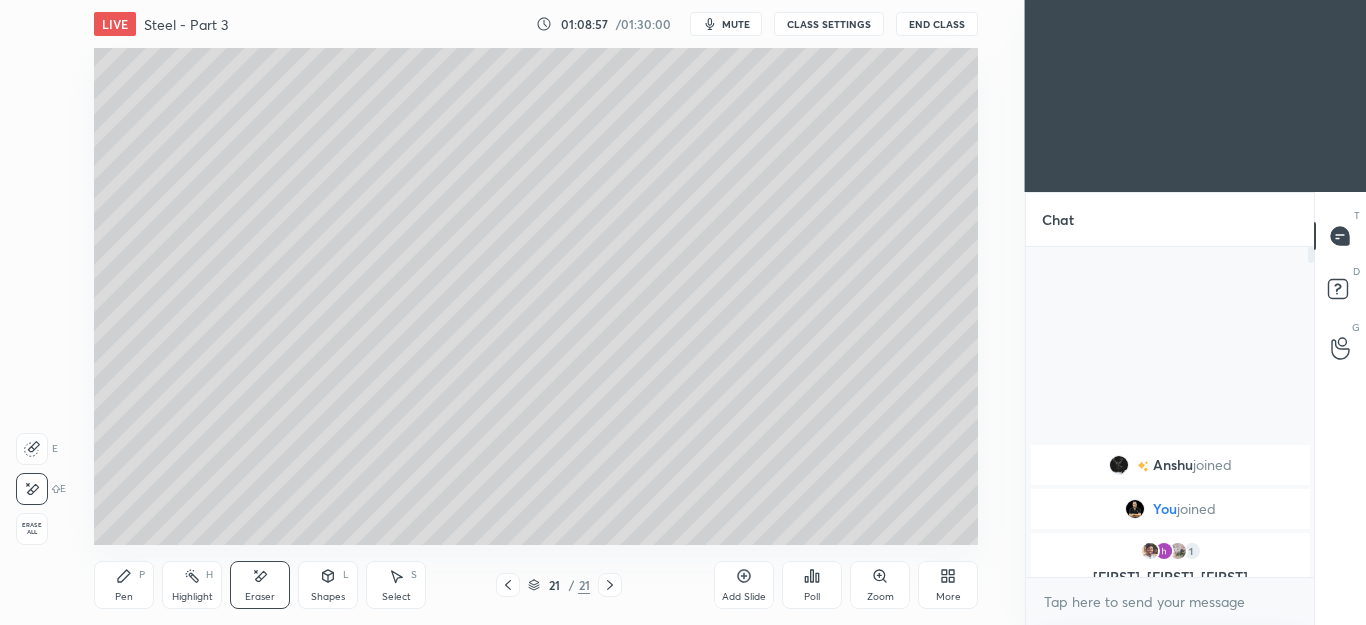 click at bounding box center (32, 449) 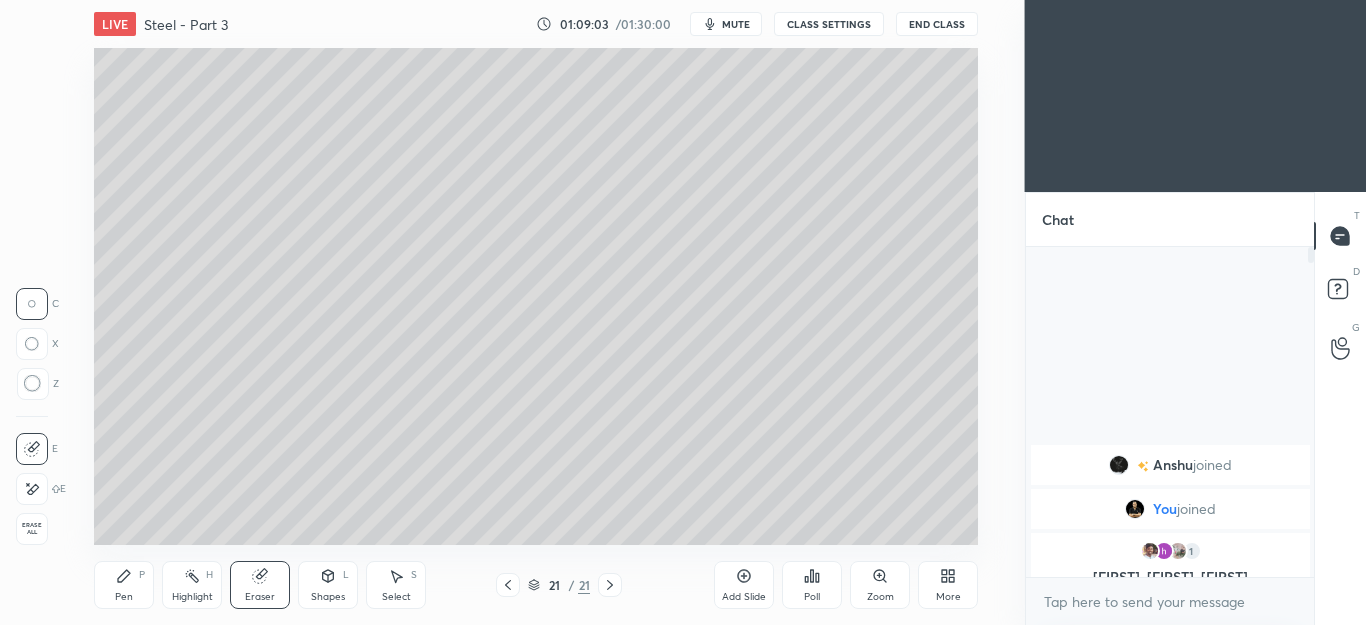 click 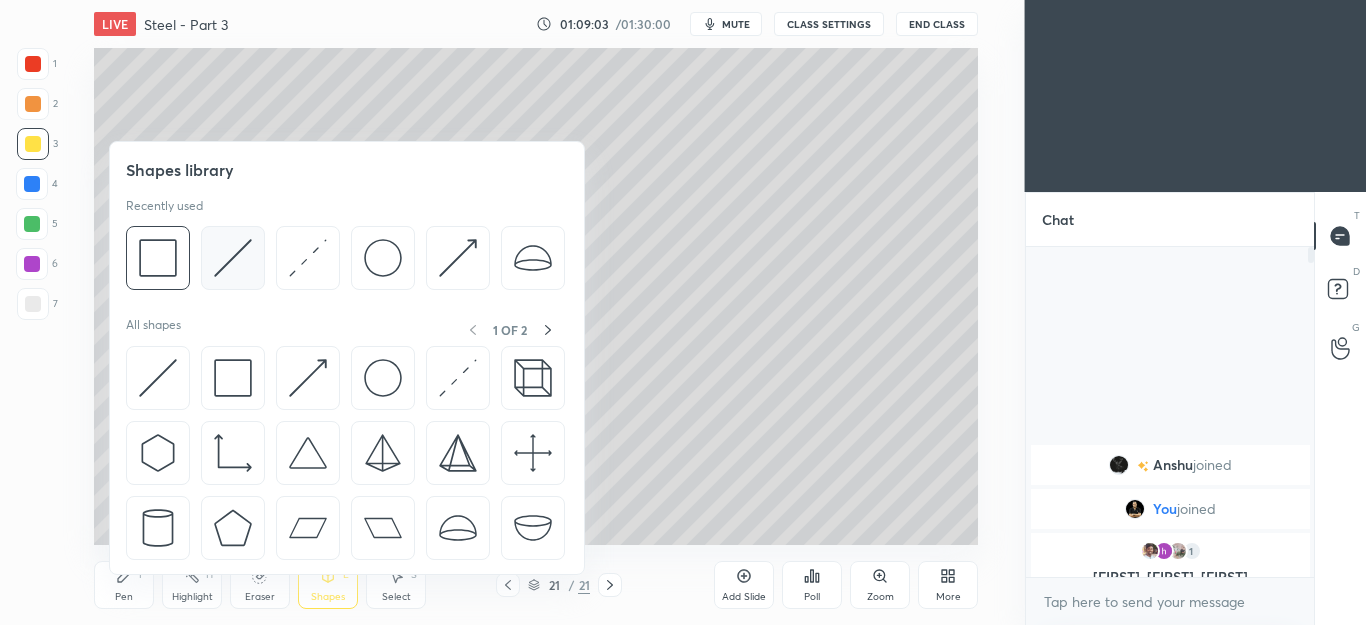click at bounding box center (233, 258) 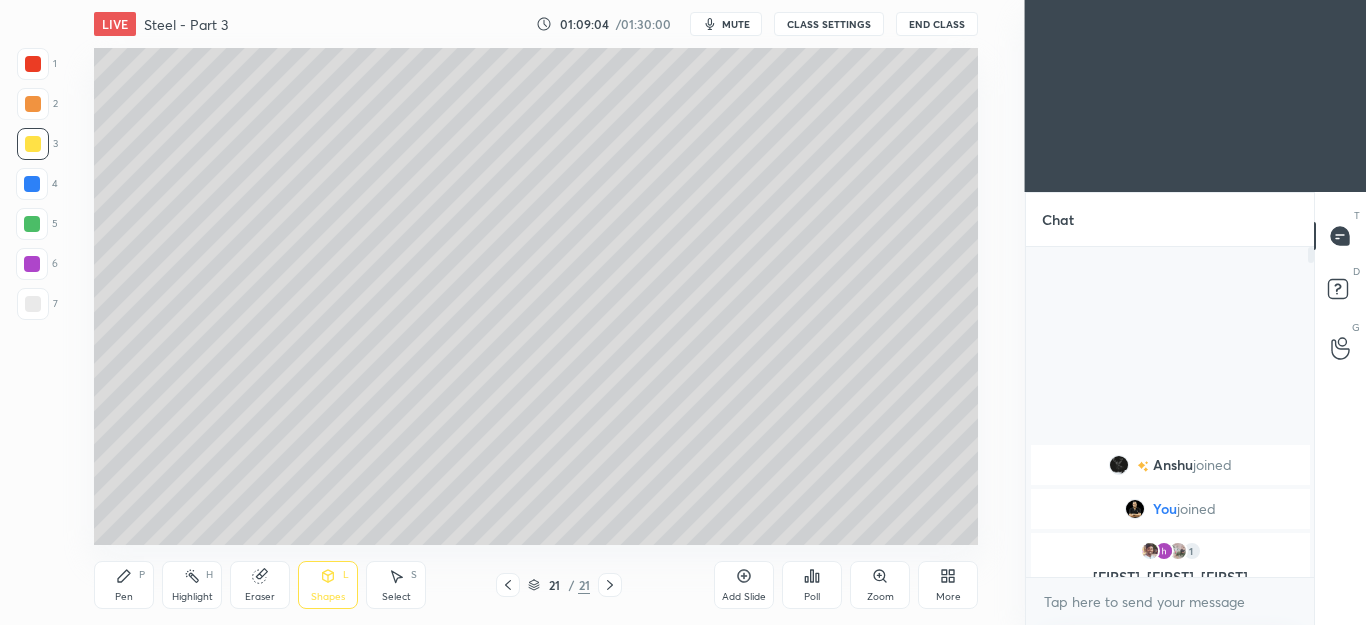 click on "1 2 3 4 5 6 7 C X Z C X Z E E Erase all   H H" at bounding box center [32, 296] 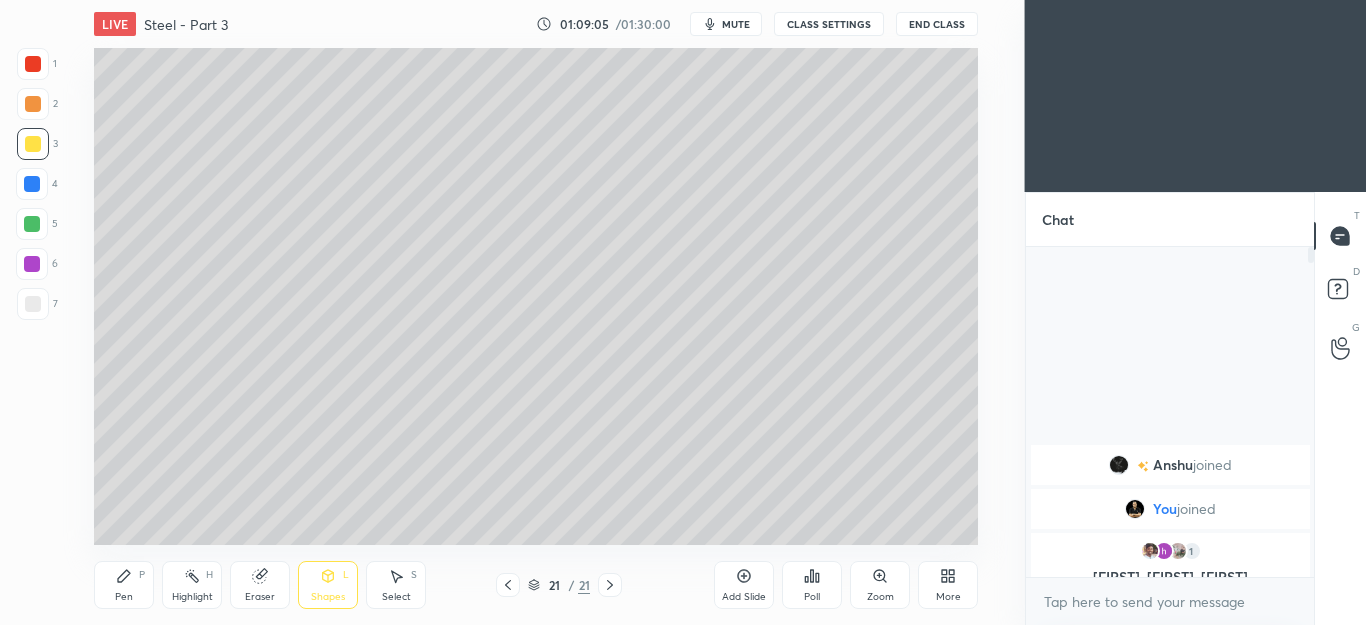 click at bounding box center (33, 104) 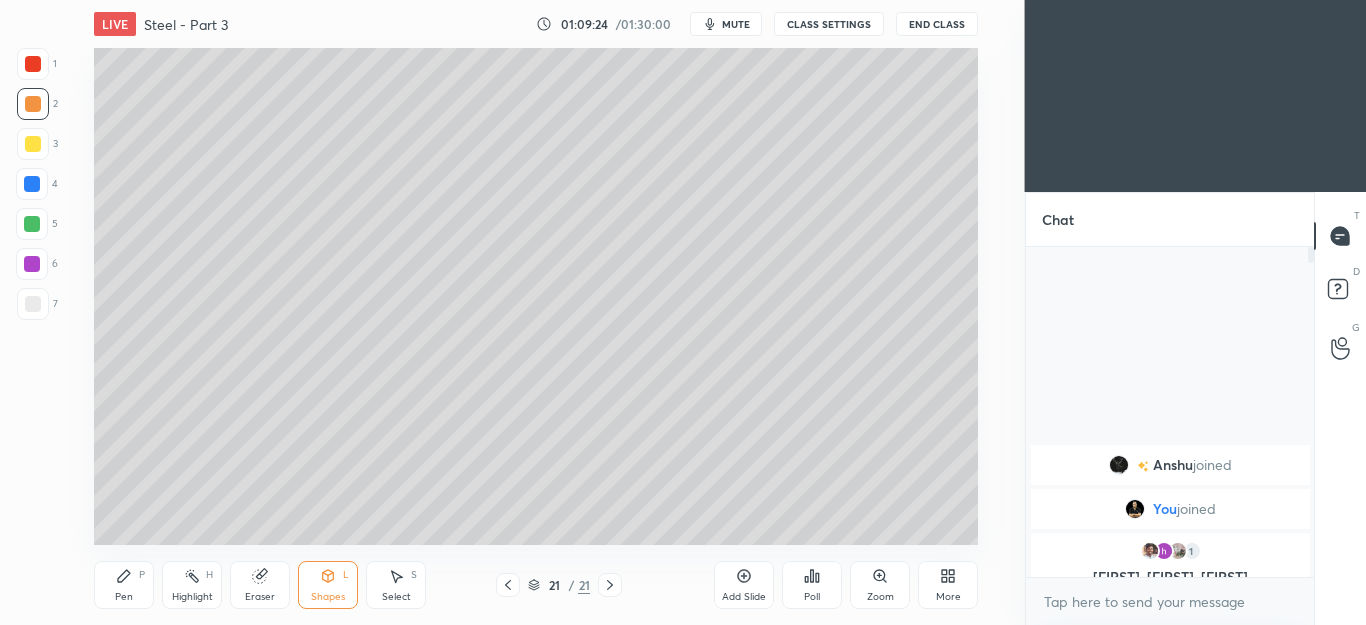 click on "Pen P" at bounding box center [124, 585] 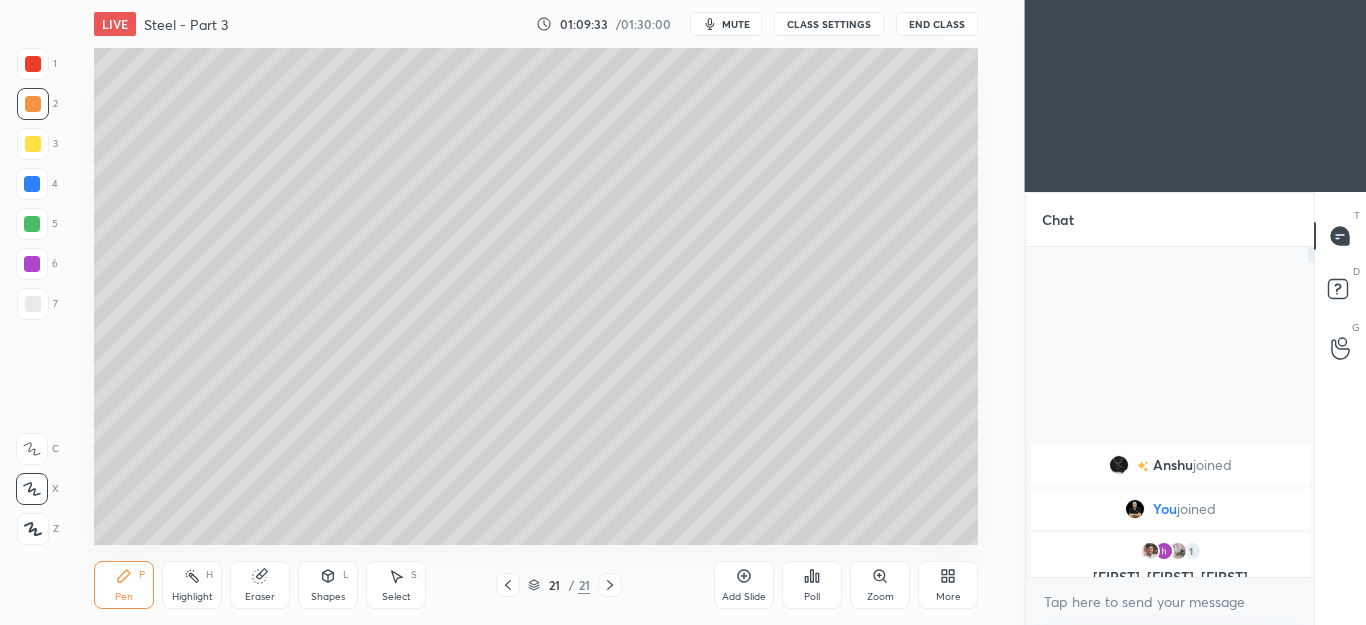 click at bounding box center (33, 304) 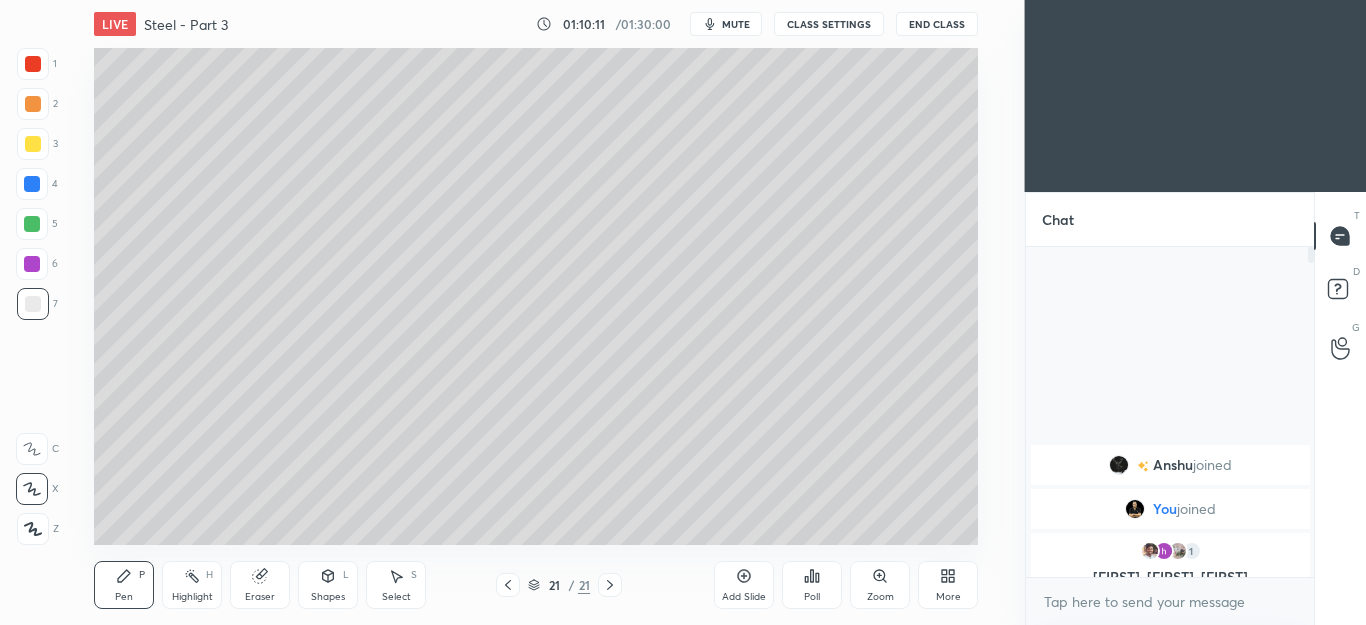click 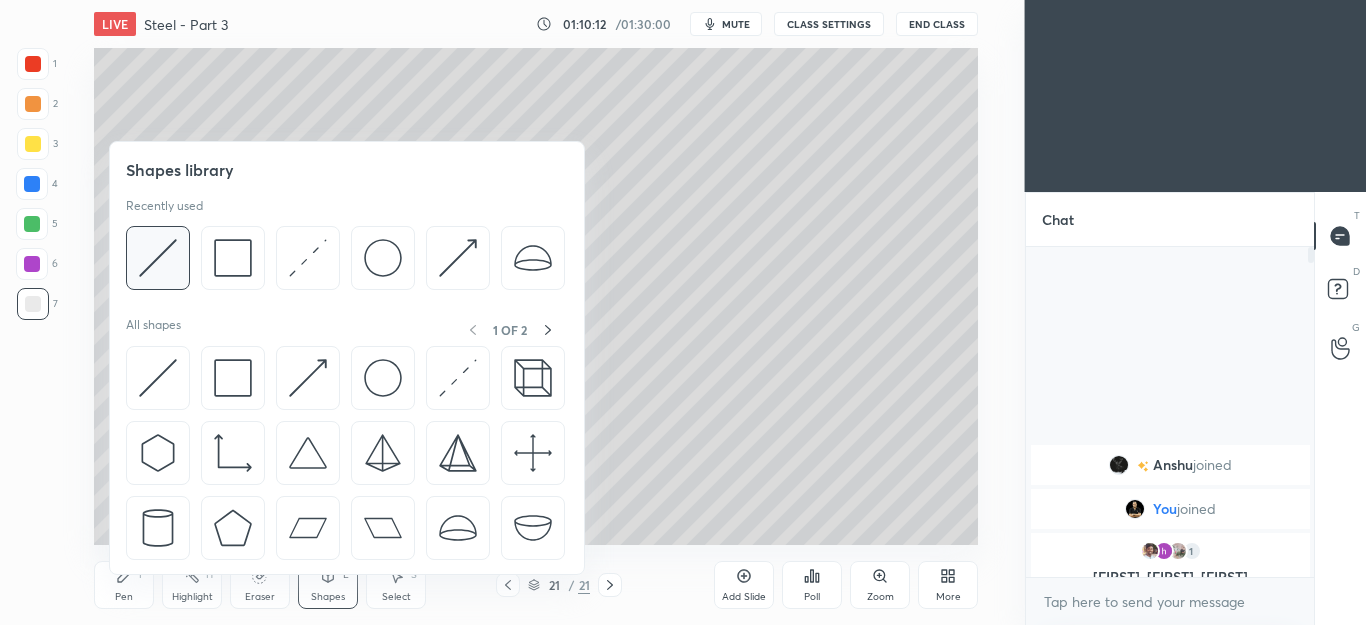 click at bounding box center [158, 258] 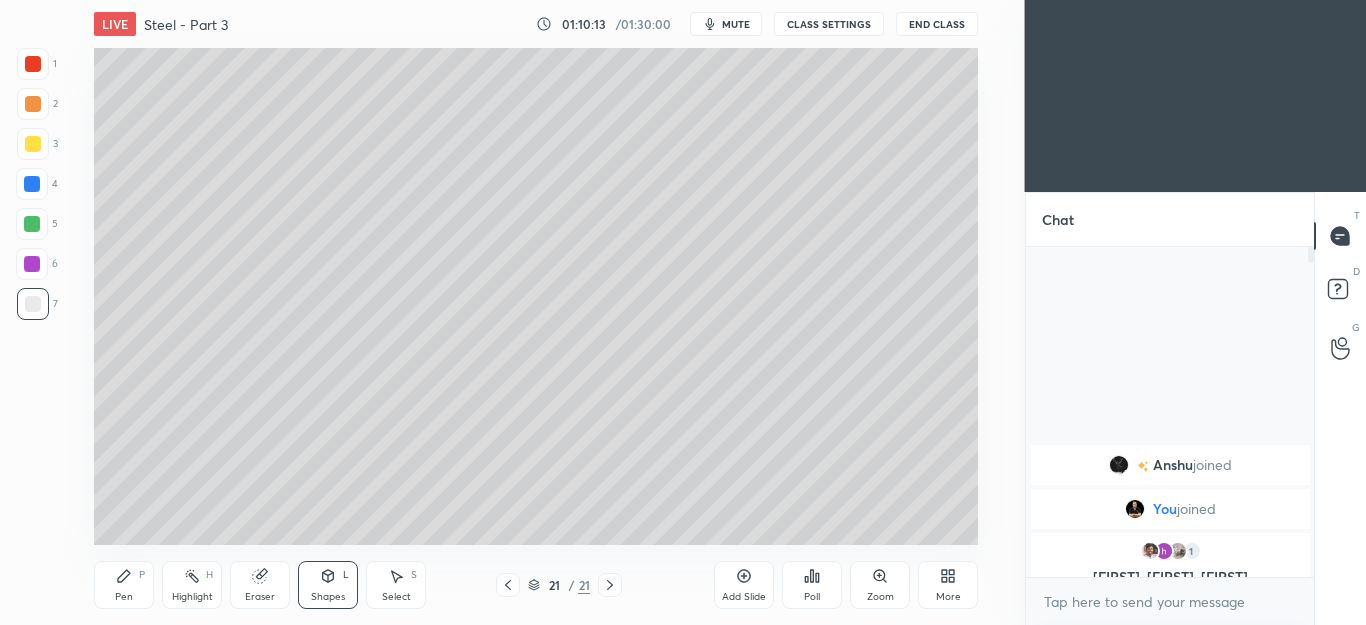 click at bounding box center [33, 64] 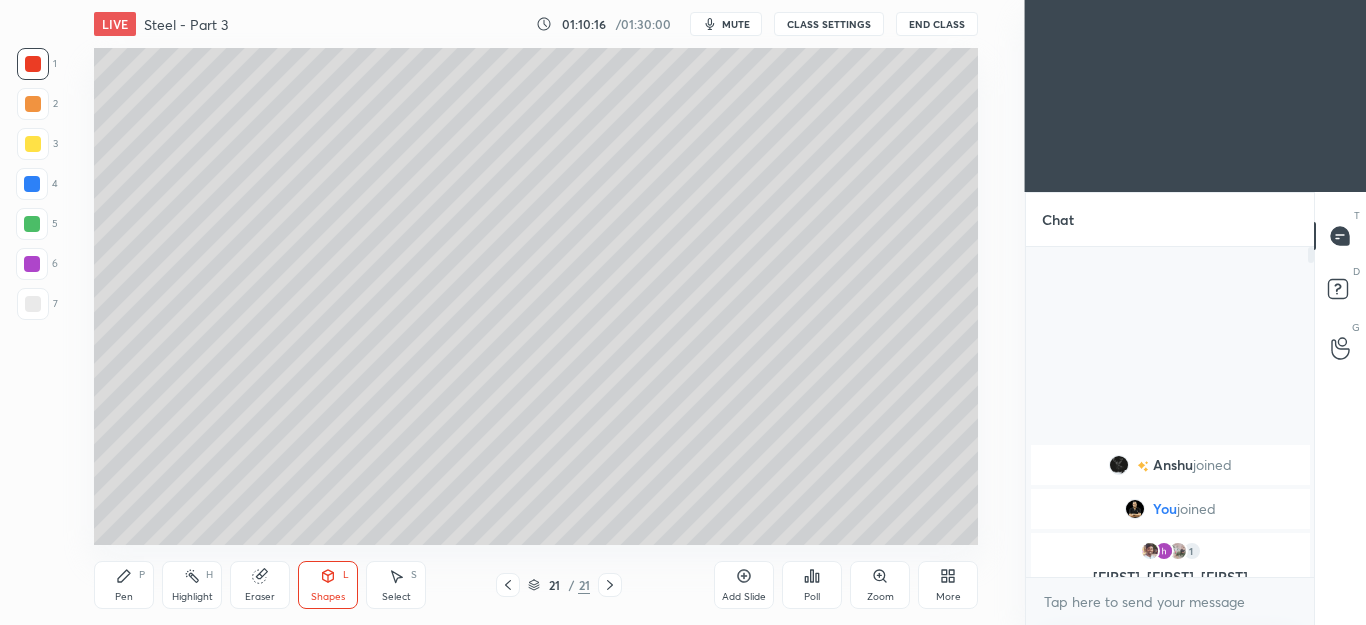 click on "Pen P" at bounding box center [124, 585] 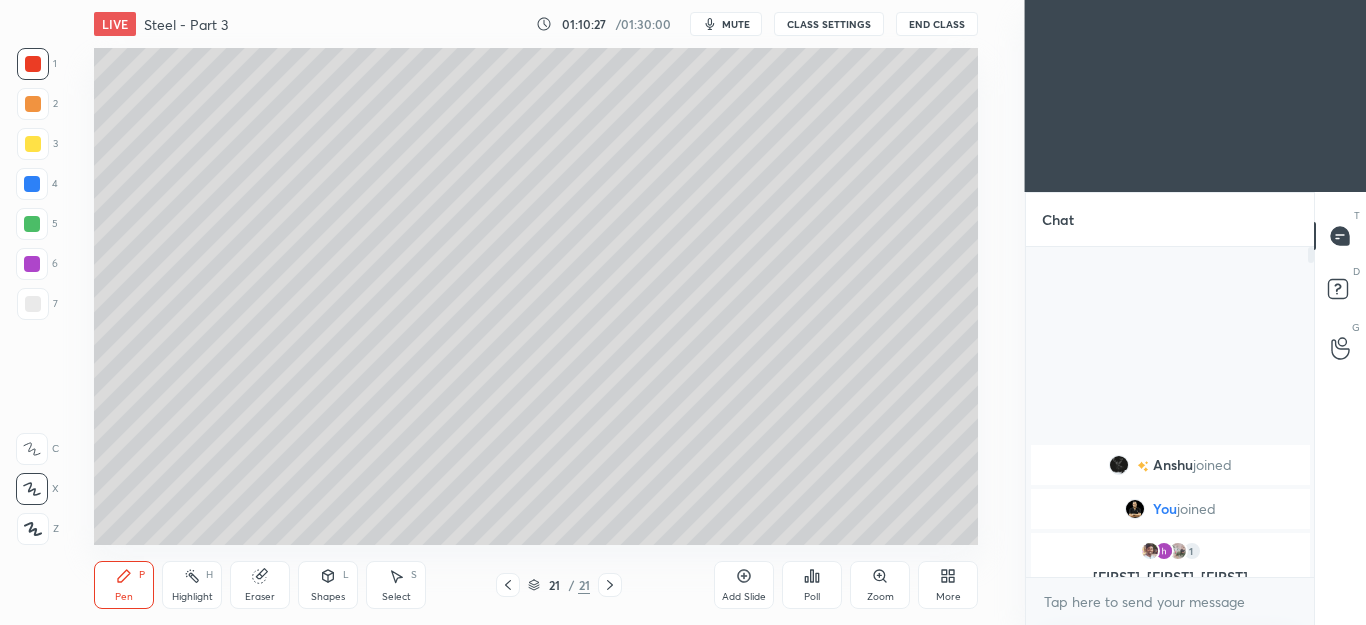 click at bounding box center (32, 224) 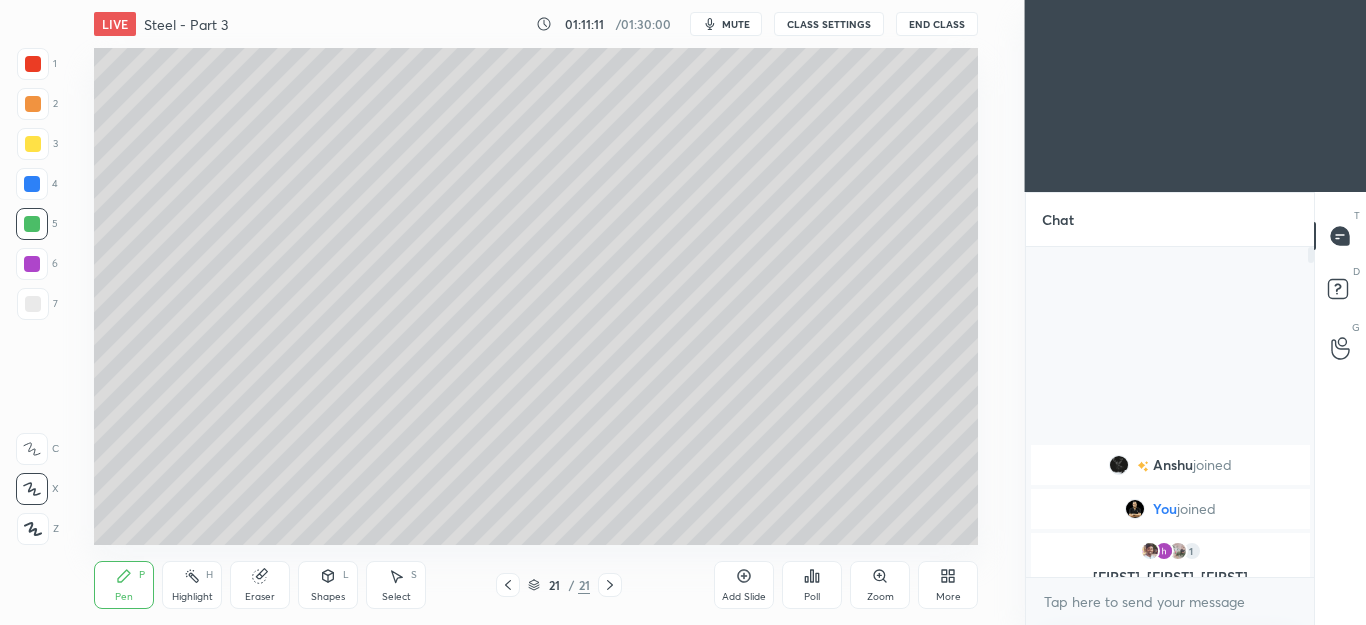 click 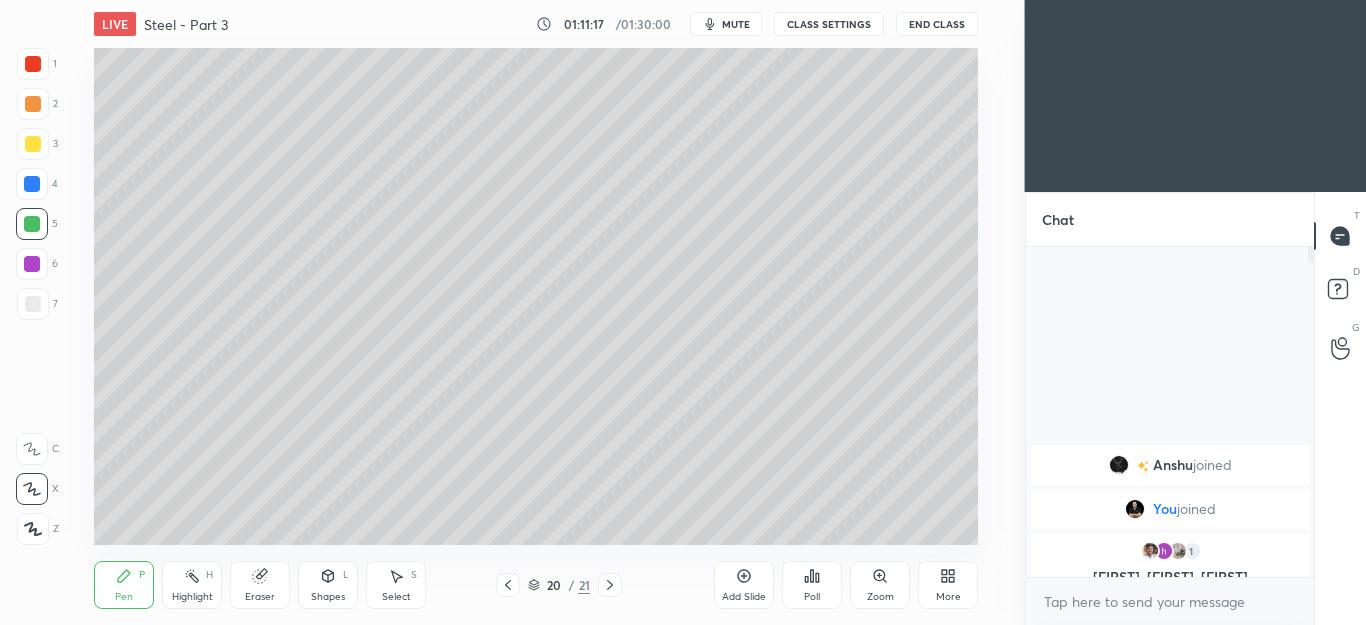 click 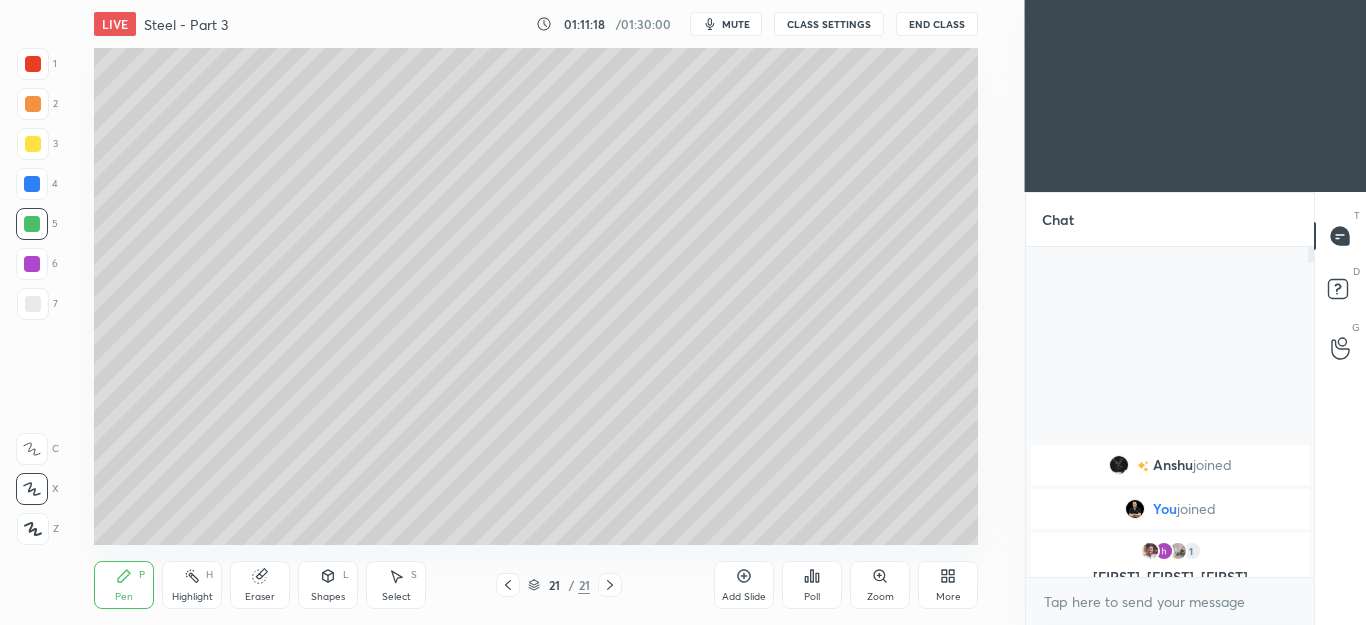 click 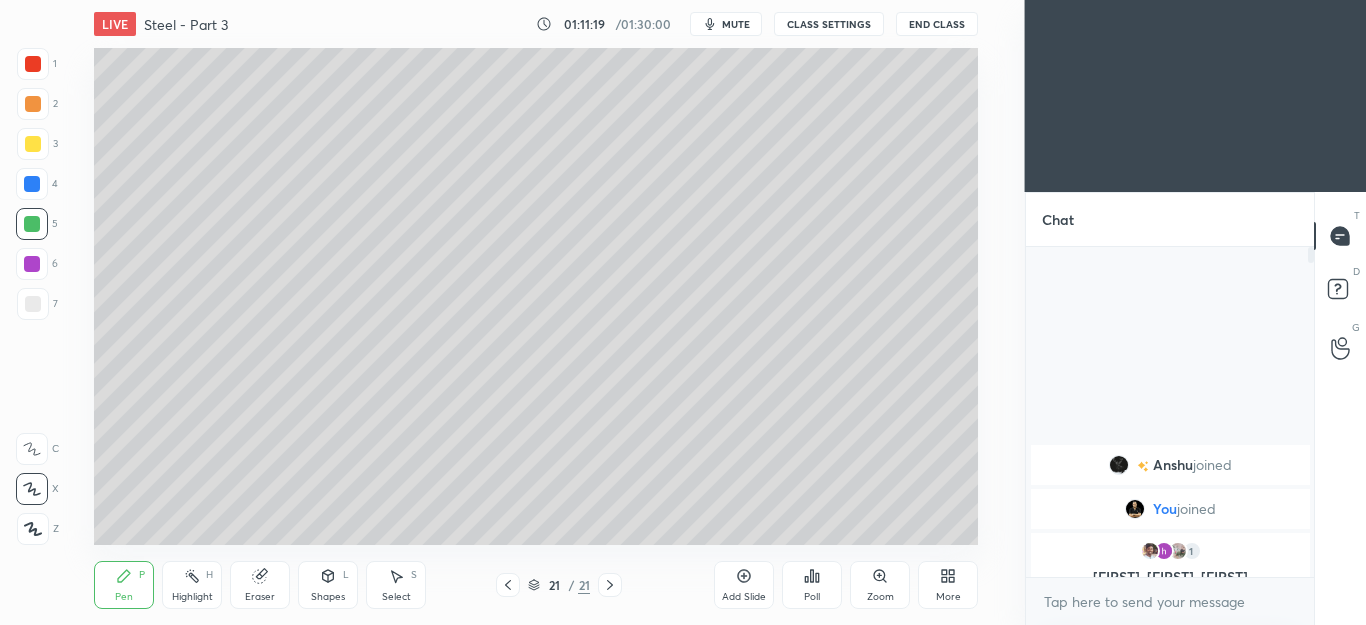 click 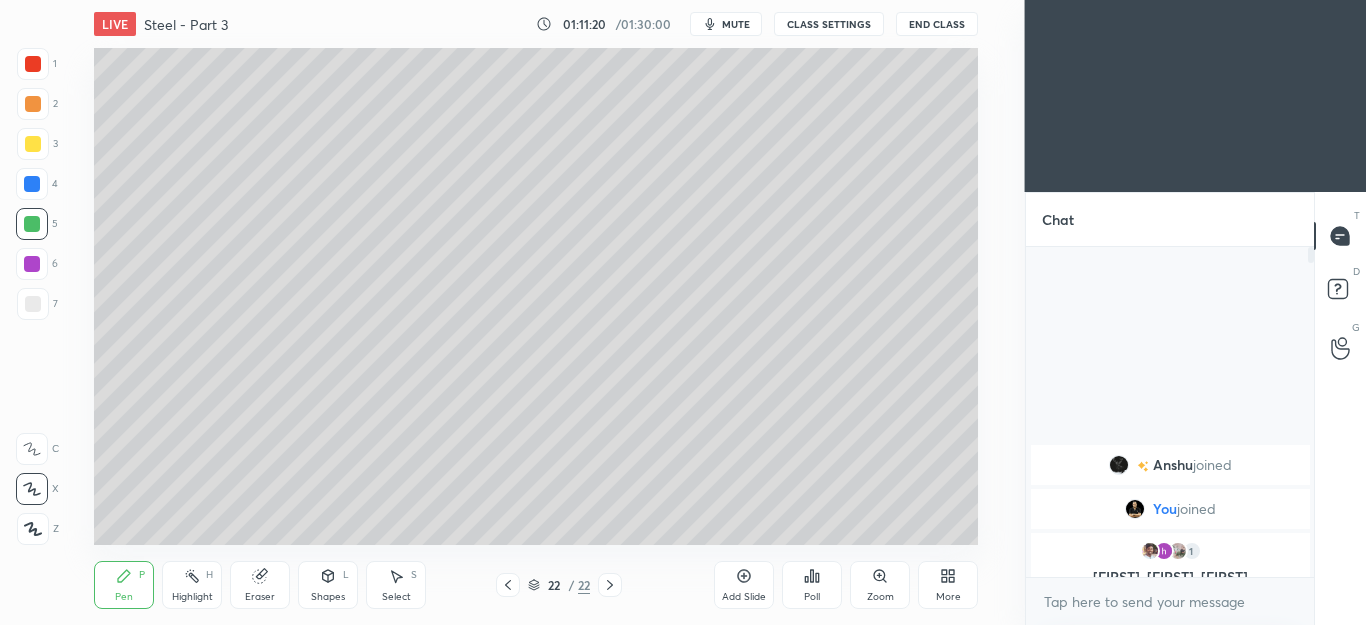 click at bounding box center (33, 104) 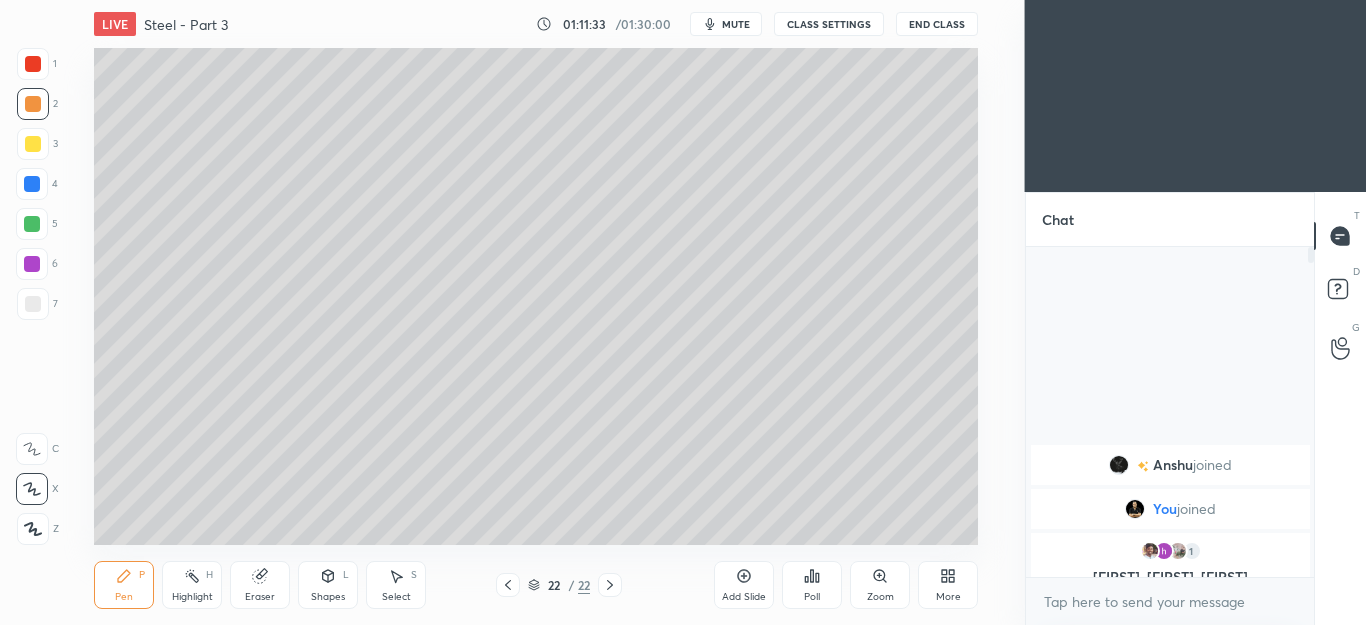 click 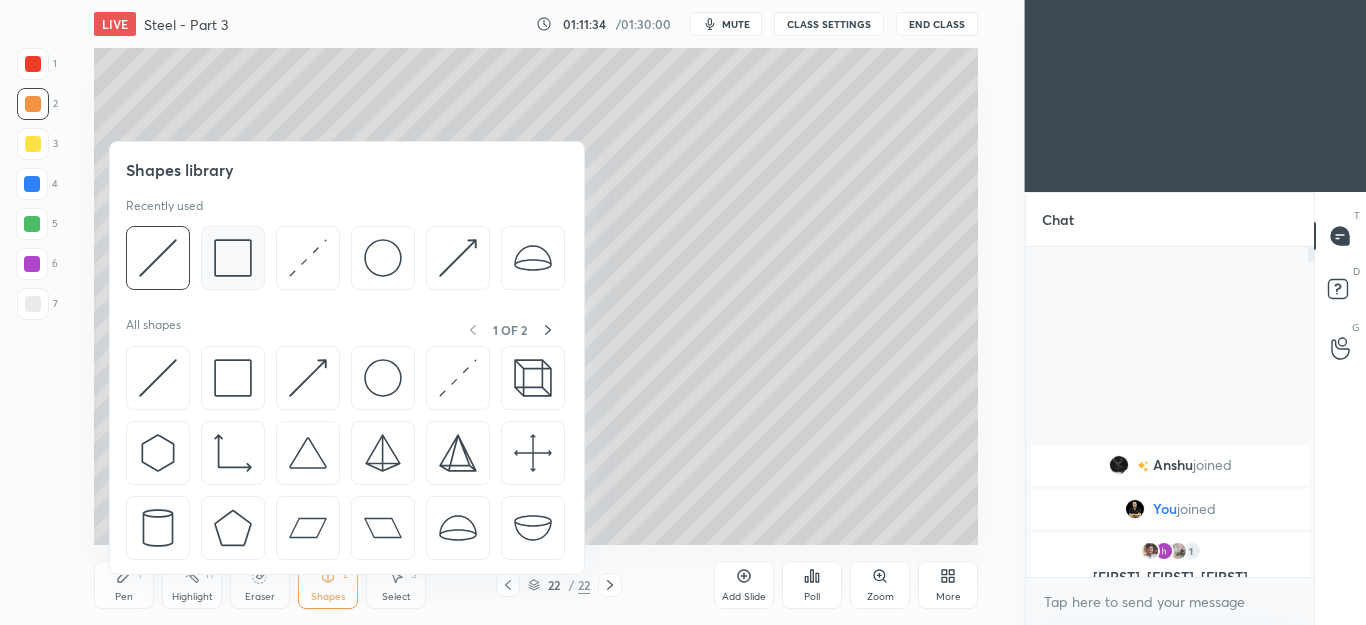 click at bounding box center [233, 258] 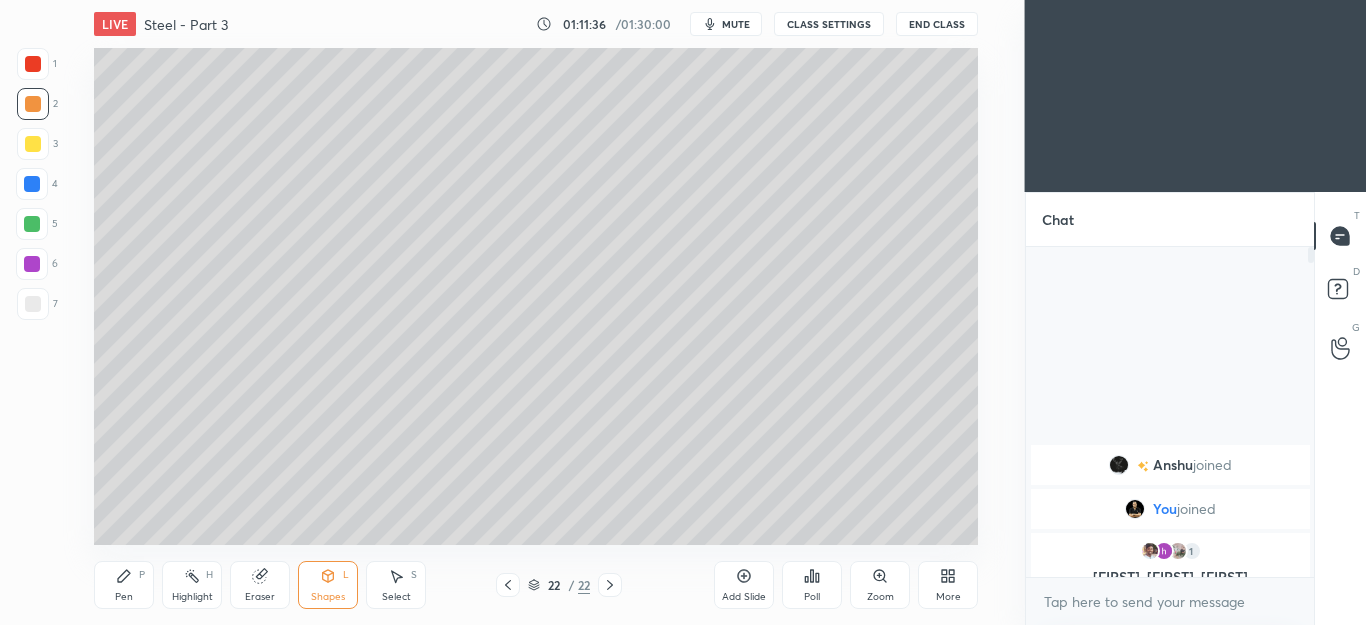 click 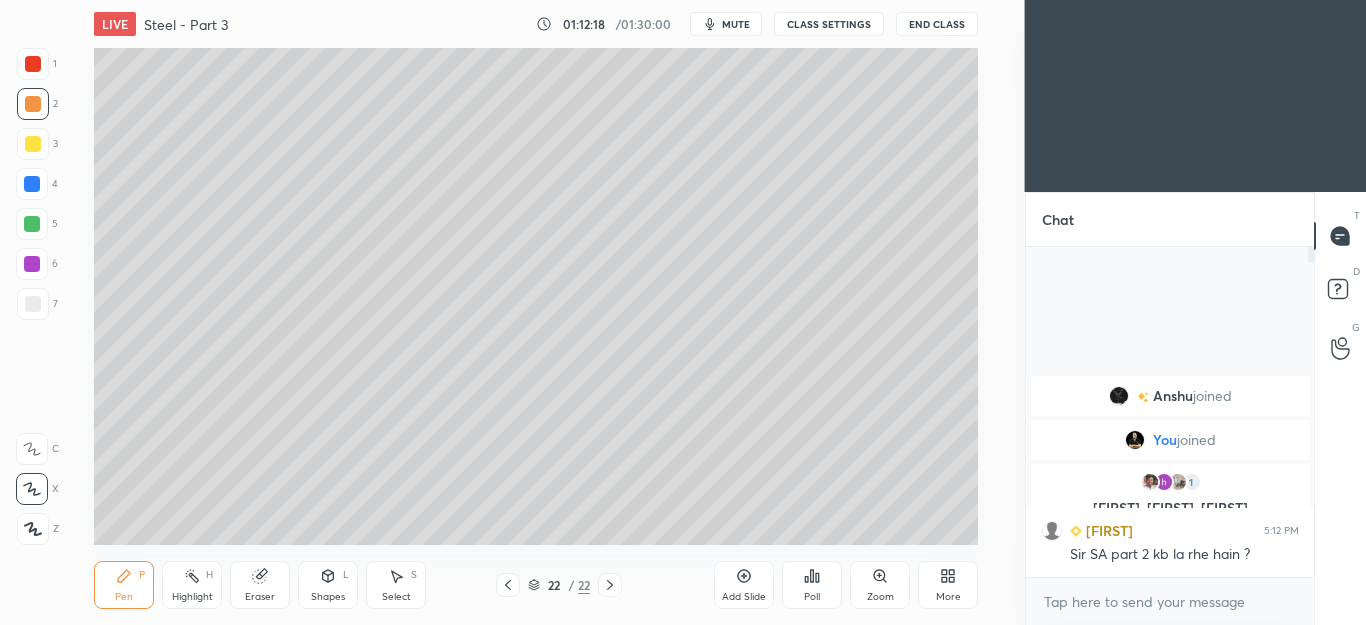 click 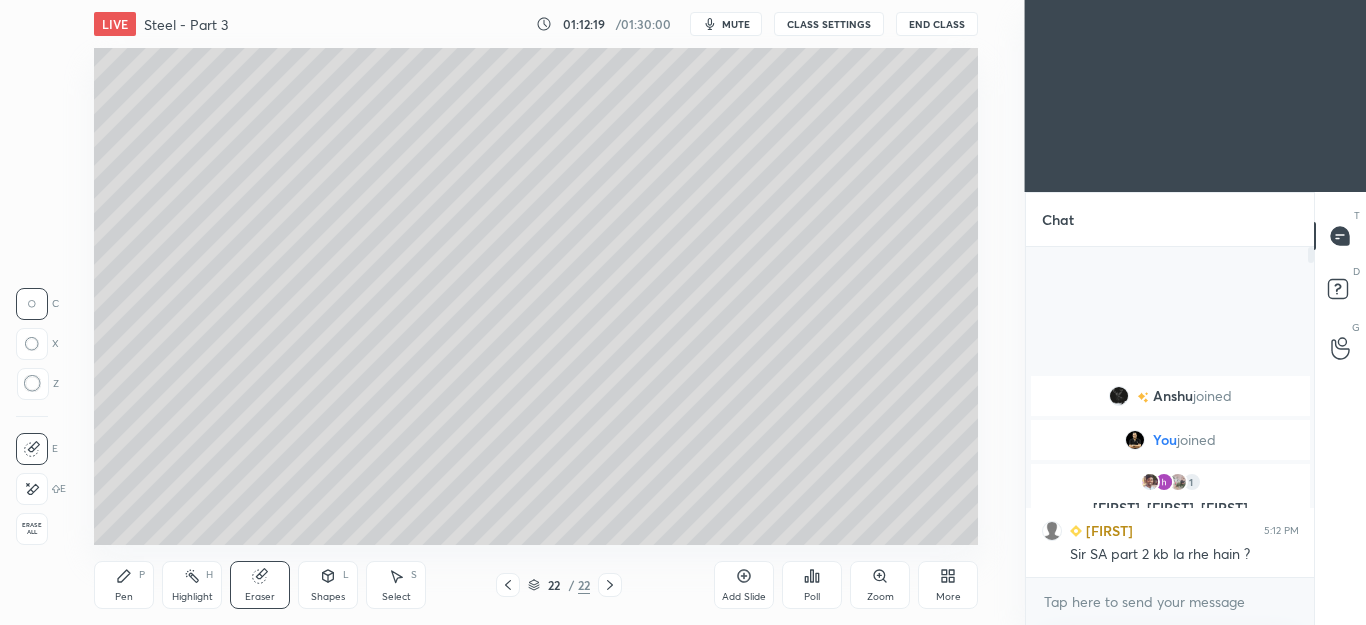 click 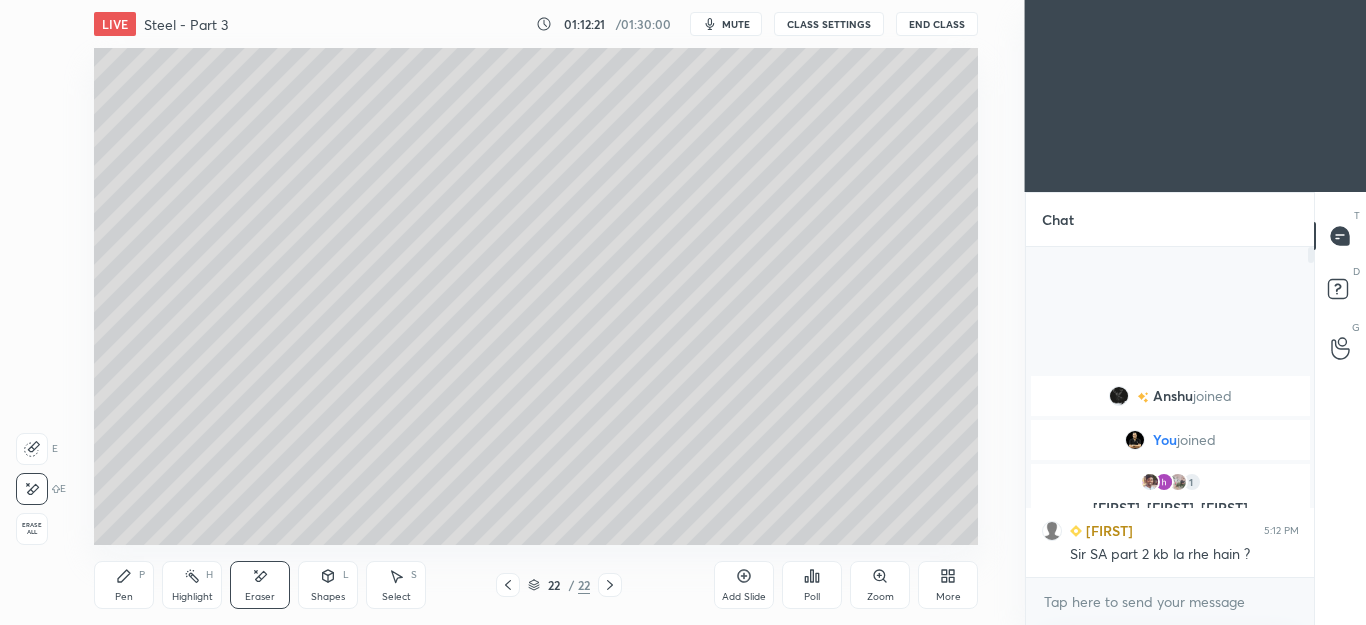 click 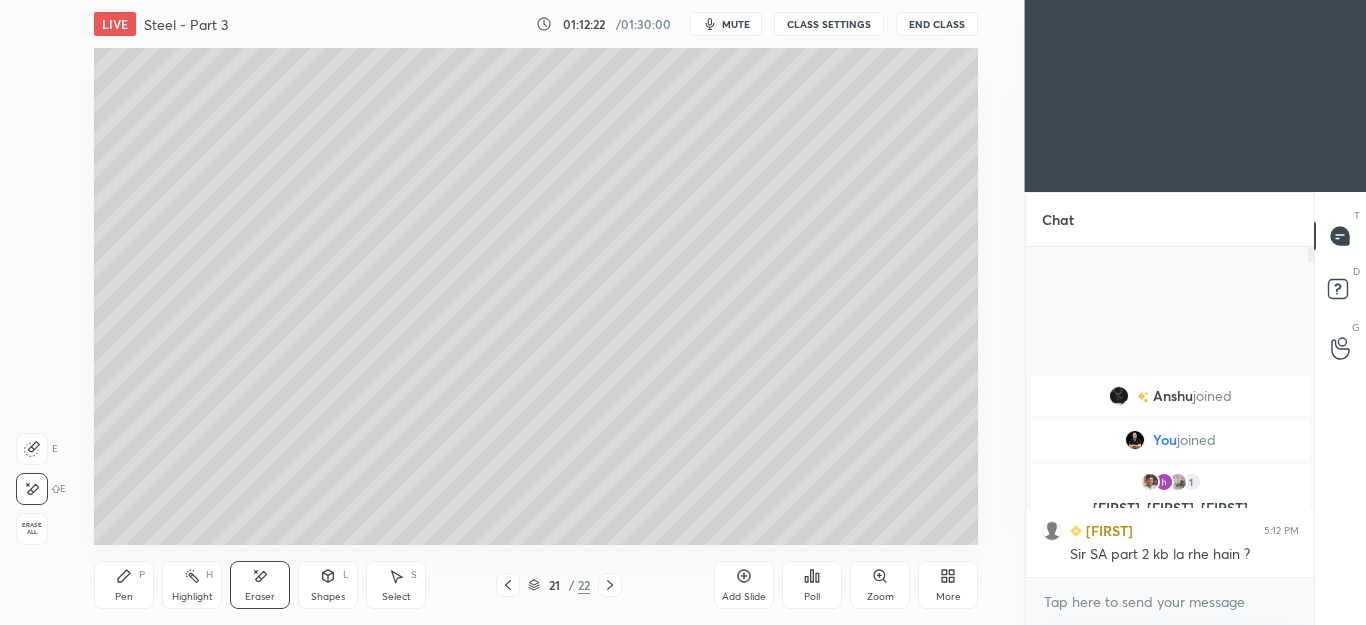 click on "Select S" at bounding box center (396, 585) 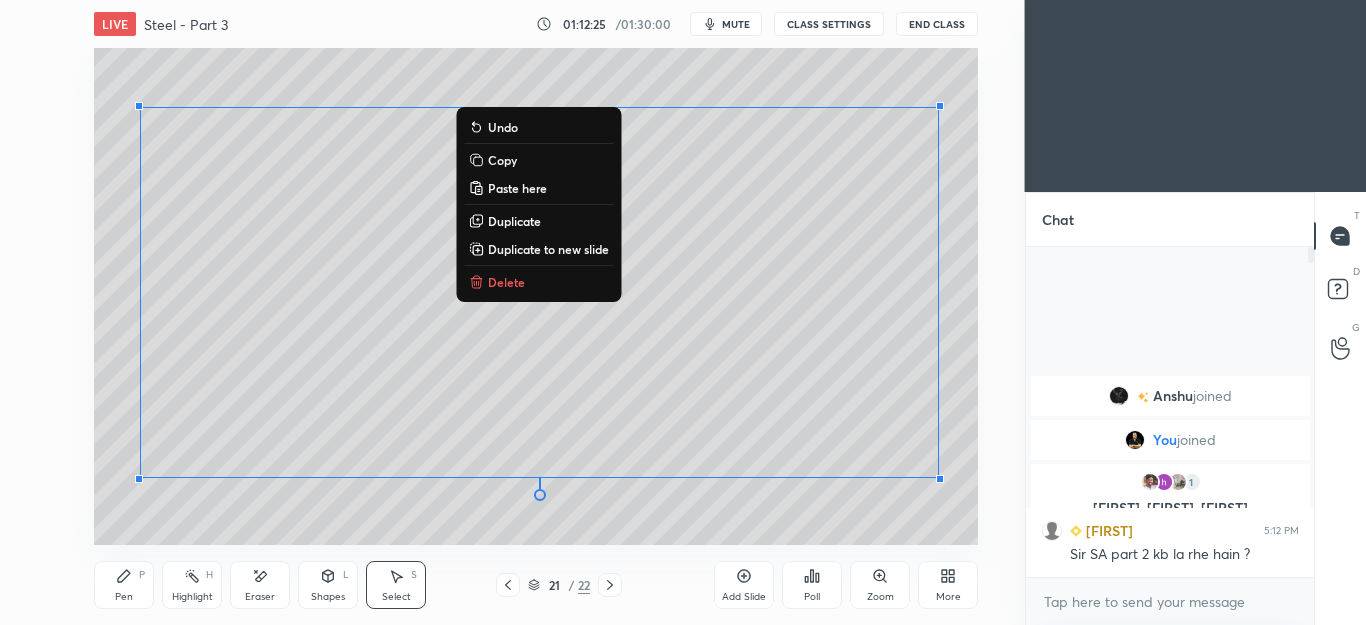 click on "Copy" at bounding box center [538, 160] 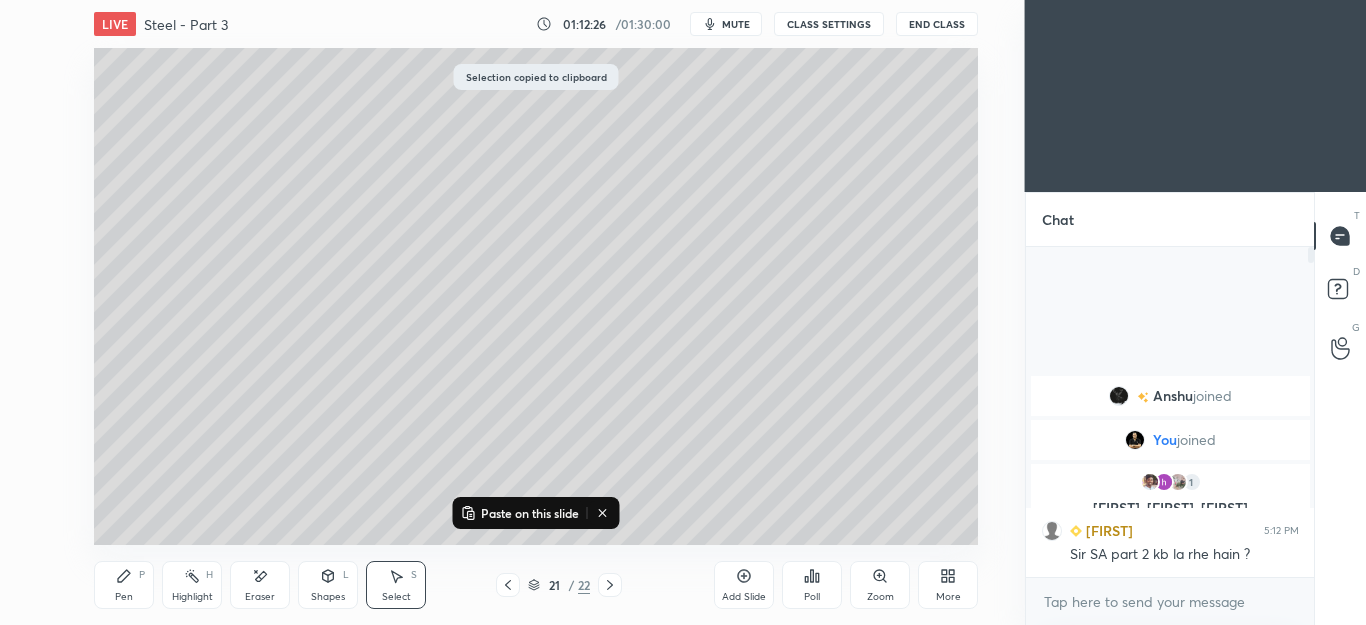 click at bounding box center [610, 585] 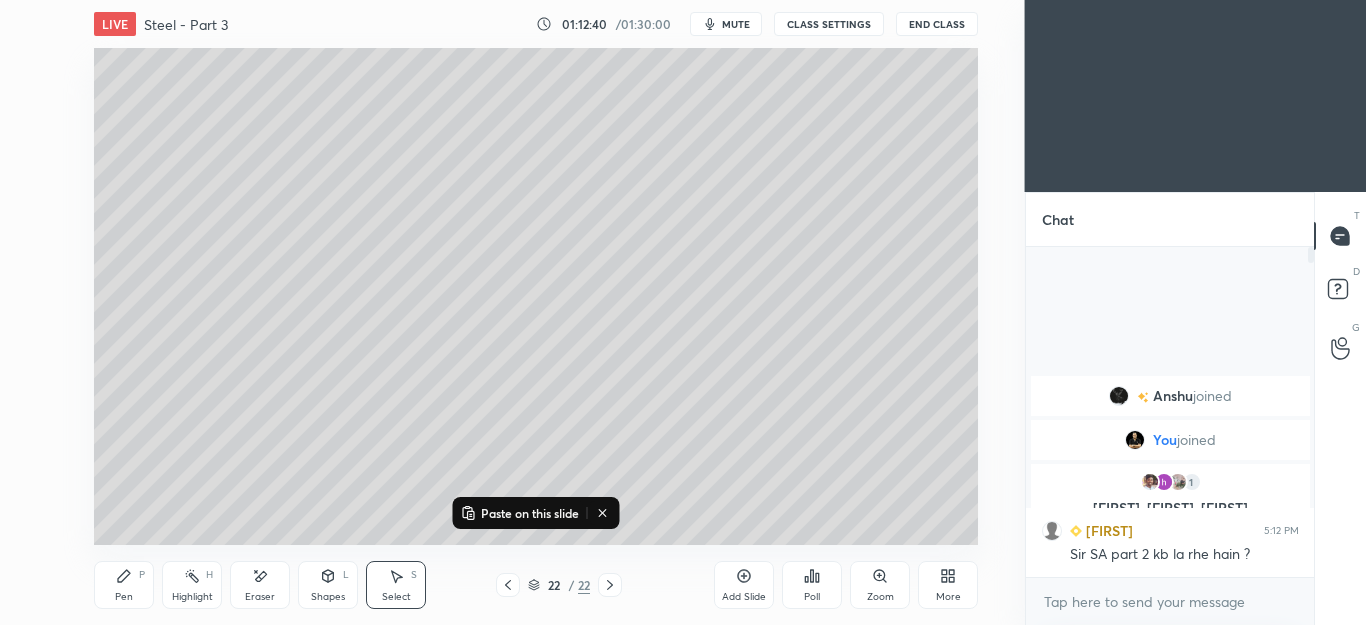 click on "Pen" at bounding box center (124, 597) 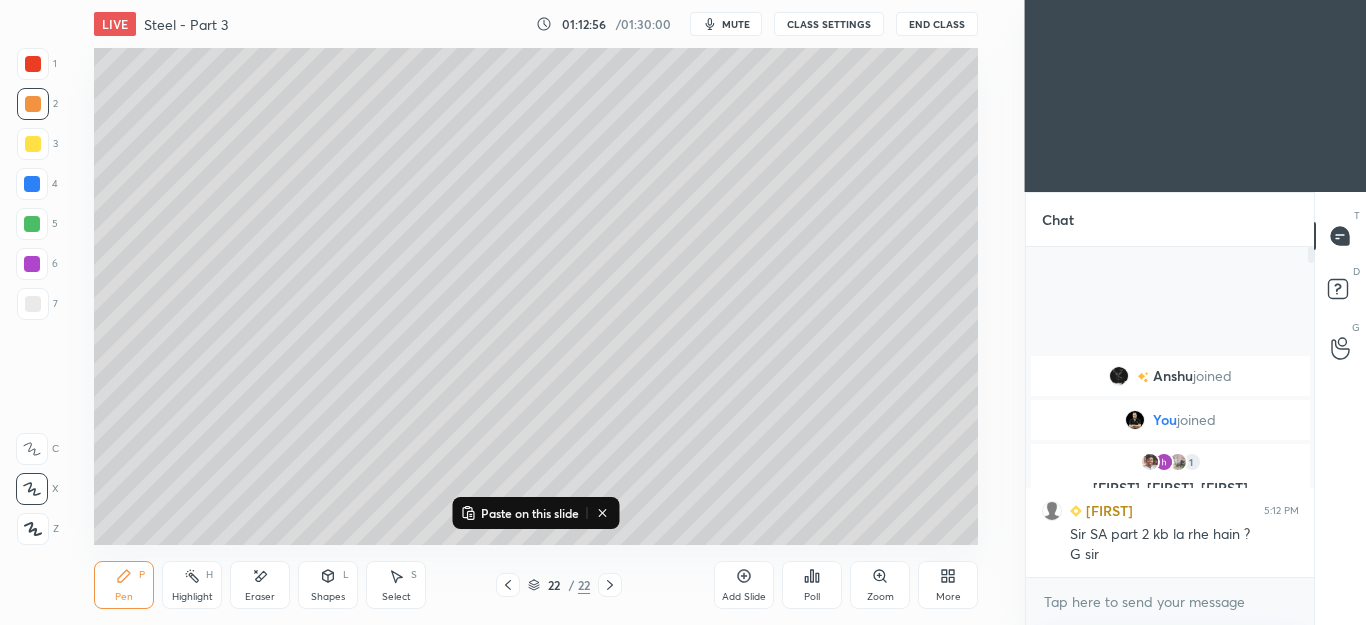 click 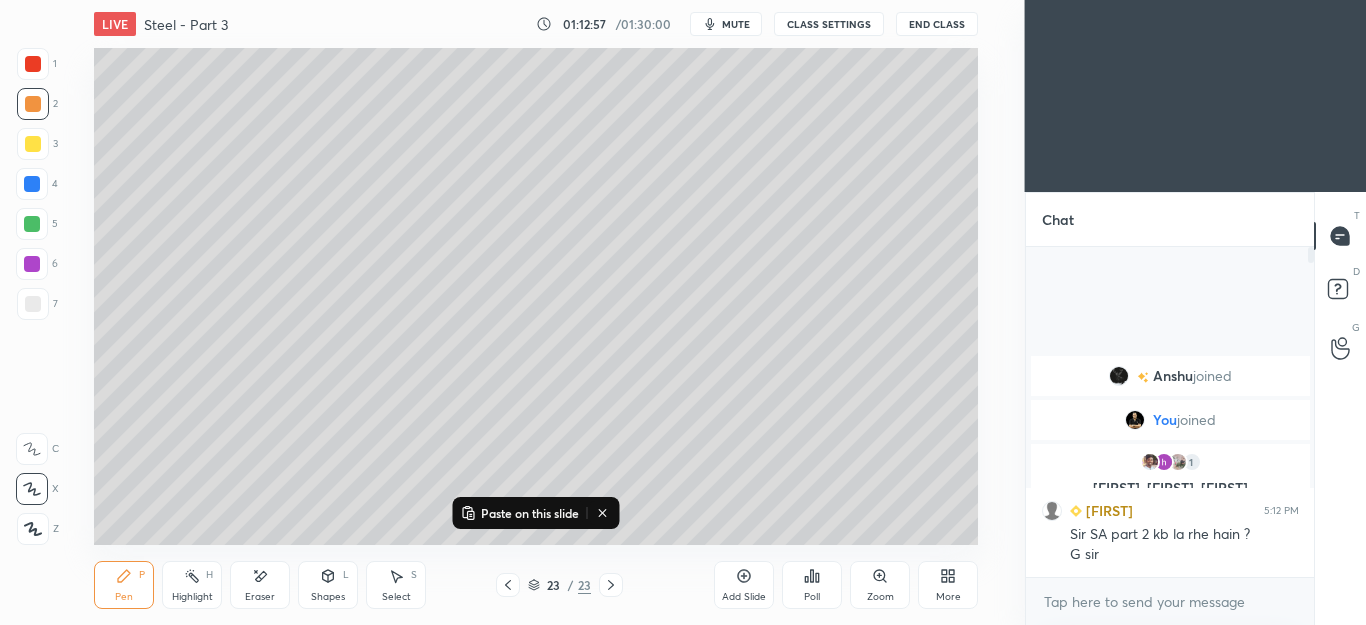 click on "Paste on this slide" at bounding box center (530, 513) 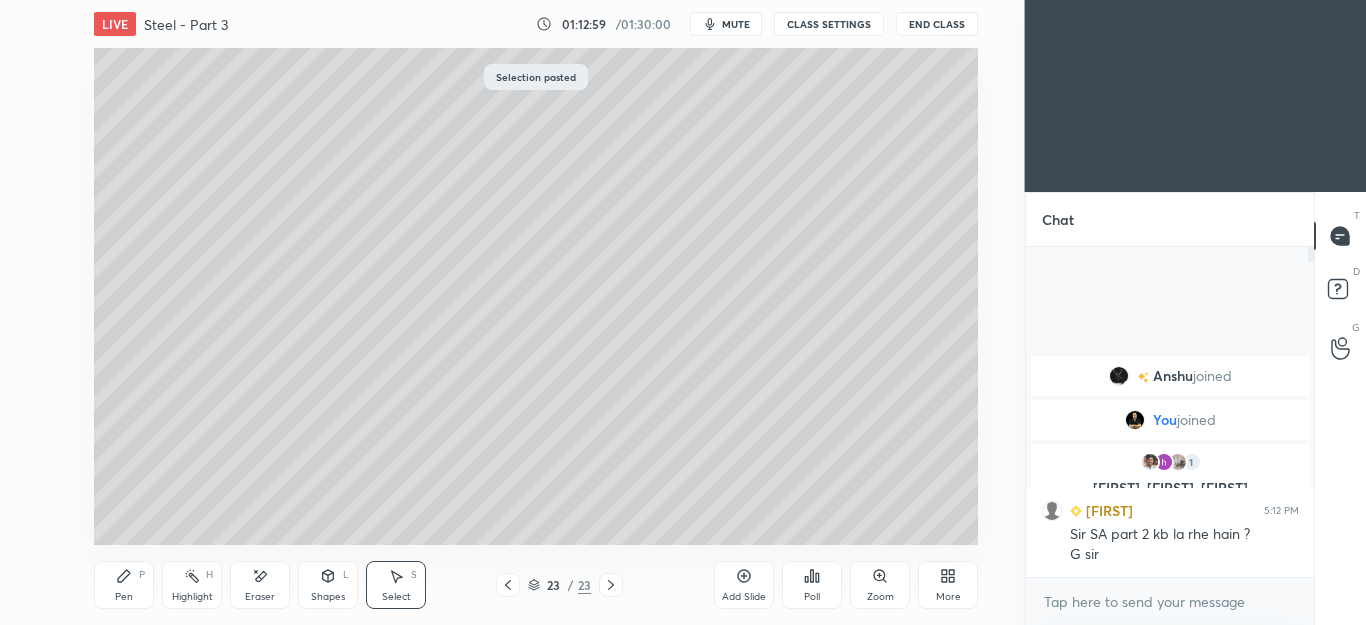 click on "0 ° Undo Copy Paste here Duplicate Duplicate to new slide Delete" at bounding box center [536, 296] 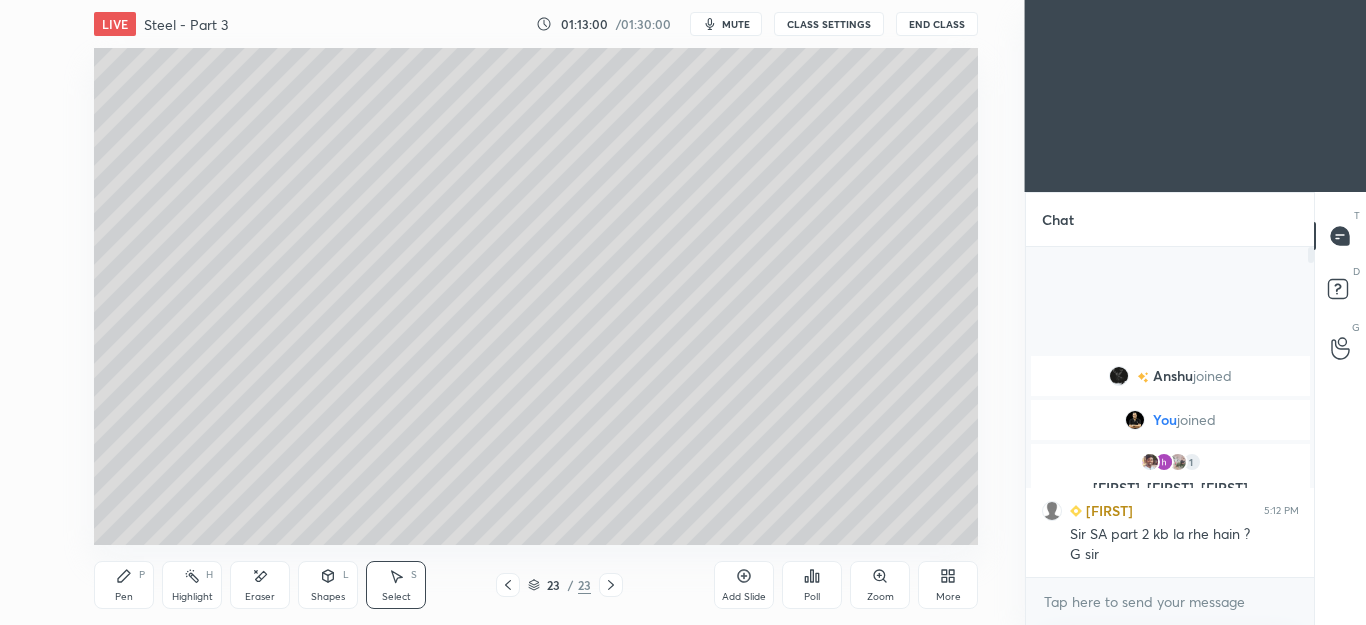 click on "Shapes" at bounding box center [328, 597] 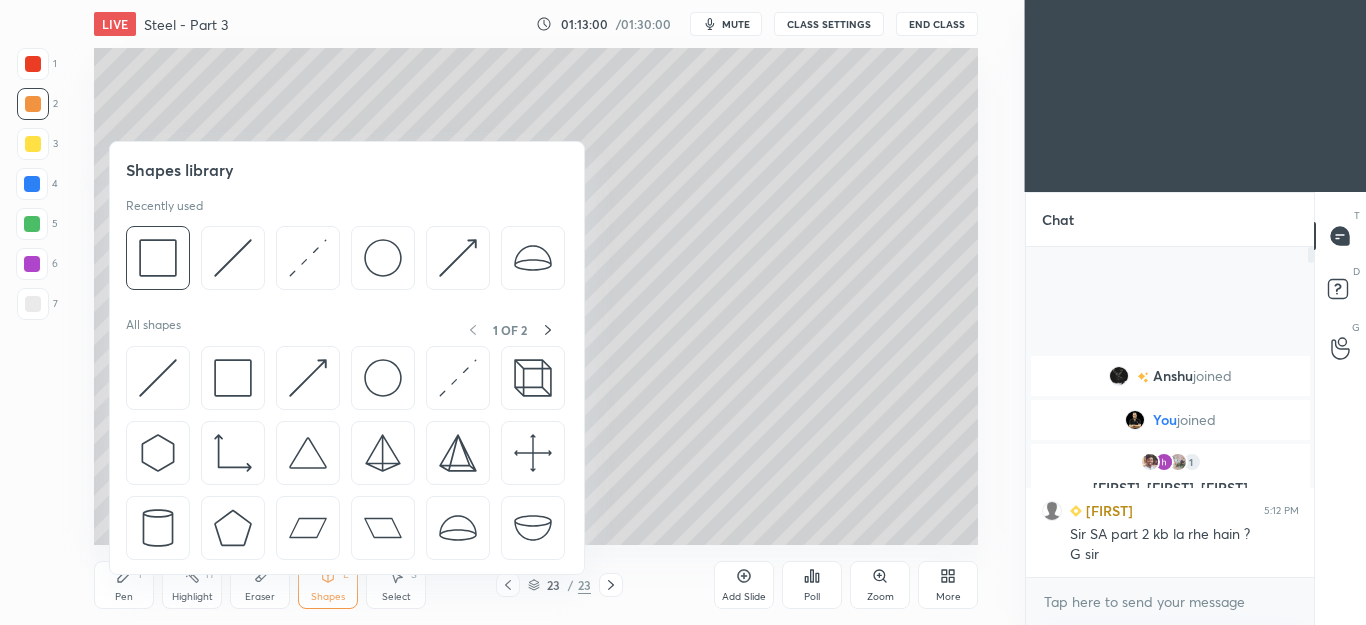 click 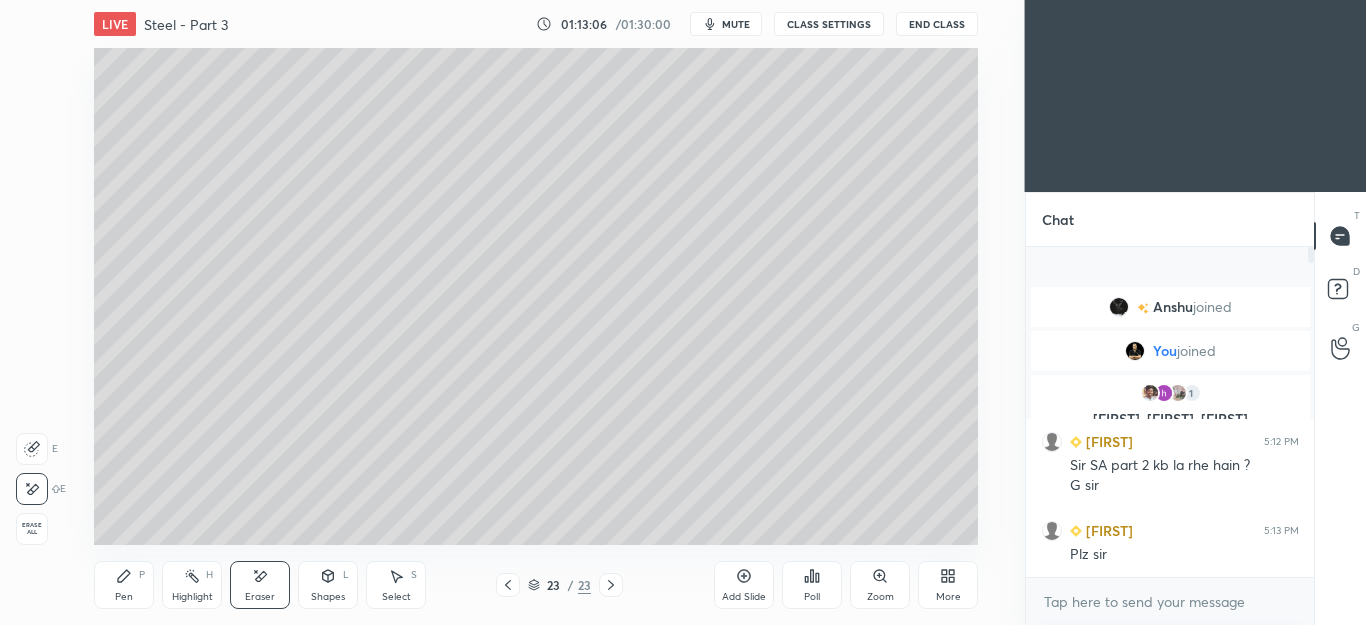 click 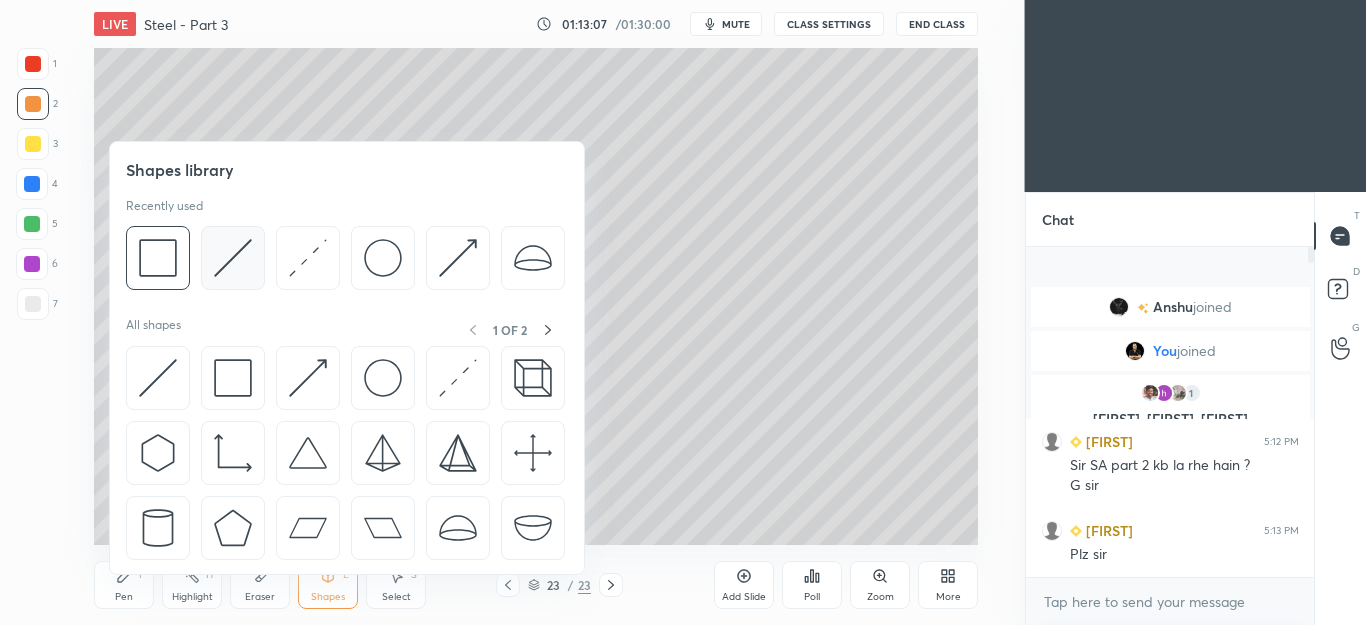 click at bounding box center [233, 258] 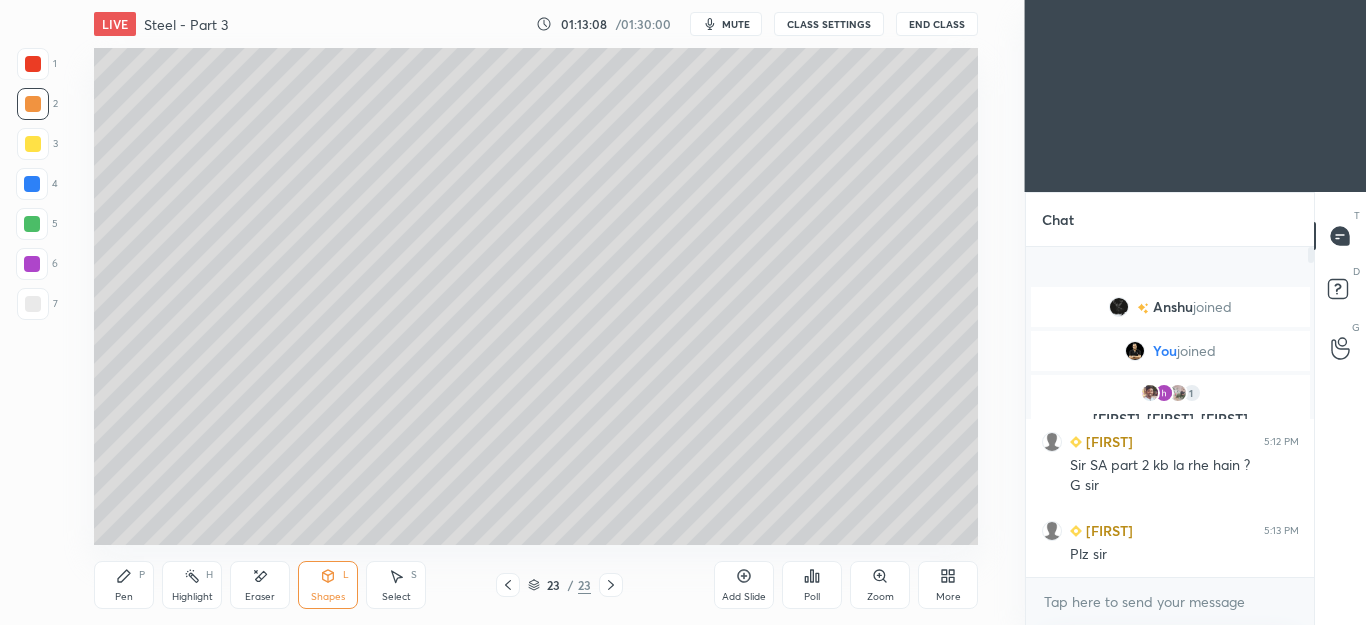 click at bounding box center (32, 224) 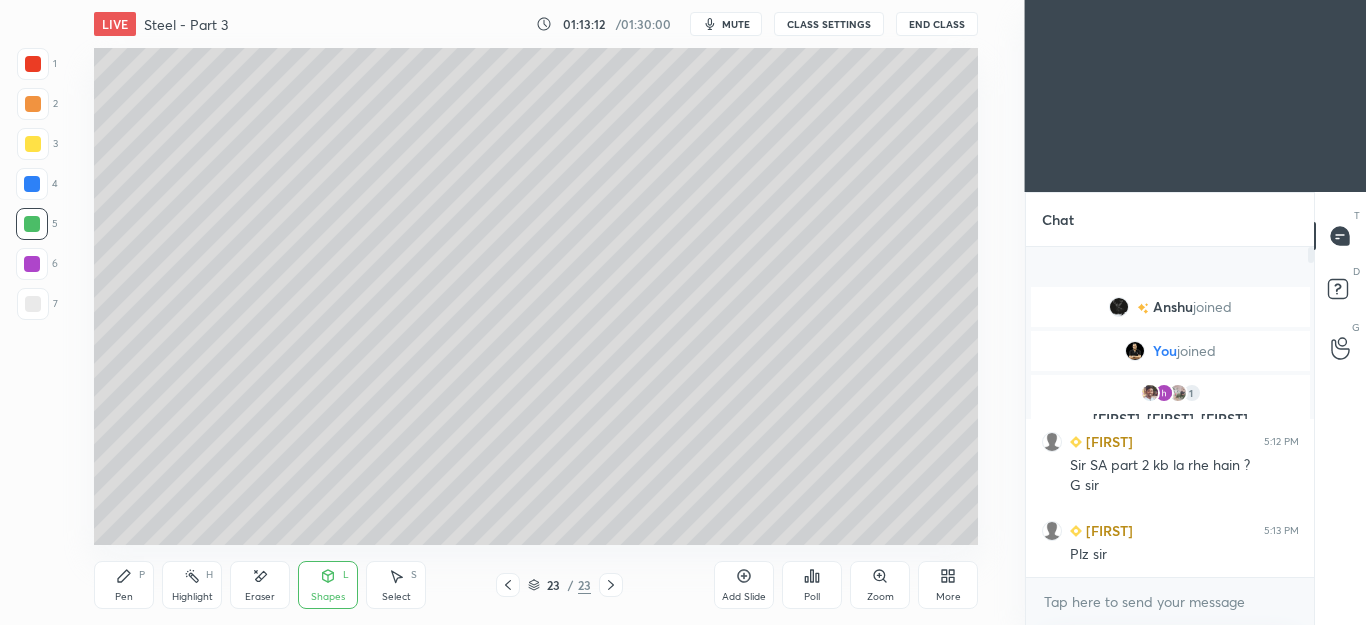 click on "P" at bounding box center (142, 575) 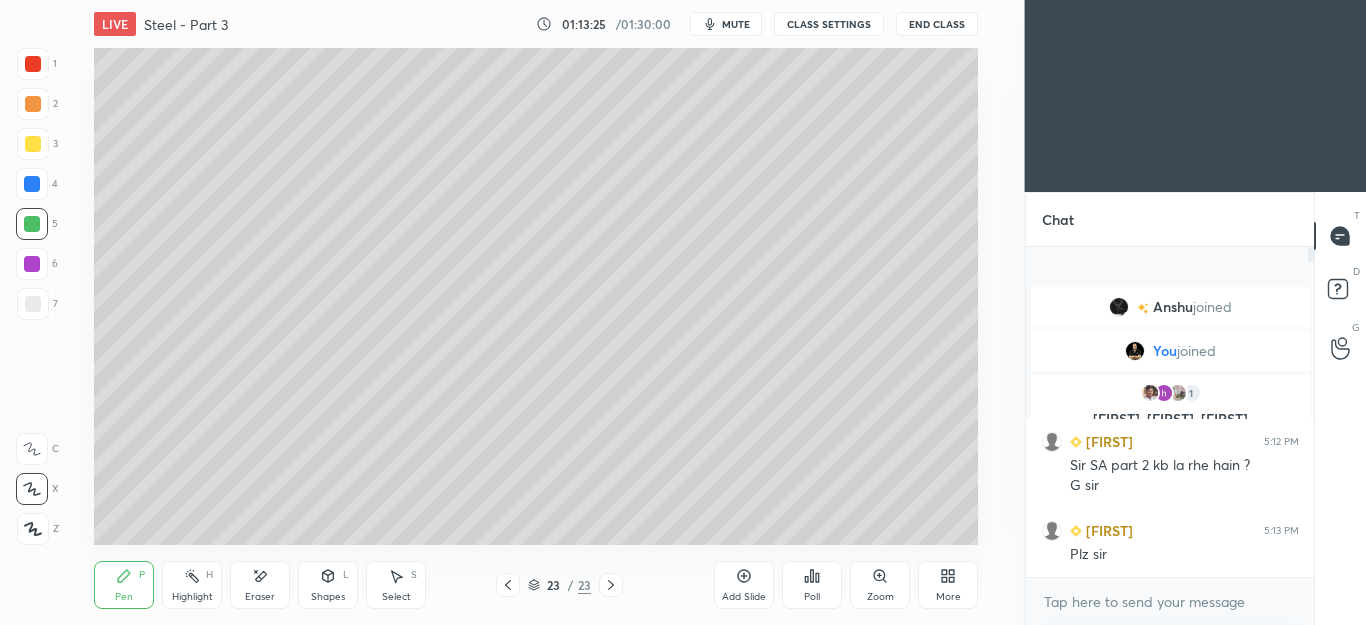 click on "Shapes L" at bounding box center (328, 585) 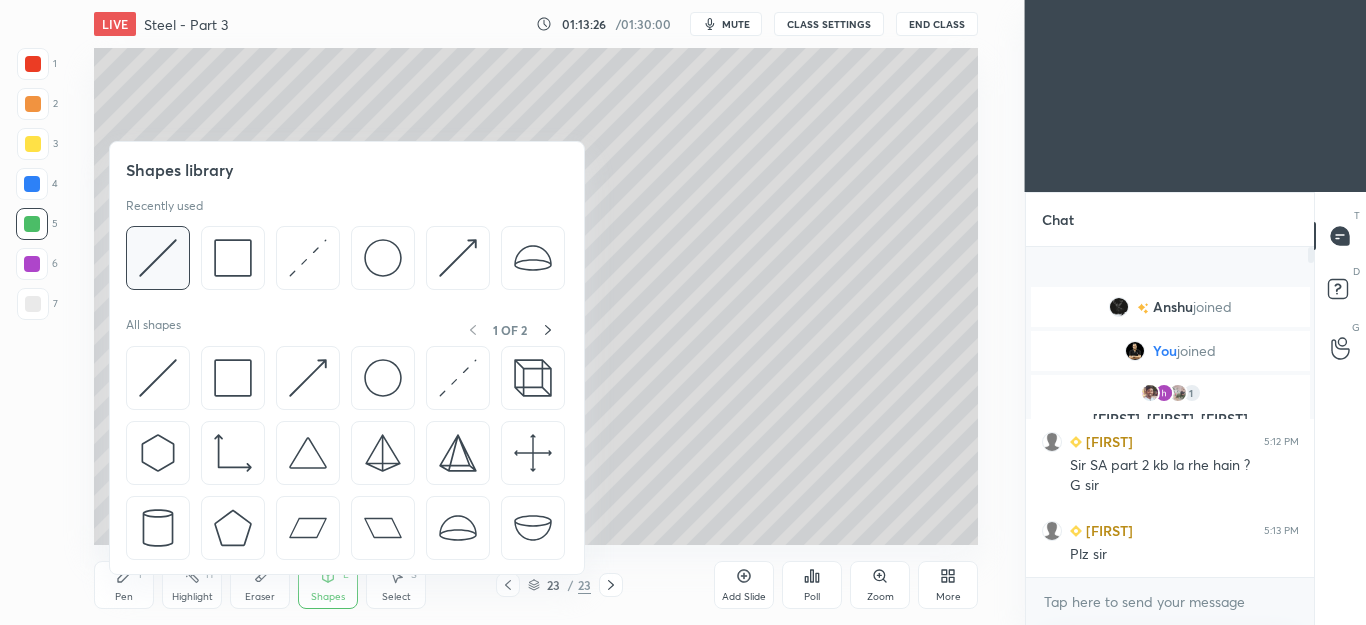 click at bounding box center (158, 258) 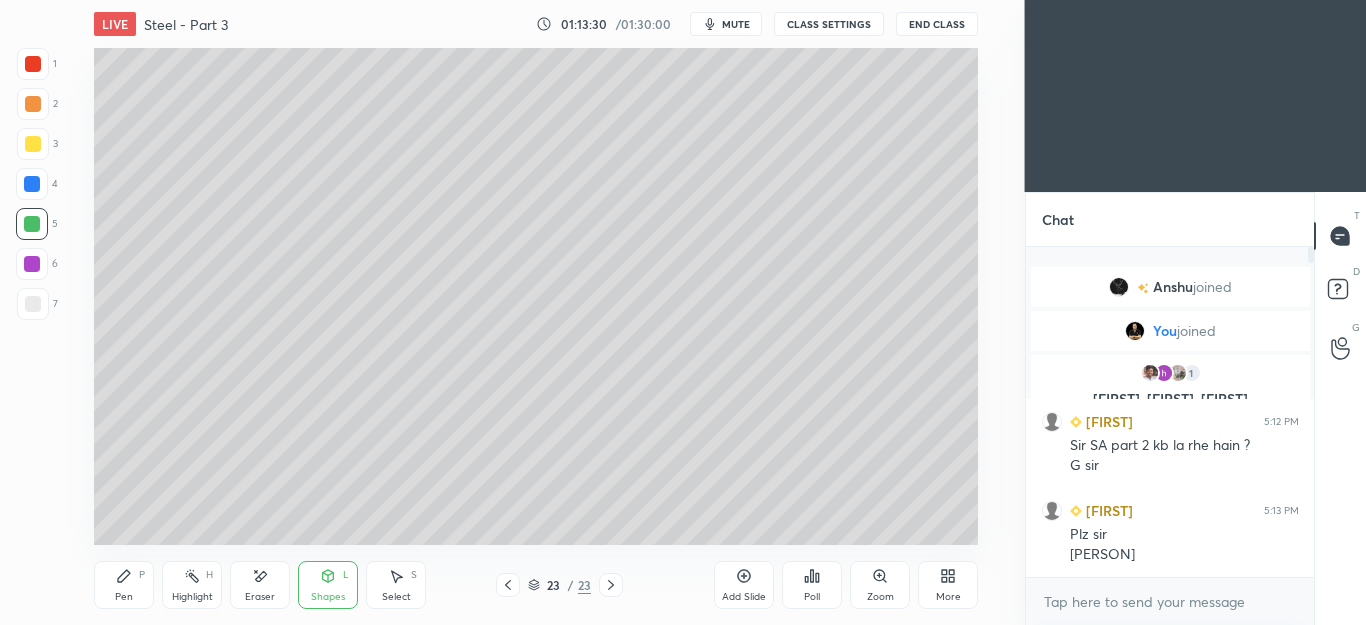 click on "Pen P" at bounding box center [124, 585] 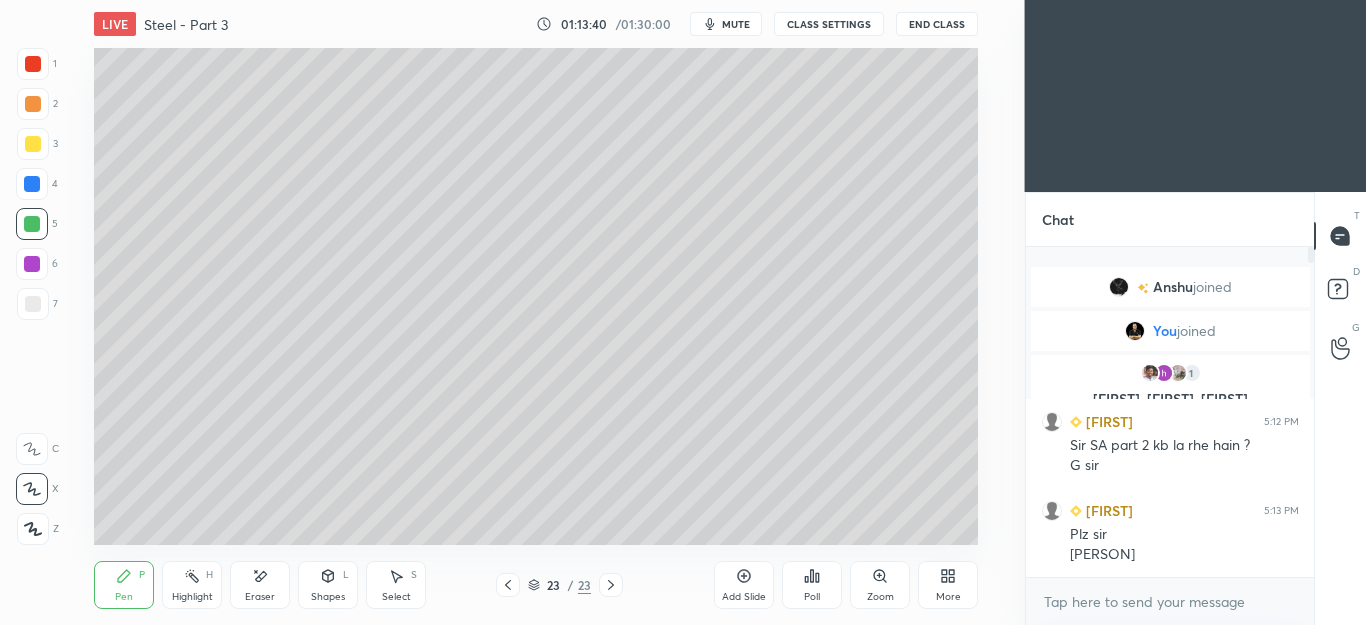 click on "Shapes L" at bounding box center [328, 585] 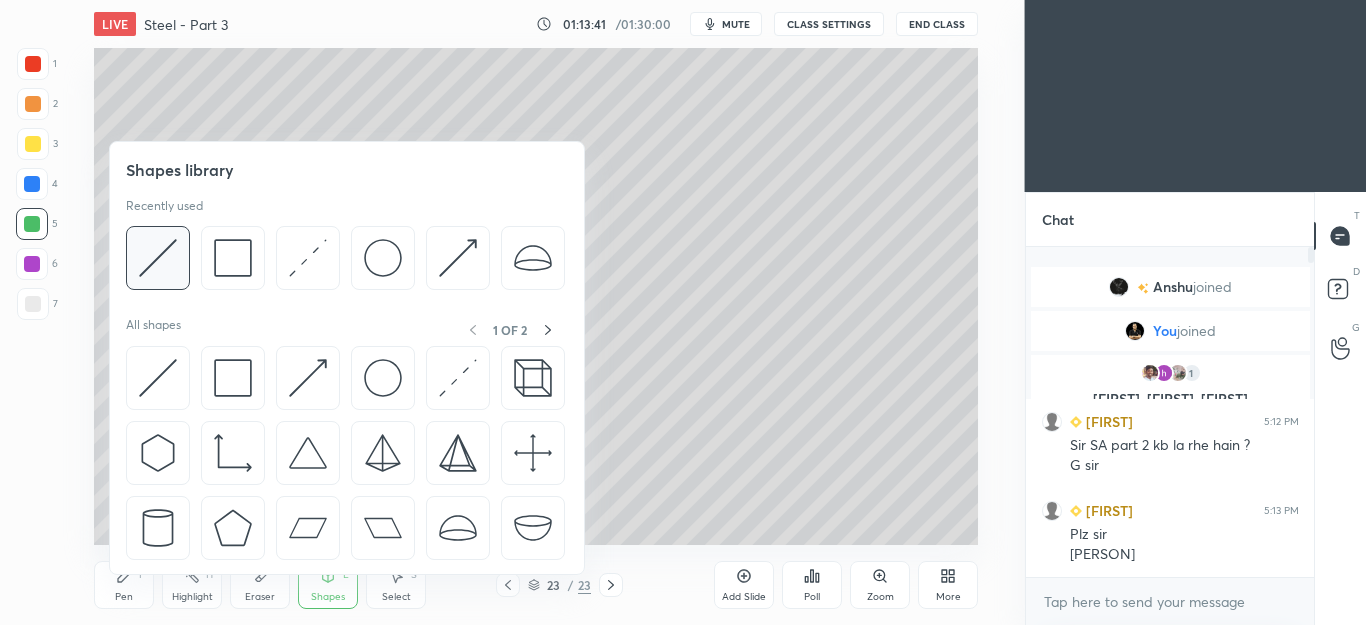 click at bounding box center [158, 258] 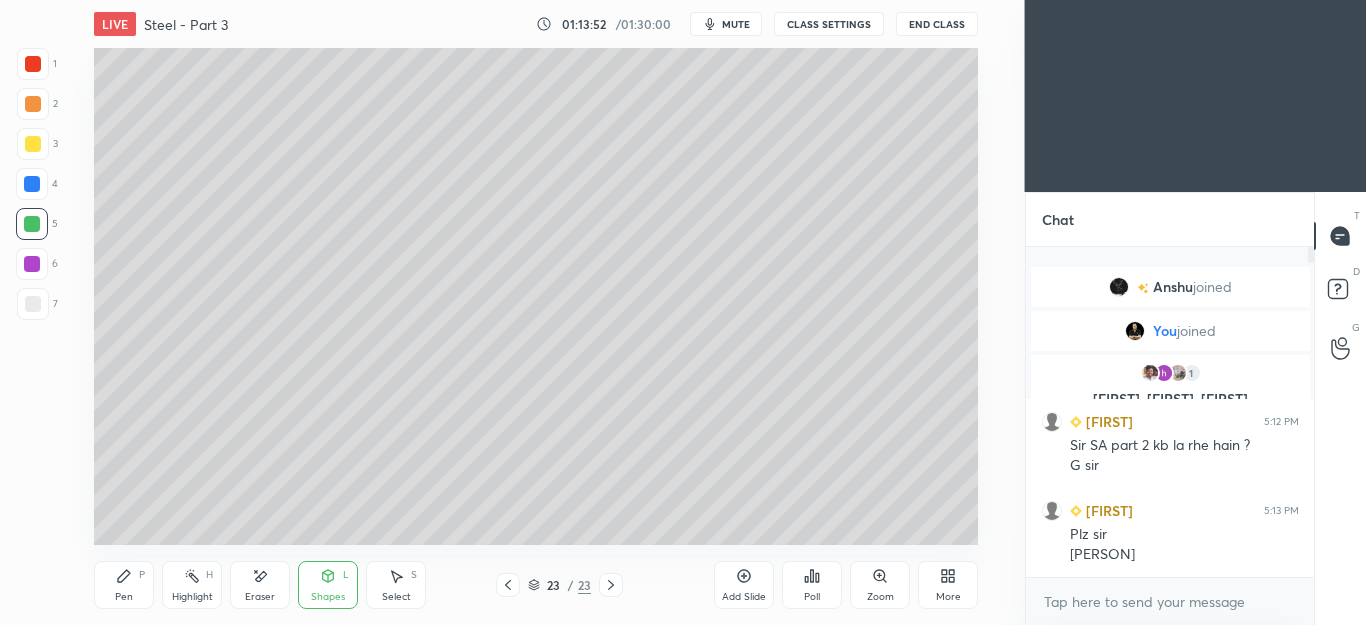 click 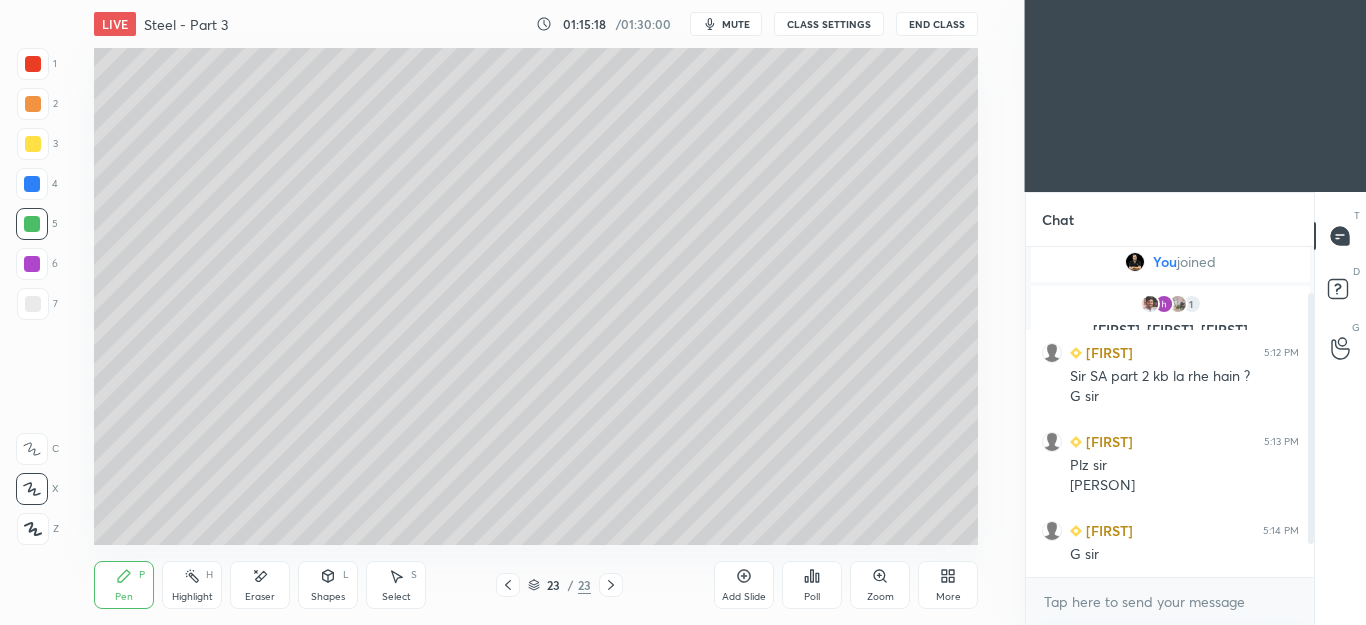 scroll, scrollTop: 122, scrollLeft: 0, axis: vertical 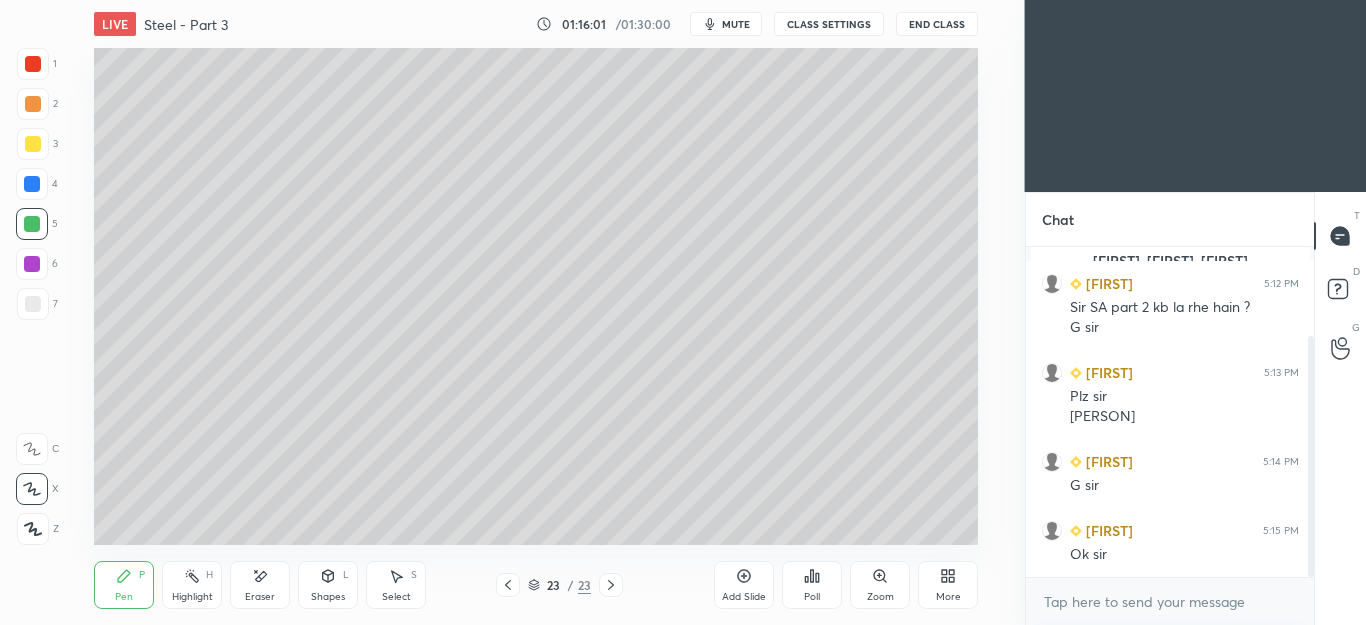 click 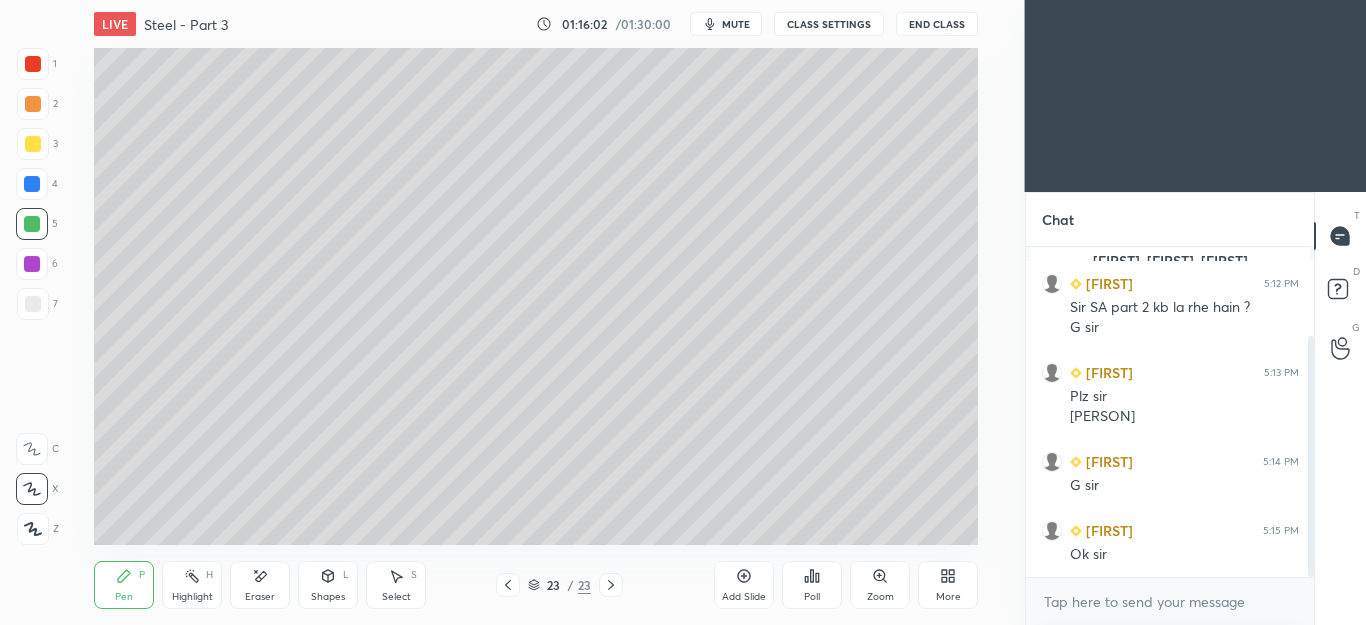 click on "Add Slide" at bounding box center (744, 597) 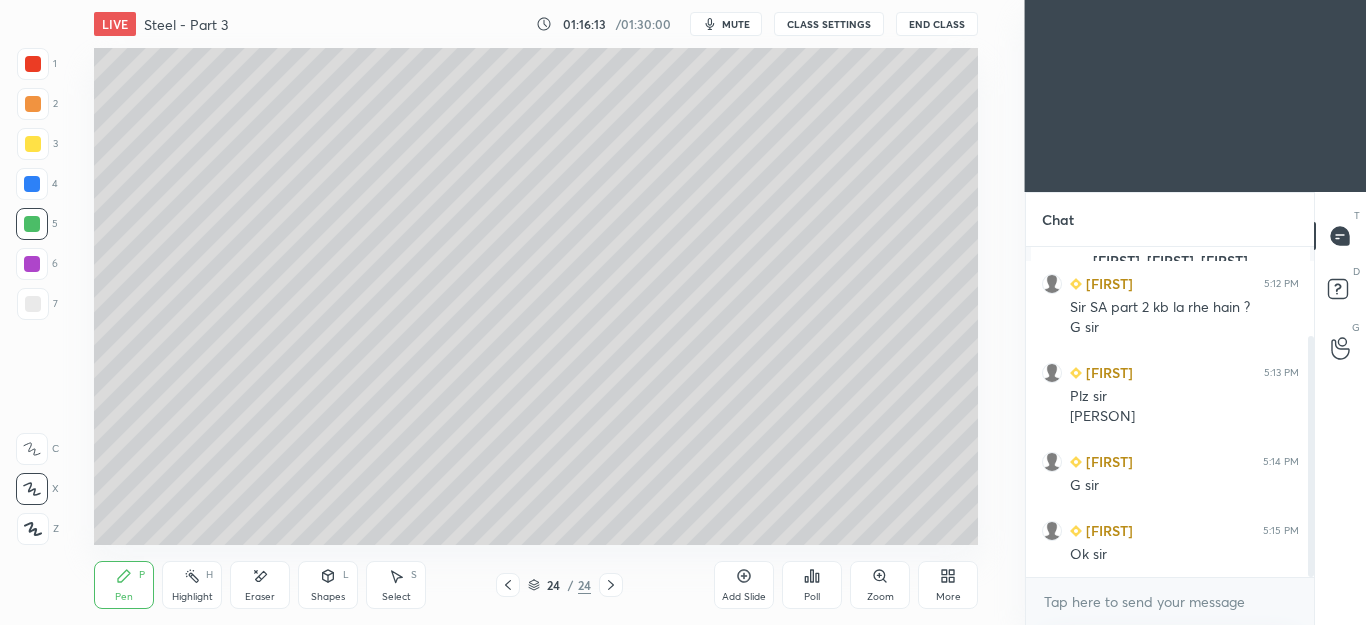 click on "Select S" at bounding box center [396, 585] 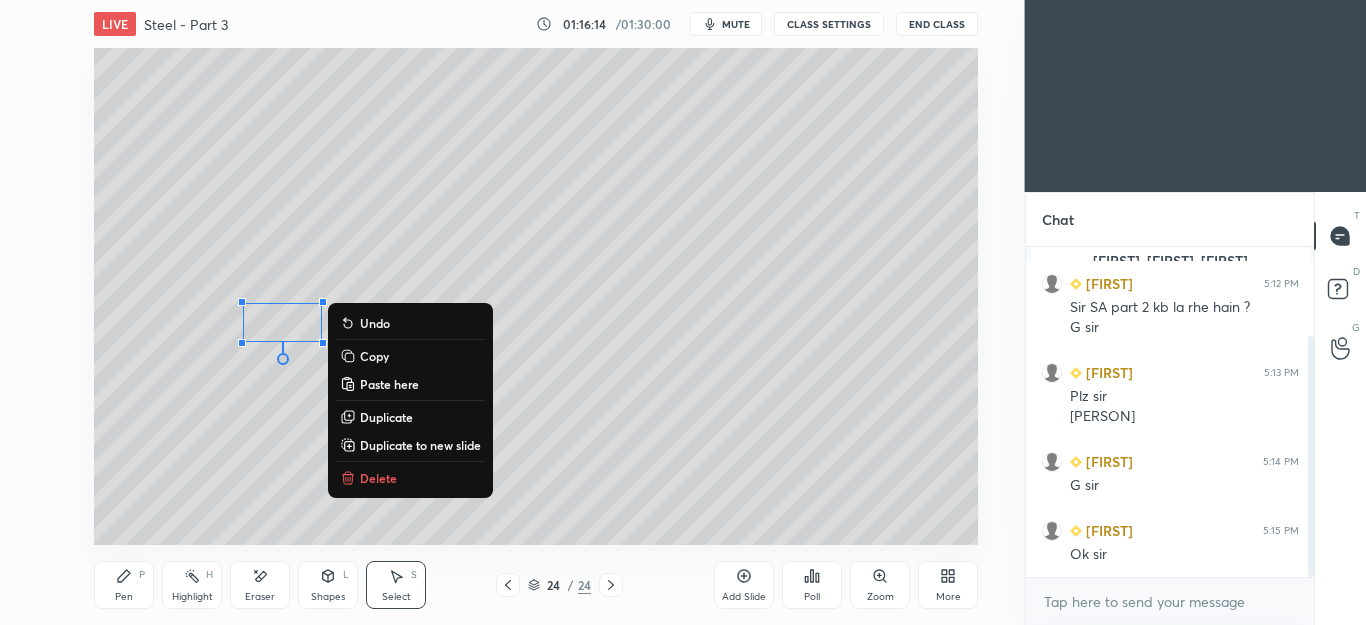 click on "Delete" at bounding box center (378, 478) 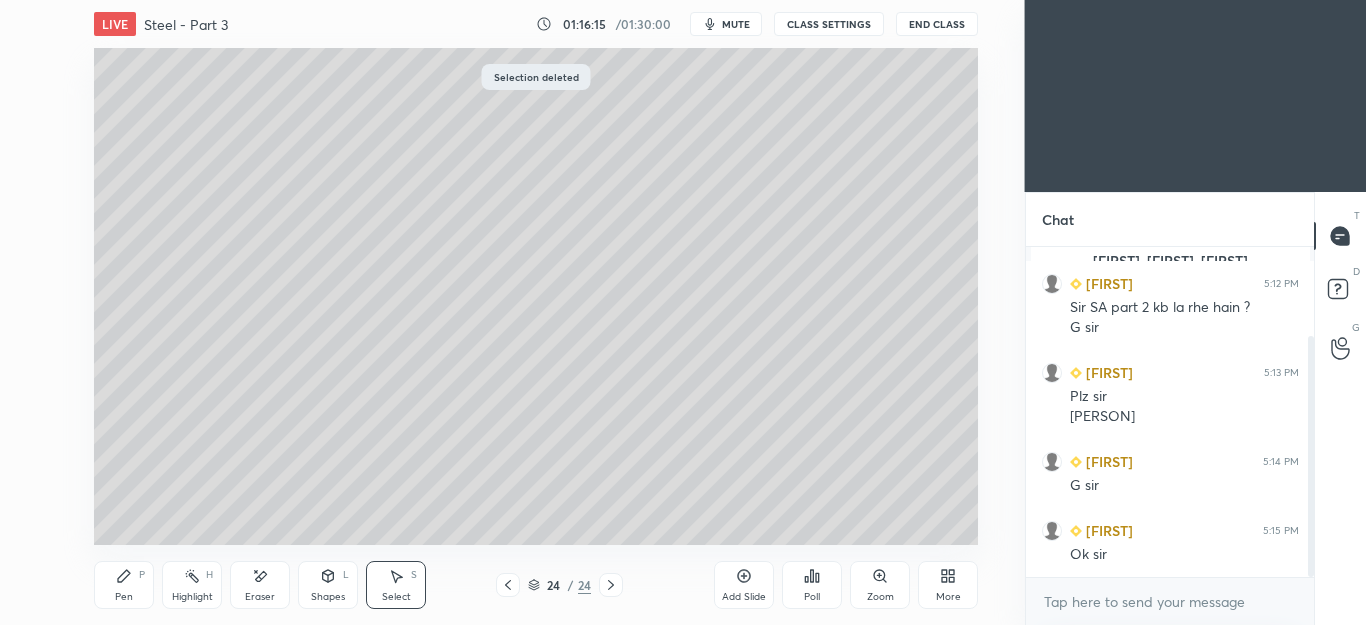 click 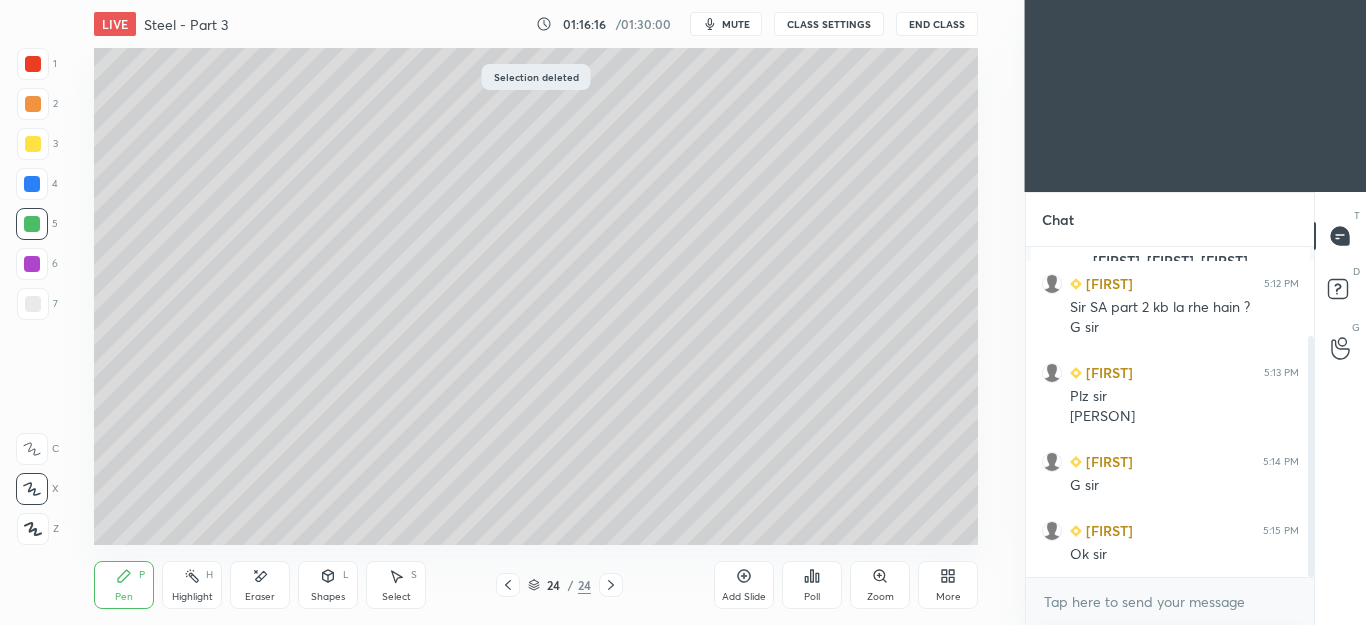 click at bounding box center (33, 144) 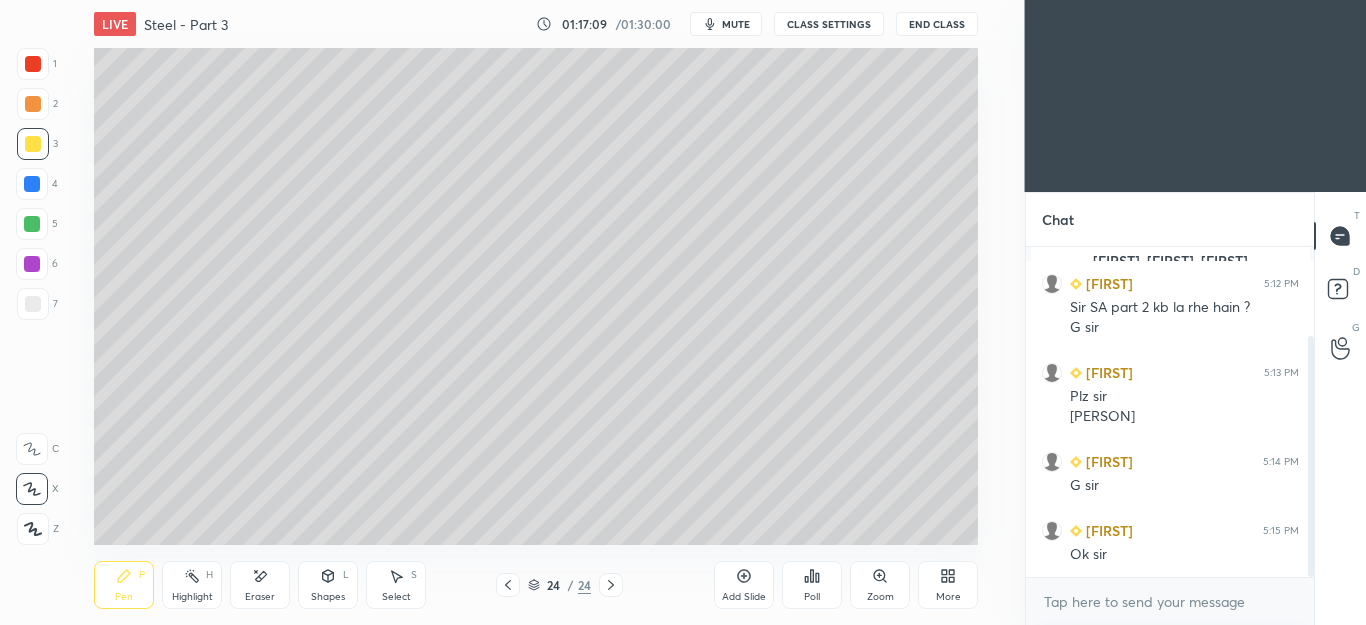 click on "Eraser" at bounding box center (260, 585) 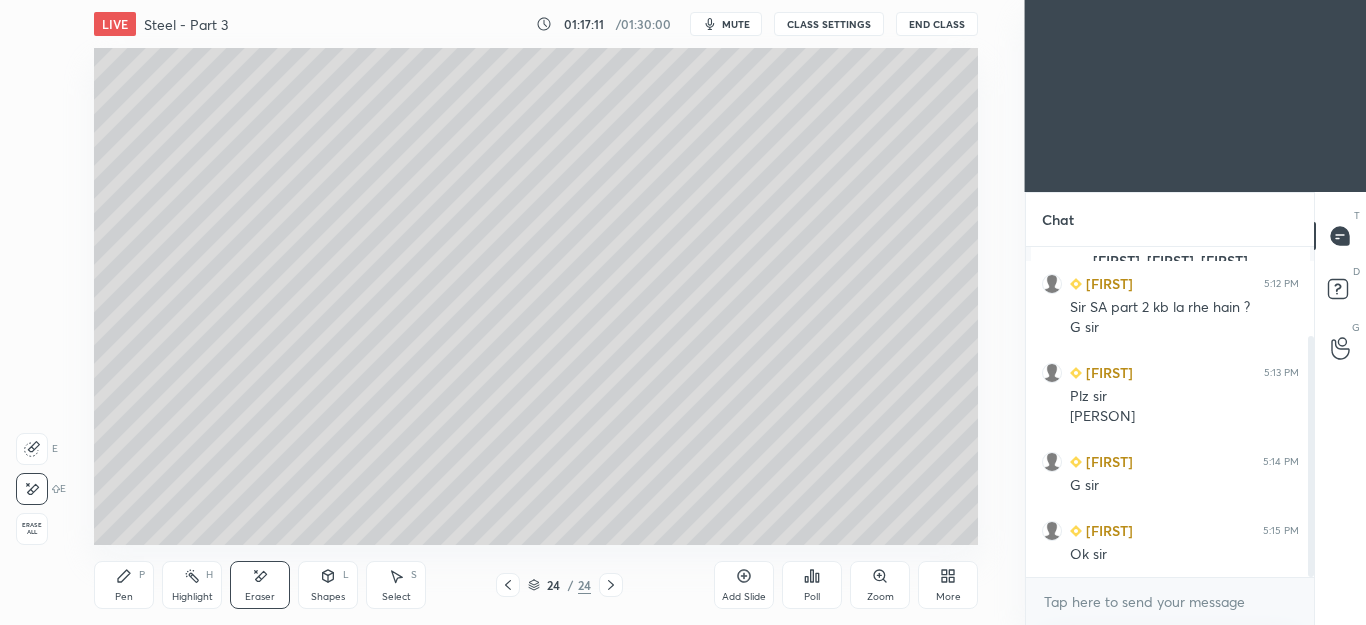 click 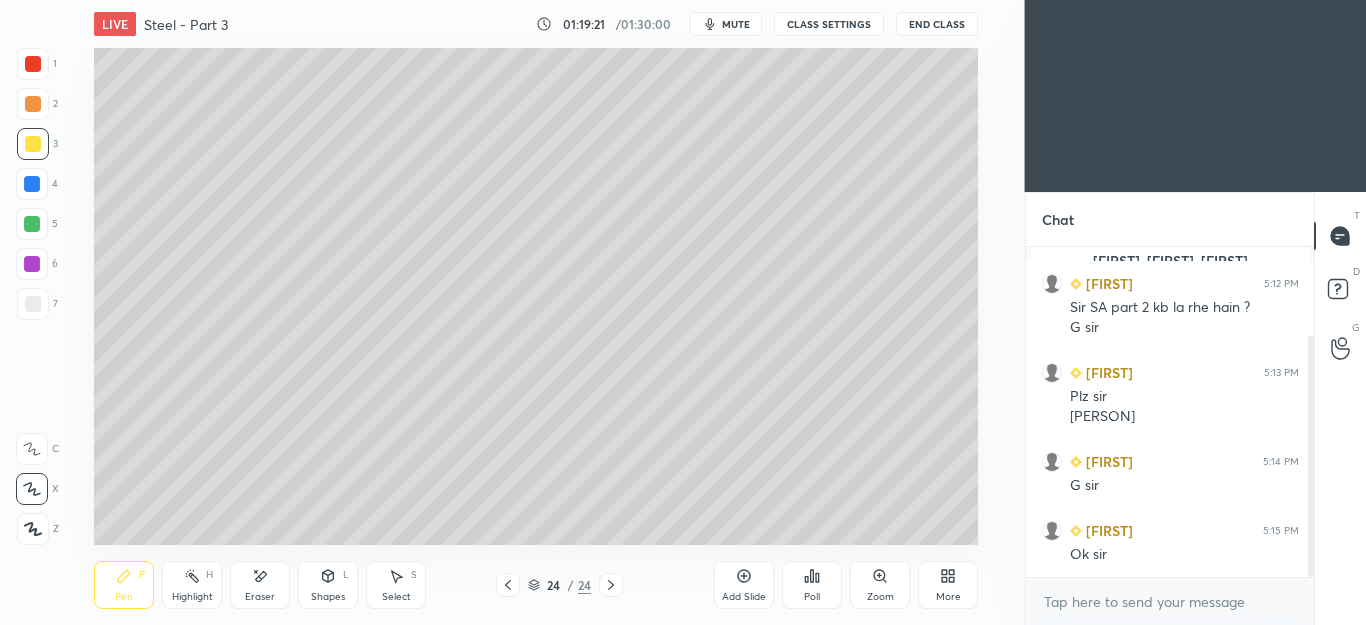 click 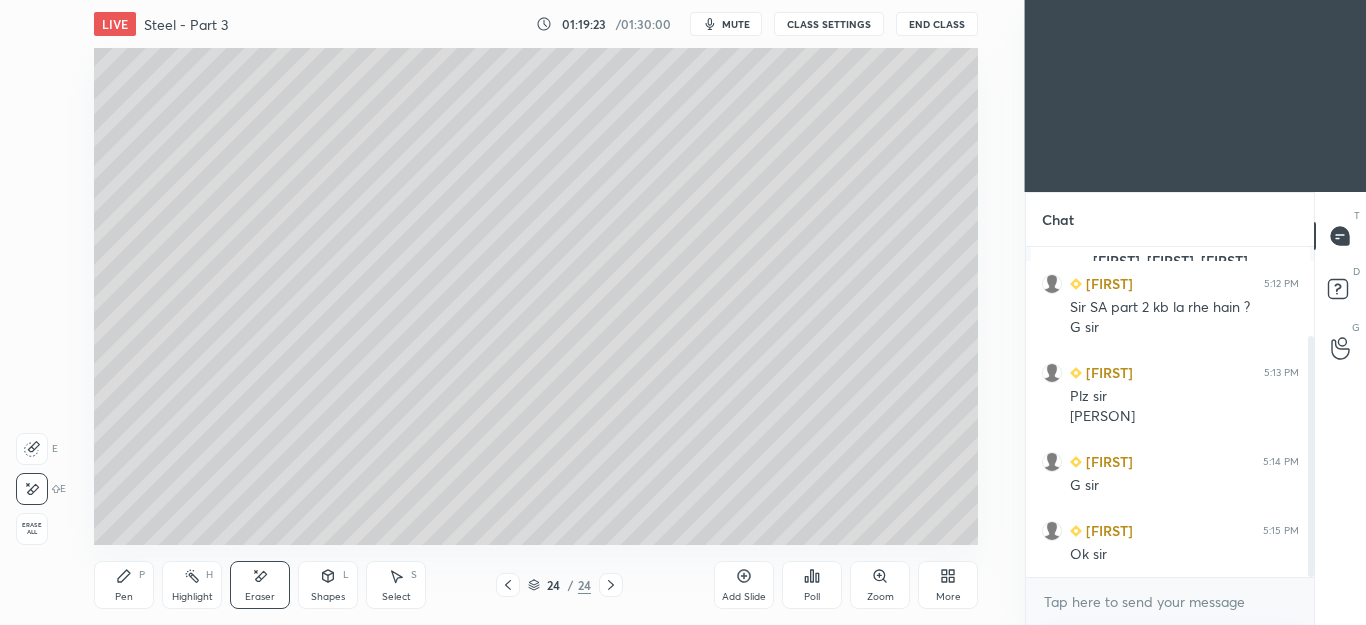 click on "P" at bounding box center [142, 575] 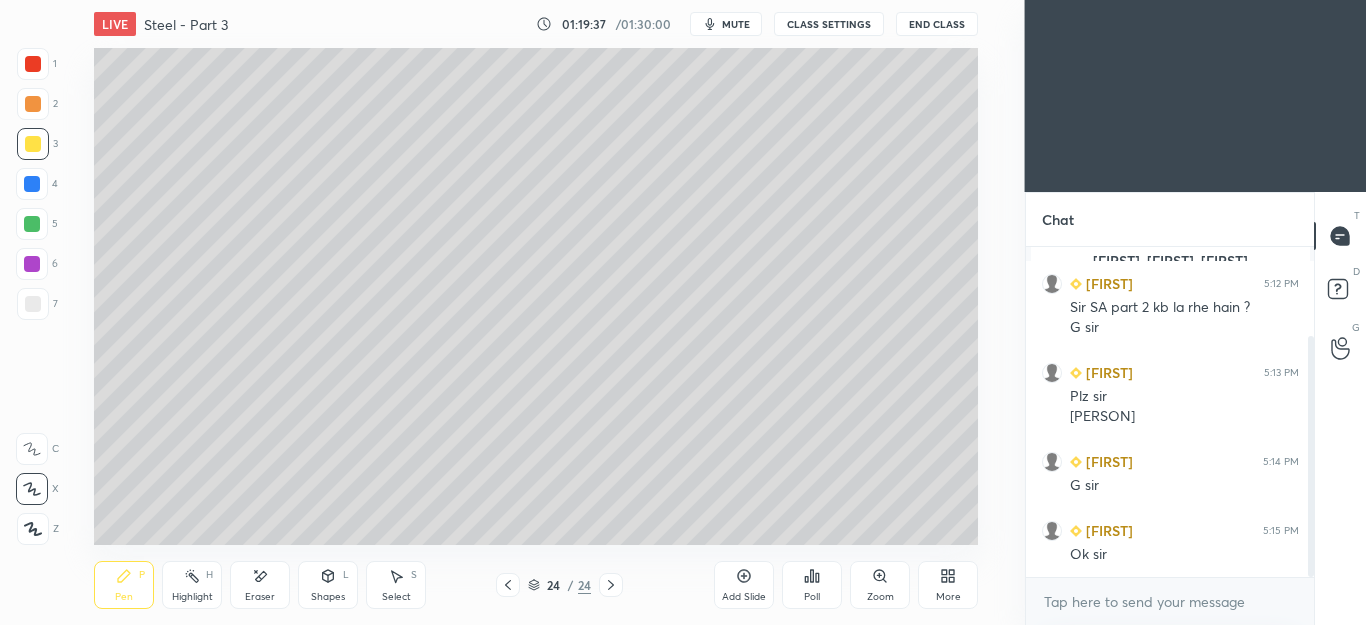 click 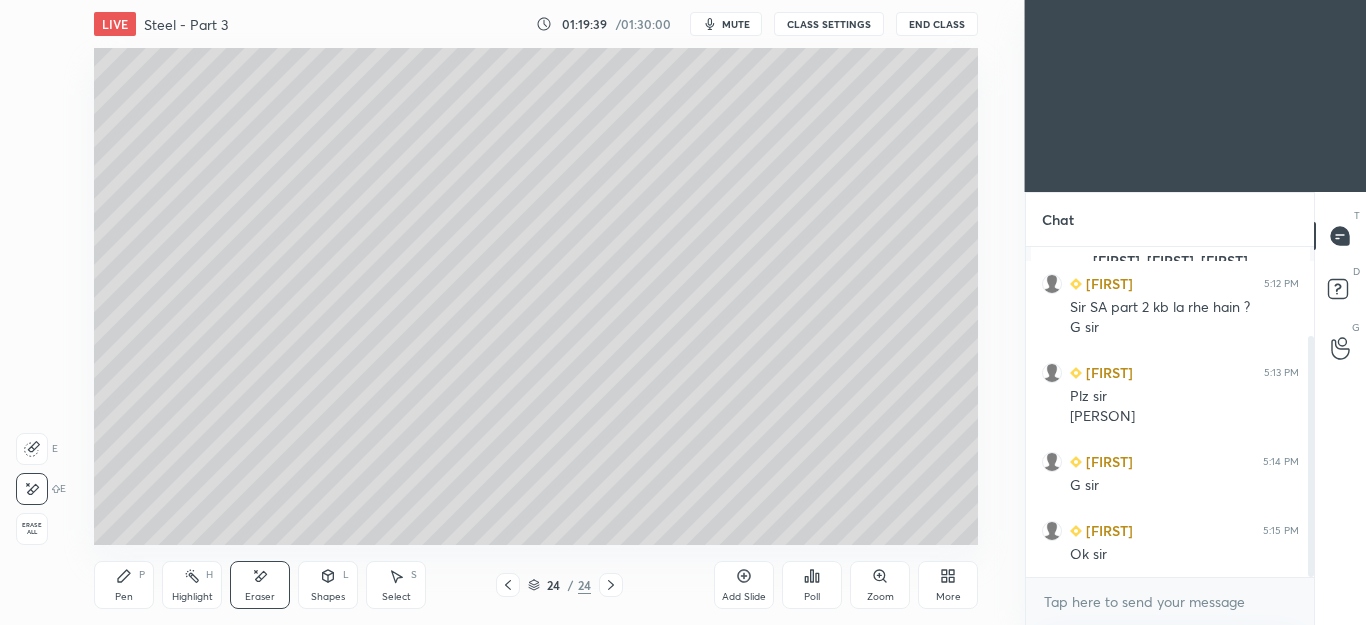 click on "Pen P" at bounding box center [124, 585] 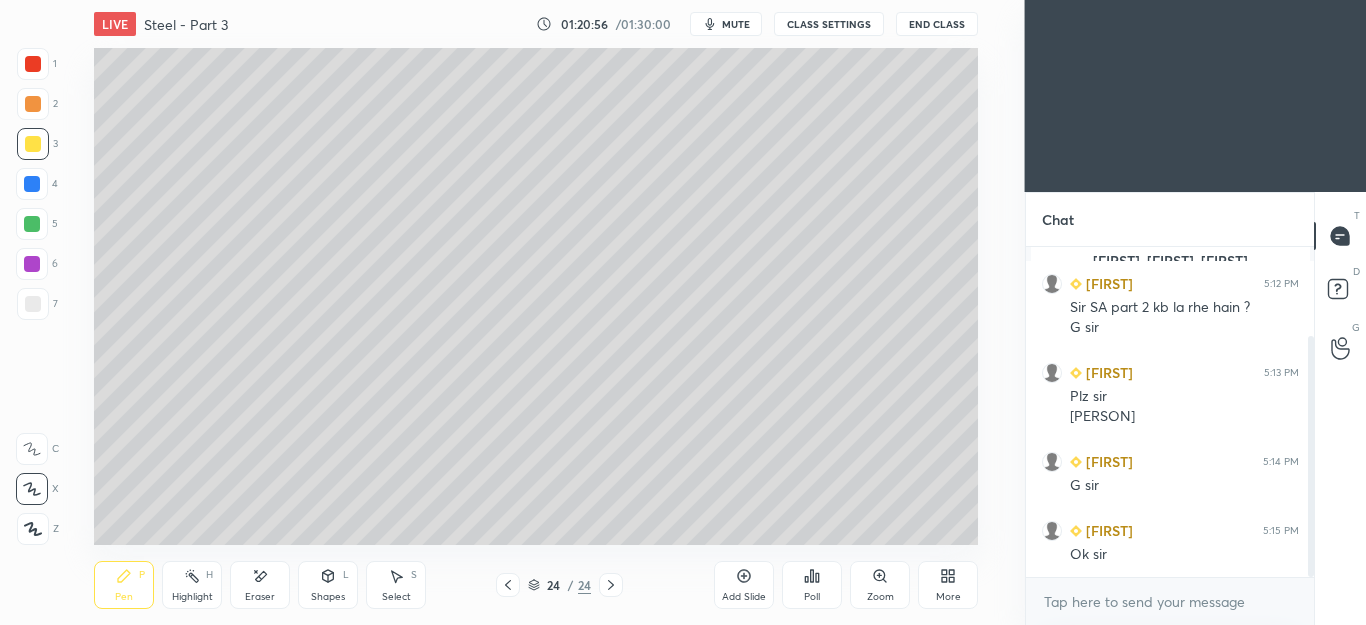 click on "Select S" at bounding box center (396, 585) 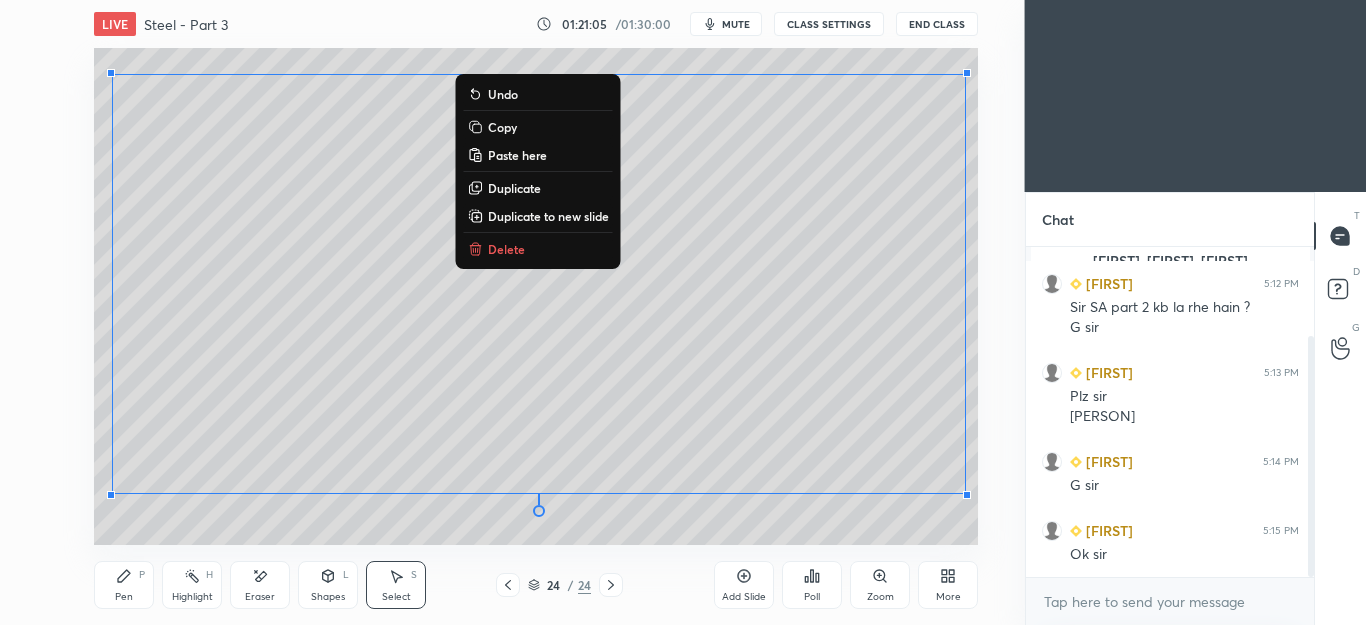 click on "Pen P" at bounding box center (124, 585) 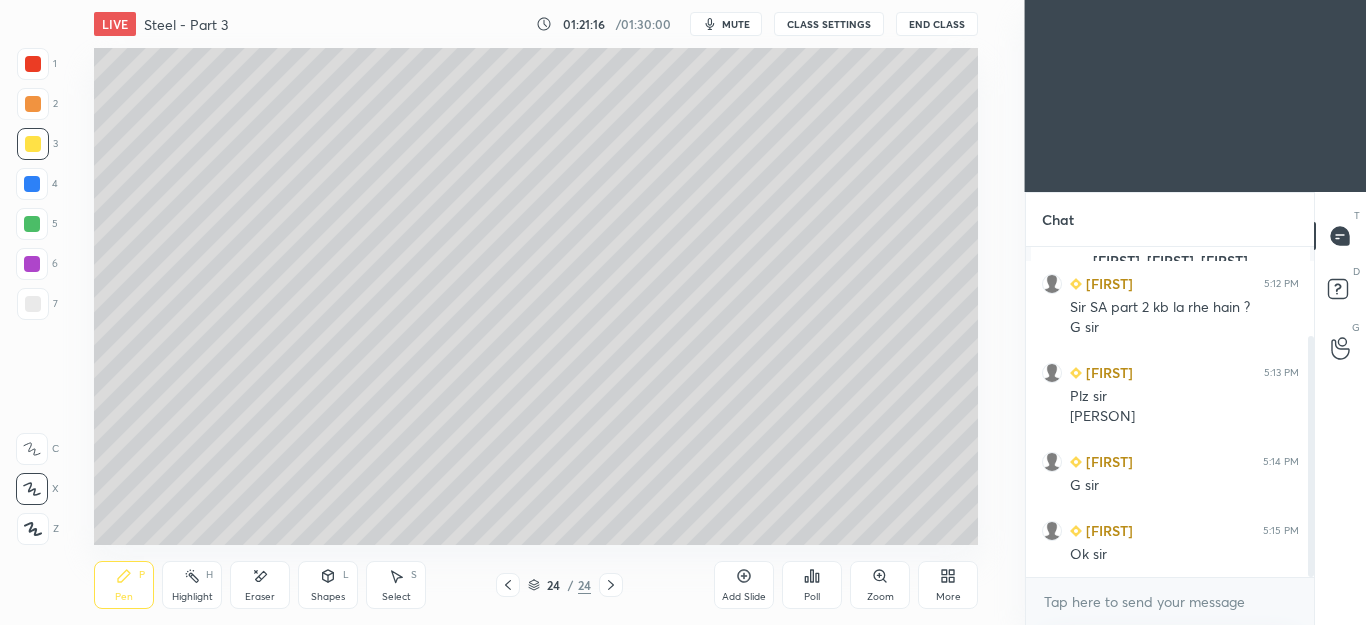 click on "Select S" at bounding box center (396, 585) 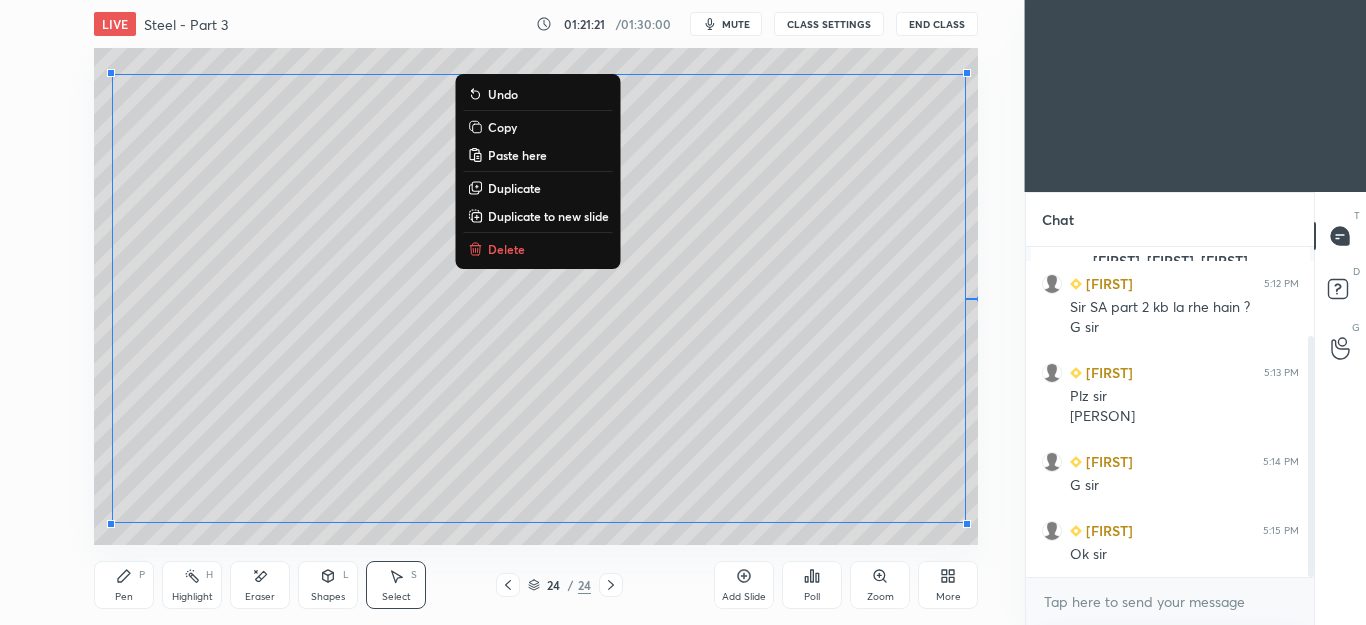 click on "Delete" at bounding box center [506, 249] 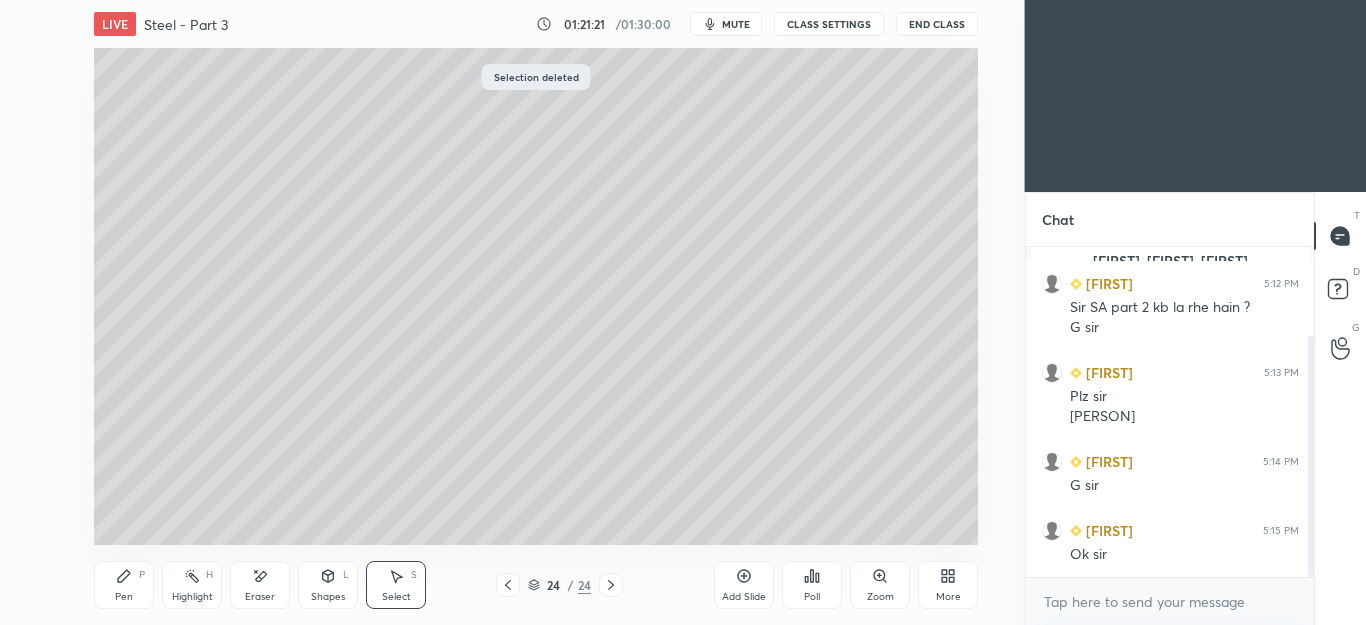 click on "Pen P" at bounding box center (124, 585) 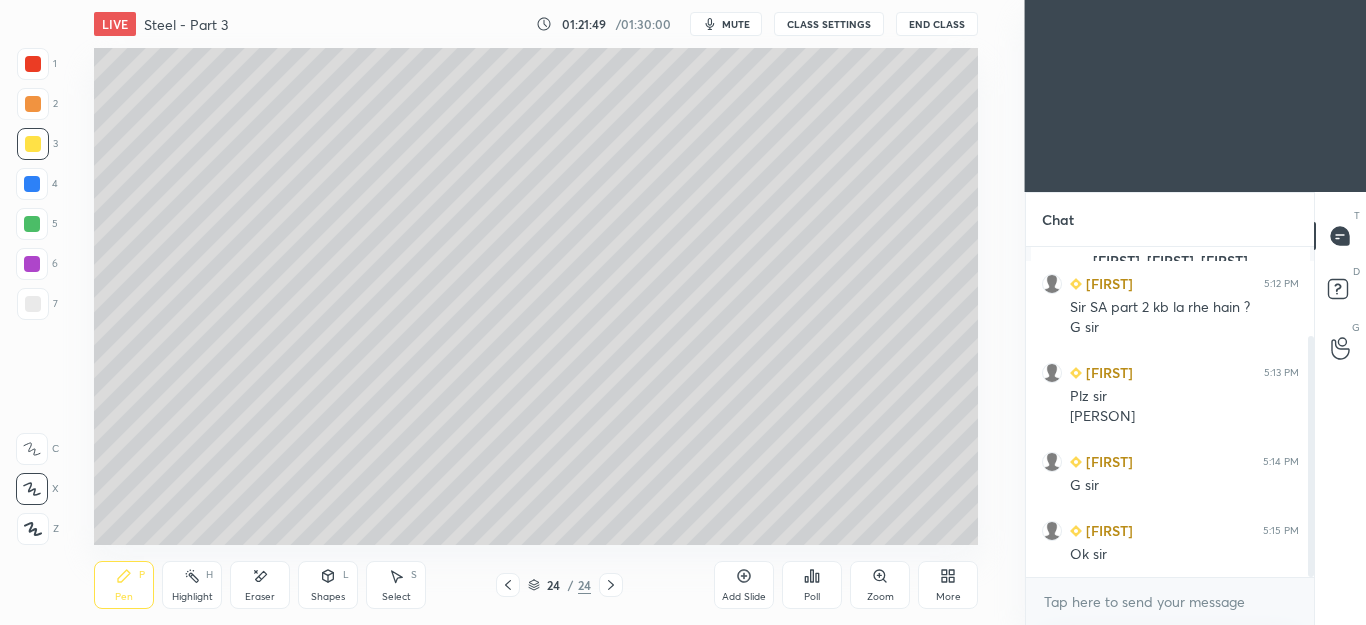 click at bounding box center [32, 224] 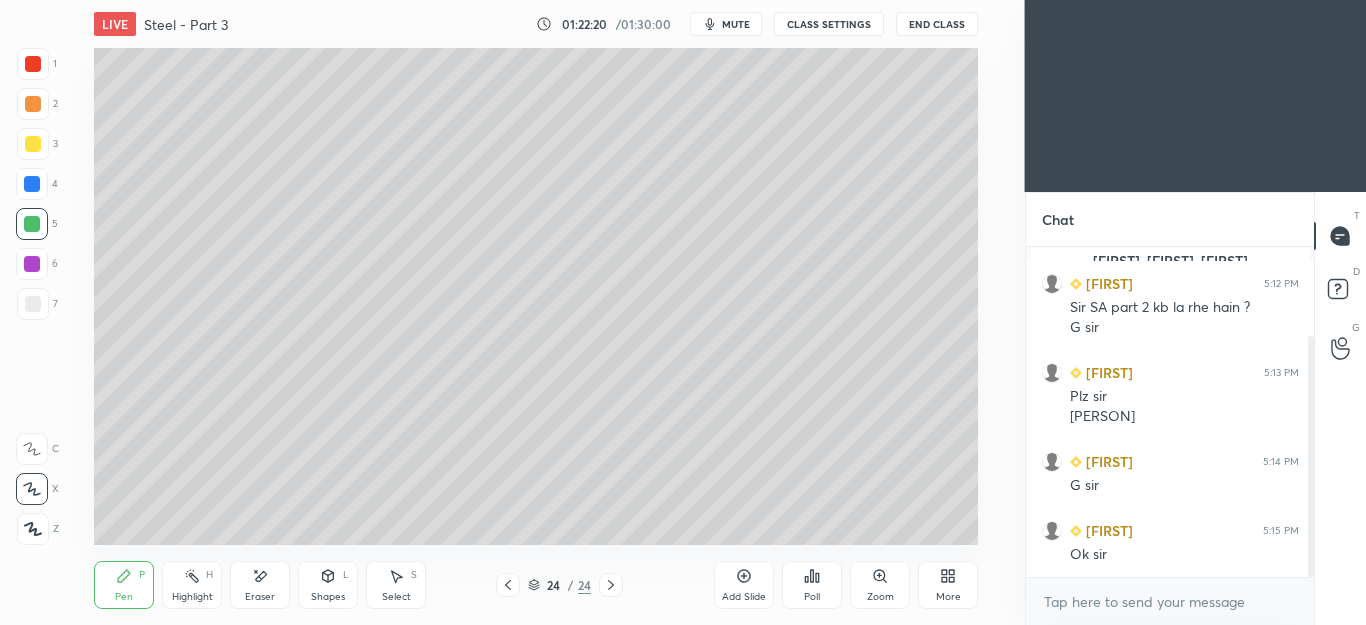 click at bounding box center (33, 304) 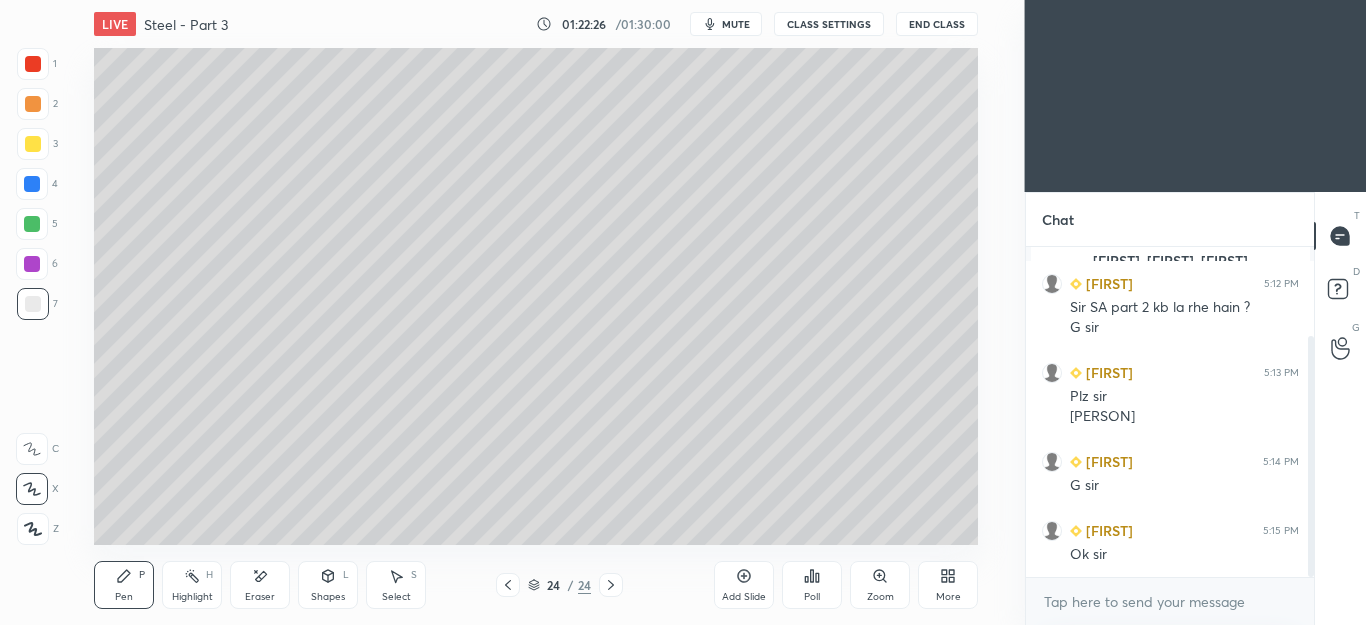 click at bounding box center [32, 224] 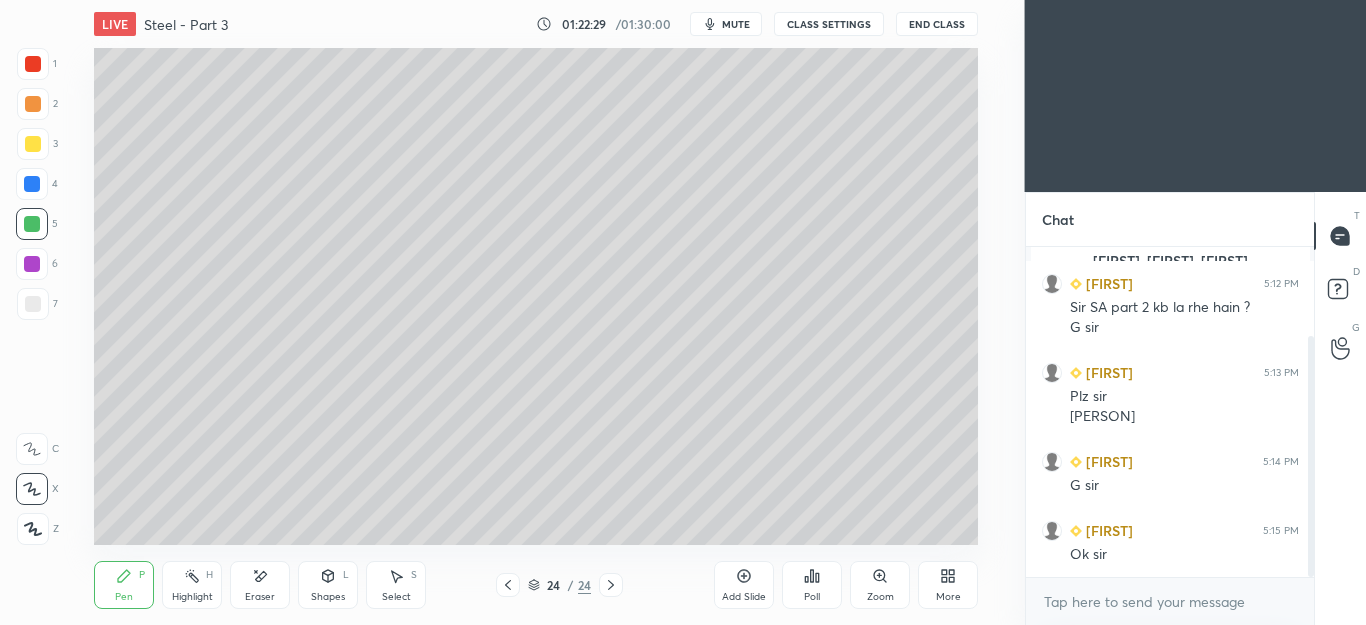 click at bounding box center (33, 304) 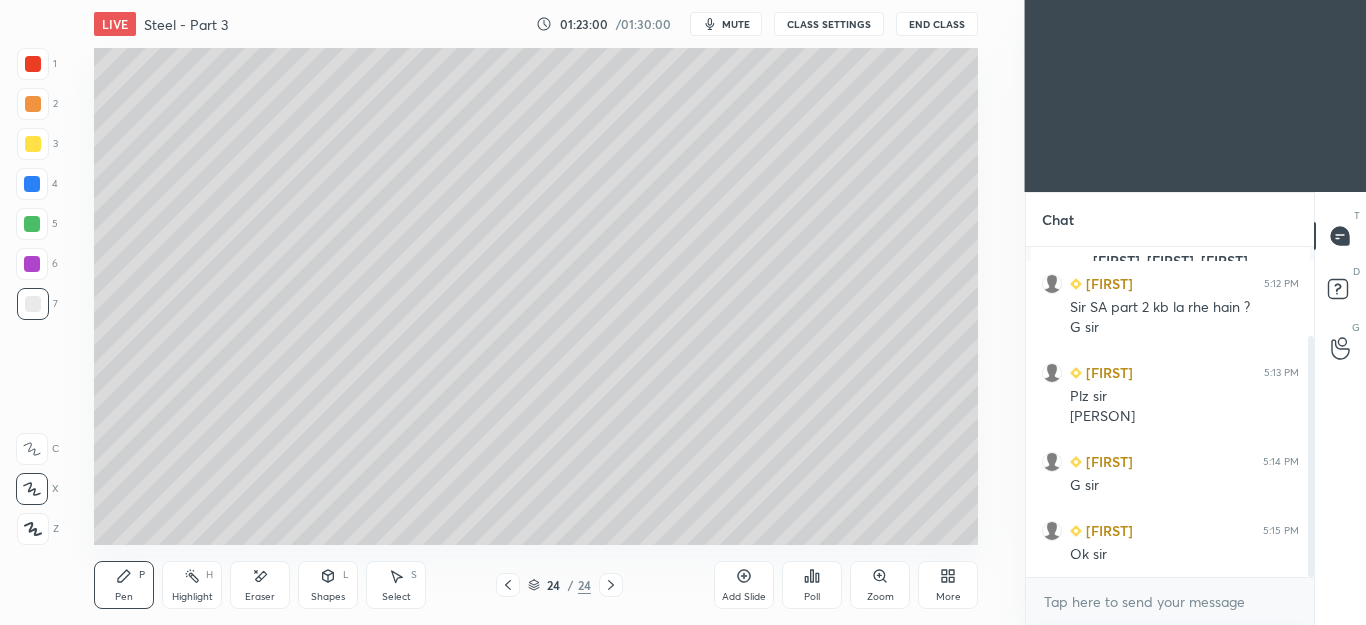click on "Eraser" at bounding box center (260, 585) 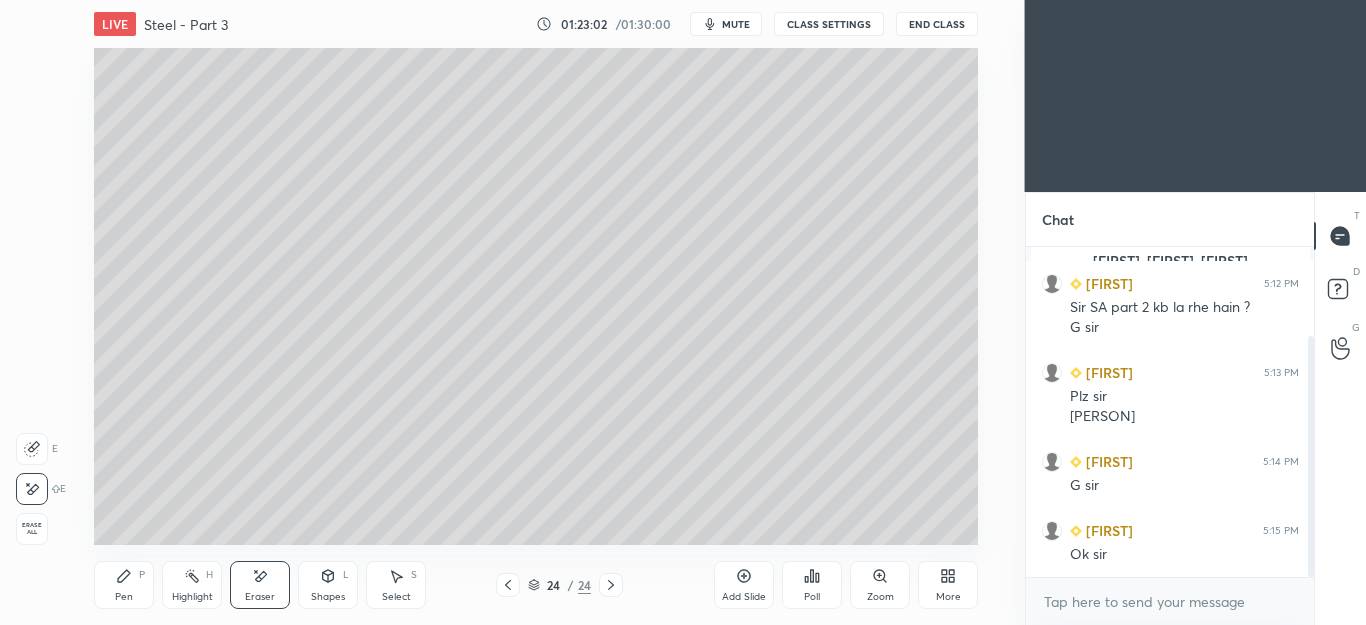 click on "Pen P" at bounding box center [124, 585] 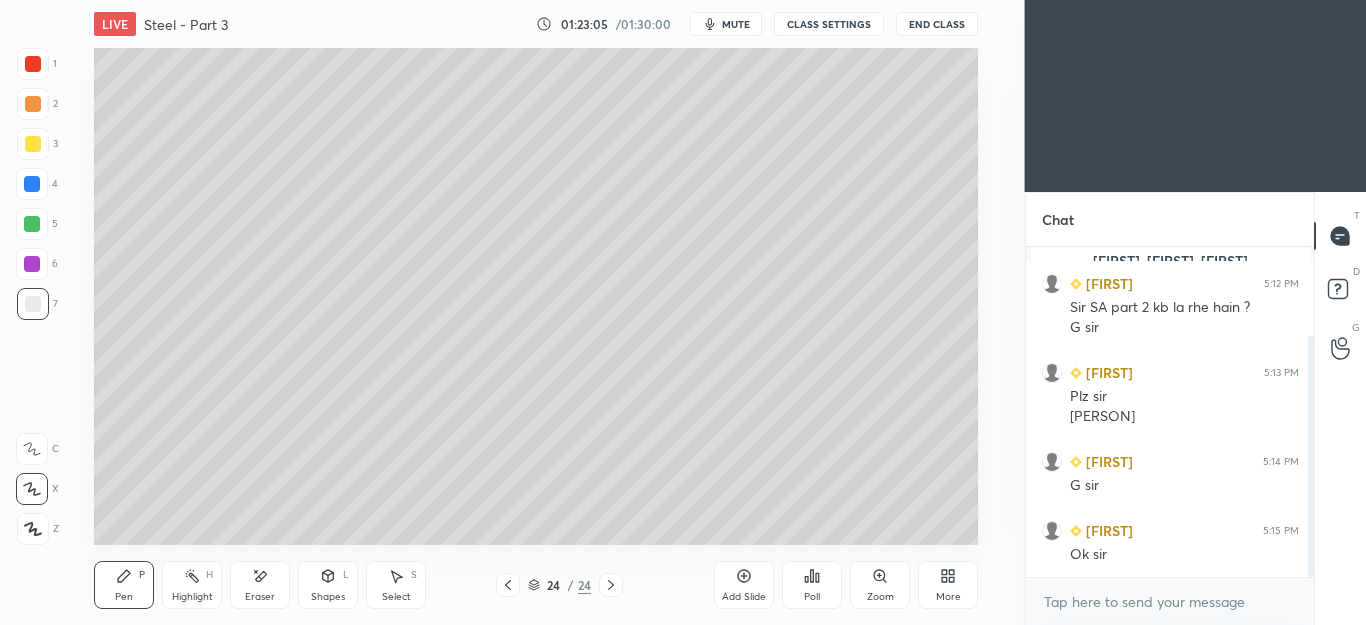 click on "Pen P" at bounding box center [124, 585] 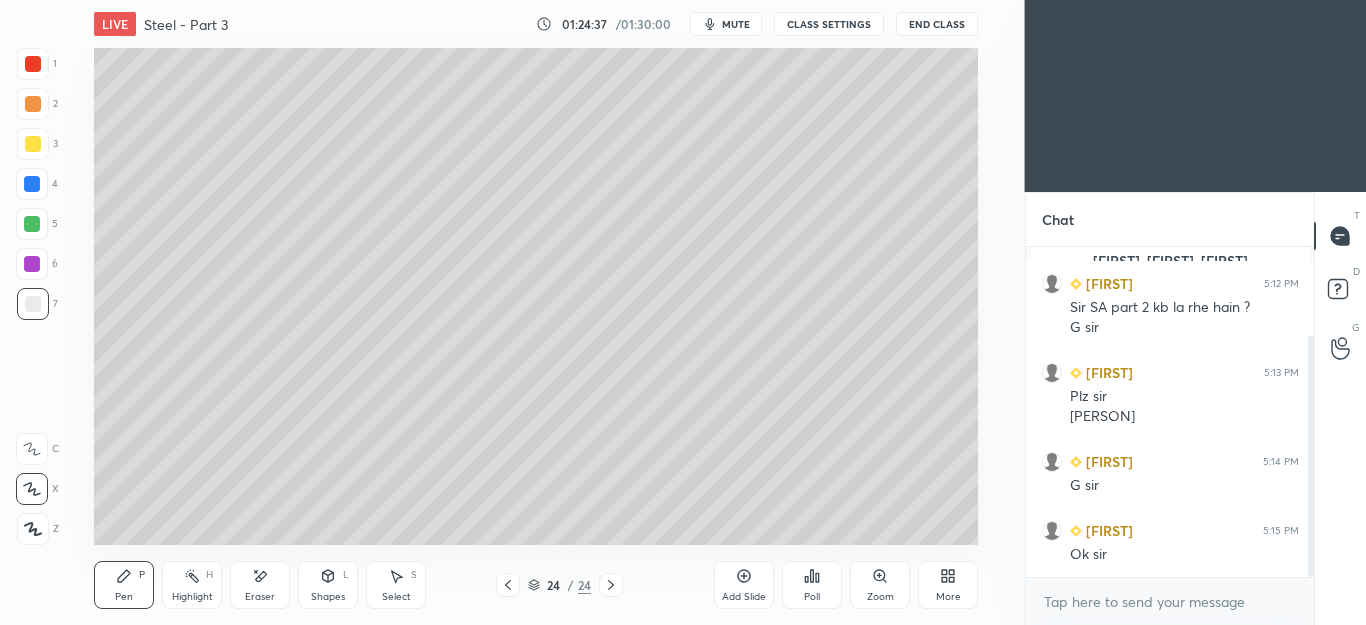 click at bounding box center (32, 224) 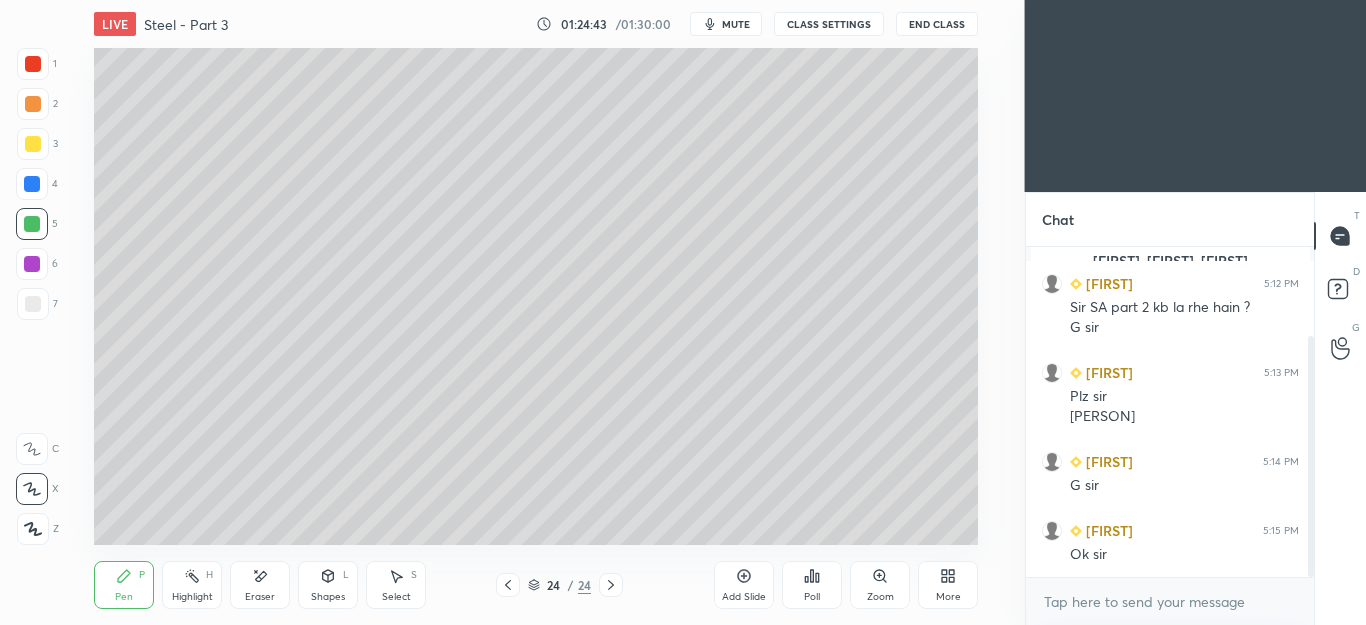click at bounding box center (33, 304) 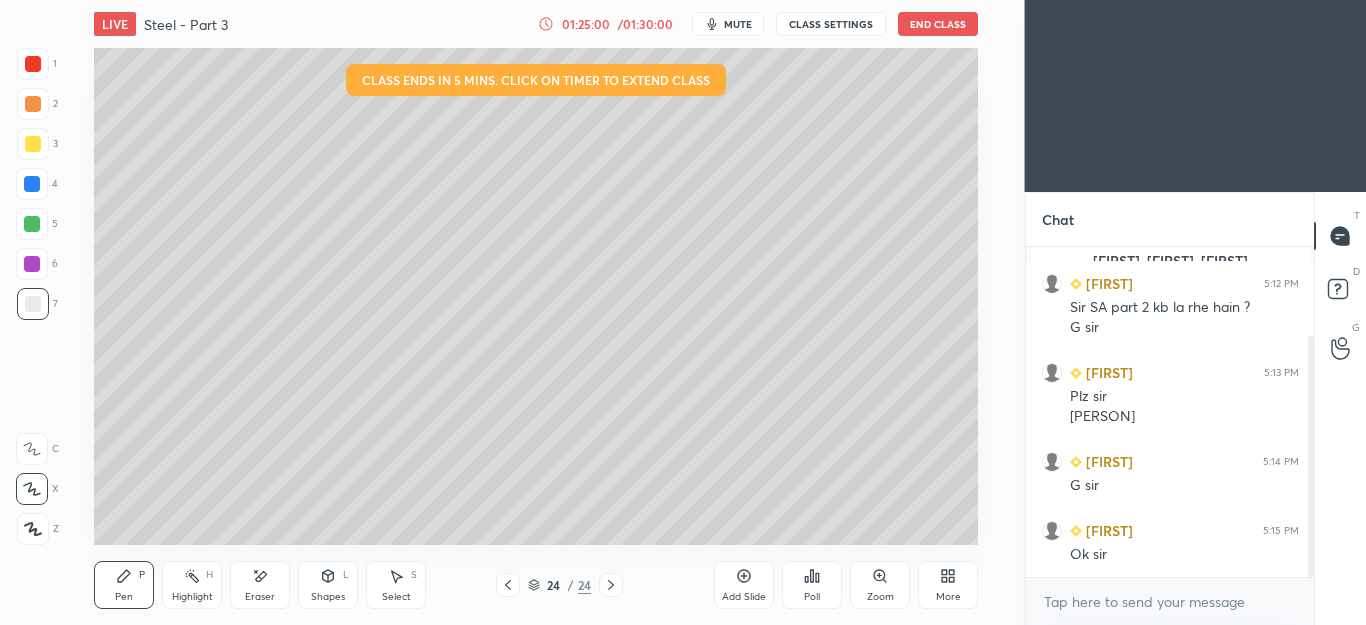 click at bounding box center (32, 224) 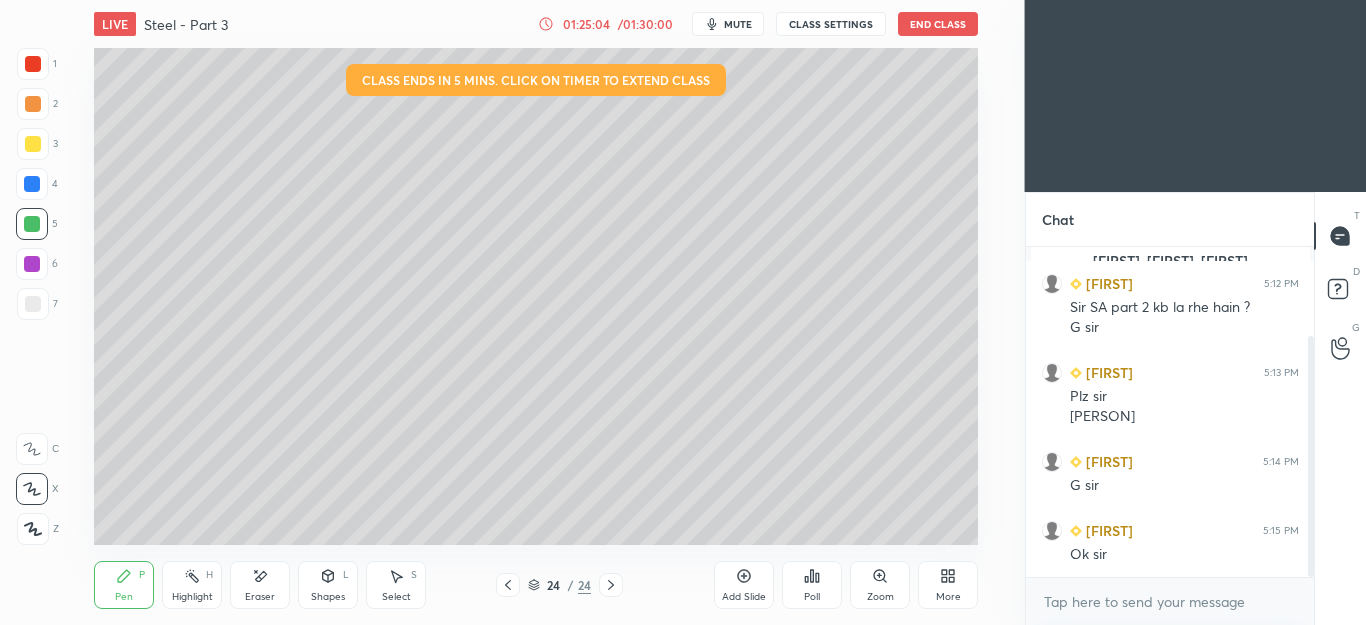 click on "Select" at bounding box center [396, 597] 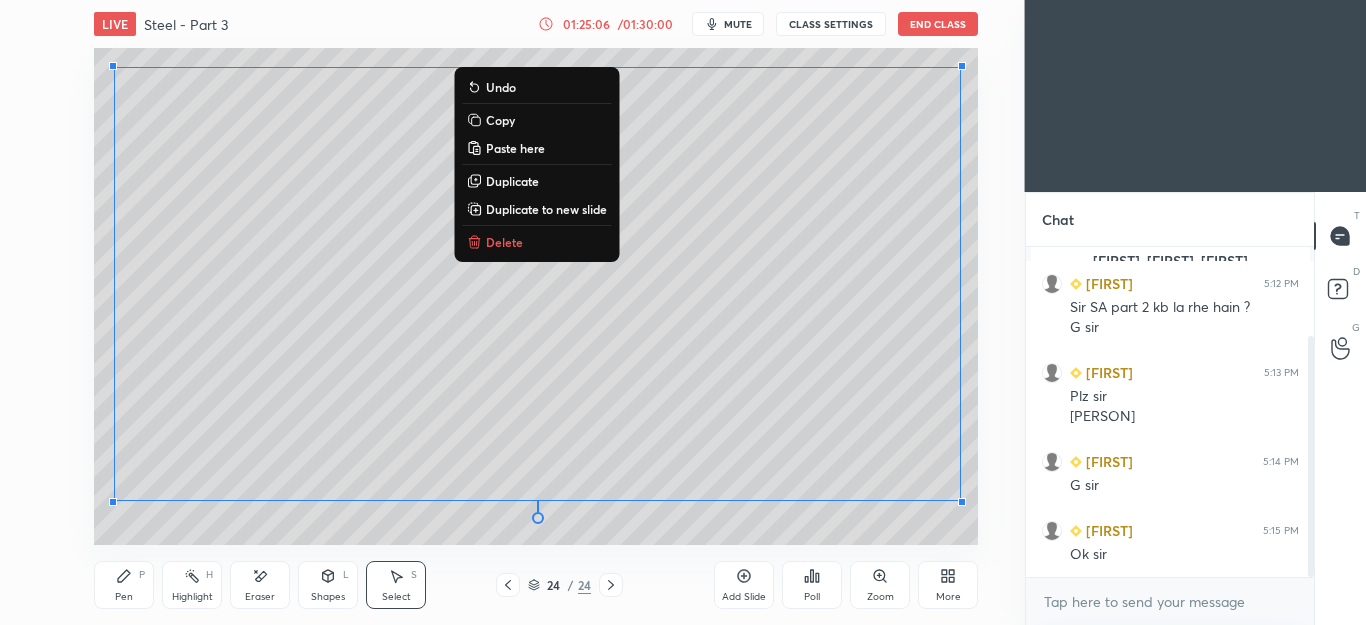click on "Delete" at bounding box center [536, 242] 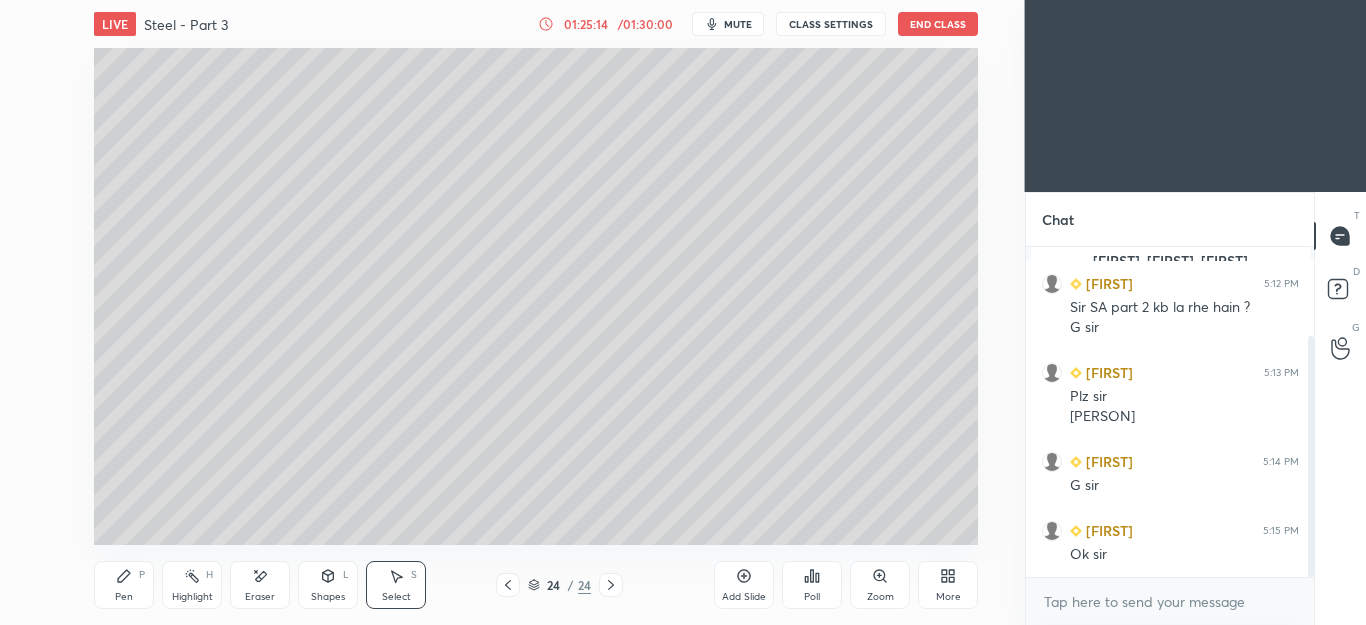 click on "Pen P" at bounding box center (124, 585) 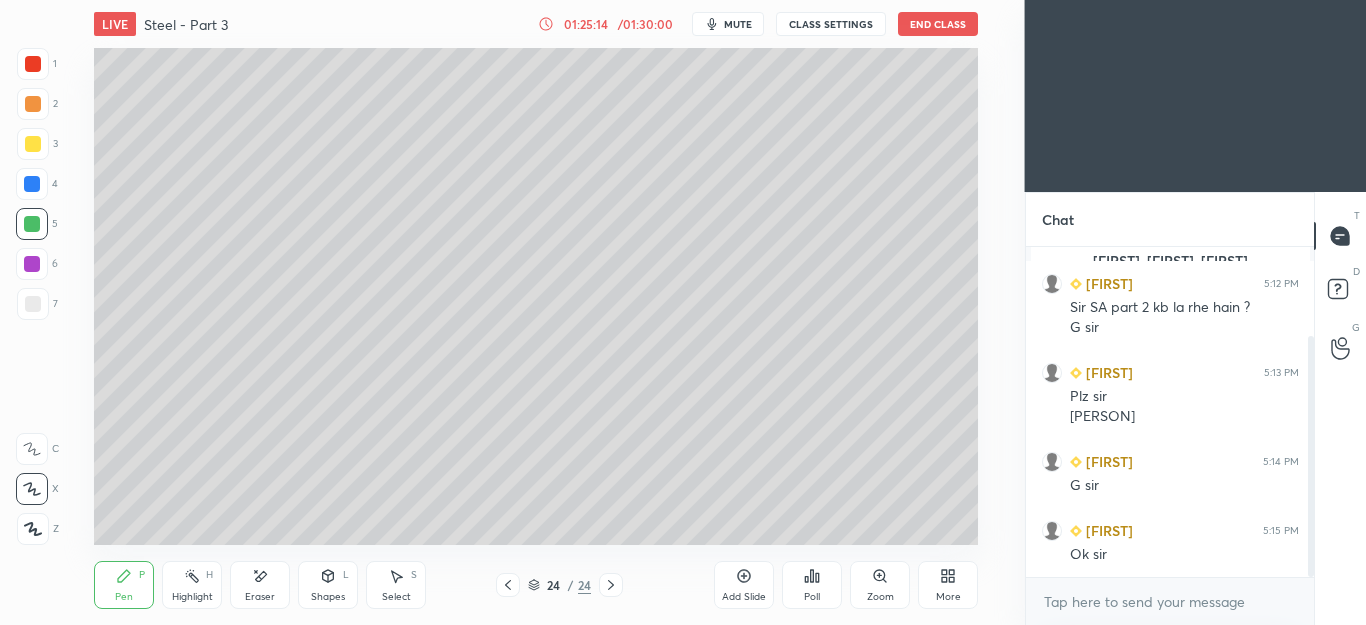 click at bounding box center (33, 144) 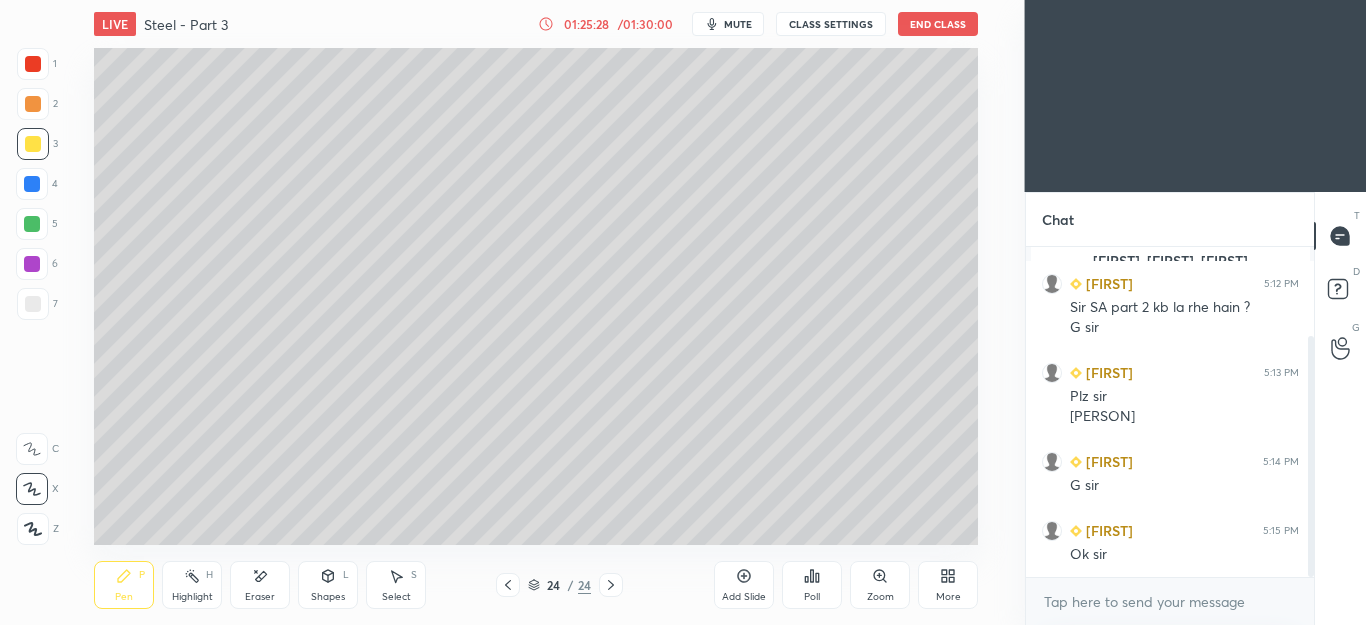 click 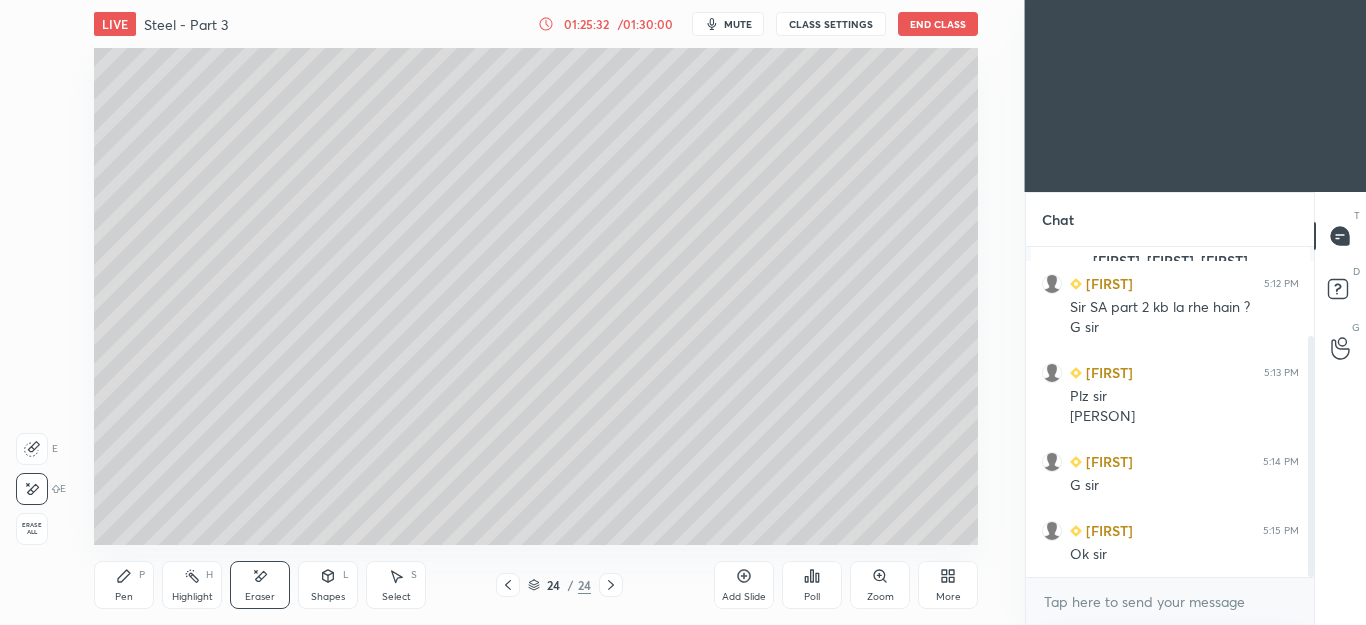 click on "Pen P" at bounding box center [124, 585] 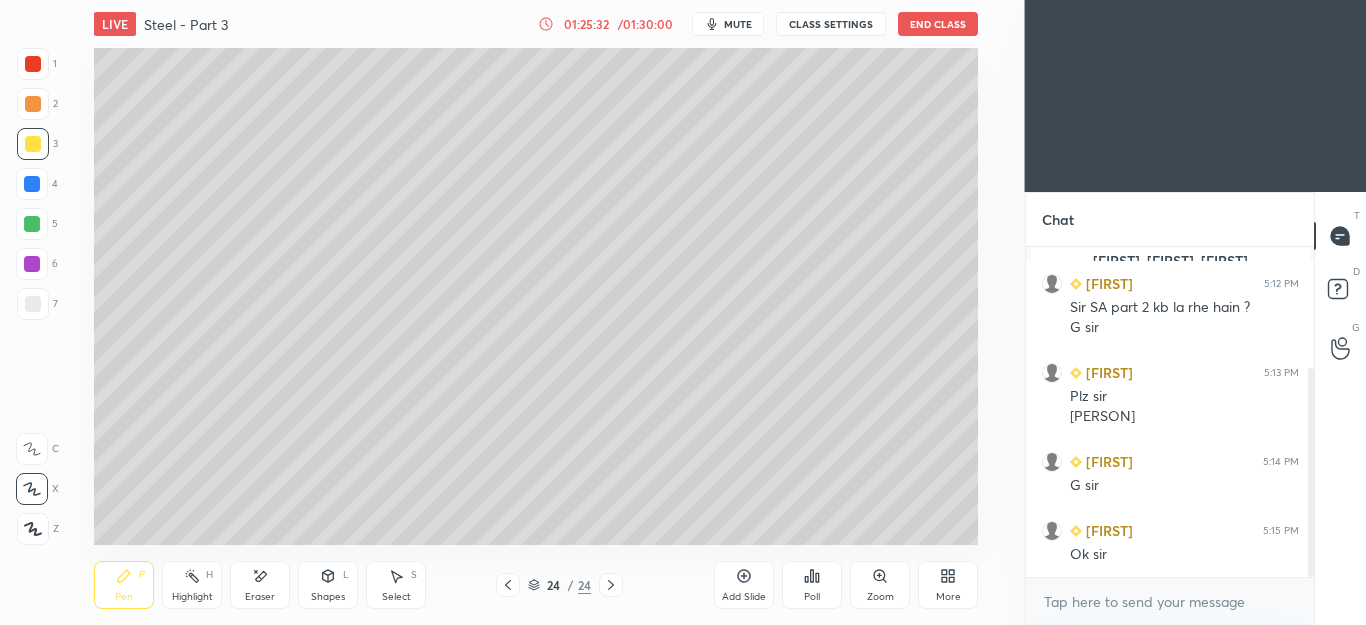 scroll, scrollTop: 191, scrollLeft: 0, axis: vertical 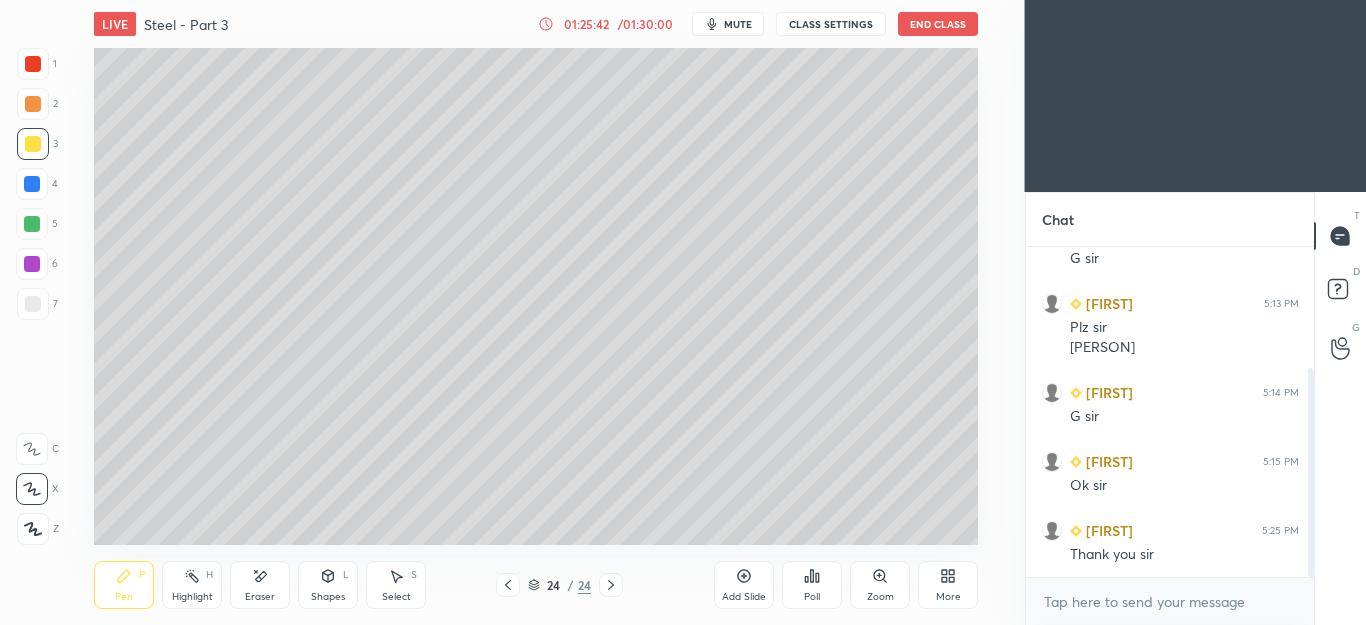 click on "Select S" at bounding box center (396, 585) 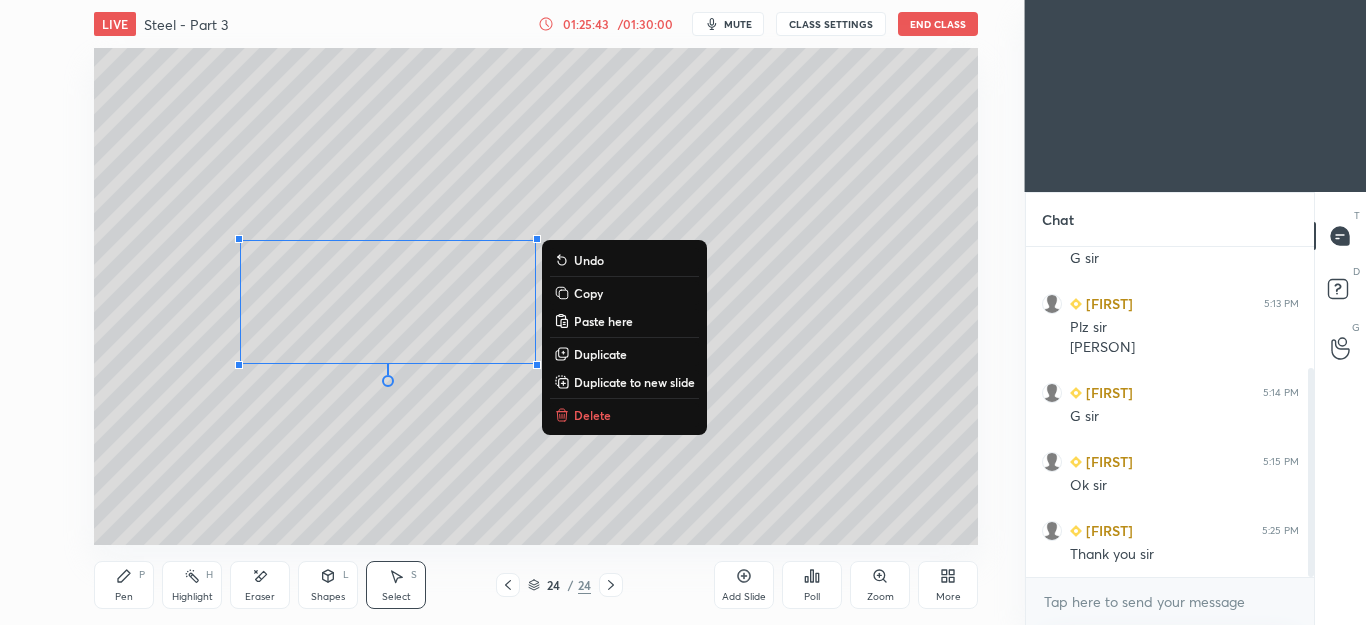 click on "Delete" at bounding box center (592, 415) 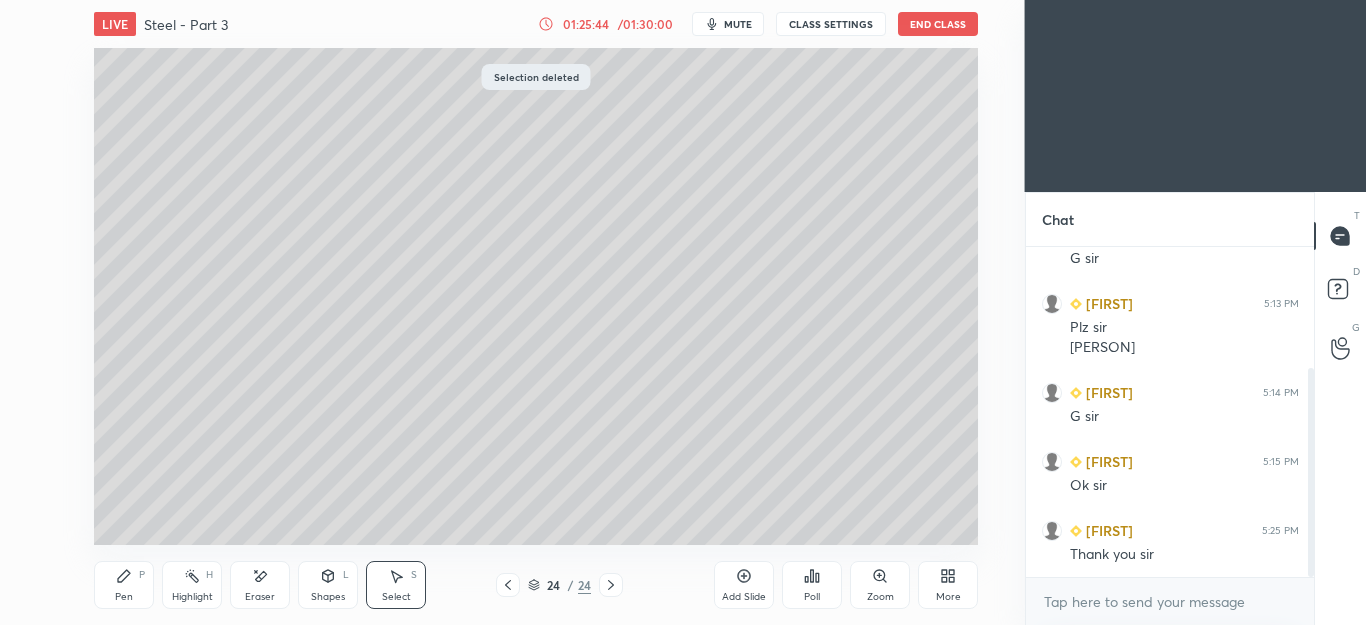 click on "Pen P" at bounding box center [124, 585] 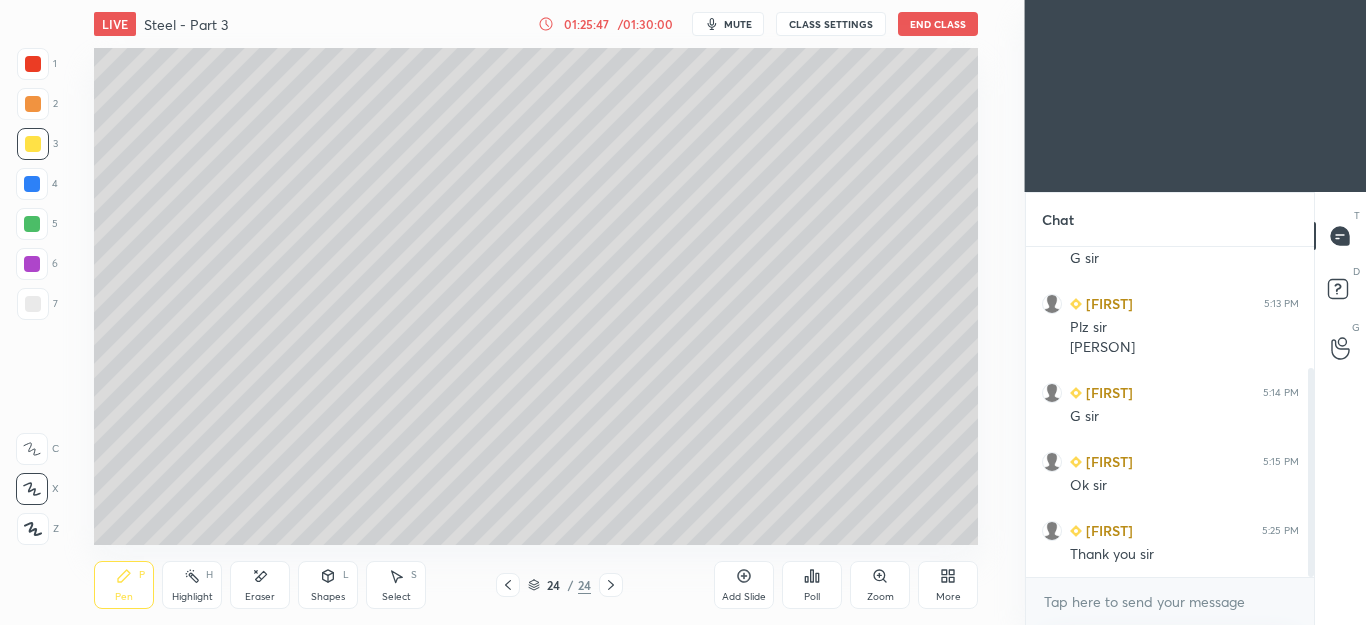 click 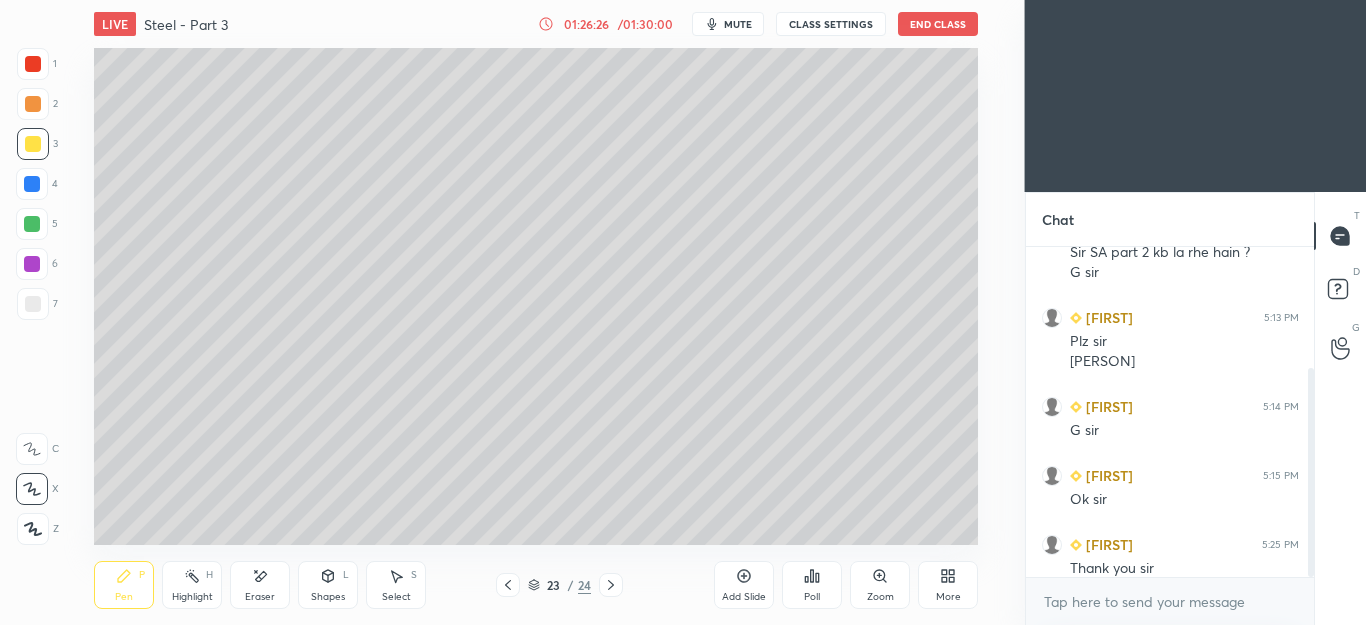 scroll, scrollTop: 191, scrollLeft: 0, axis: vertical 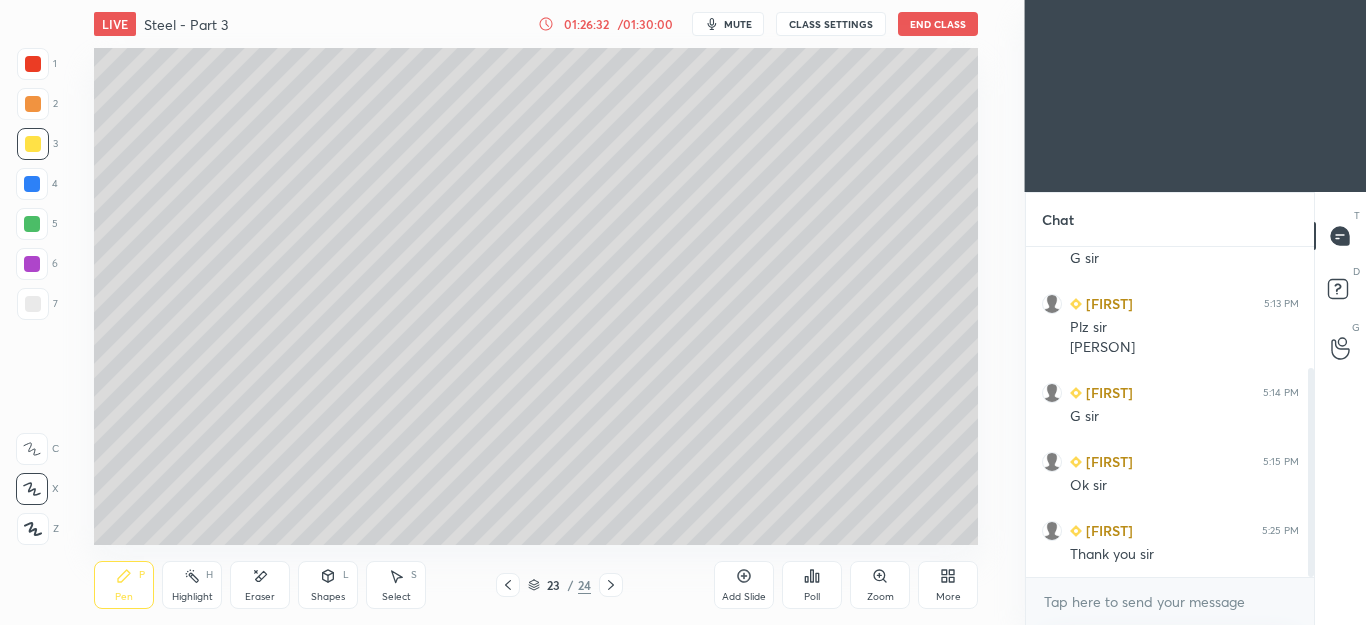 click on "LIVE Steel - Part 3 01:26:32 /  01:30:00 mute CLASS SETTINGS End Class" at bounding box center (536, 24) 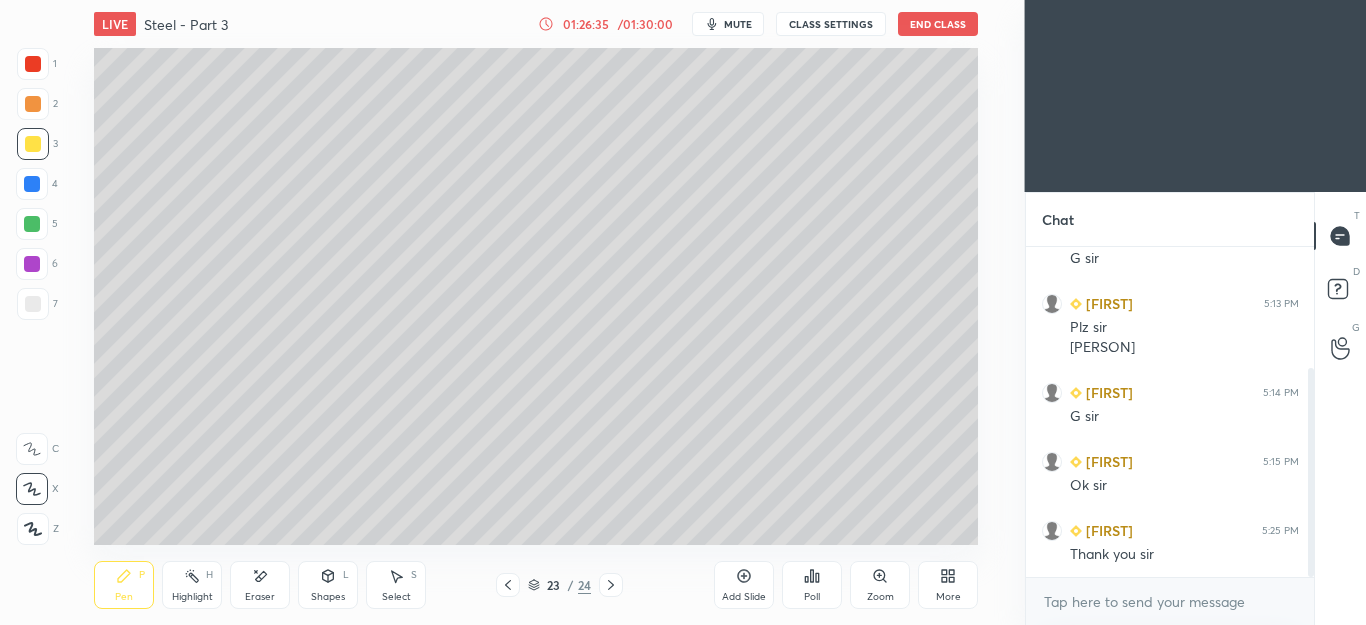 click 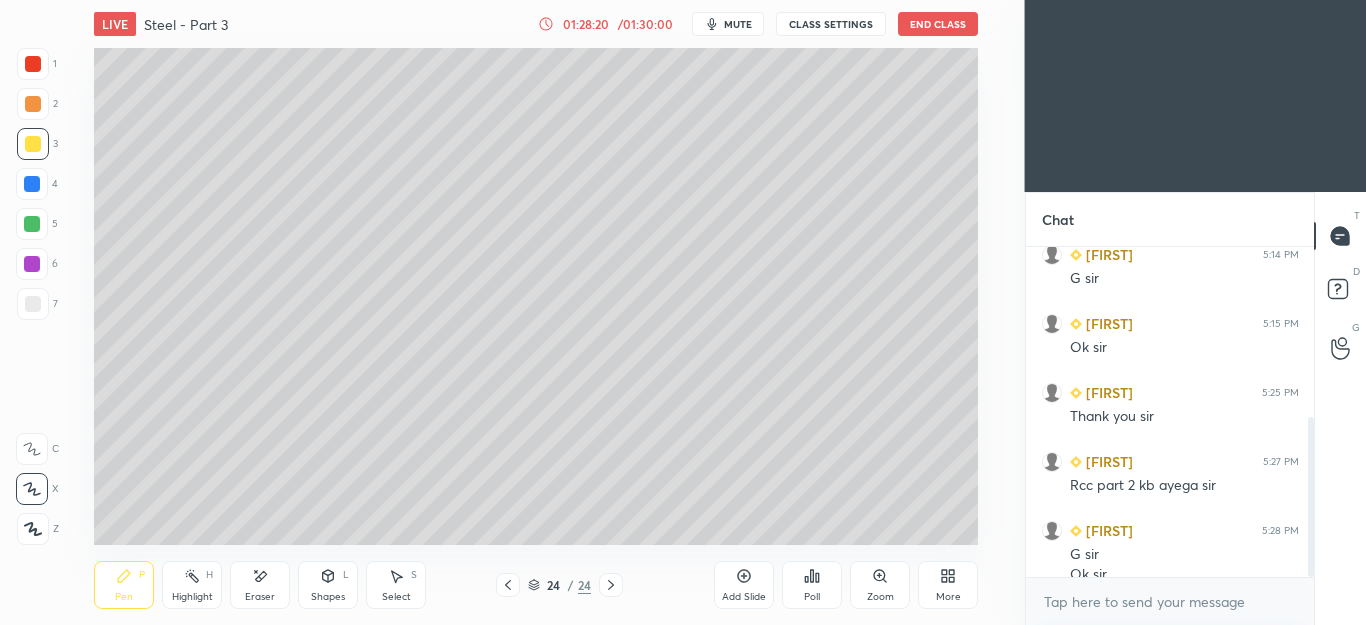 scroll, scrollTop: 349, scrollLeft: 0, axis: vertical 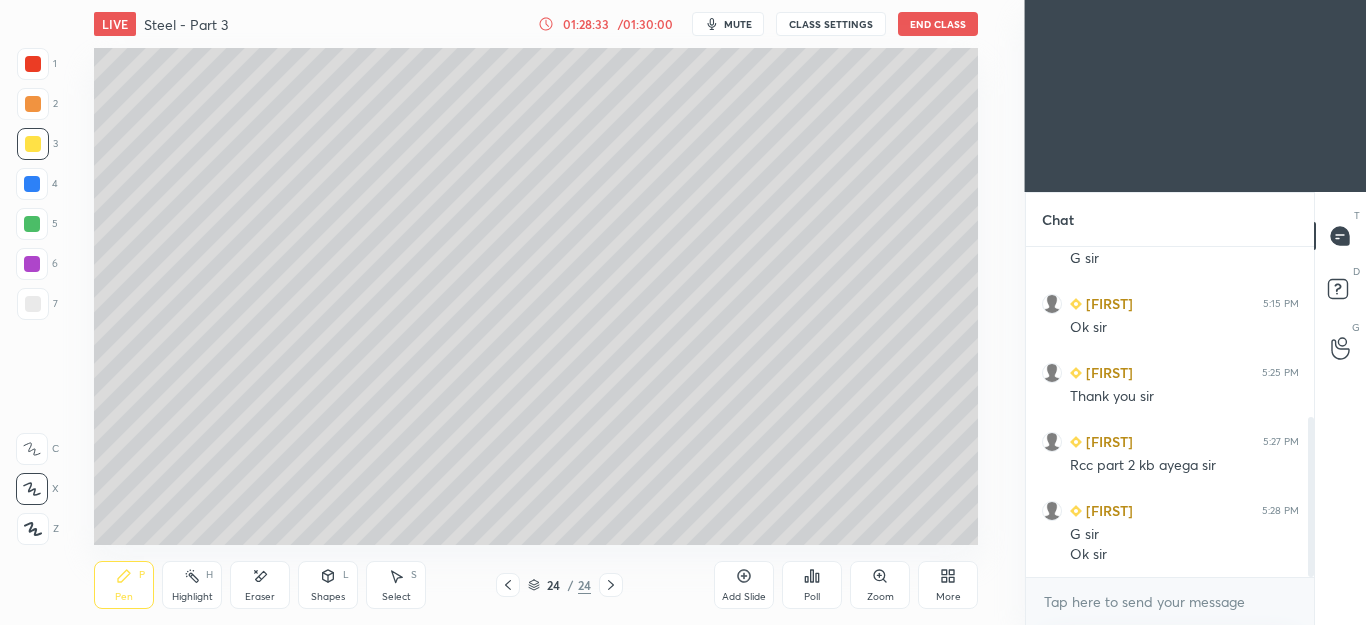click on "End Class" at bounding box center [938, 24] 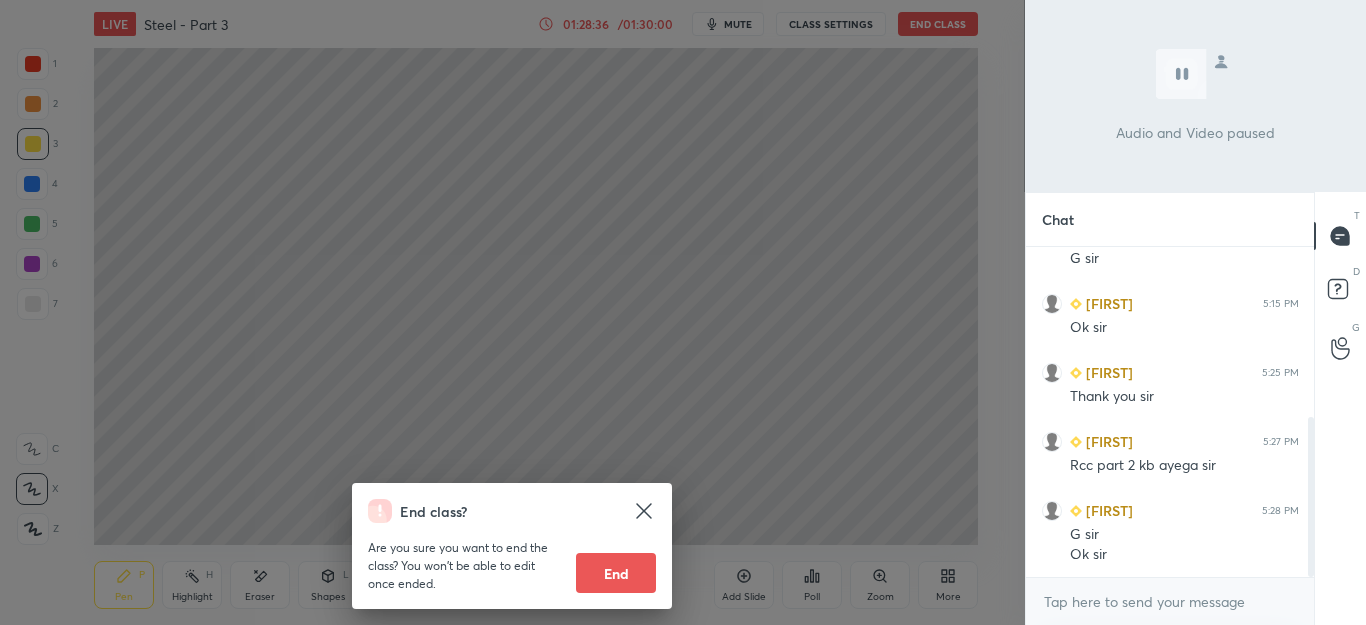 click on "End" at bounding box center (616, 573) 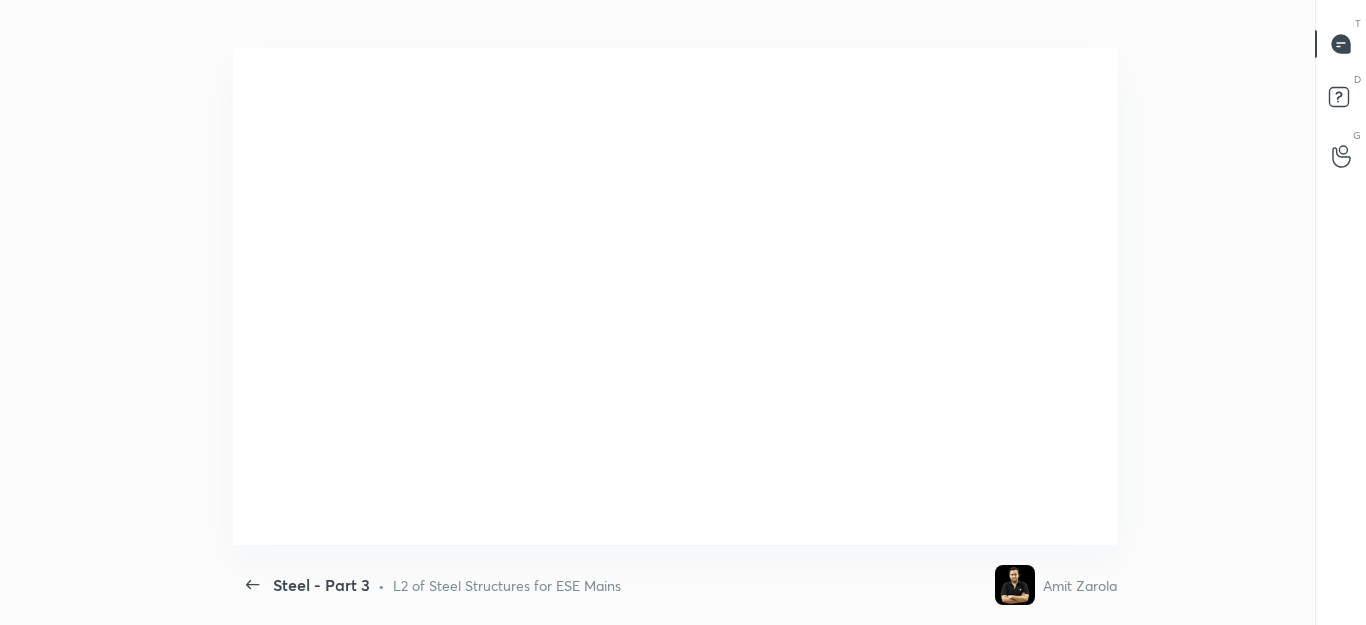 scroll, scrollTop: 99503, scrollLeft: 98669, axis: both 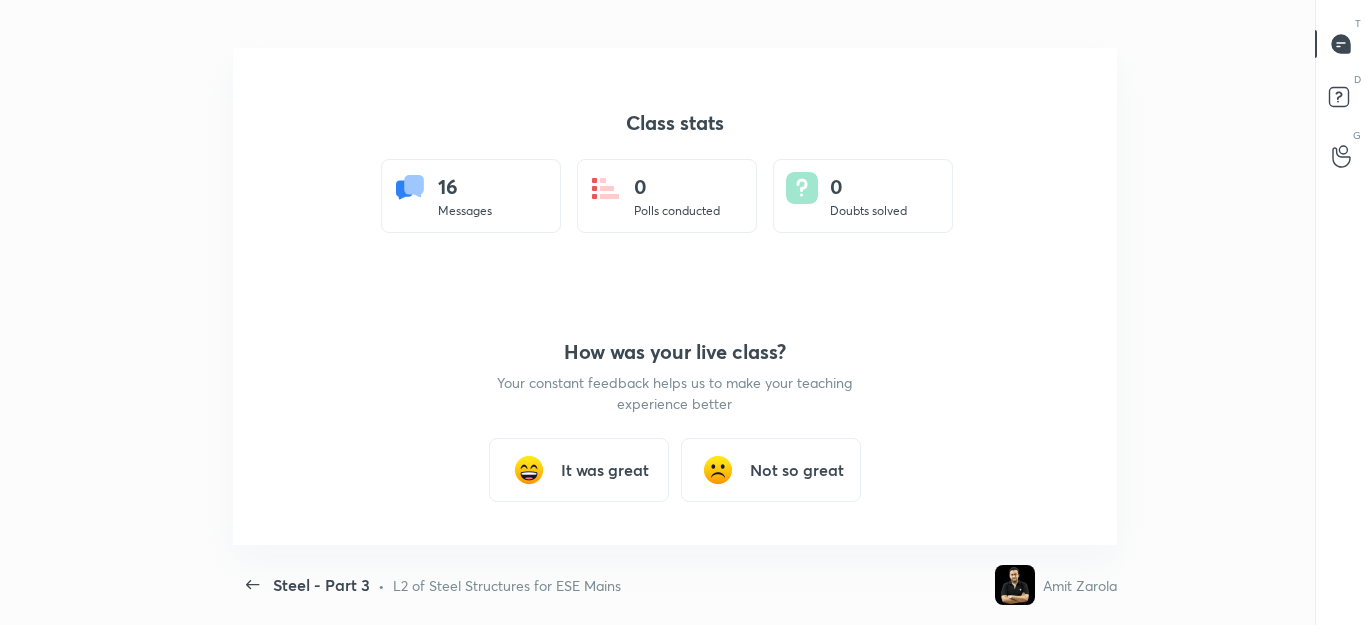 click on "It was great" at bounding box center [605, 470] 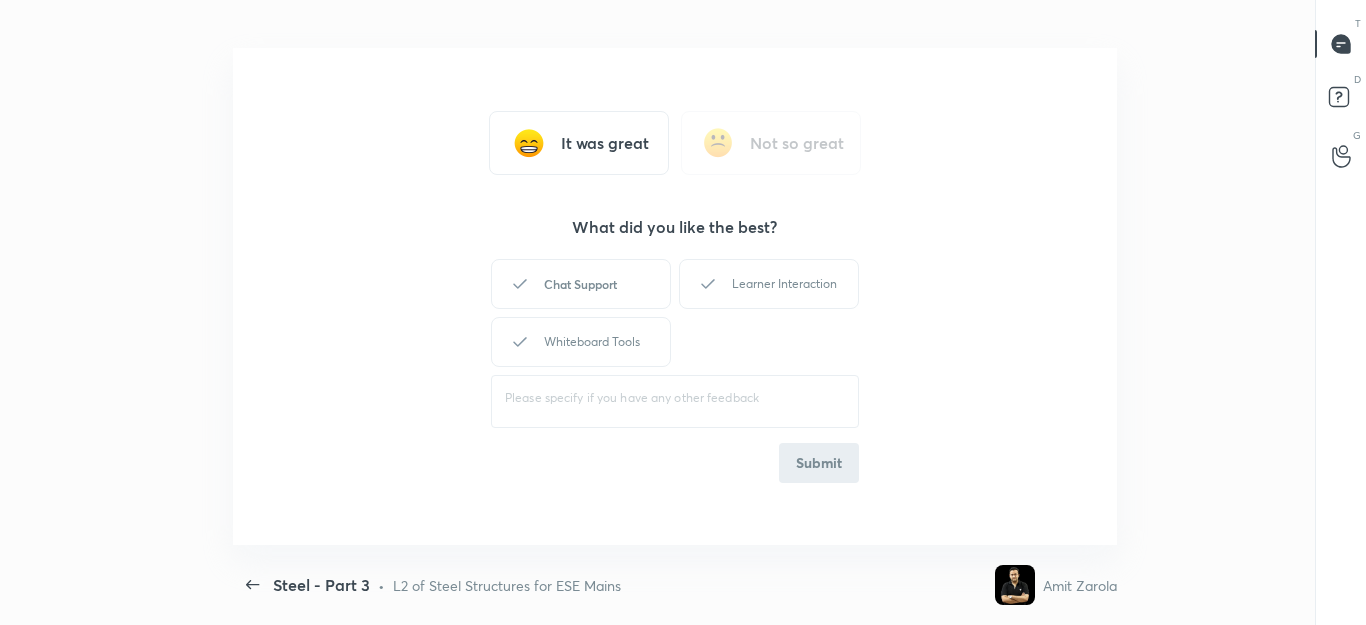 click on "Chat Support" at bounding box center [581, 284] 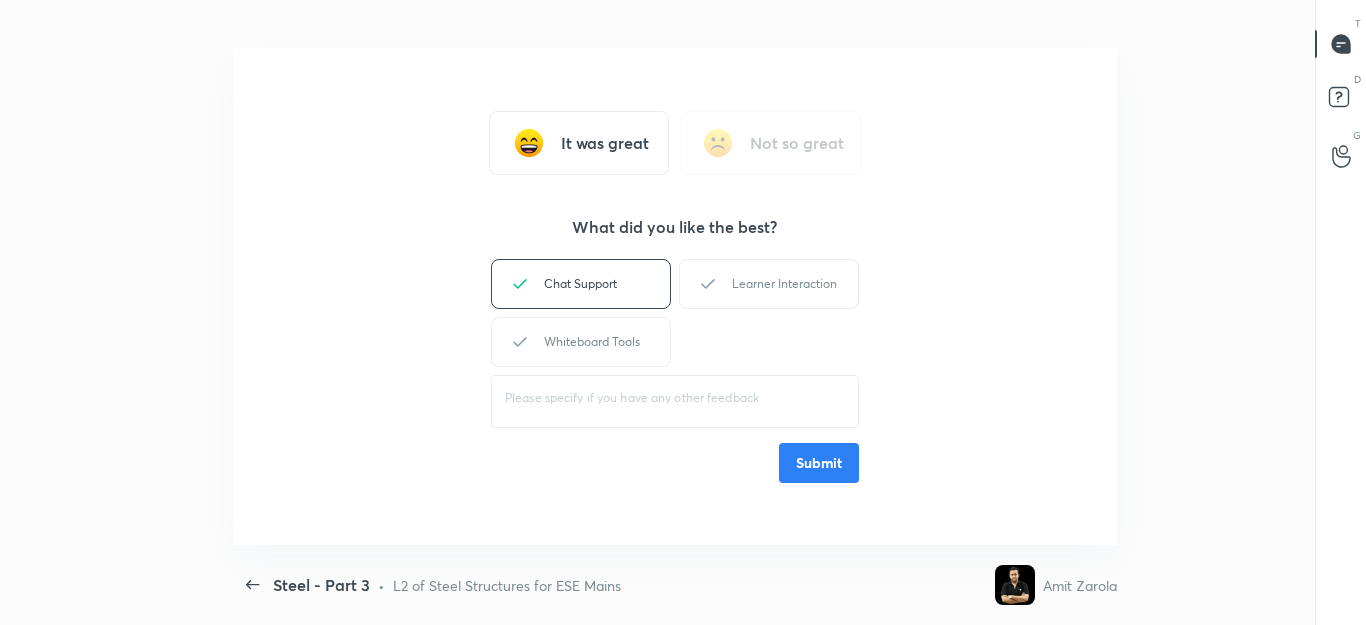 click on "Learner Interaction" at bounding box center (769, 284) 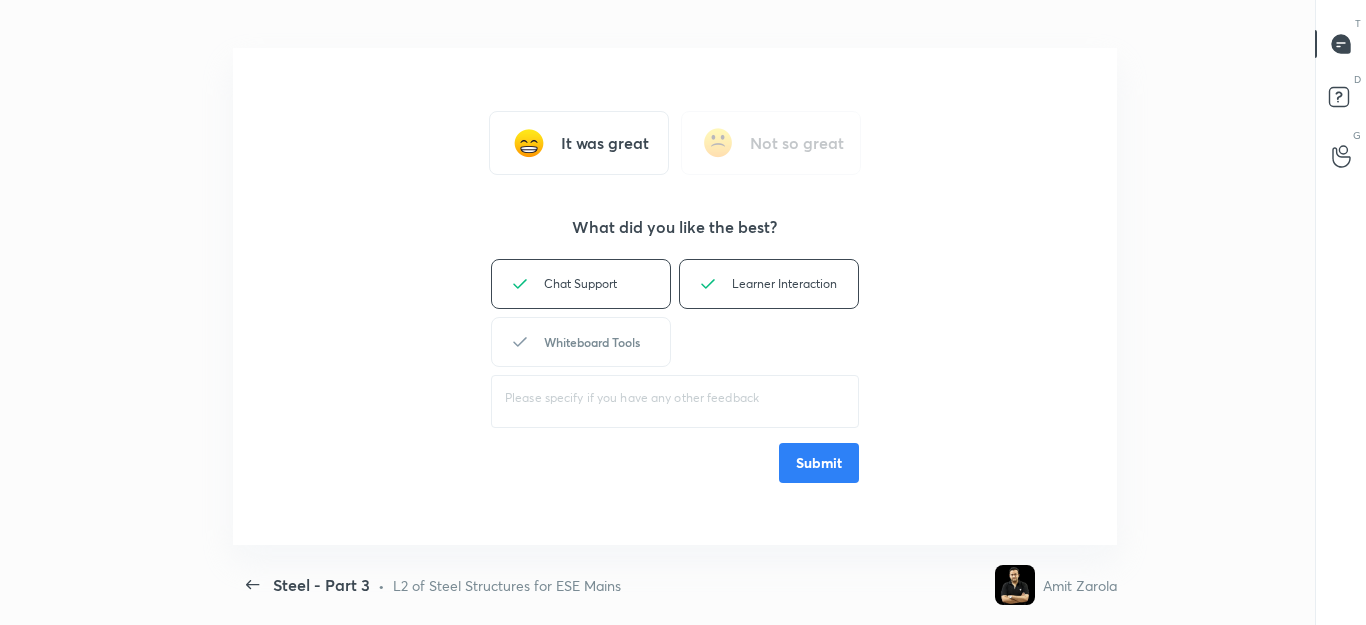 click on "Whiteboard Tools" at bounding box center (581, 342) 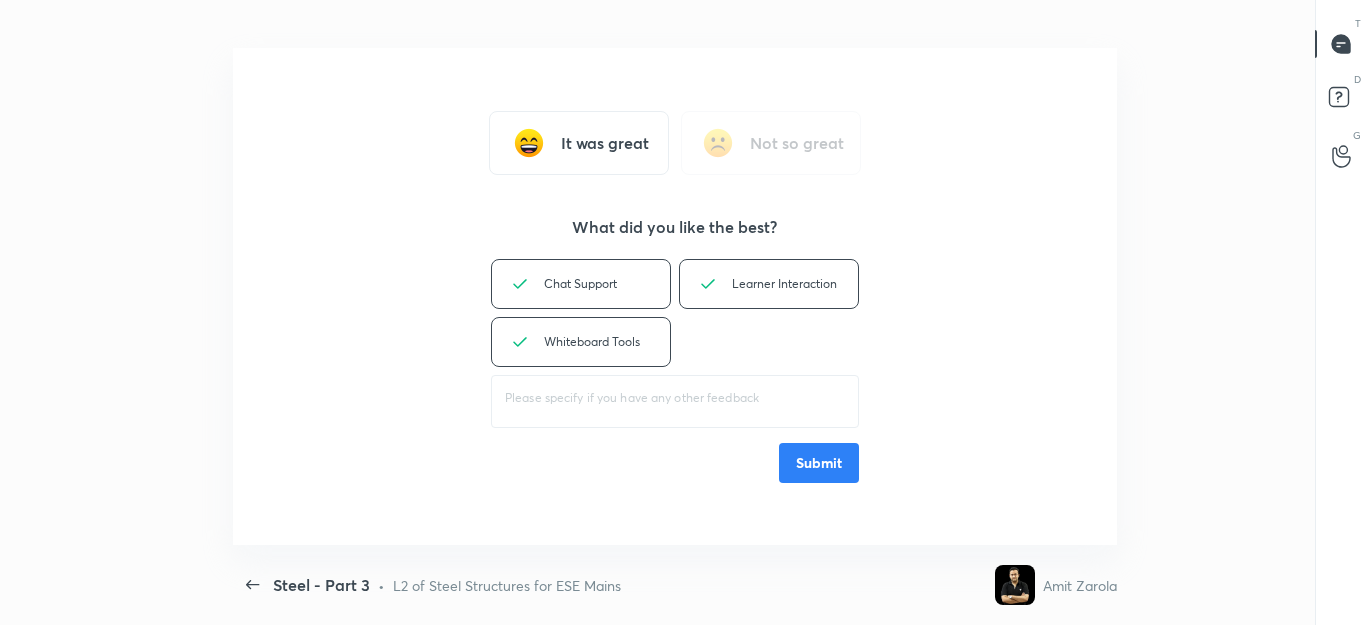 click on "Submit" at bounding box center [819, 463] 